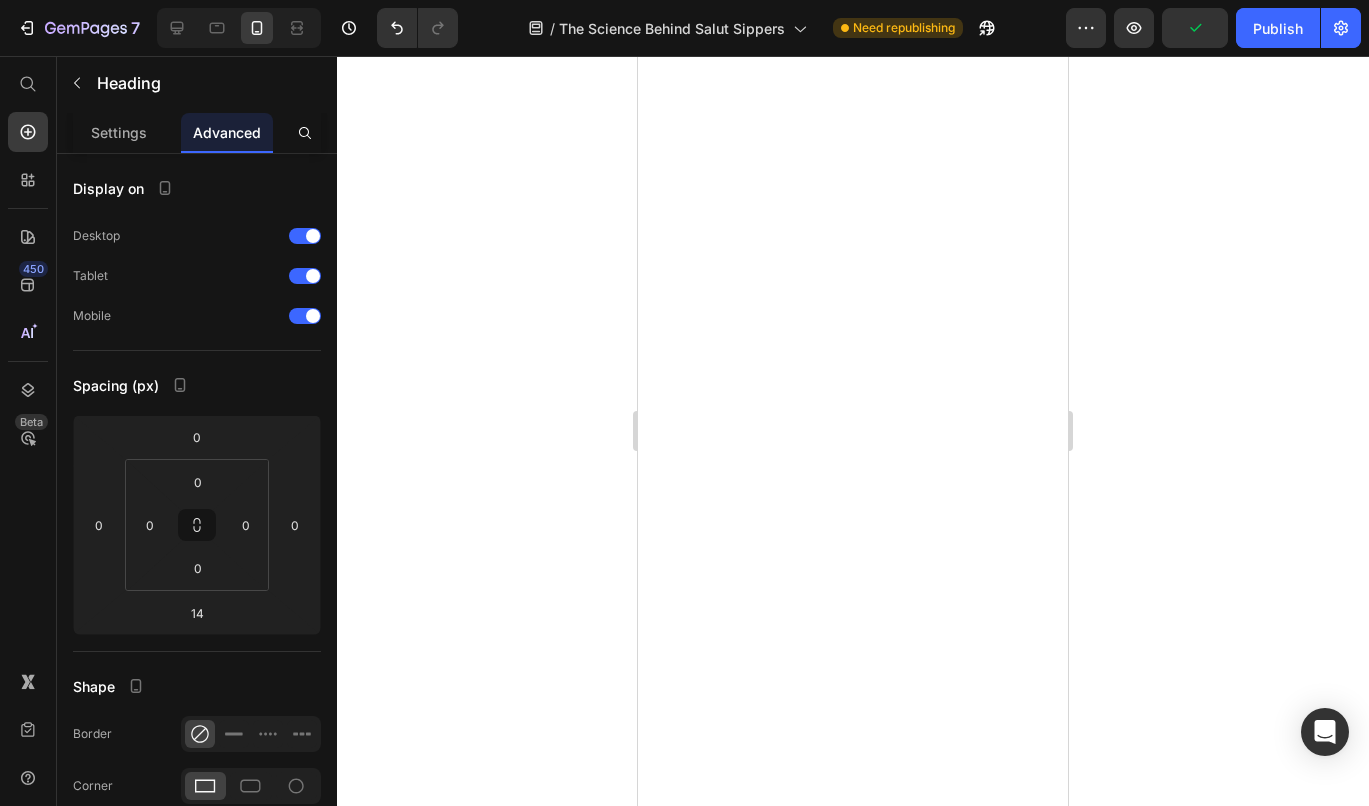 scroll, scrollTop: 0, scrollLeft: 0, axis: both 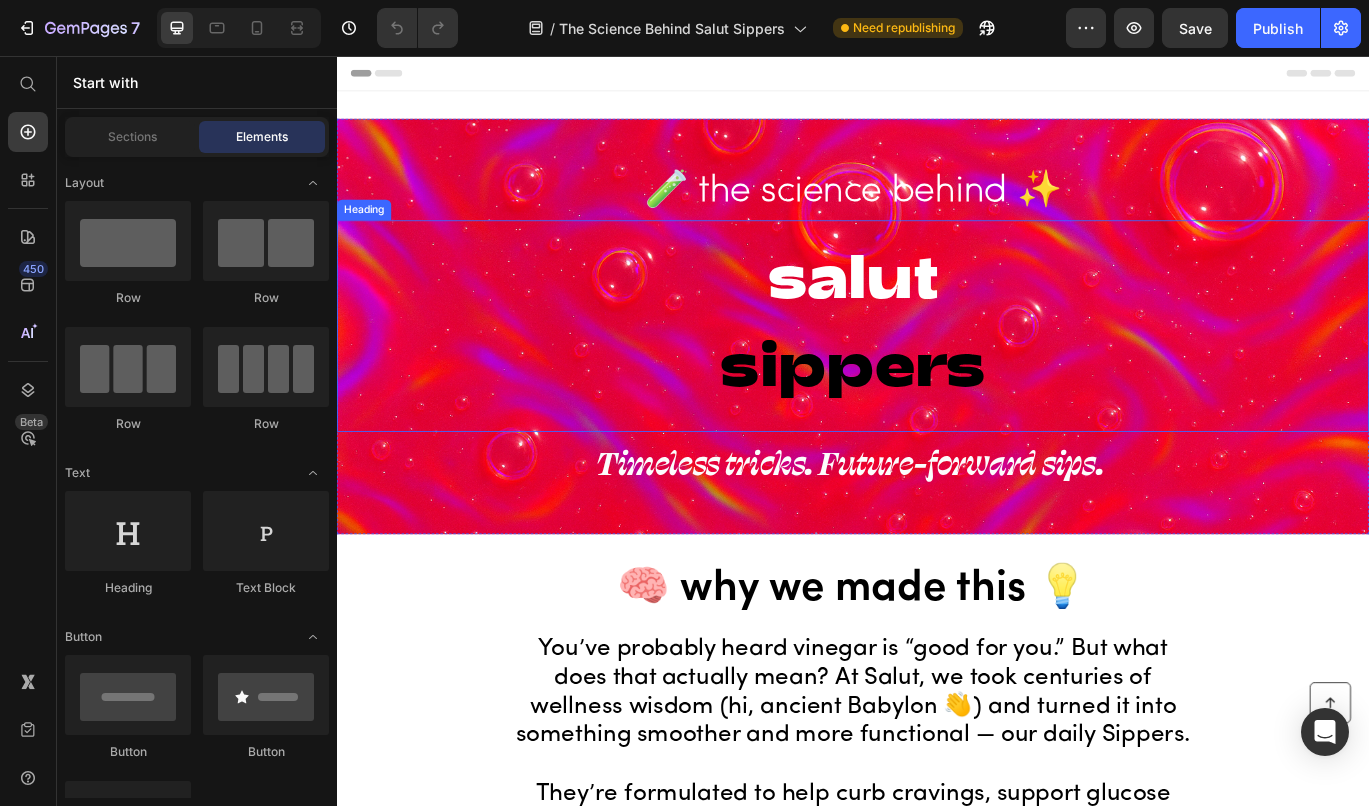 click on "sippers" at bounding box center (937, 411) 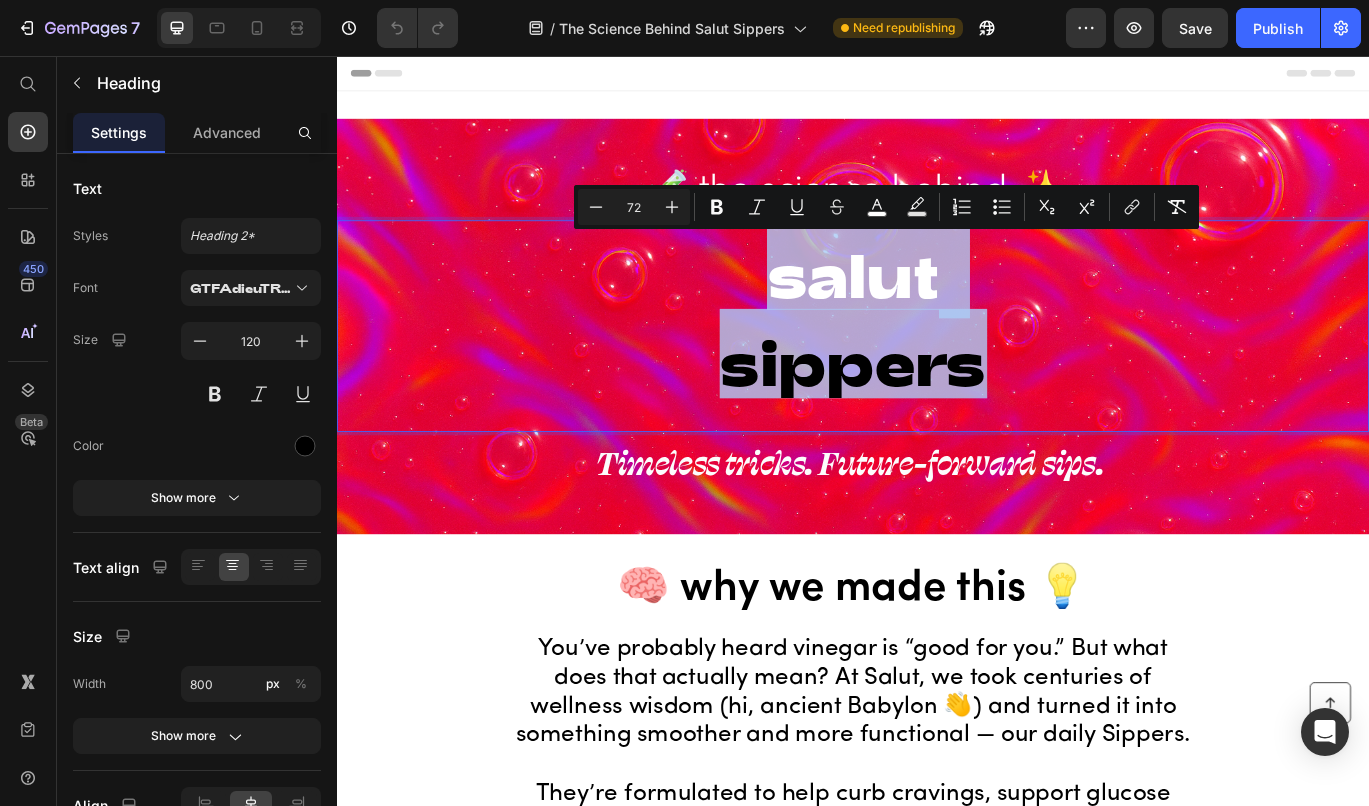 drag, startPoint x: 1081, startPoint y: 427, endPoint x: 728, endPoint y: 328, distance: 366.6197 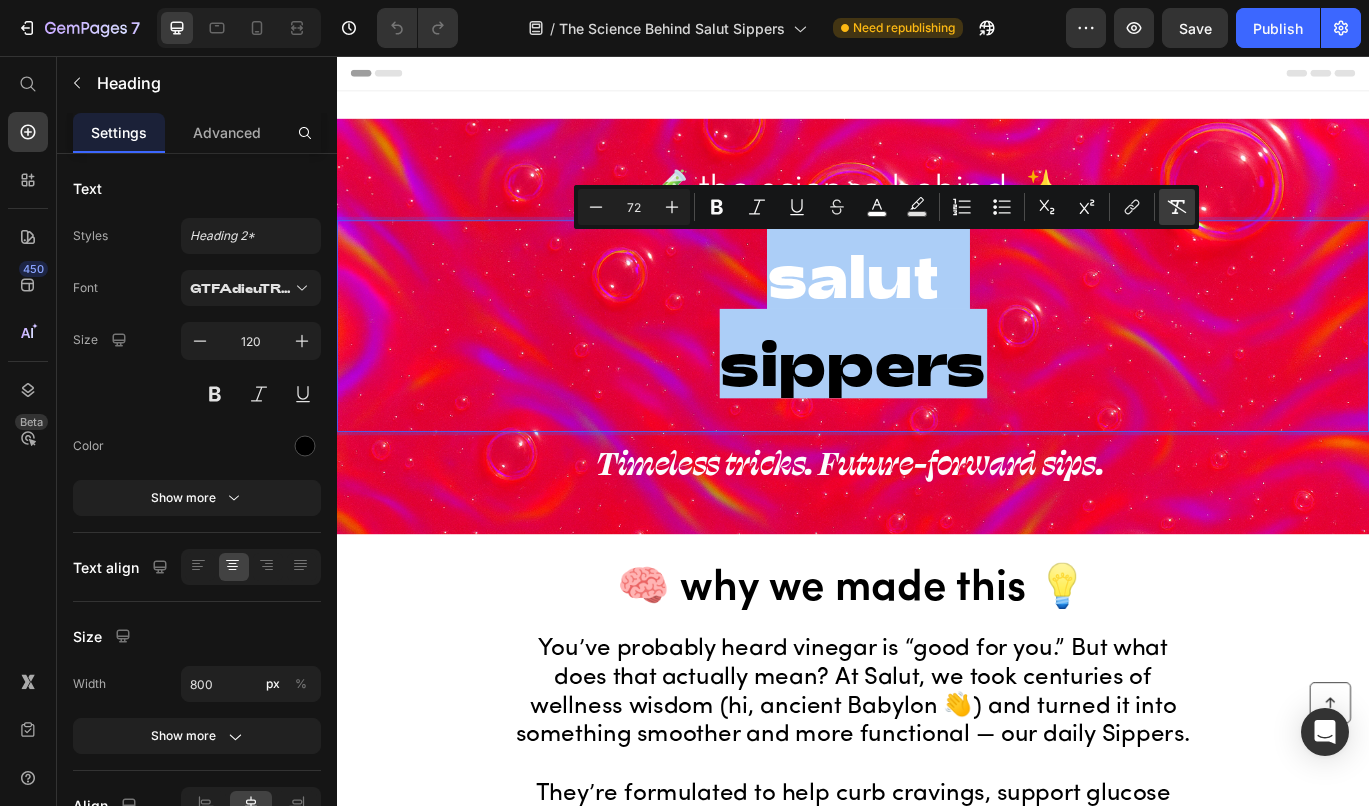 click 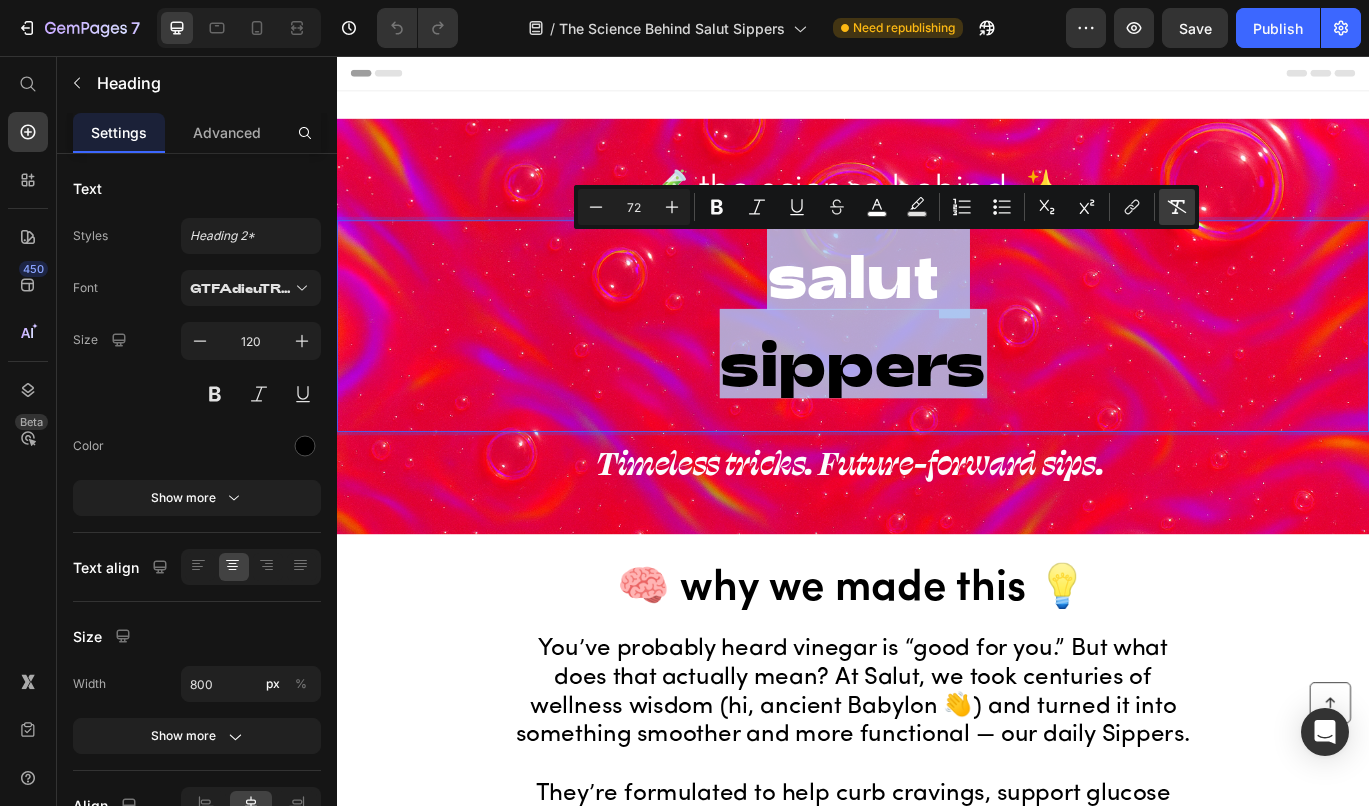 type on "120" 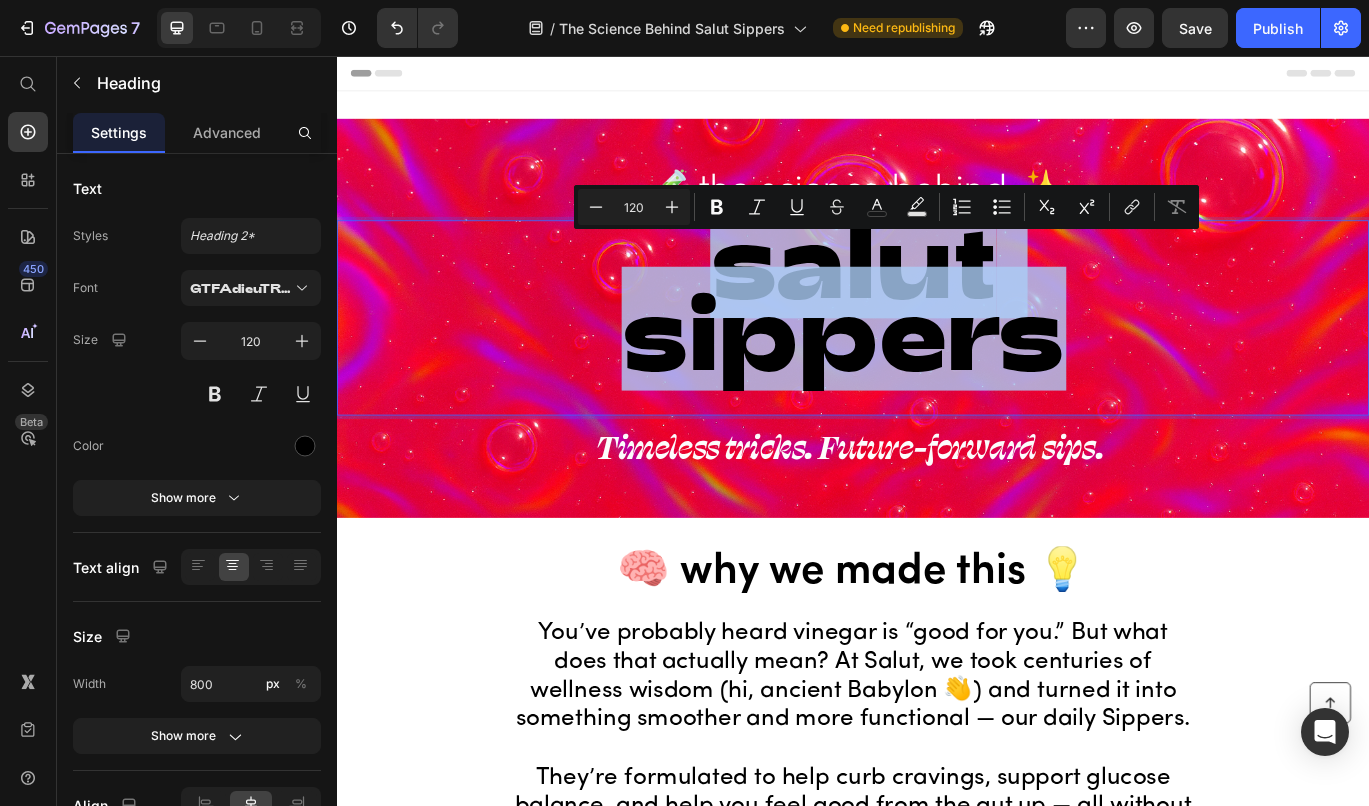 click on "salut sippers" at bounding box center (937, 340) 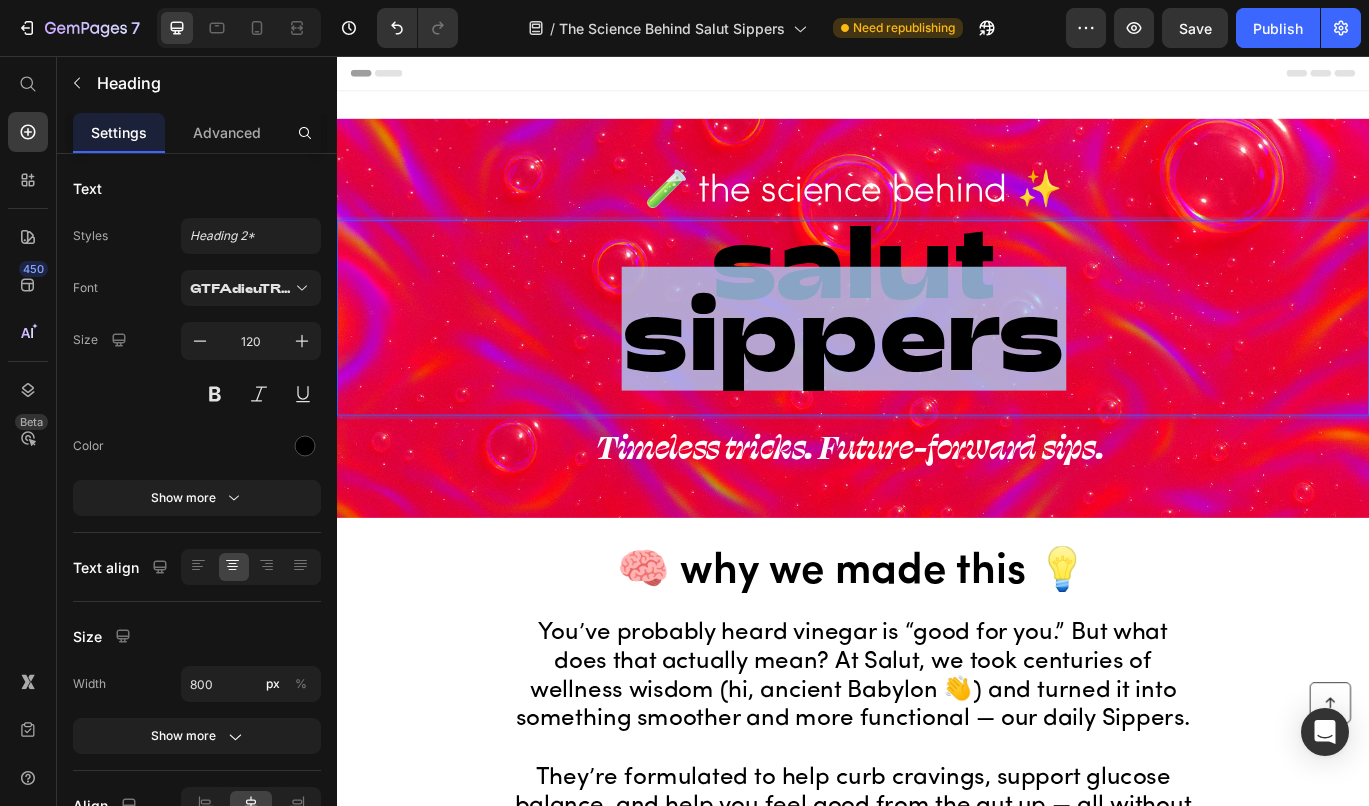 drag, startPoint x: 1153, startPoint y: 333, endPoint x: 746, endPoint y: 307, distance: 407.82962 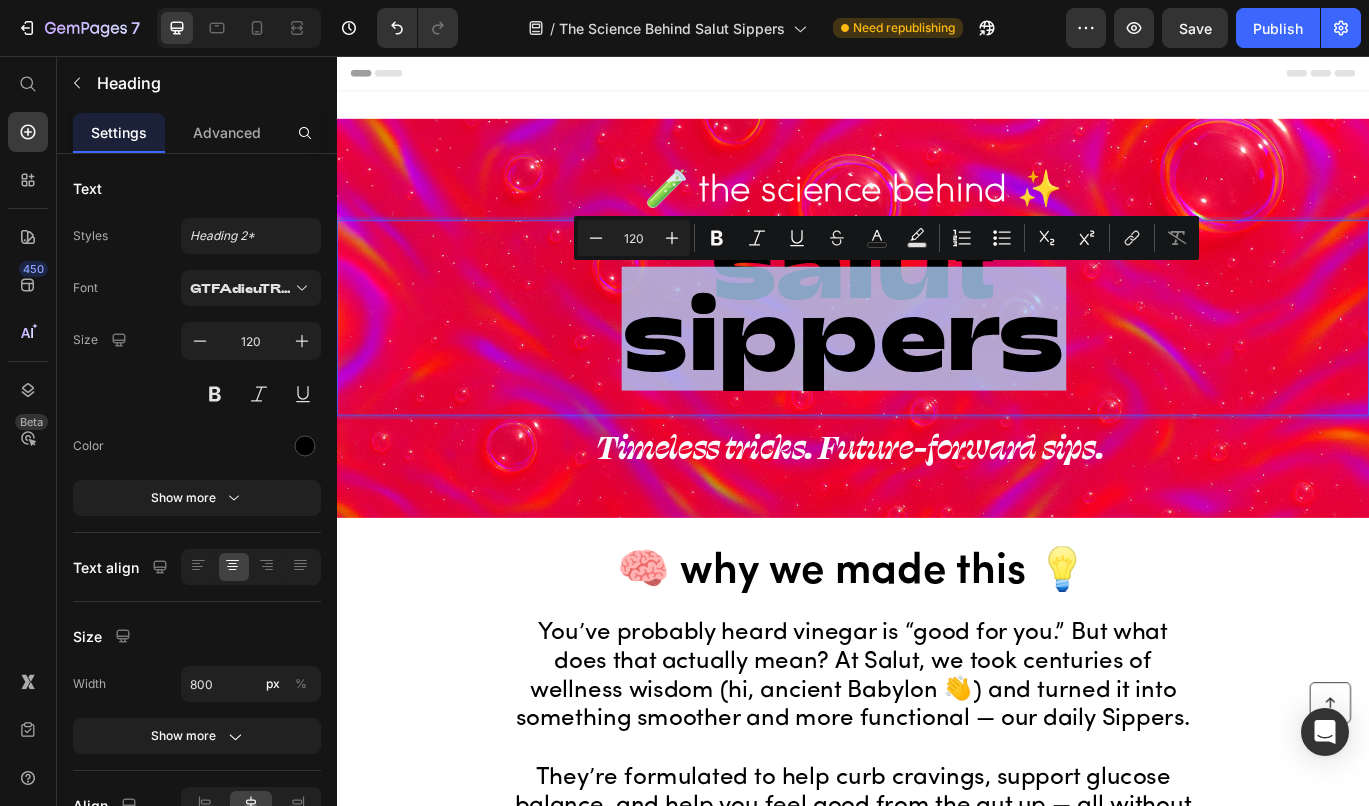 click on "salut sippers" at bounding box center [937, 340] 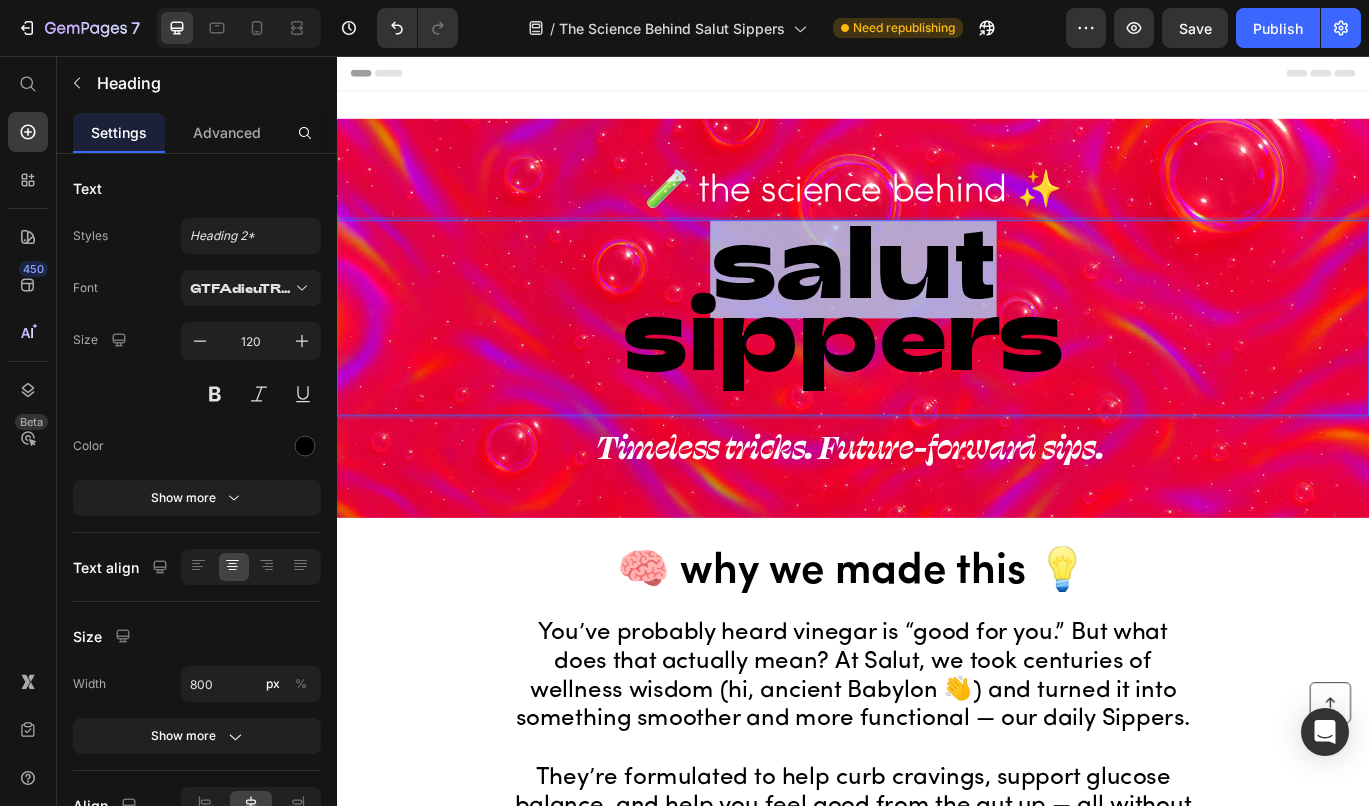 drag, startPoint x: 1095, startPoint y: 296, endPoint x: 708, endPoint y: 297, distance: 387.00128 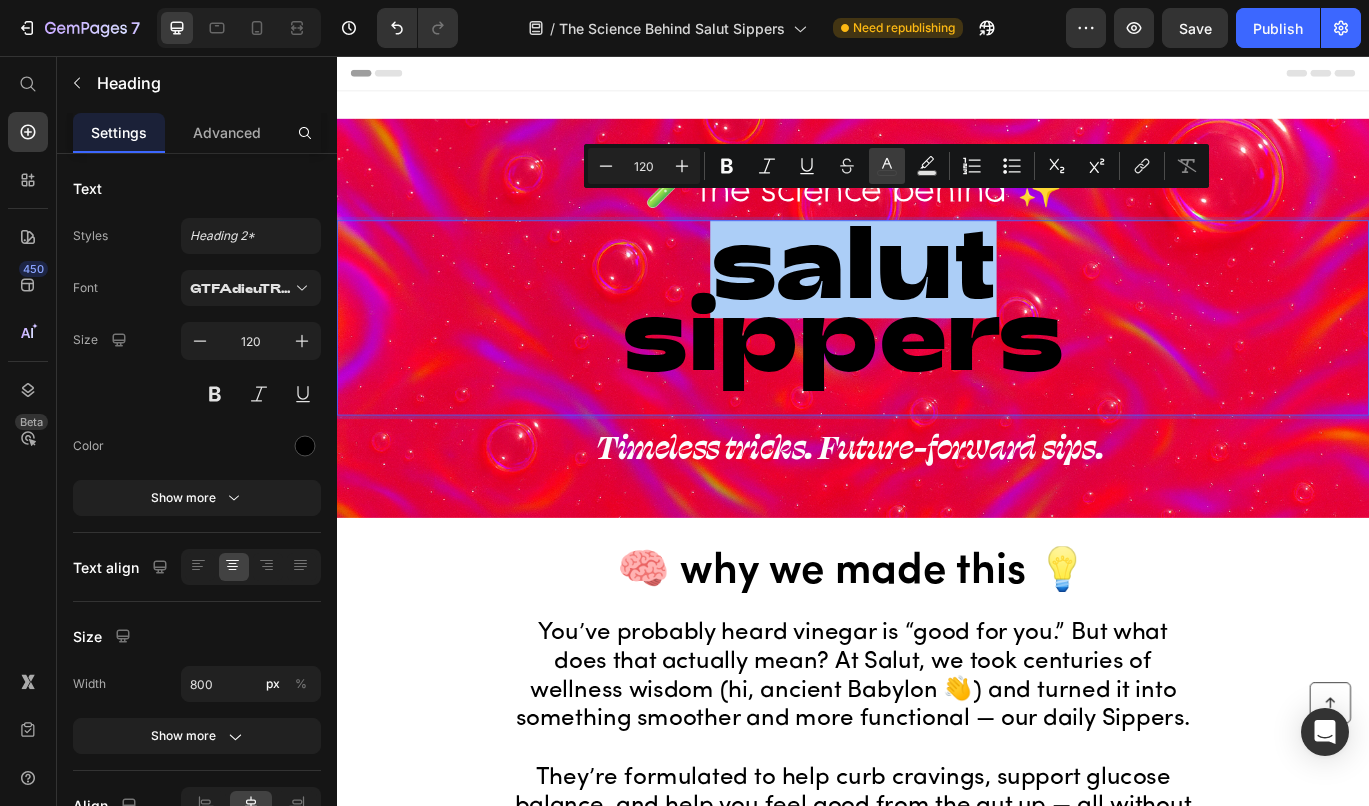 click 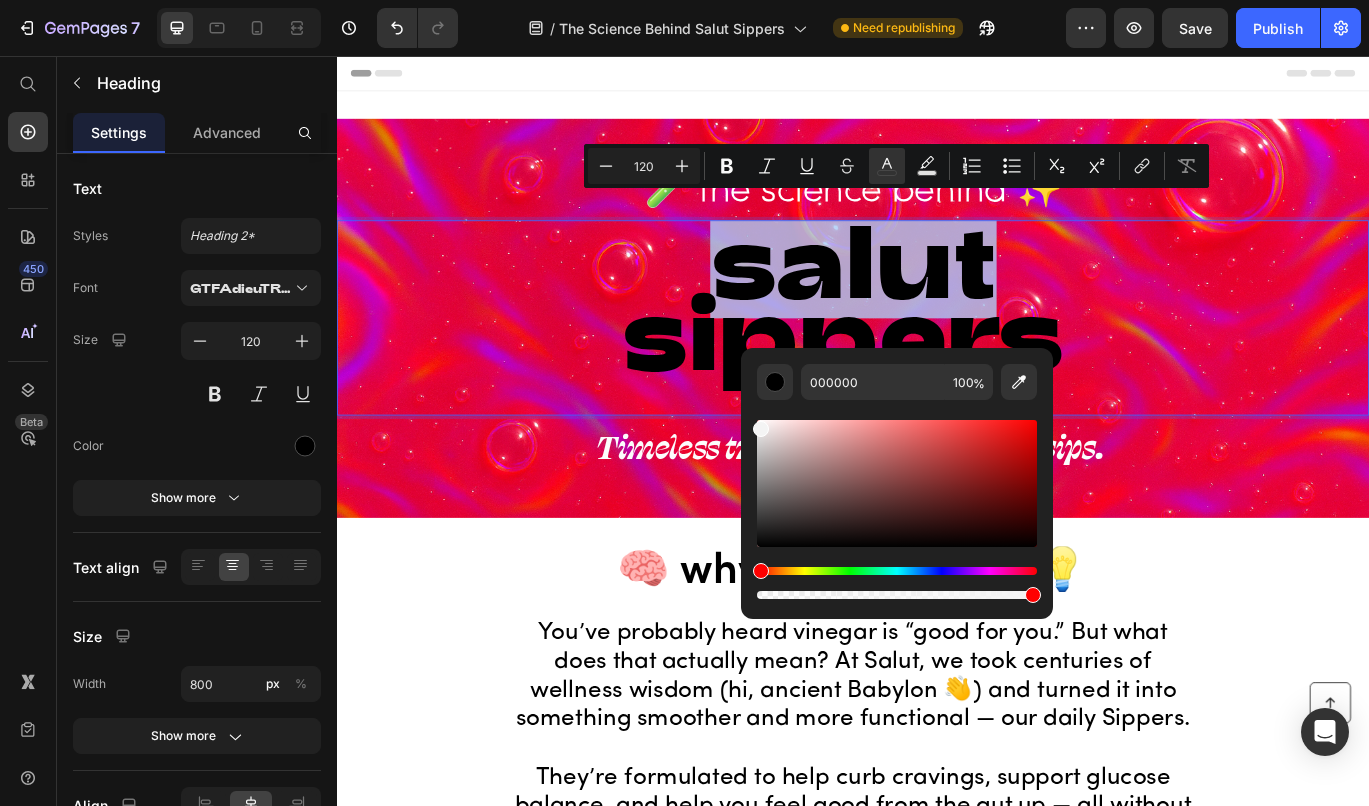 type on "F4F4F4" 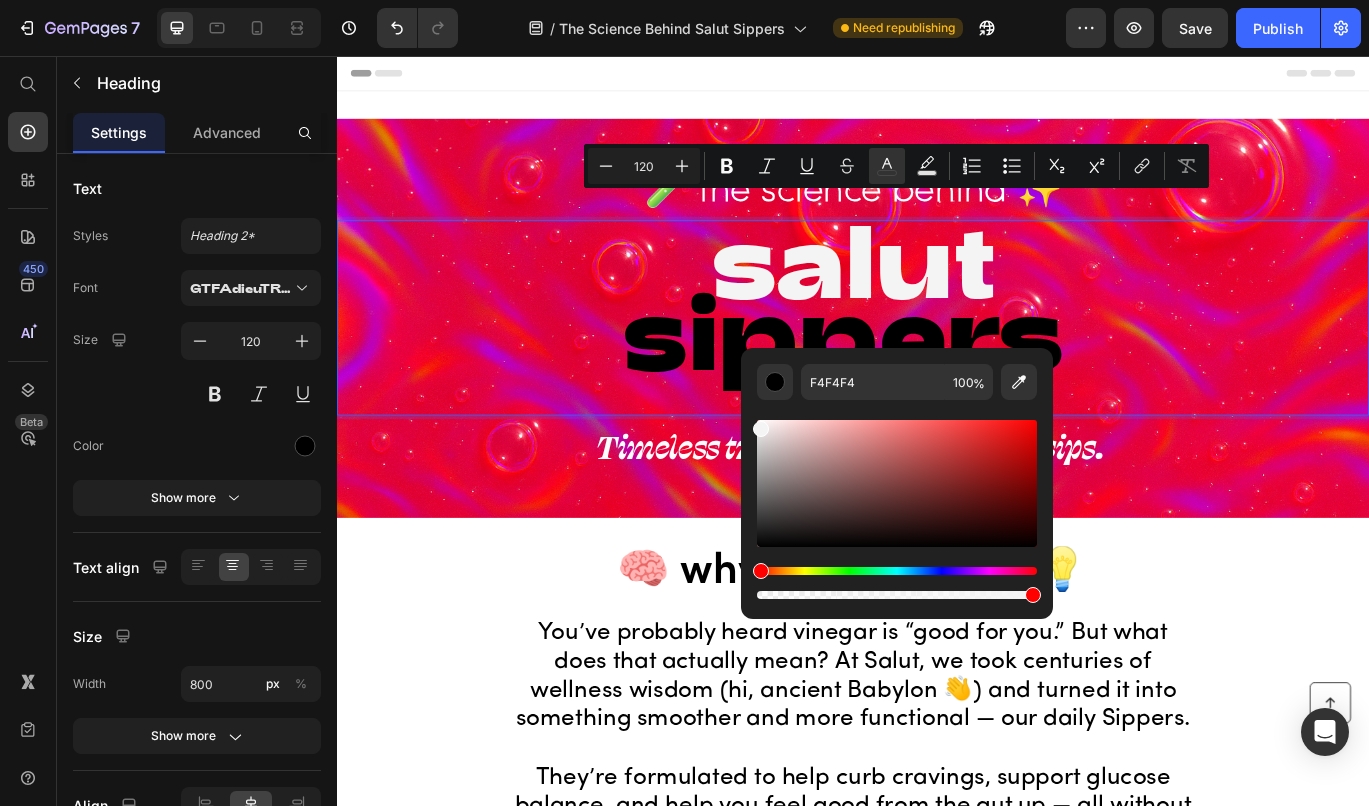 drag, startPoint x: 1140, startPoint y: 547, endPoint x: 742, endPoint y: 428, distance: 415.40942 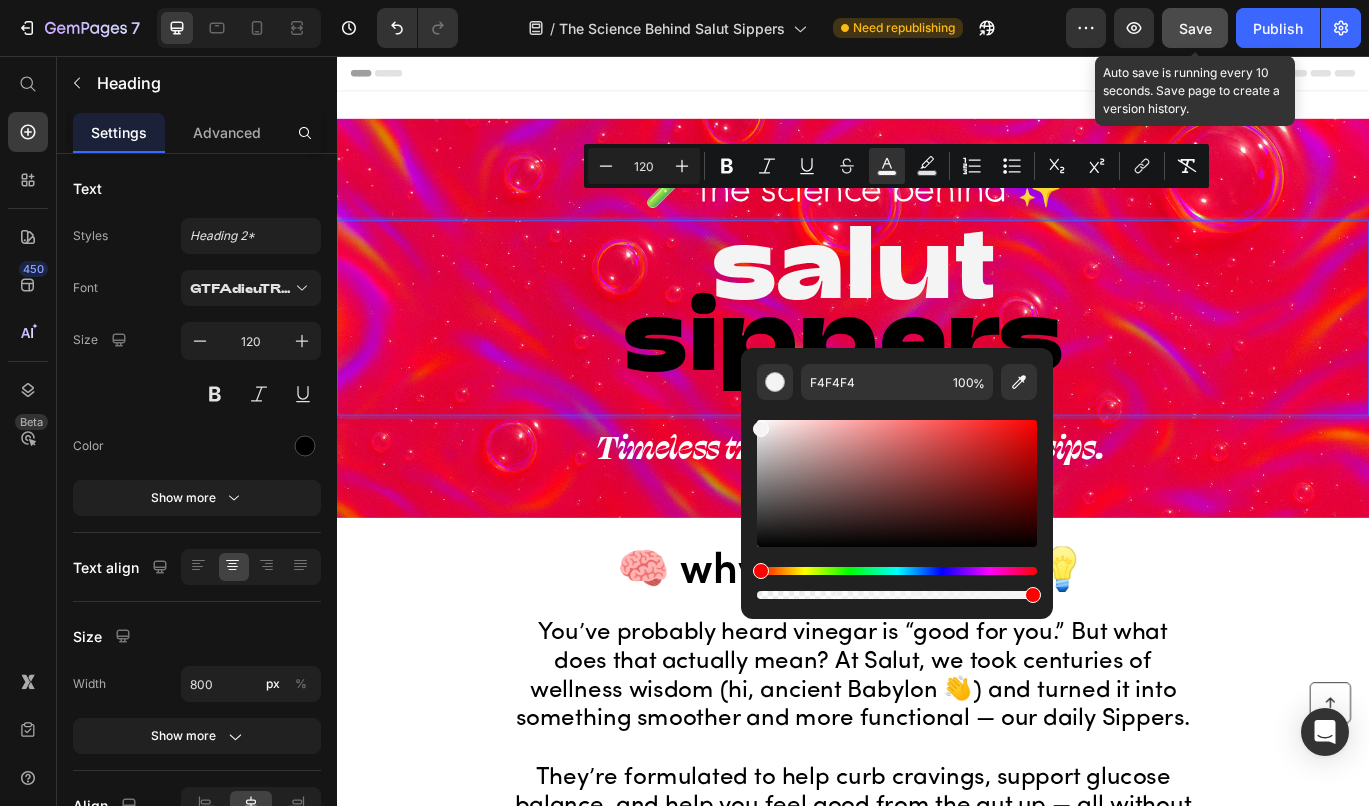 click on "Save" at bounding box center [1195, 28] 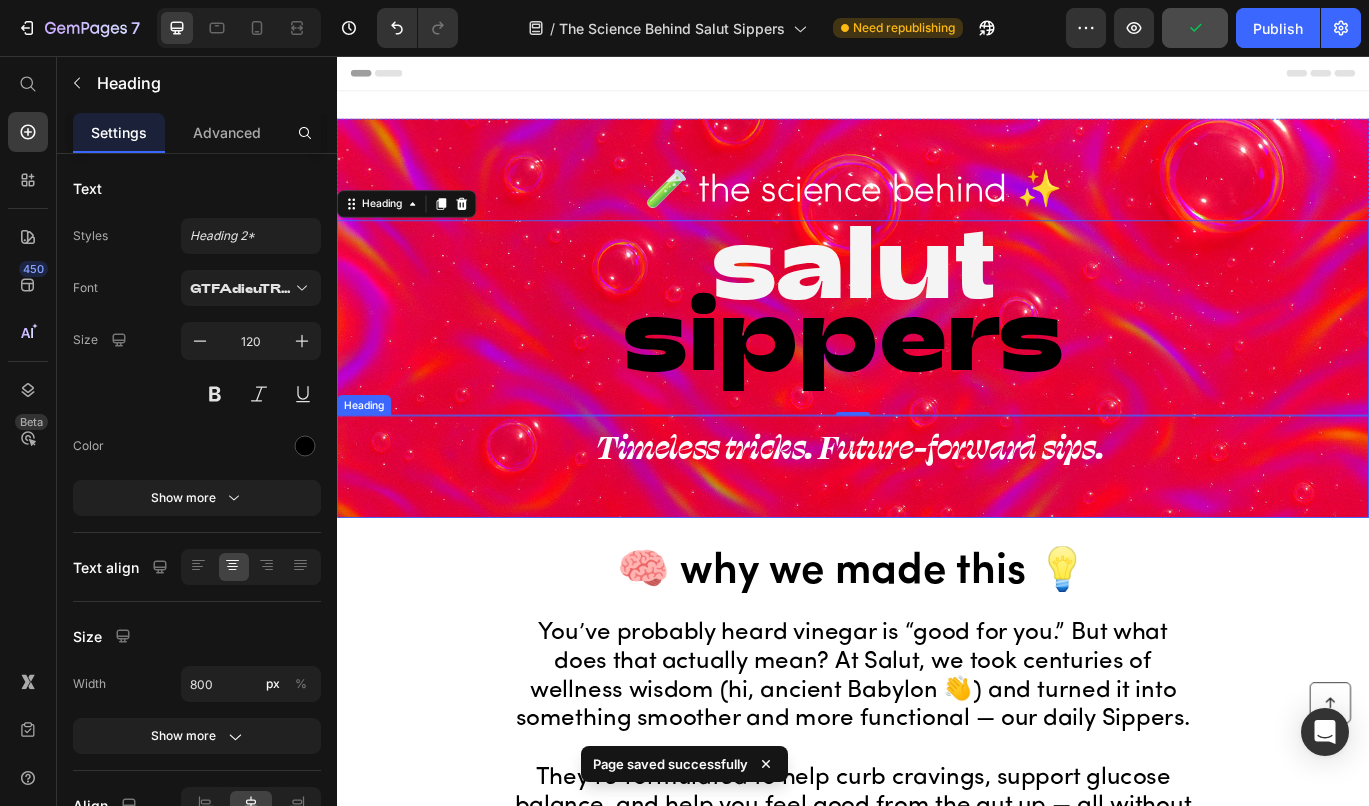 click on "[FIRST] [LAST]" at bounding box center [937, 533] 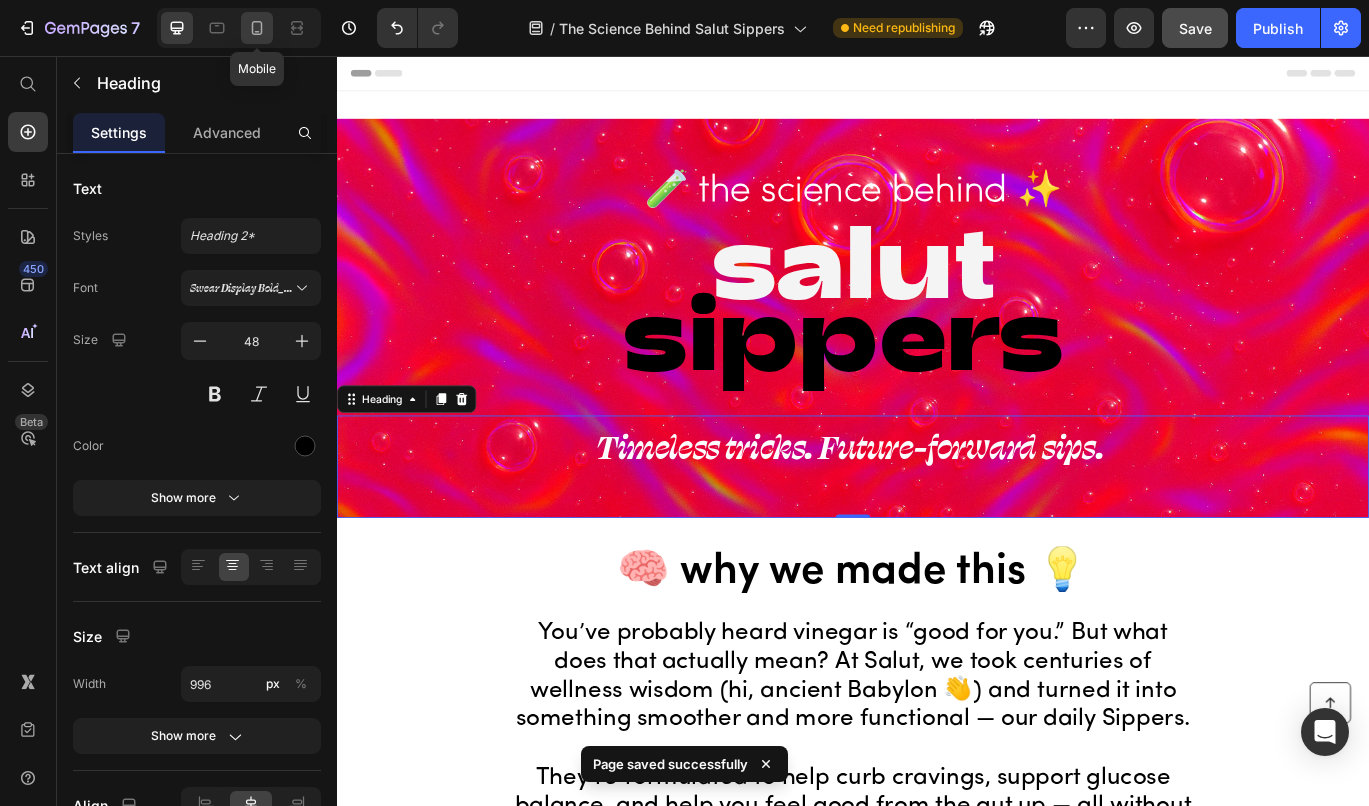 click 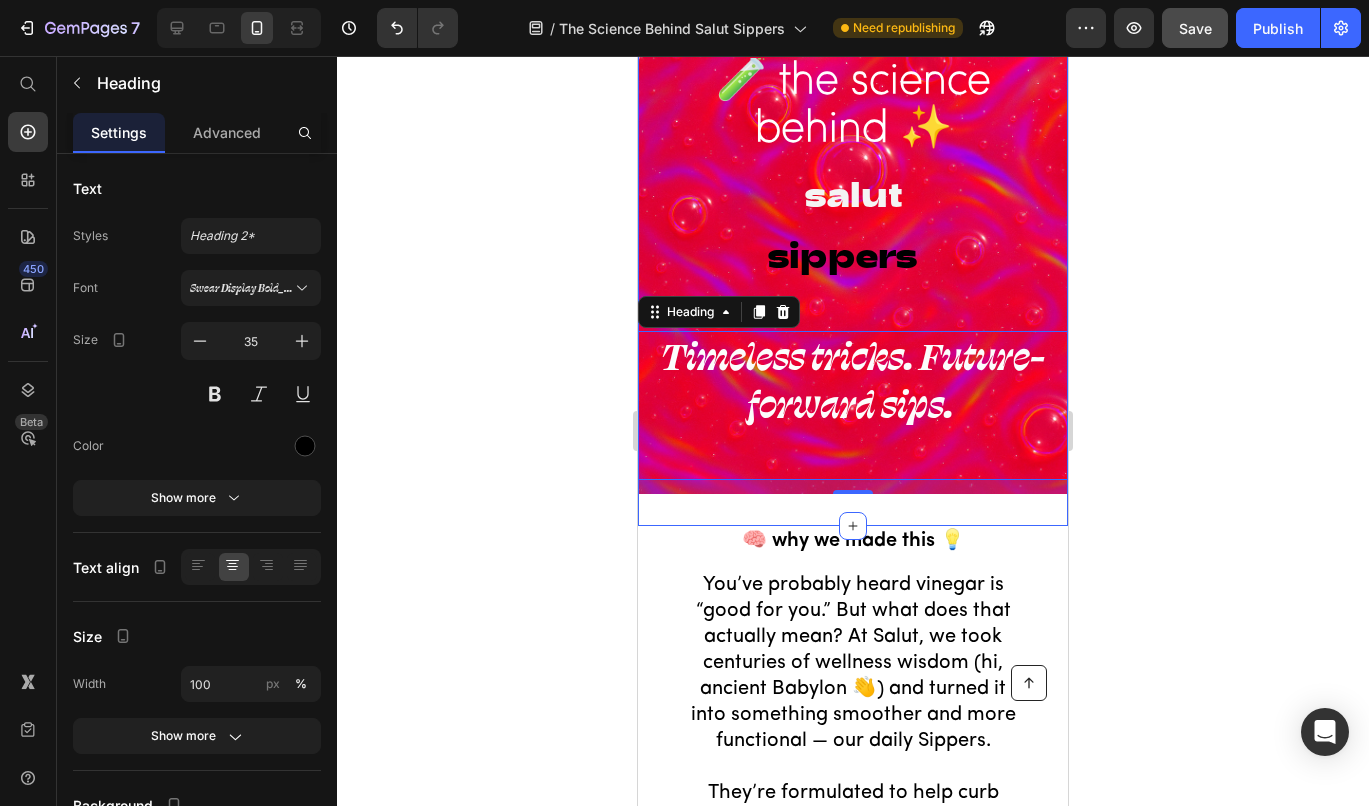 scroll, scrollTop: 0, scrollLeft: 0, axis: both 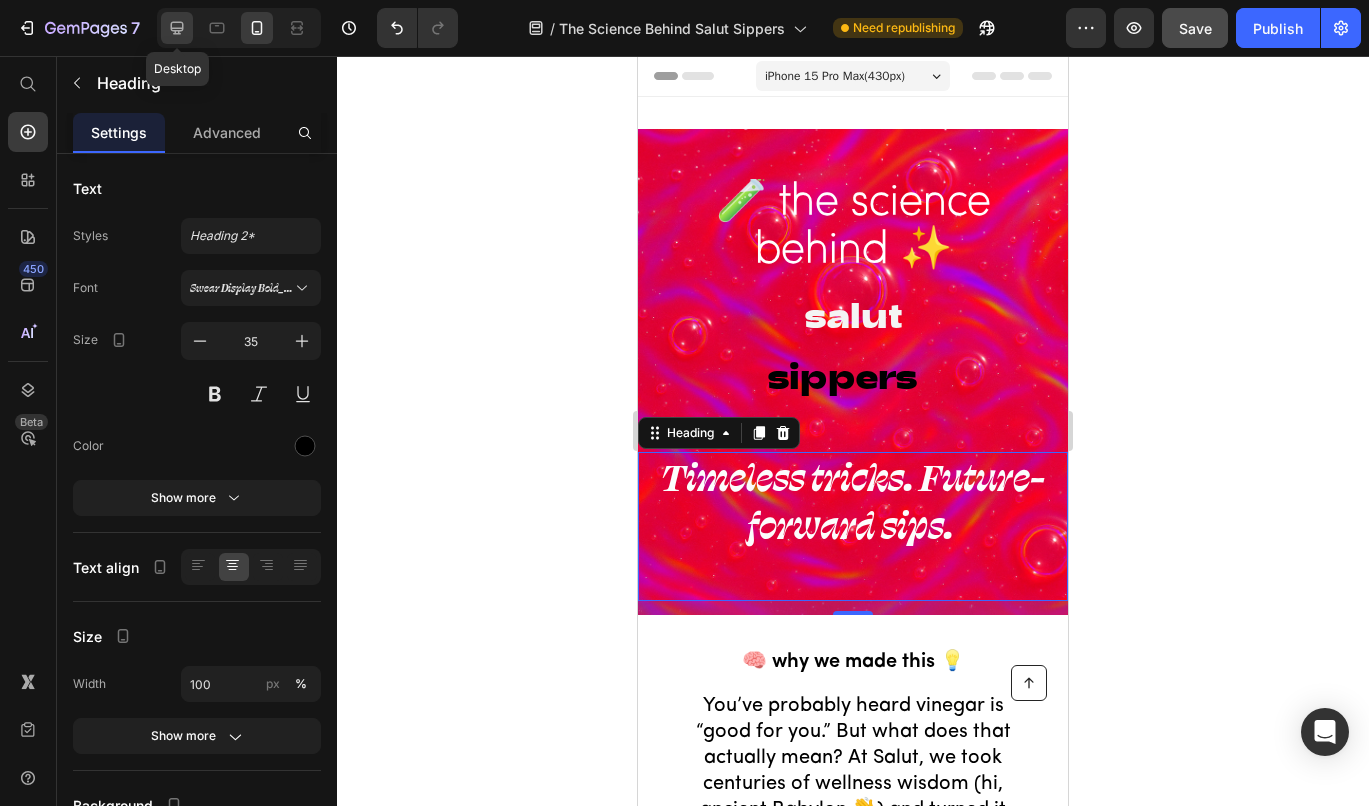 click 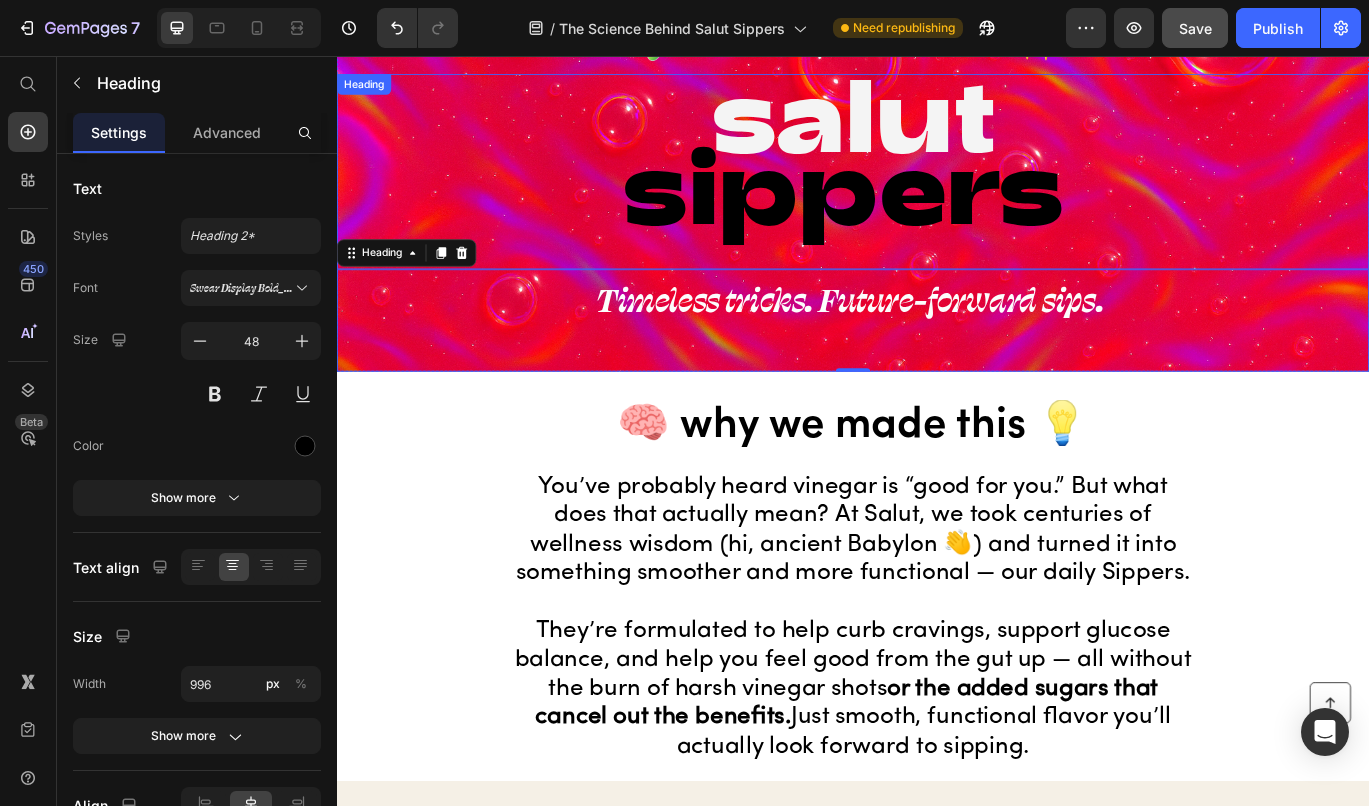 scroll, scrollTop: 0, scrollLeft: 0, axis: both 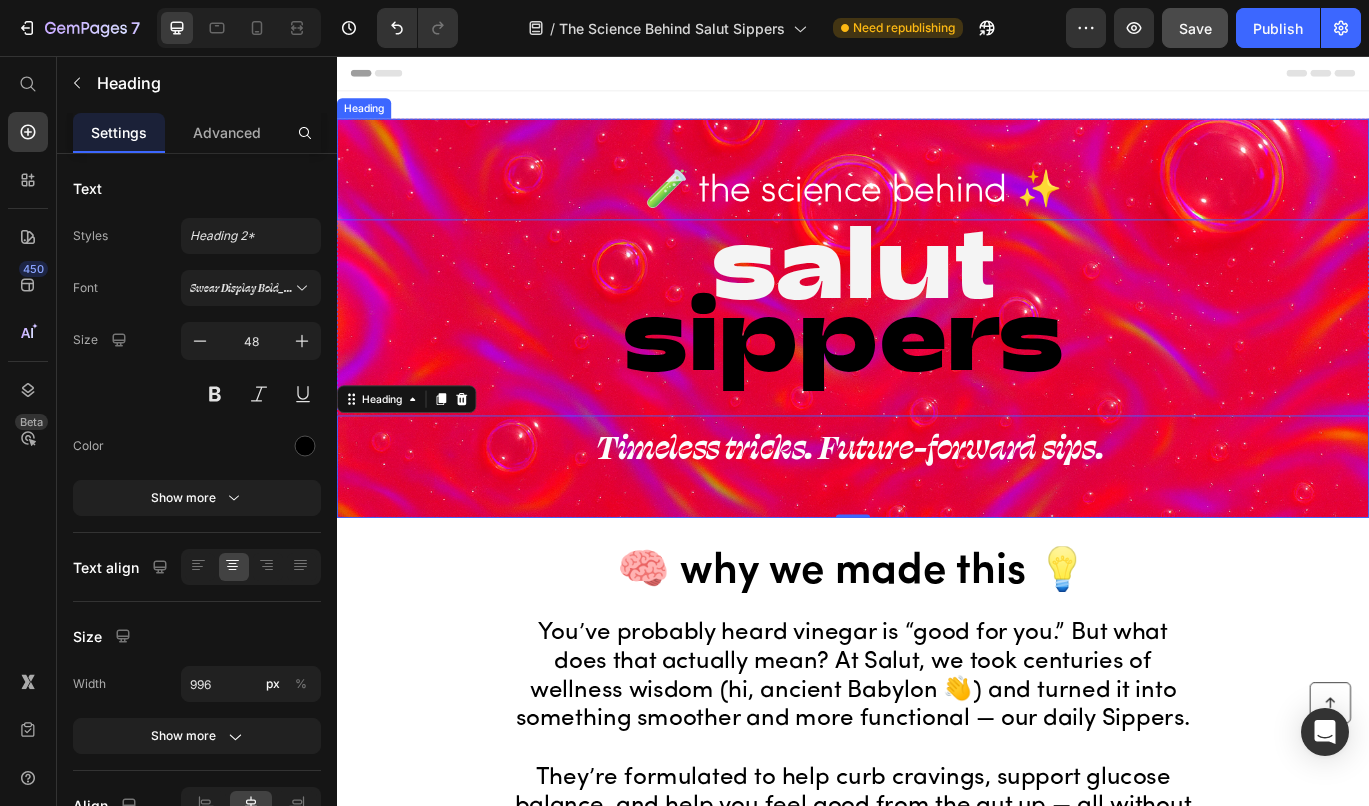 click on "🧪 the science behind ✨ Heading" at bounding box center [937, 188] 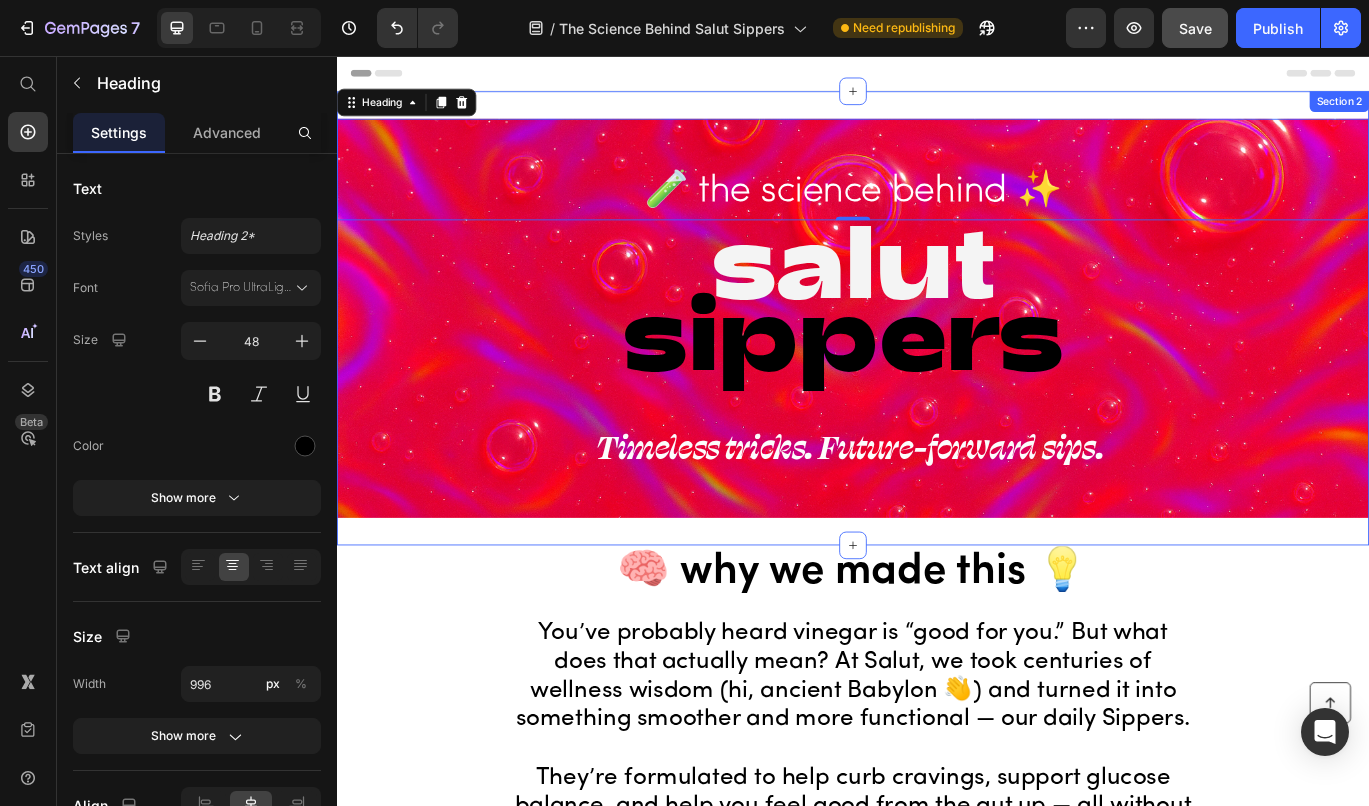 click on "[FIRST] [LAST]" at bounding box center [937, 533] 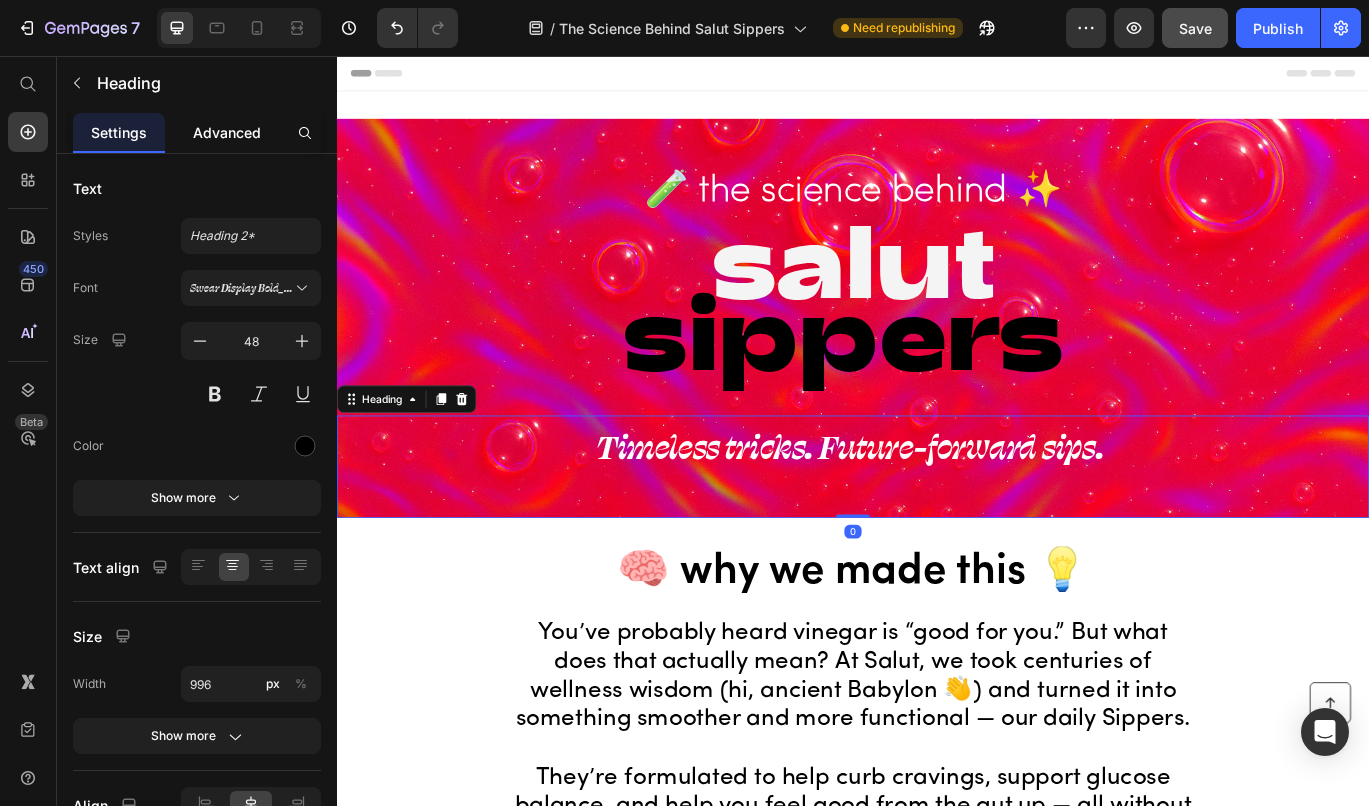 click on "Advanced" at bounding box center [227, 132] 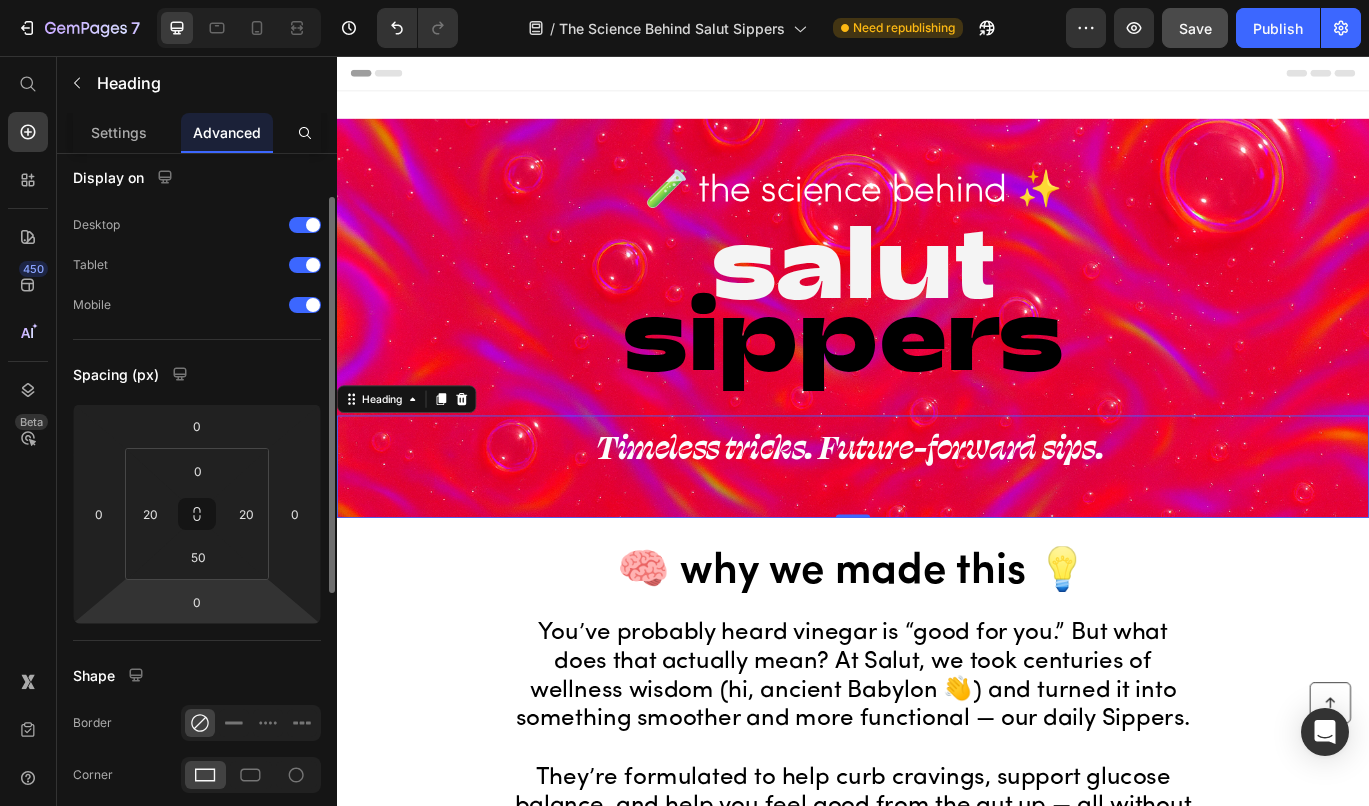 scroll, scrollTop: 0, scrollLeft: 0, axis: both 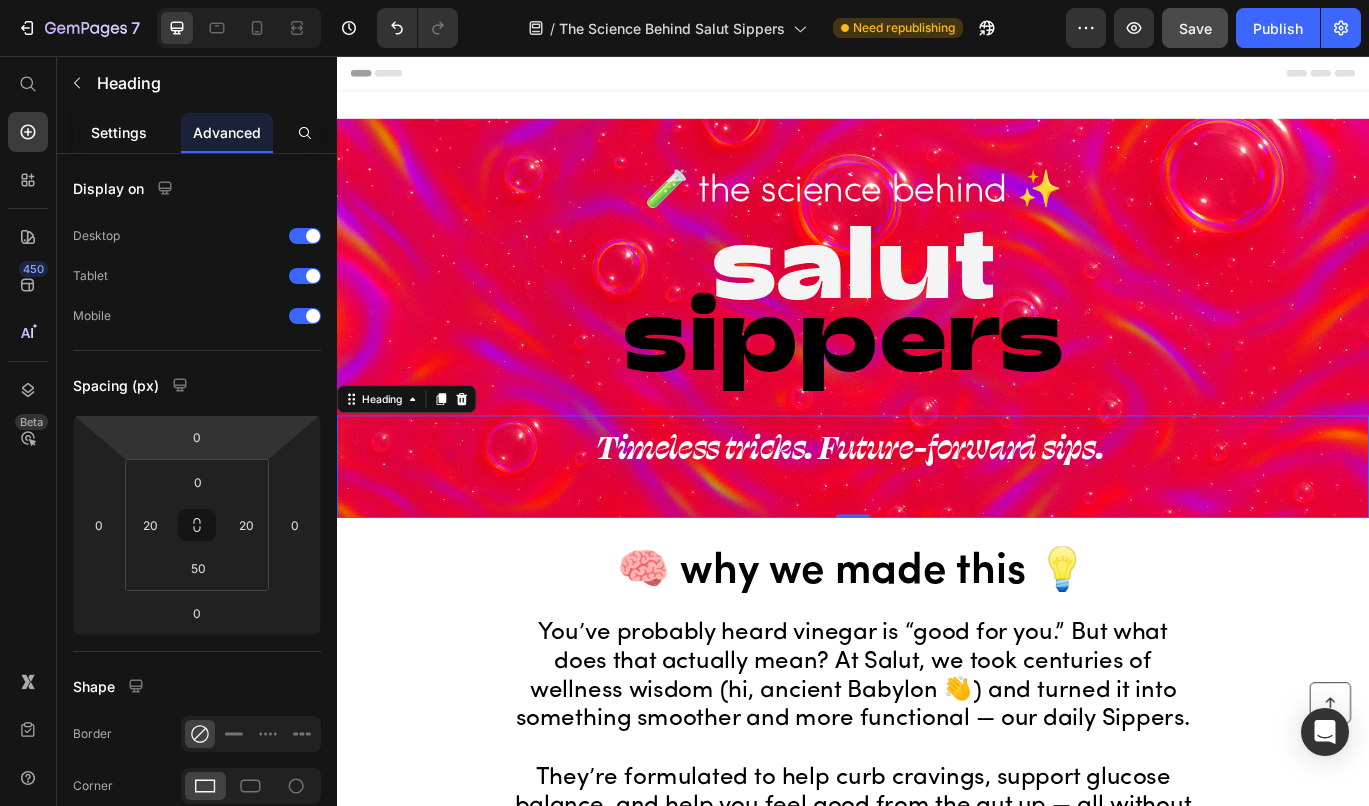 click on "Settings" at bounding box center (119, 132) 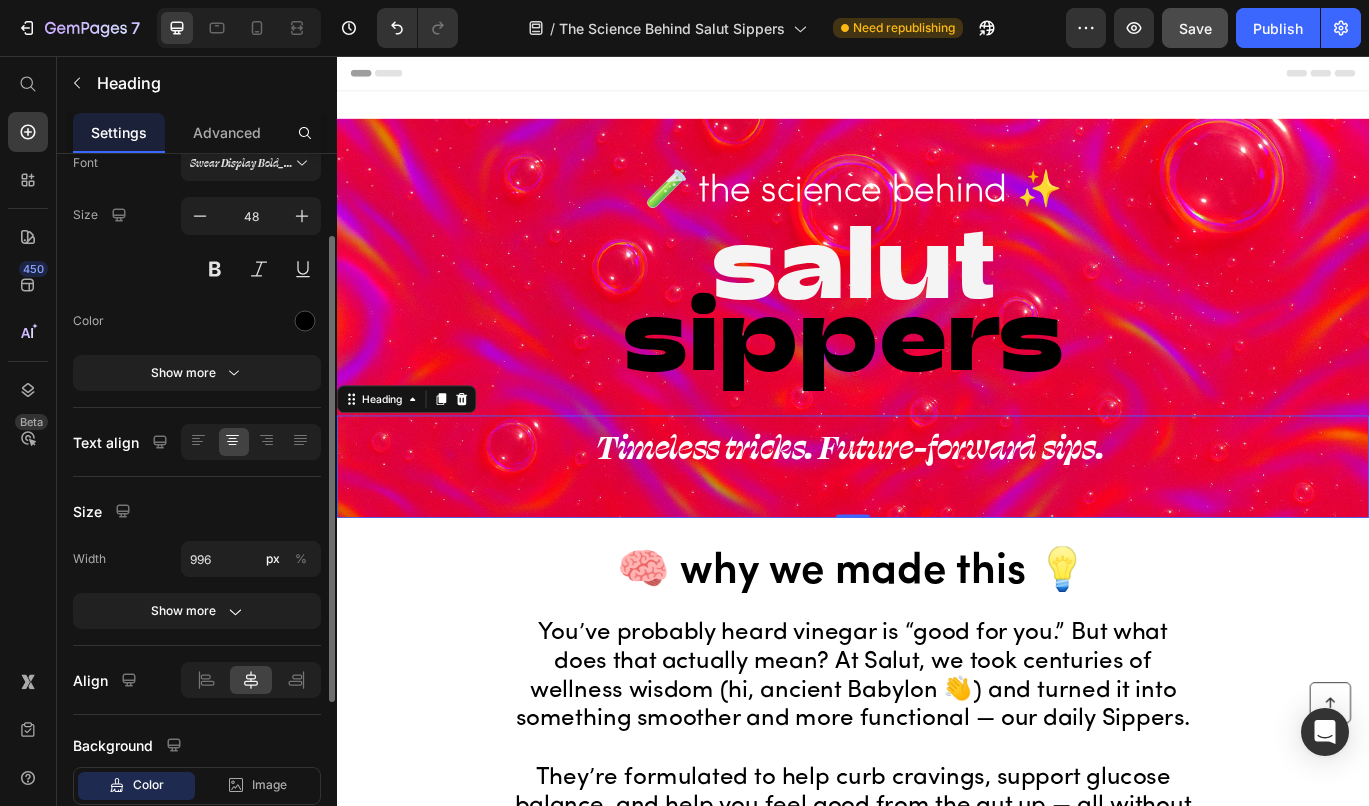 scroll, scrollTop: 179, scrollLeft: 0, axis: vertical 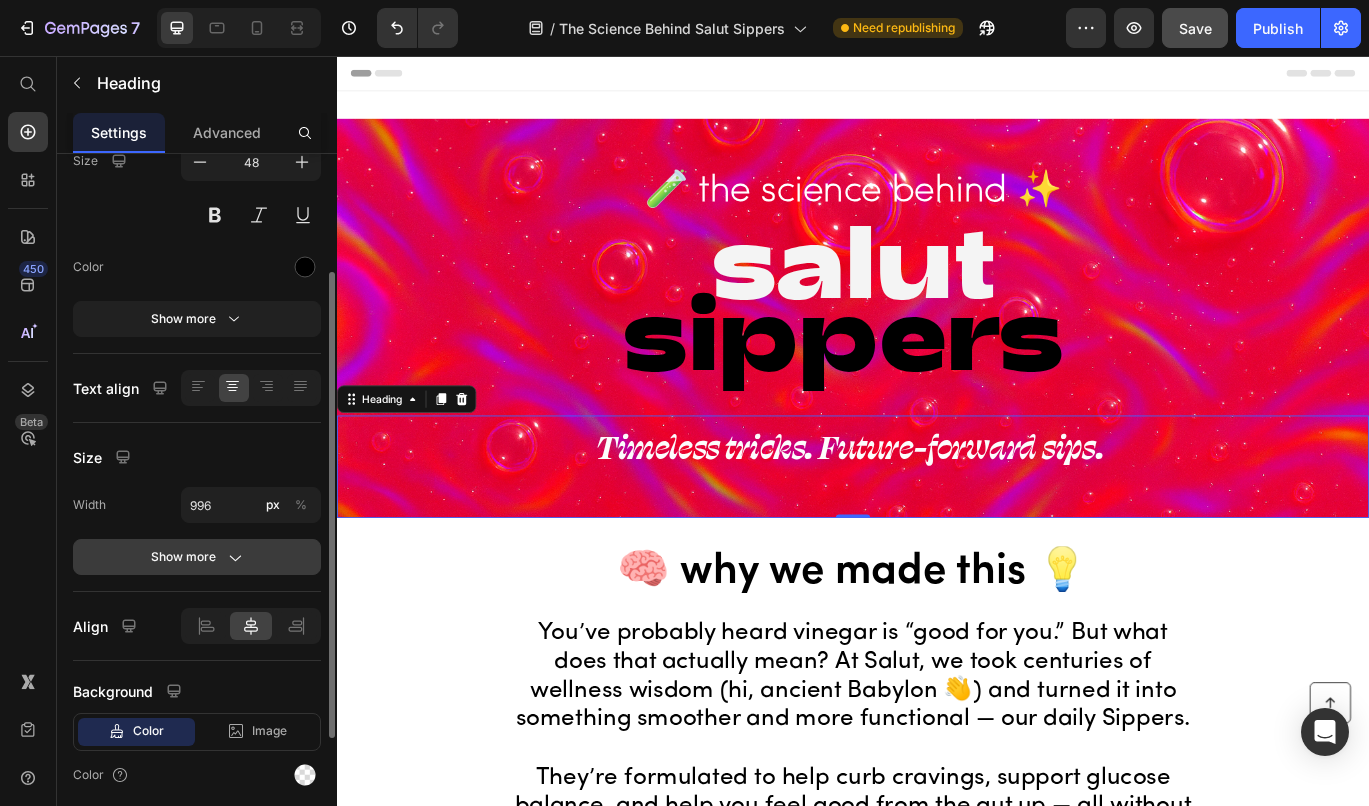click 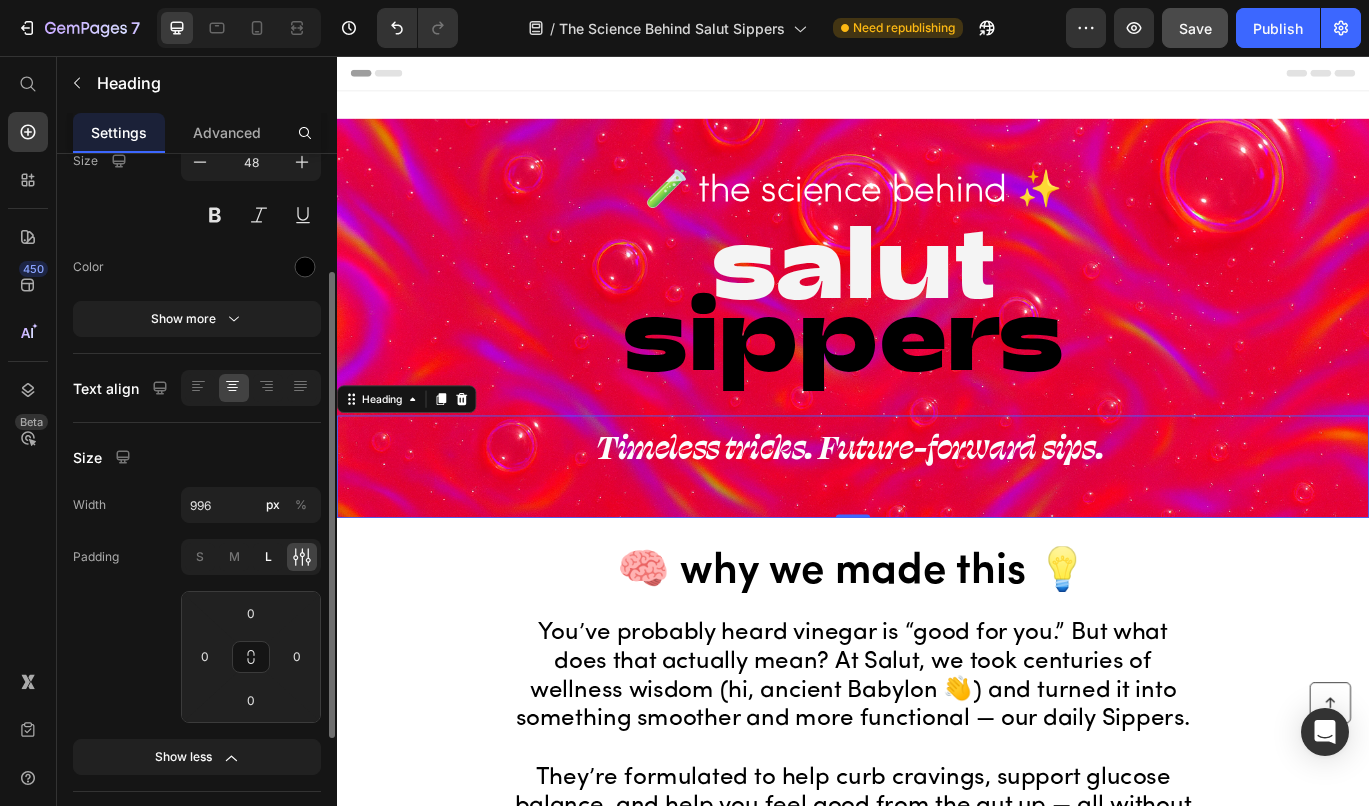 click on "L" 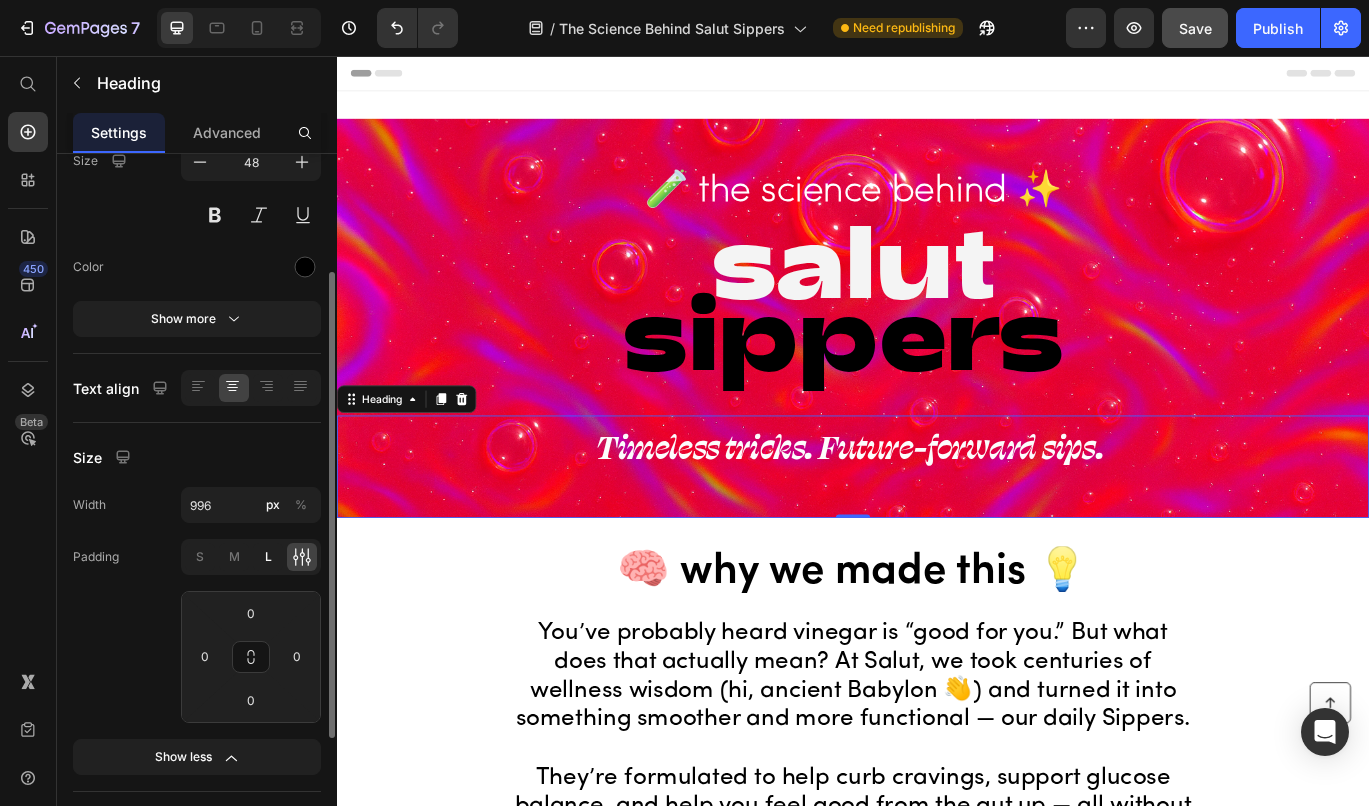 type on "16" 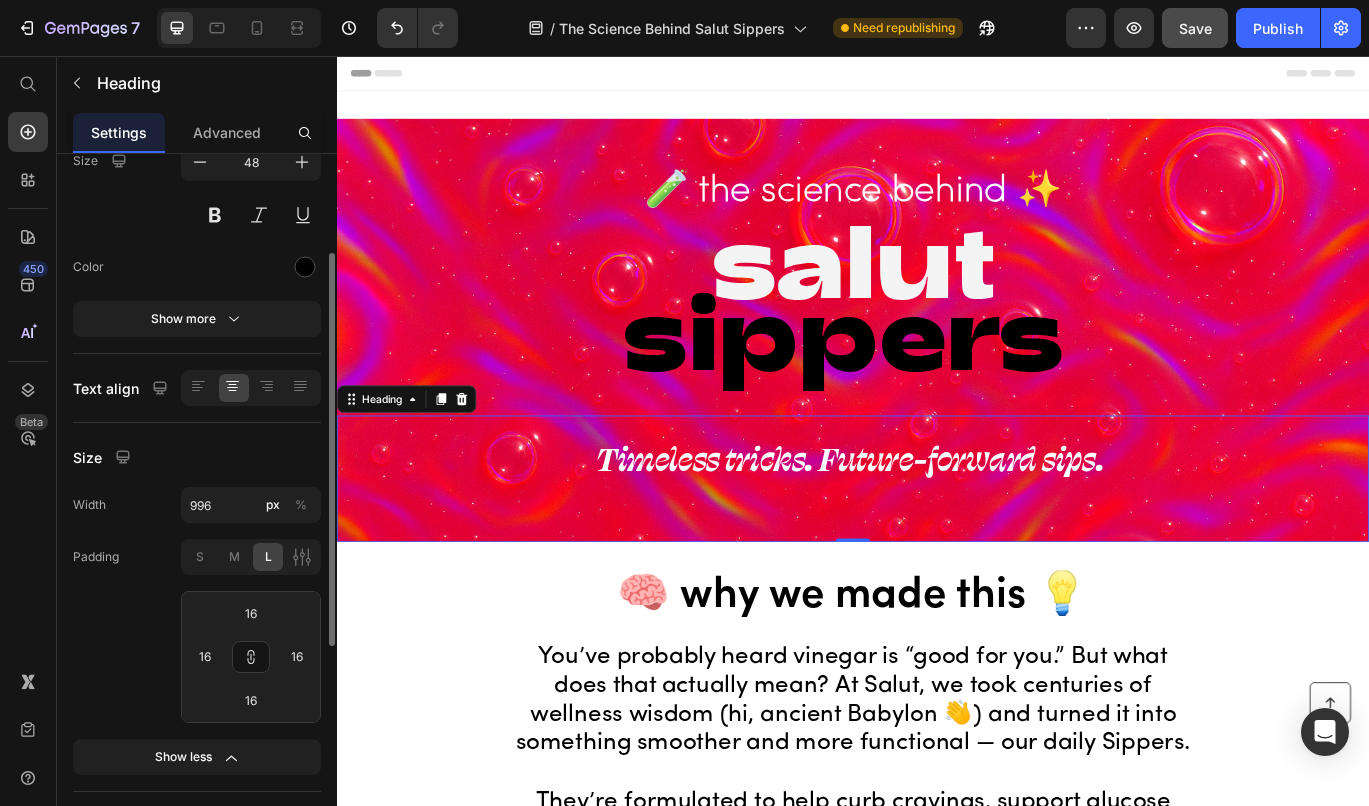 click on "Size Width [NUMBER] px % Padding S M L [NUMBER] [NUMBER] [NUMBER] Show less" 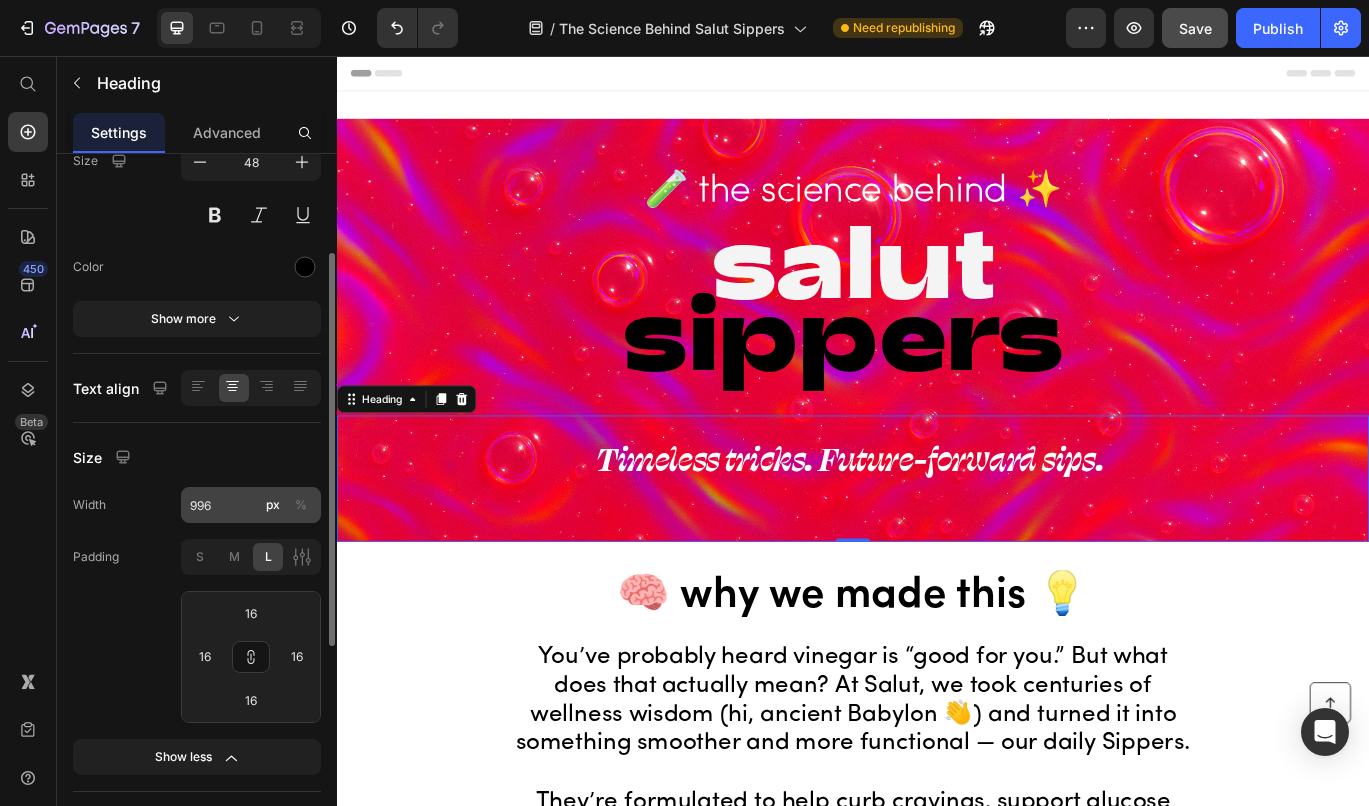click on "%" at bounding box center [301, 505] 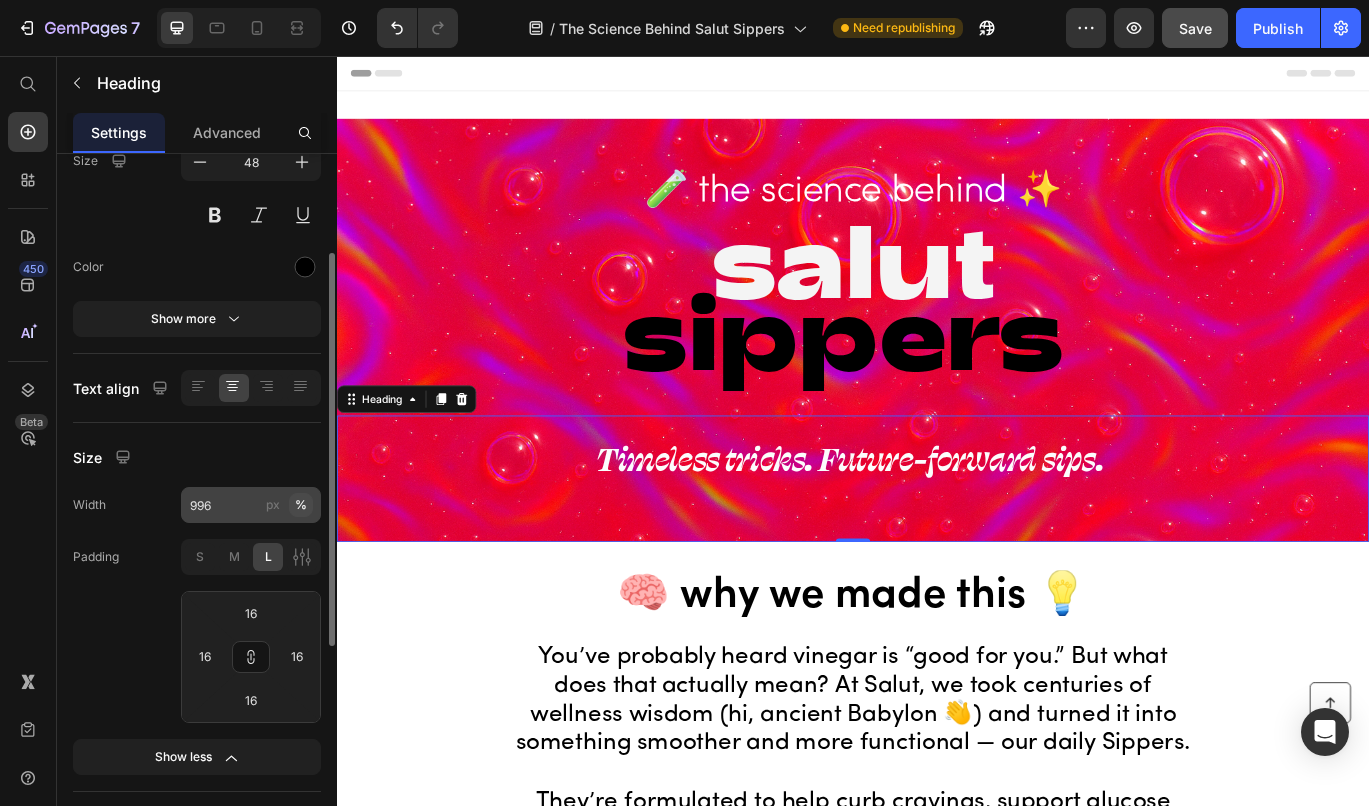 click on "%" at bounding box center (301, 505) 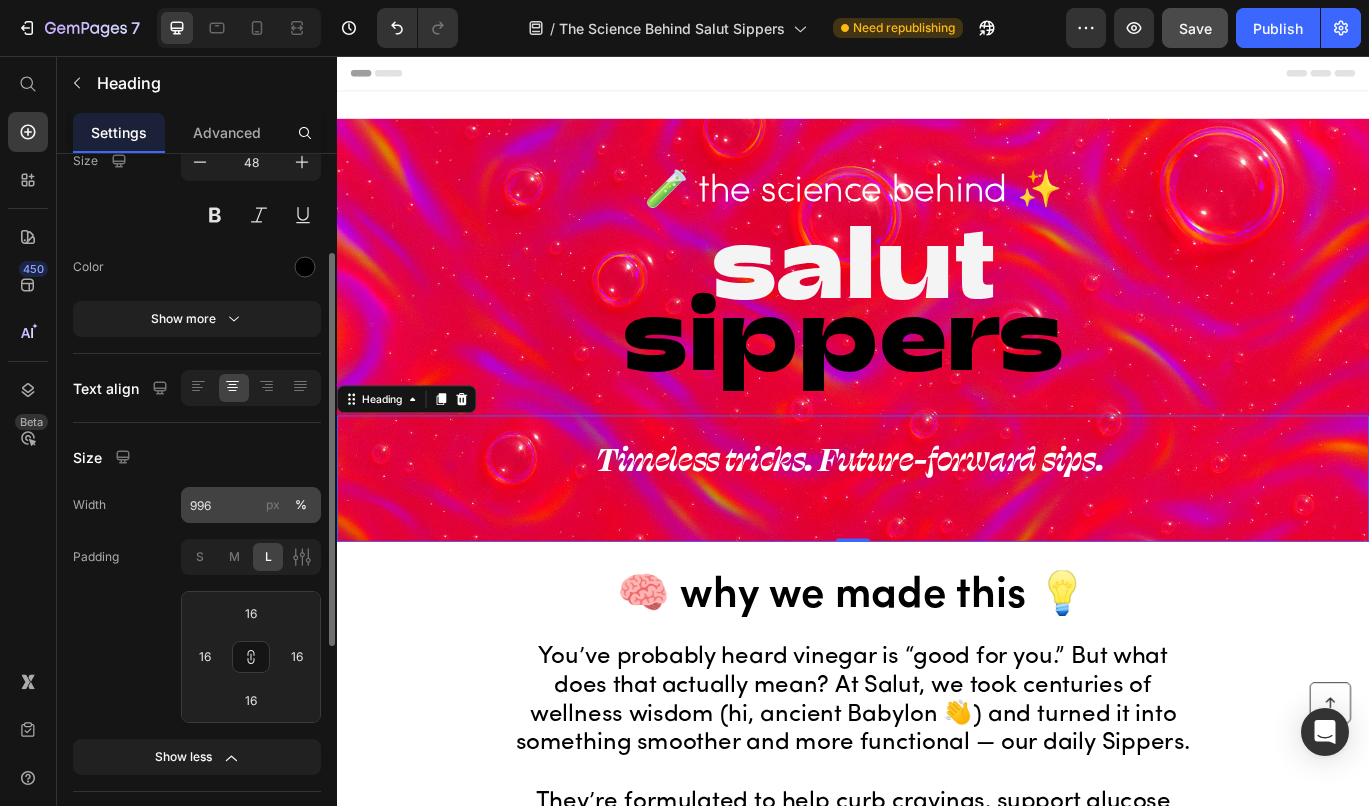 click on "px" at bounding box center (273, 505) 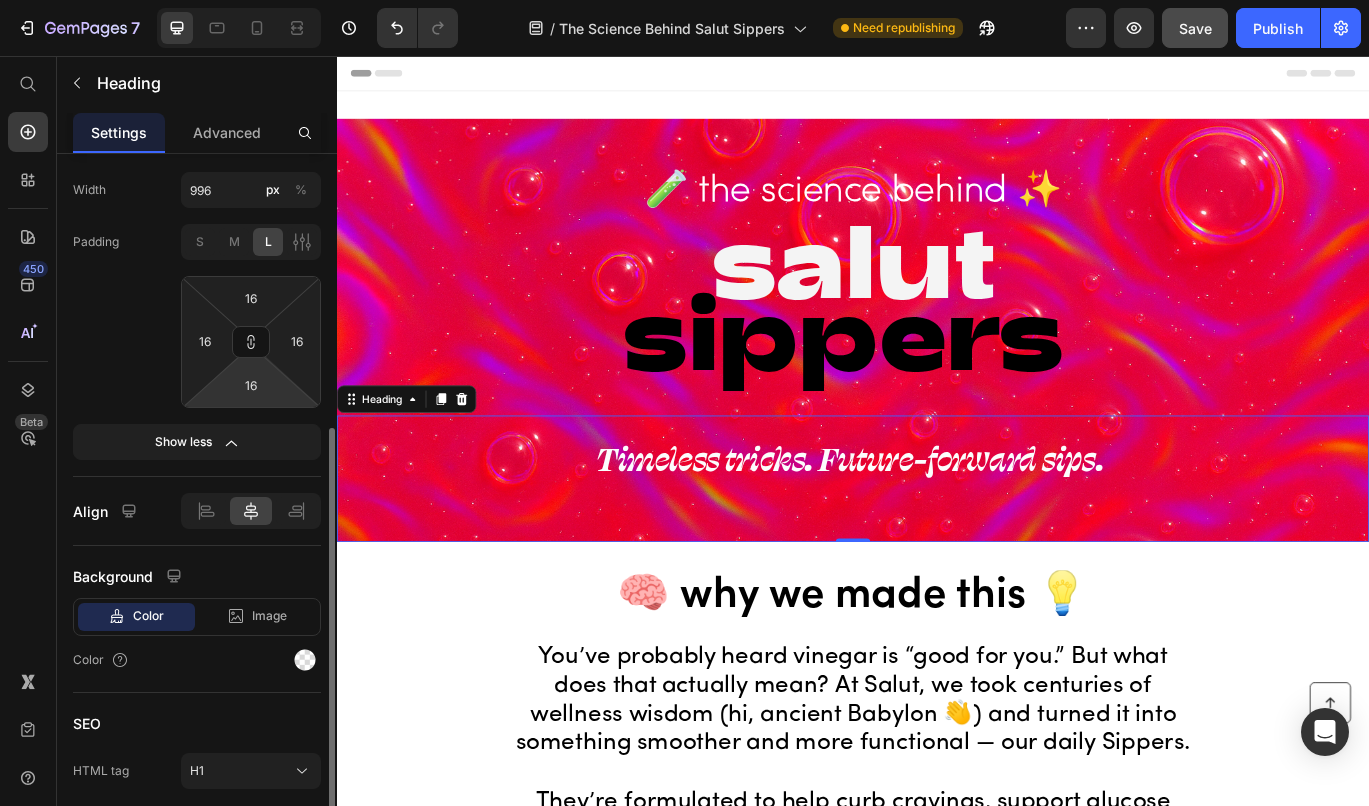 scroll, scrollTop: 291, scrollLeft: 0, axis: vertical 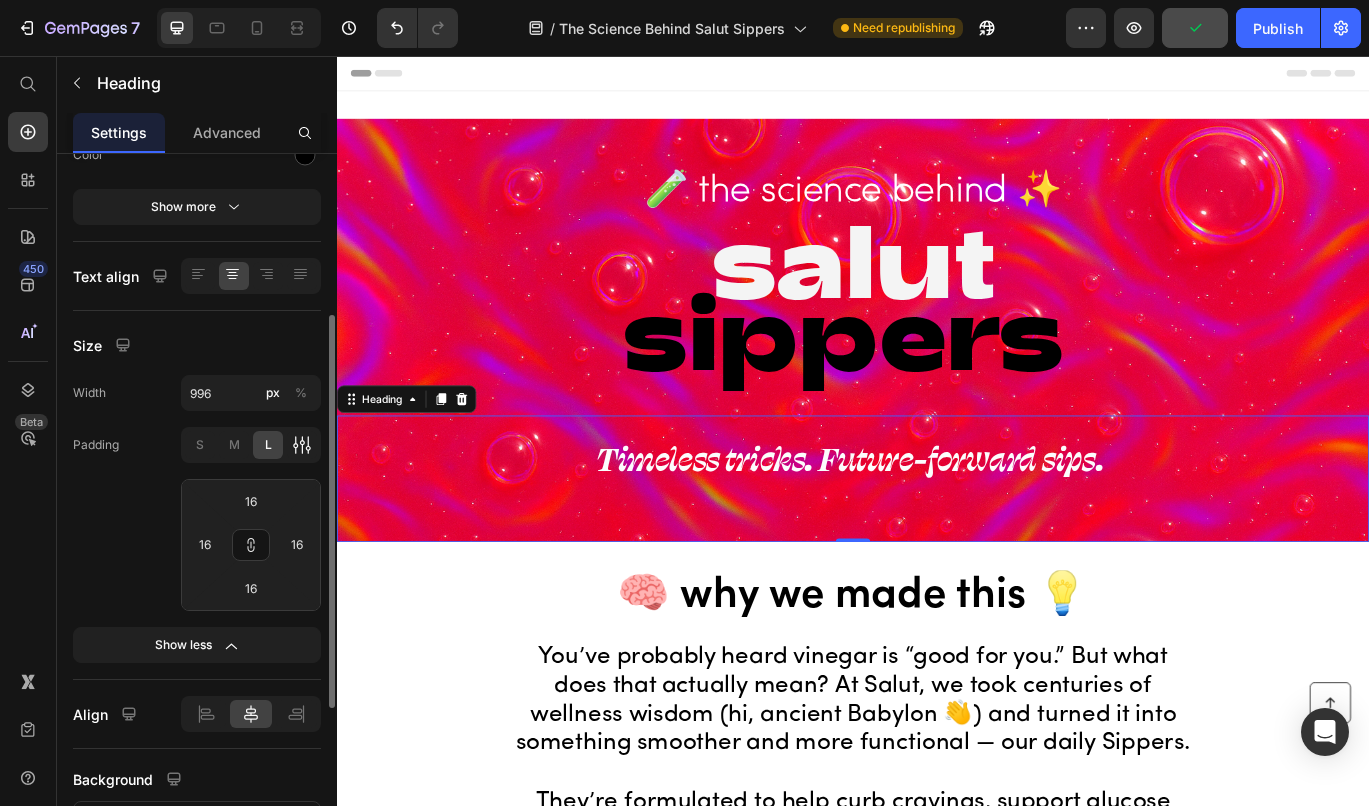 click 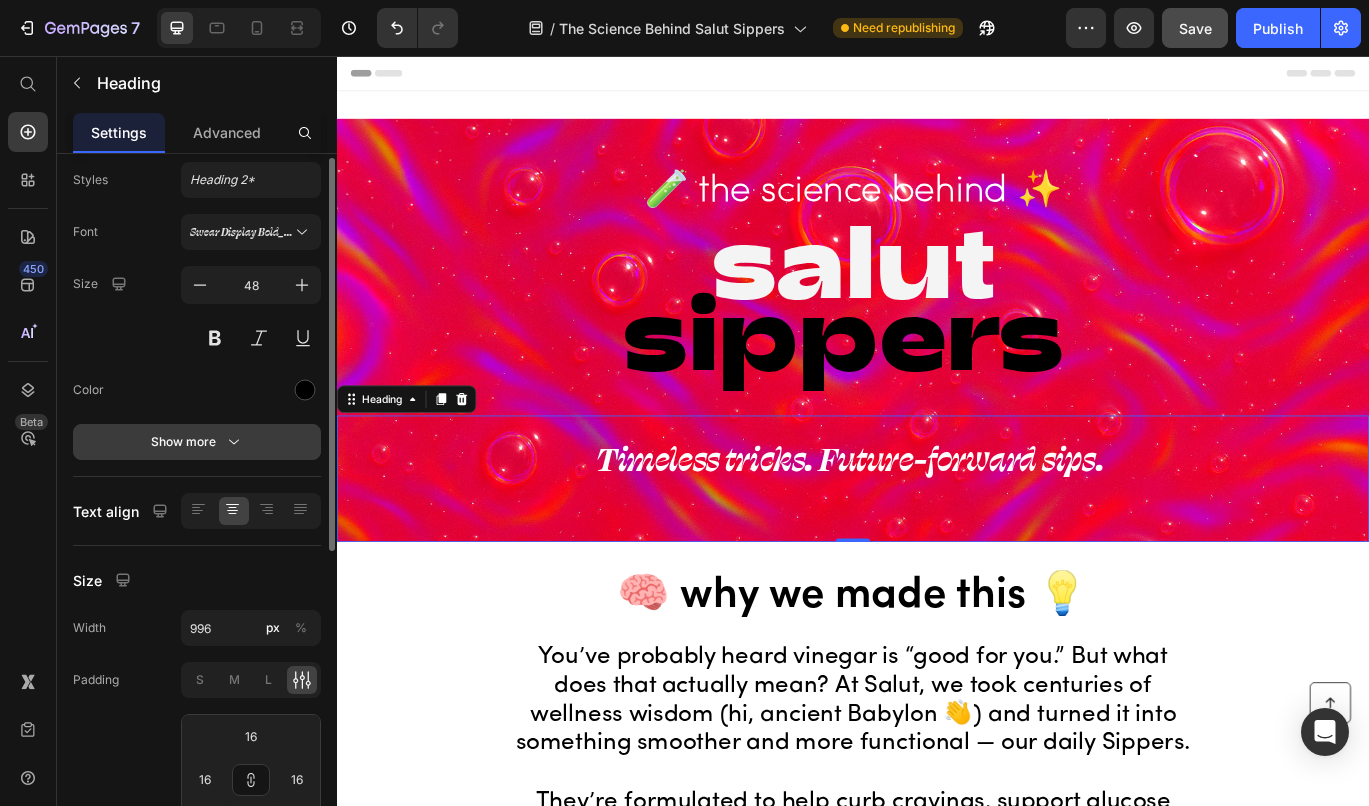 scroll, scrollTop: 0, scrollLeft: 0, axis: both 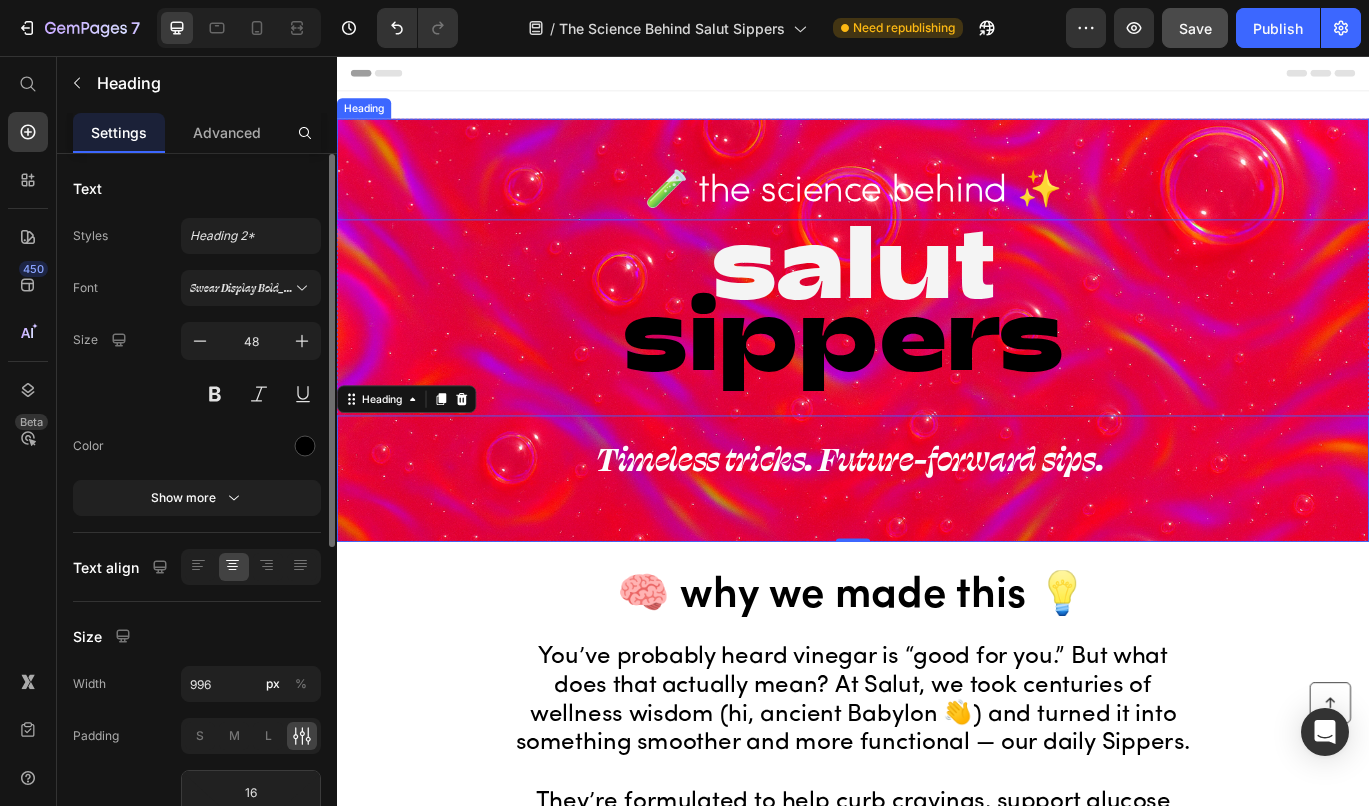 click on "🧪 the science behind ✨" at bounding box center (937, 213) 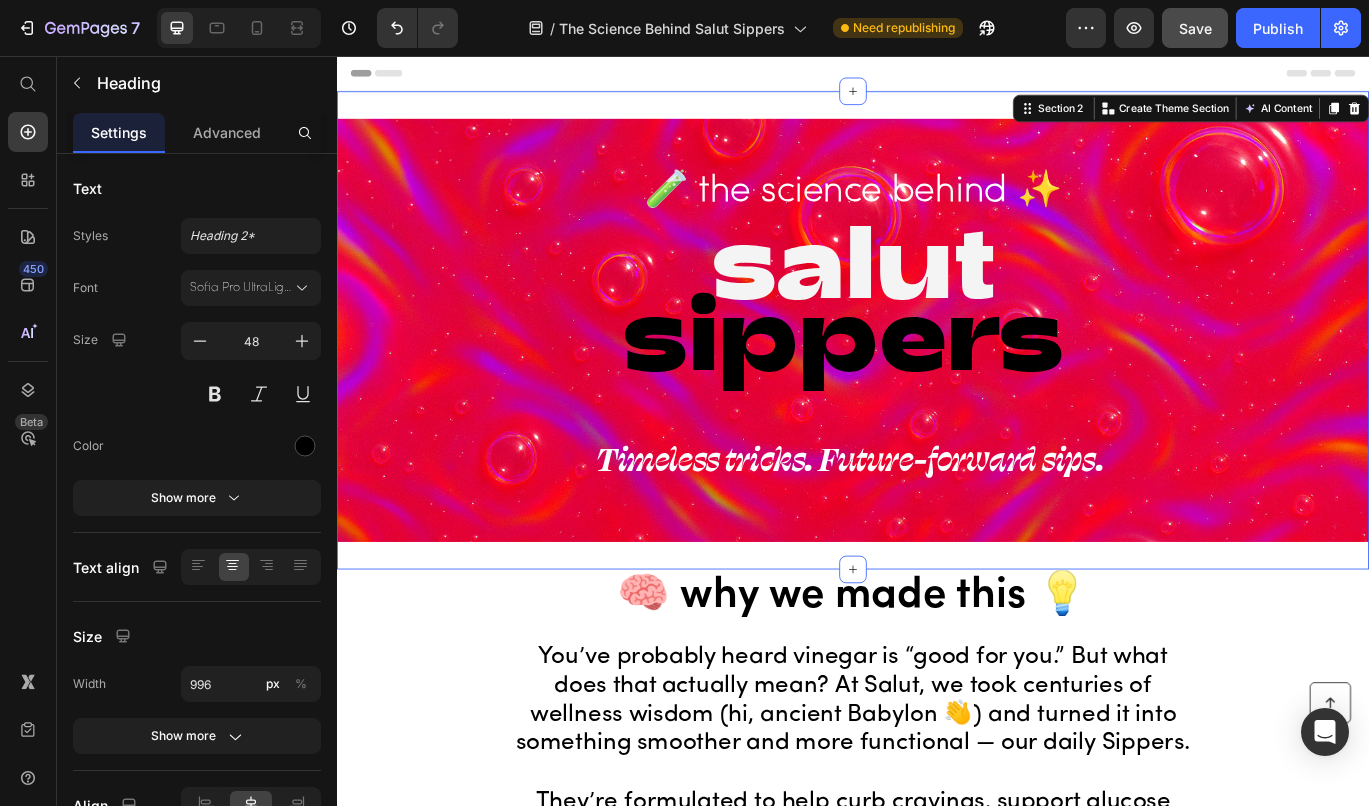 click on "🧪 the science behind ✨ Heading ⁠⁠⁠⁠⁠⁠⁠ salut sippers   Heading Timeless tricks. Future-forward sips.   Heading Row Row Section [NUMBER]   Create Theme Section AI Content Write with GemAI What would you like to describe here? Tone and Voice Persuasive Product Getting products... Show more Generate" at bounding box center [937, 375] 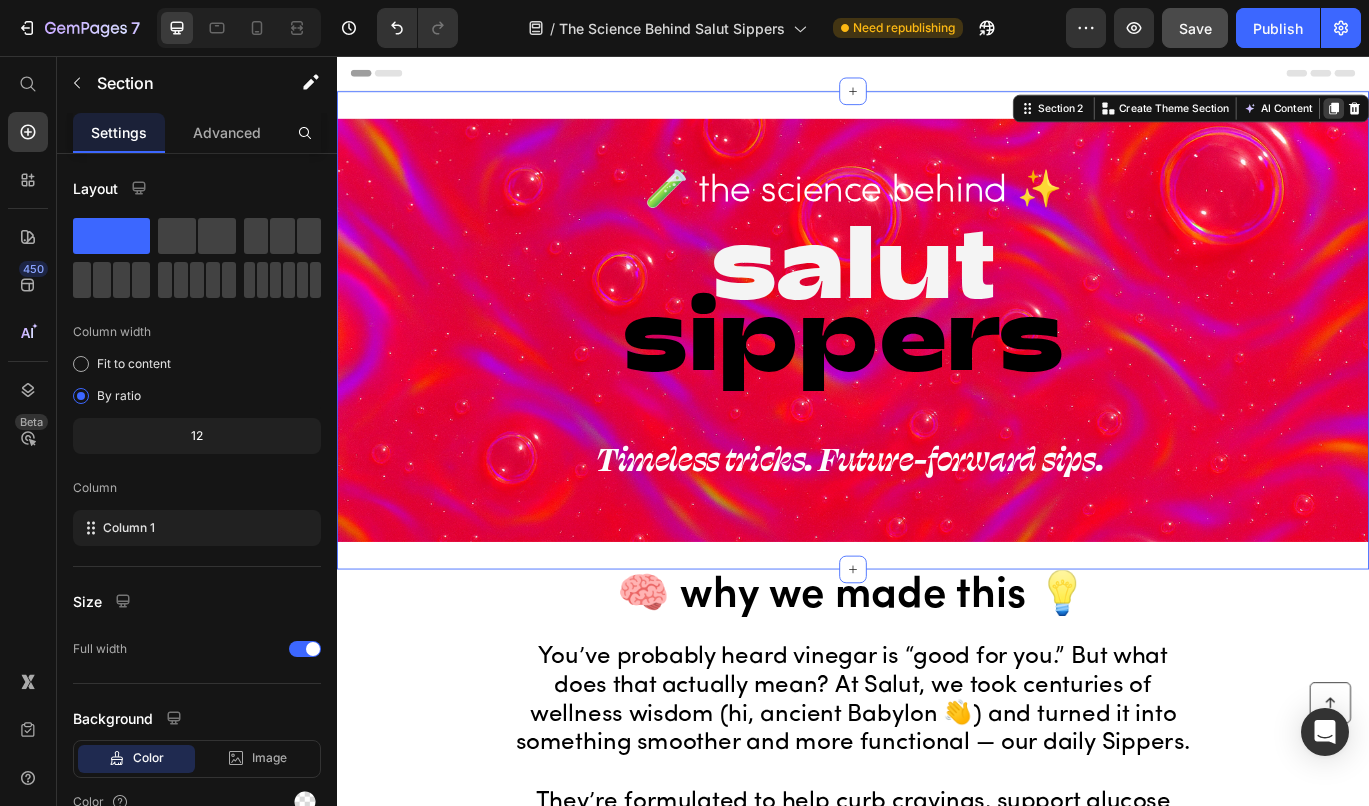 click 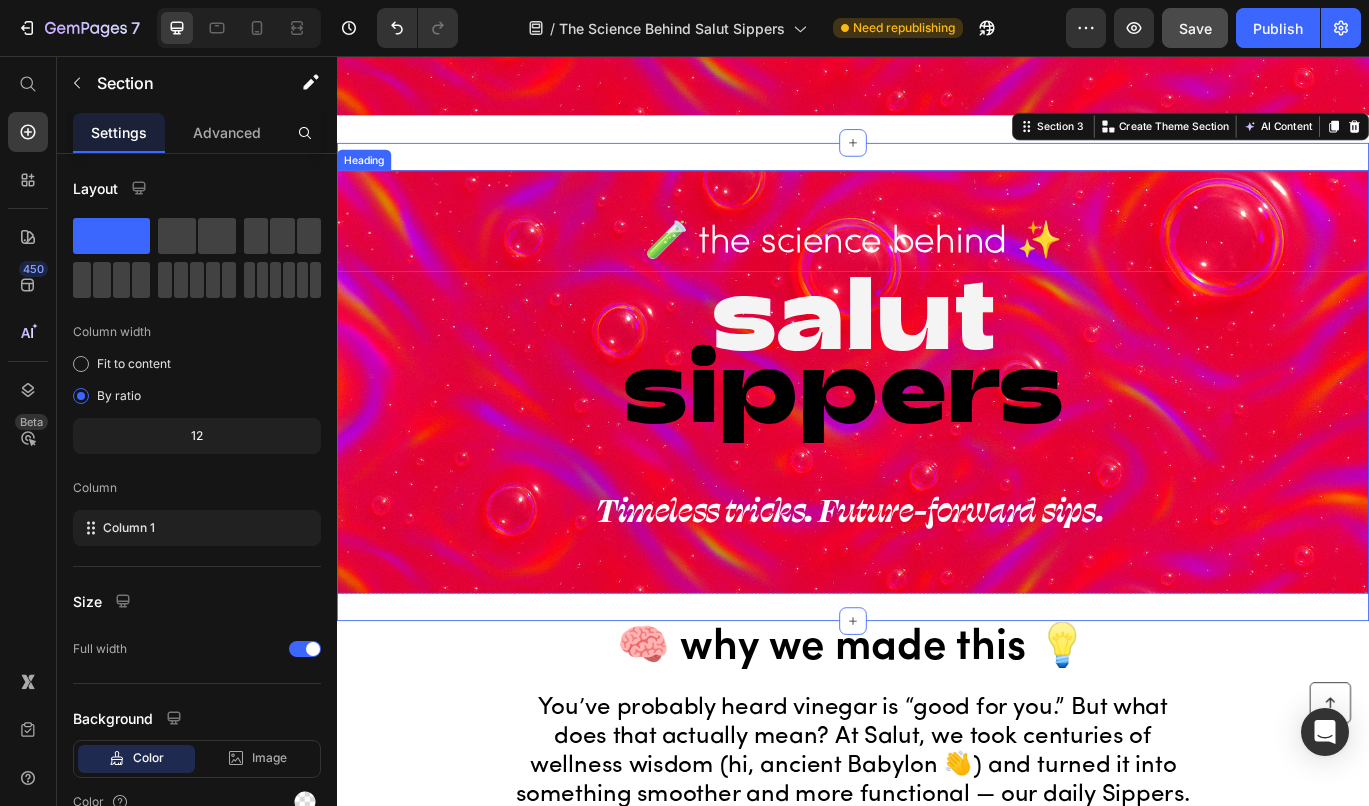 scroll, scrollTop: 527, scrollLeft: 0, axis: vertical 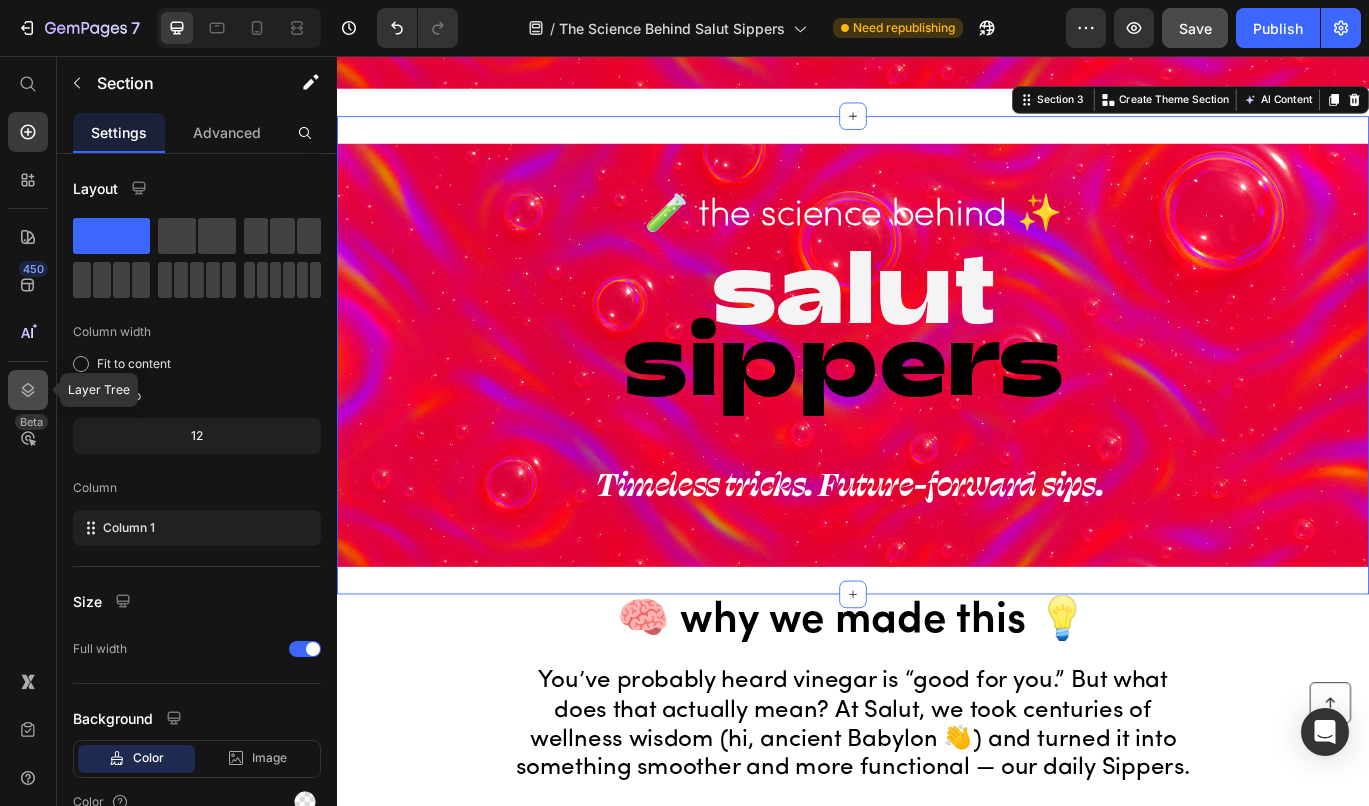 click 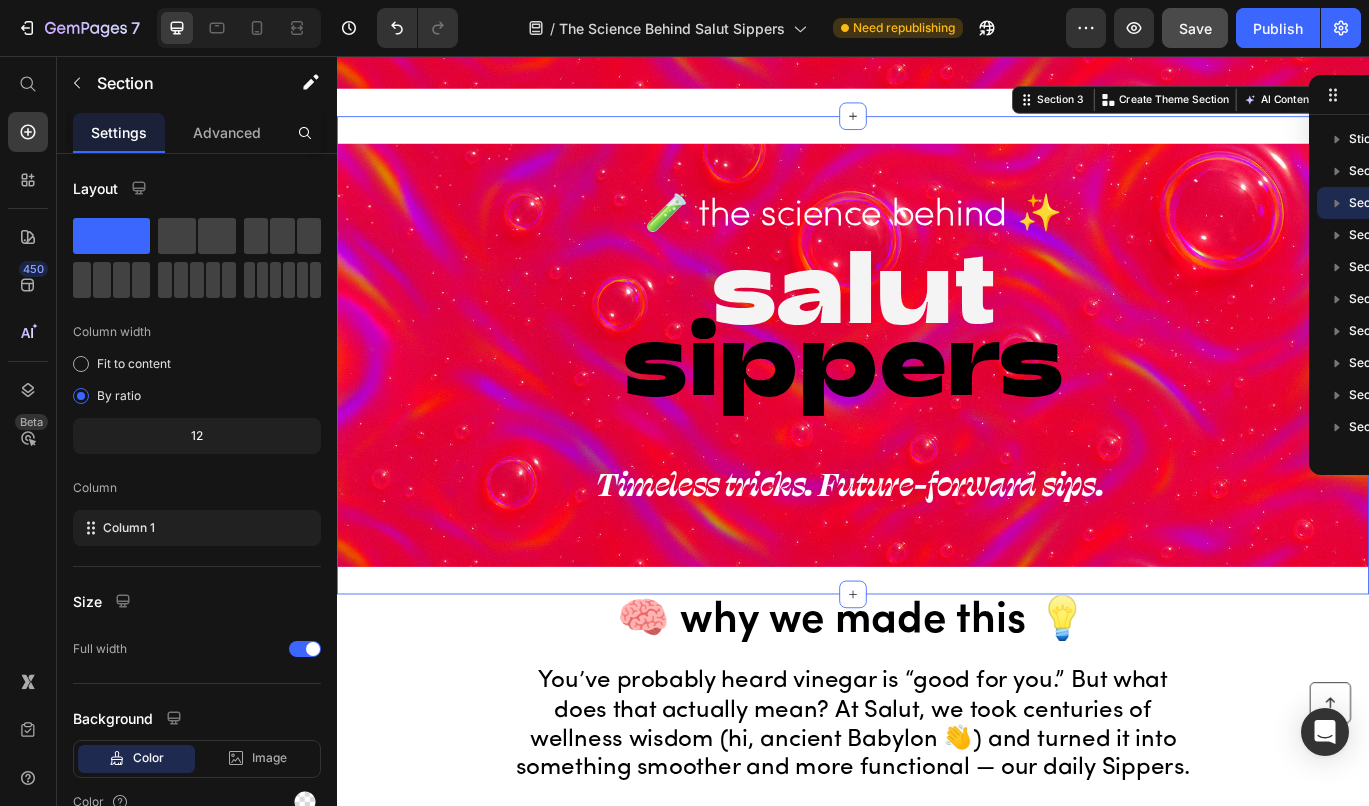 scroll, scrollTop: 0, scrollLeft: 0, axis: both 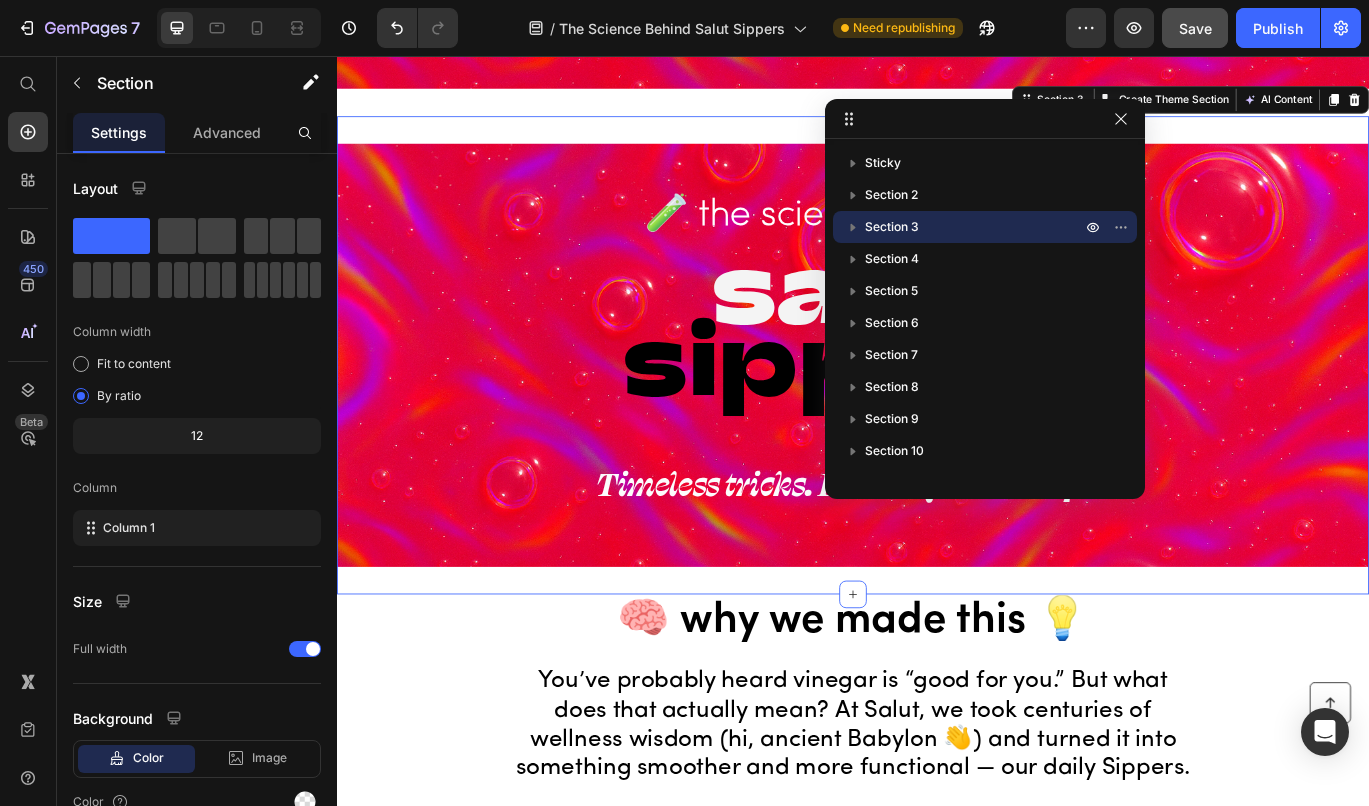 drag, startPoint x: 1352, startPoint y: 102, endPoint x: 1125, endPoint y: 126, distance: 228.2652 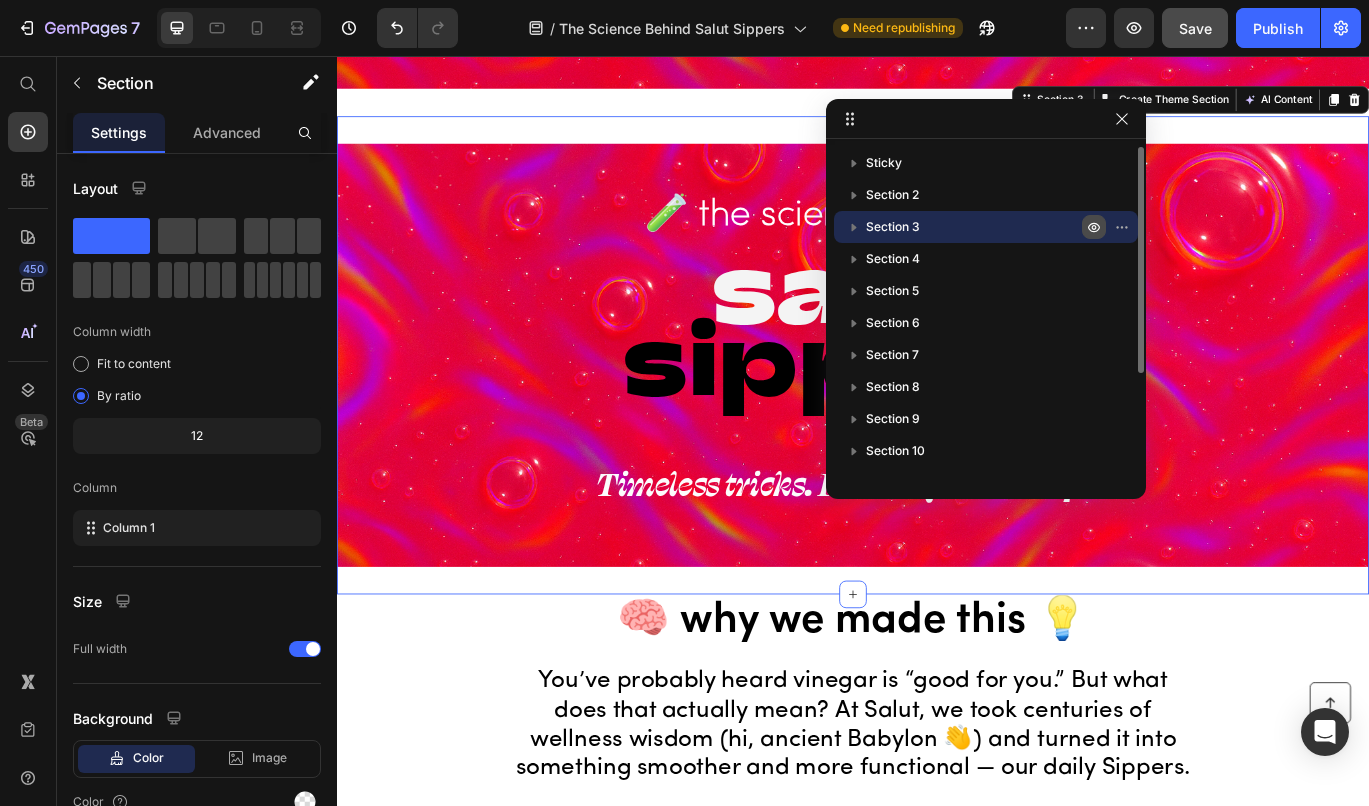 click at bounding box center (1094, 227) 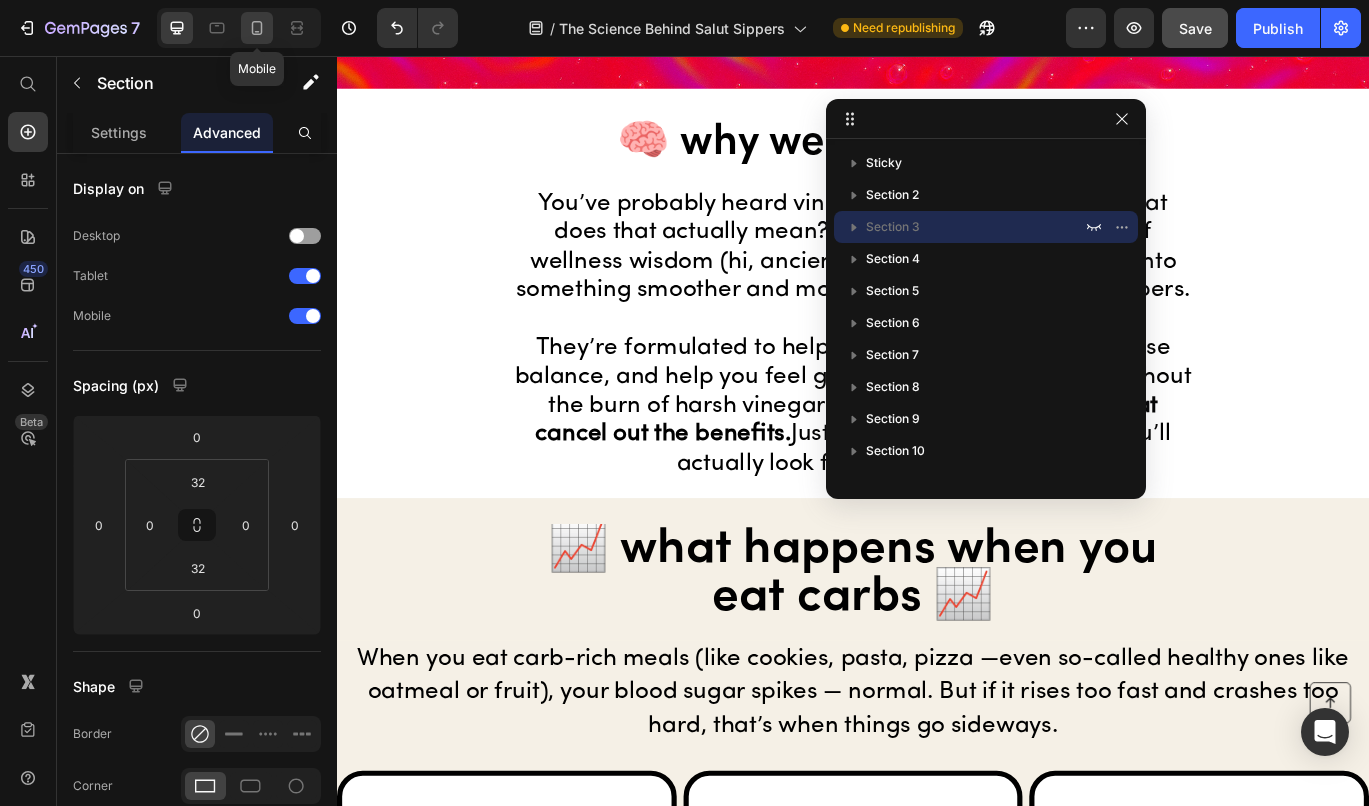 click 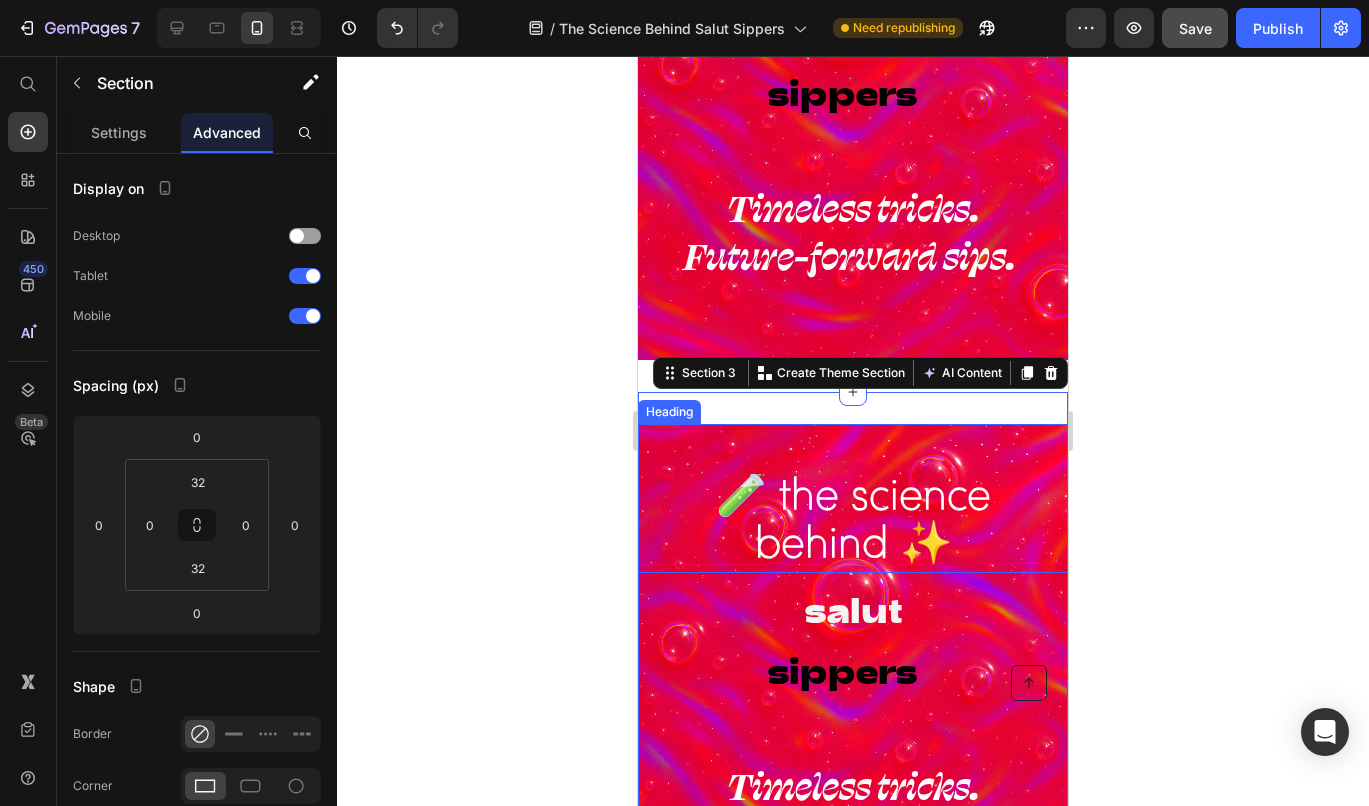 scroll, scrollTop: 0, scrollLeft: 0, axis: both 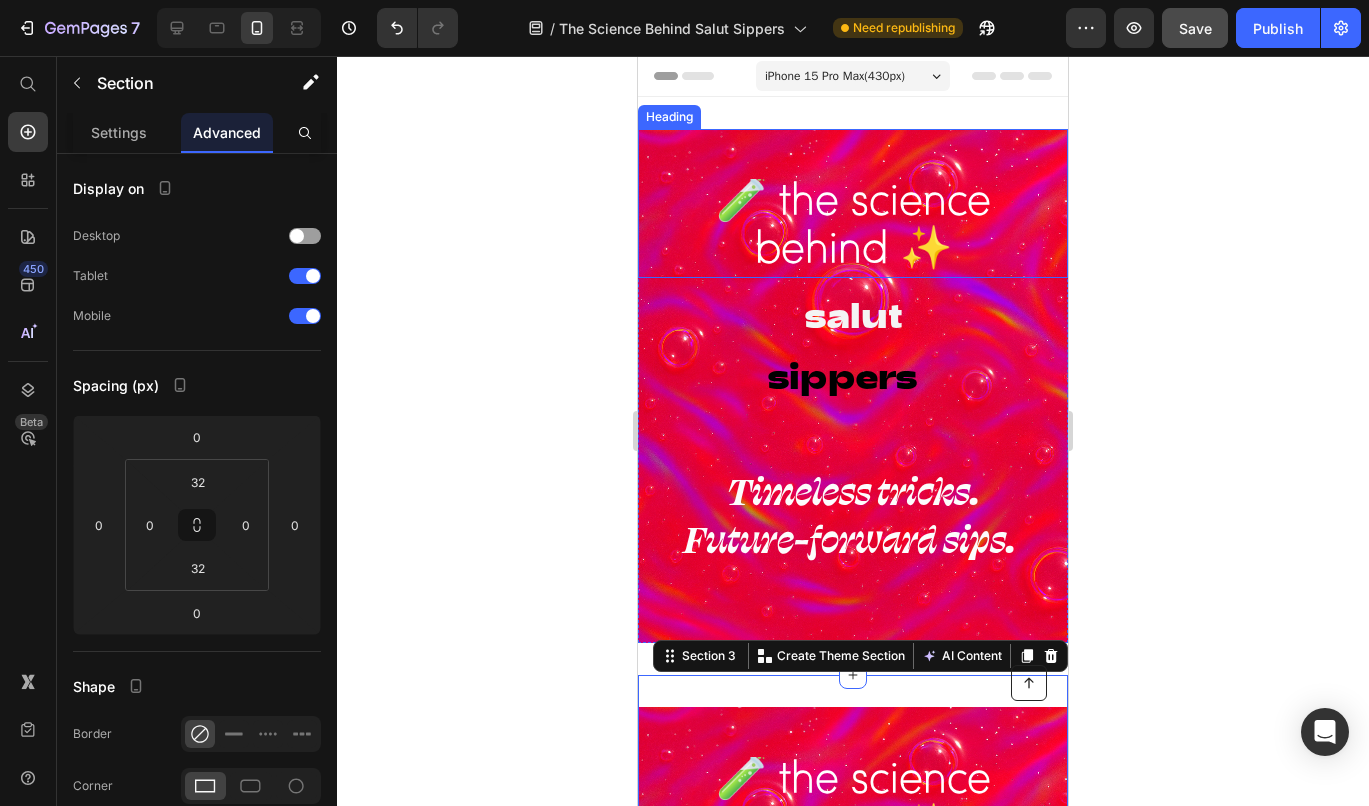 click on "🧪 the science behind ✨ Heading ⁠⁠⁠⁠⁠⁠⁠ salut sippers   Heading Timeless tricks. Future-forward sips.   Heading Row Row Section [NUMBER]" at bounding box center [853, 386] 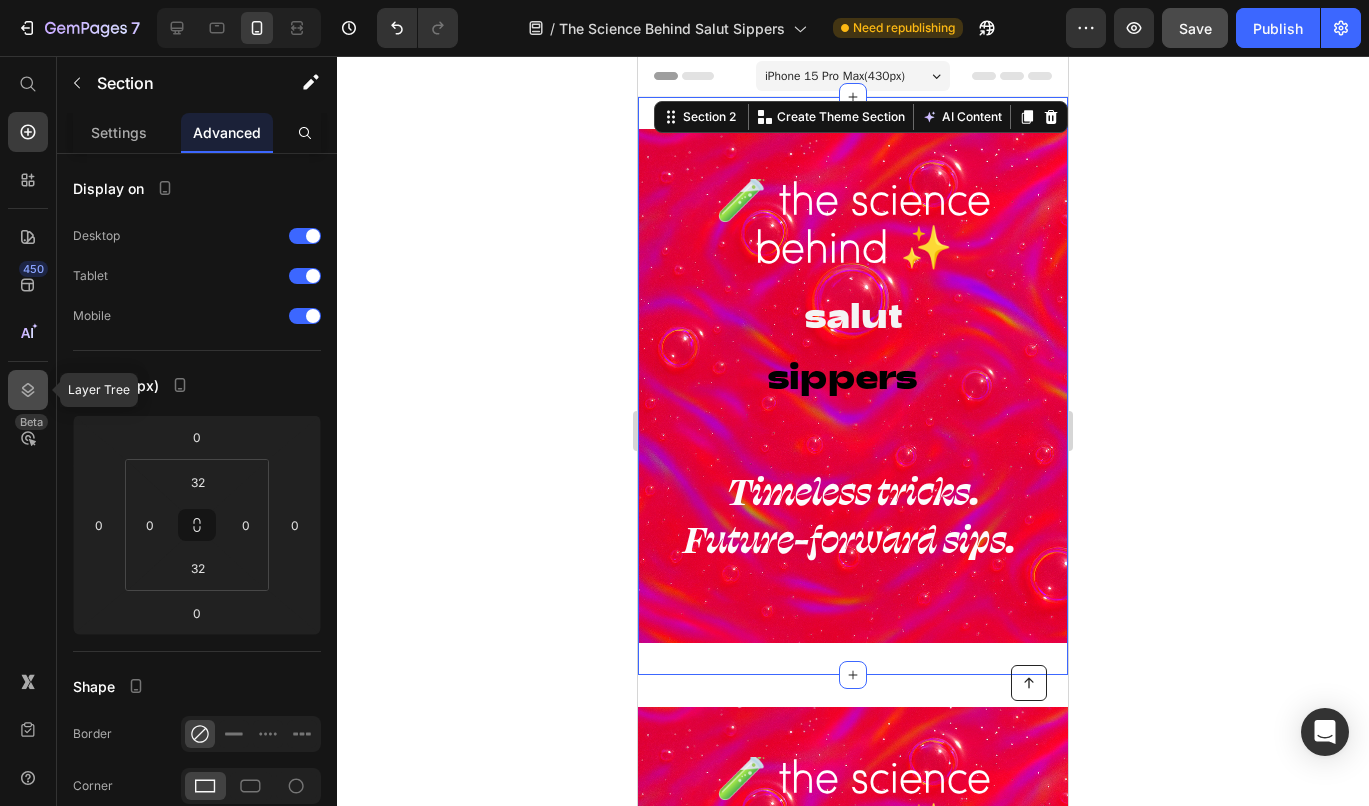 click 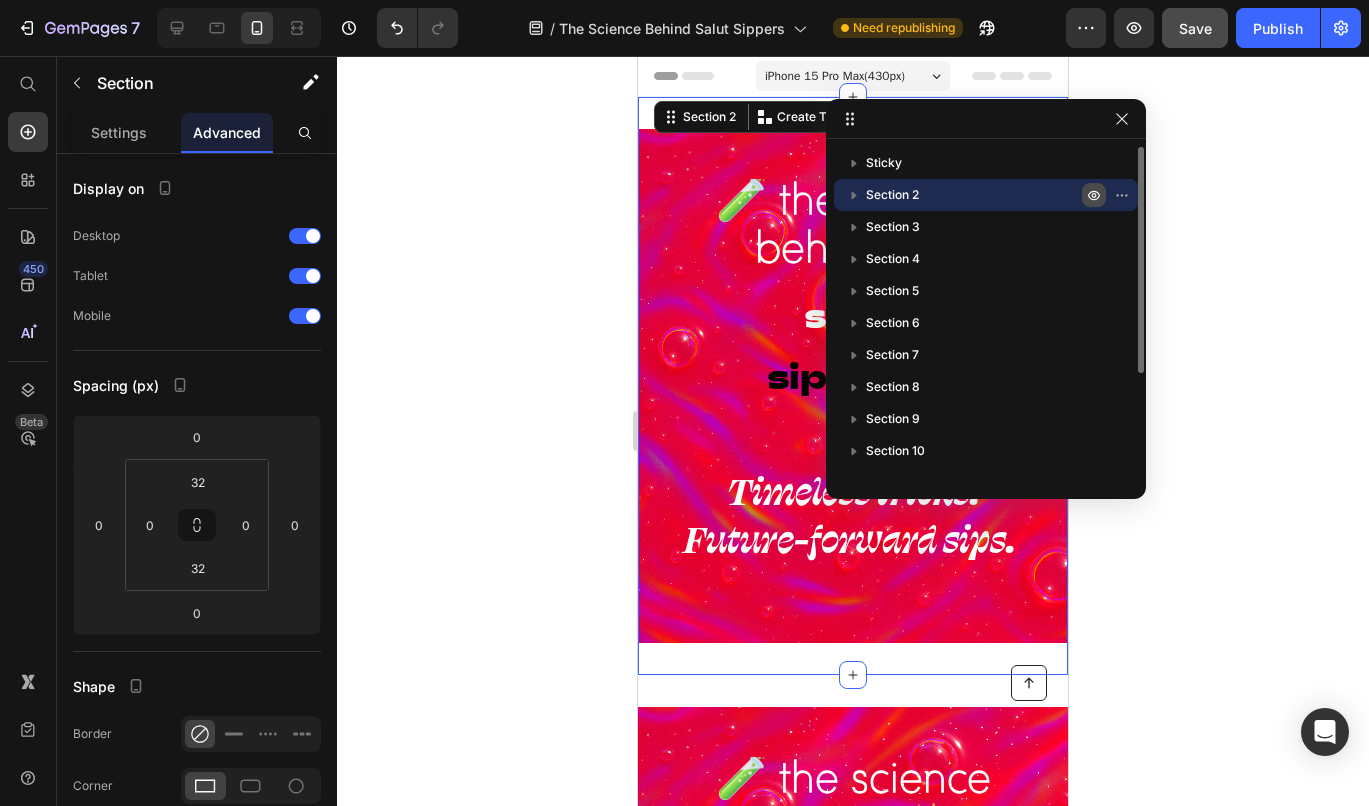 click 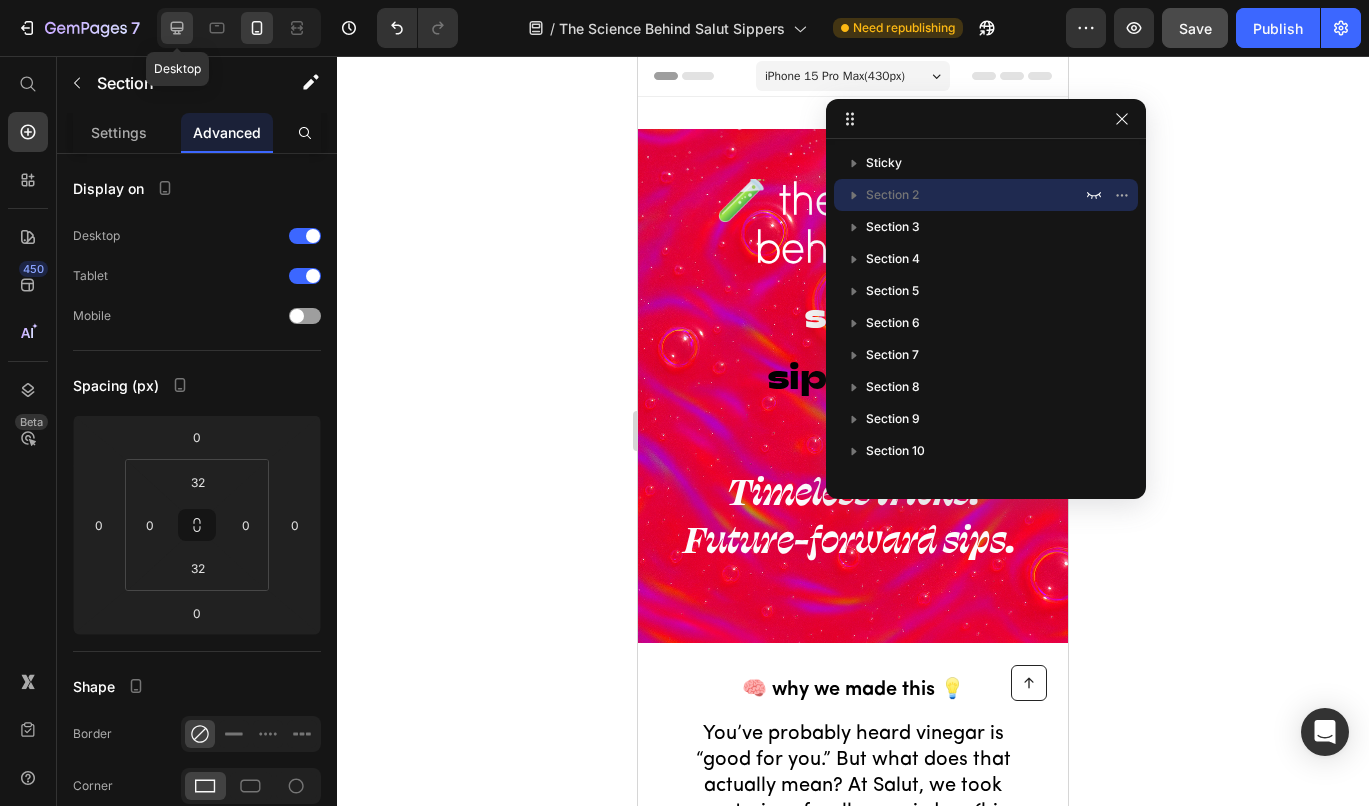 click 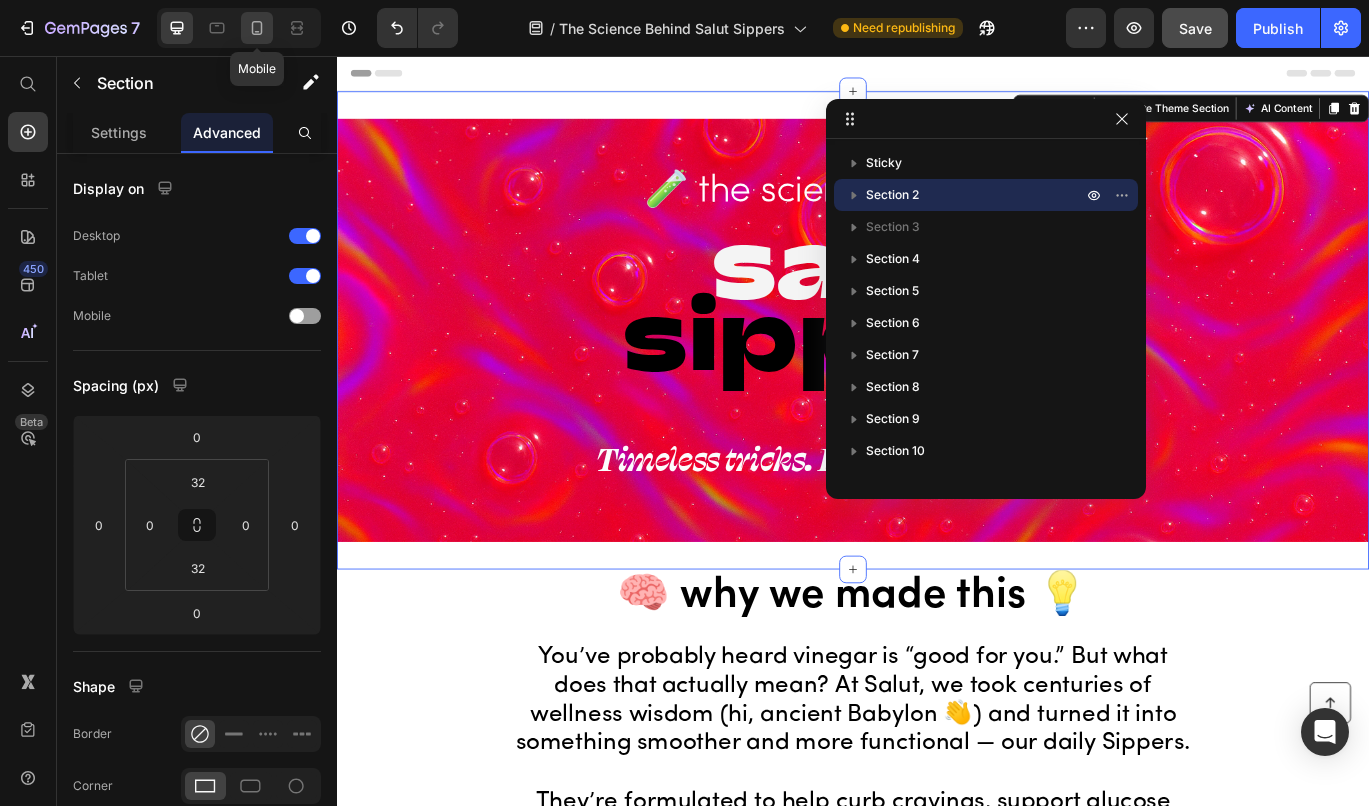 click 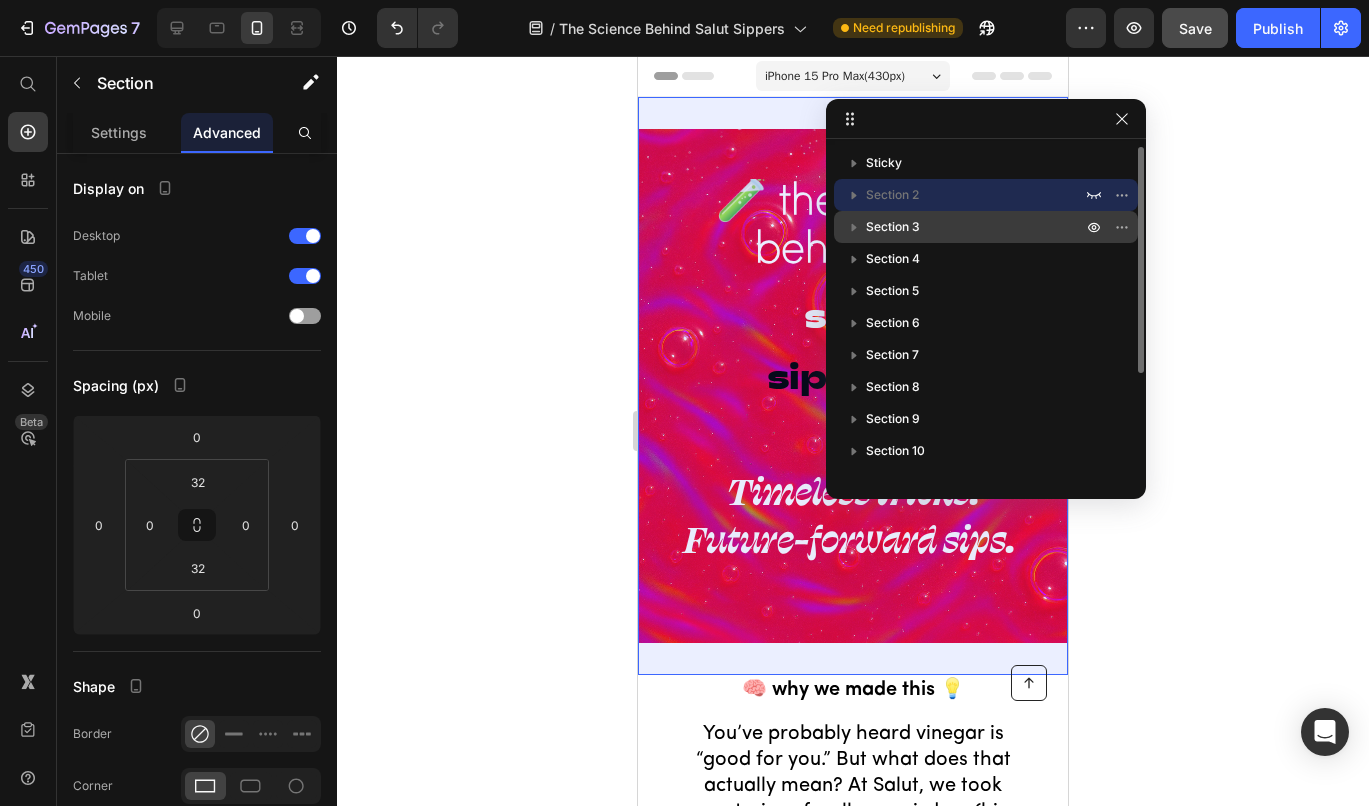 click on "Section 3" at bounding box center (893, 227) 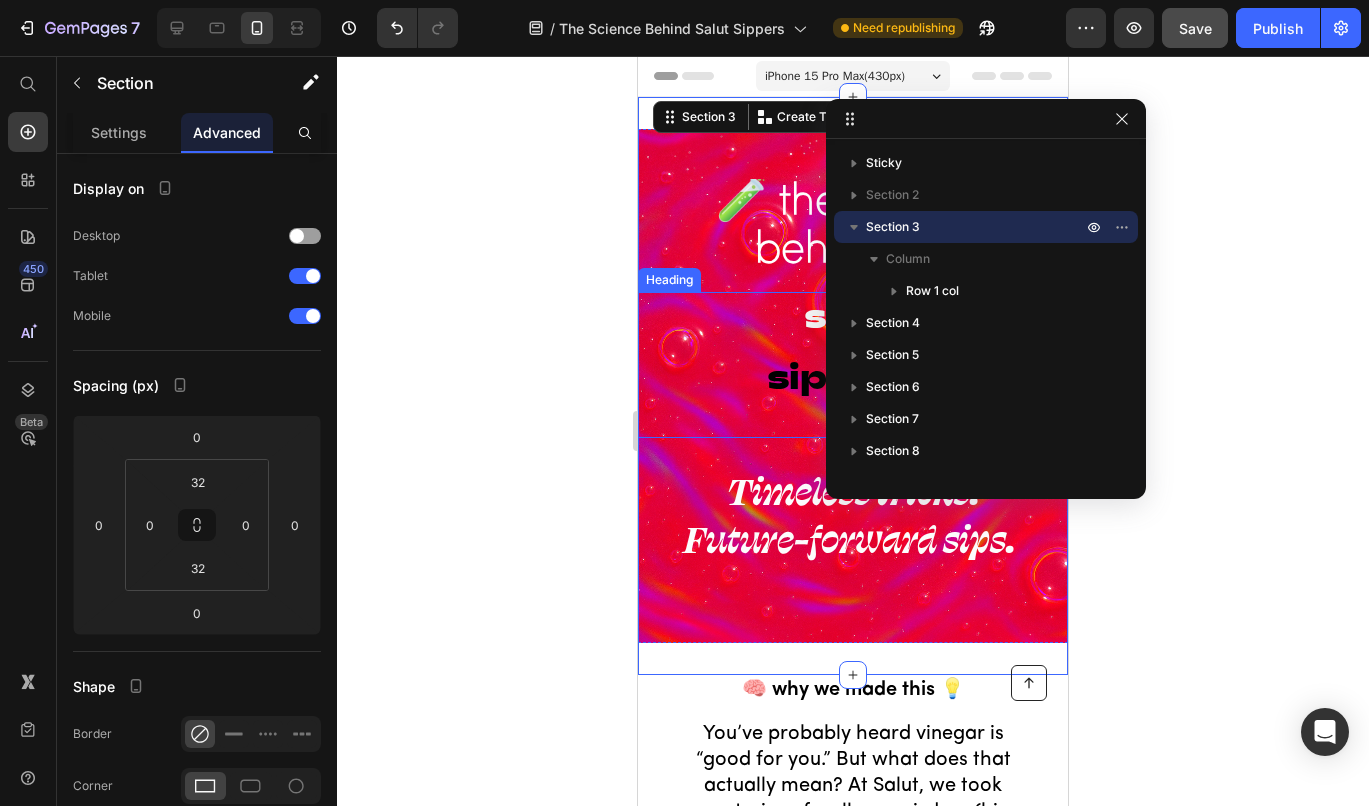 click on "salut sippers" at bounding box center [853, 365] 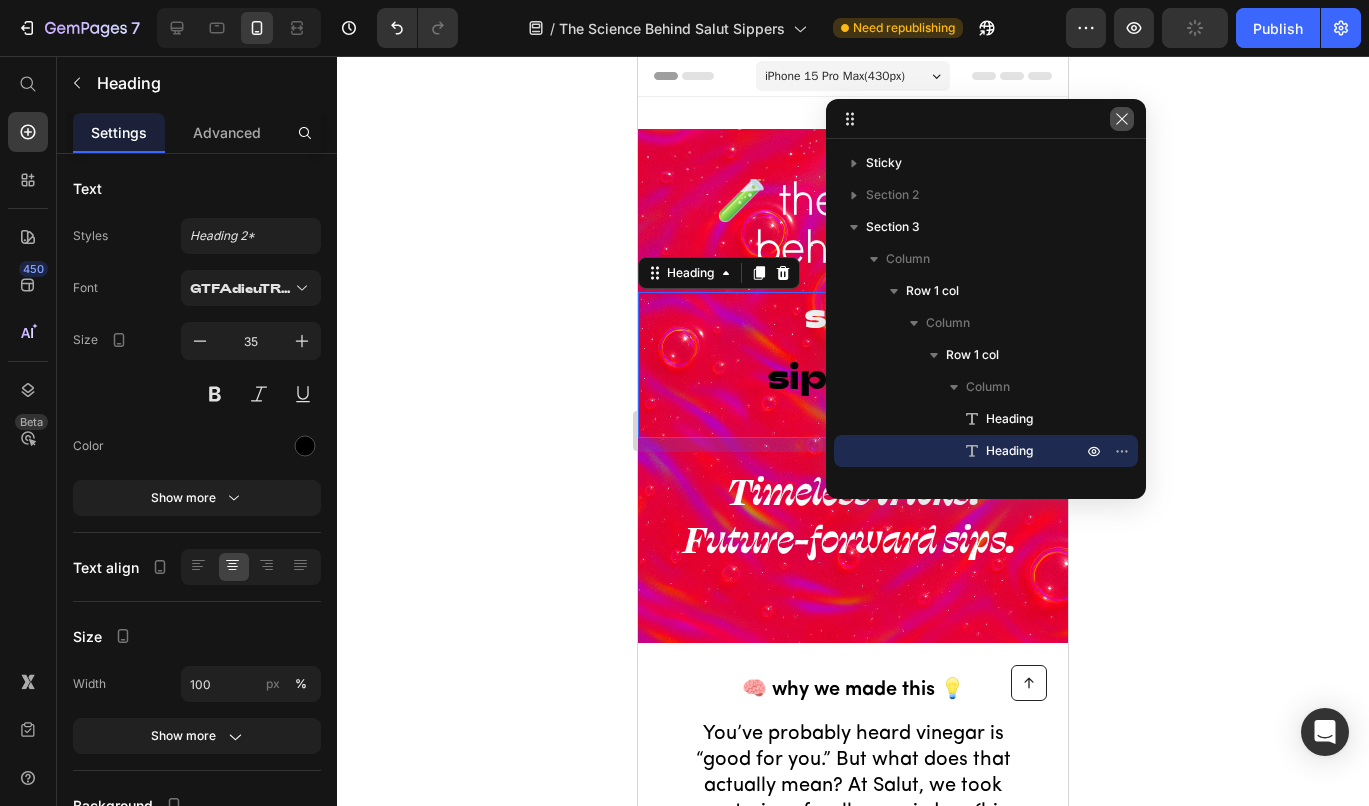 click 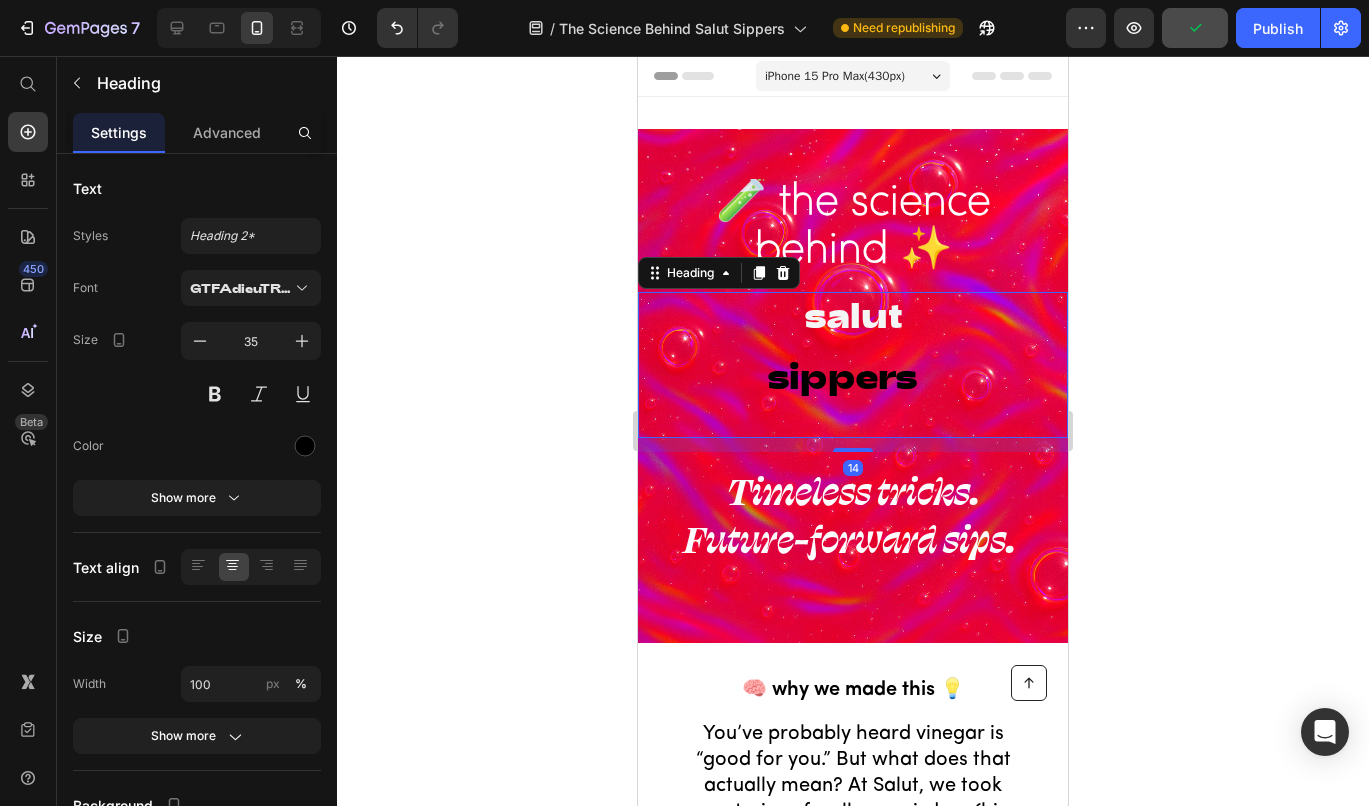 click on "salut sippers" at bounding box center [853, 365] 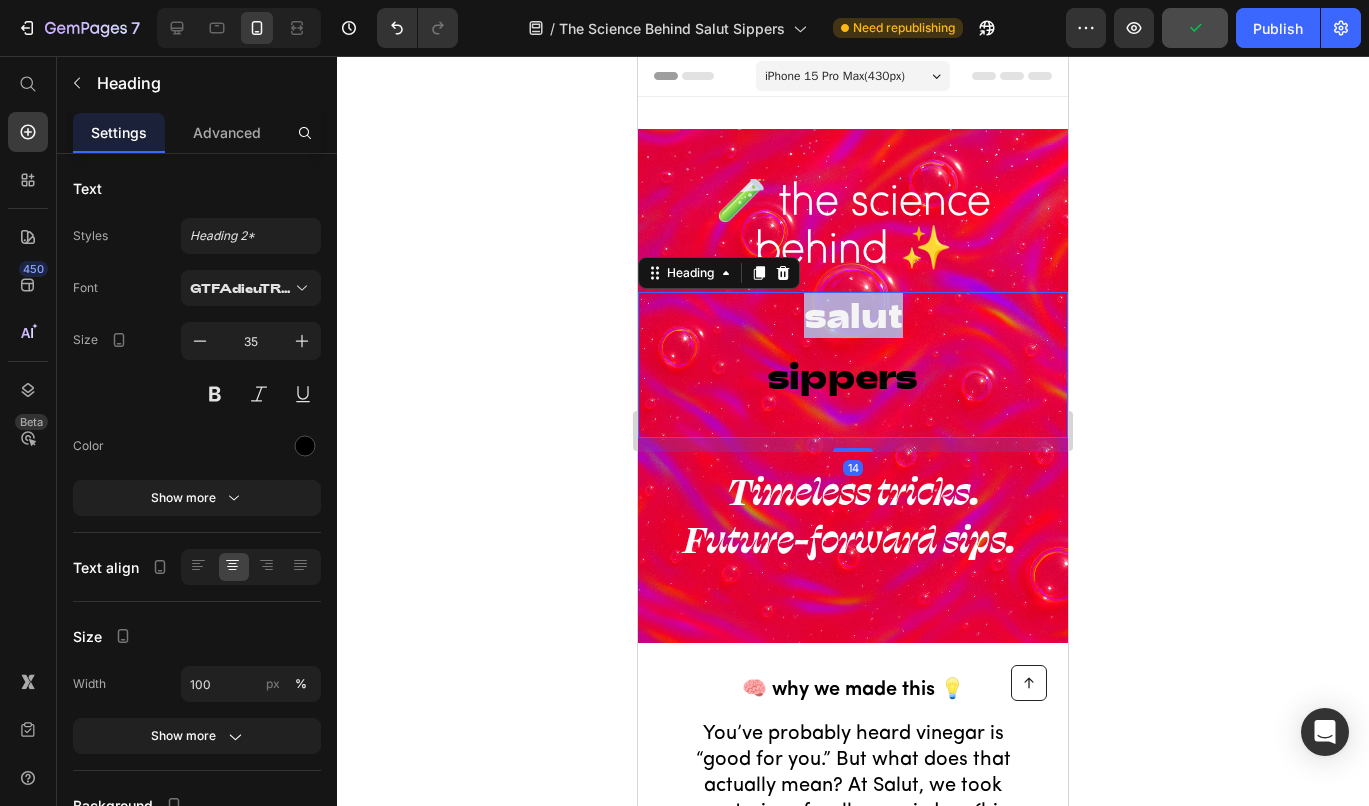 click on "salut sippers" at bounding box center [853, 345] 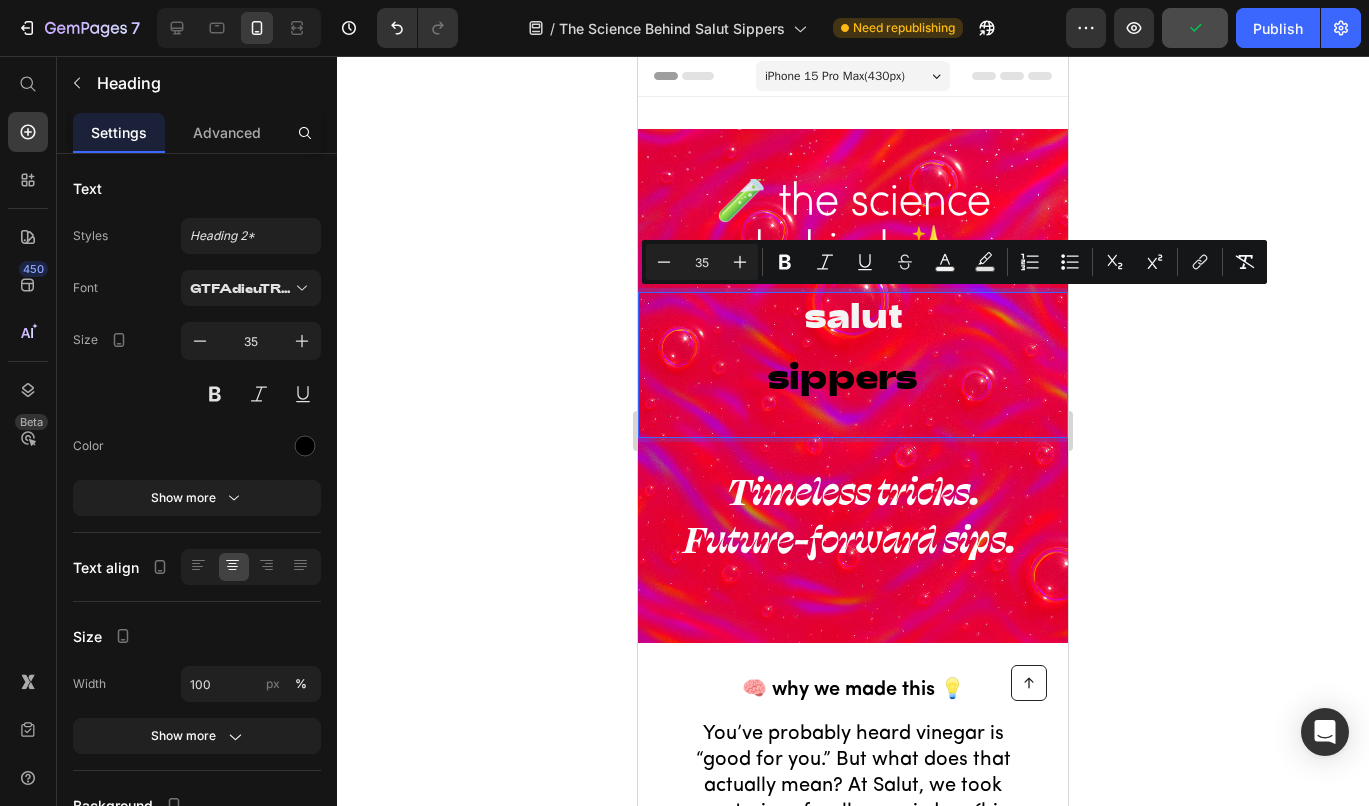 click on "salut sippers" at bounding box center [853, 345] 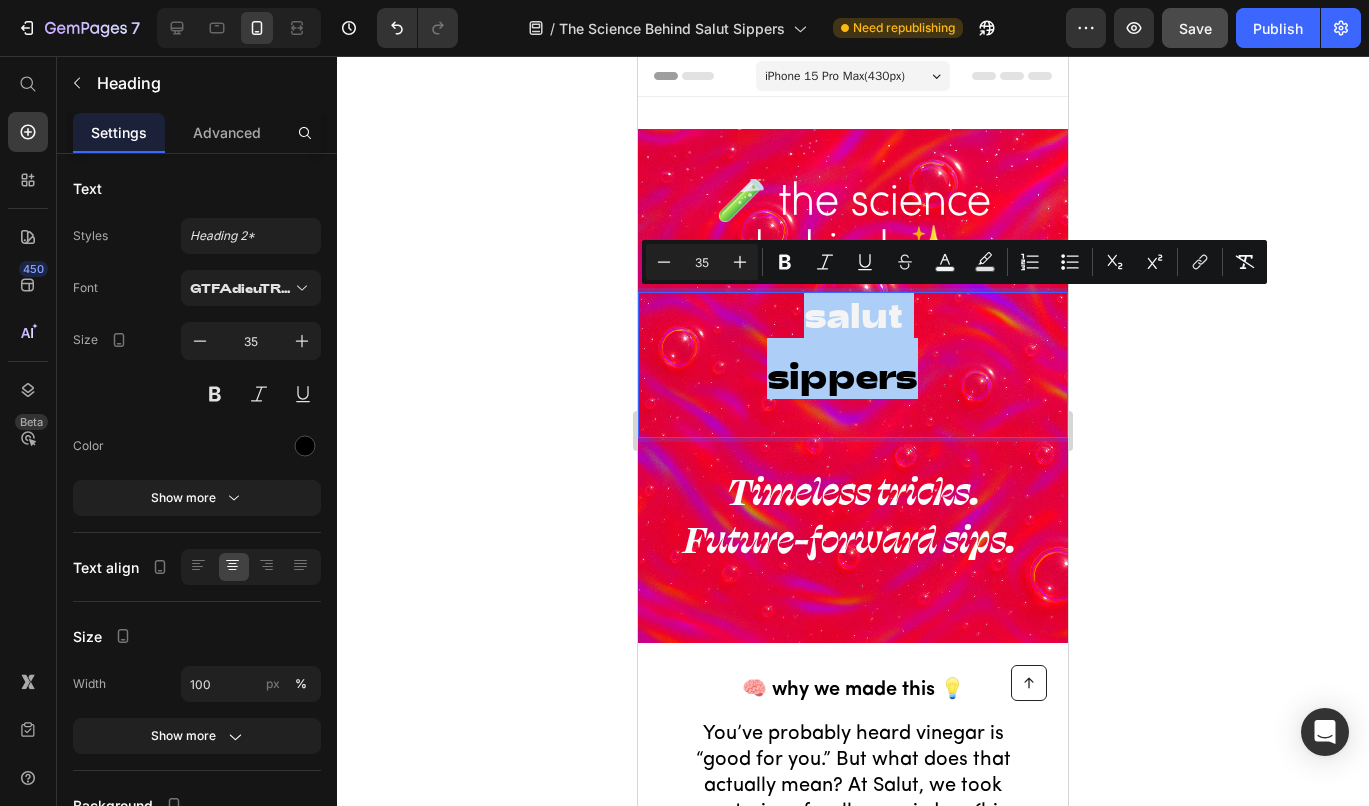 click on "35" at bounding box center (702, 262) 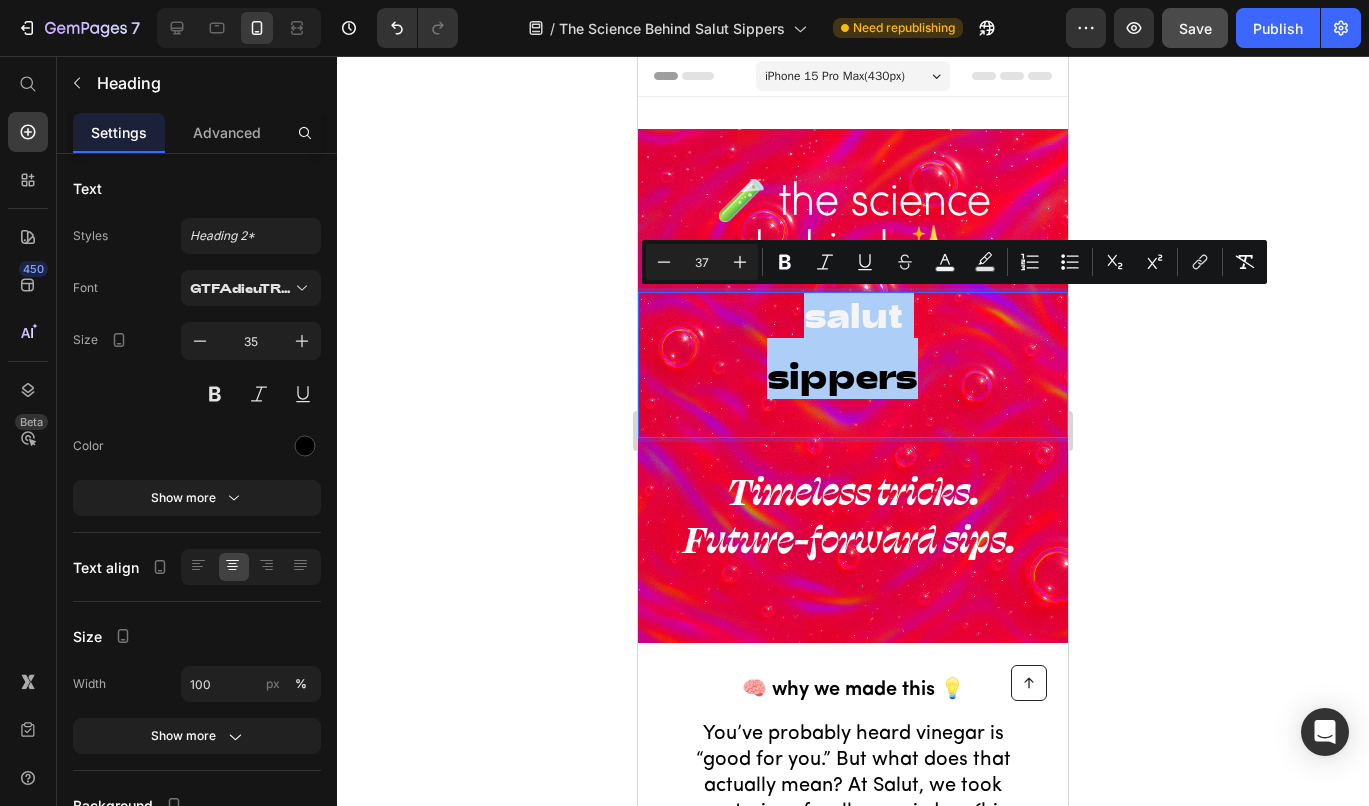 type on "3" 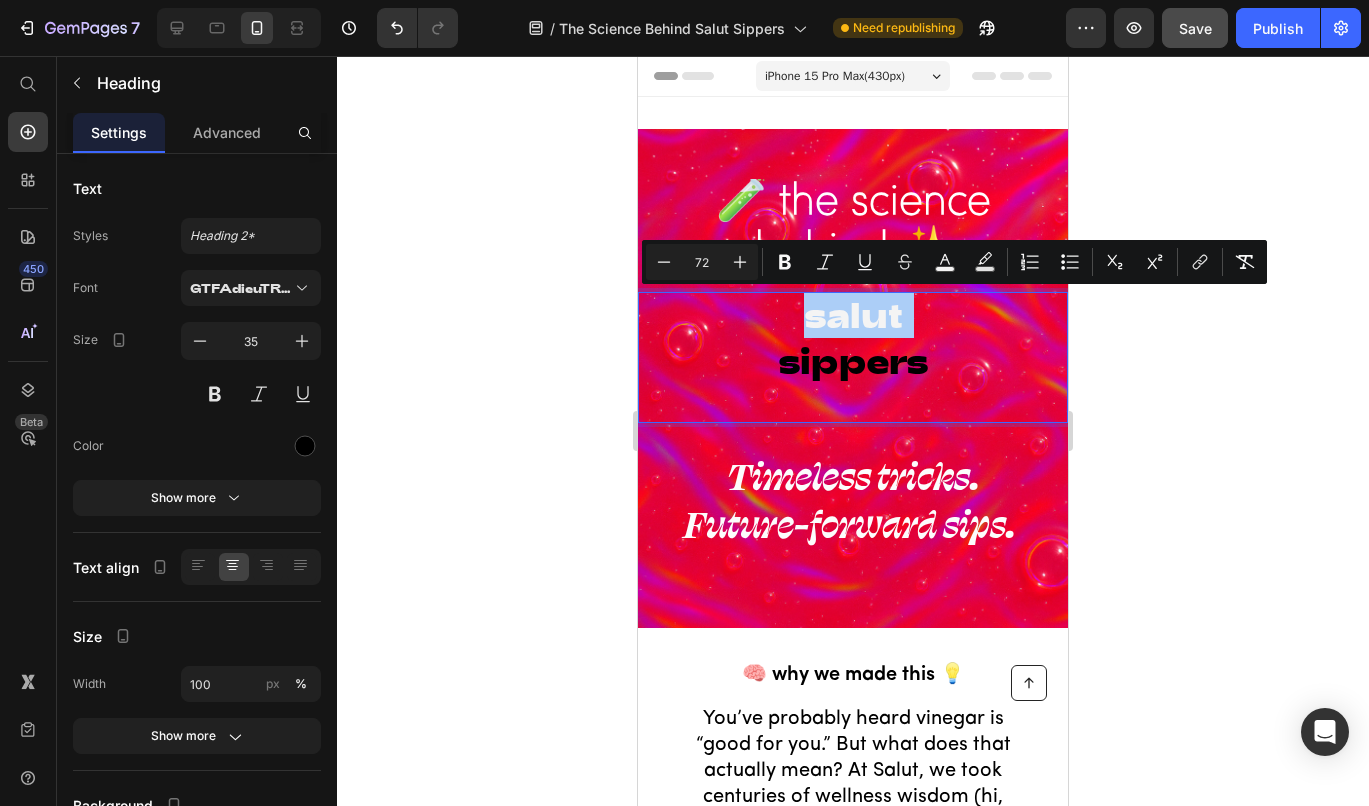 type on "72" 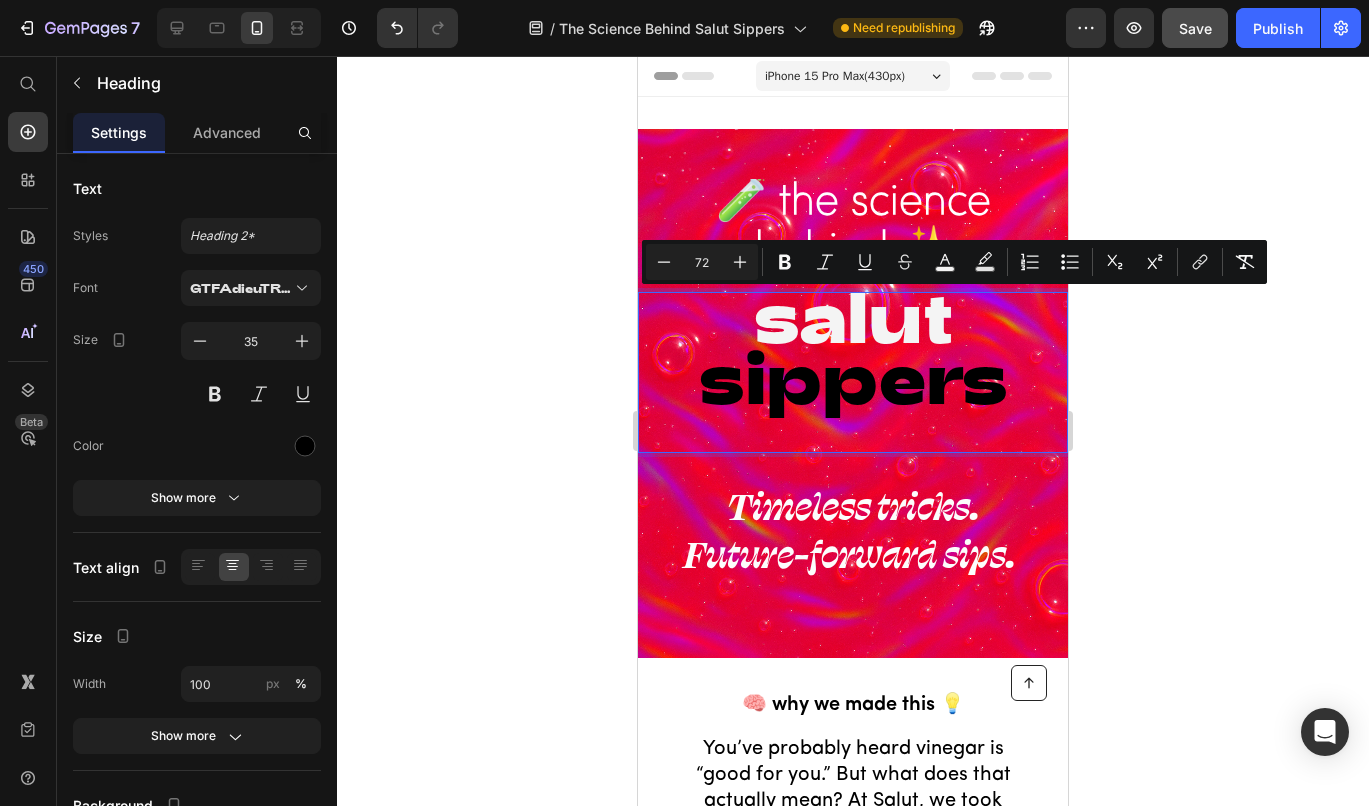 click on "salut sippers" at bounding box center (853, 352) 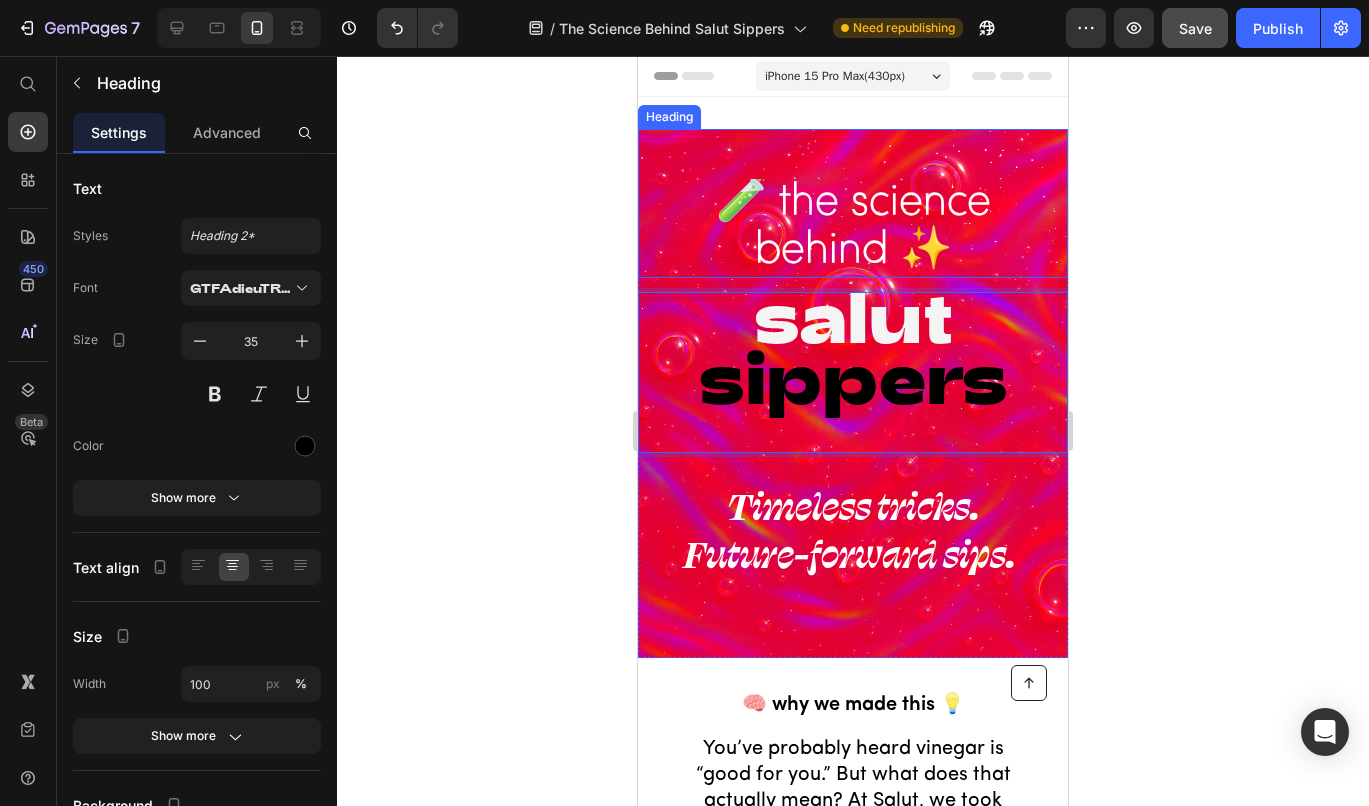 click on "🧪 the science behind ✨" at bounding box center (853, 227) 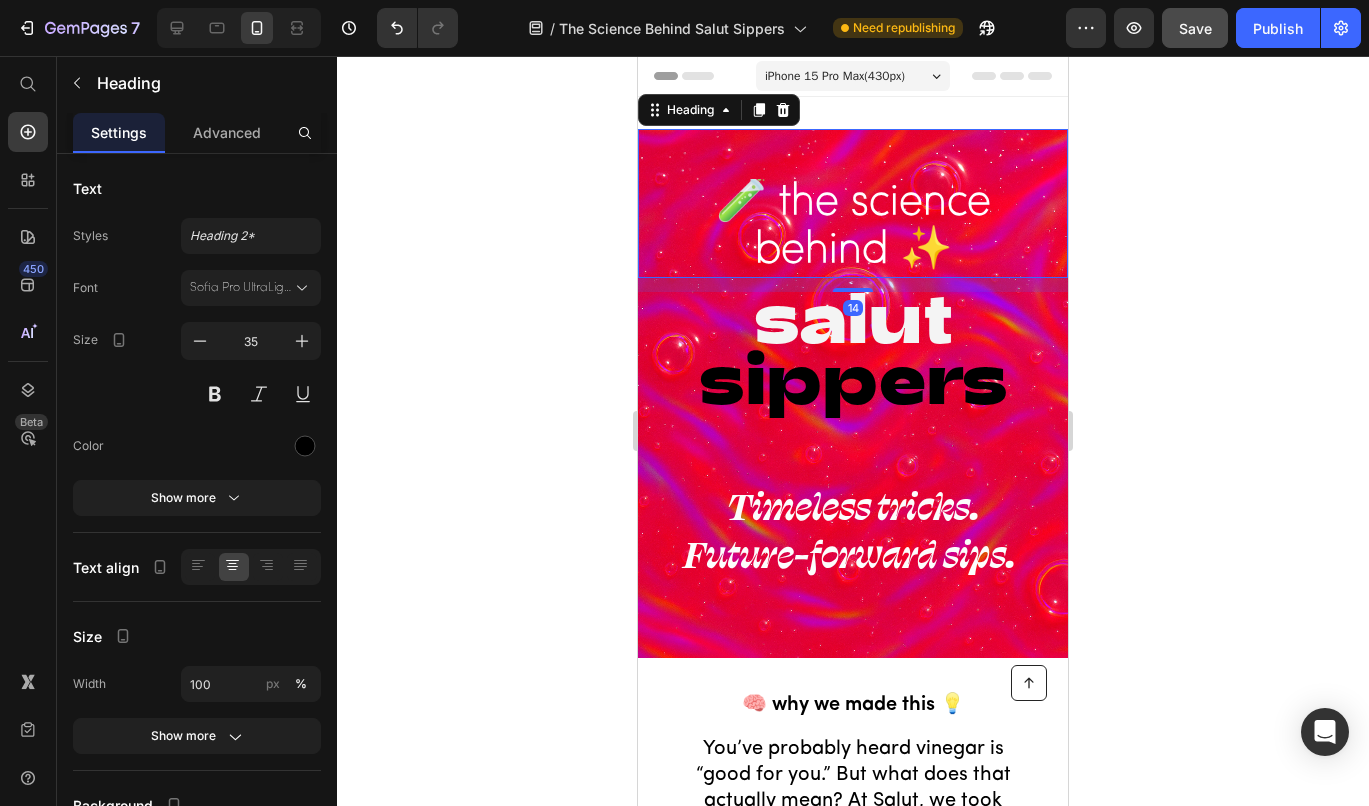 click on "🧪 the science behind ✨" at bounding box center [853, 228] 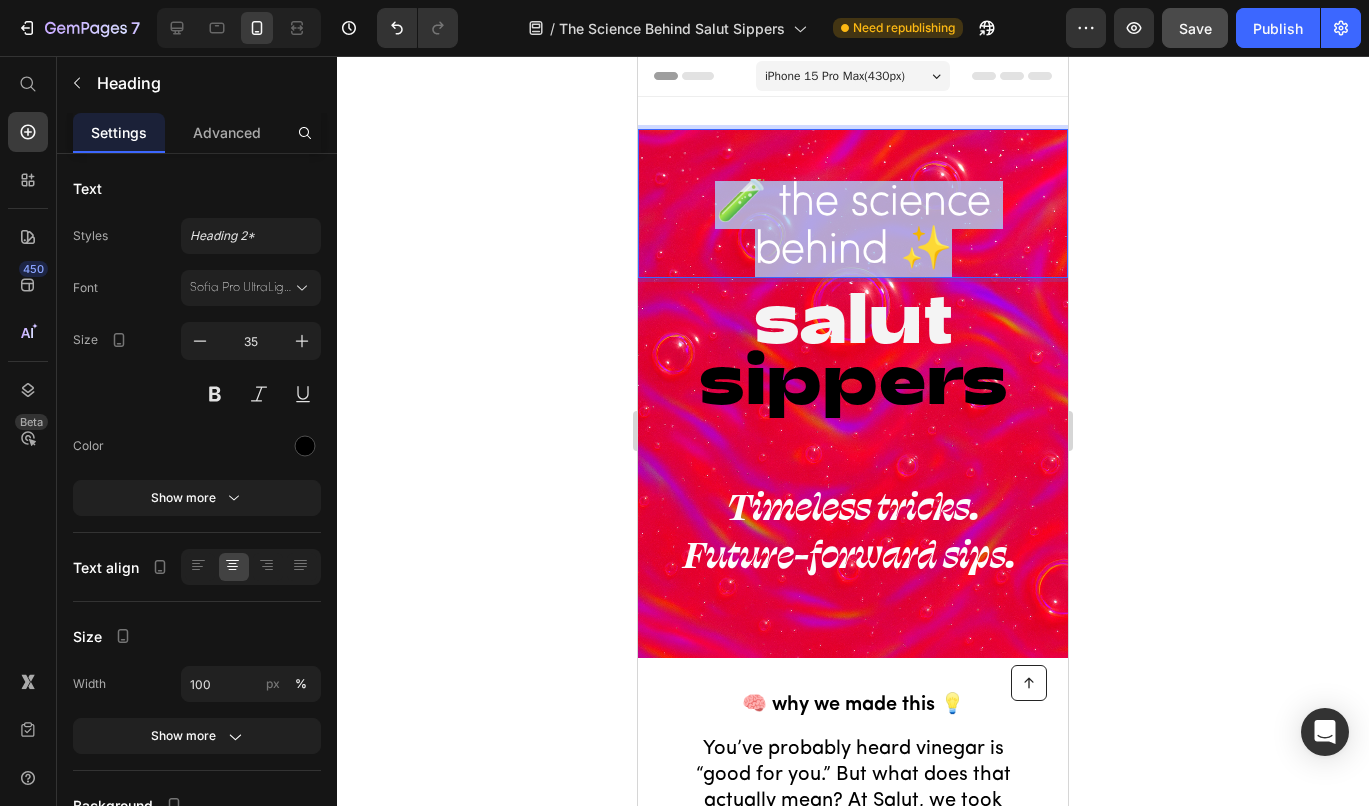 drag, startPoint x: 953, startPoint y: 242, endPoint x: 716, endPoint y: 198, distance: 241.04979 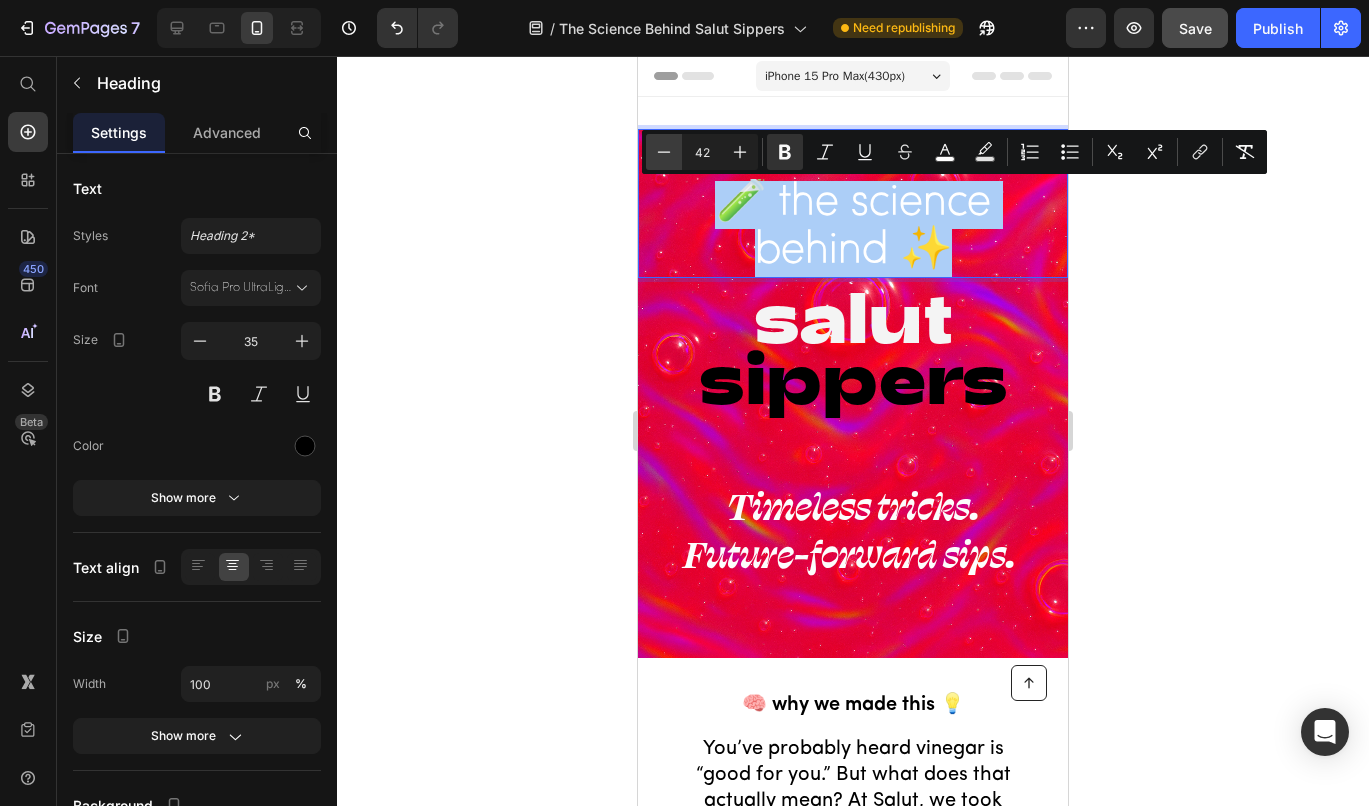 click 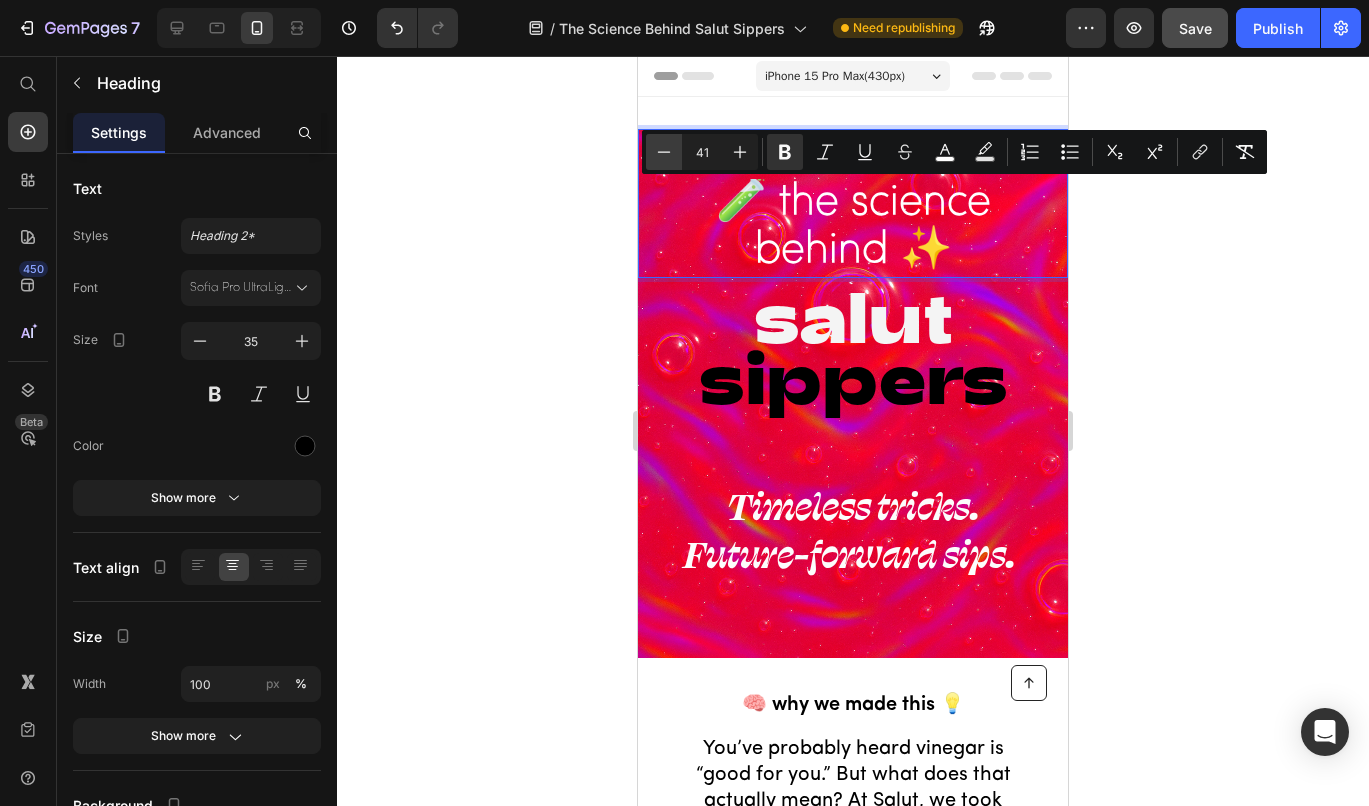 click 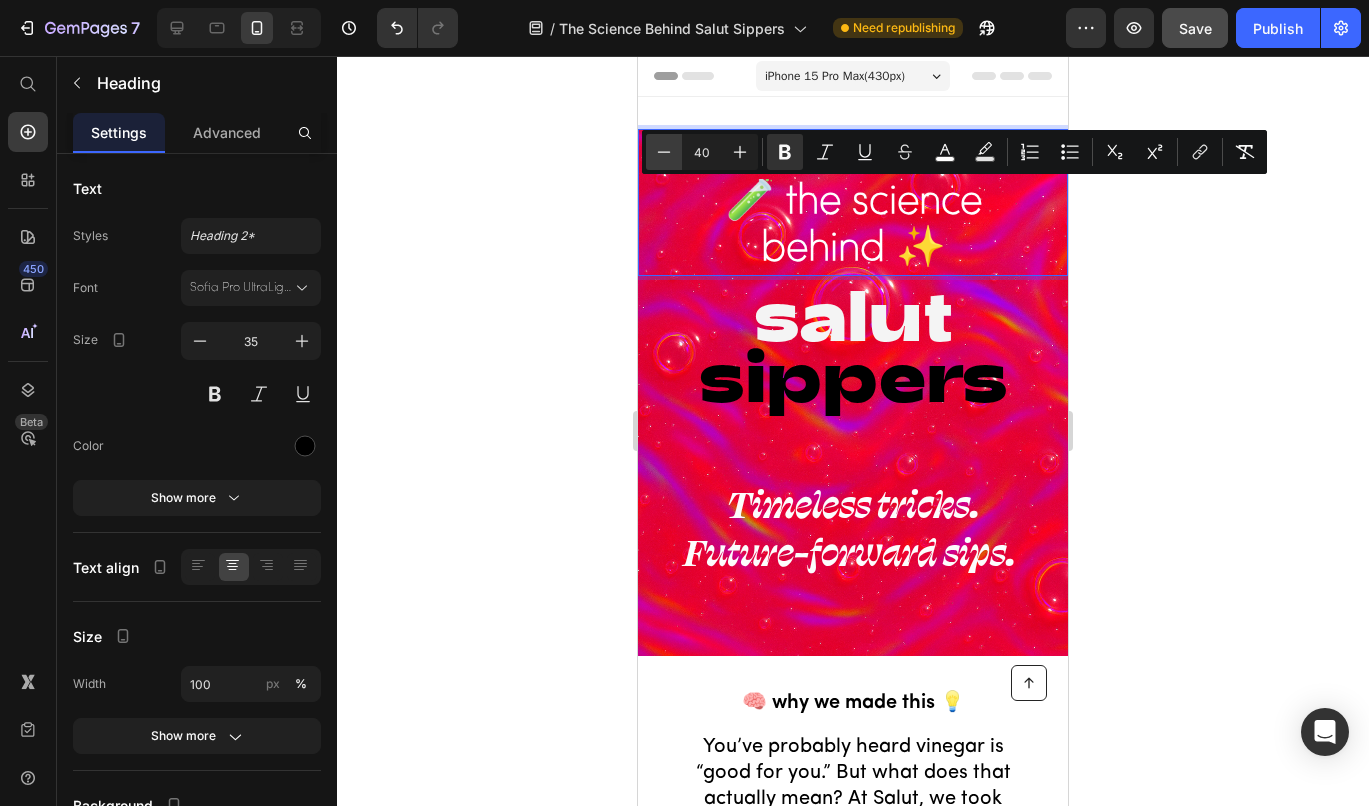 click 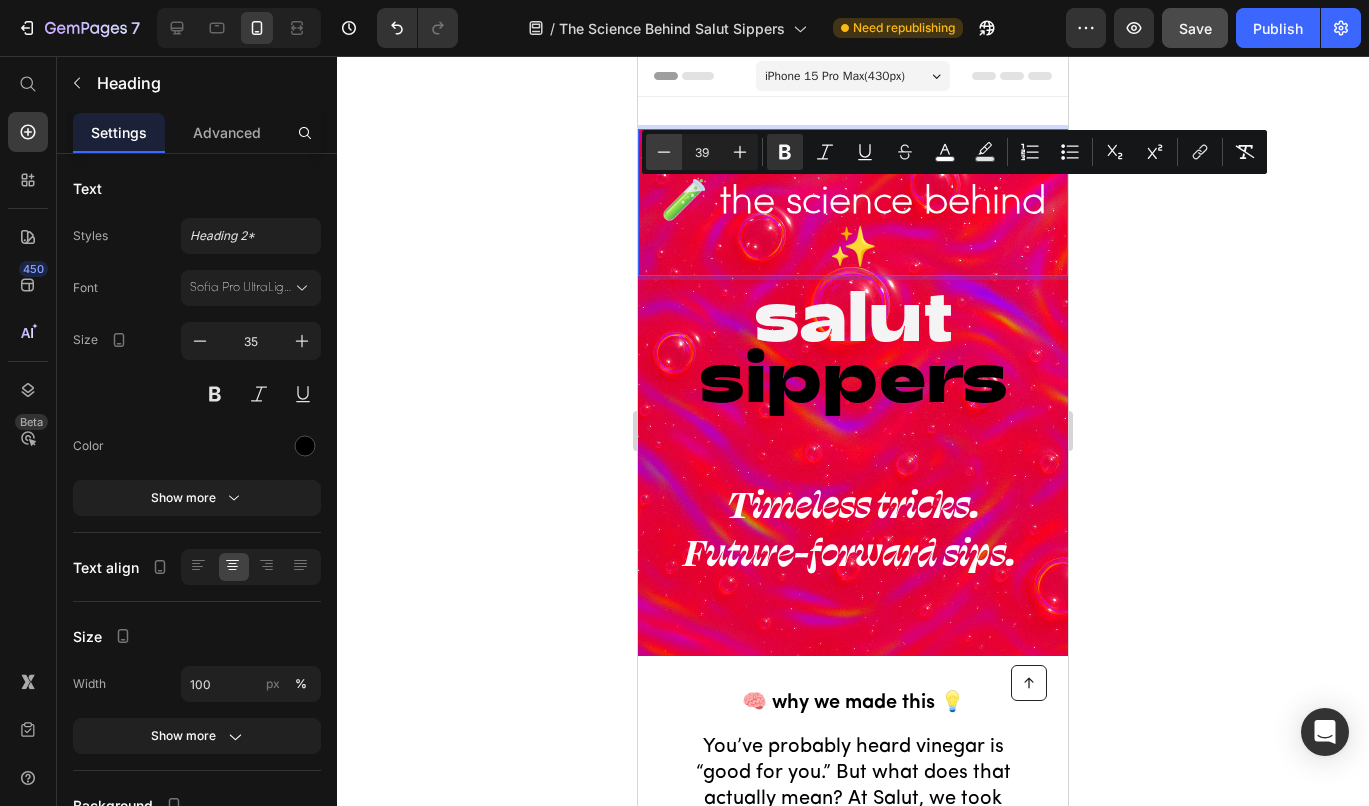 click 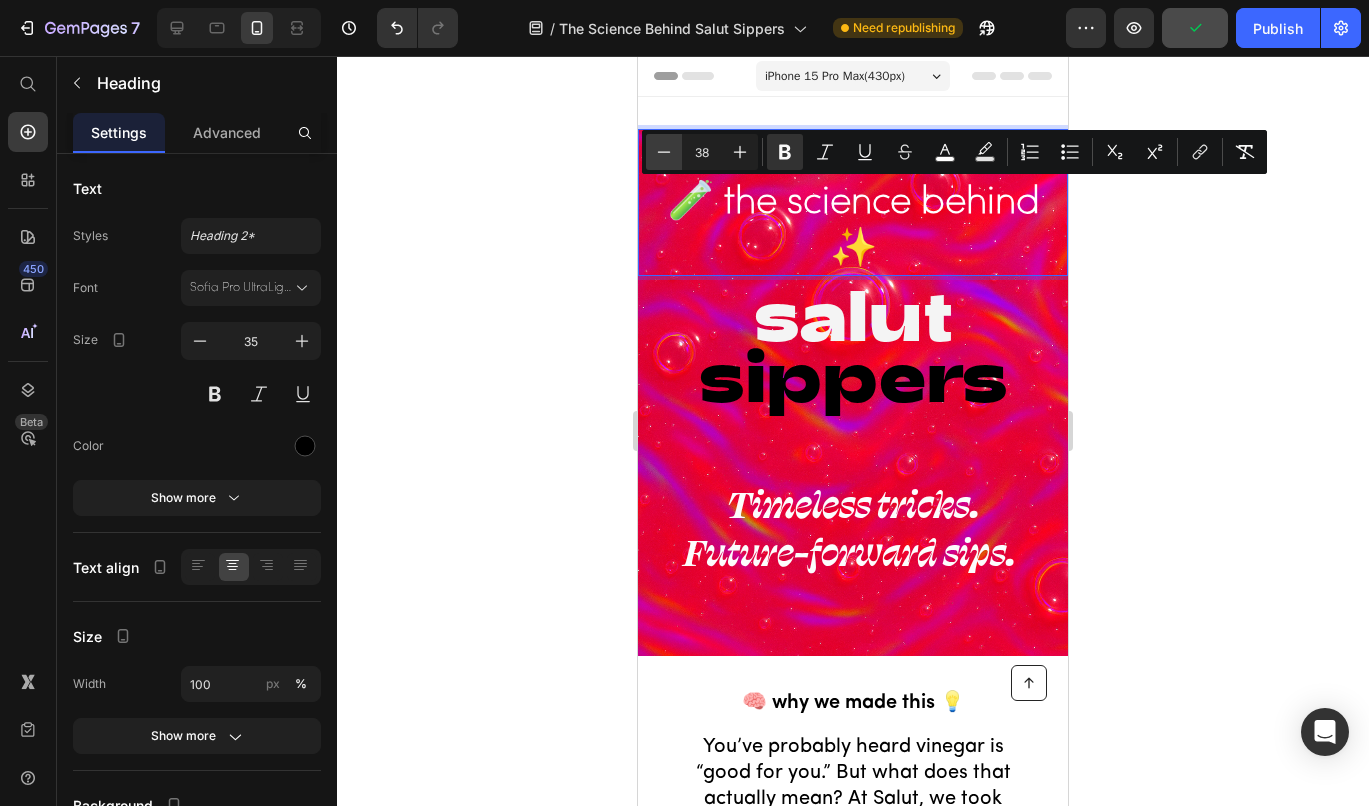 click 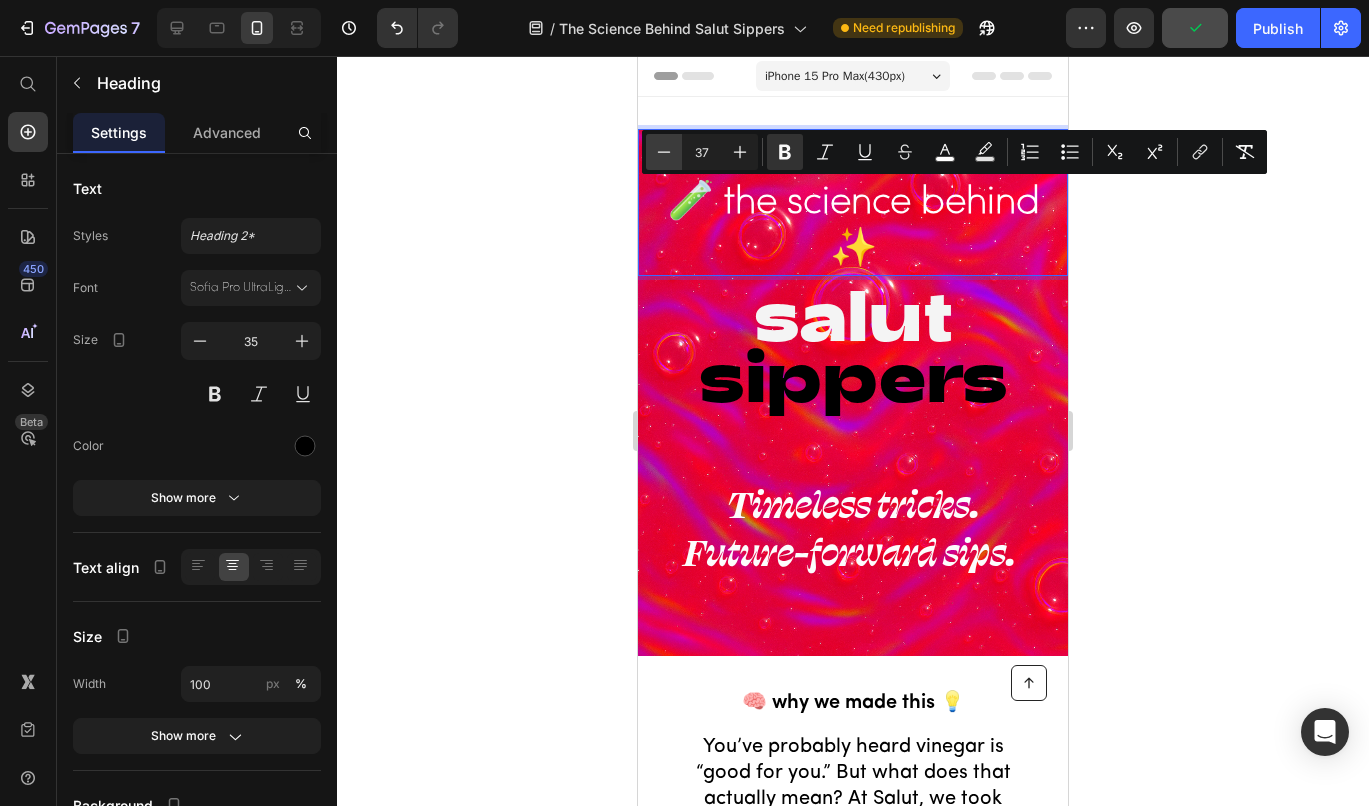 click 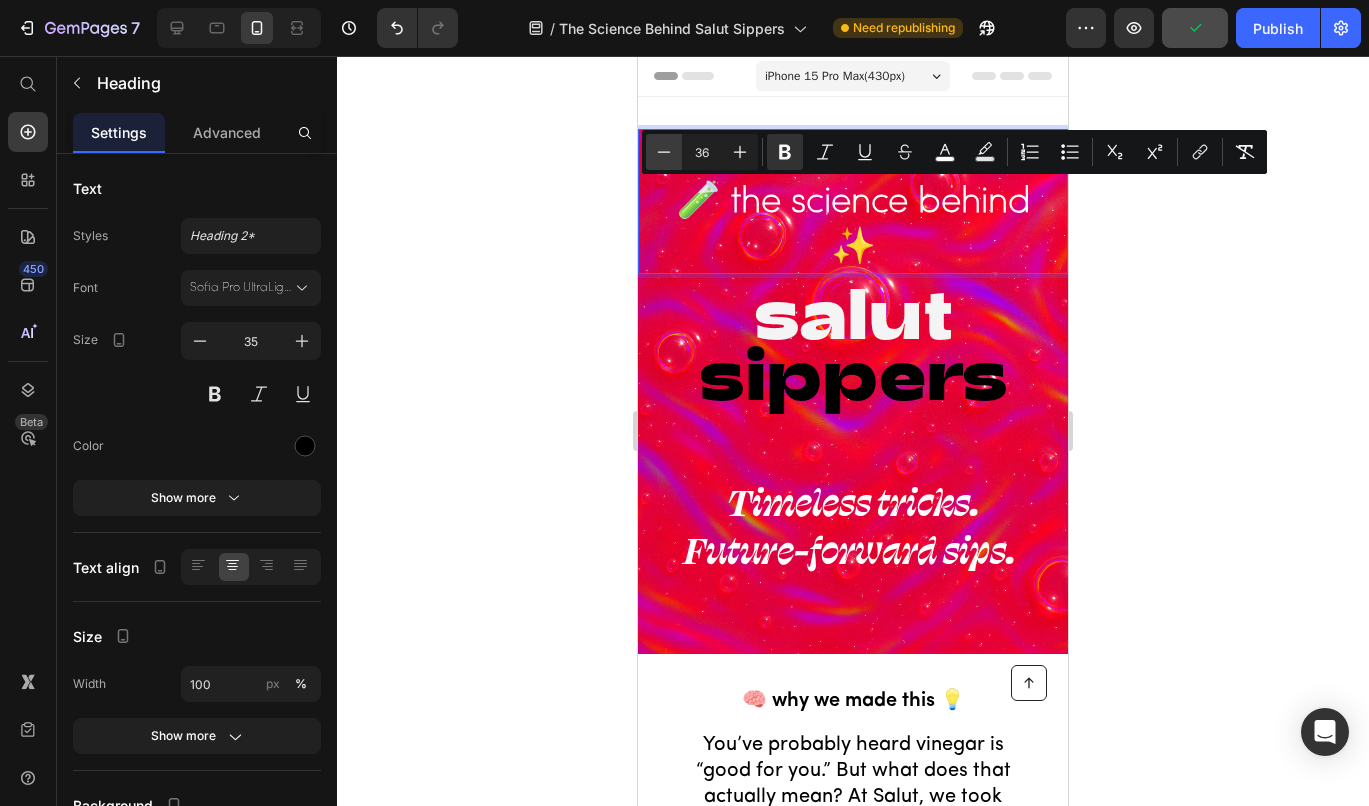 click 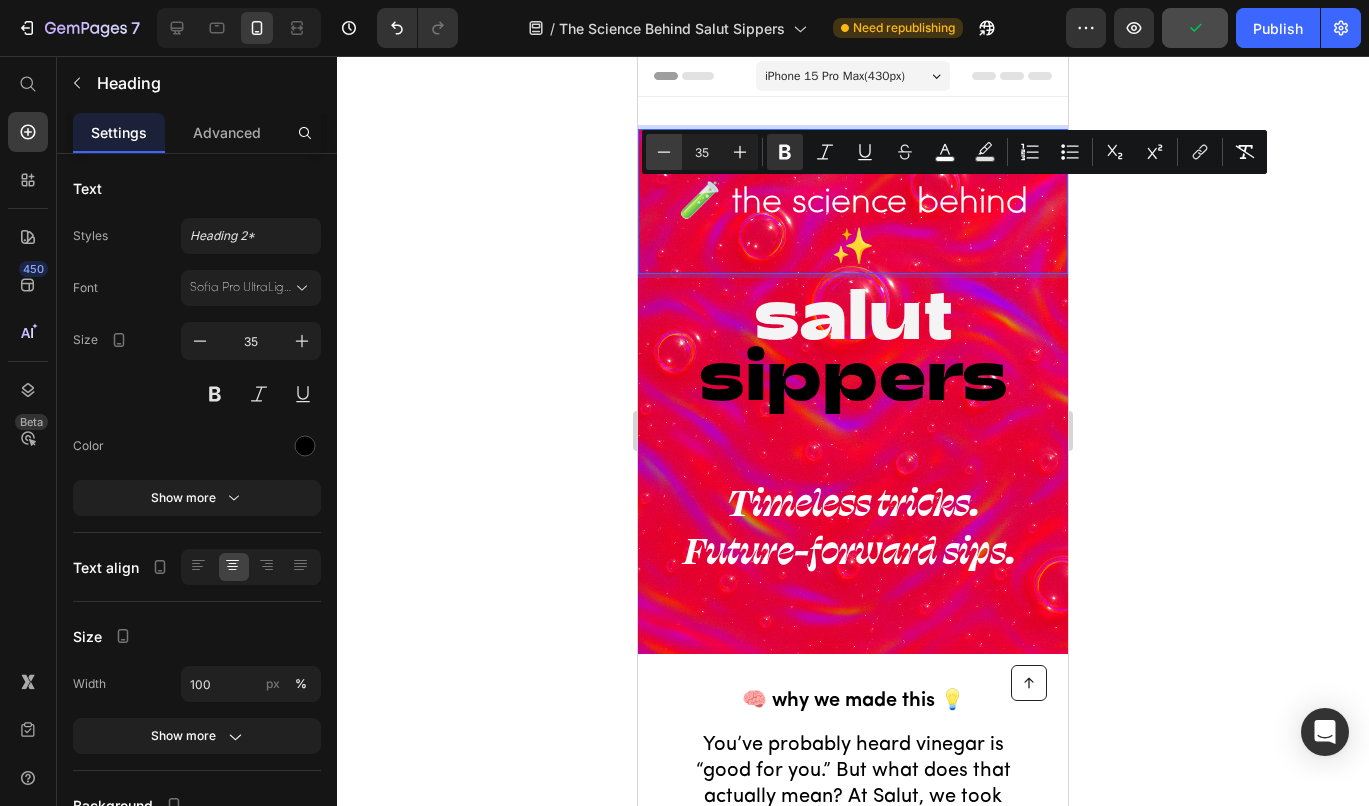 click 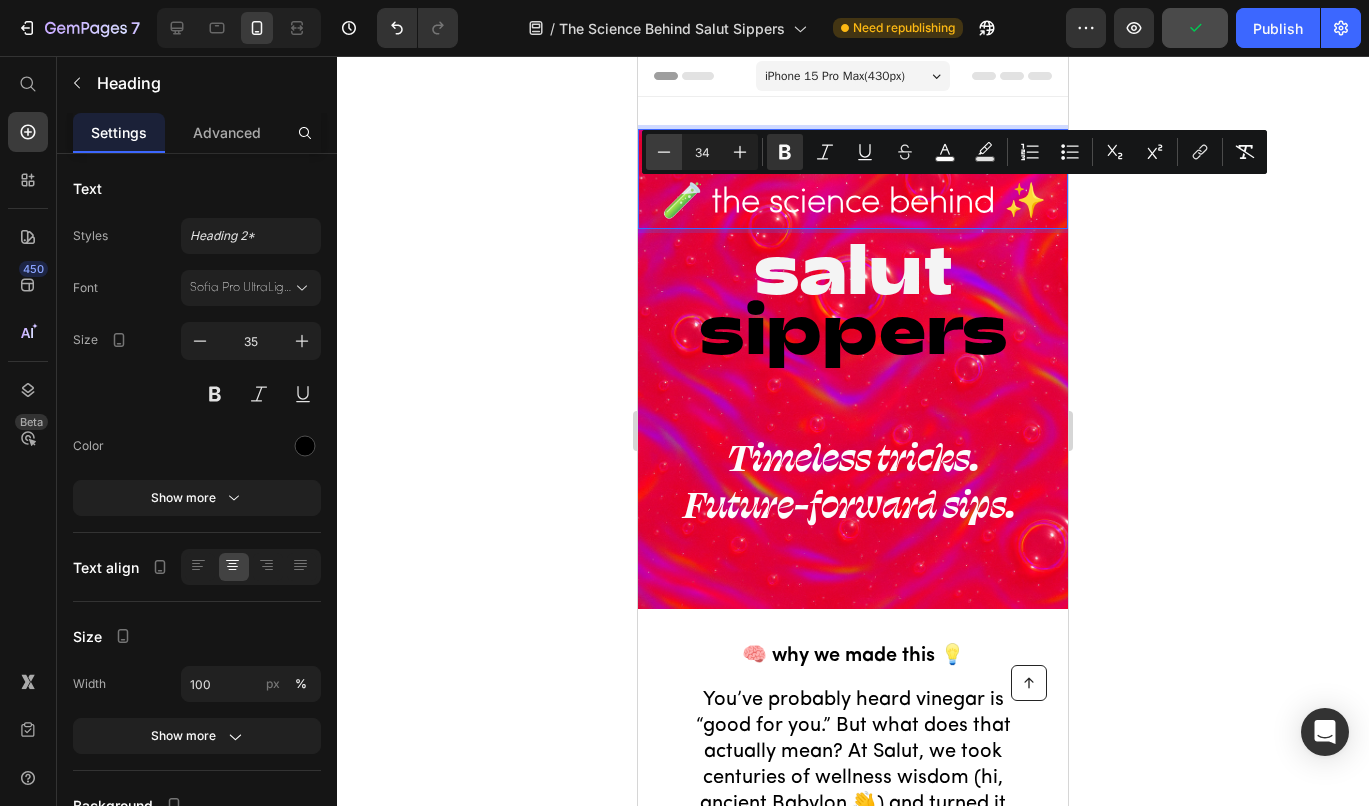 click 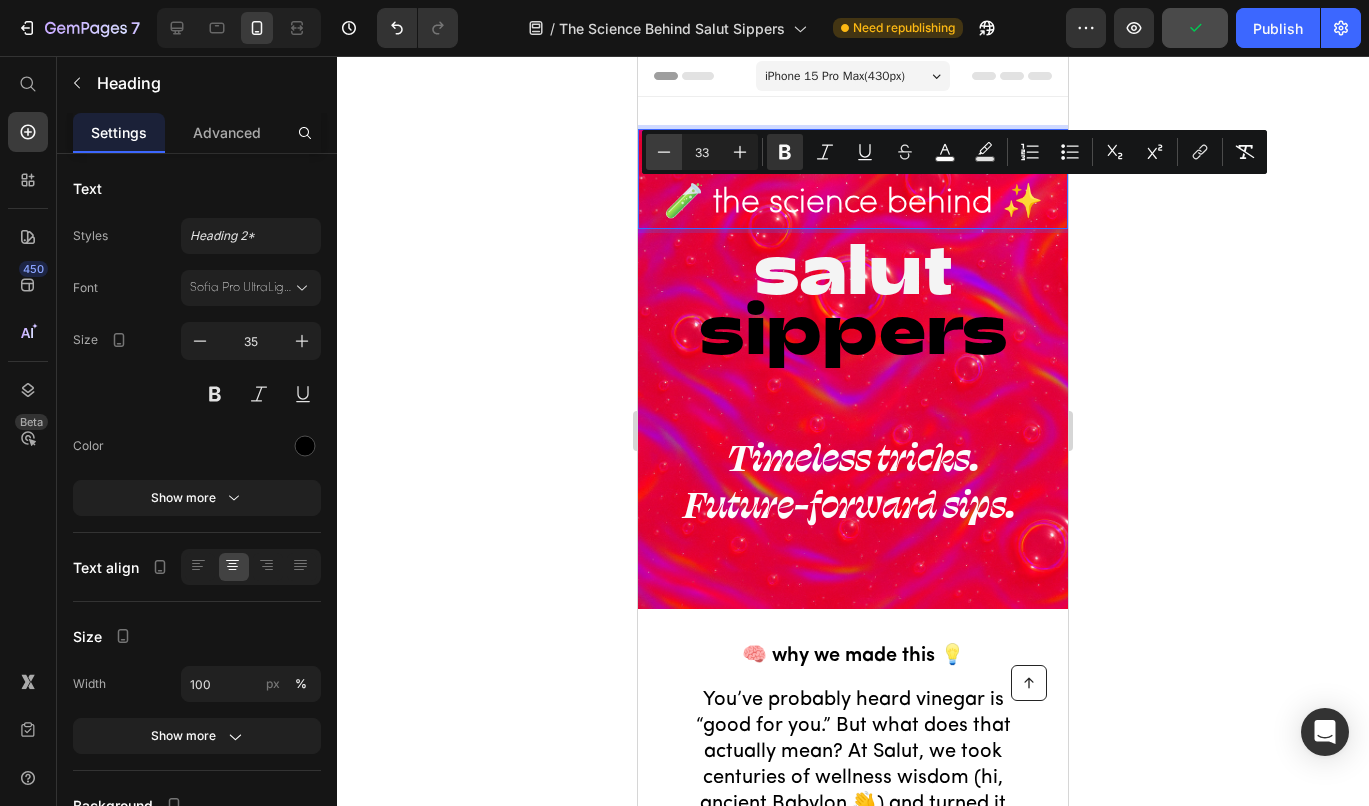 click 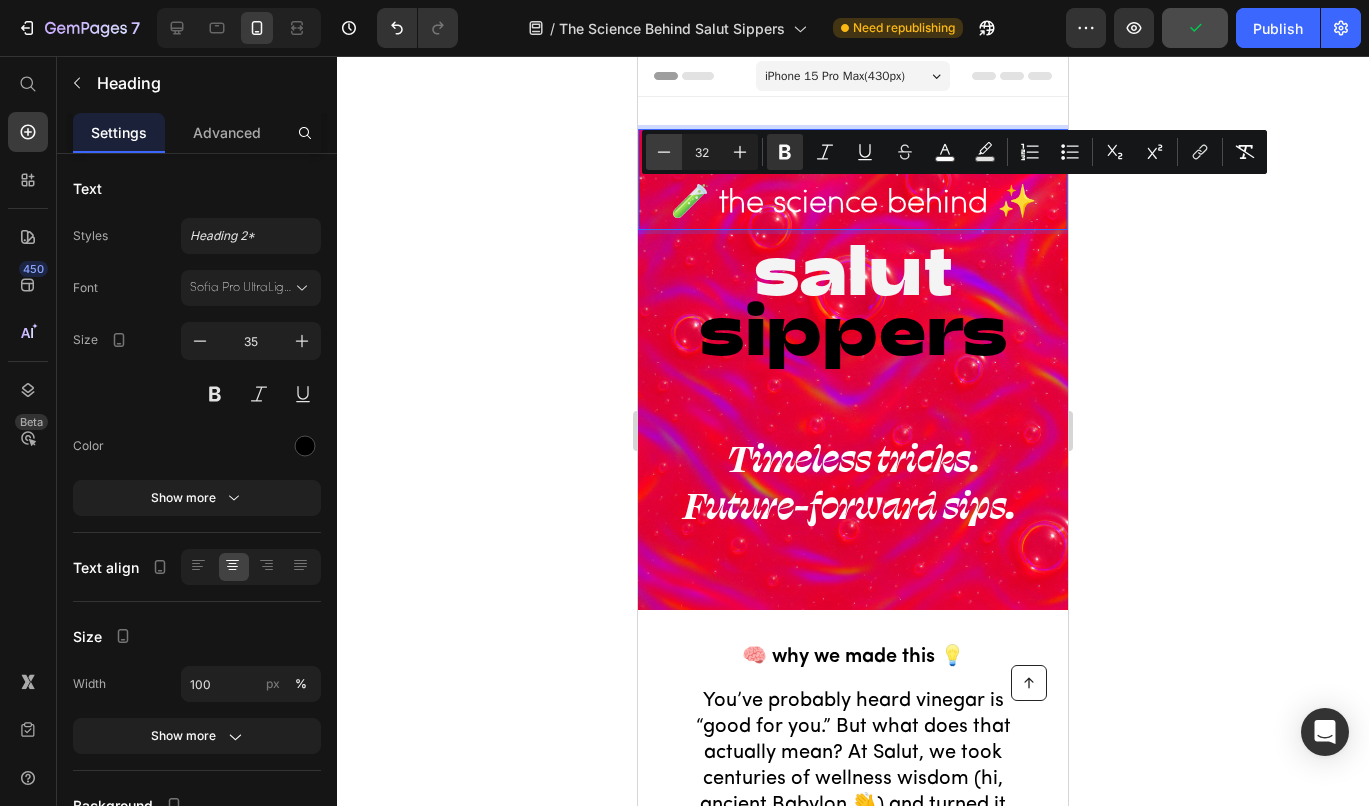 click 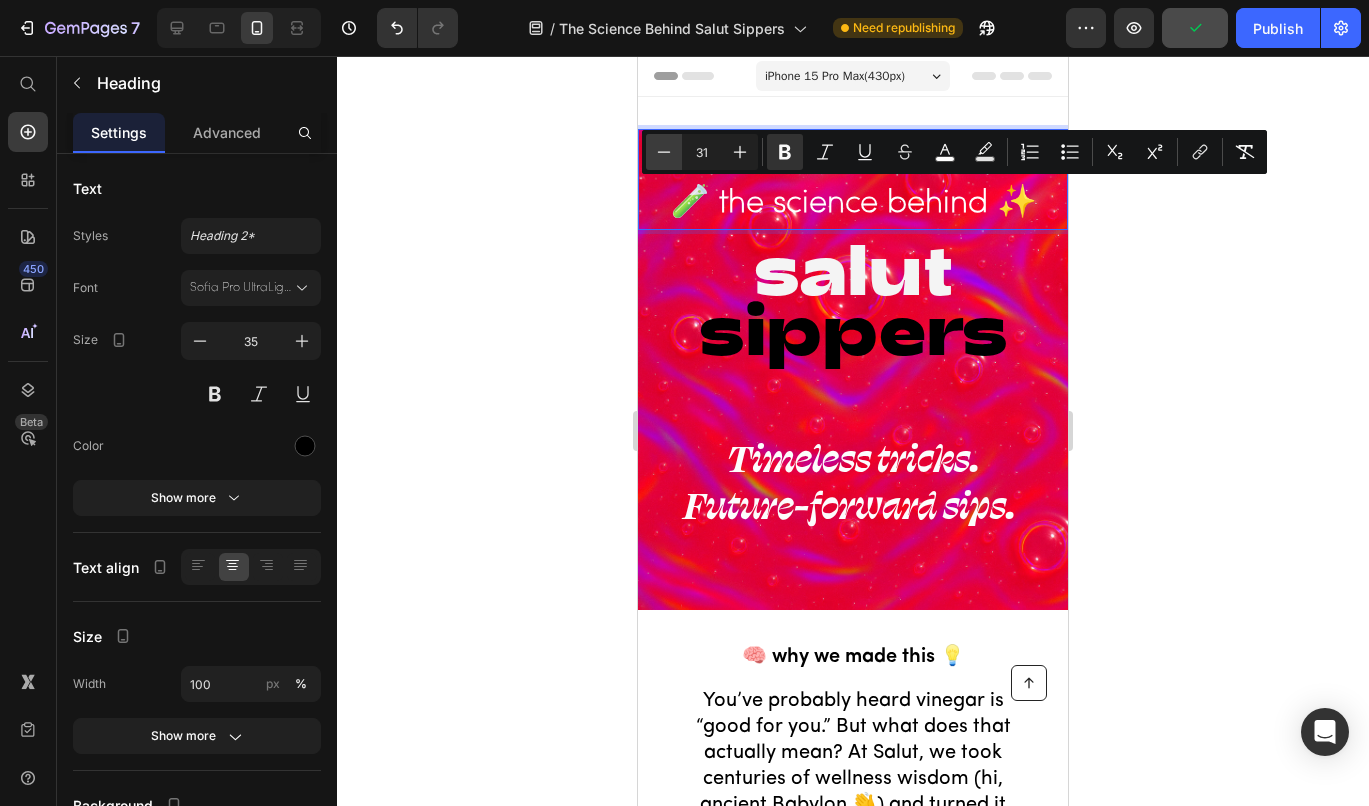 click 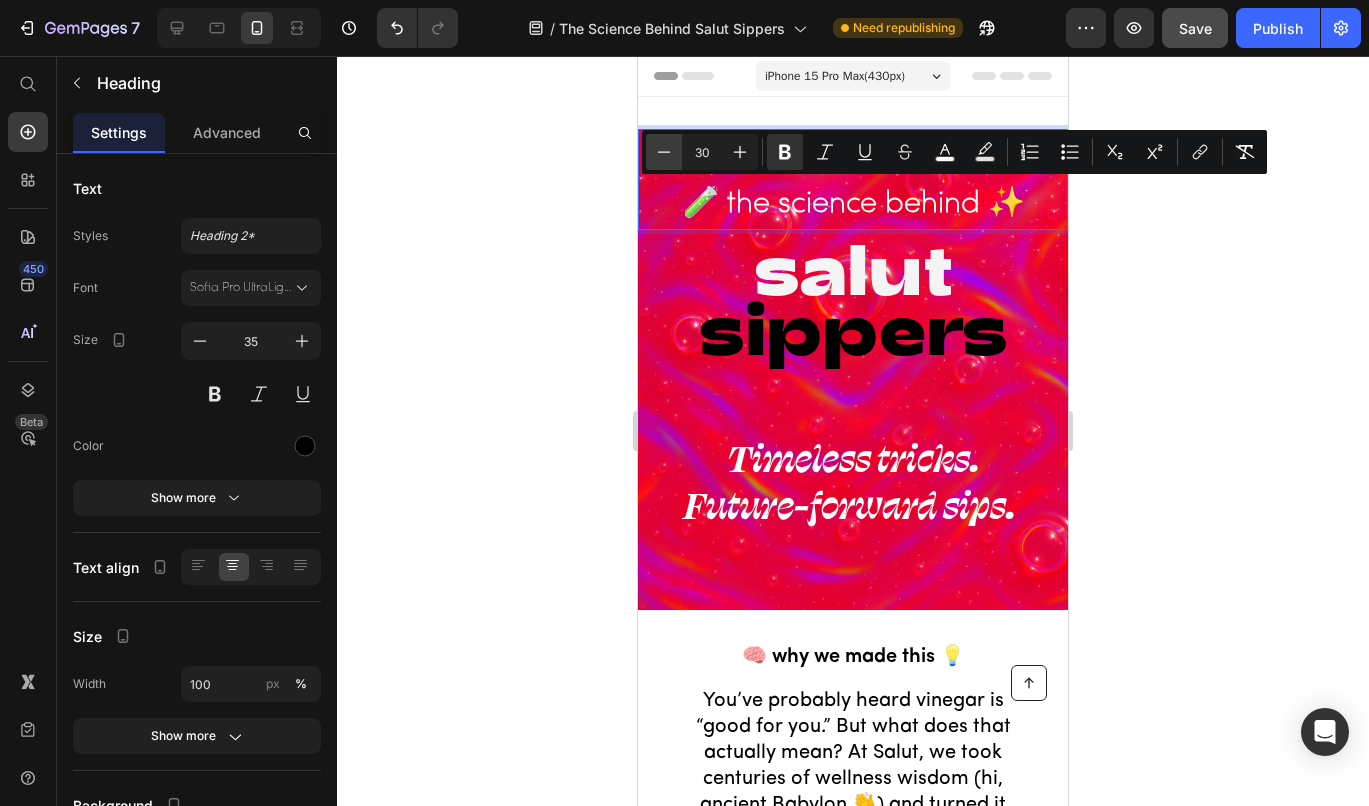 click 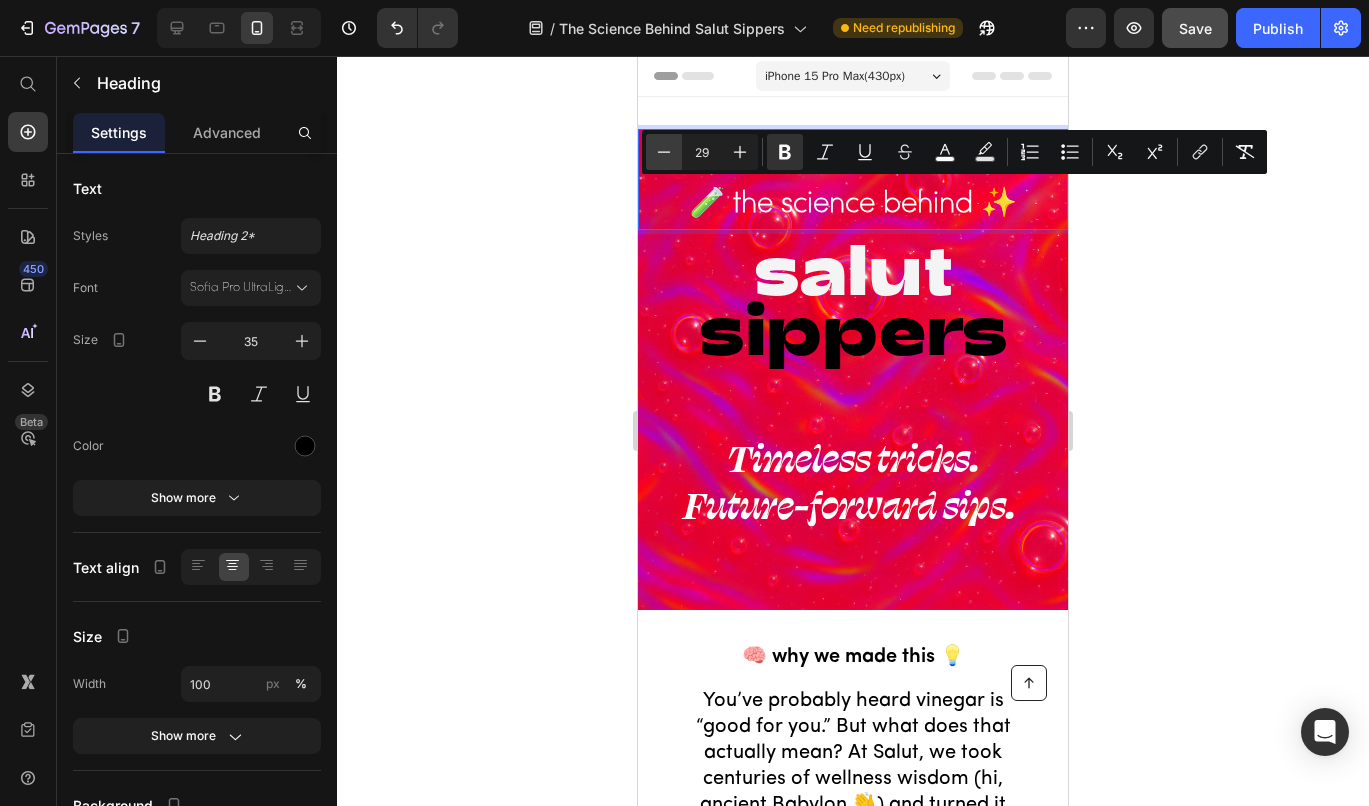click 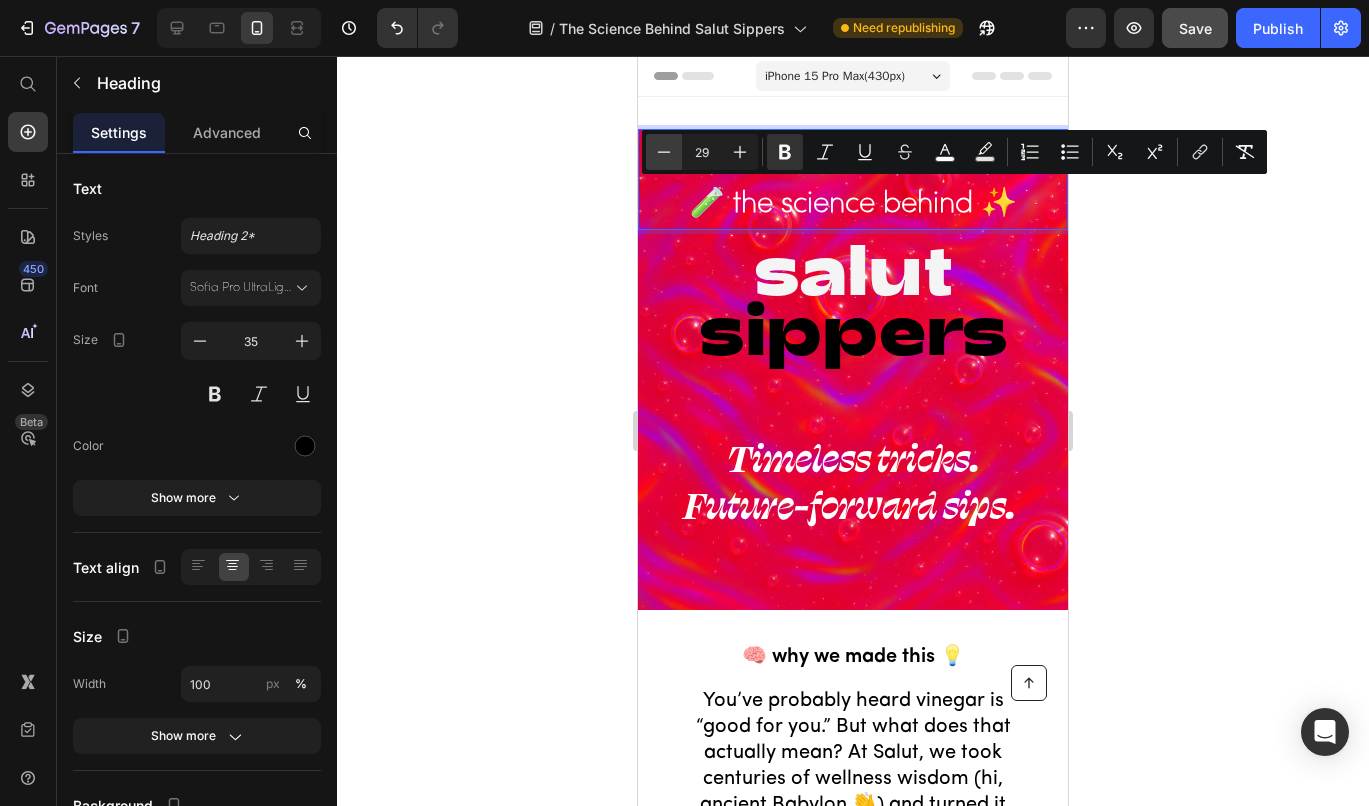 type on "28" 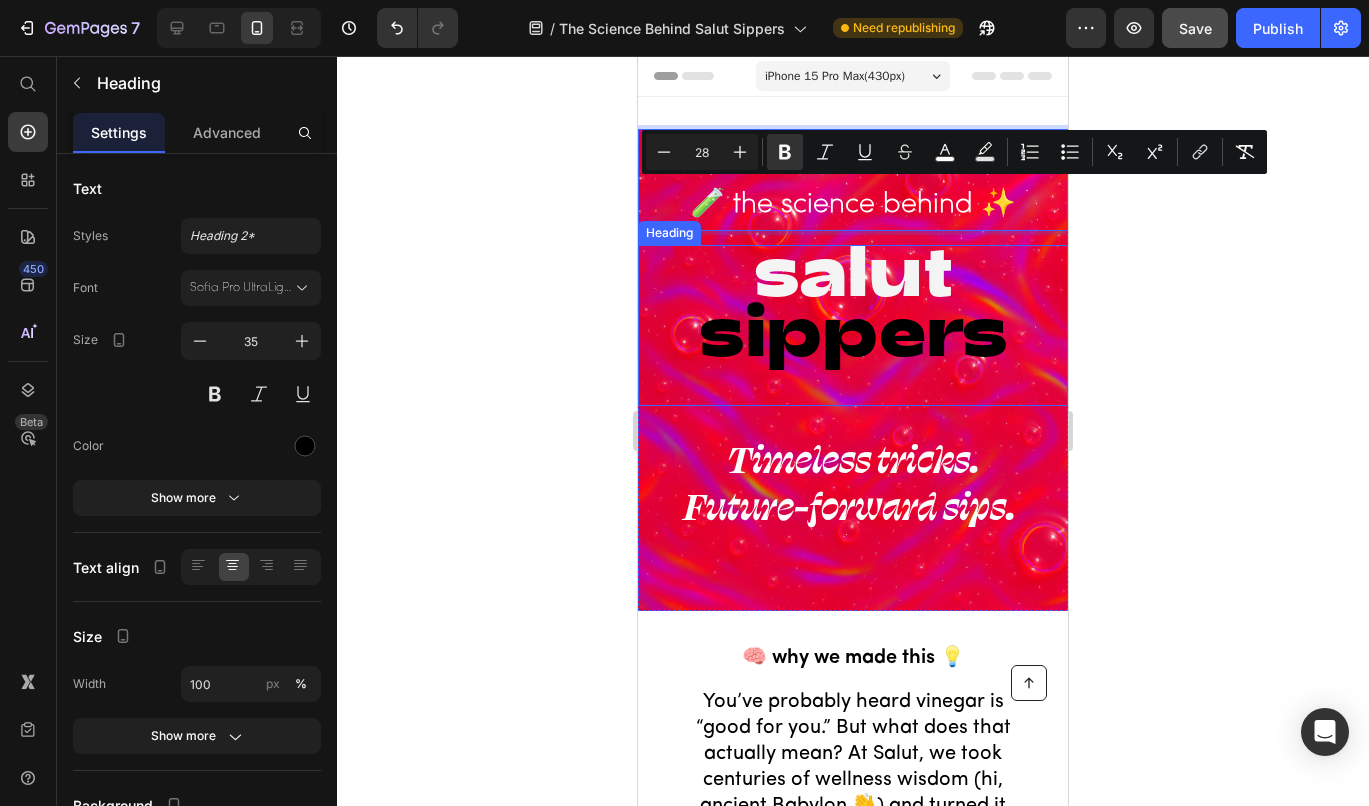 click on "sippers" at bounding box center (853, 327) 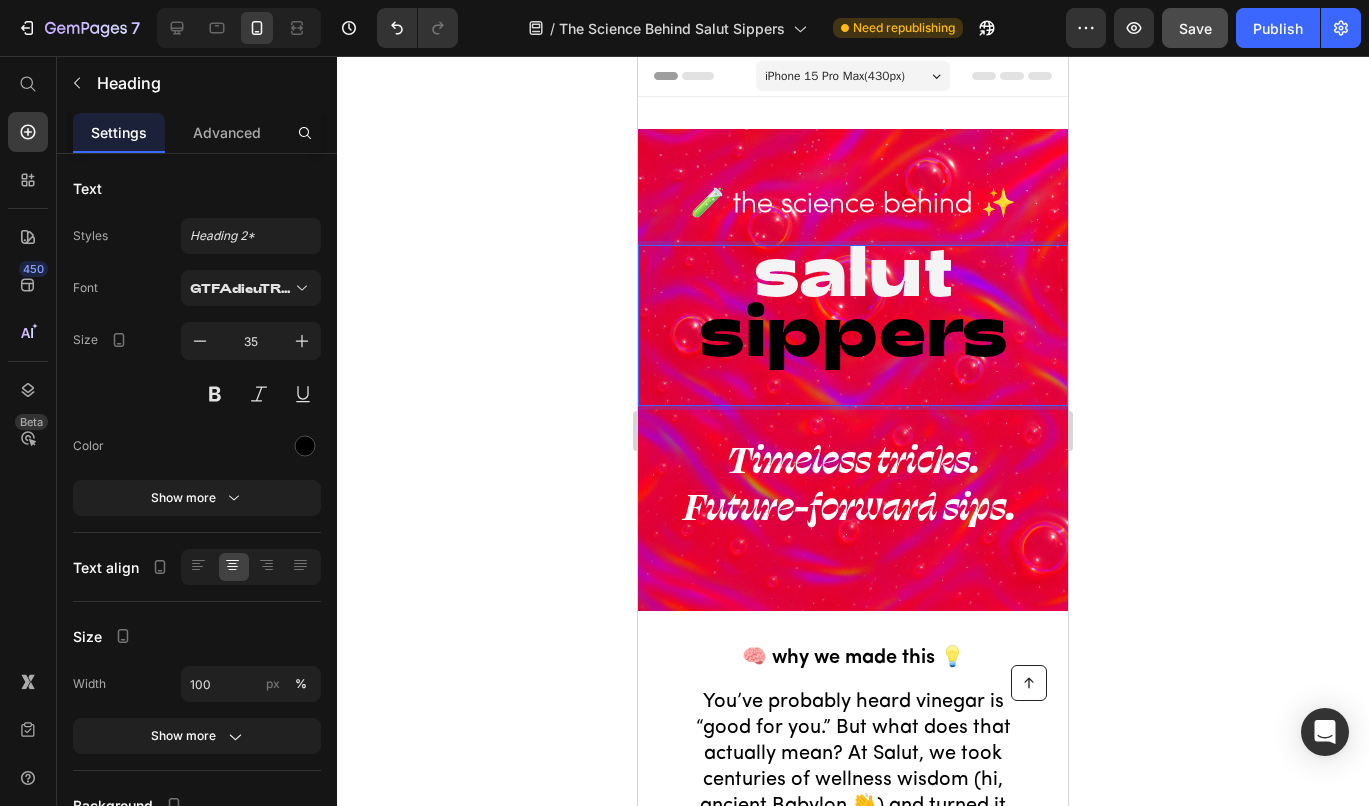 click on "salut sippers" at bounding box center [853, 325] 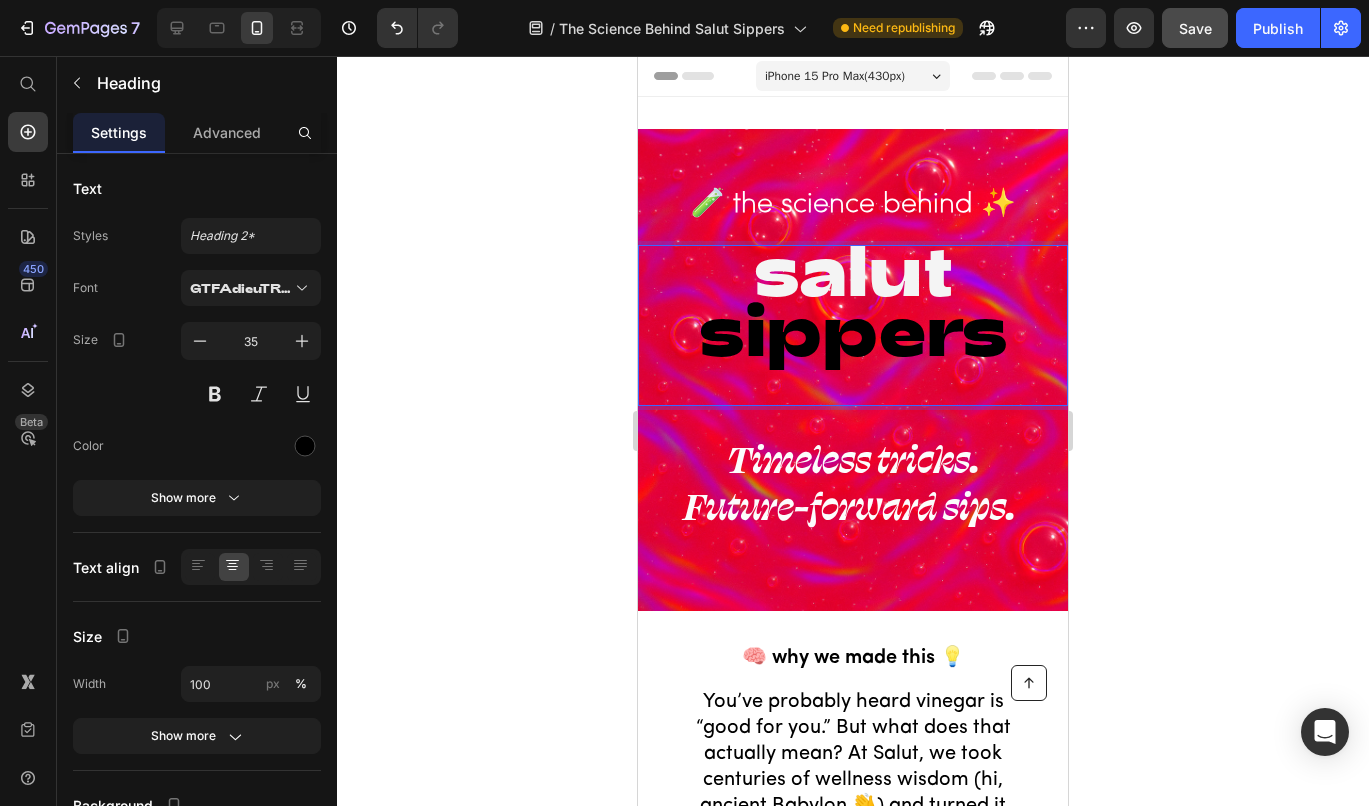 click on "salut sippers" at bounding box center [853, 325] 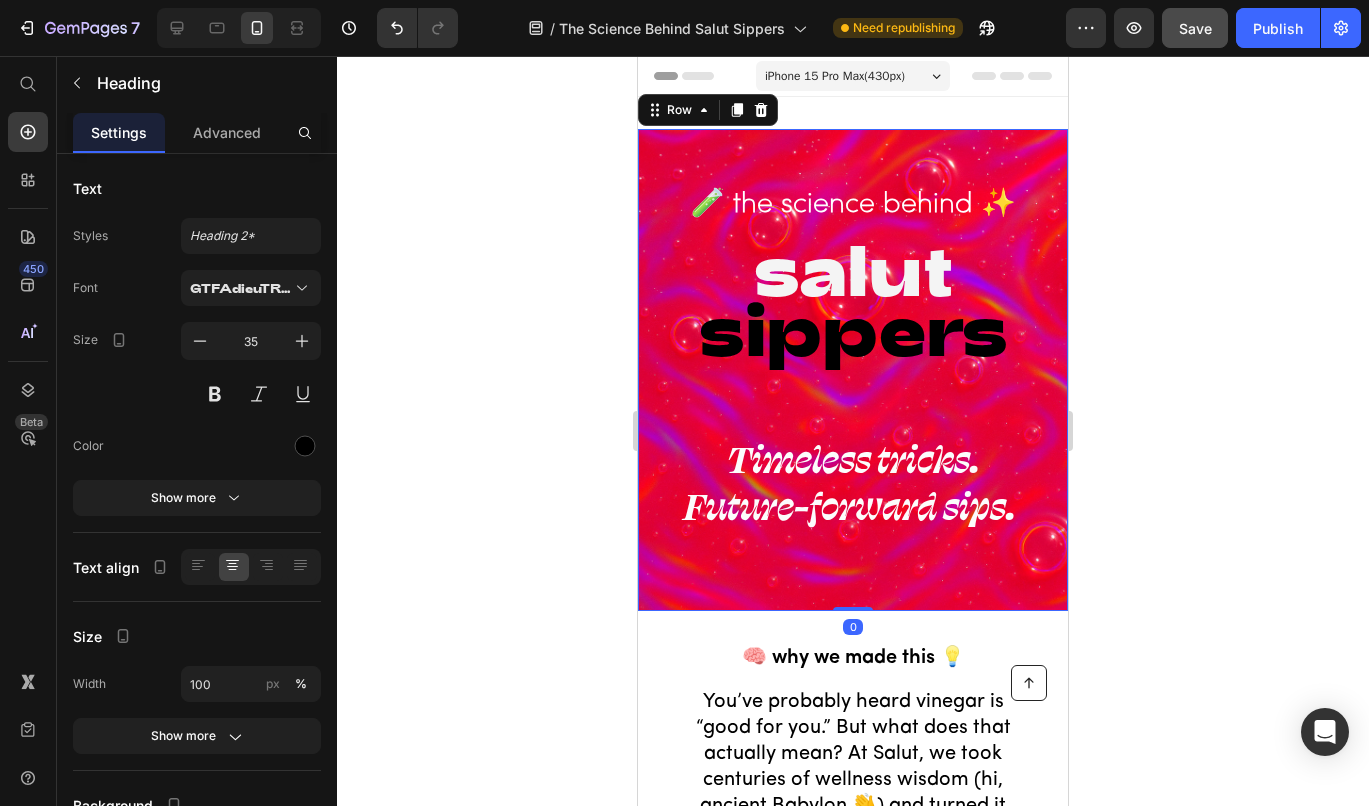 click on "⁠⁠⁠⁠⁠⁠⁠ 🧪 the science behind ✨ Heading ⁠⁠⁠⁠⁠⁠⁠ salut sippers  Heading Timeless tricks. Future-forward sips.   Heading" at bounding box center (853, 370) 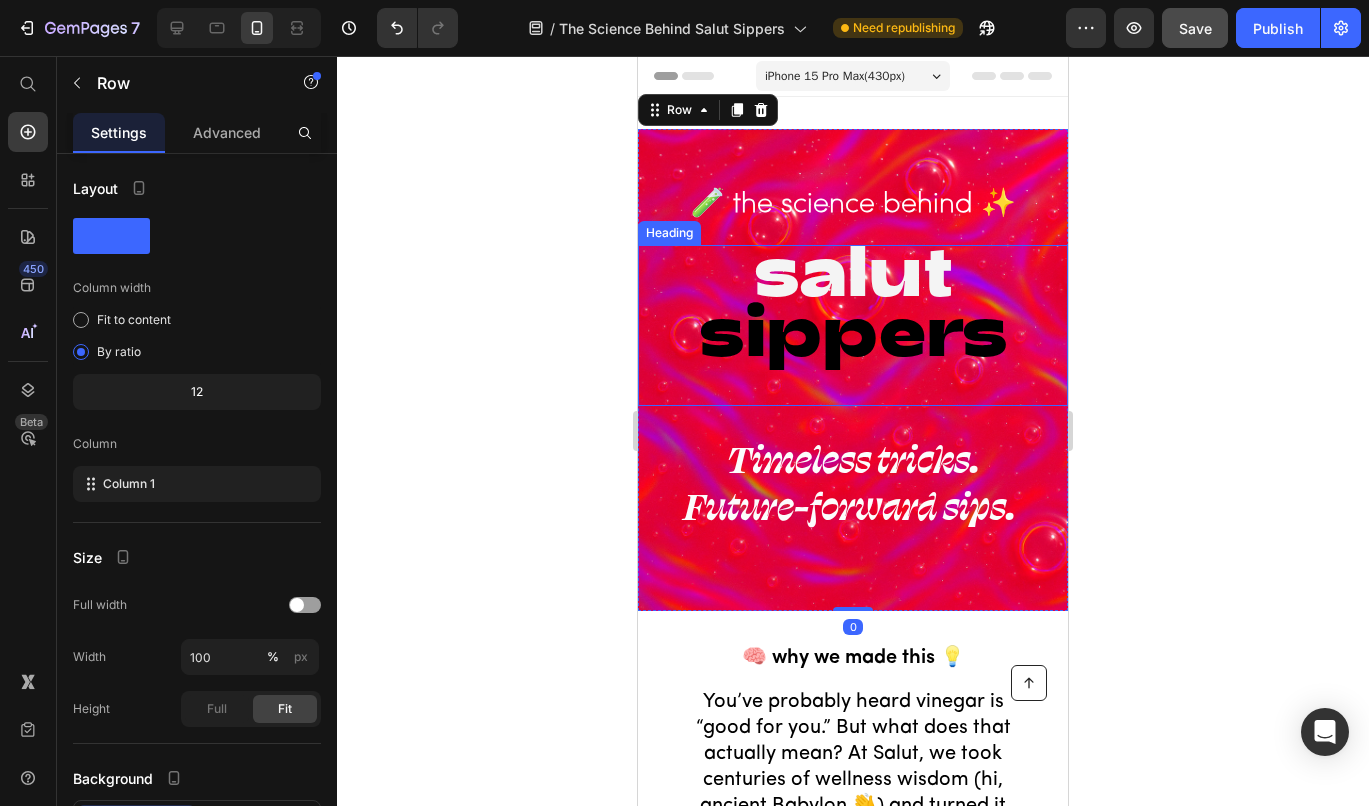 click on "sippers" at bounding box center [853, 327] 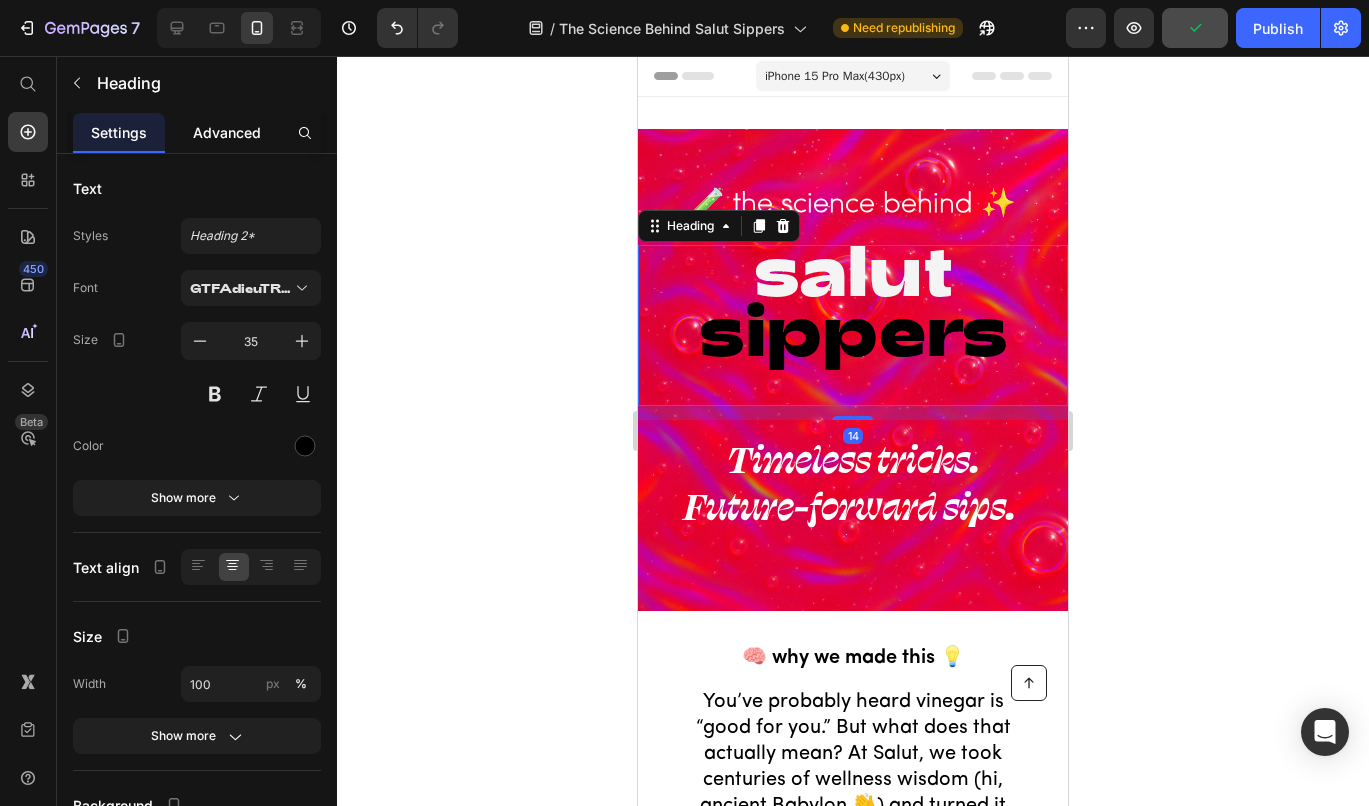 click on "Advanced" at bounding box center (227, 132) 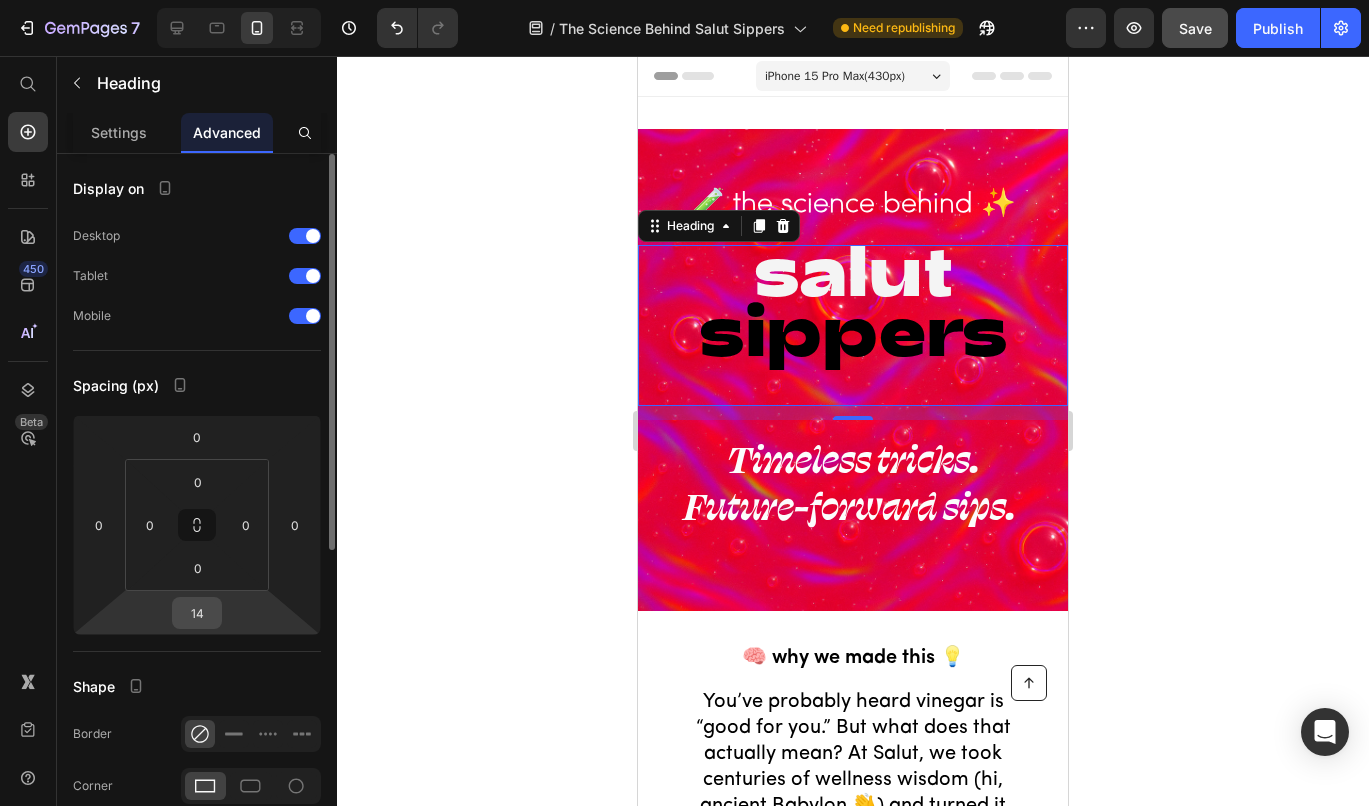 click on "14" at bounding box center (197, 613) 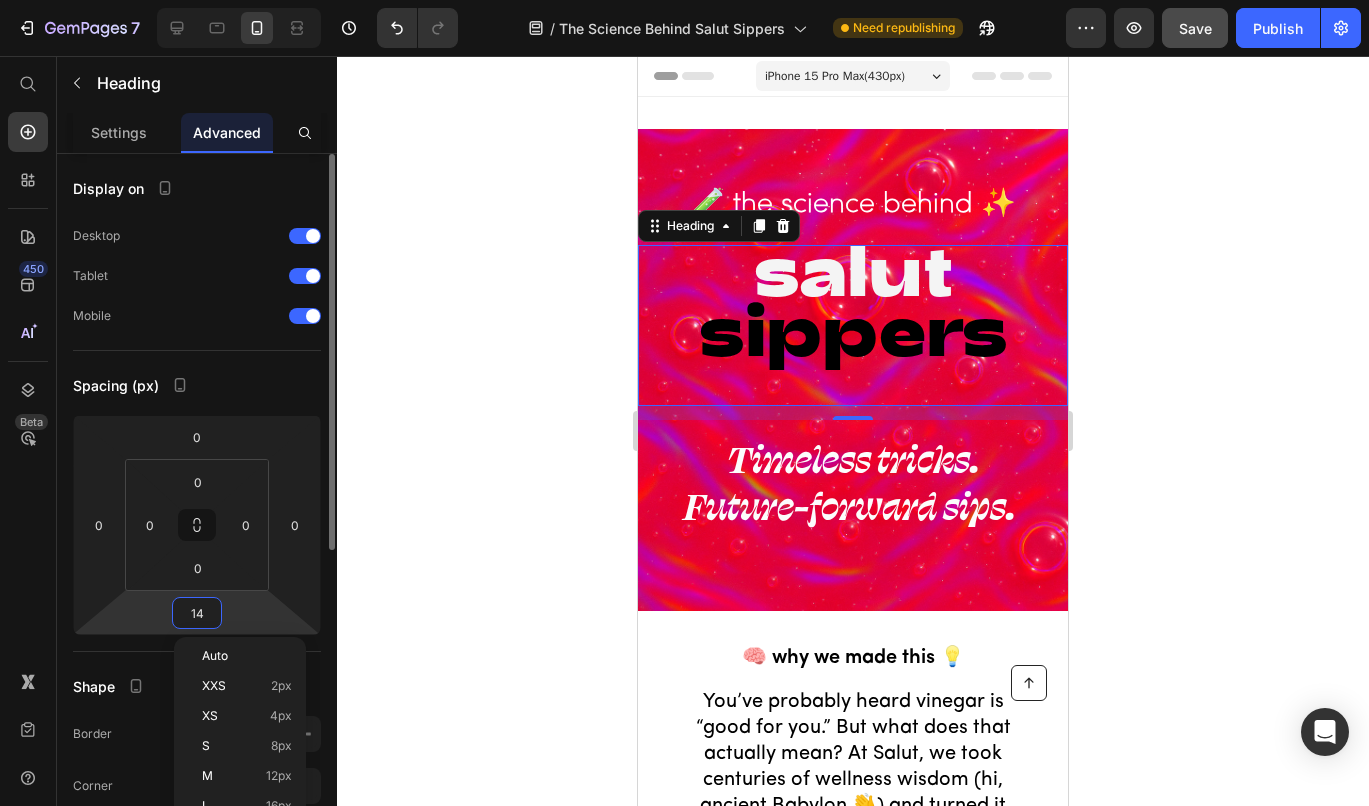 type on "0" 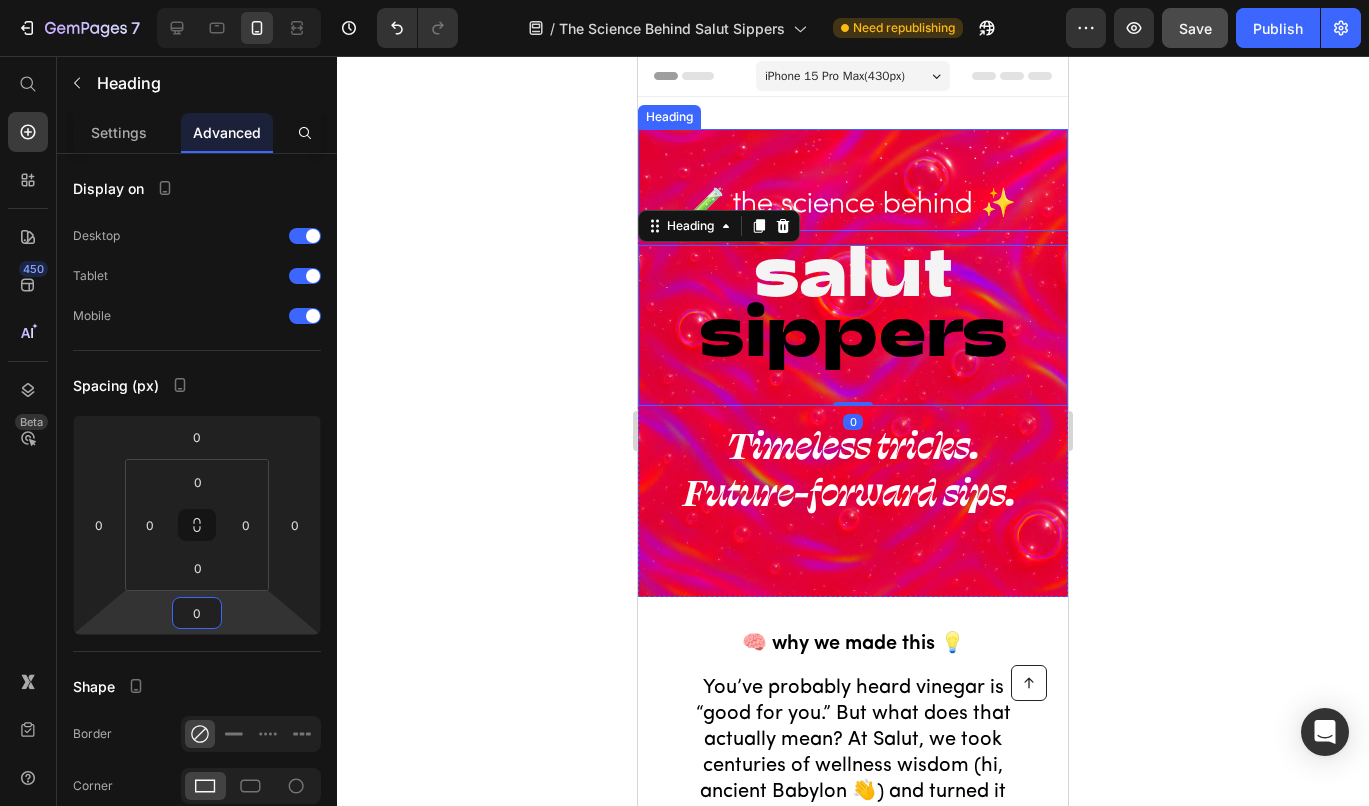 click on "🧪 the science behind ✨" at bounding box center (853, 205) 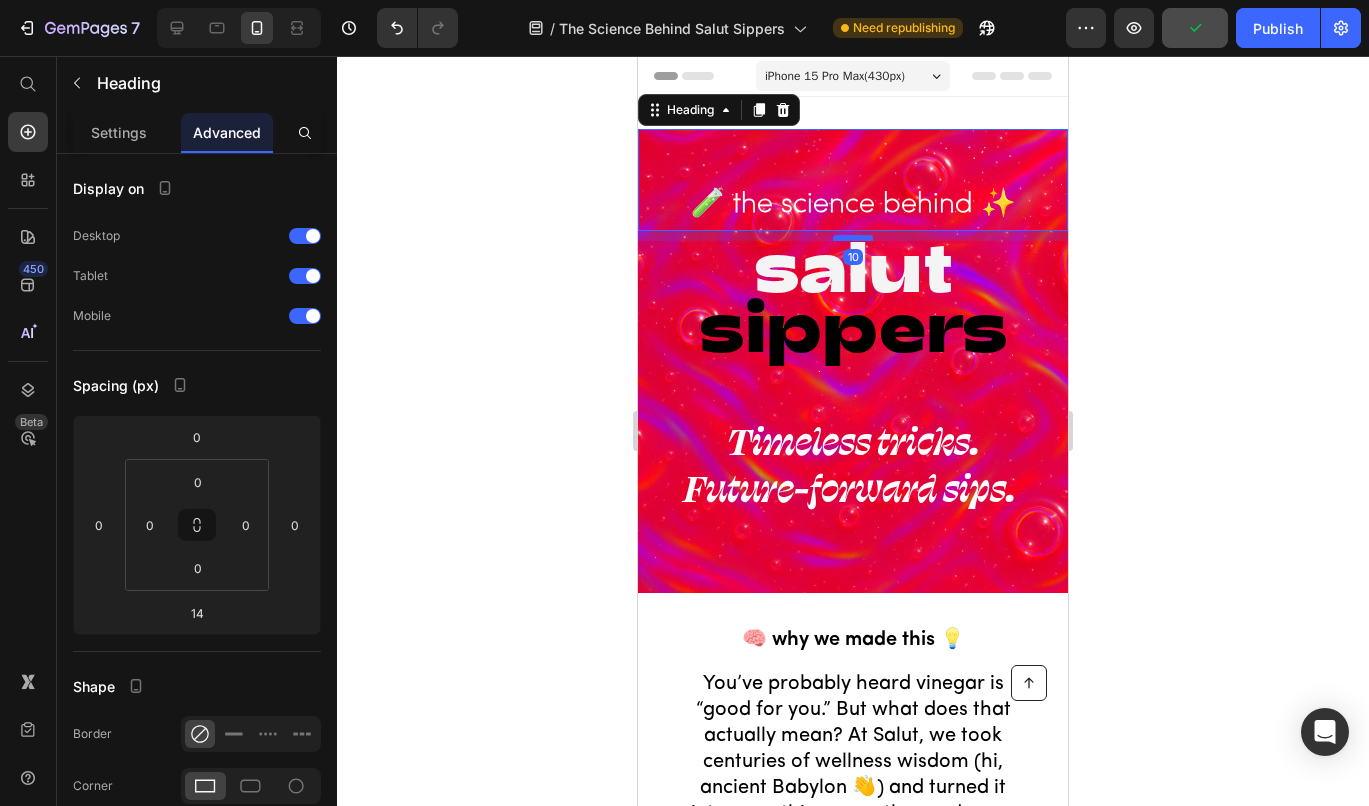 click at bounding box center (853, 238) 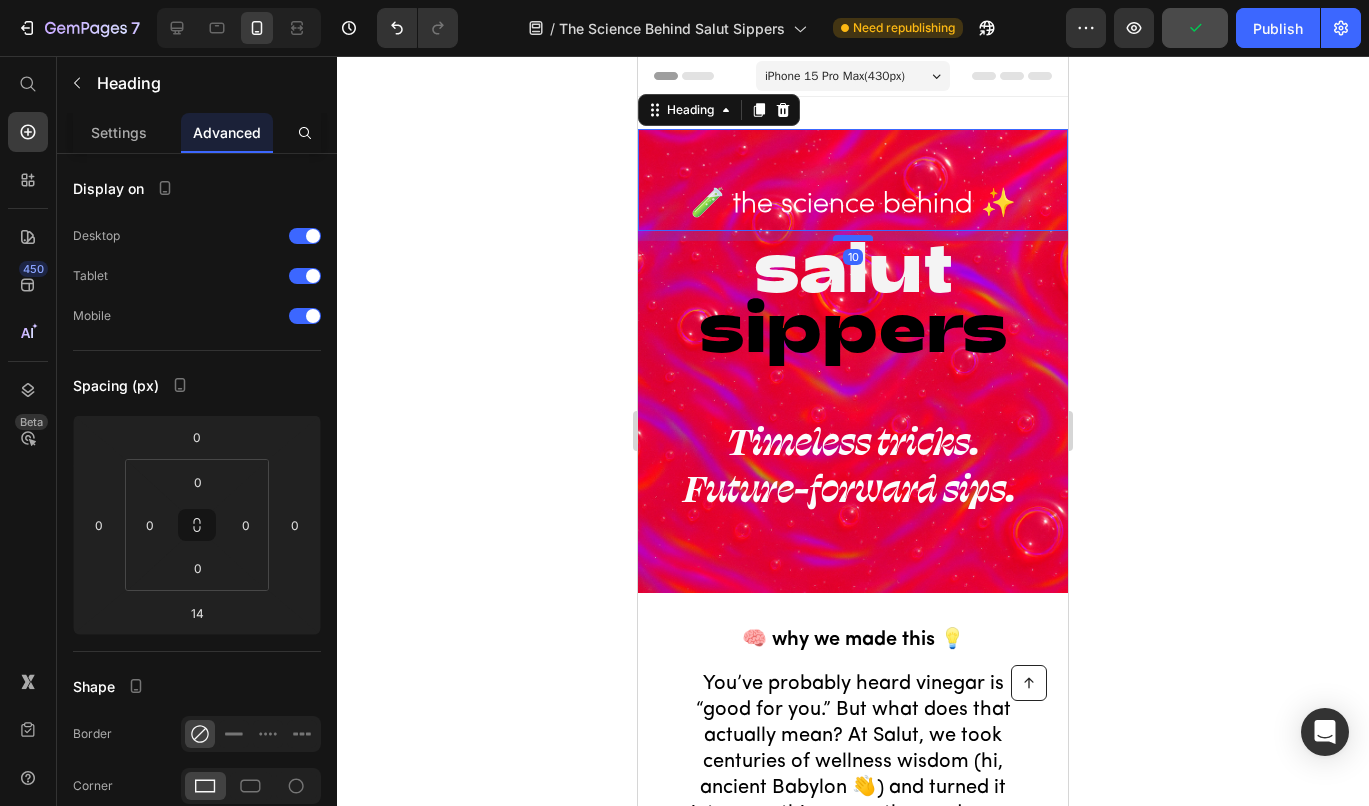 type on "10" 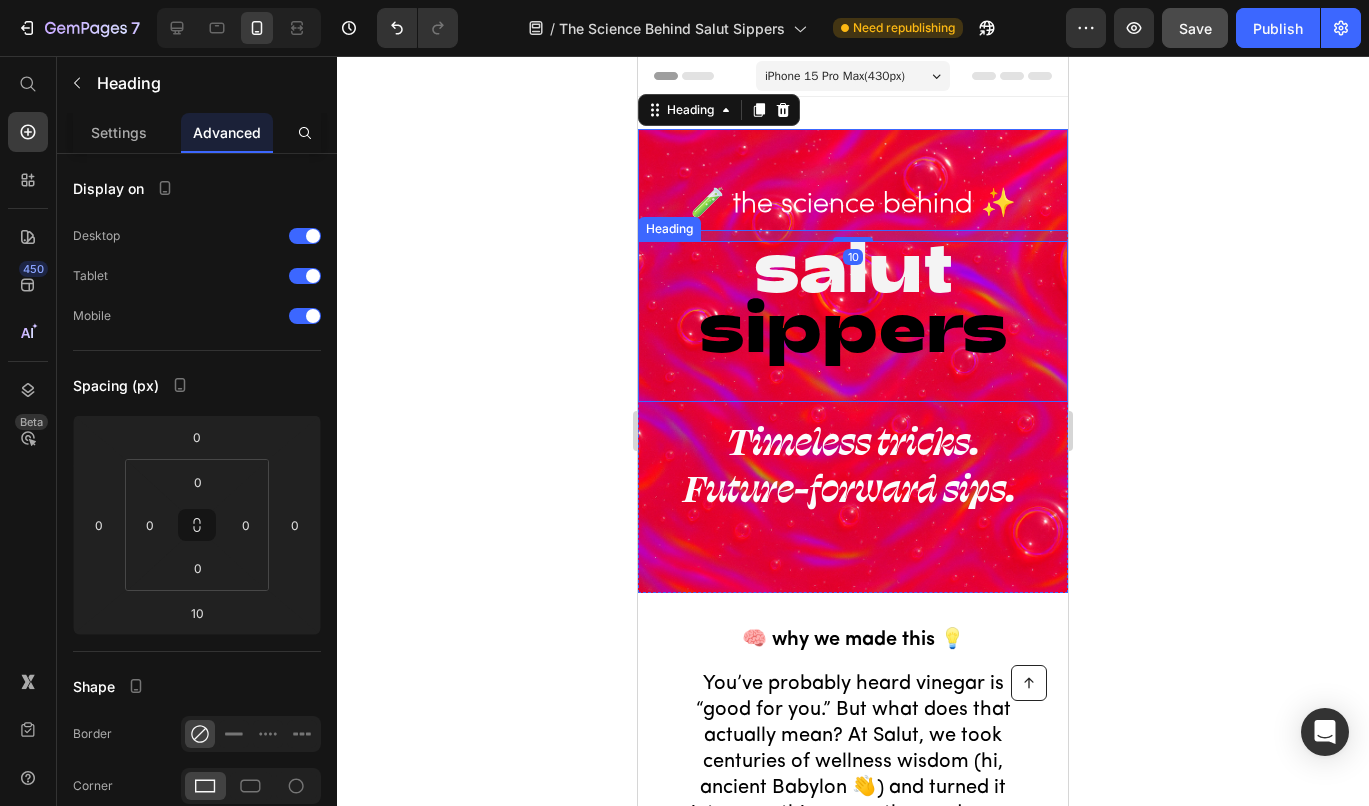 click on "⁠⁠⁠⁠⁠⁠⁠ salut sippers" at bounding box center [853, 321] 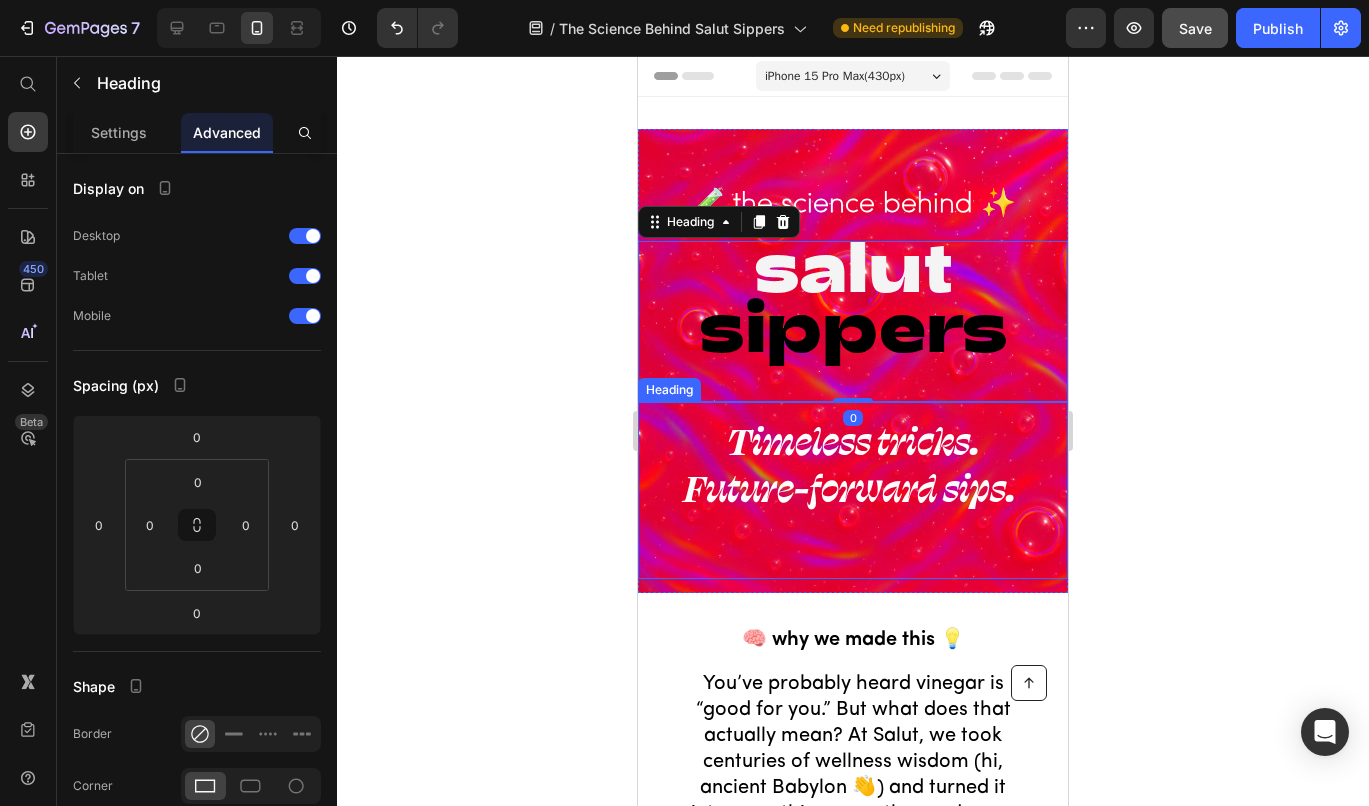 click on "Timeless tricks. Future-forward sips." at bounding box center [850, 464] 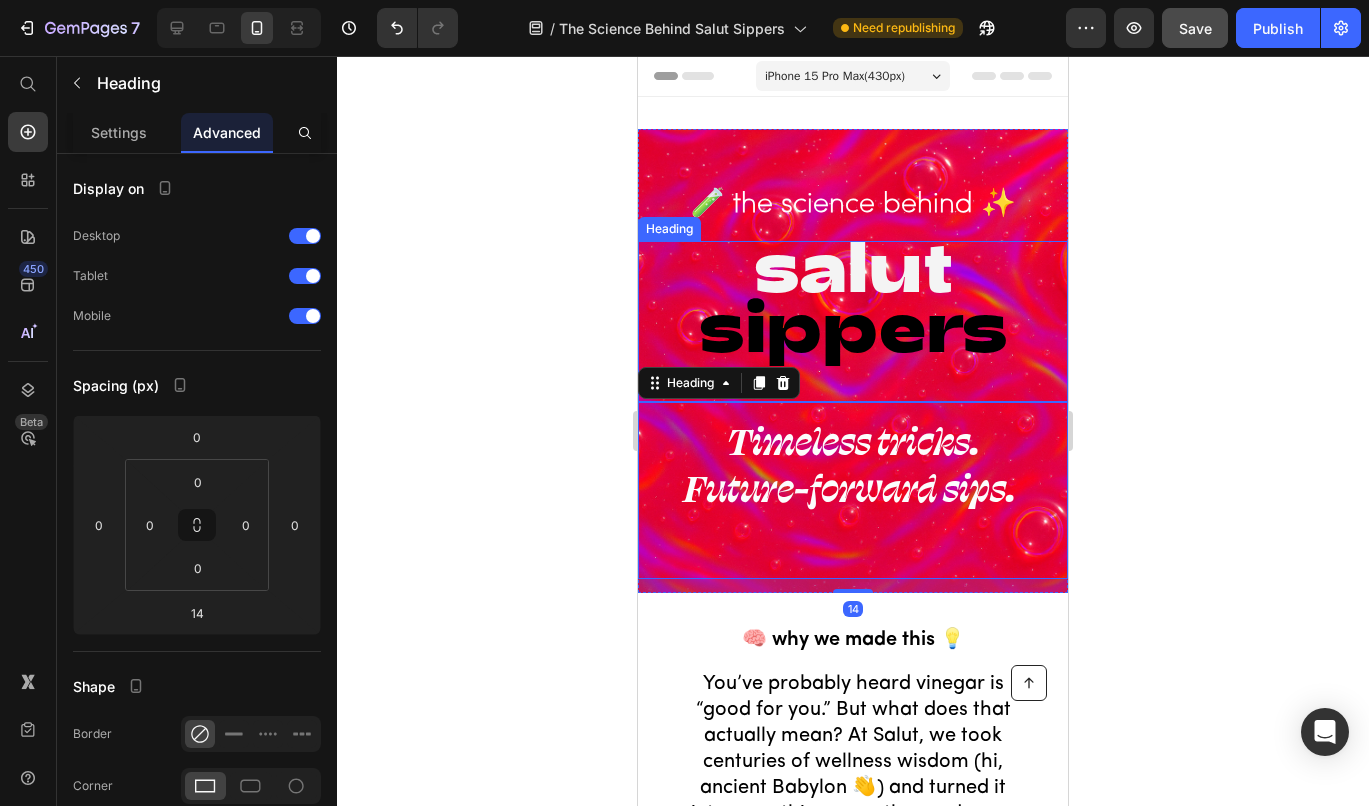 click on "sippers" at bounding box center [853, 323] 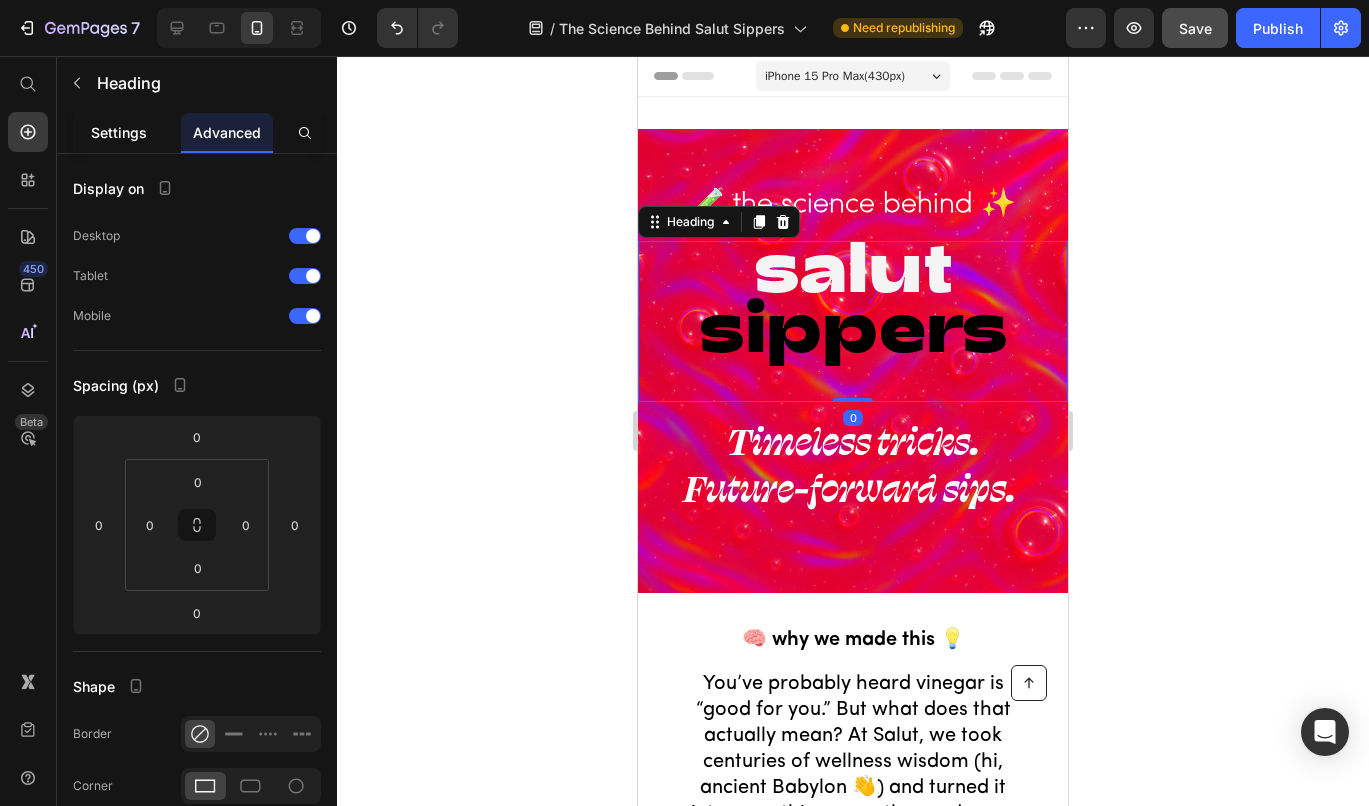 click on "Settings" 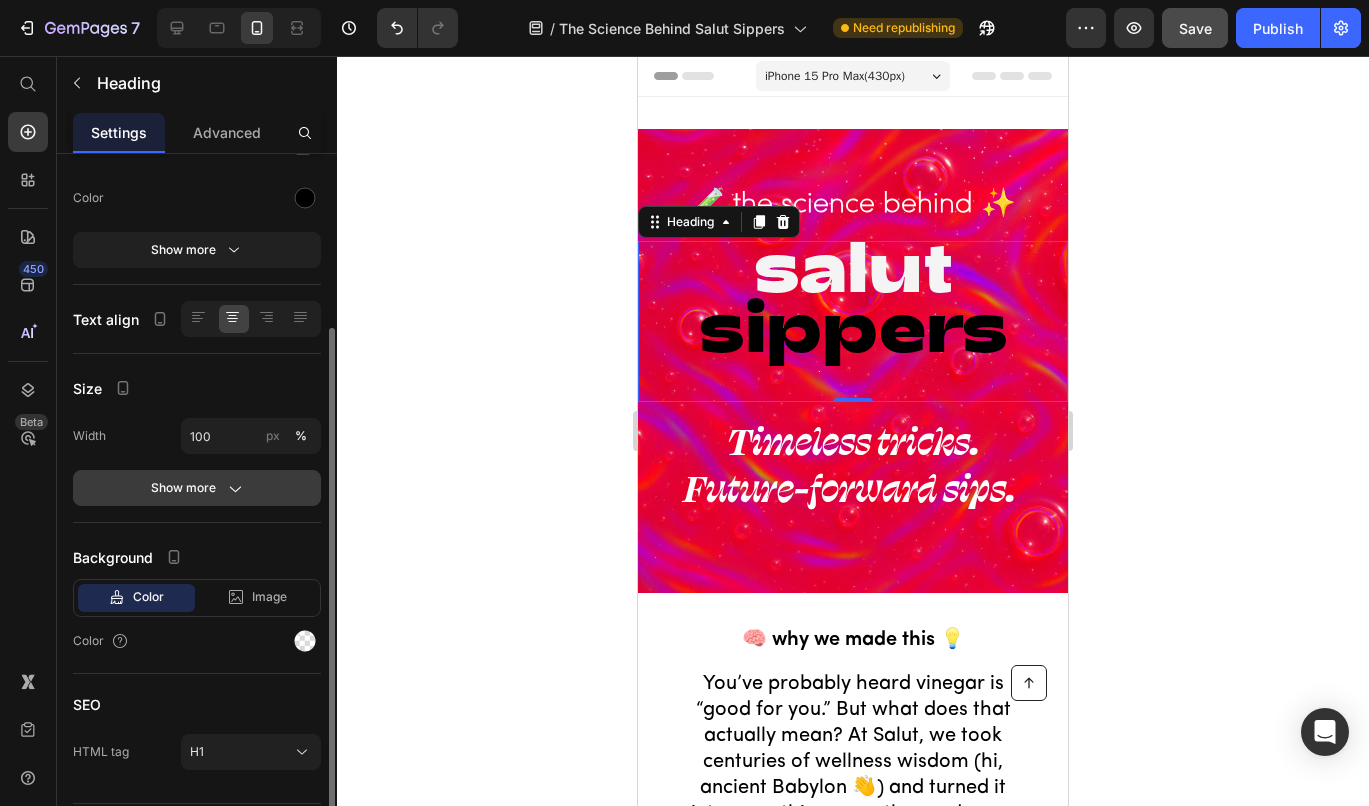 scroll, scrollTop: 249, scrollLeft: 0, axis: vertical 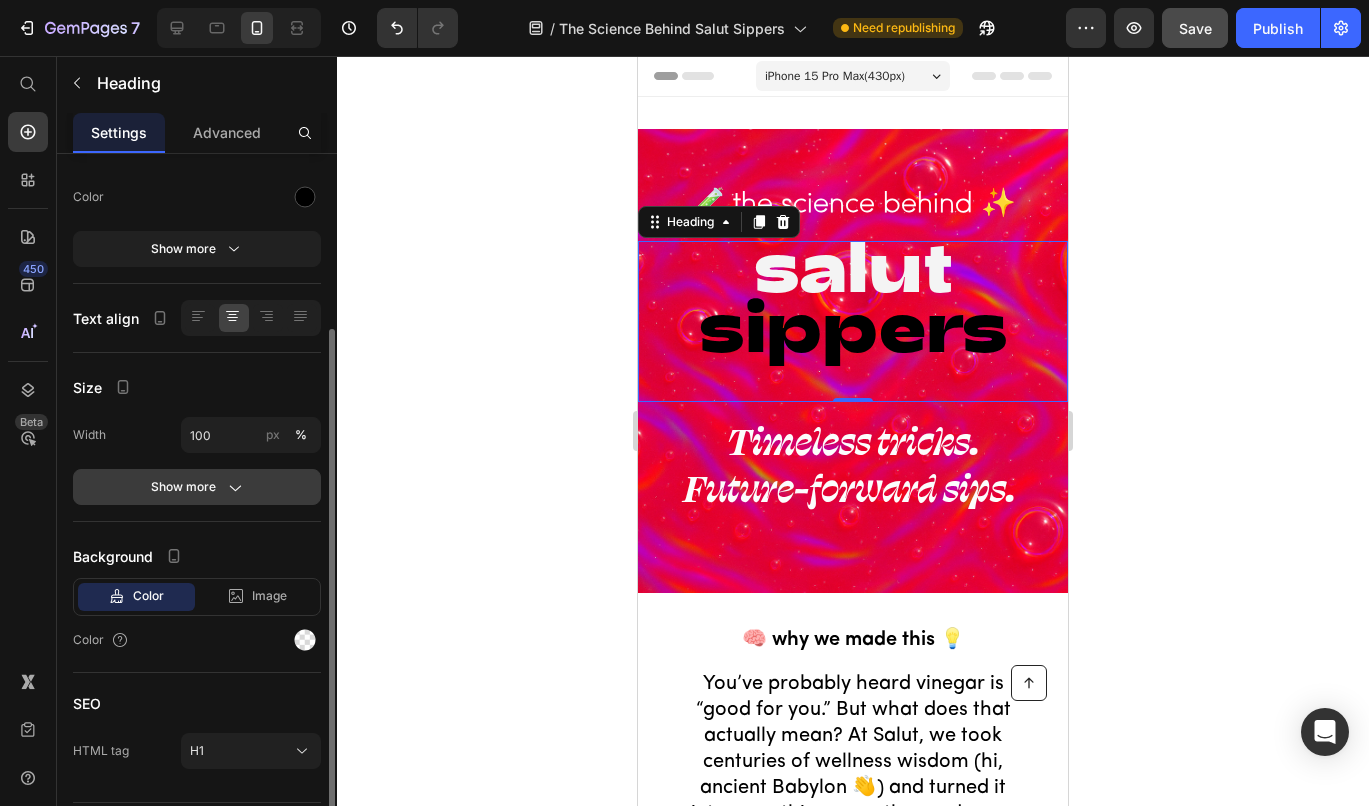 click 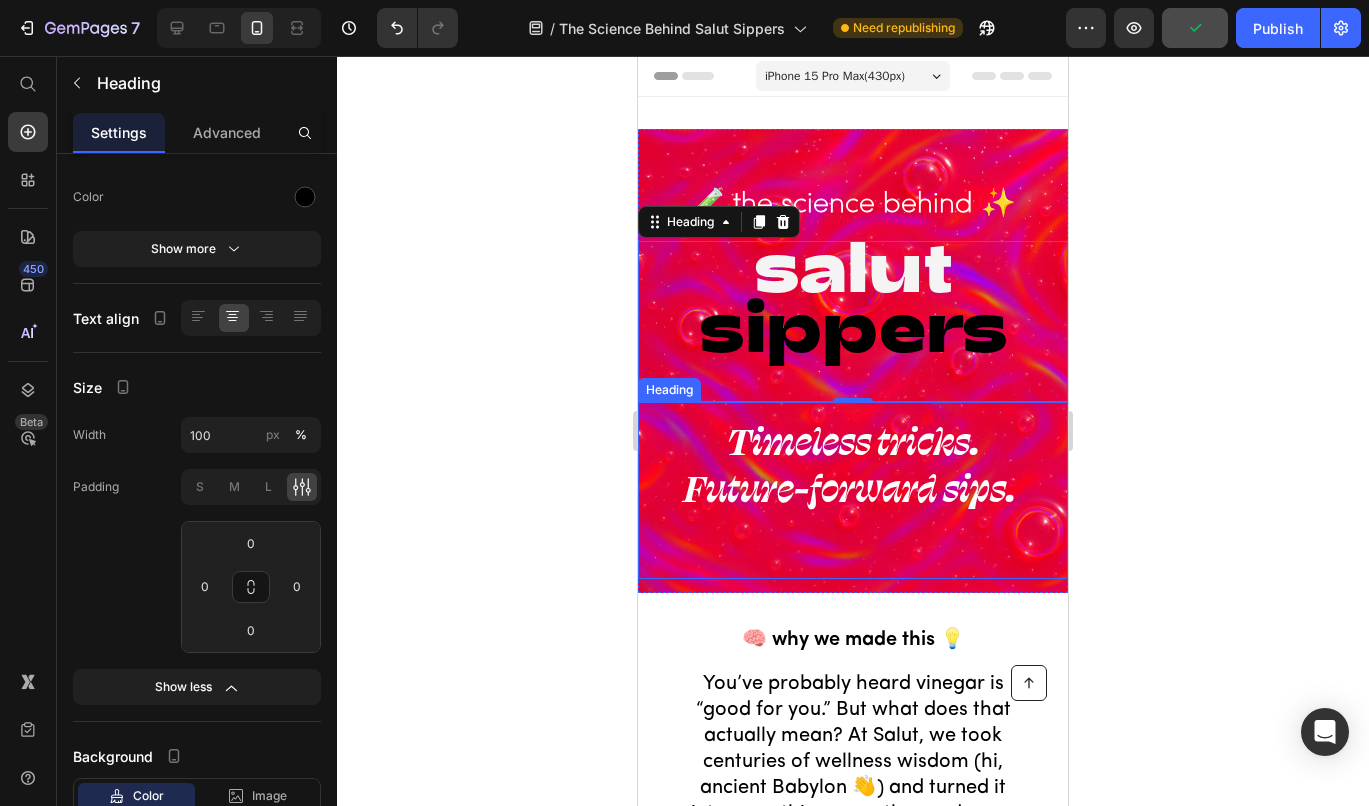 click on "Timeless tricks. Future-forward sips." at bounding box center (850, 464) 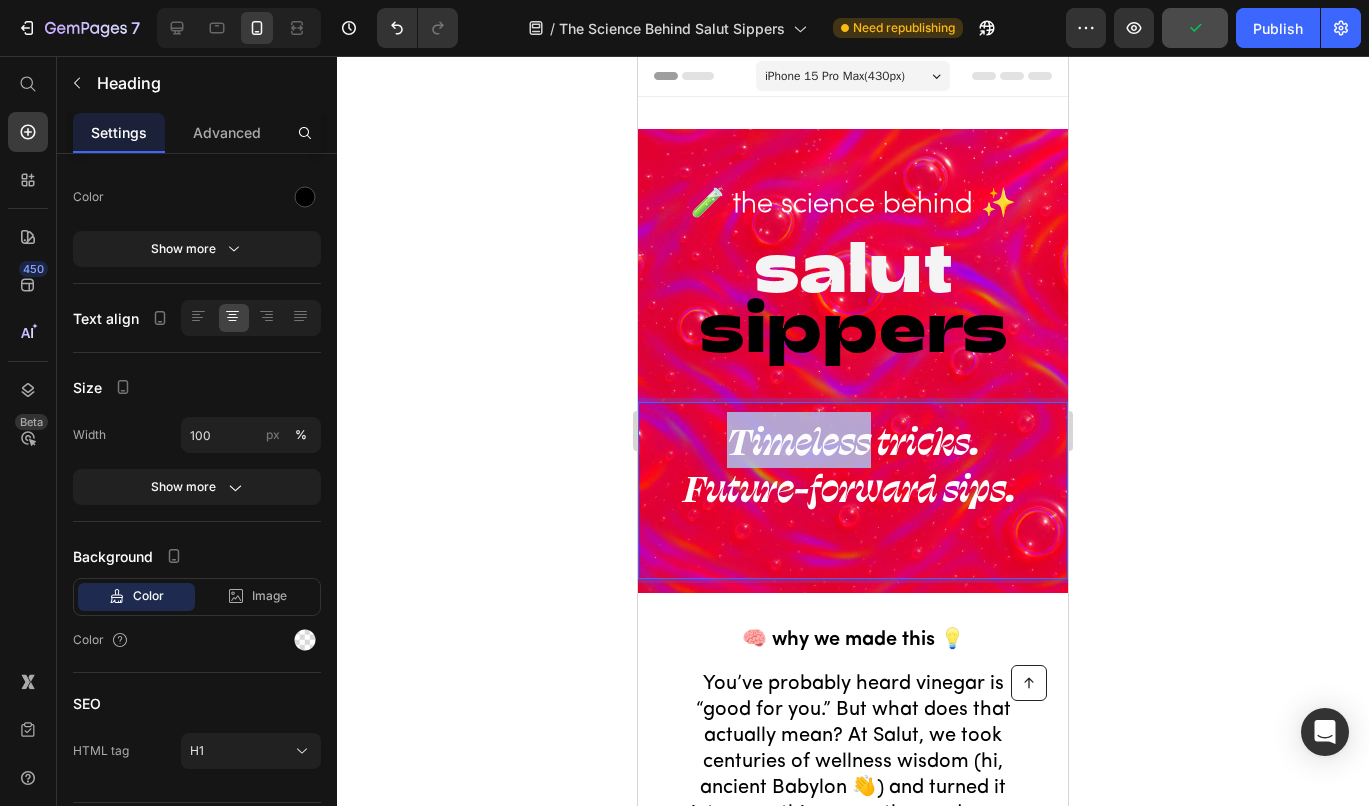click on "Timeless tricks. Future-forward sips." at bounding box center [850, 464] 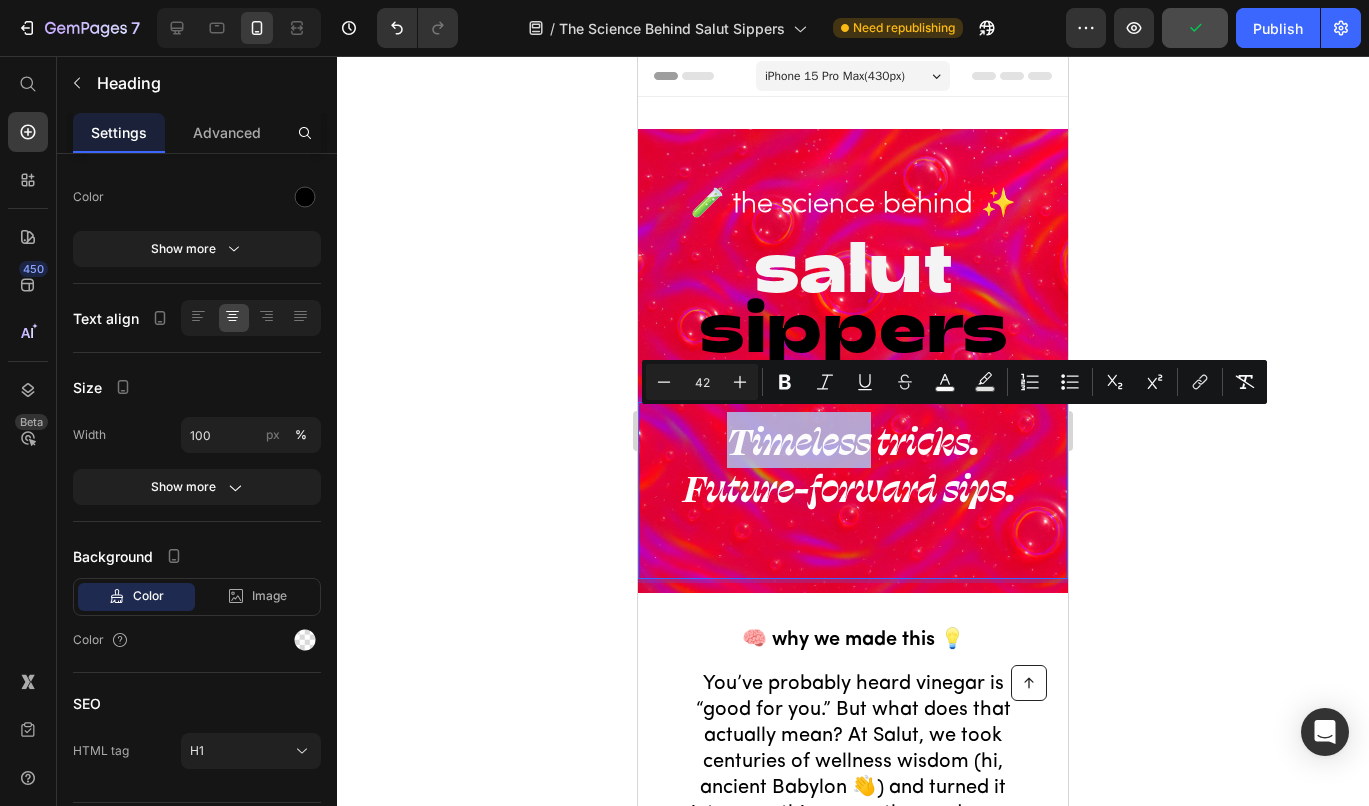 click on "Timeless tricks. Future-forward sips." at bounding box center (853, 465) 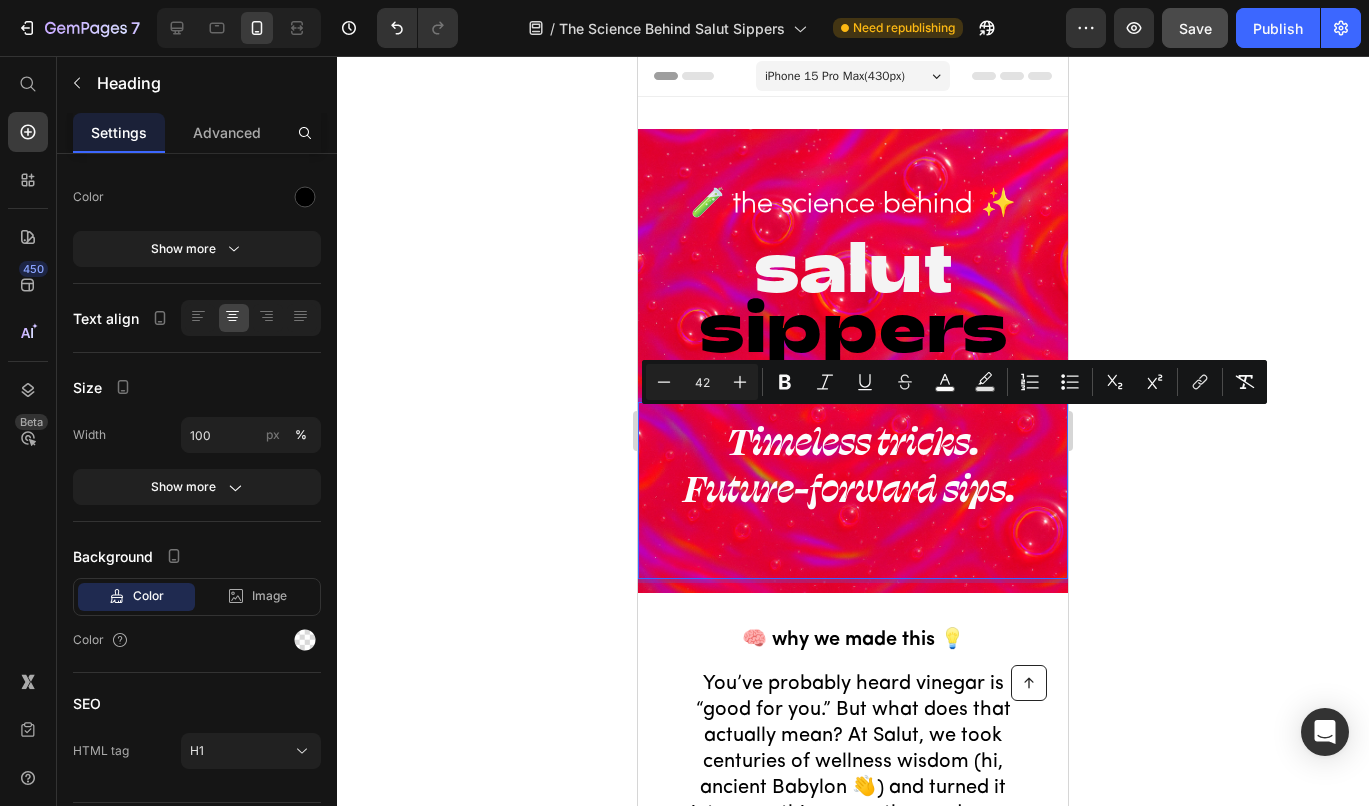 click on "Timeless tricks. Future-forward sips." at bounding box center (853, 465) 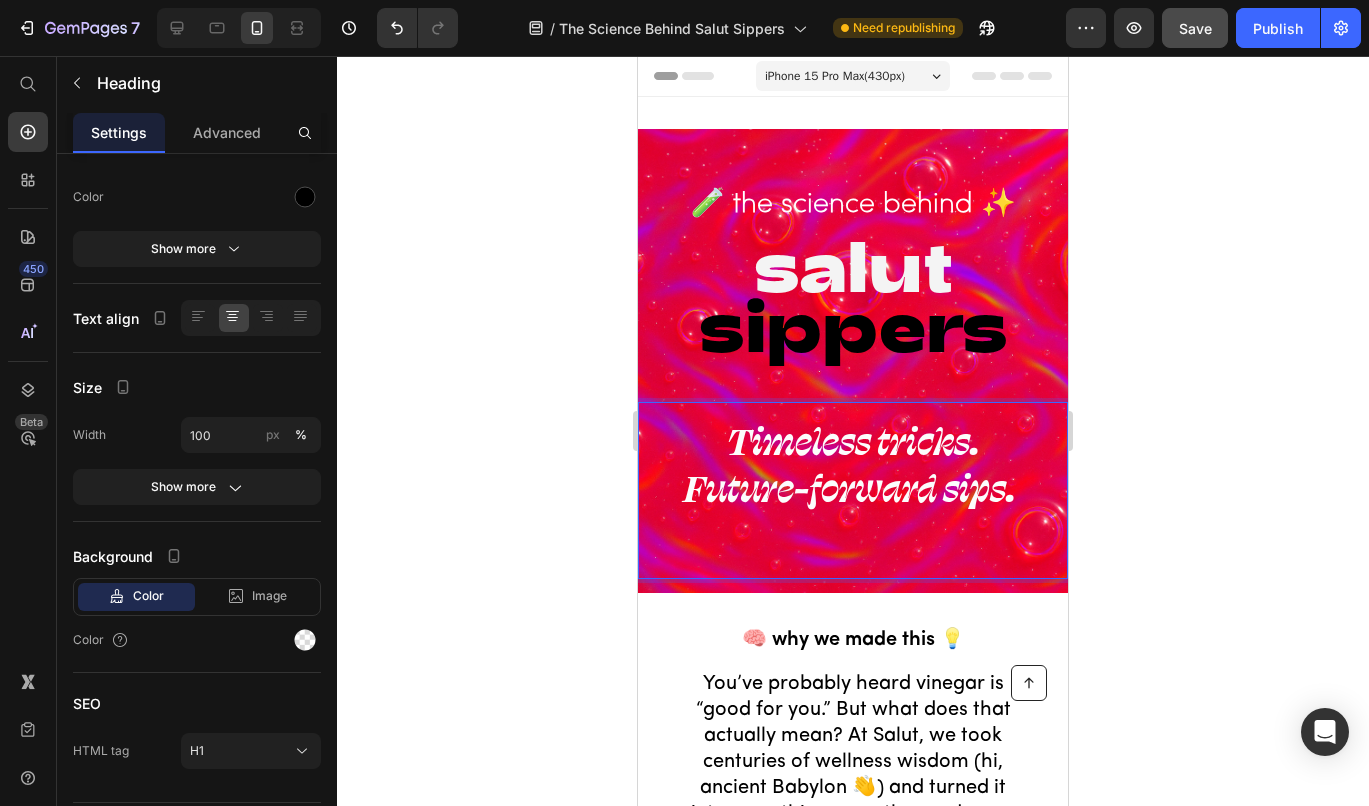 click on "Timeless tricks. Future-forward sips.   Heading   [NUMBER]" at bounding box center (853, 490) 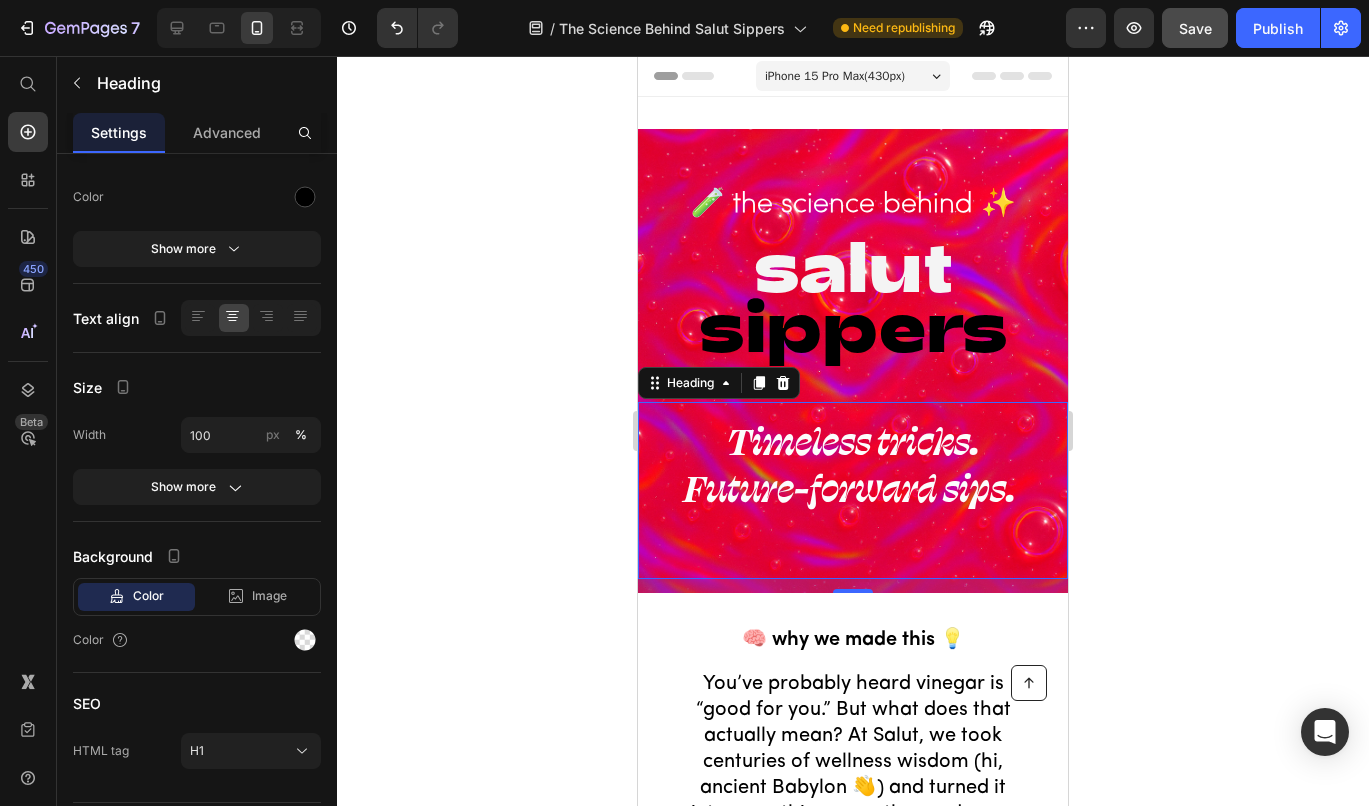 click on "Timeless tricks. Future-forward sips.   Heading   [NUMBER]" at bounding box center (853, 490) 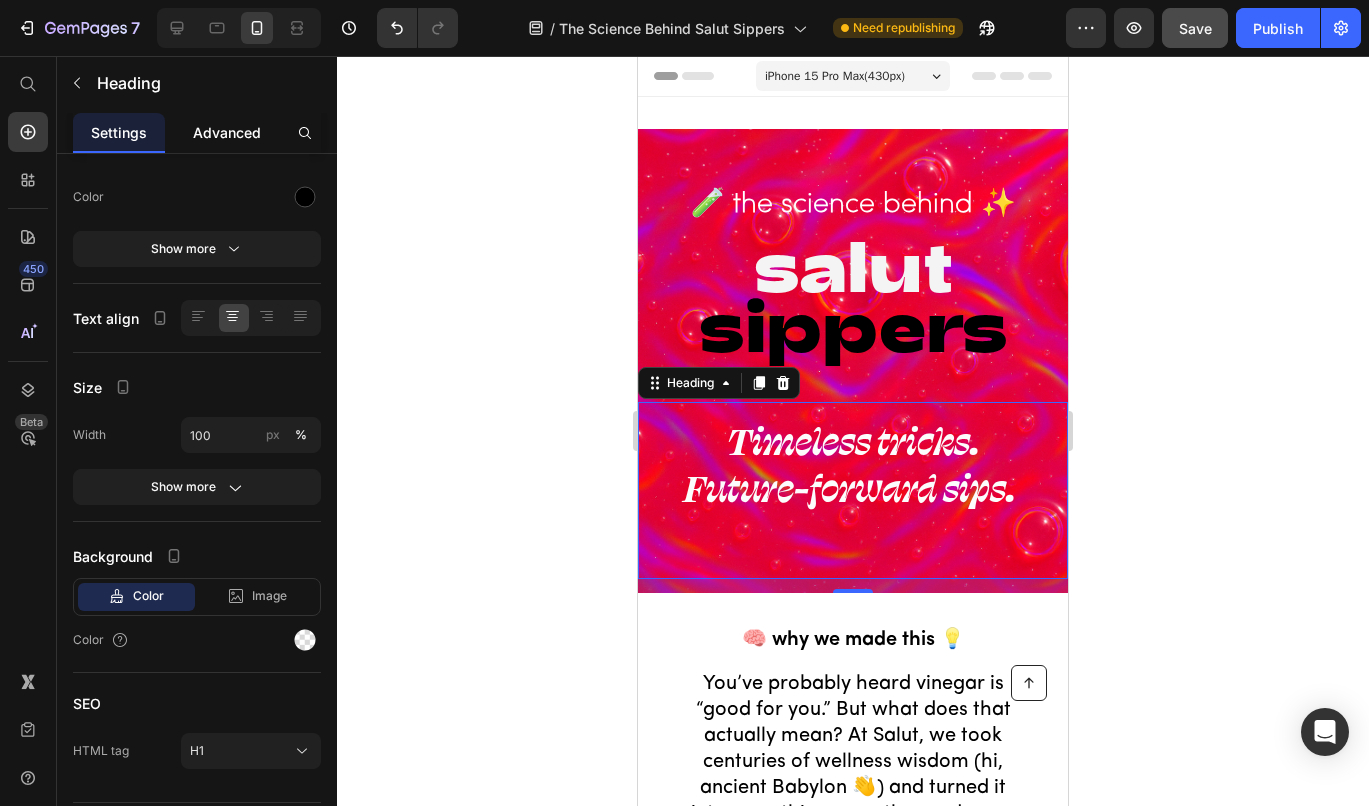 click on "Advanced" at bounding box center (227, 132) 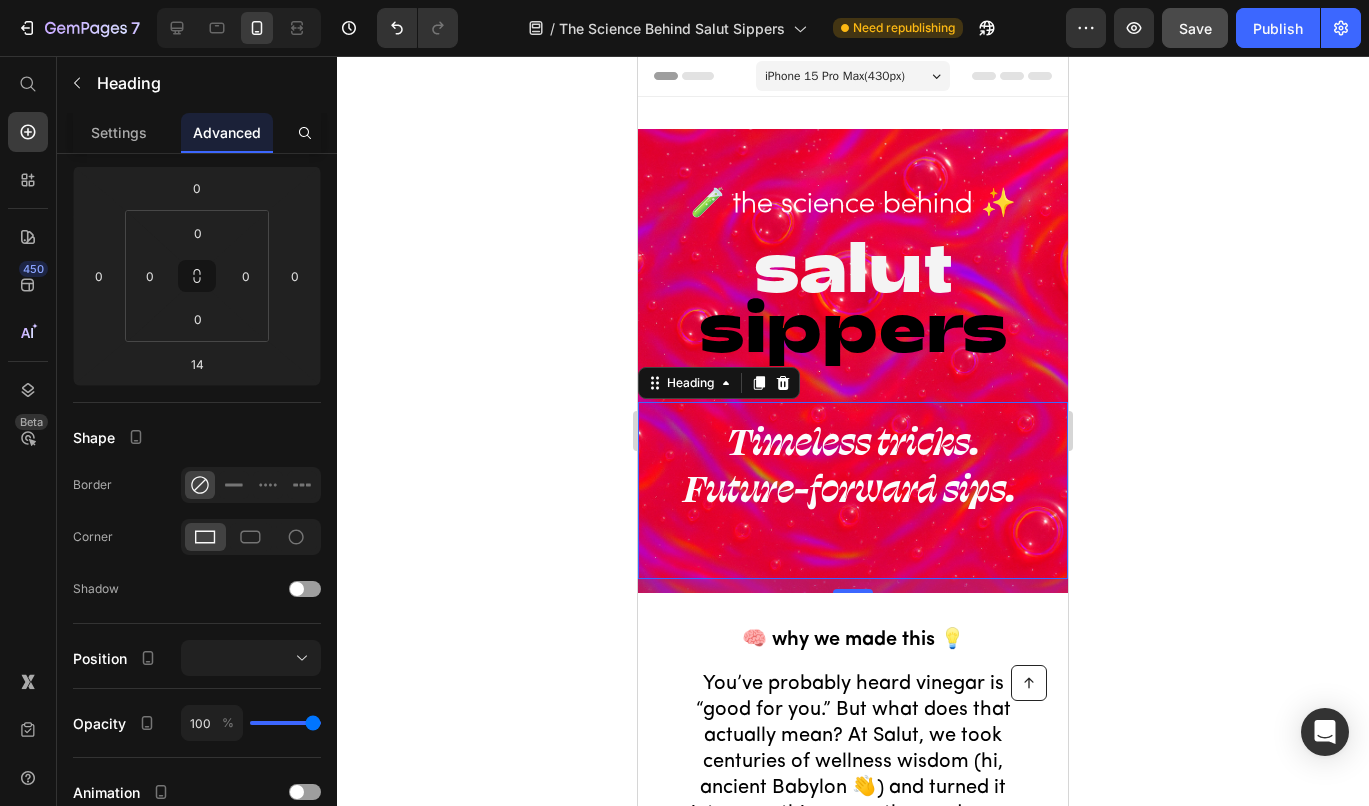 scroll, scrollTop: 0, scrollLeft: 0, axis: both 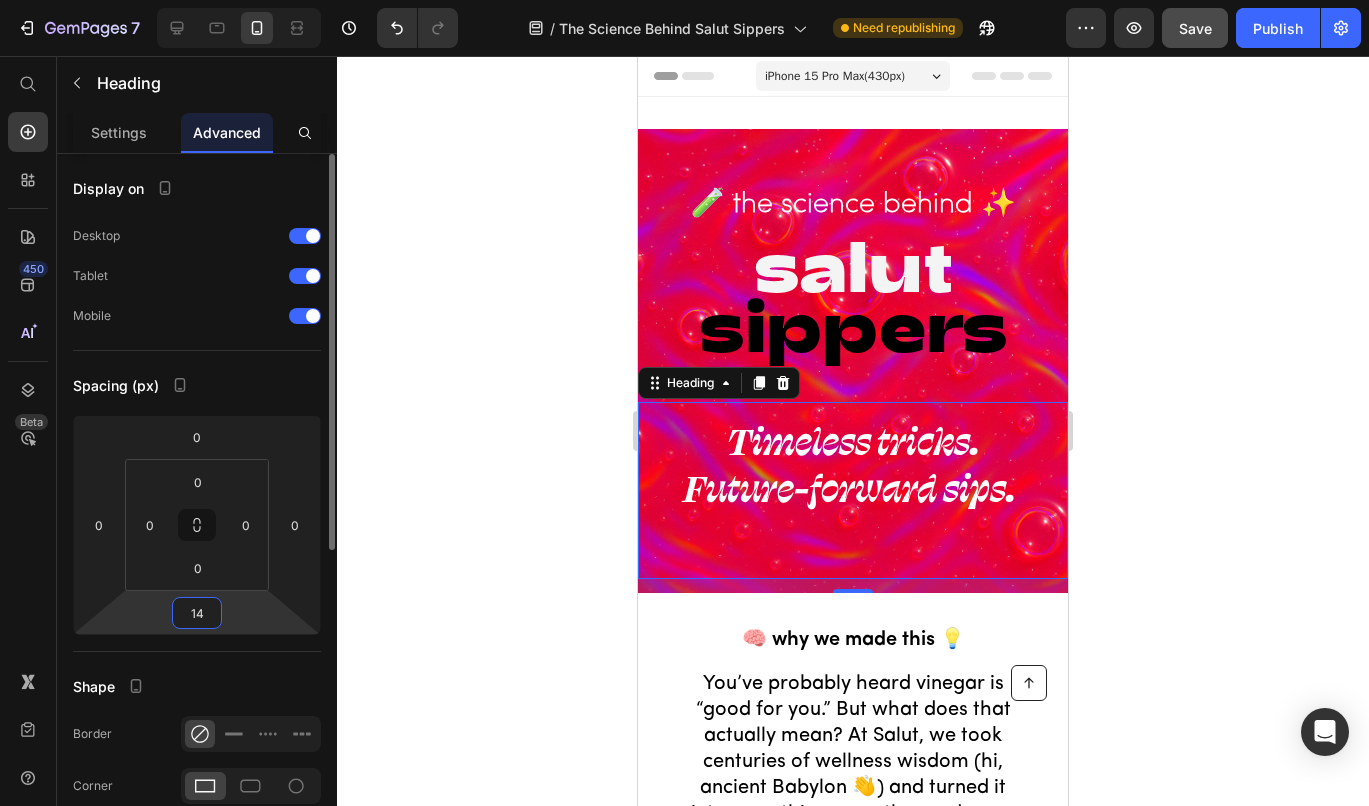 click on "[NUMBER] Version history  /  The Science Behind Salut Sippers Need republishing Preview  Save   Publish  [NUMBER] Beta Start with Sections Elements Hero Section Product Detail Brands Trusted Badges Guarantee Product Breakdown How to use Testimonials Compare Bundle FAQs Social Proof Brand Story Product List Collection Blog List Contact Sticky Add to Cart Custom Footer Browse Library [NUMBER] Layout
Row
Row
Row
Row Text
Heading
Text Block Button
Button
Button
Sticky Back to top Media
Image" at bounding box center (684, 0) 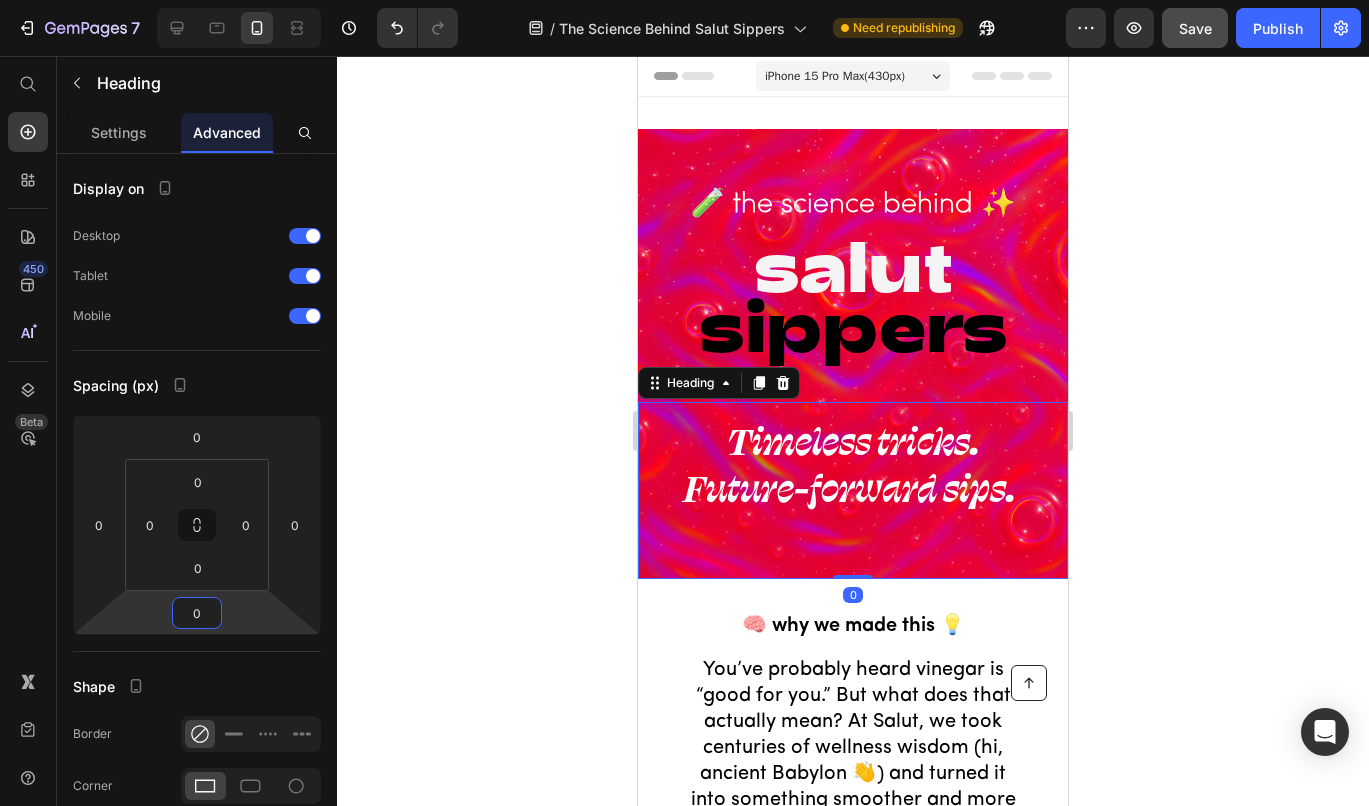 type on "0" 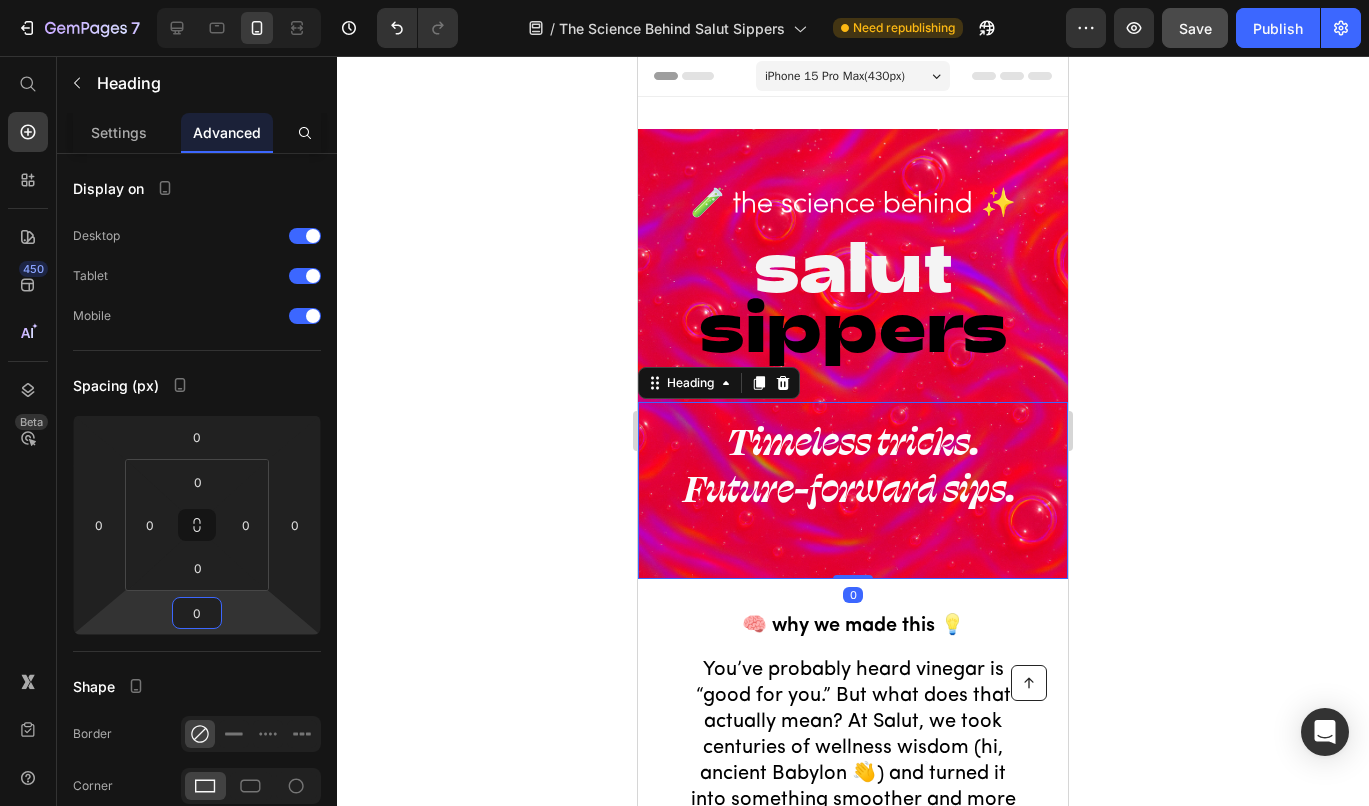 click on "⁠⁠⁠⁠⁠⁠⁠ Timeless tricks. Future-forward sips." at bounding box center [853, 465] 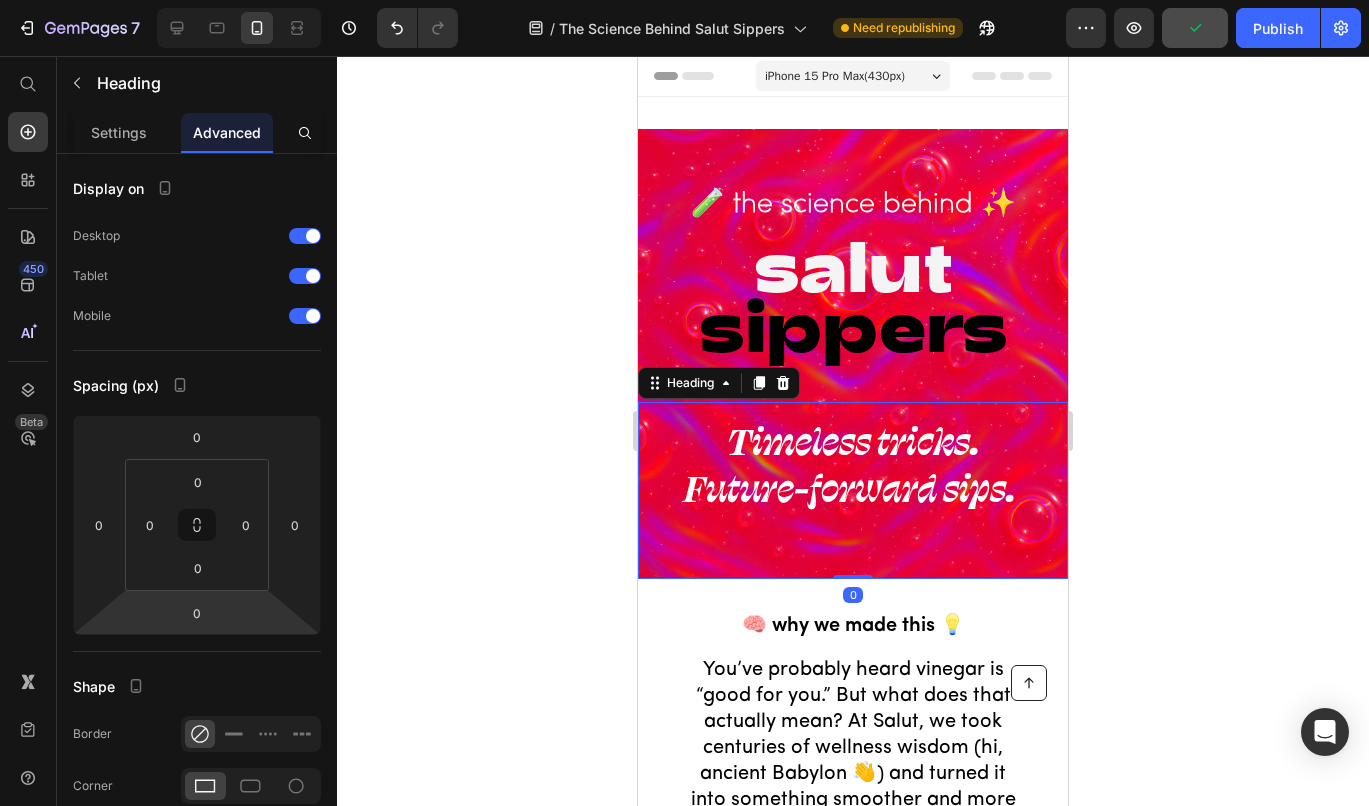click on "Timeless tricks. Future-forward sips." at bounding box center [853, 465] 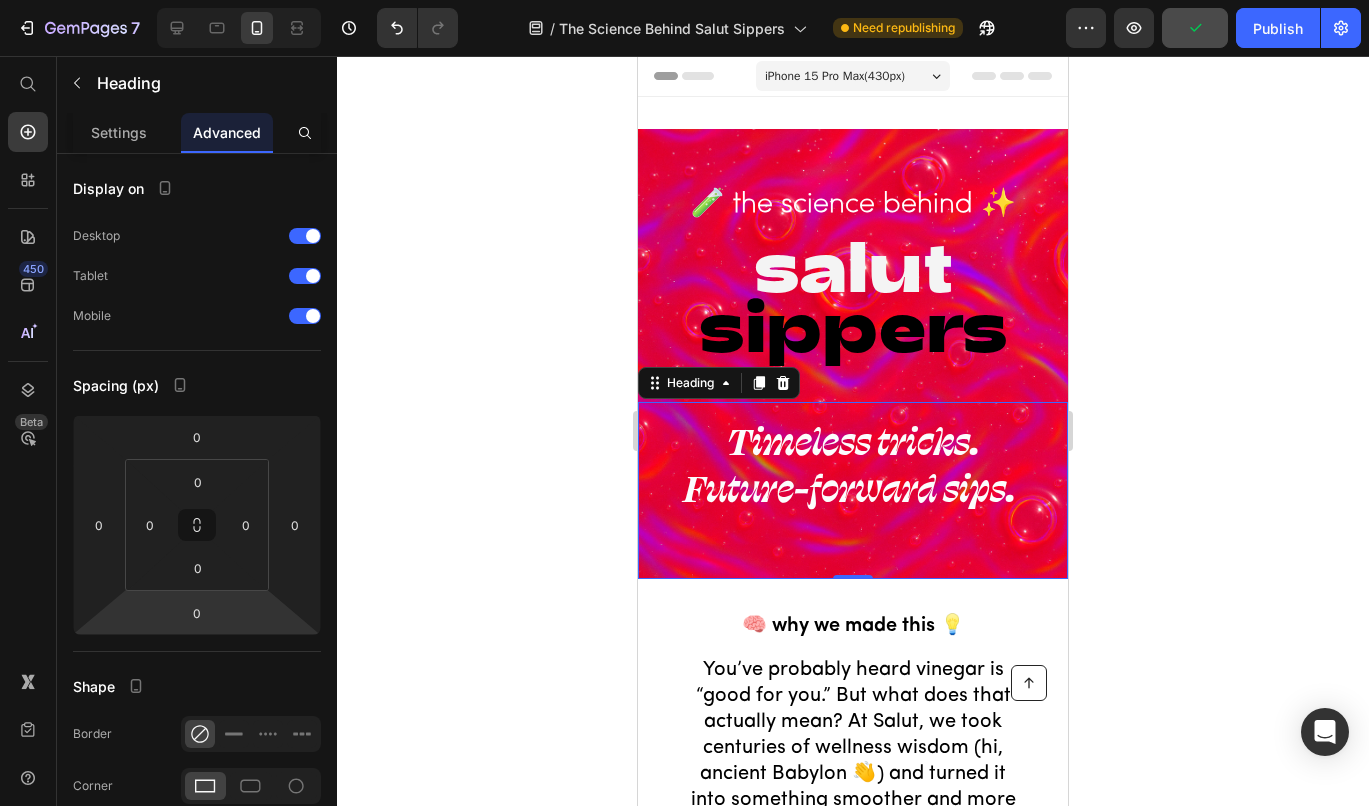 click on "Timeless tricks. Future-forward sips.   Heading   [NUMBER]" at bounding box center (853, 490) 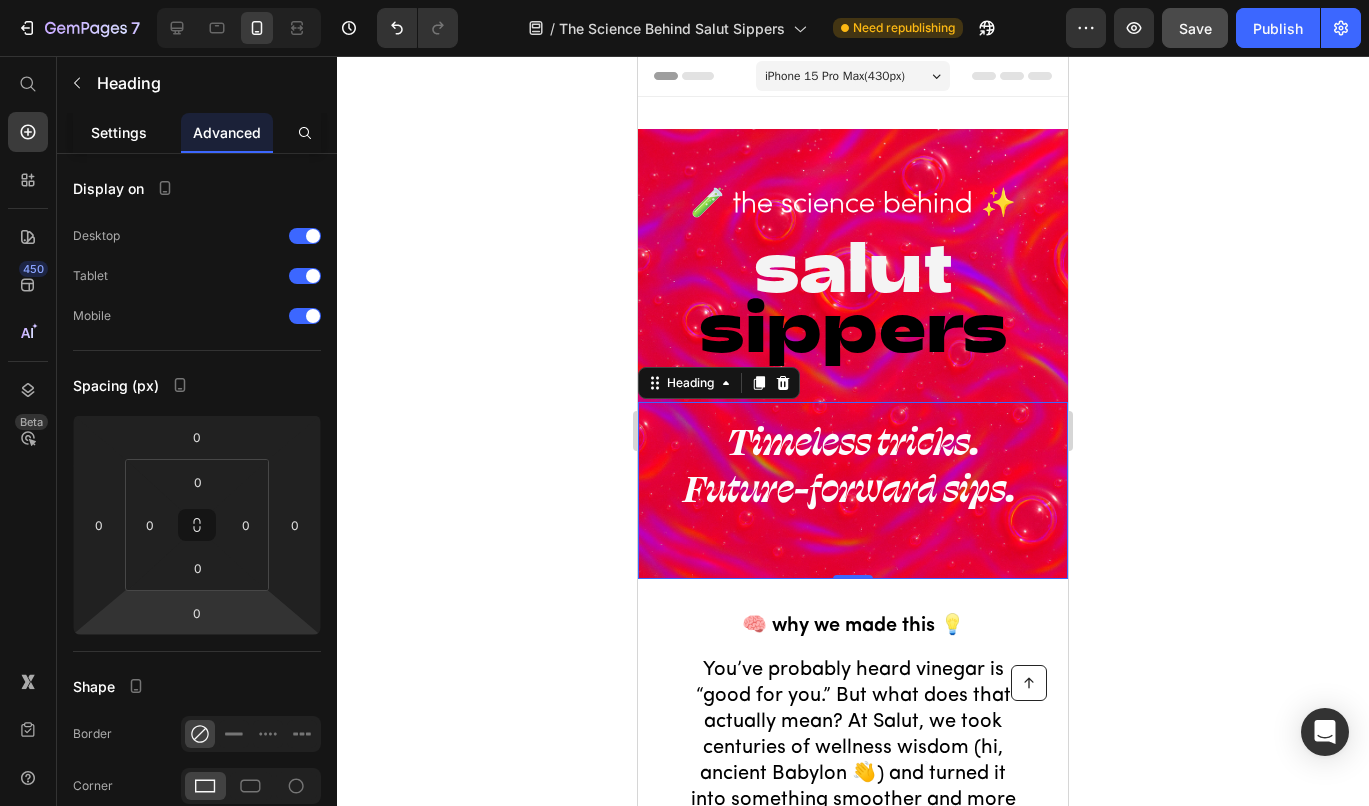 click on "Settings" at bounding box center (119, 132) 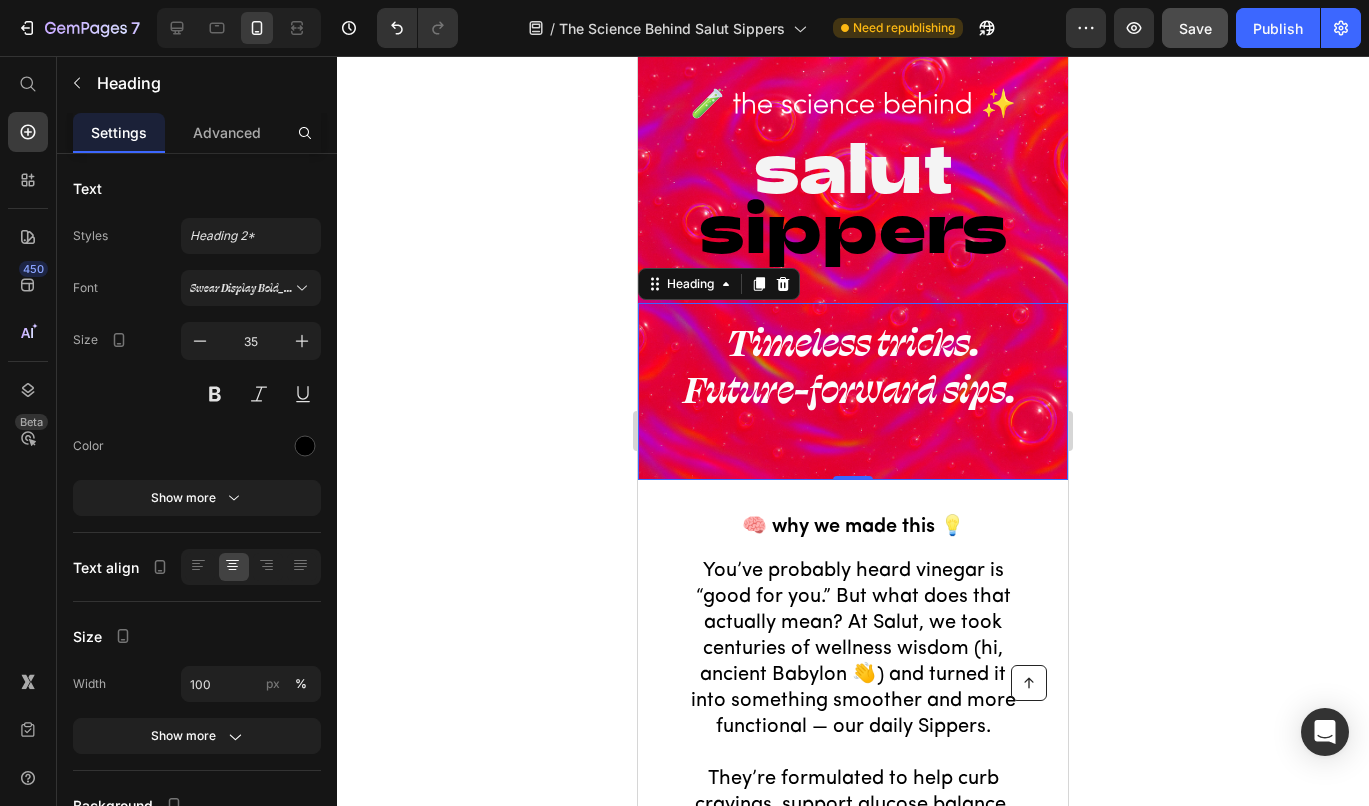 scroll, scrollTop: 89, scrollLeft: 0, axis: vertical 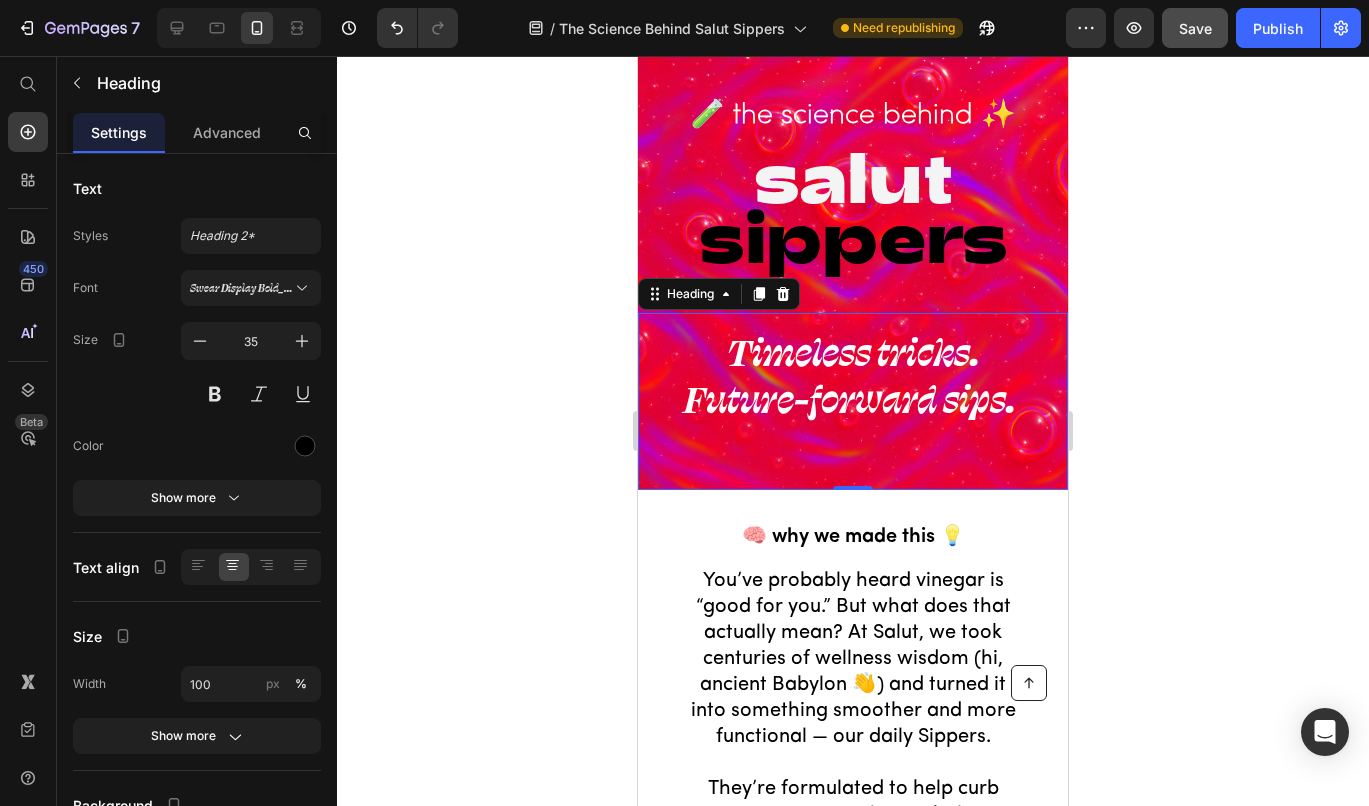 click on "⁠⁠⁠⁠⁠⁠⁠ Timeless tricks. Future-forward sips.   Heading   [NUMBER]" at bounding box center (853, 401) 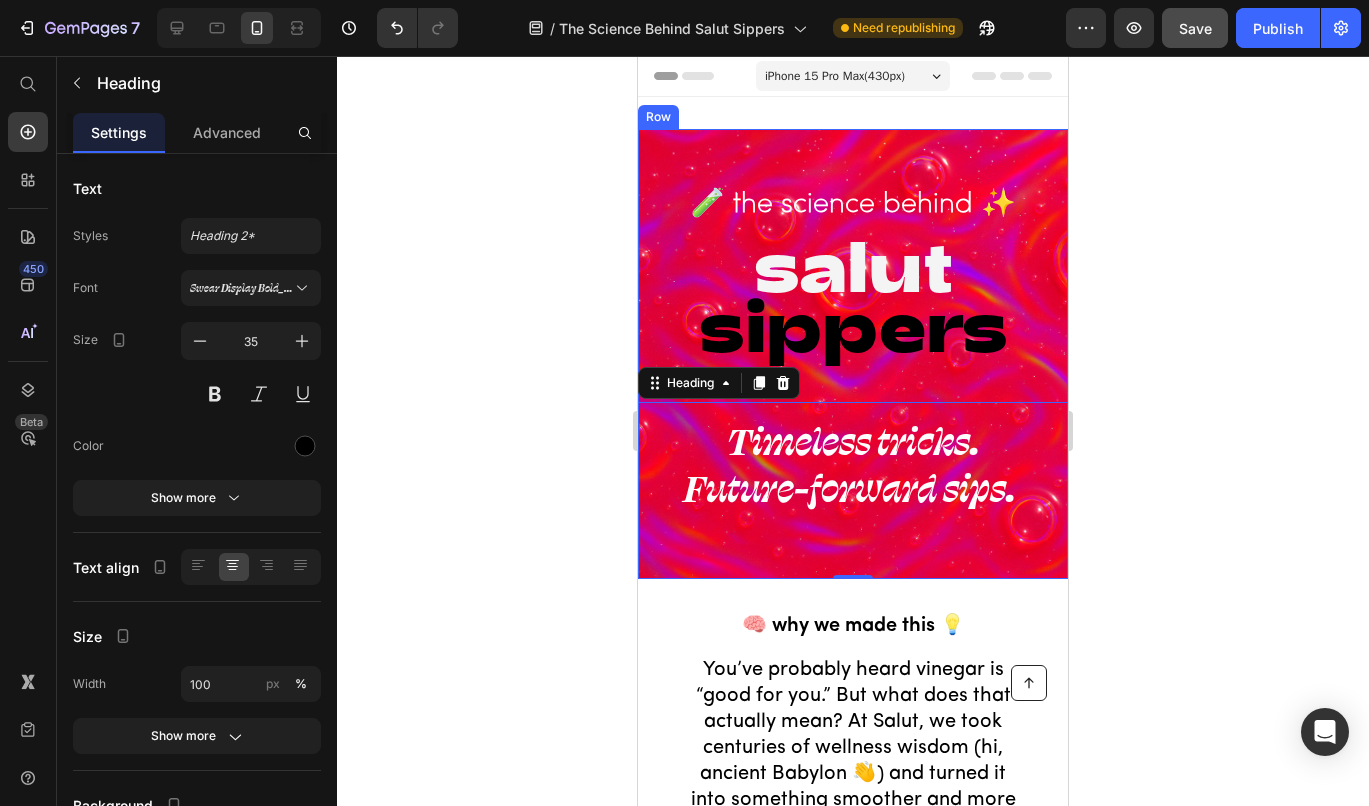 click on "⁠⁠⁠⁠⁠⁠⁠ 🧪 the science behind ✨ Heading ⁠⁠⁠⁠⁠⁠⁠ salut sippers  Heading ⁠⁠⁠⁠⁠⁠⁠ Timeless tricks. Future-forward sips.   Heading   [NUMBER]" at bounding box center [853, 354] 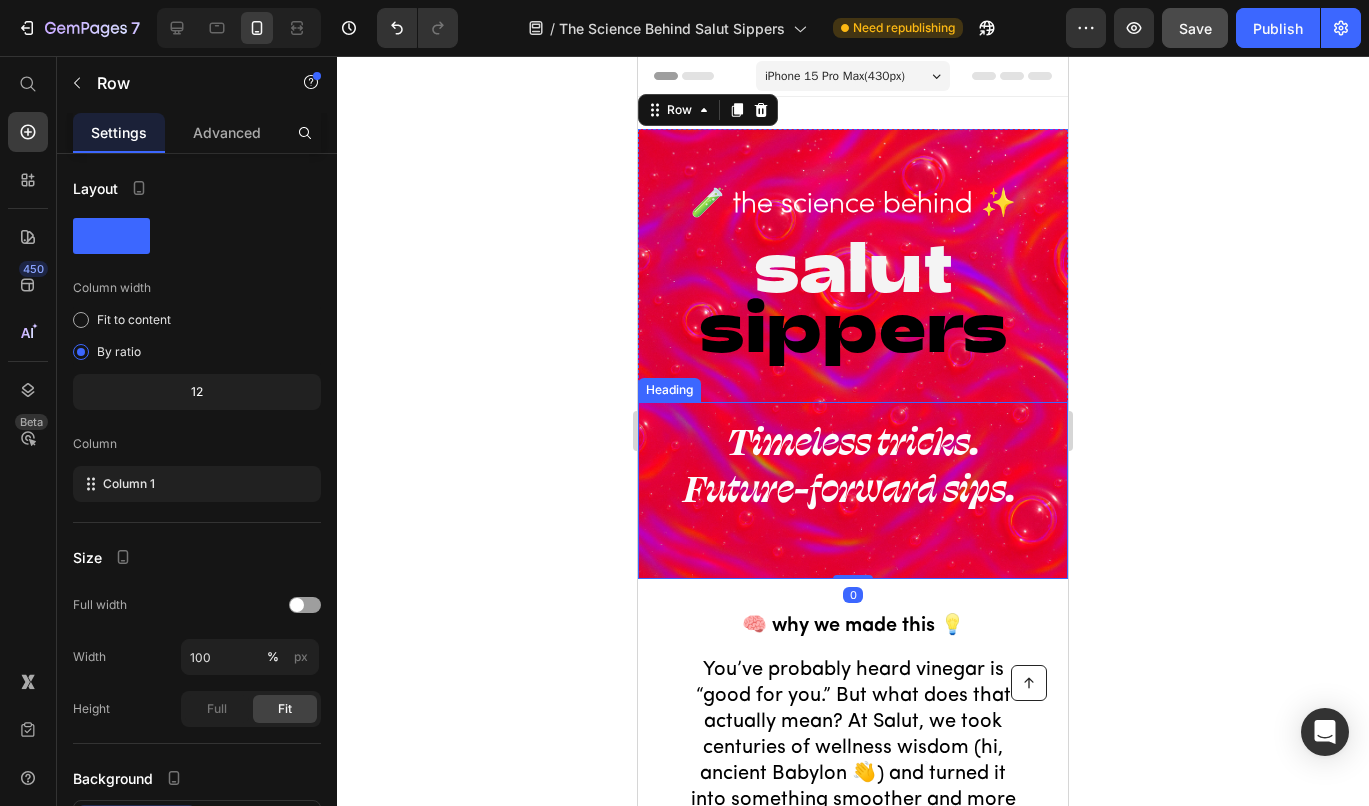 click on "Timeless tricks. Future-forward sips." at bounding box center [850, 464] 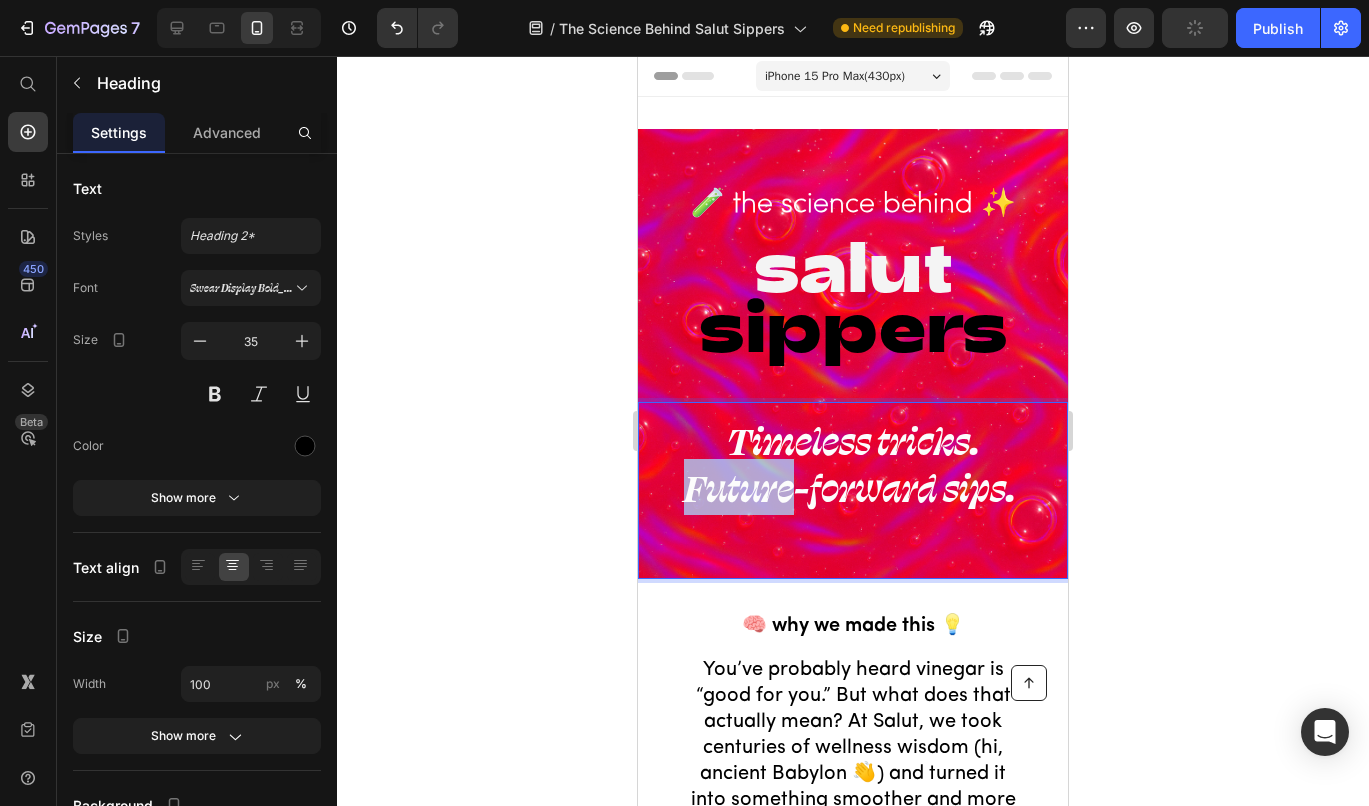 click on "Timeless tricks. Future-forward sips." at bounding box center [850, 464] 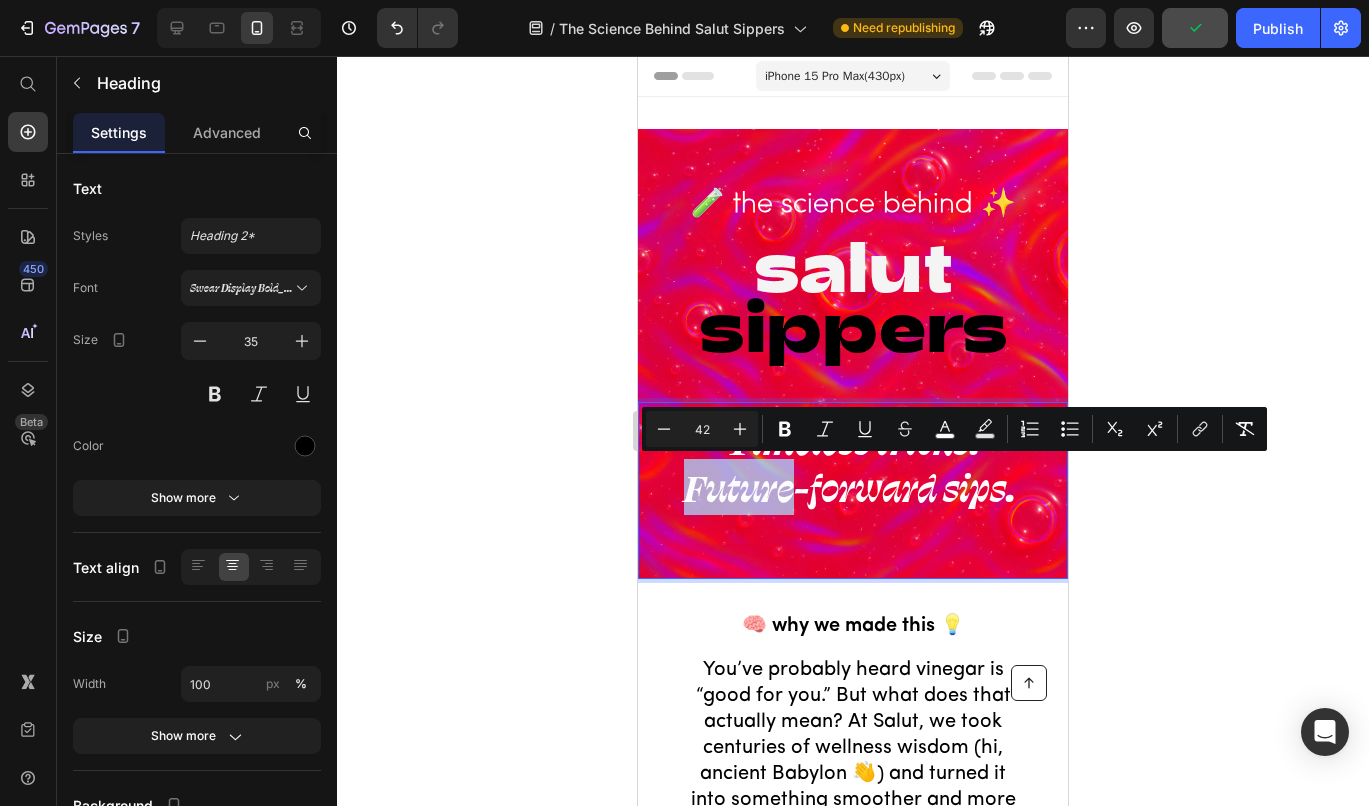 click on "Timeless tricks. Future-forward sips.   Heading   [NUMBER]" at bounding box center [853, 490] 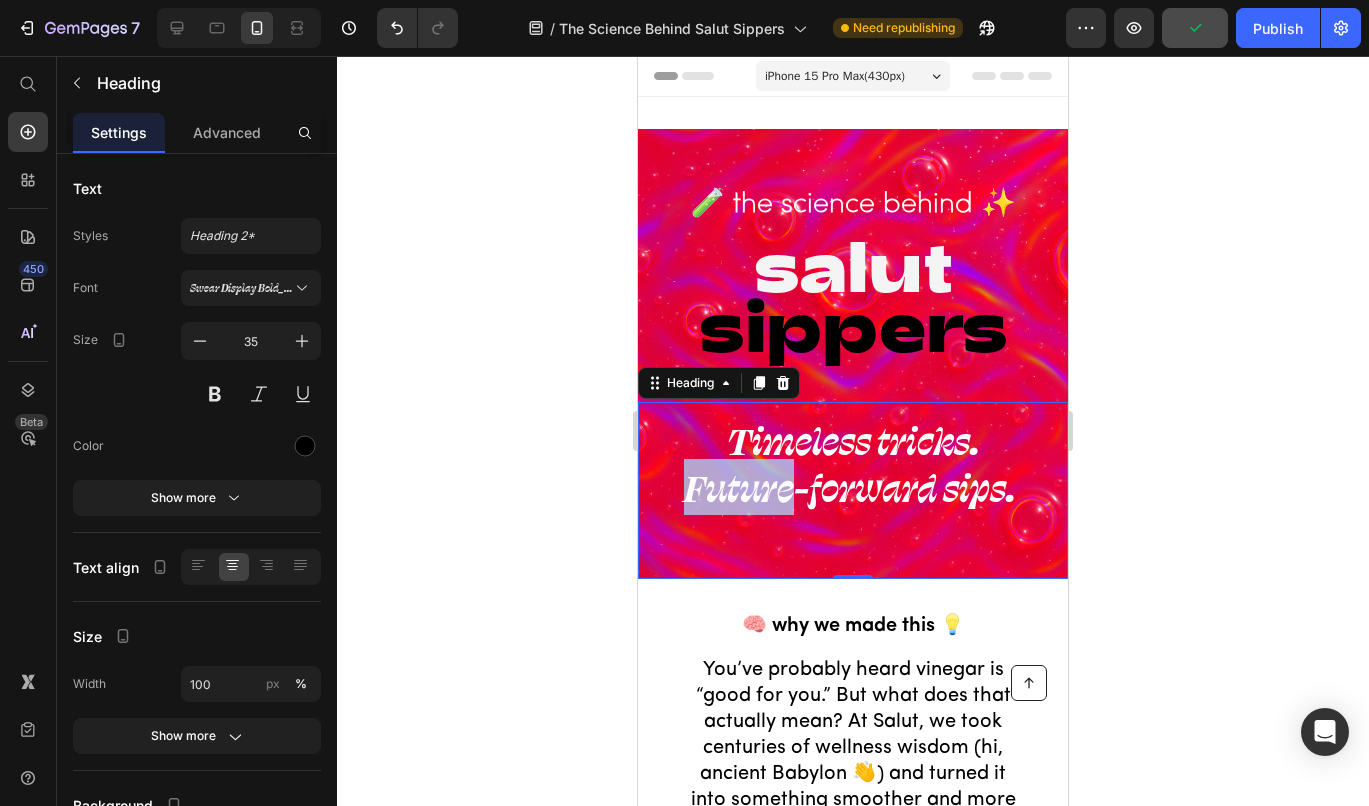 click on "Timeless tricks. Future-forward sips.   Heading   [NUMBER]" at bounding box center (853, 490) 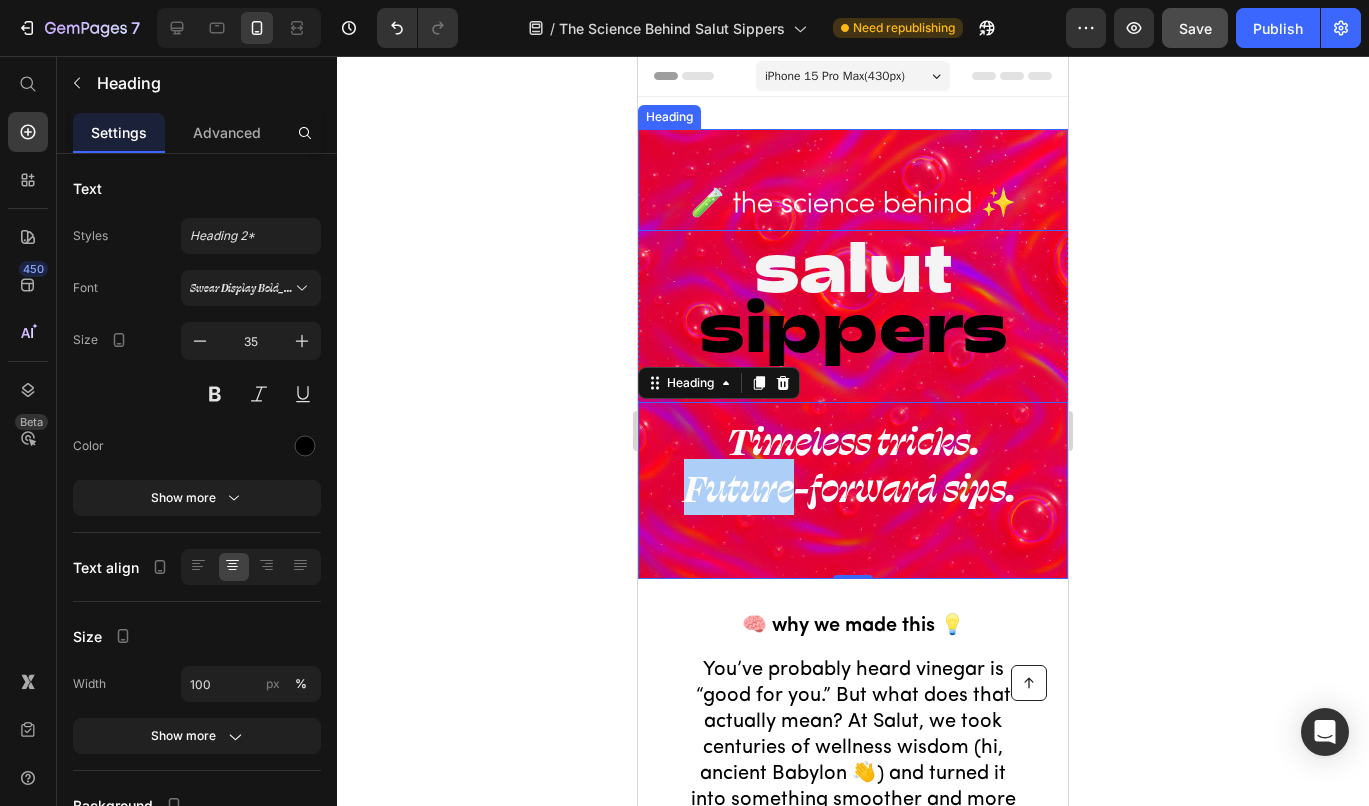 click on "⁠⁠⁠⁠⁠⁠⁠ 🧪 the science behind ✨ Heading" at bounding box center [853, 180] 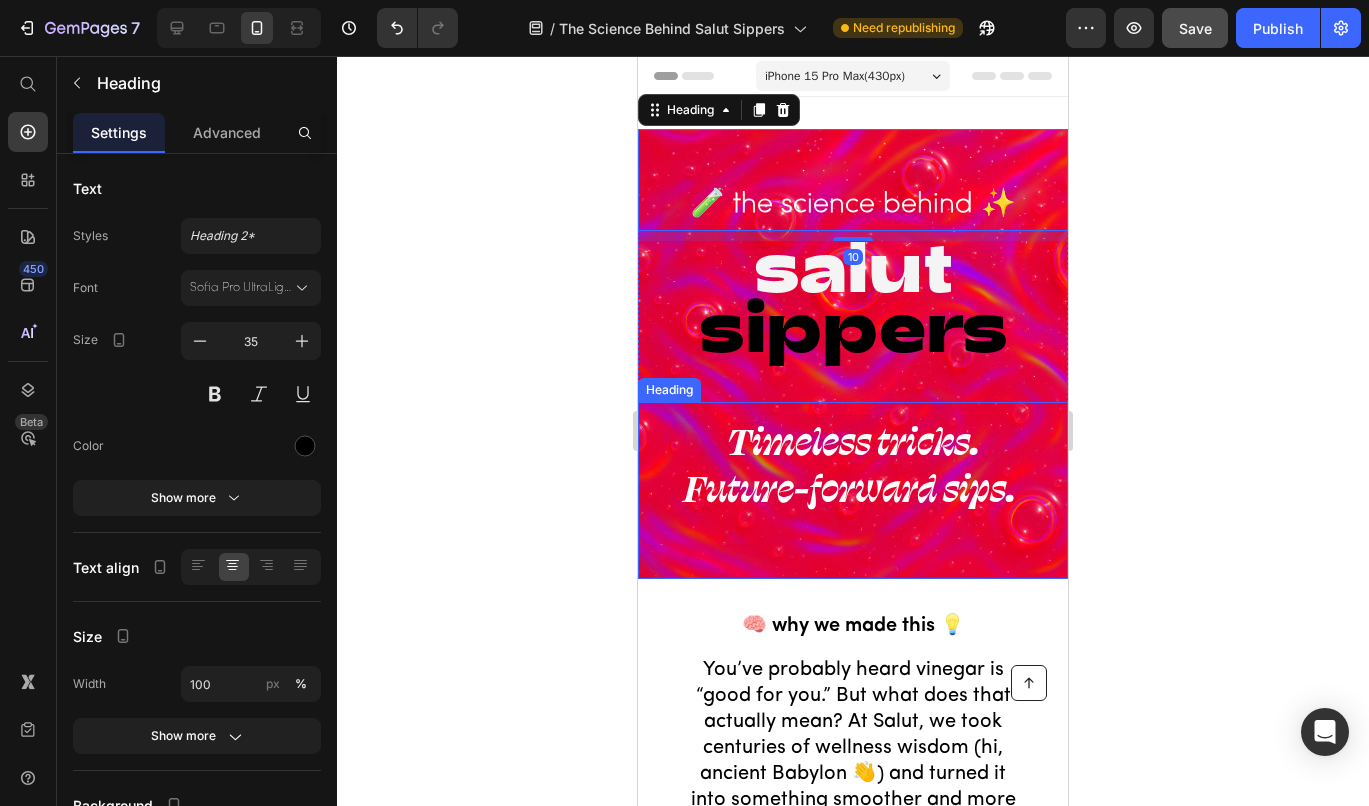 click on "Timeless tricks. Future-forward sips." at bounding box center (850, 464) 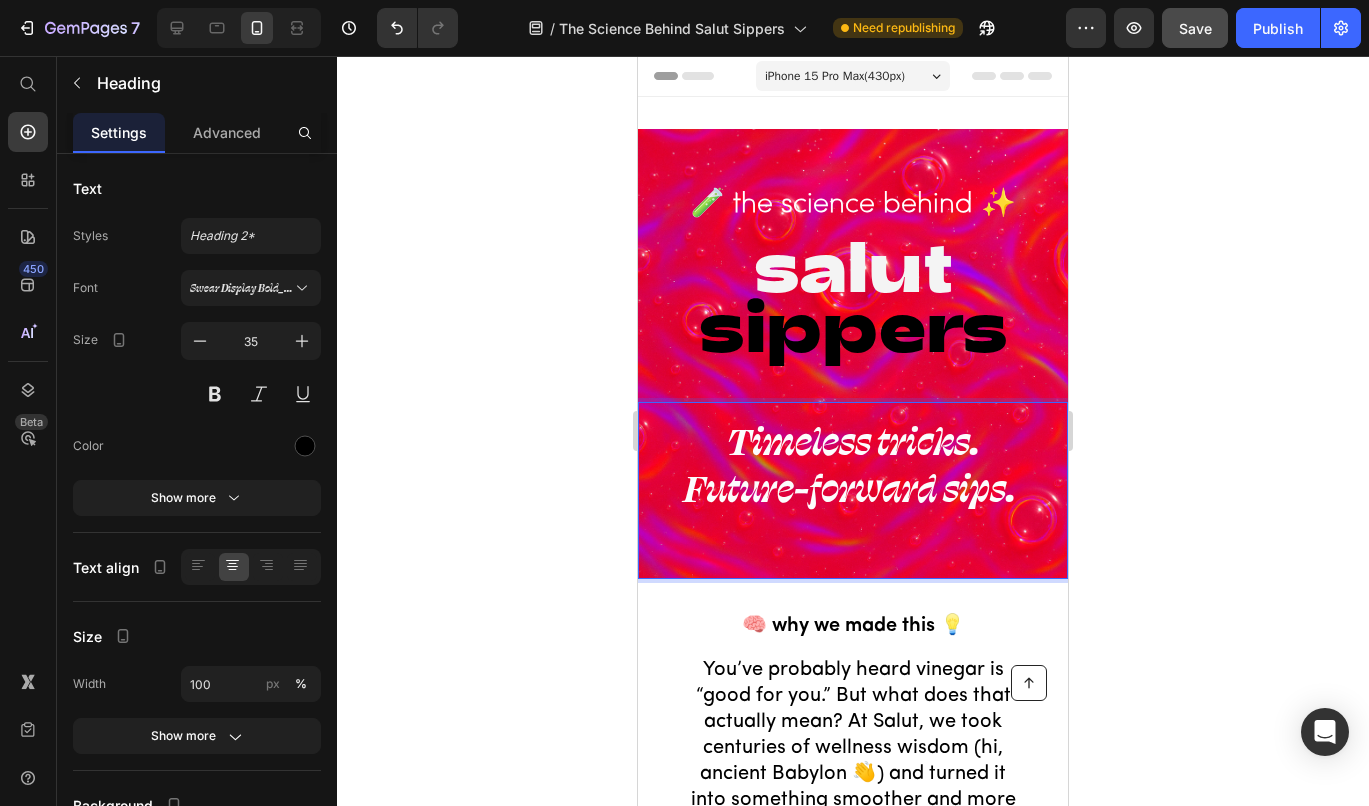 click on "Timeless tricks. Future-forward sips." at bounding box center [850, 464] 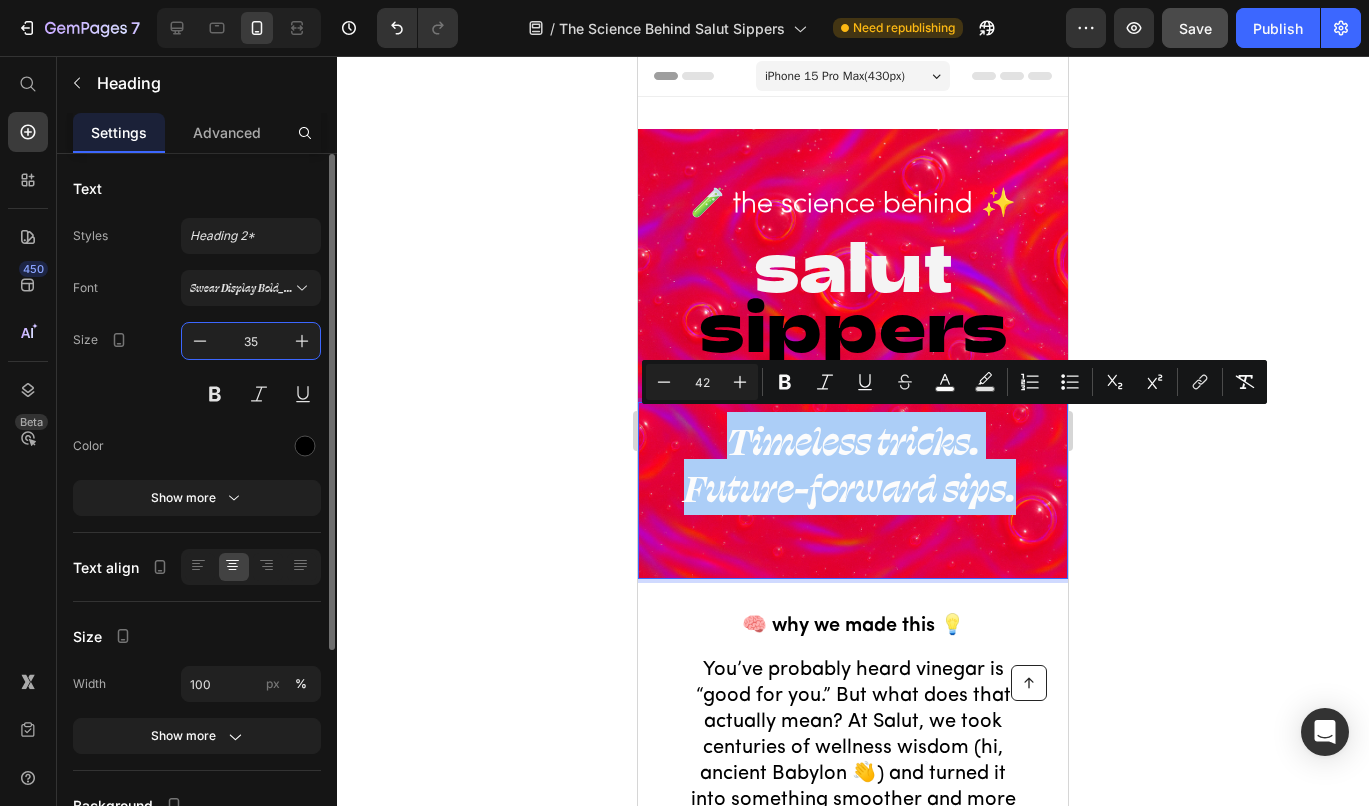 click on "35" at bounding box center (251, 341) 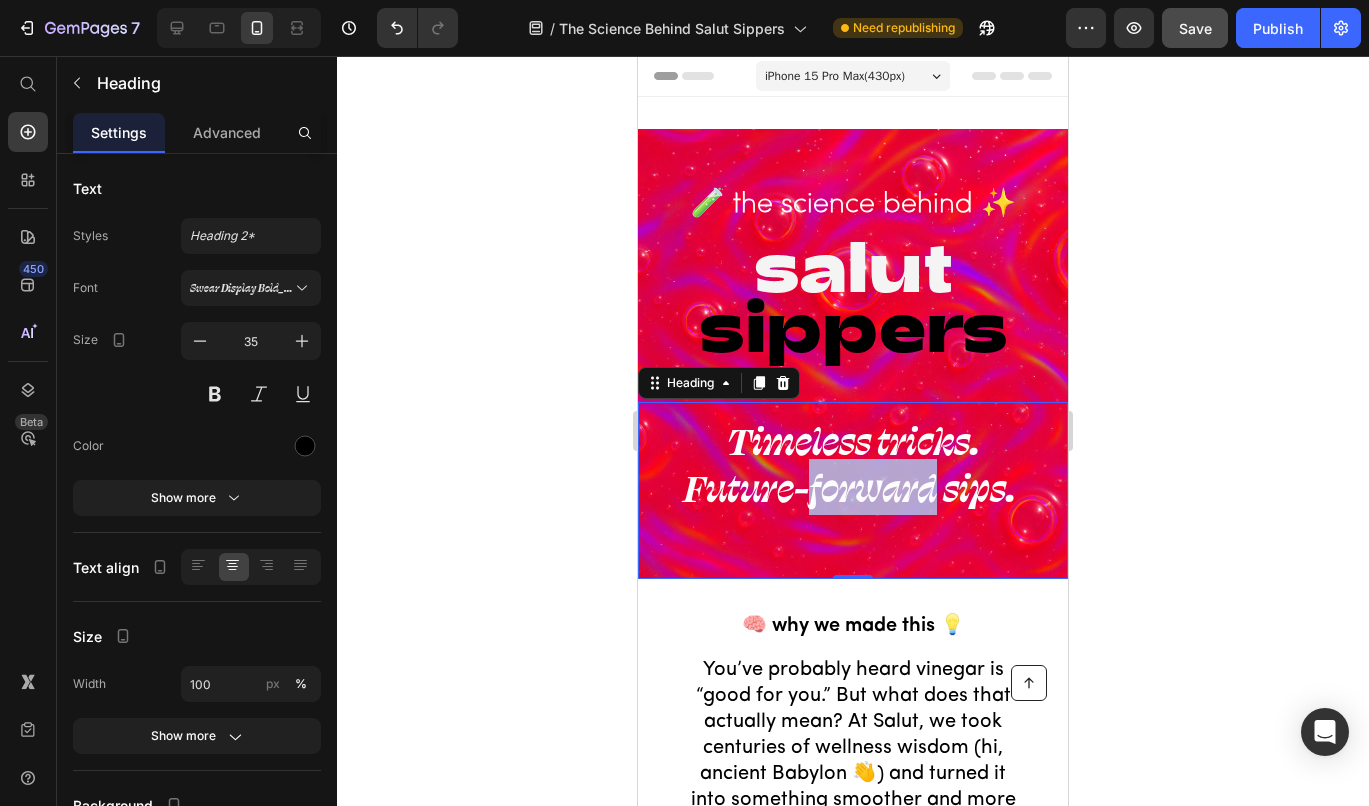 click on "Timeless tricks. Future-forward sips." at bounding box center [850, 464] 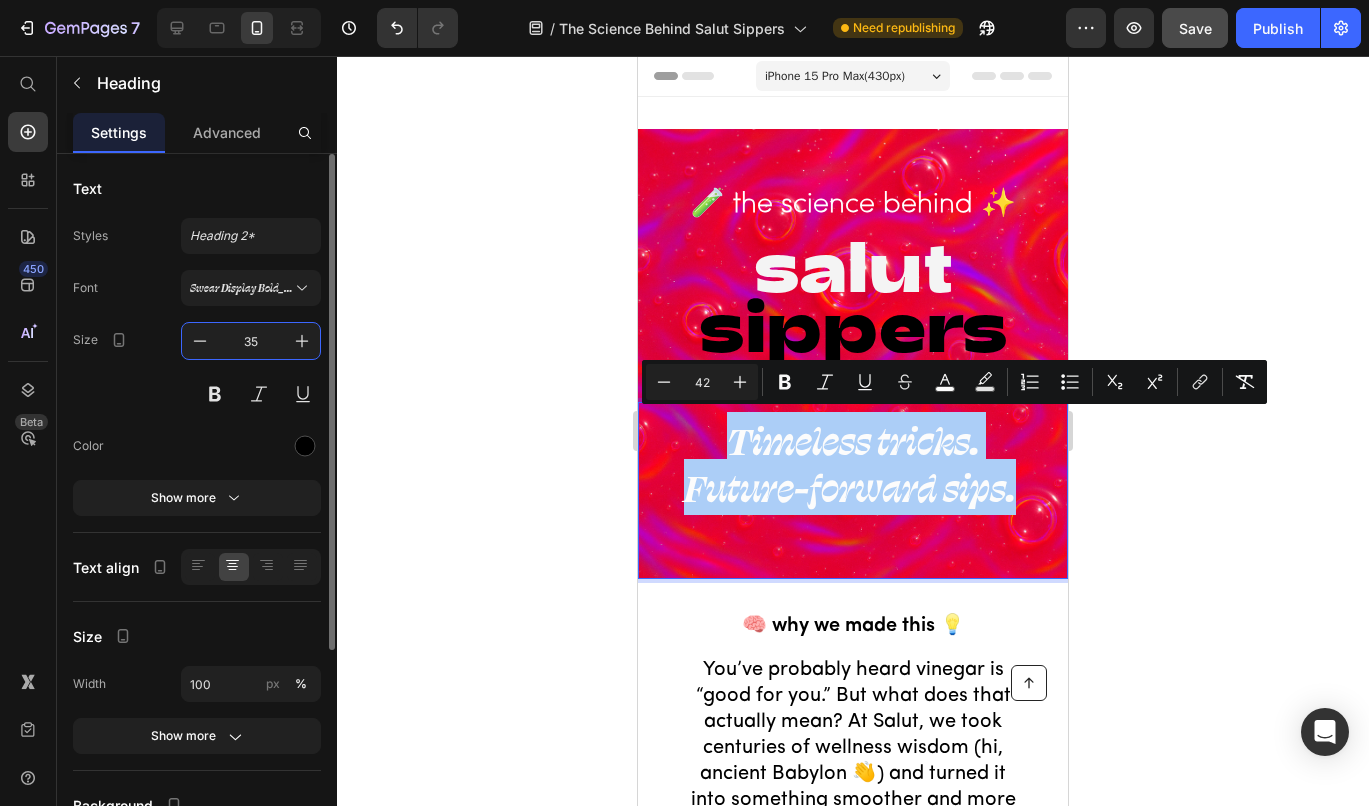 click on "35" at bounding box center [251, 341] 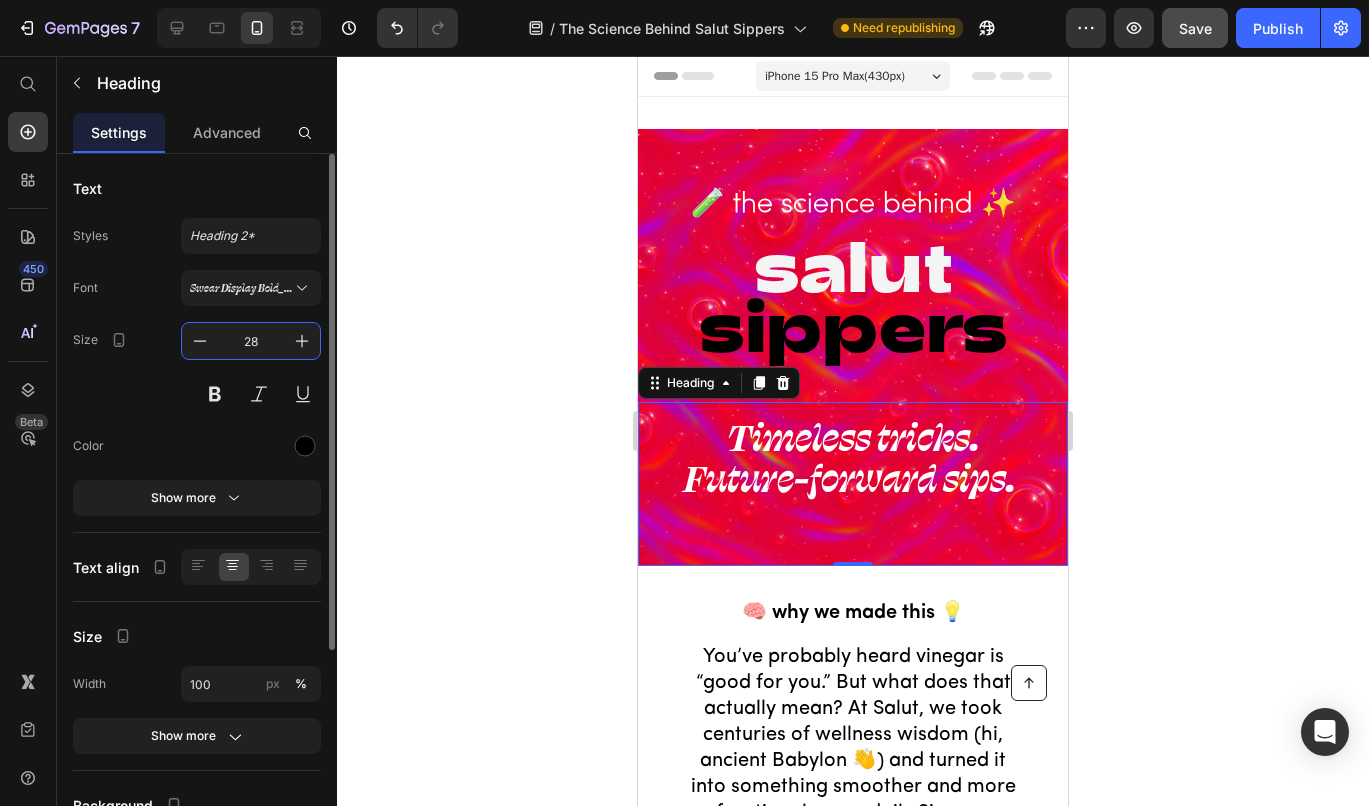 type on "28" 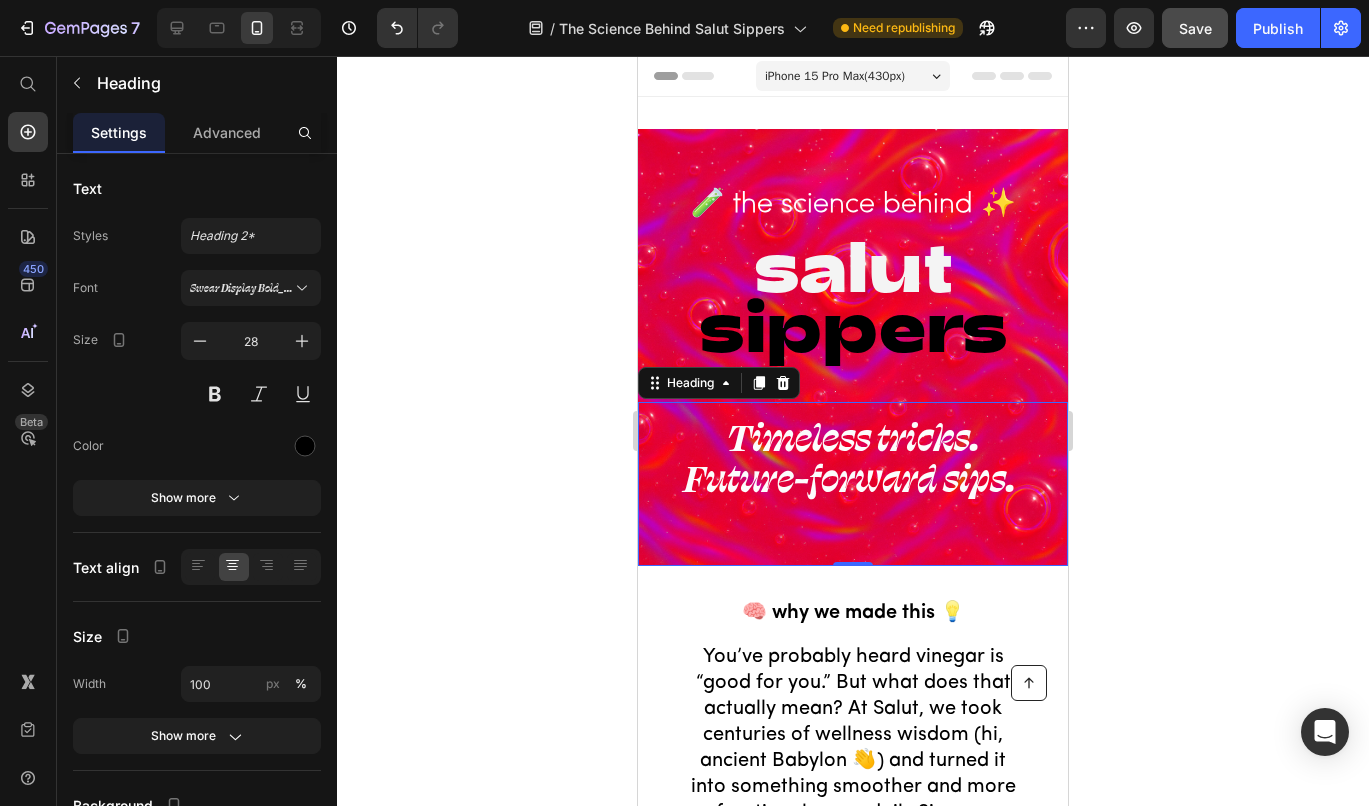 click 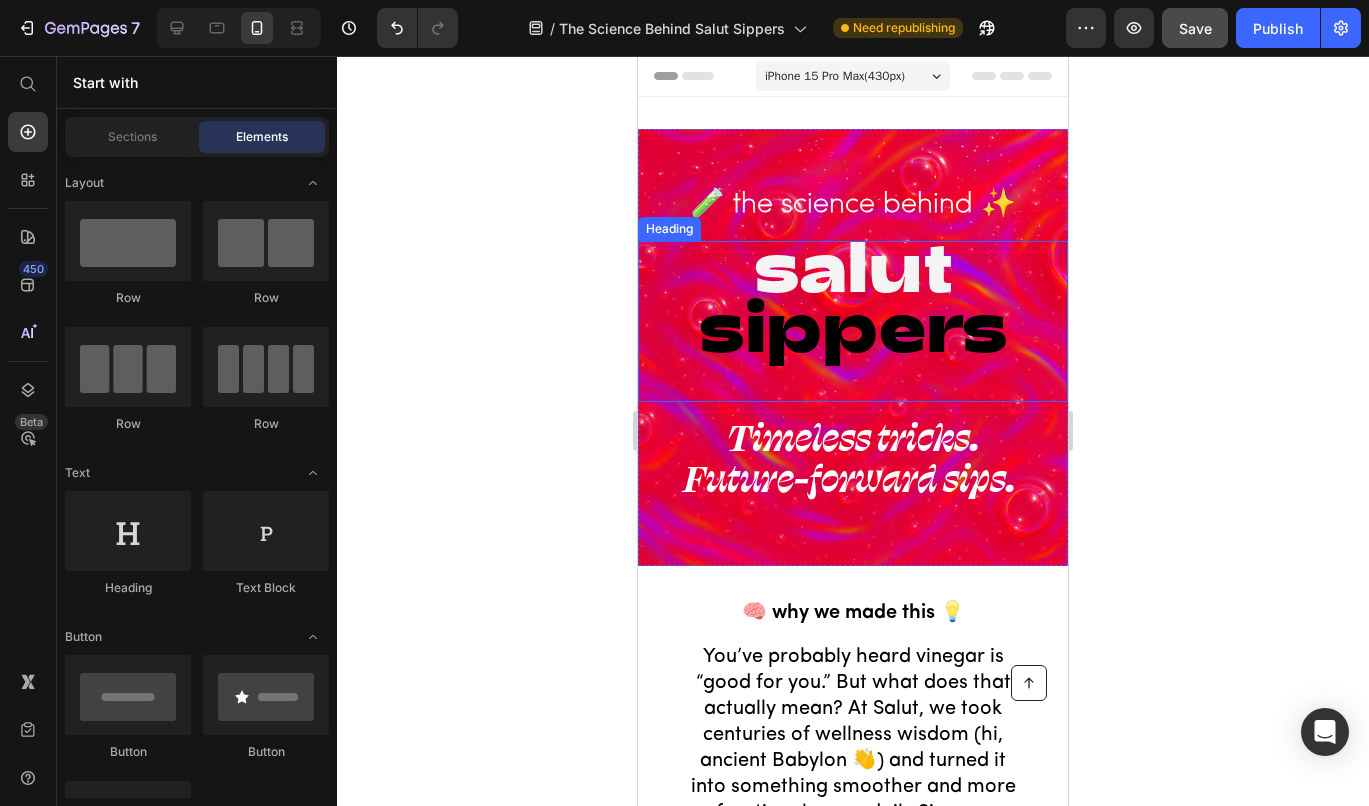 click on "⁠⁠⁠⁠⁠⁠⁠ salut sippers" at bounding box center [853, 321] 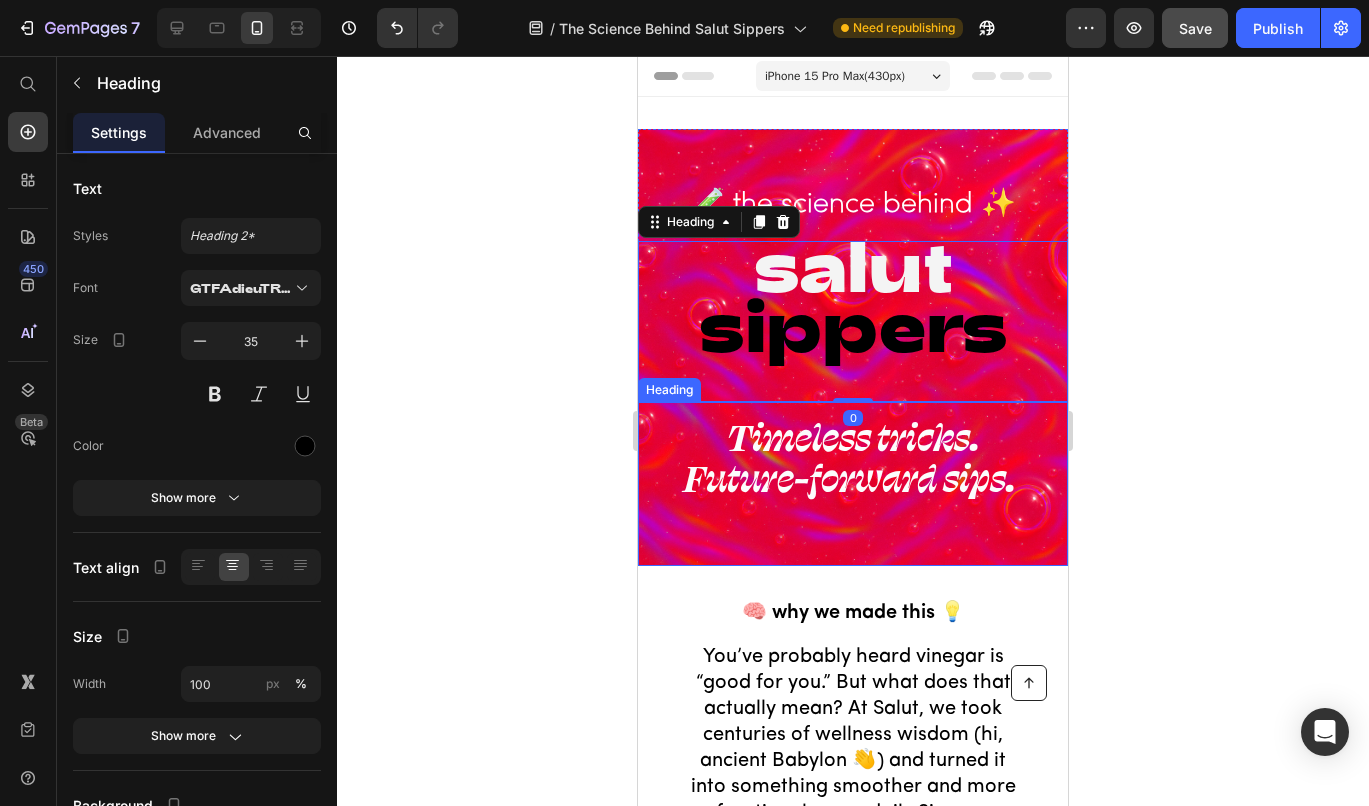 click on "Timeless tricks. Future-forward sips." at bounding box center [850, 456] 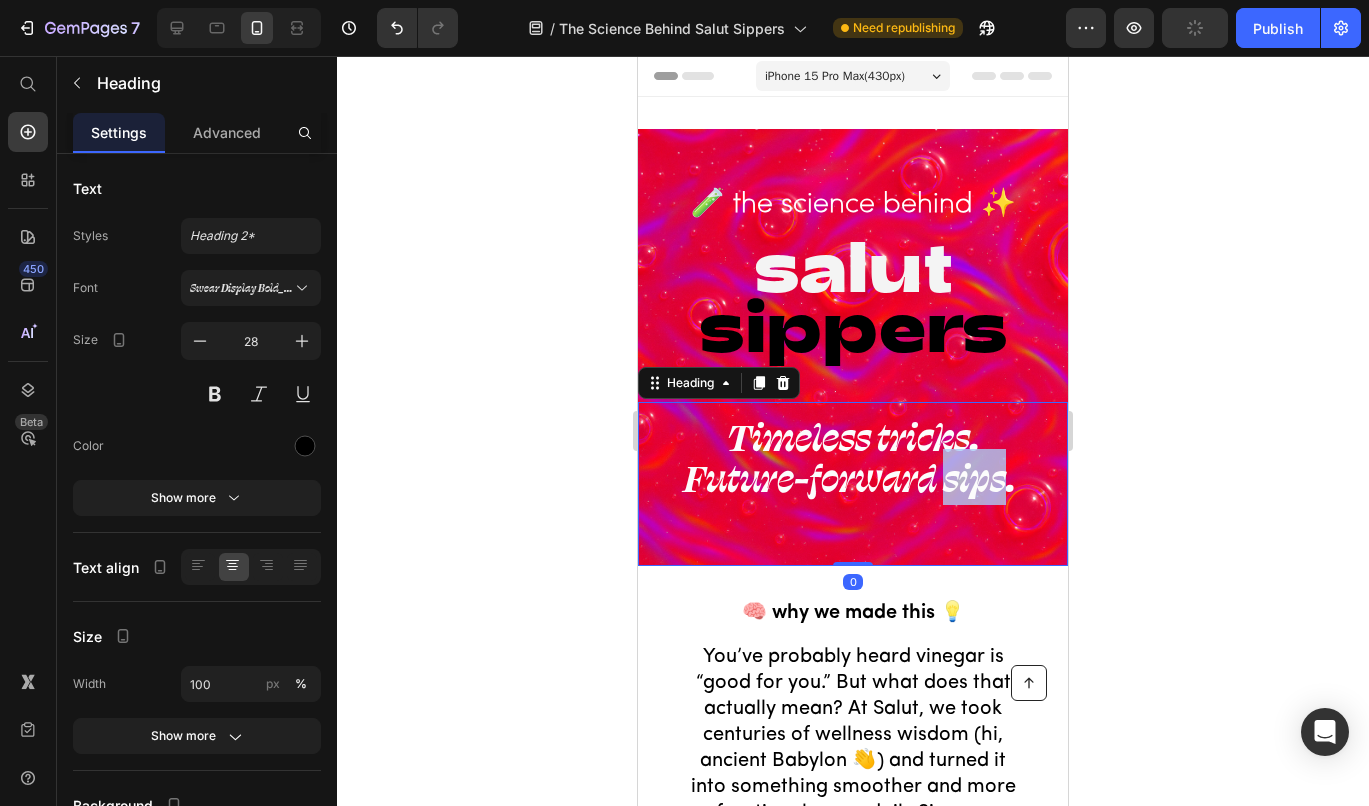 click on "Timeless tricks. Future-forward sips." at bounding box center (850, 456) 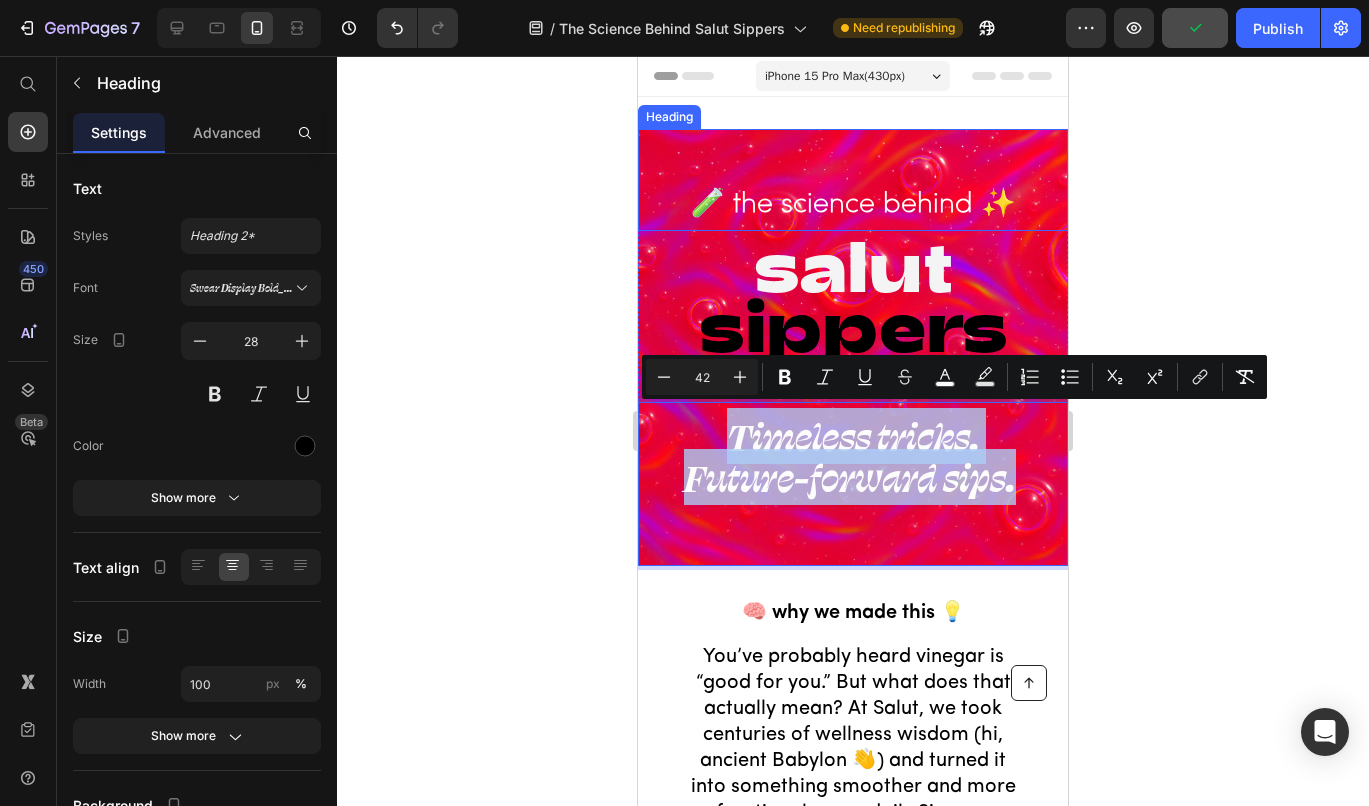 click on "🧪 the science behind ✨" at bounding box center [853, 205] 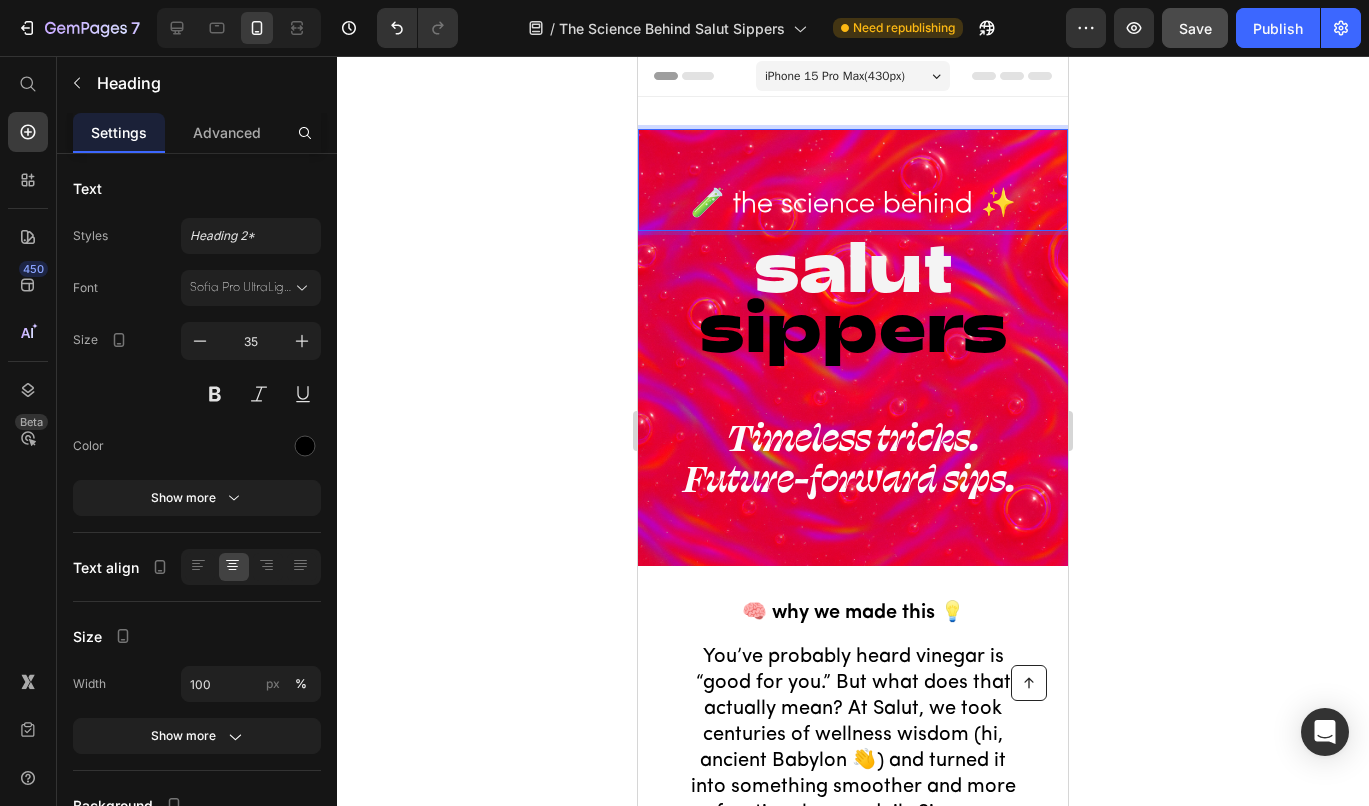 click on "🧪 the science behind ✨" at bounding box center (853, 205) 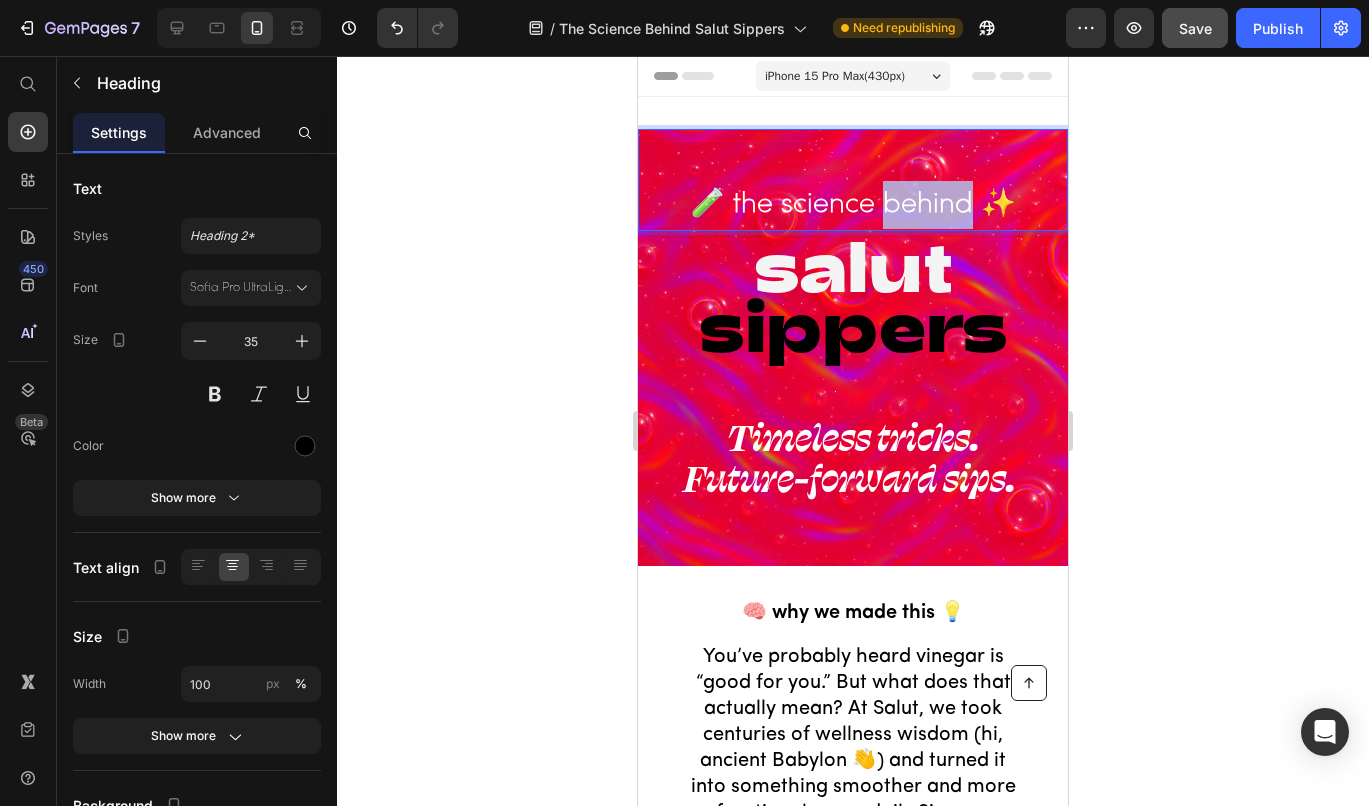 click on "🧪 the science behind ✨" at bounding box center [853, 205] 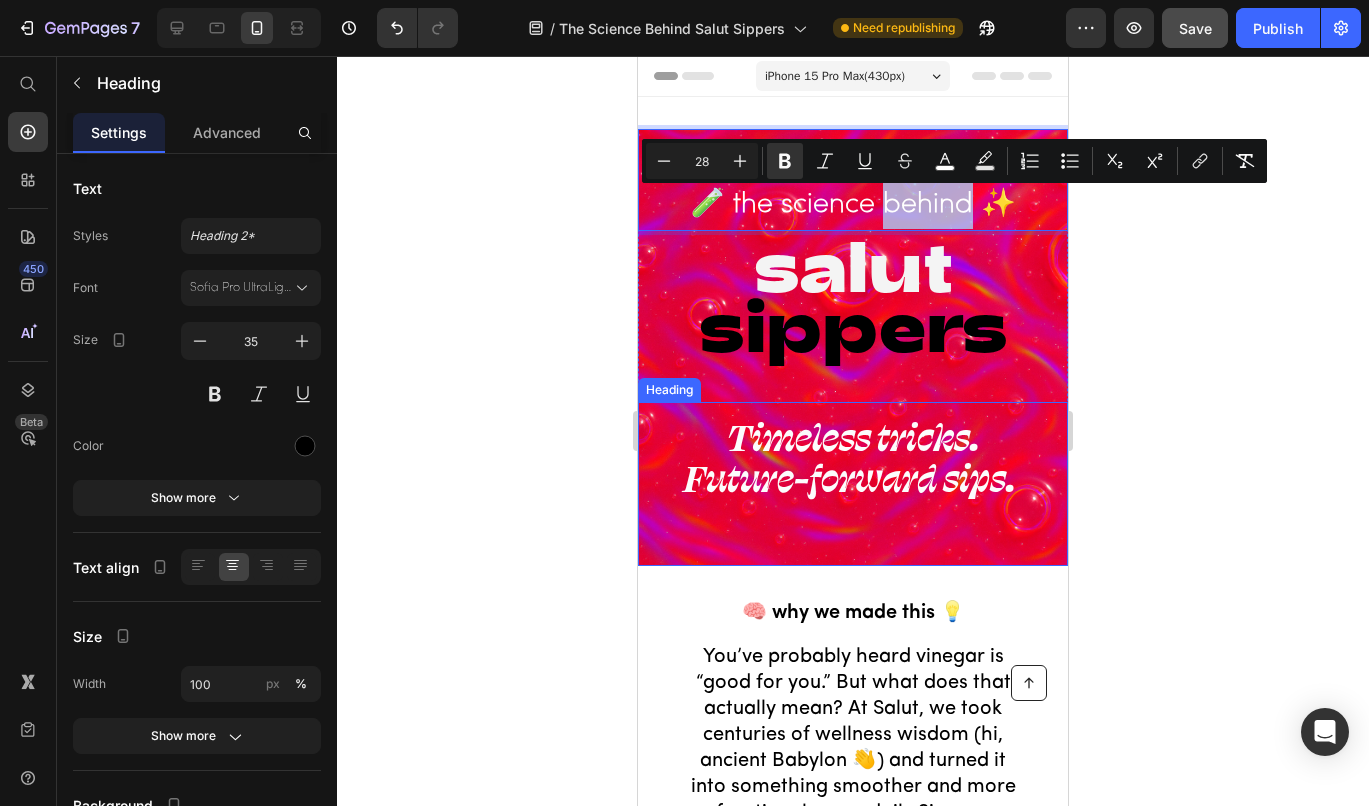 click on "Timeless tricks. Future-forward sips." at bounding box center (850, 456) 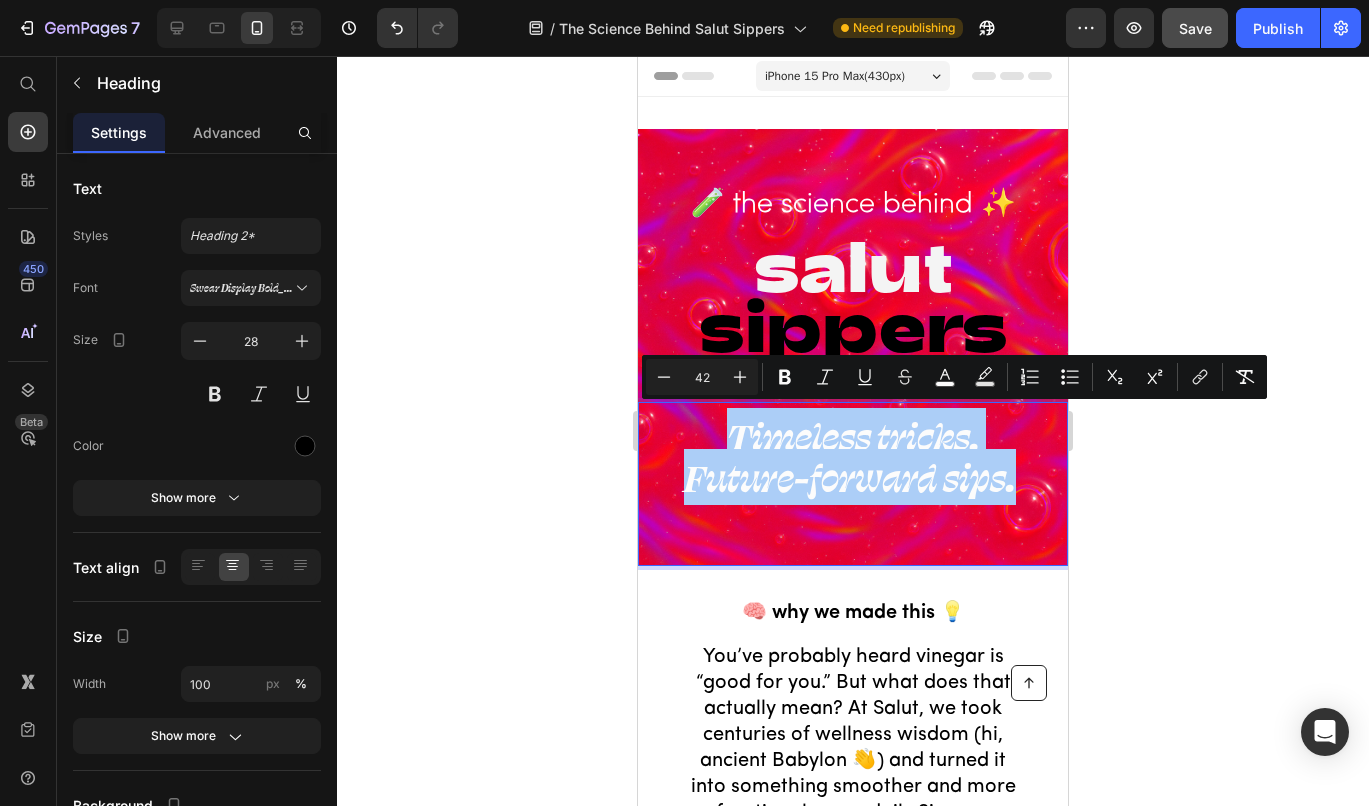 click on "42" at bounding box center (702, 377) 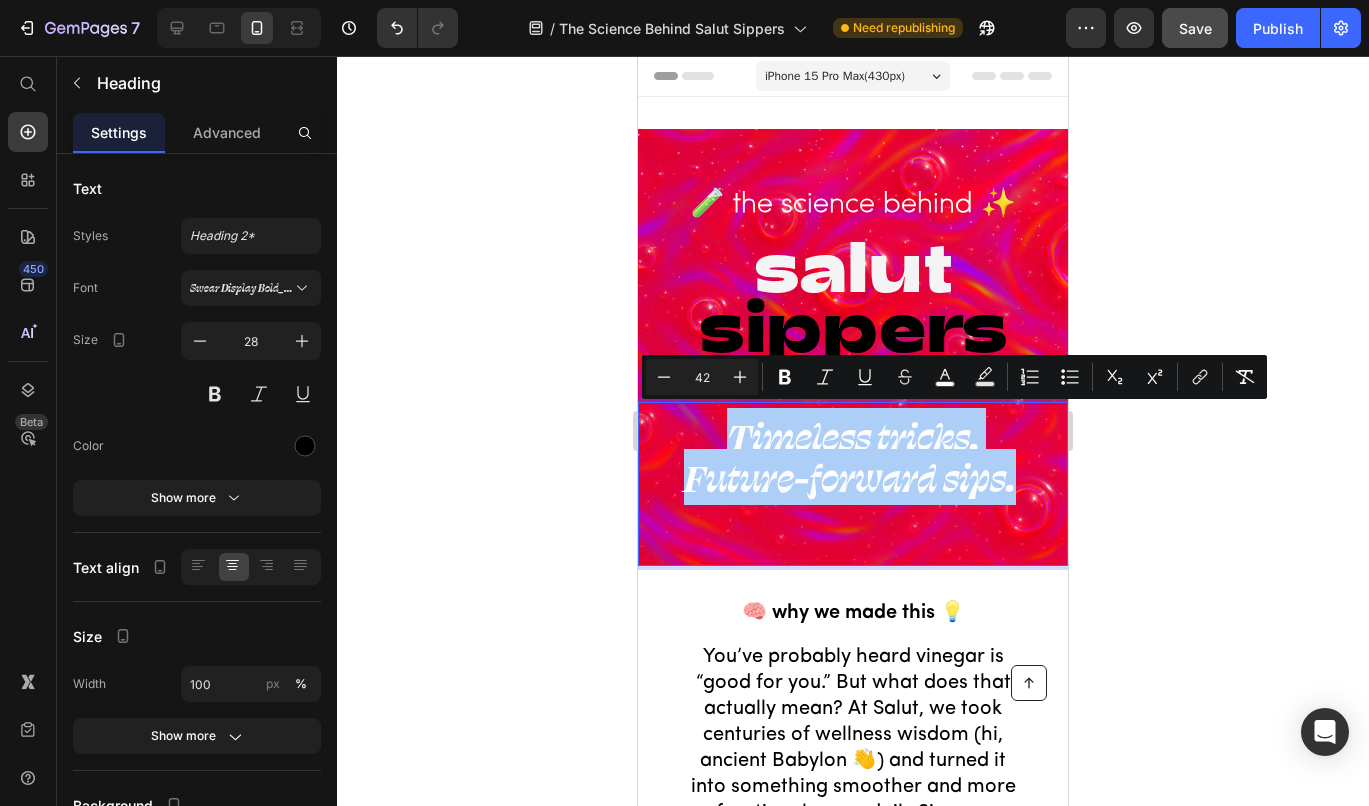 drag, startPoint x: 708, startPoint y: 376, endPoint x: 694, endPoint y: 376, distance: 14 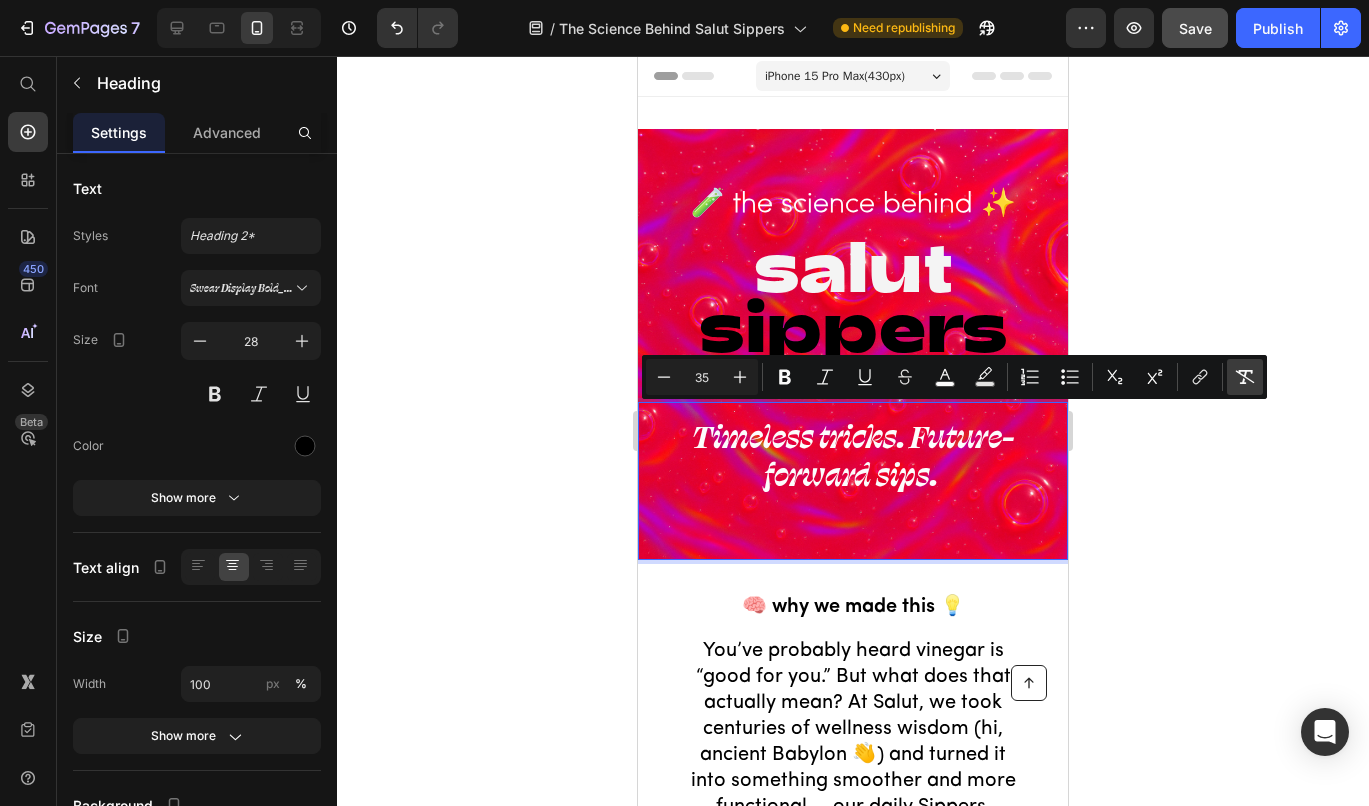 click 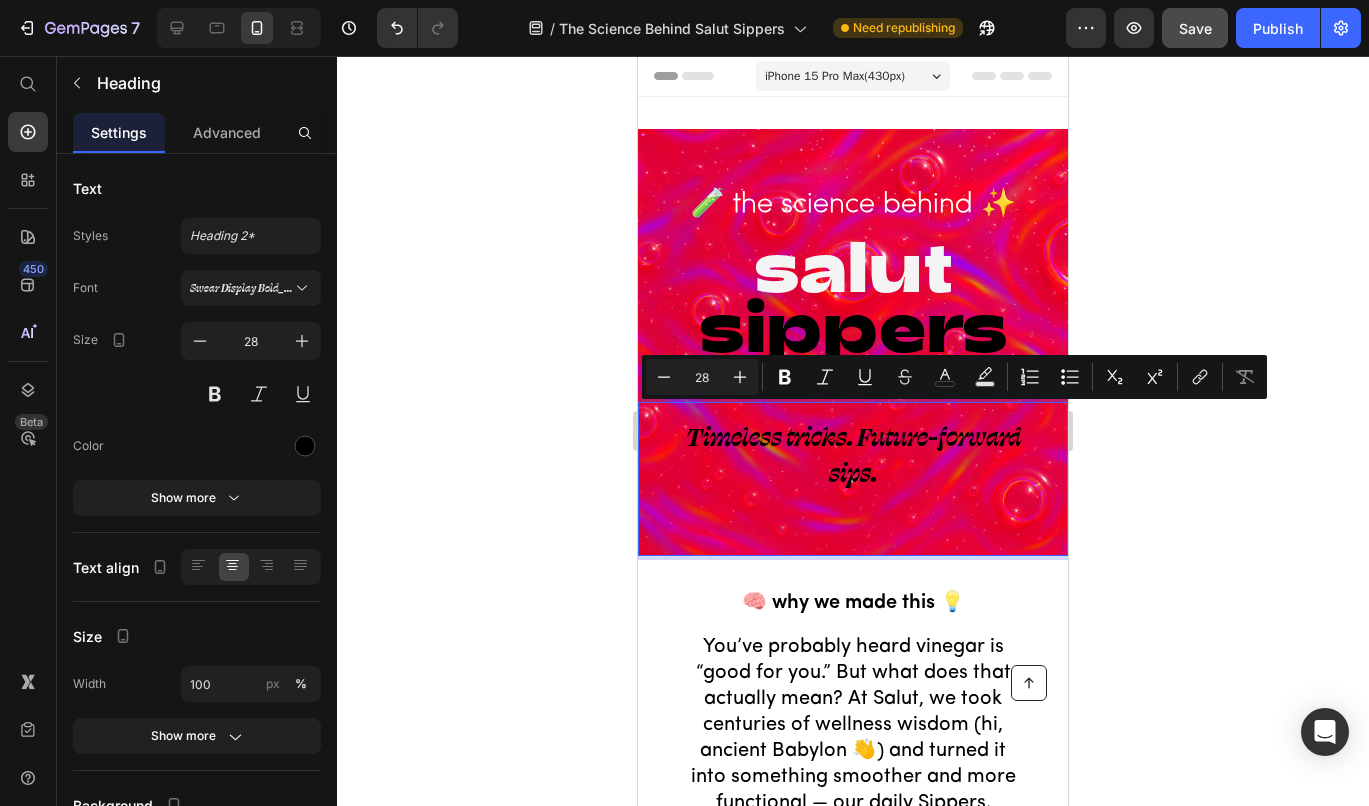 click on "28" at bounding box center (702, 377) 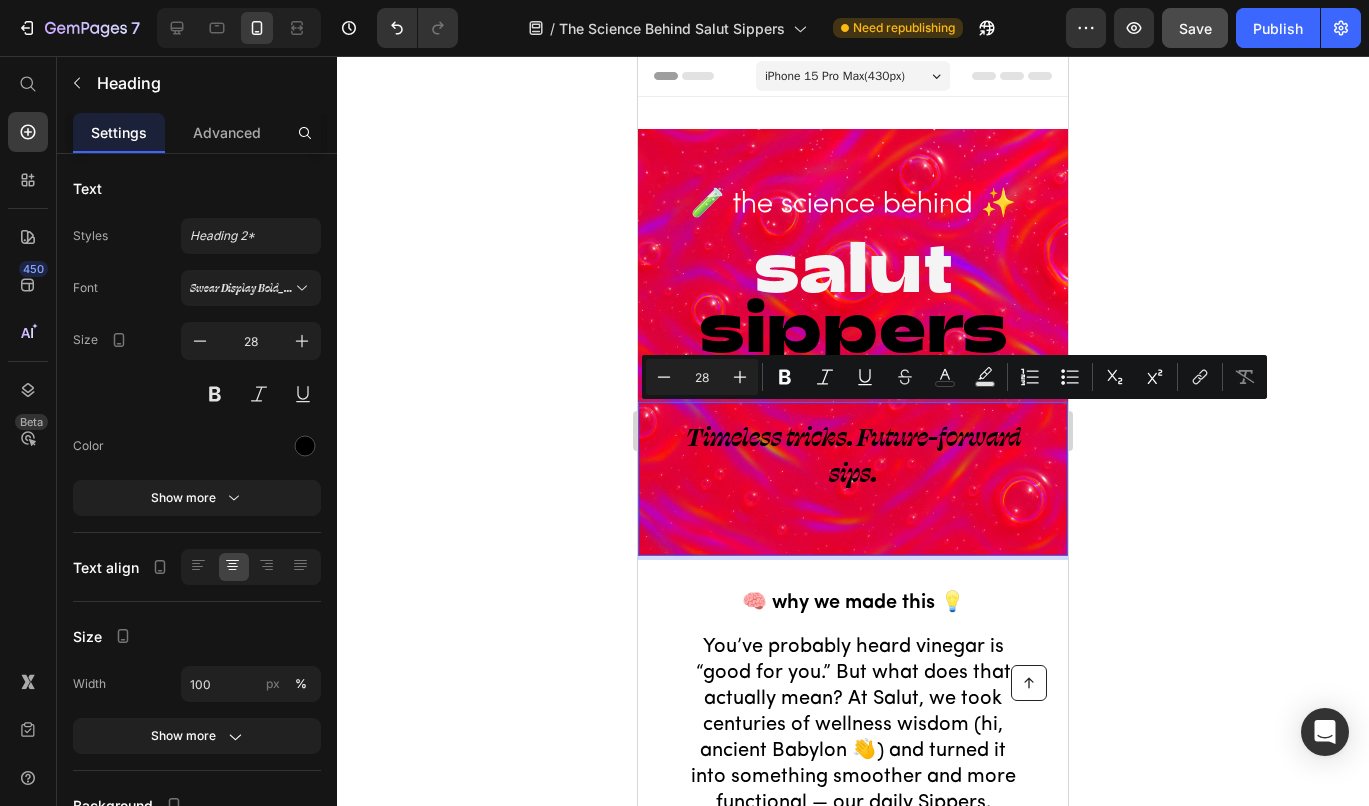type on "2" 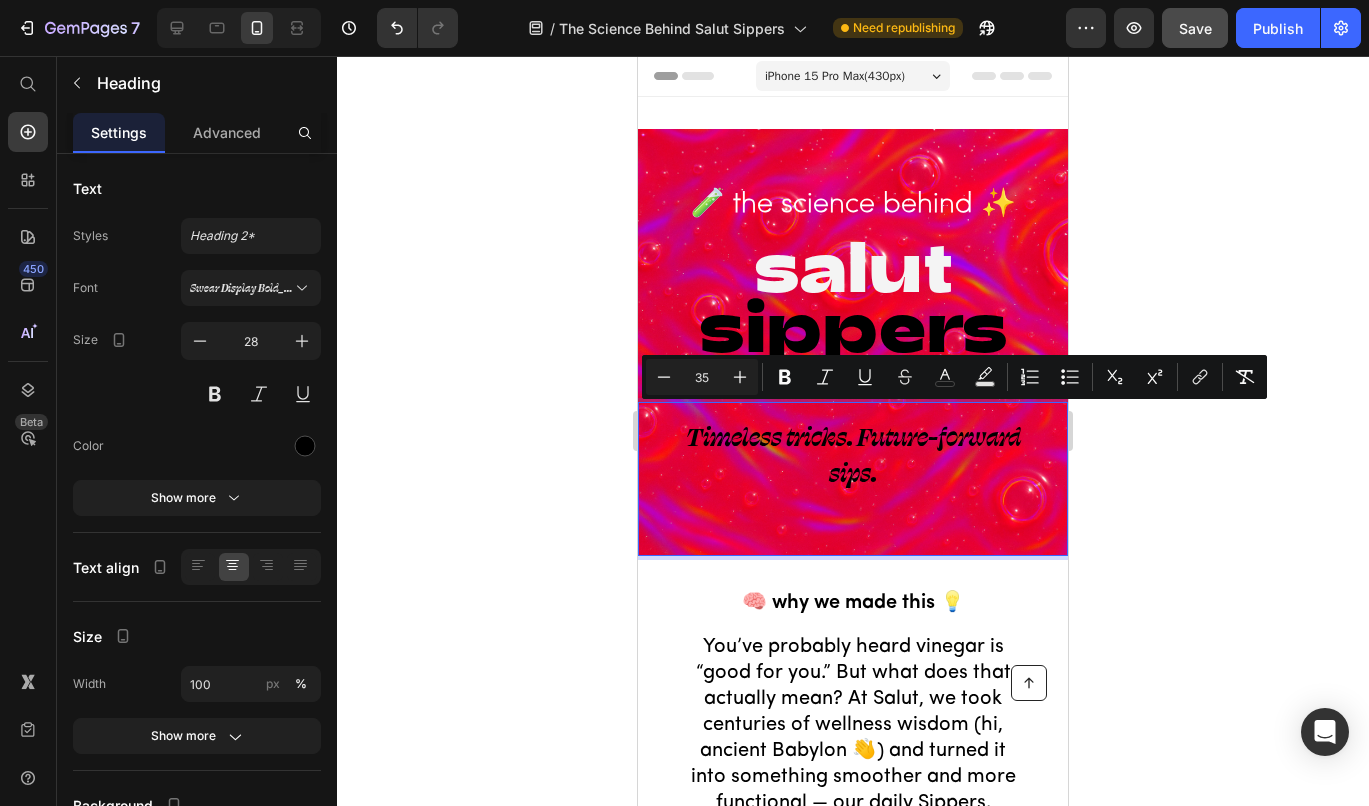 type on "35" 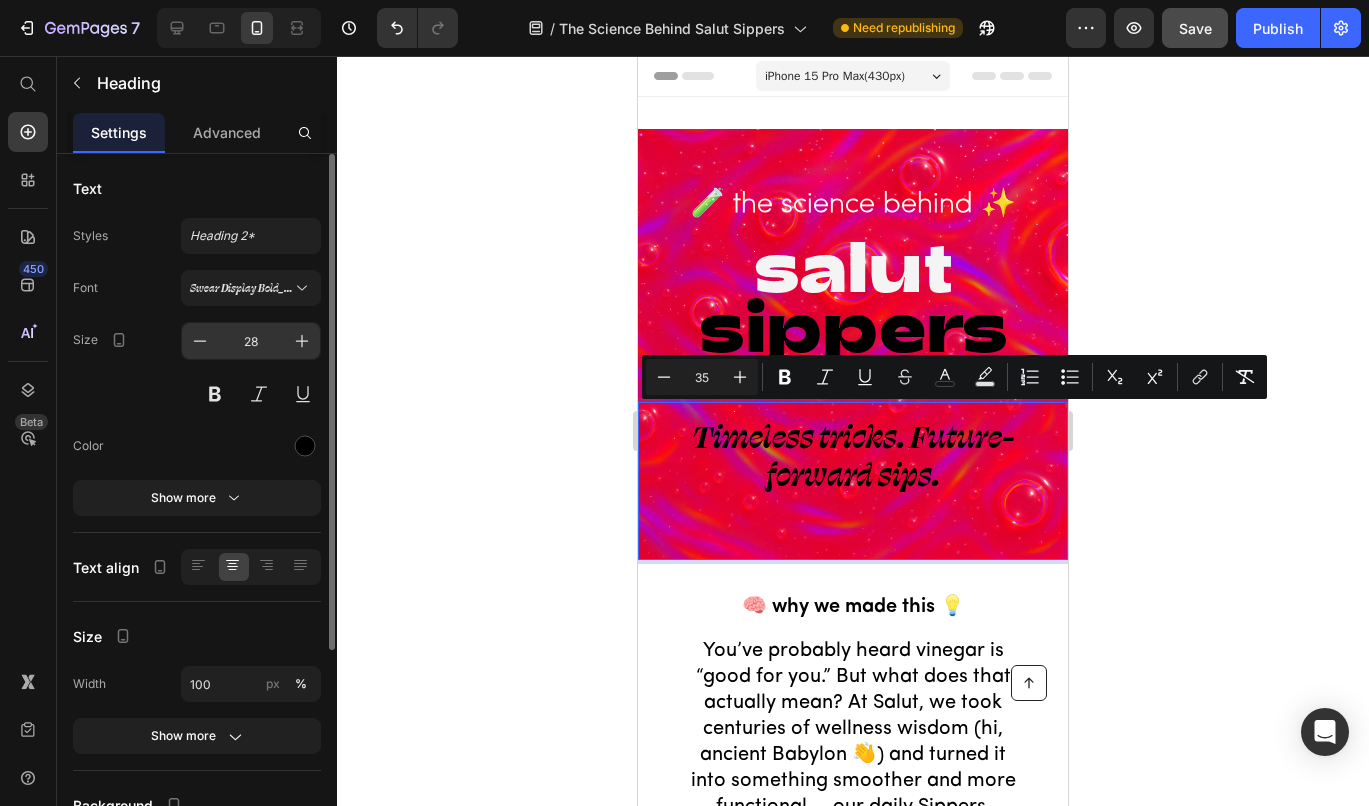 click on "28" at bounding box center (251, 341) 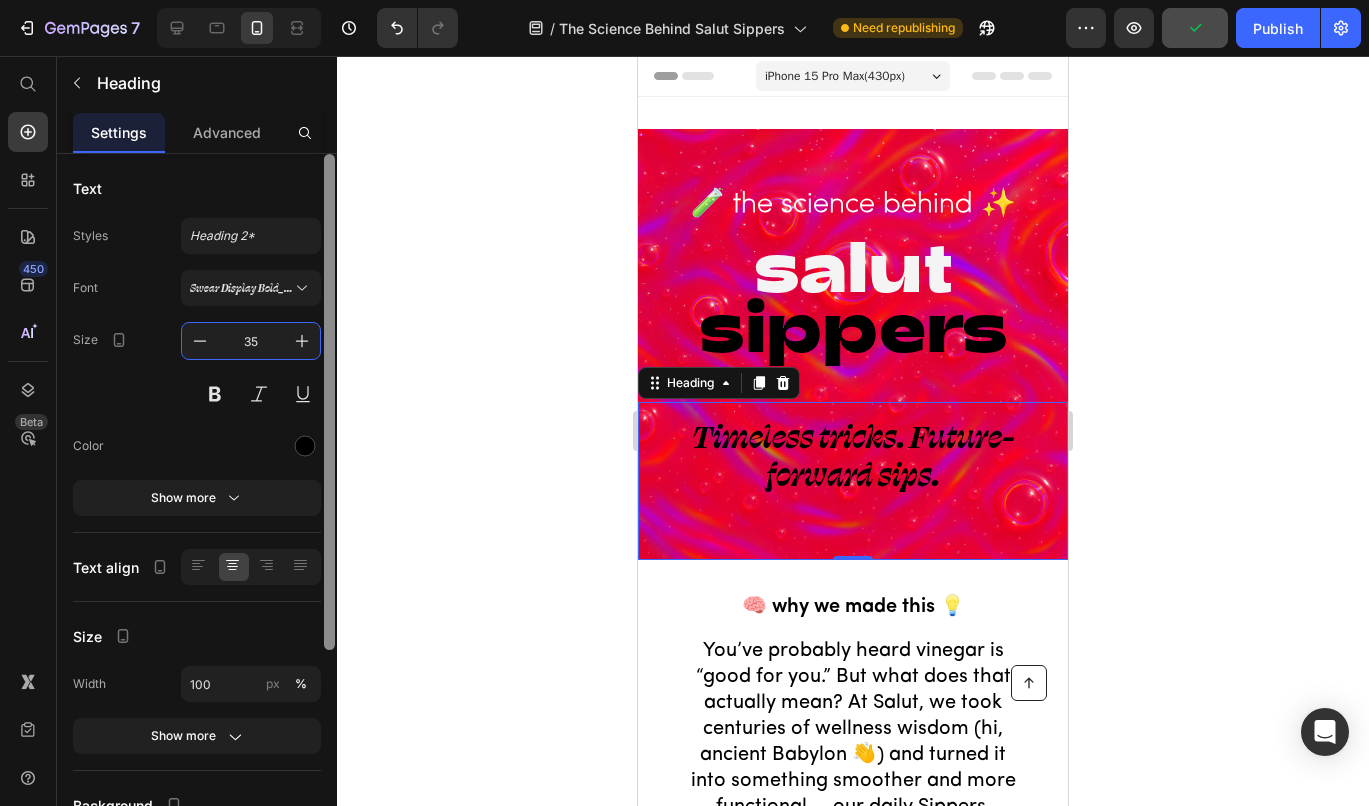 type on "35" 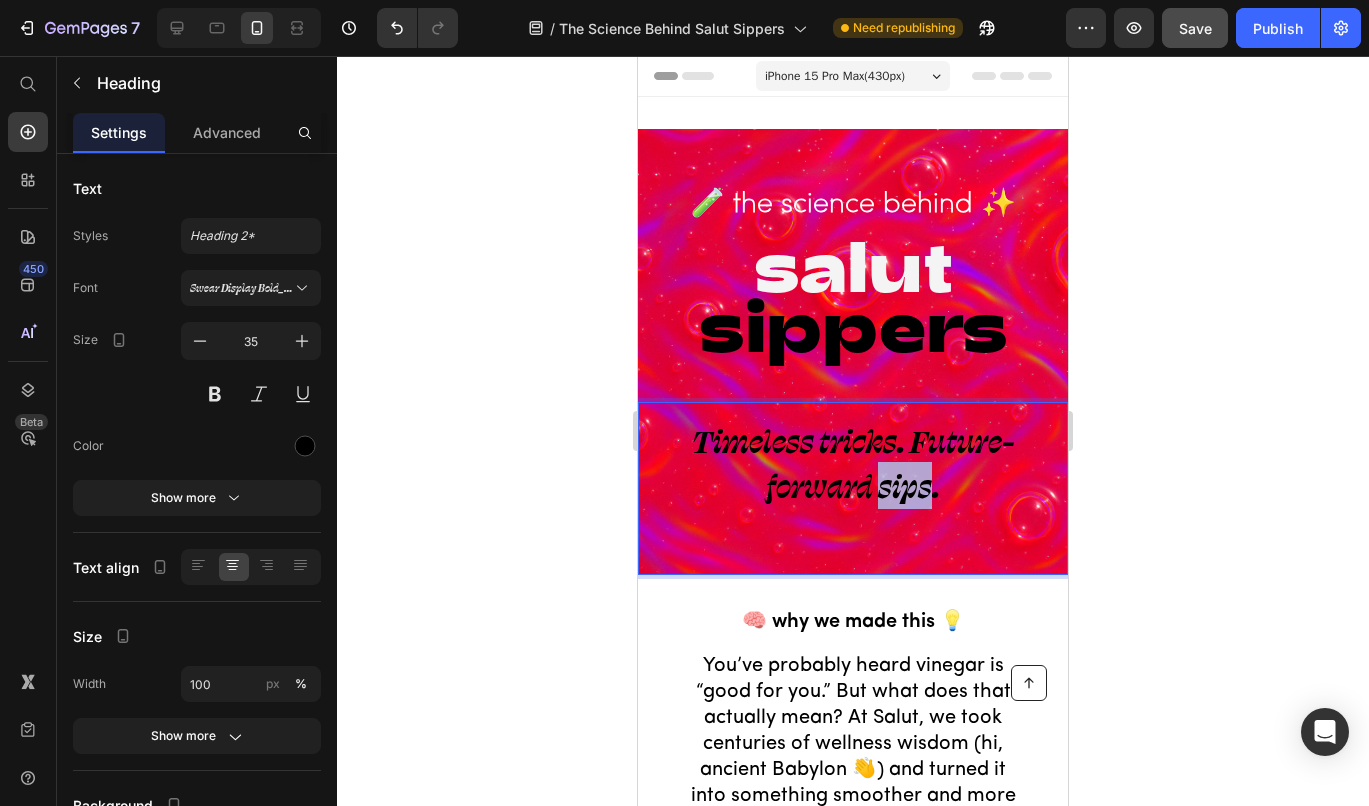 click on "Timeless tricks. Future-forward sips." at bounding box center (853, 463) 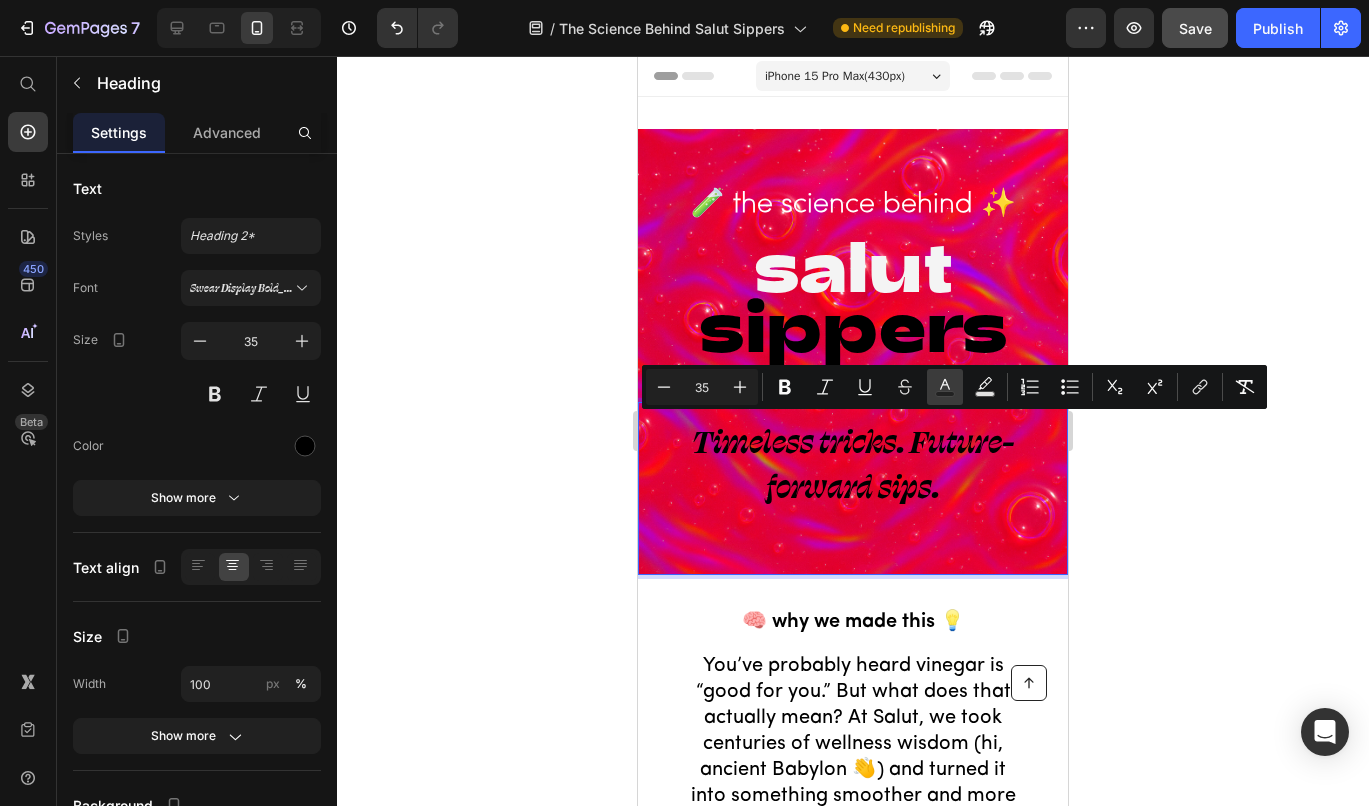 click 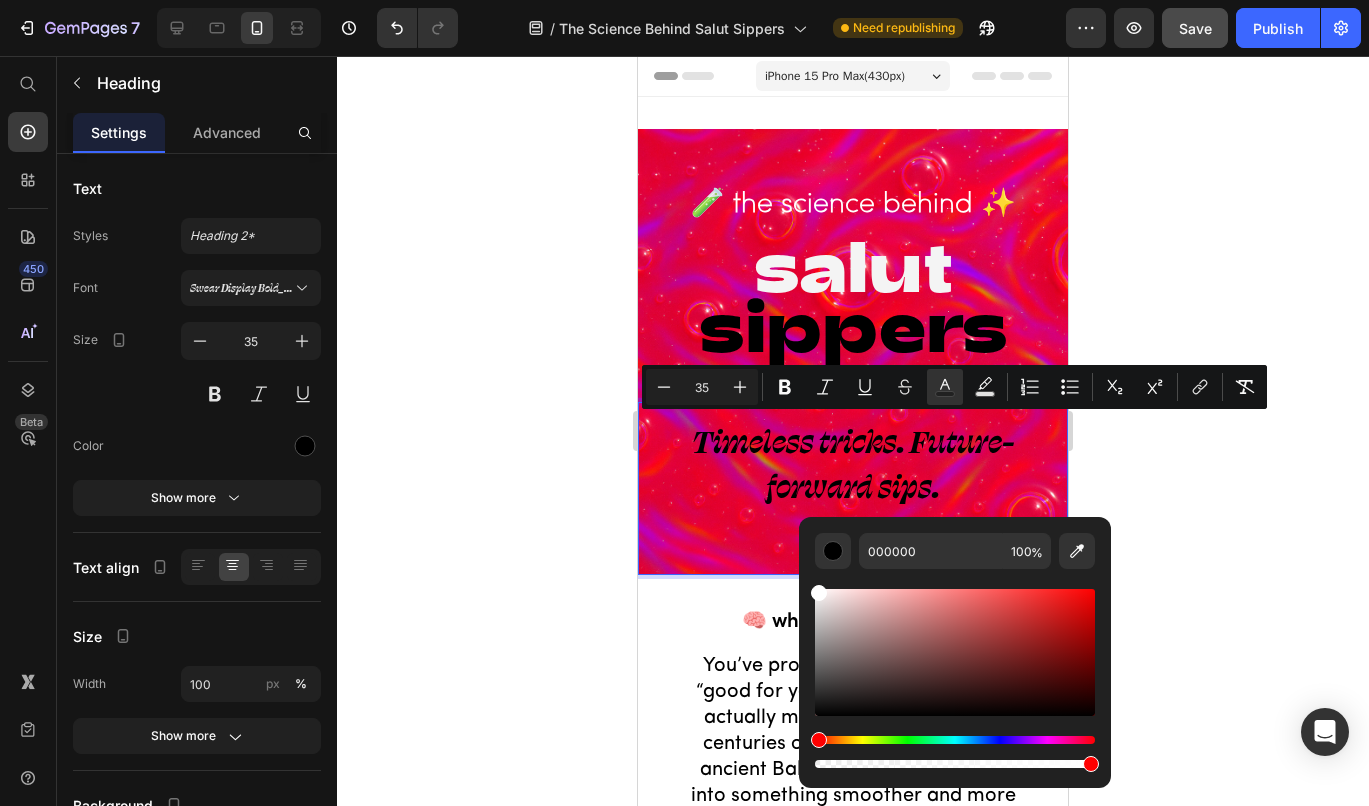type on "FFFFFF" 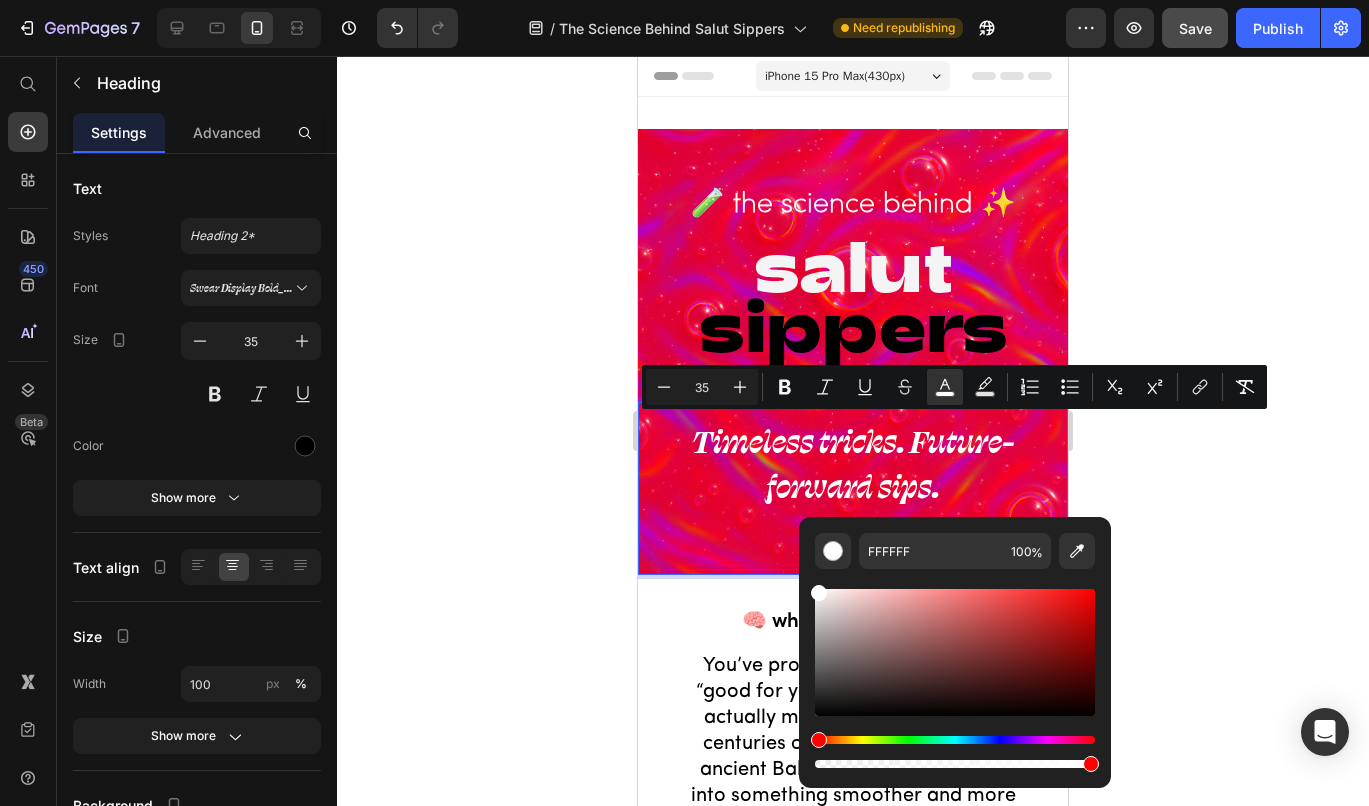 drag, startPoint x: 1599, startPoint y: 716, endPoint x: 758, endPoint y: 563, distance: 854.8041 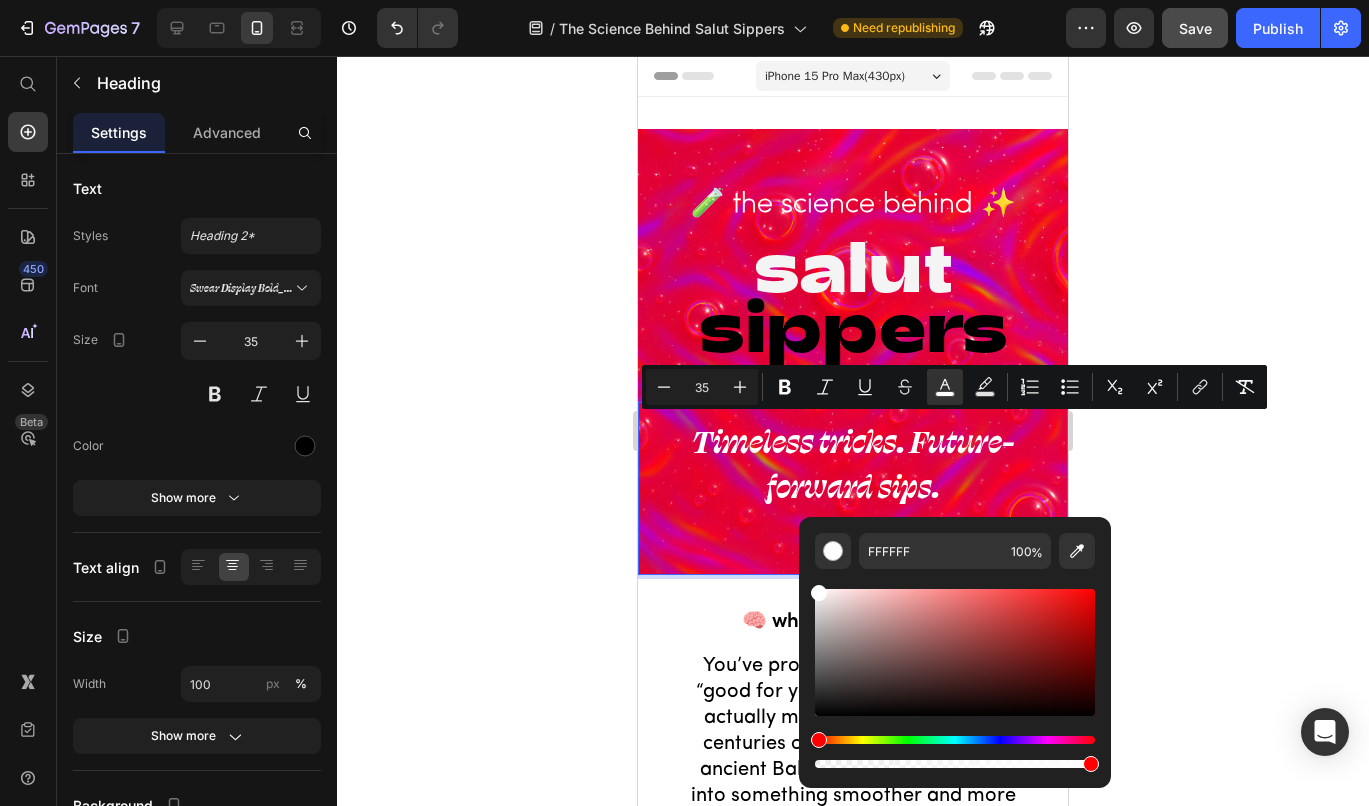 click 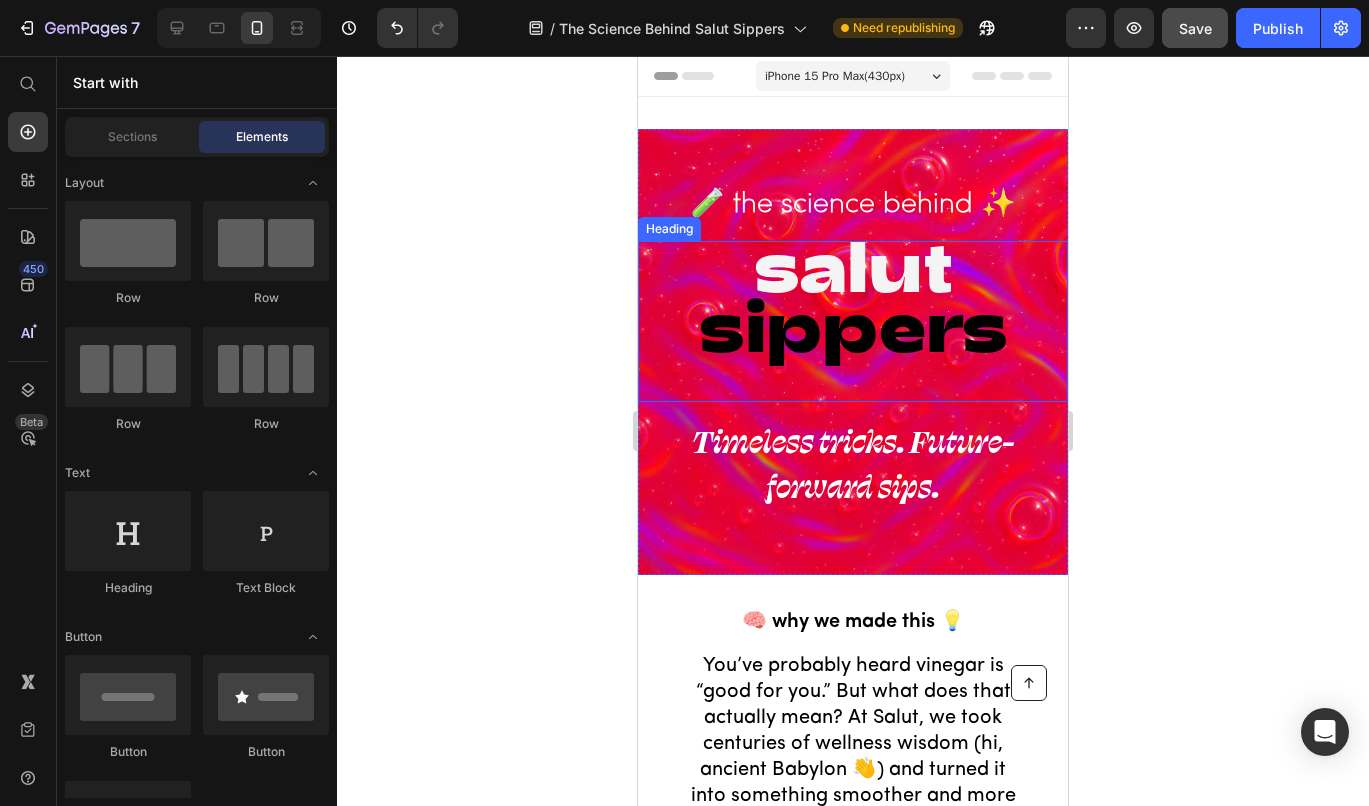 click on "⁠⁠⁠⁠⁠⁠⁠ salut sippers" at bounding box center [853, 321] 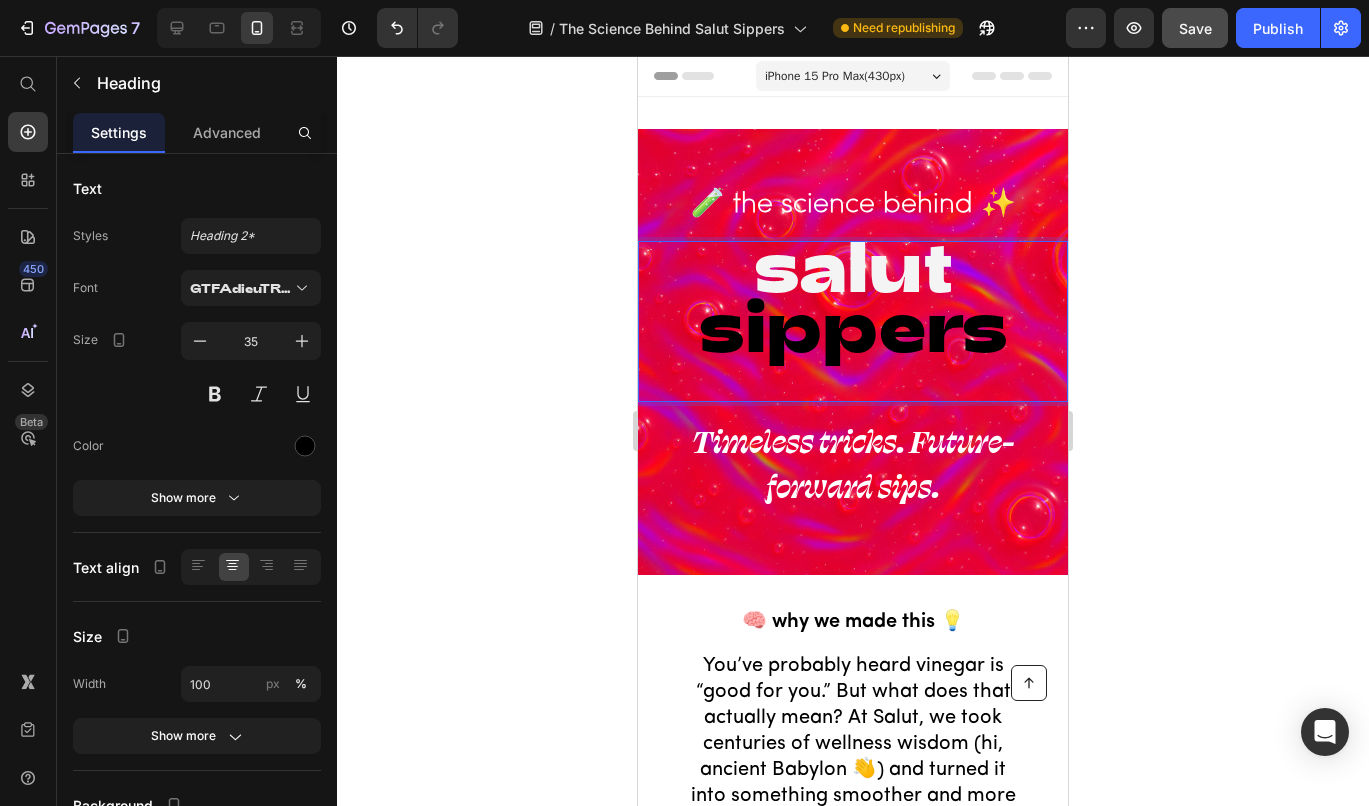 click on "sippers" at bounding box center (853, 323) 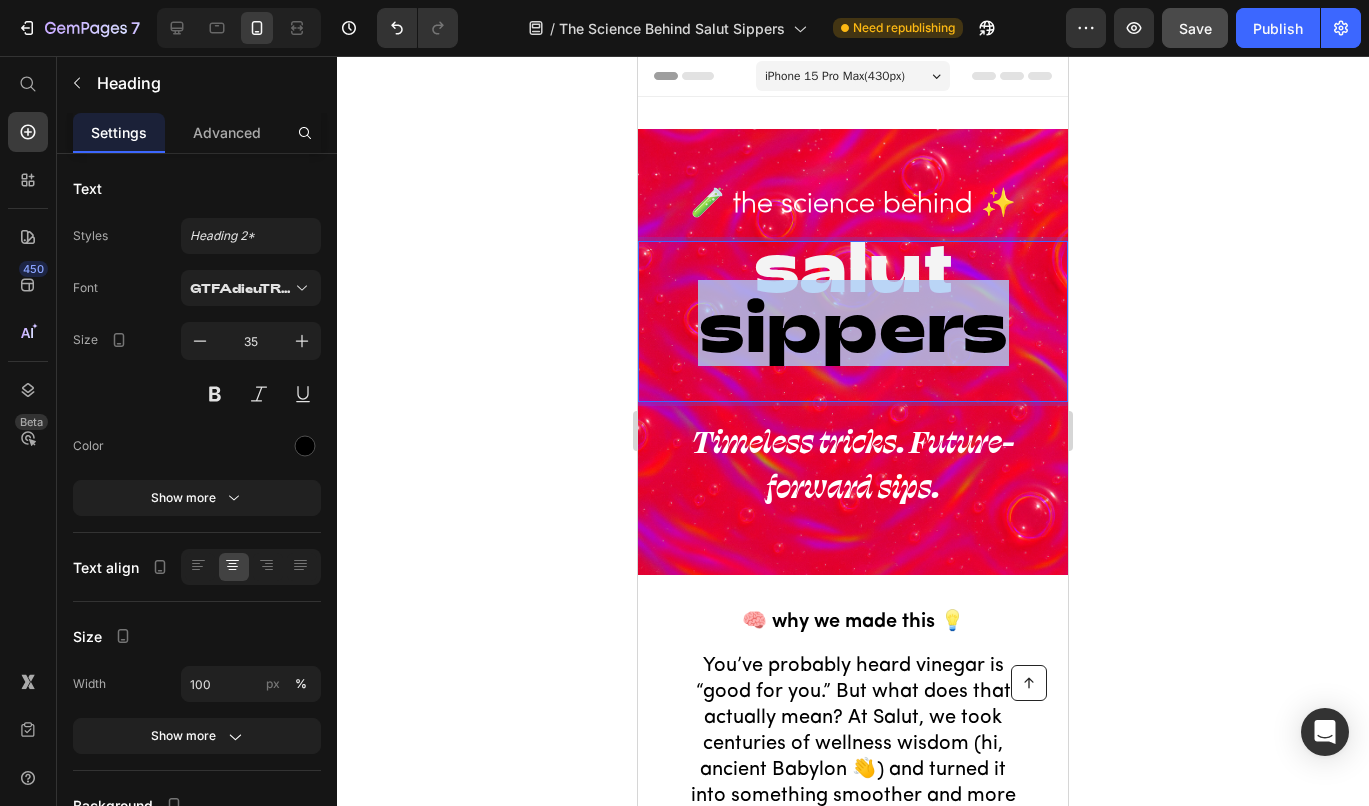 click on "sippers" at bounding box center (853, 323) 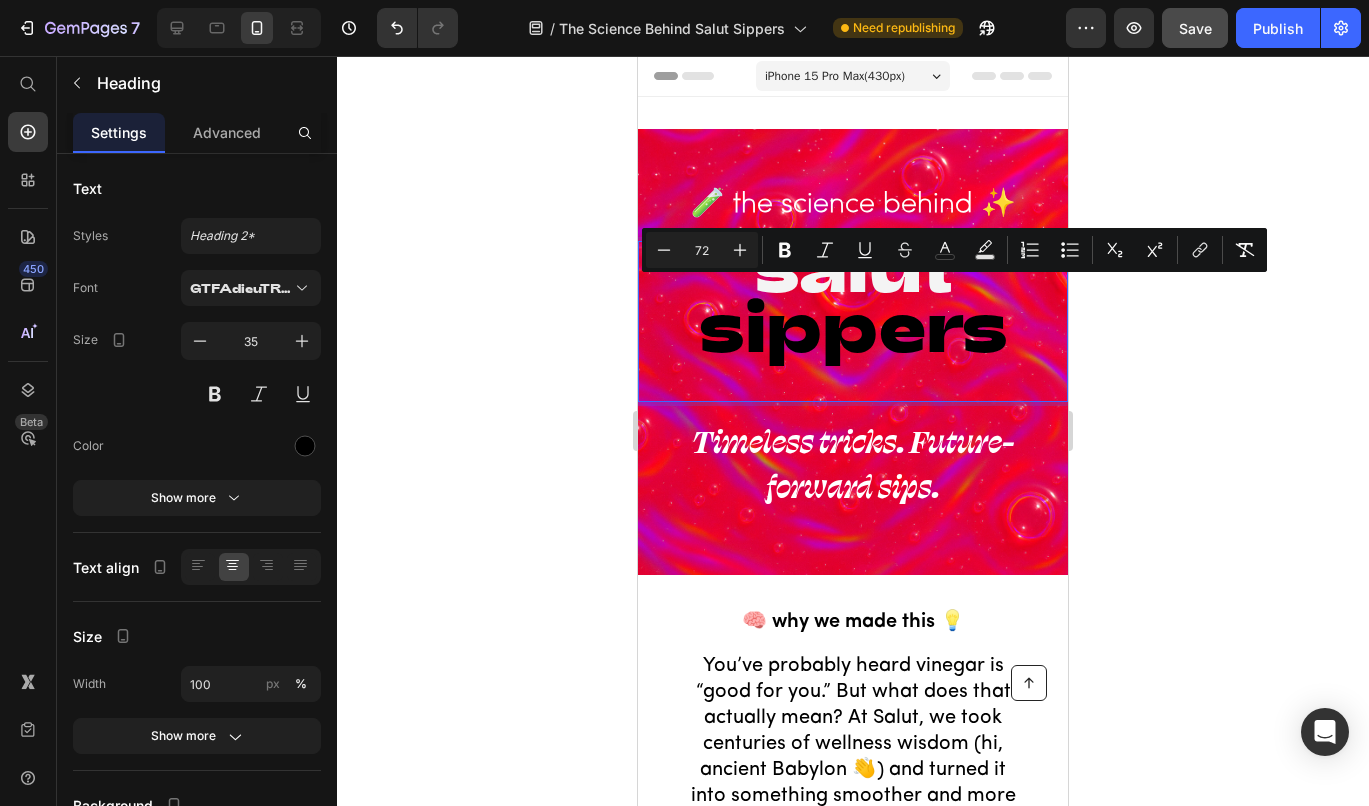 click on "salut sippers" at bounding box center [853, 321] 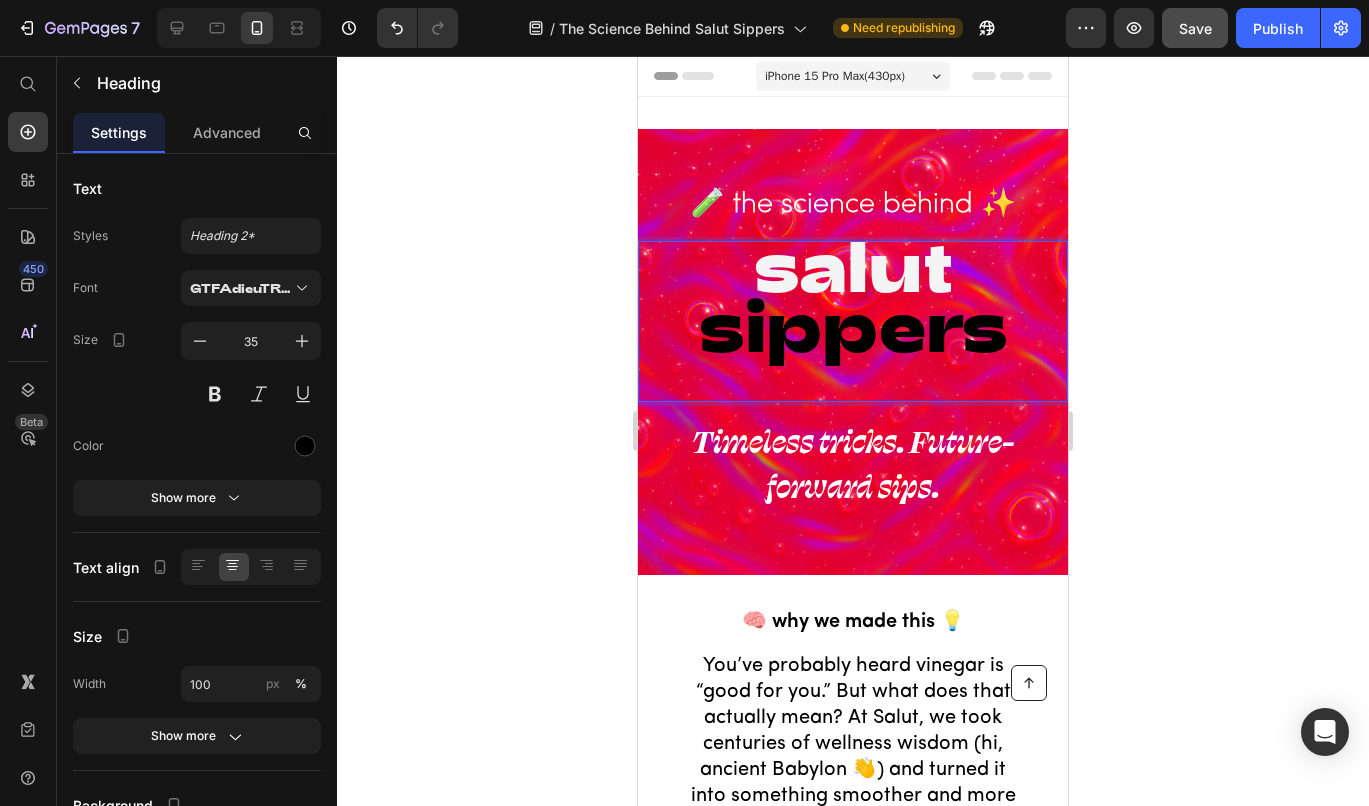 click on "salut sippers" at bounding box center [853, 321] 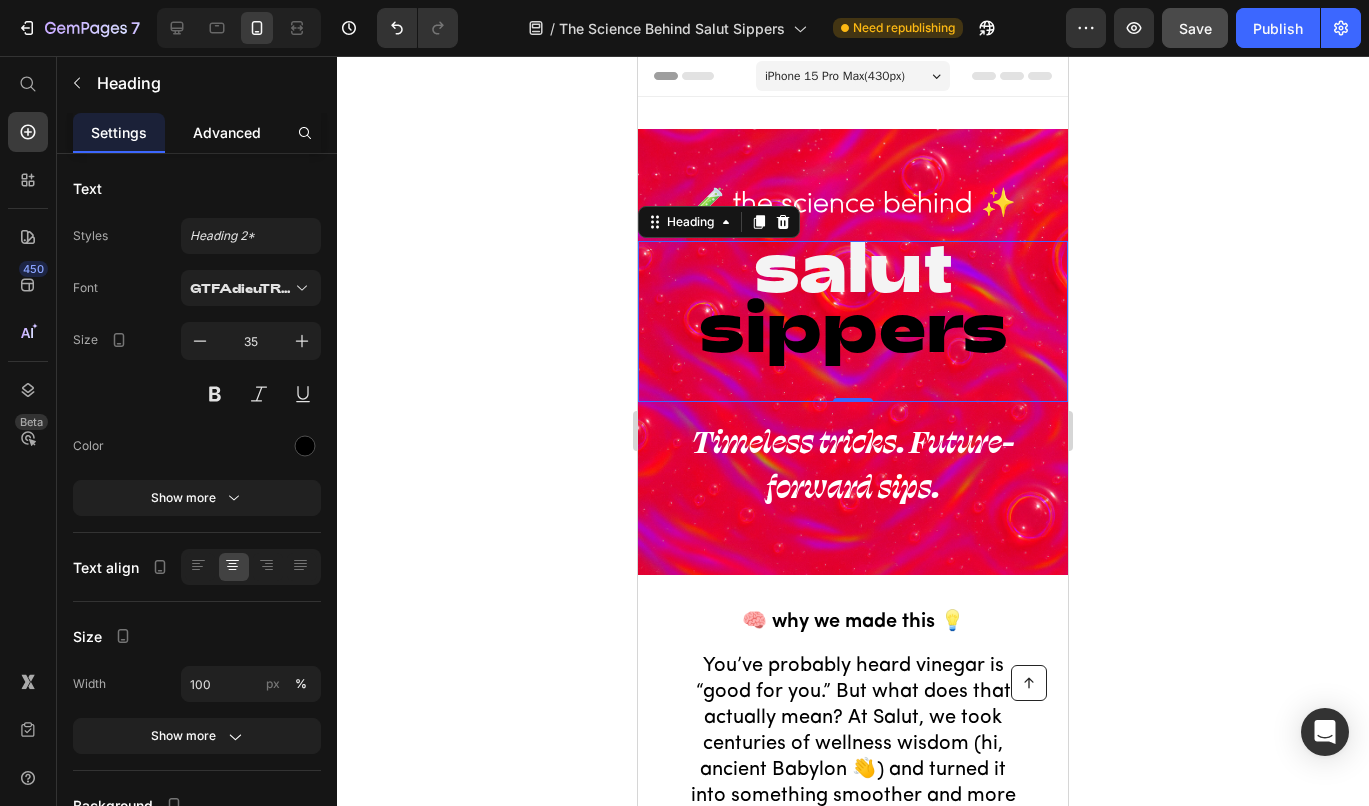 click on "Advanced" at bounding box center (227, 132) 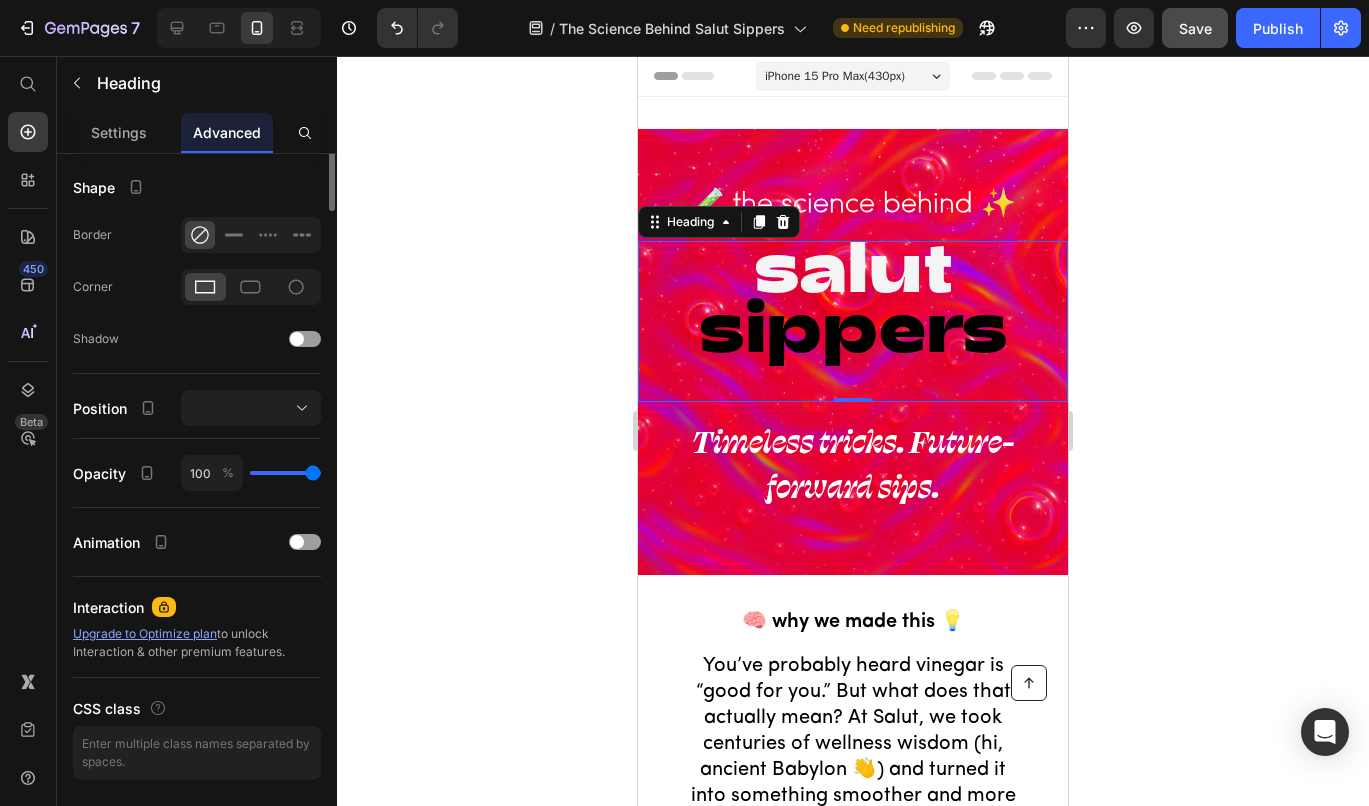 scroll, scrollTop: 0, scrollLeft: 0, axis: both 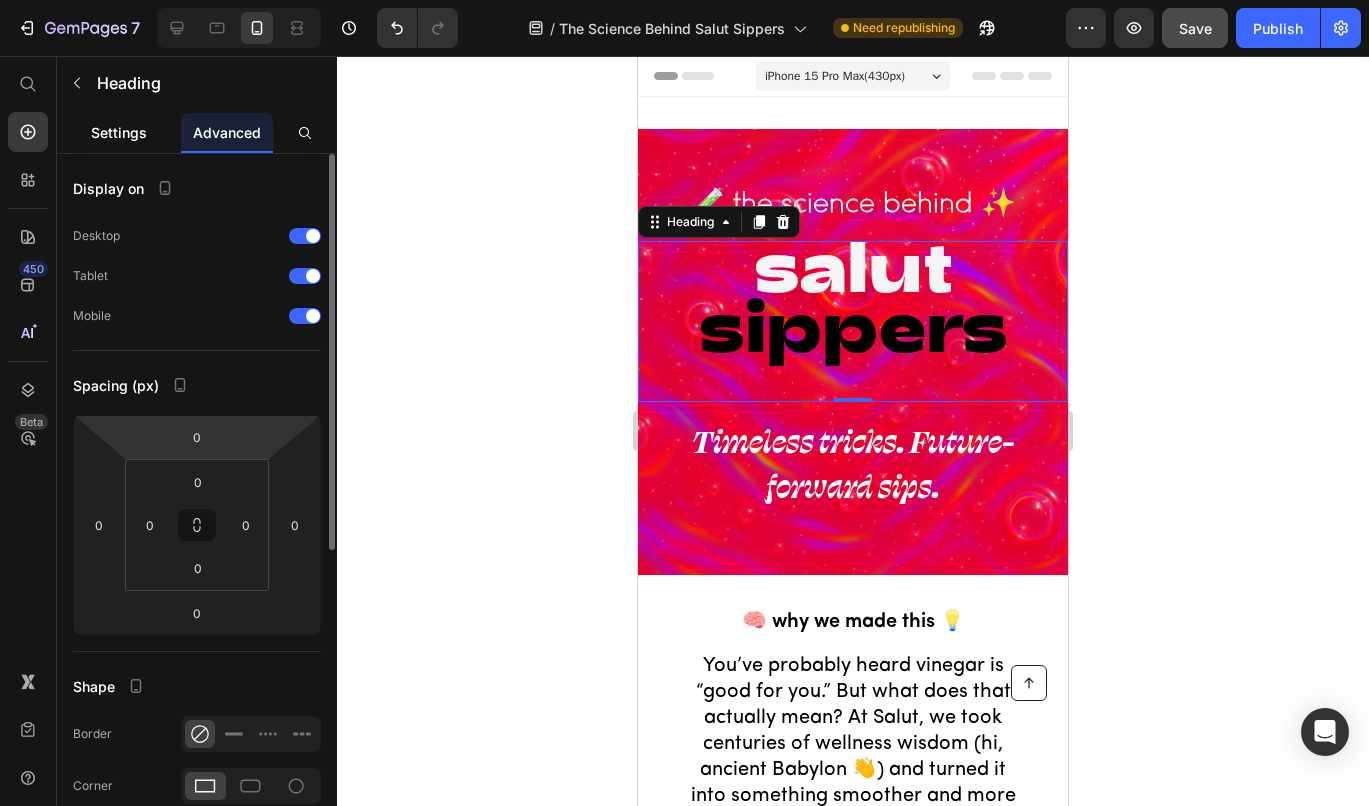 click on "Settings" at bounding box center (119, 132) 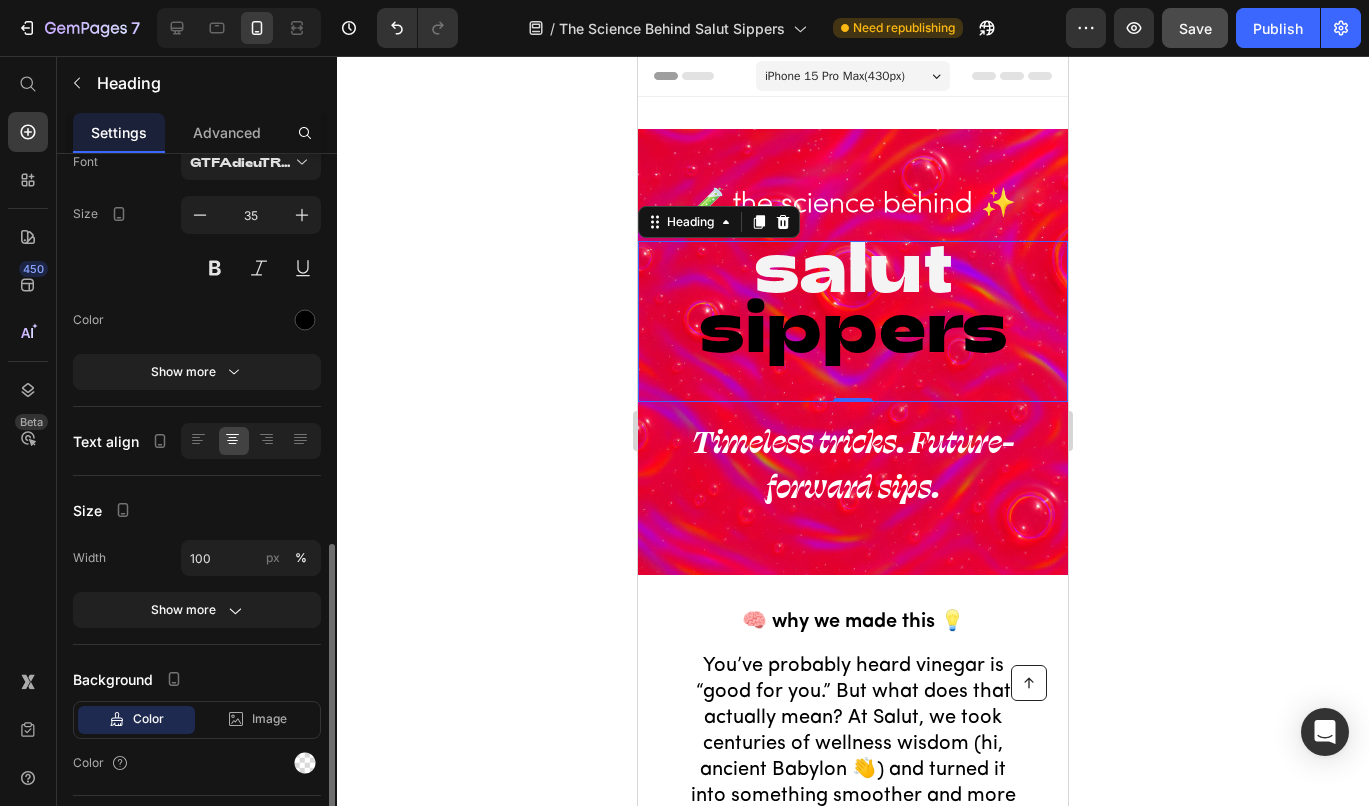 scroll, scrollTop: 303, scrollLeft: 0, axis: vertical 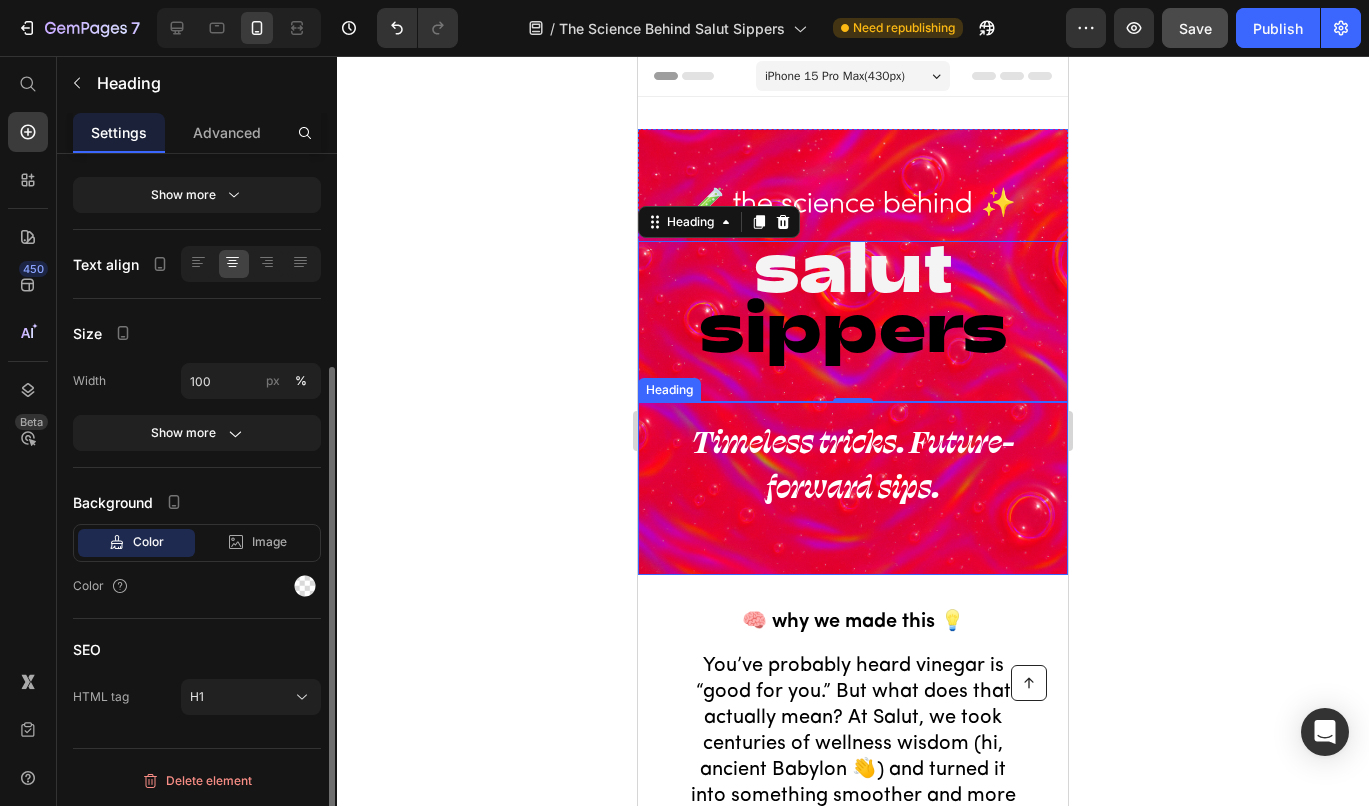 click on "⁠⁠⁠⁠⁠⁠⁠ Timeless tricks. Future-forward sips.  Heading" at bounding box center (853, 488) 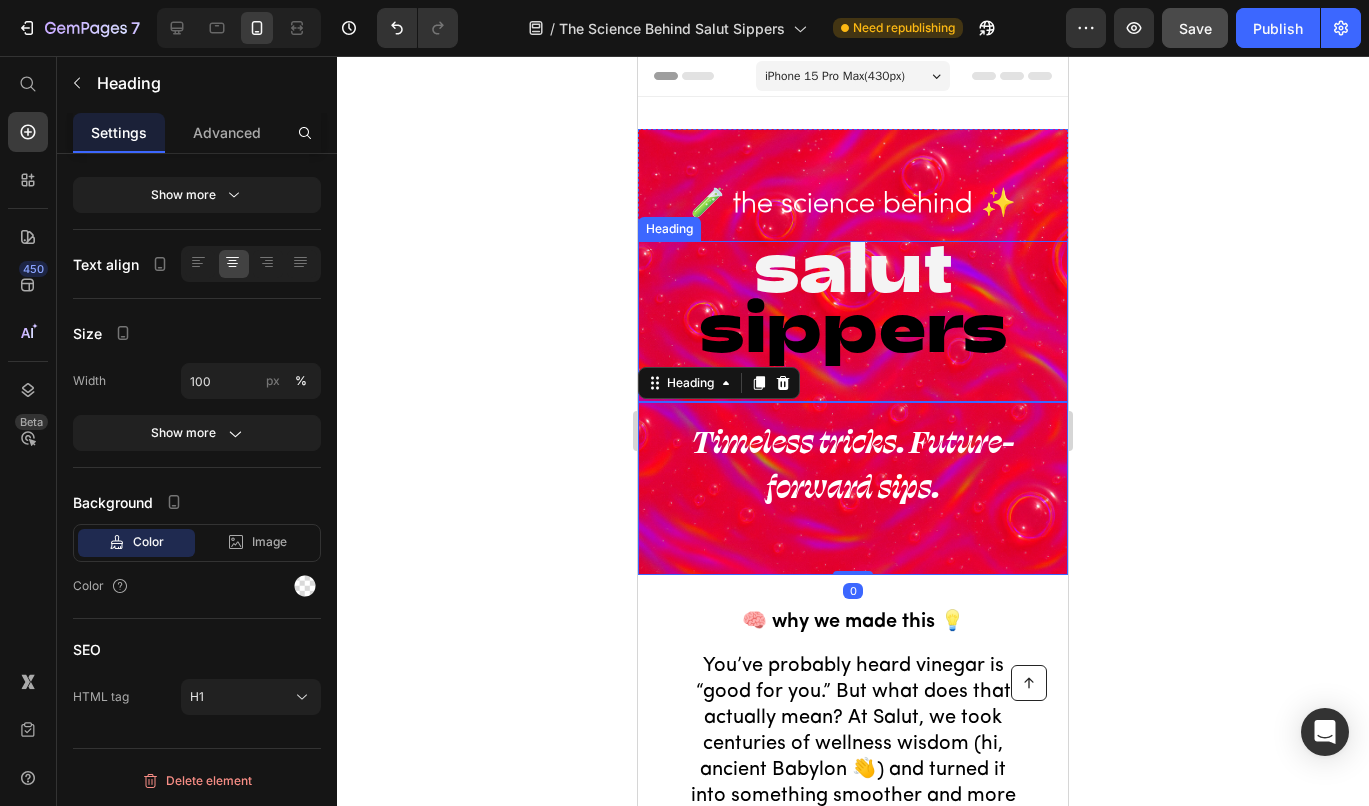 click on "⁠⁠⁠⁠⁠⁠⁠ salut sippers Heading" at bounding box center [853, 321] 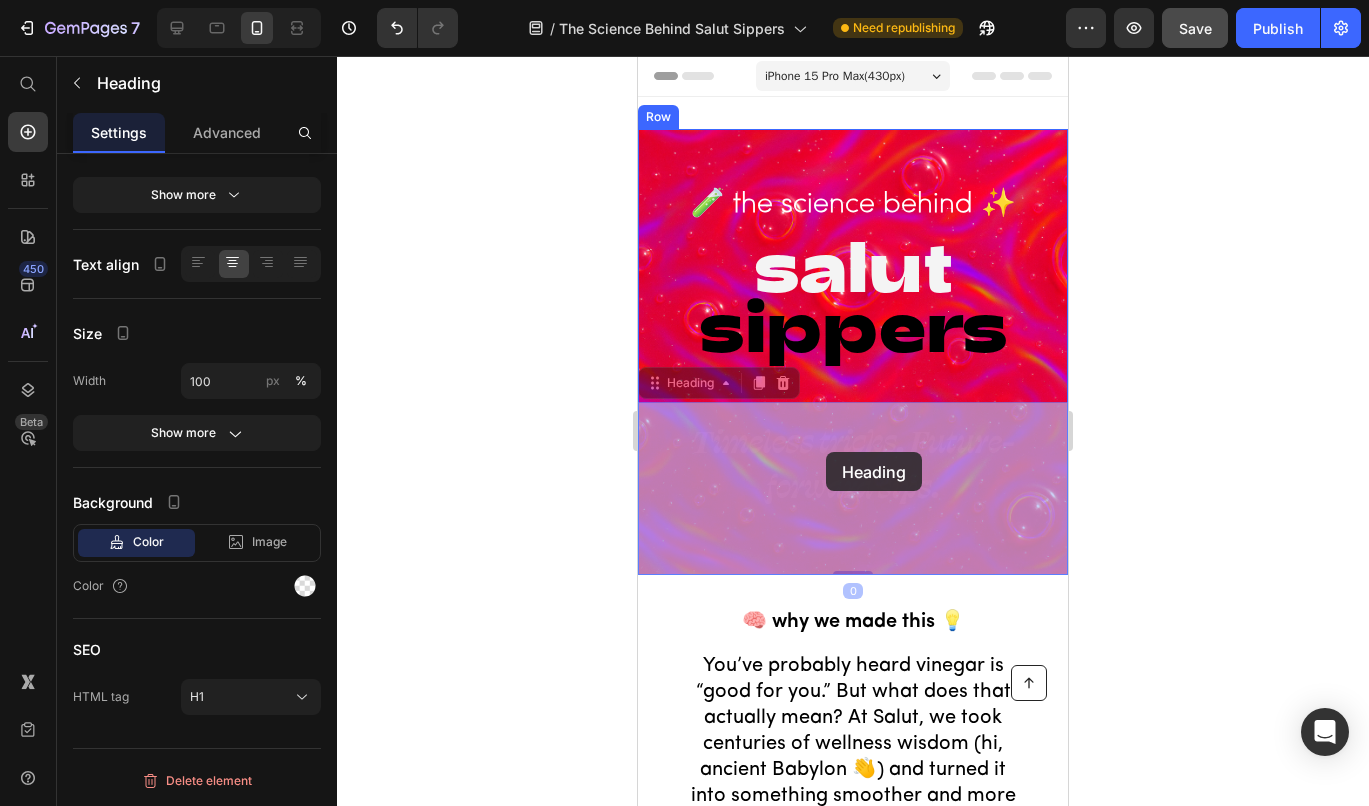 drag, startPoint x: 697, startPoint y: 457, endPoint x: 826, endPoint y: 452, distance: 129.09686 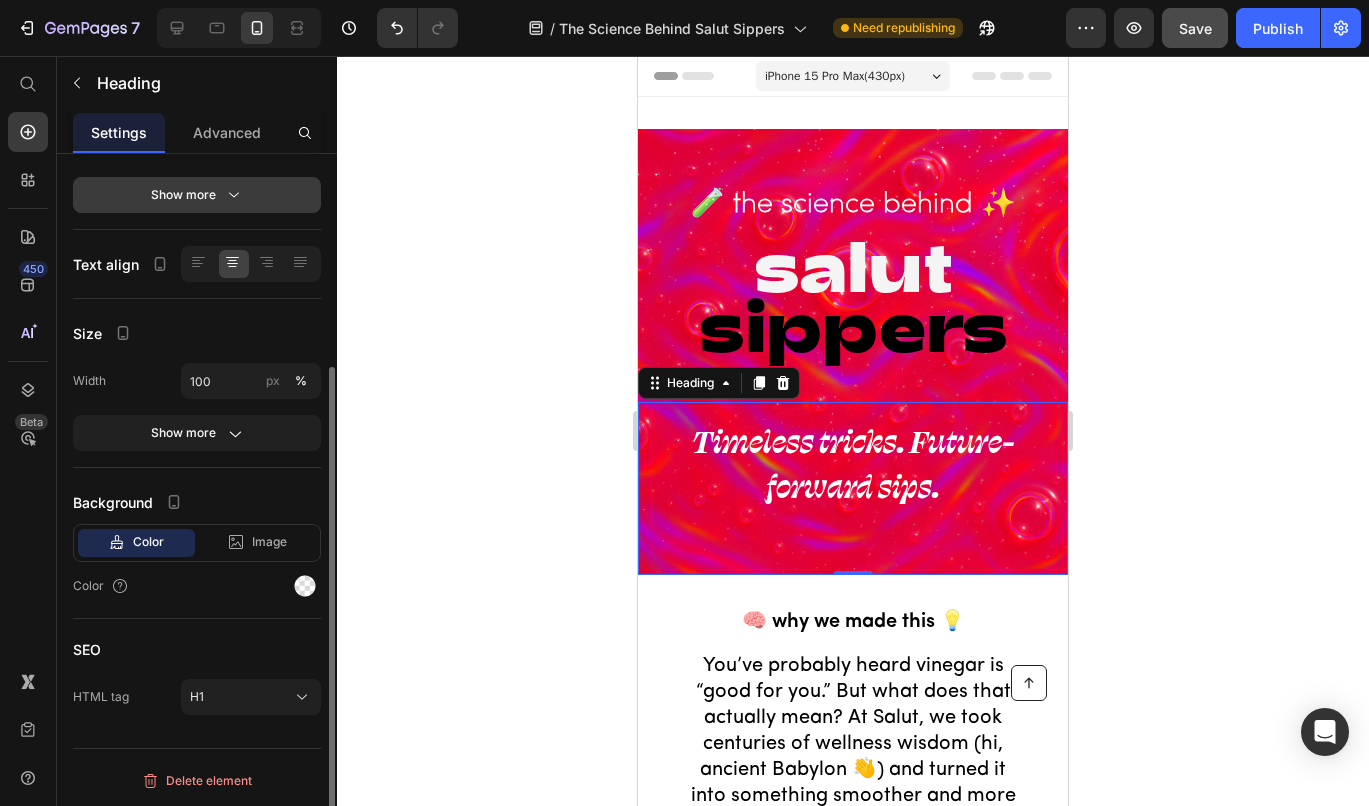 click on "Show more" at bounding box center [197, 195] 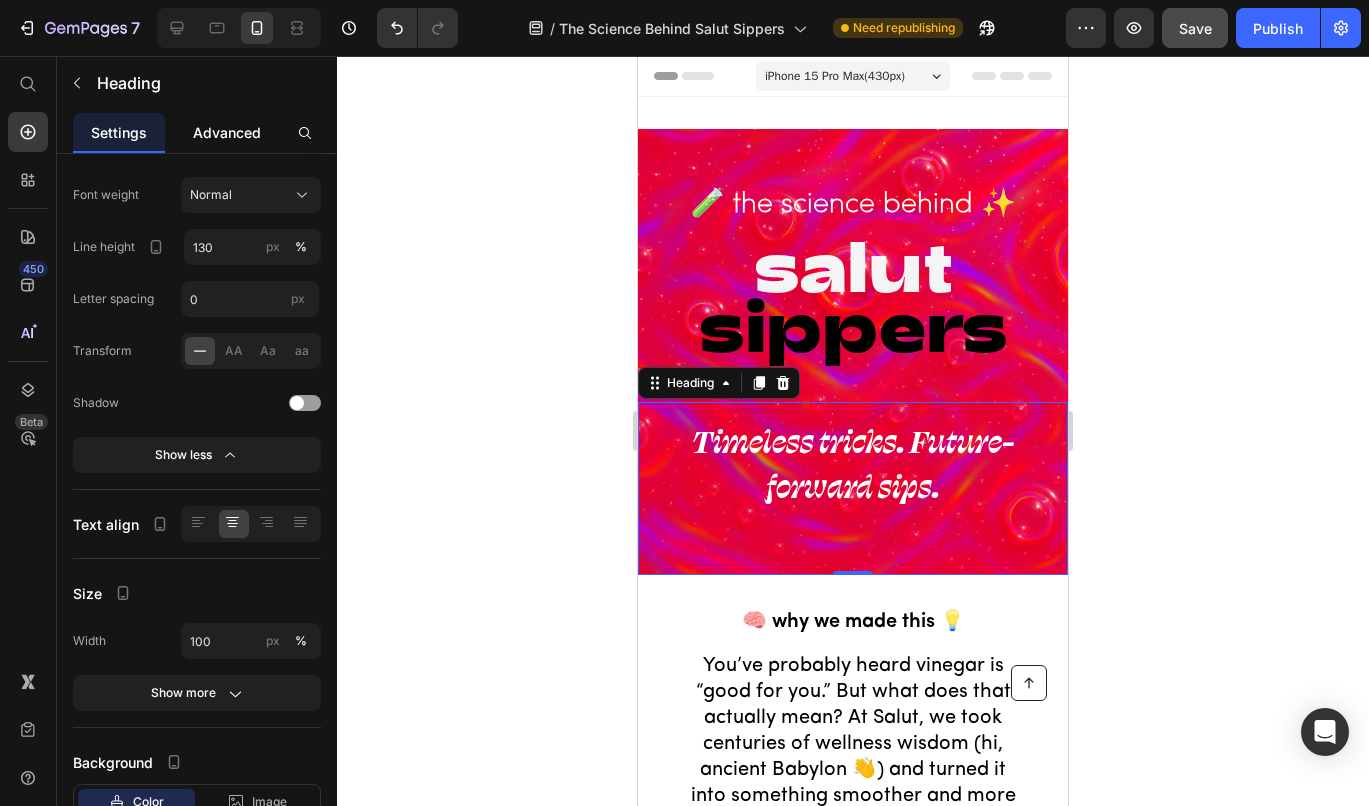 click on "Advanced" 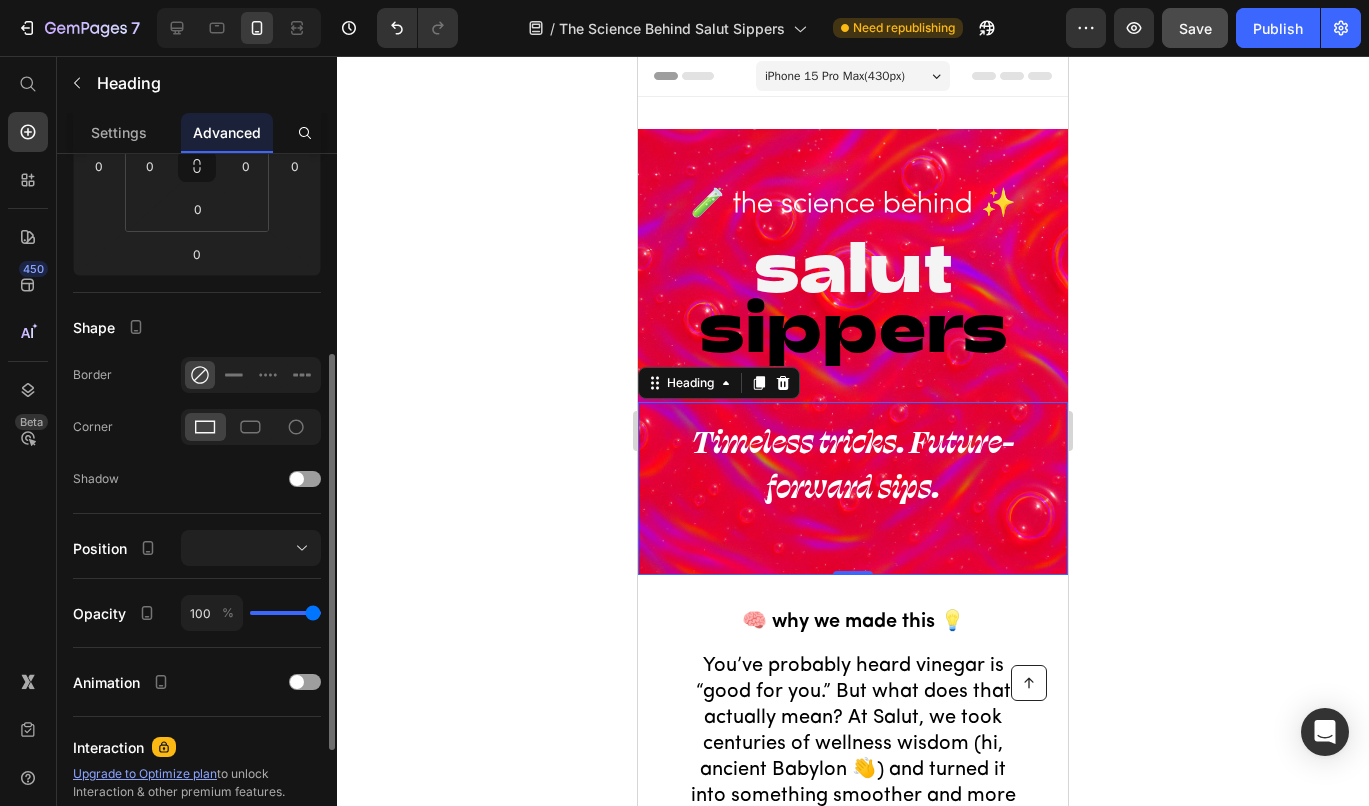 scroll, scrollTop: 486, scrollLeft: 0, axis: vertical 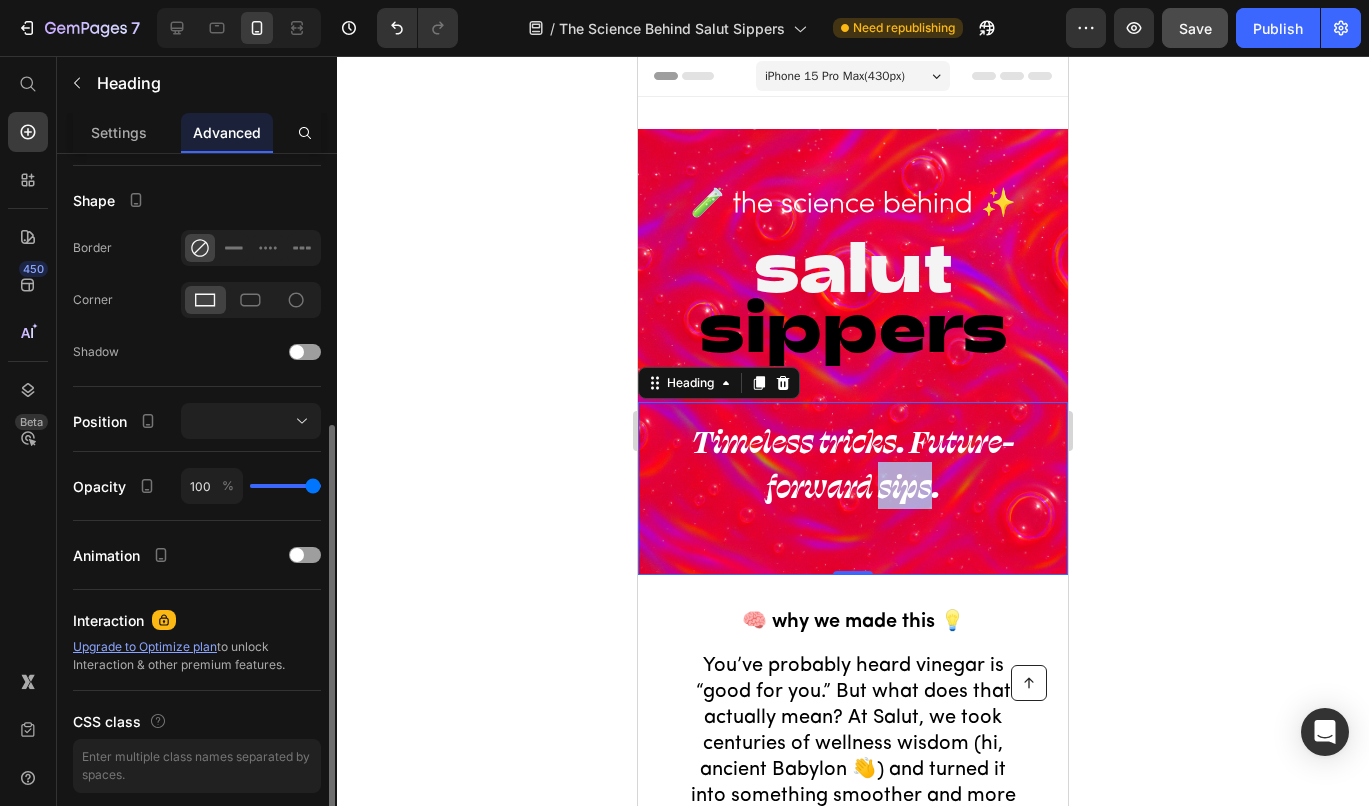click on "Timeless tricks. Future-forward sips." at bounding box center [853, 463] 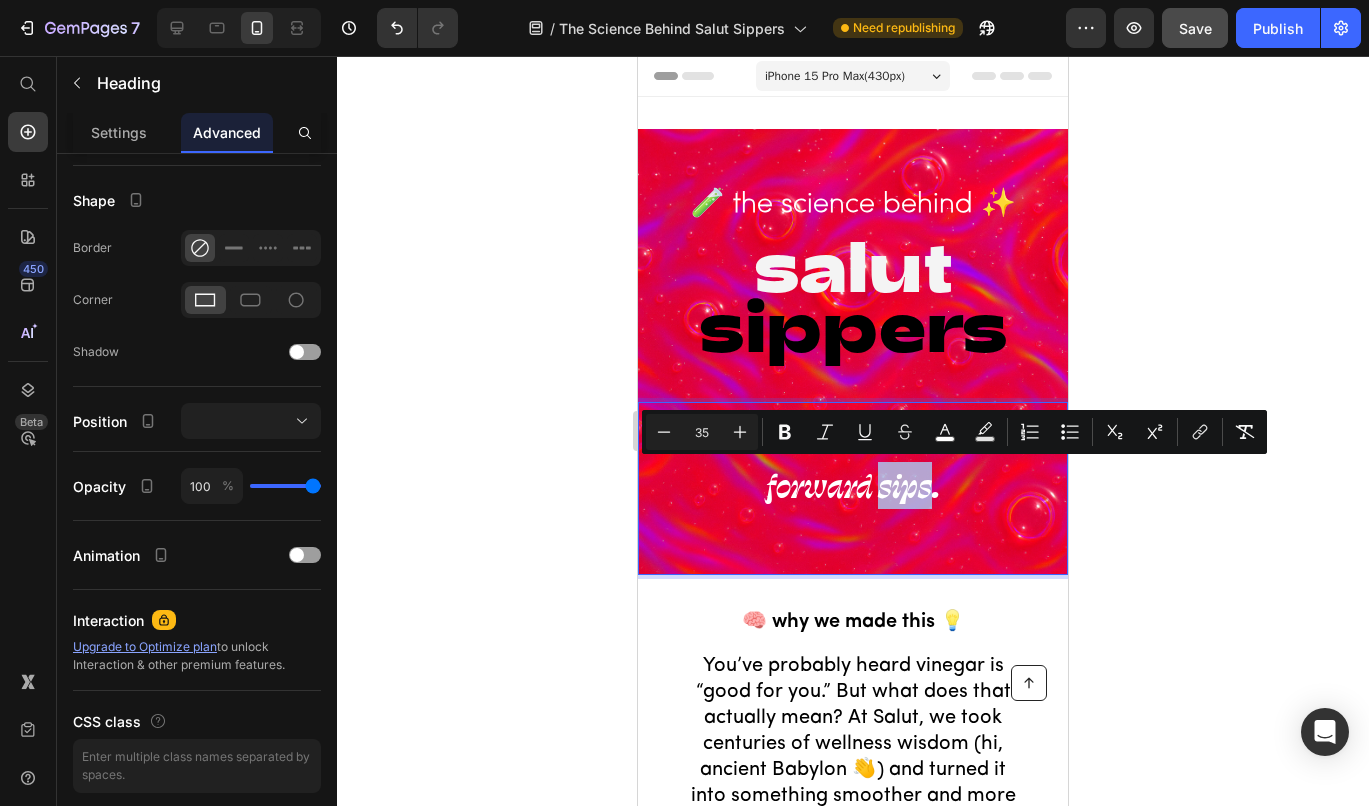 click on "[FIRST] [LAST]" at bounding box center [853, 488] 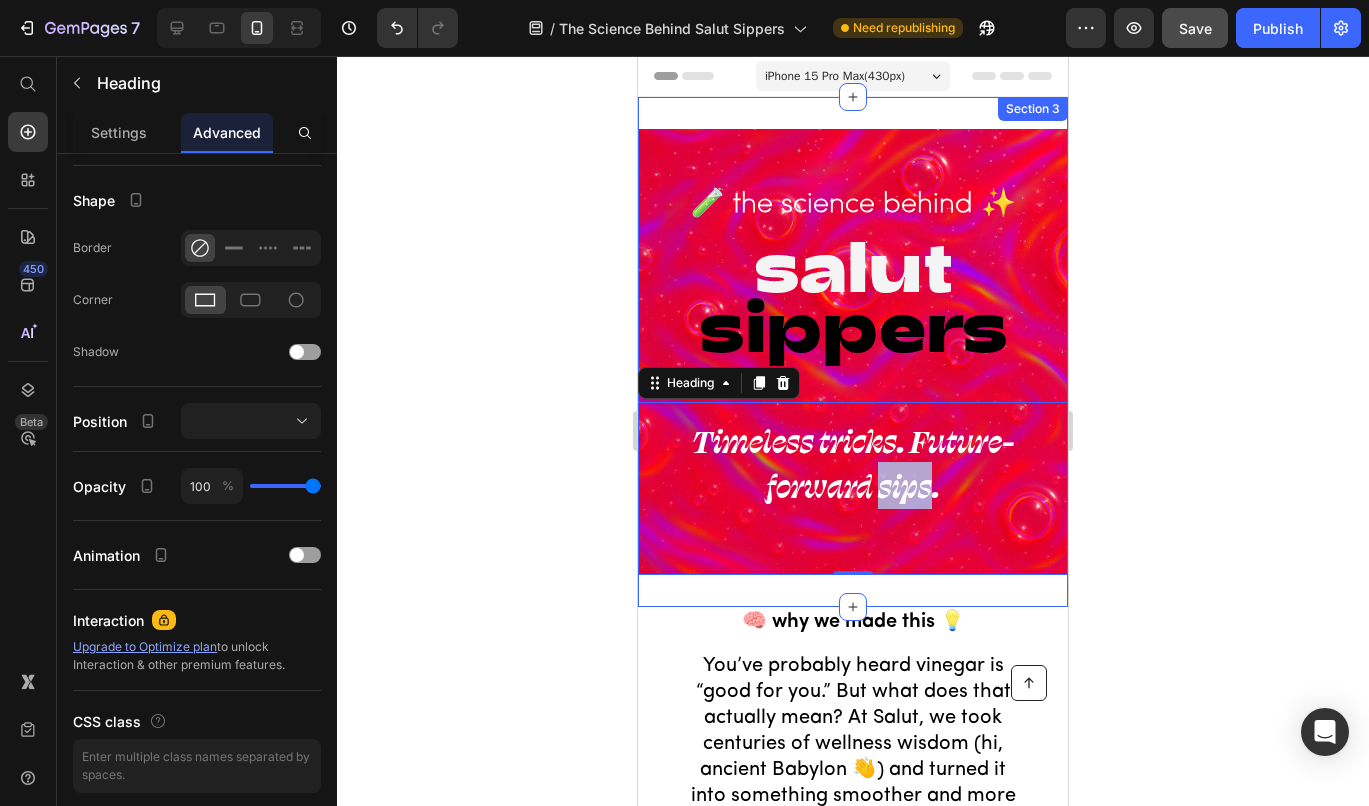 click on "⁠⁠⁠⁠⁠⁠⁠ 🧪 the science behind ✨ Heading ⁠⁠⁠⁠⁠⁠⁠ salut sippers Heading Timeless tricks. Future-forward sips.  Heading   [NUMBER] Row Row Section [NUMBER]" at bounding box center (853, 352) 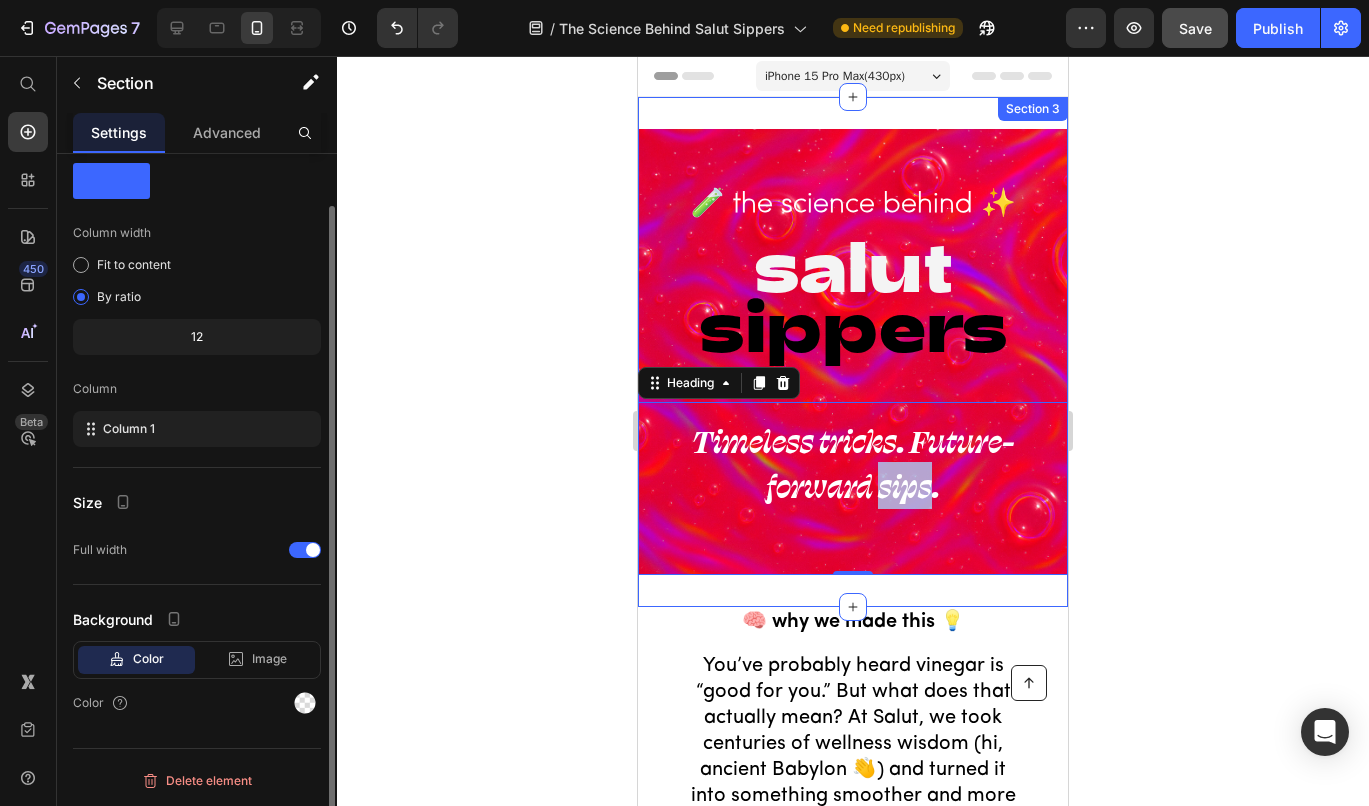 scroll, scrollTop: 0, scrollLeft: 0, axis: both 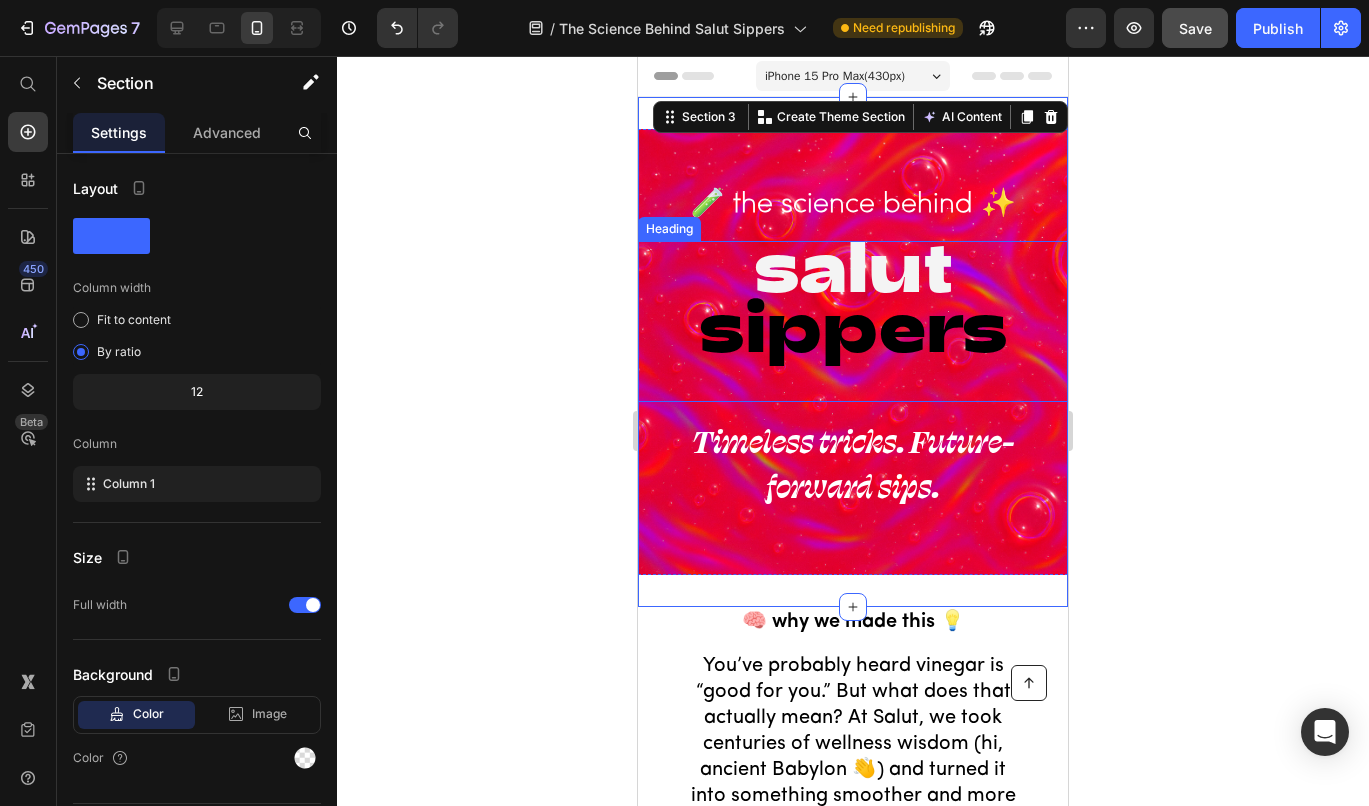 click on "⁠⁠⁠⁠⁠⁠⁠ salut sippers" at bounding box center [853, 321] 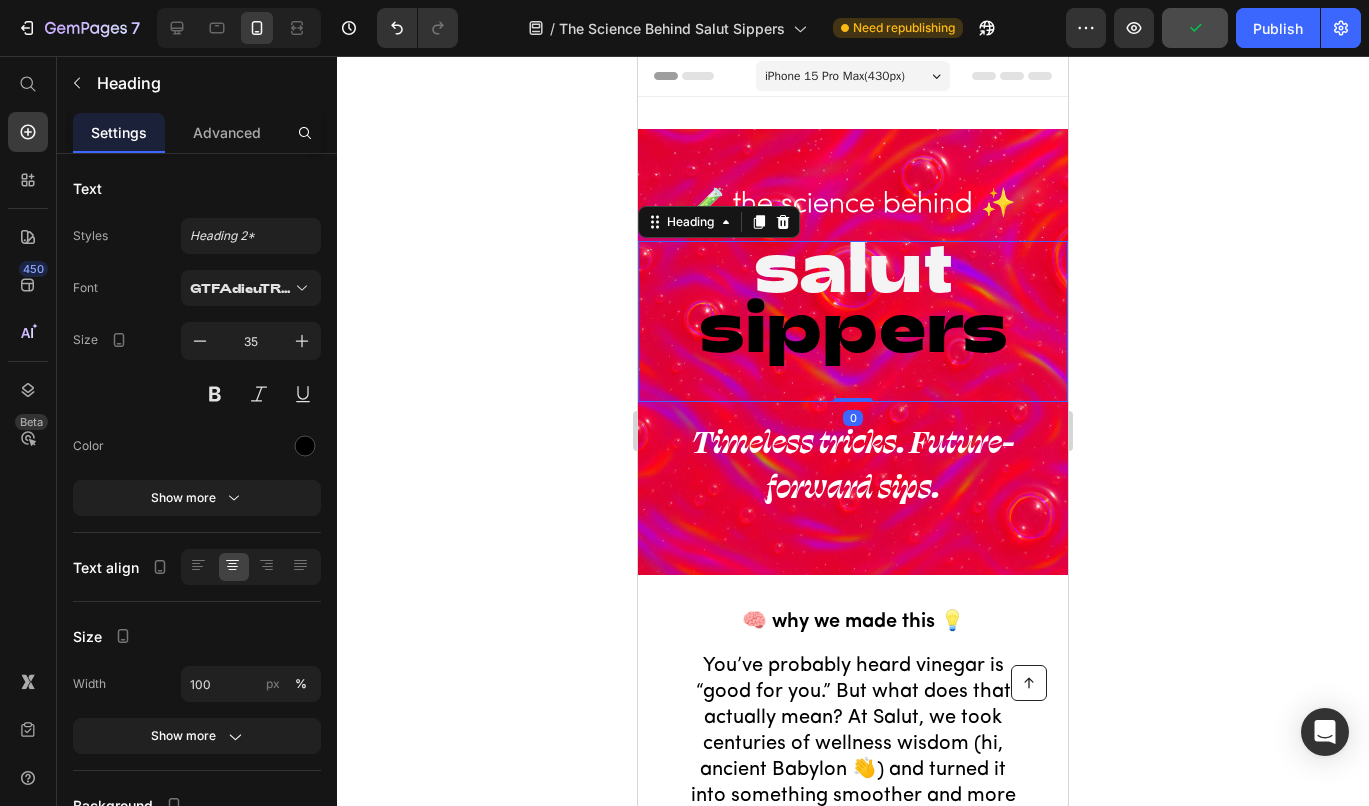 click on "⁠⁠⁠⁠⁠⁠⁠ salut sippers" at bounding box center [853, 321] 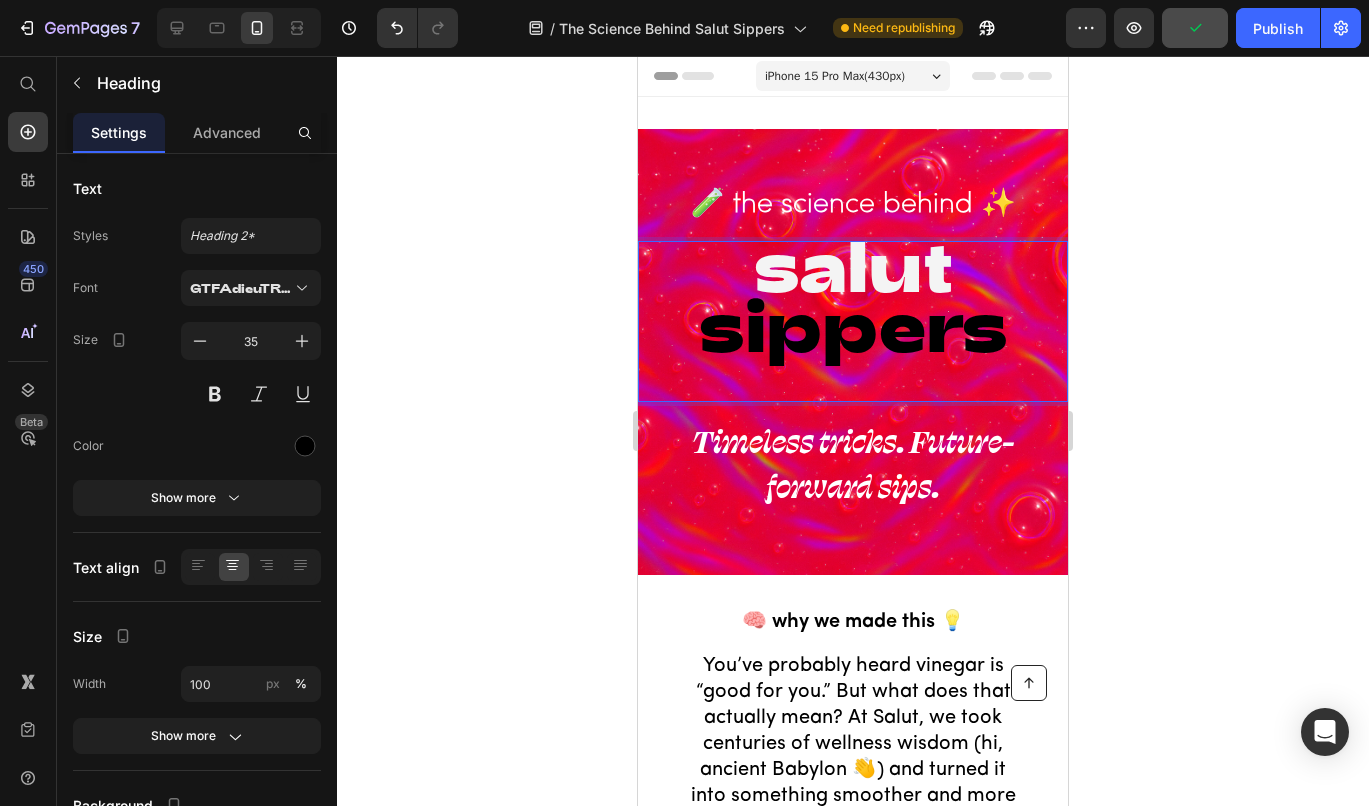 click on "salut sippers" at bounding box center (853, 321) 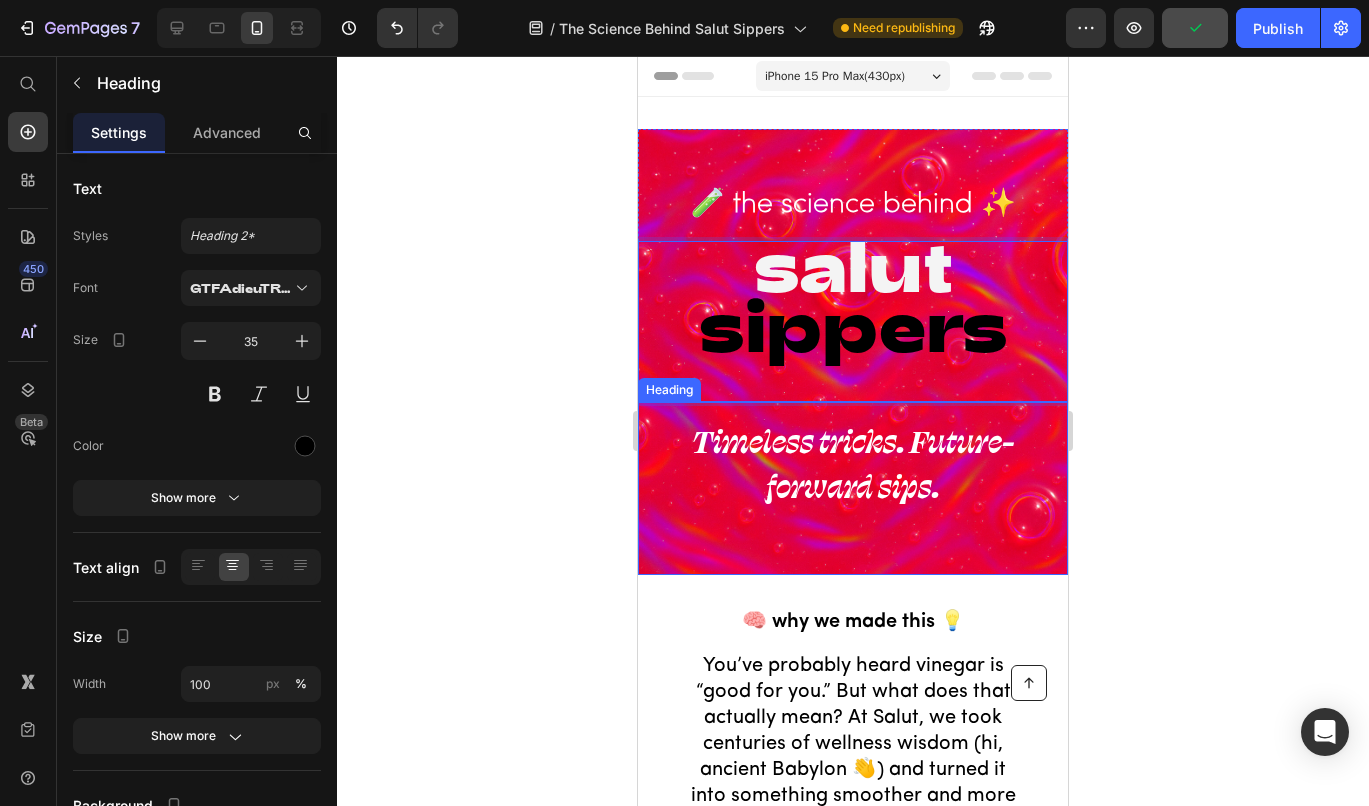 click on "Timeless tricks. Future-forward sips." at bounding box center (853, 463) 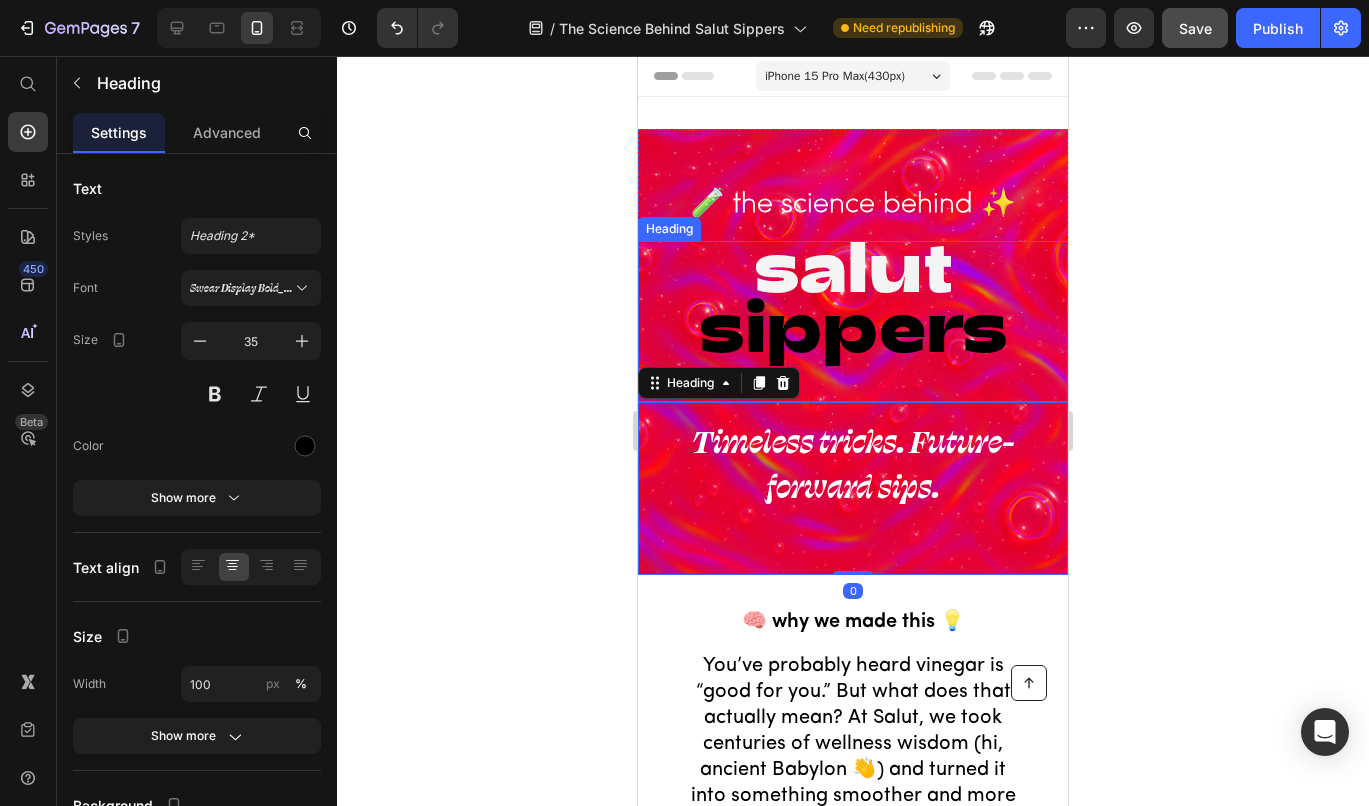 click on "sippers" at bounding box center [853, 323] 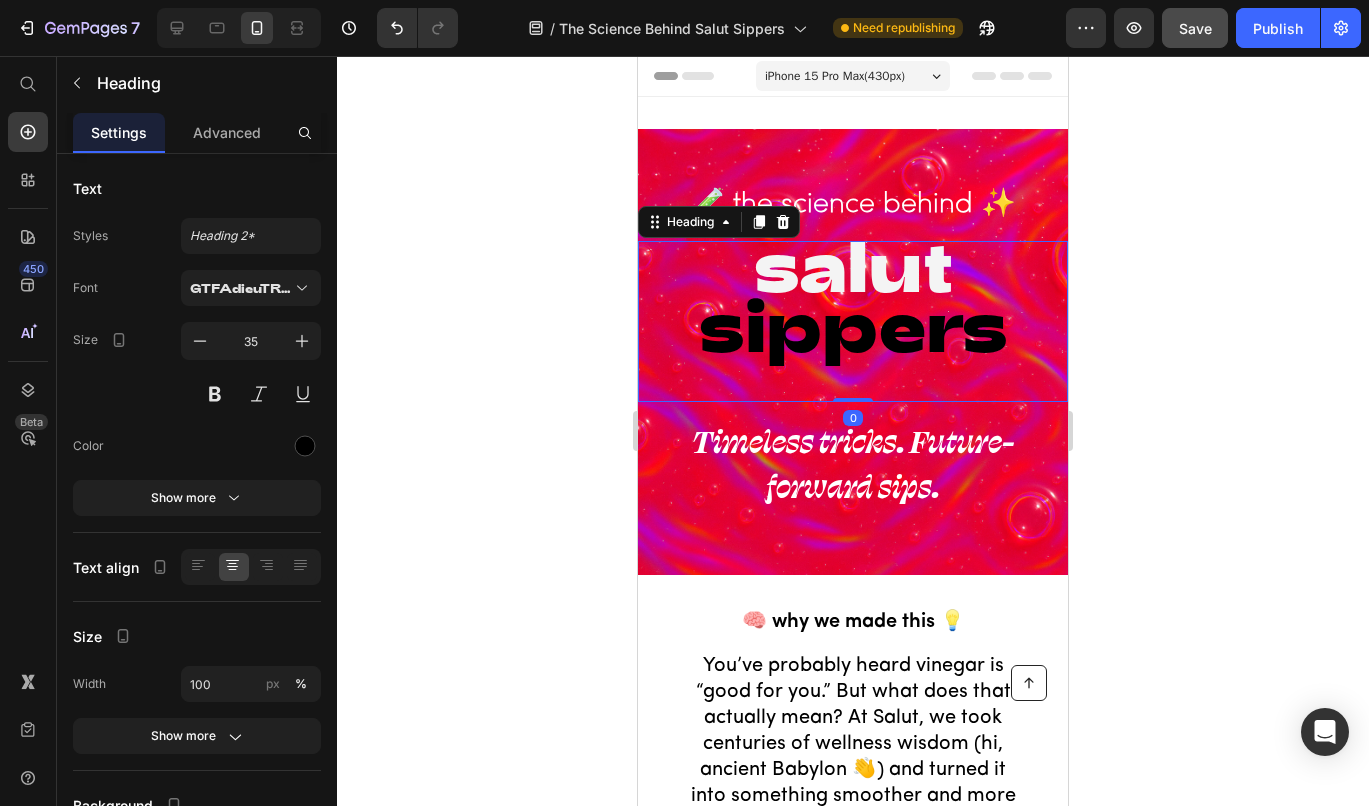 click on "⁠⁠⁠⁠⁠⁠⁠ salut sippers" at bounding box center [853, 321] 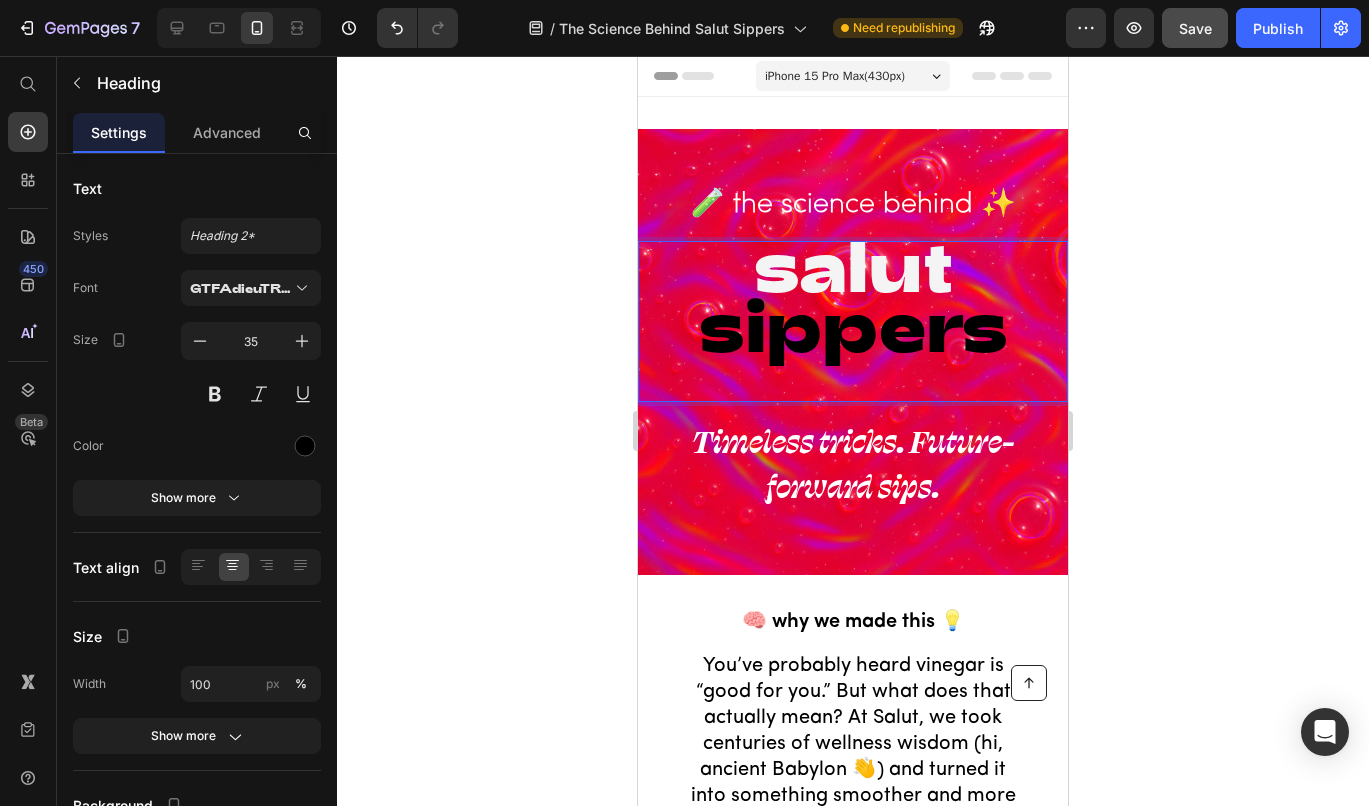 click on "salut sippers" at bounding box center (853, 321) 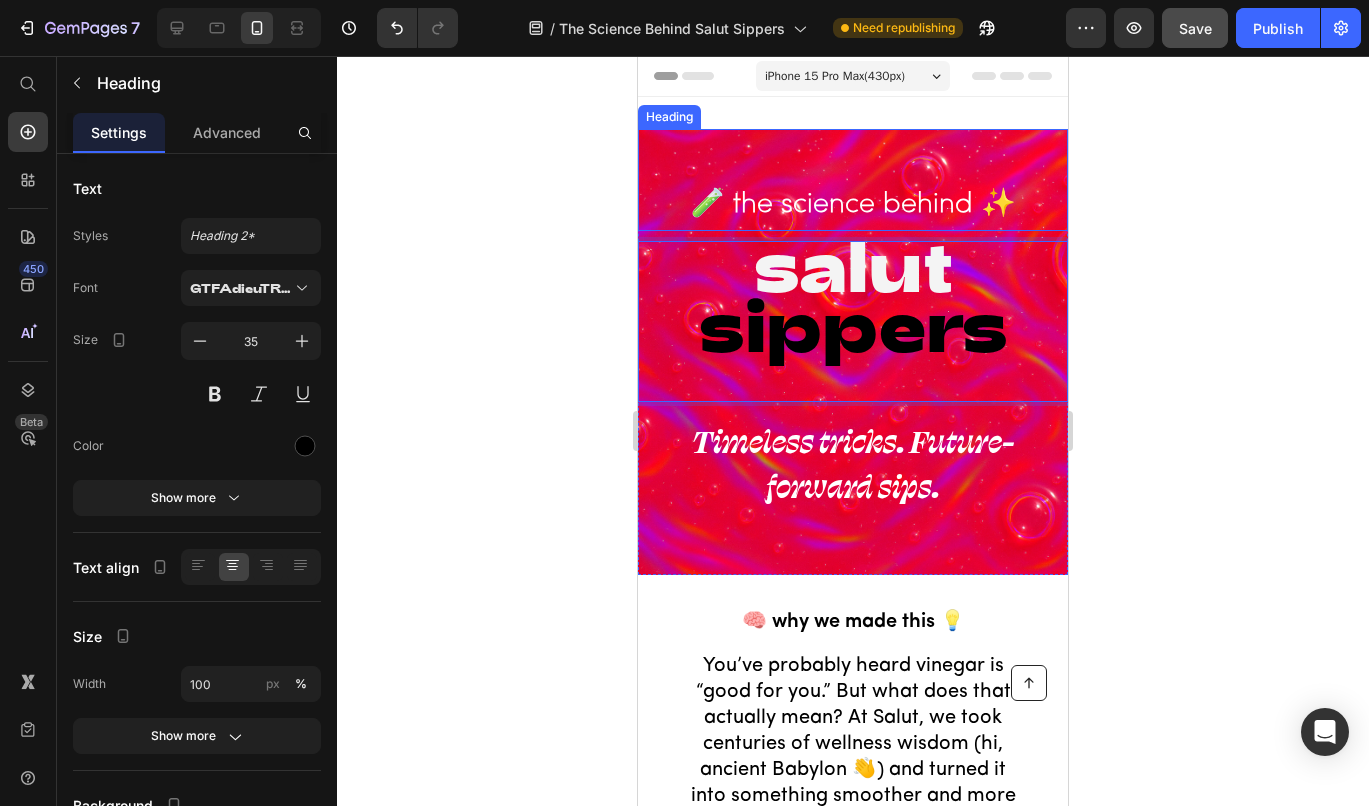 click on "🧪 the science behind ✨" at bounding box center (853, 205) 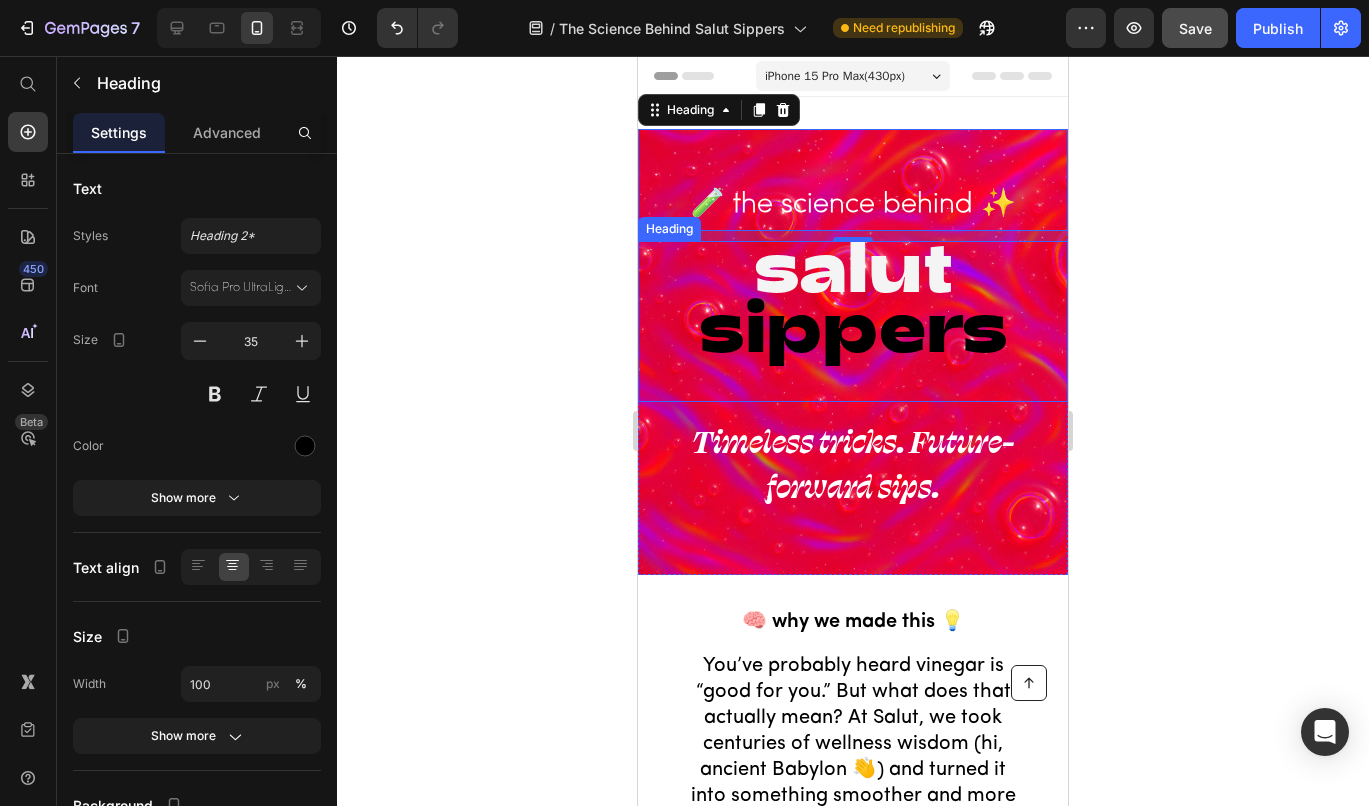 click on "⁠⁠⁠⁠⁠⁠⁠ salut sippers" at bounding box center [853, 321] 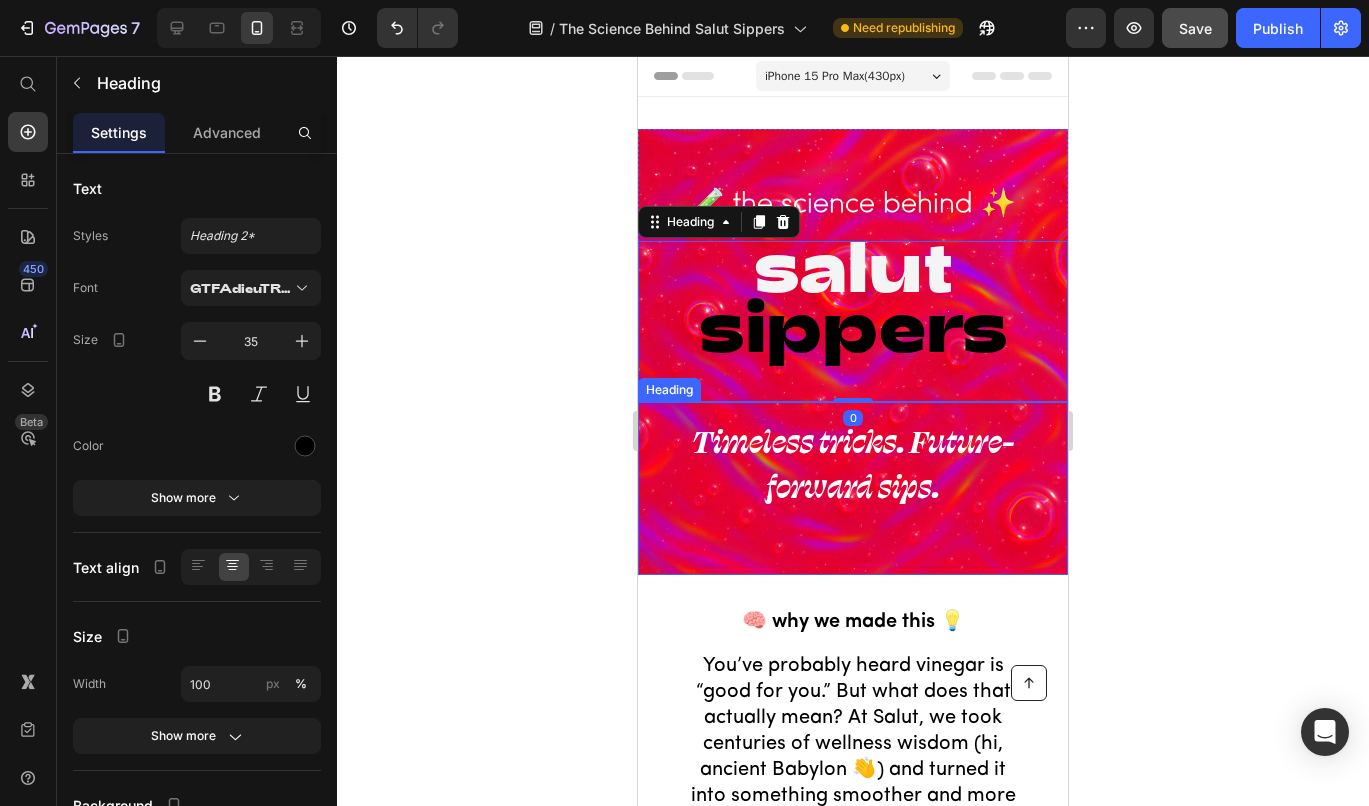 click on "Timeless tricks. Future-forward sips." at bounding box center (853, 463) 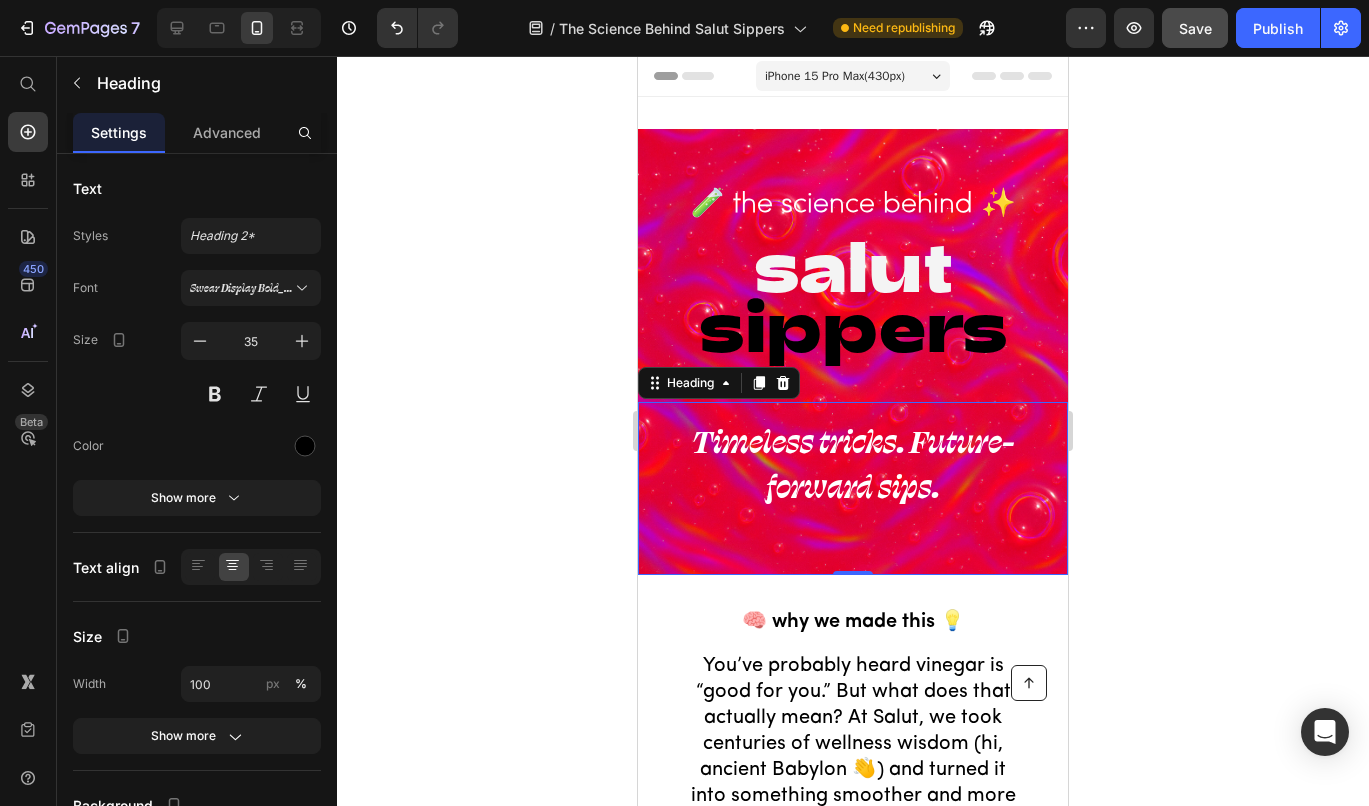 click on "⁠⁠⁠⁠⁠⁠⁠ Timeless tricks. Future-forward sips.  Heading   [NUMBER]" at bounding box center (853, 488) 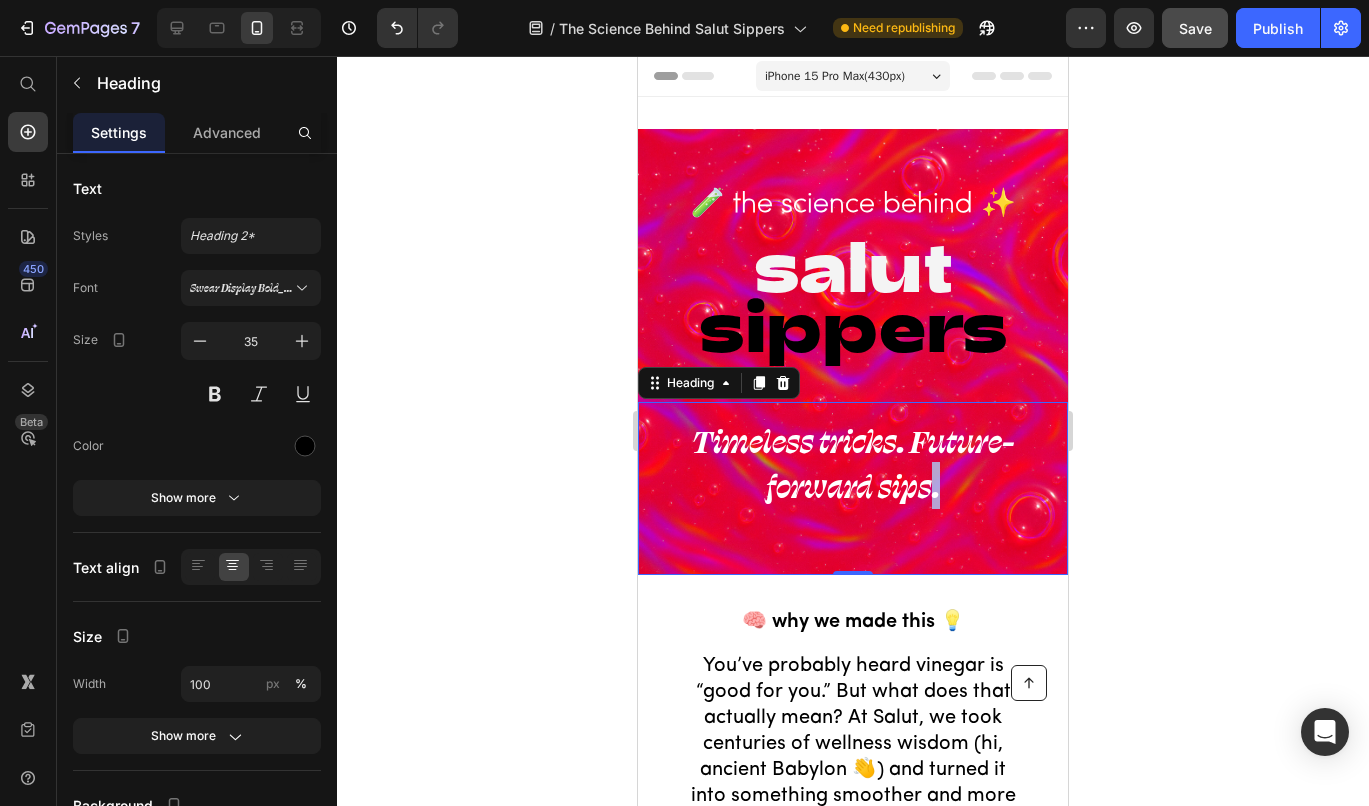 click on "Timeless tricks. Future-forward sips." at bounding box center (853, 463) 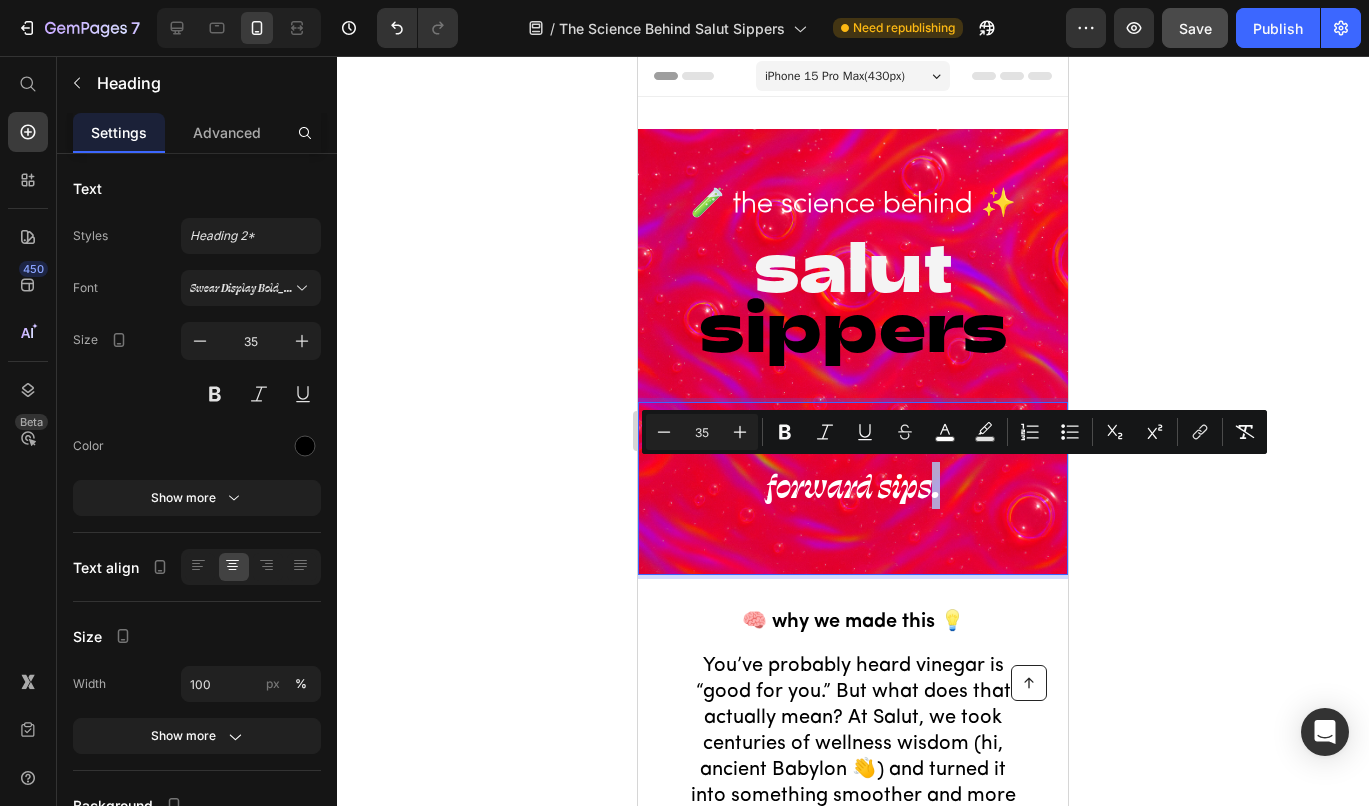 click on "[FIRST] [LAST]" at bounding box center [853, 488] 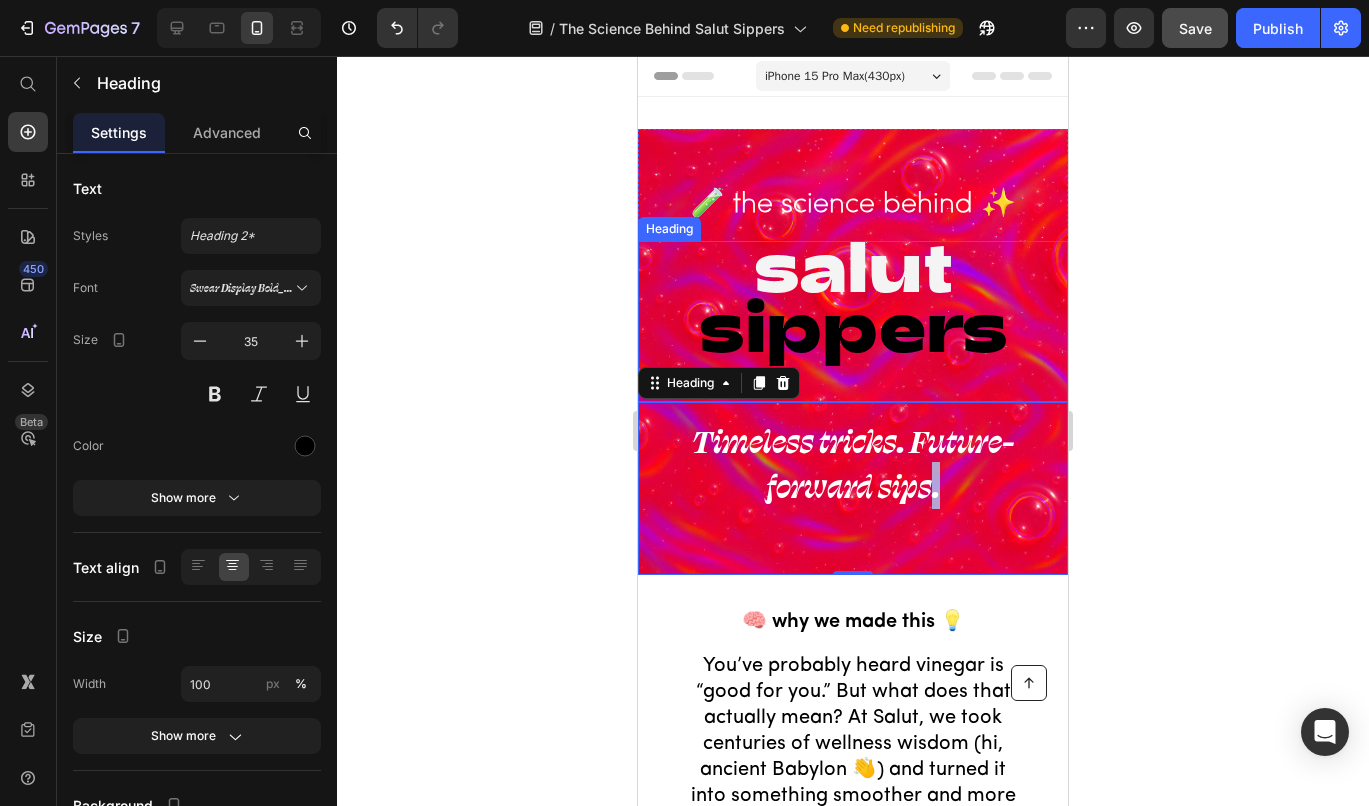 click on "⁠⁠⁠⁠⁠⁠⁠ salut sippers" at bounding box center [853, 301] 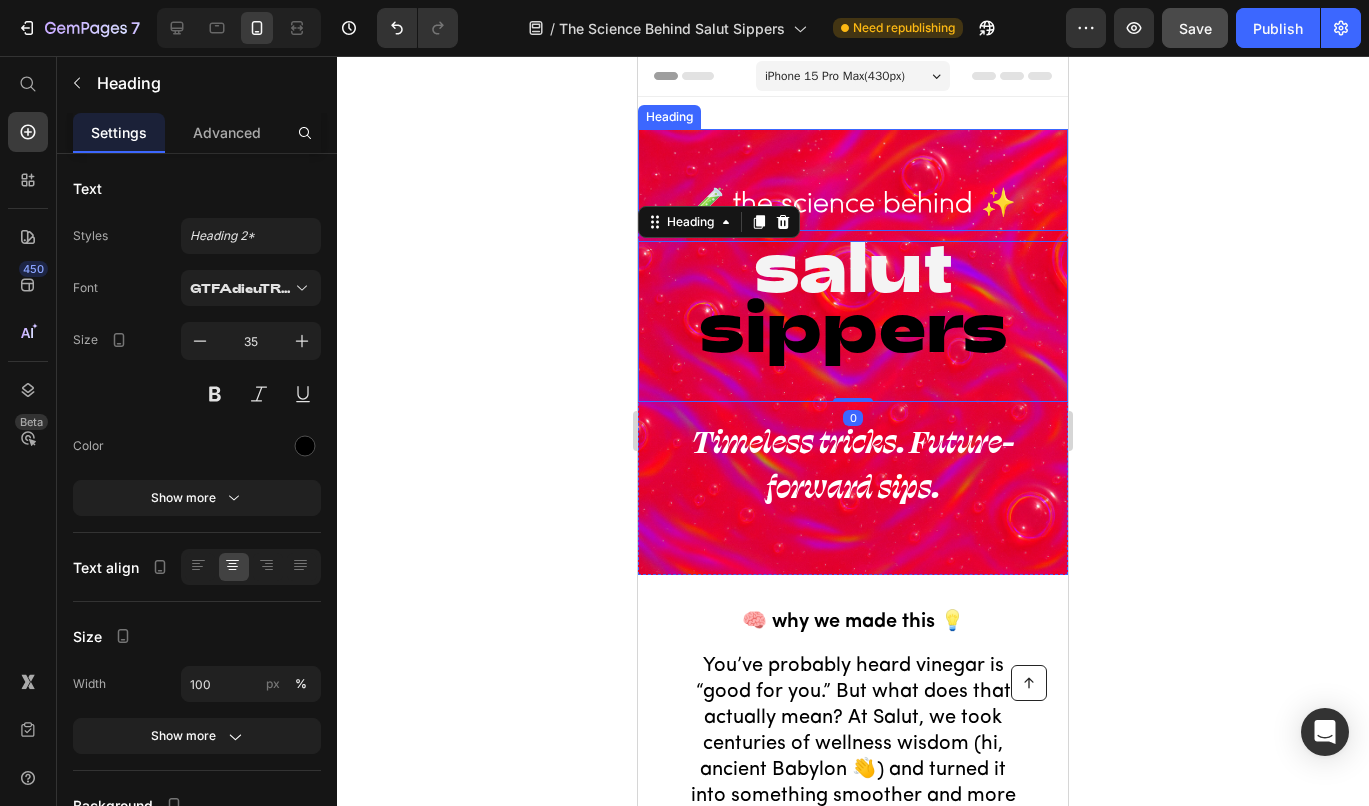 click on "⁠⁠⁠⁠⁠⁠⁠ 🧪 the science behind ✨" at bounding box center (853, 205) 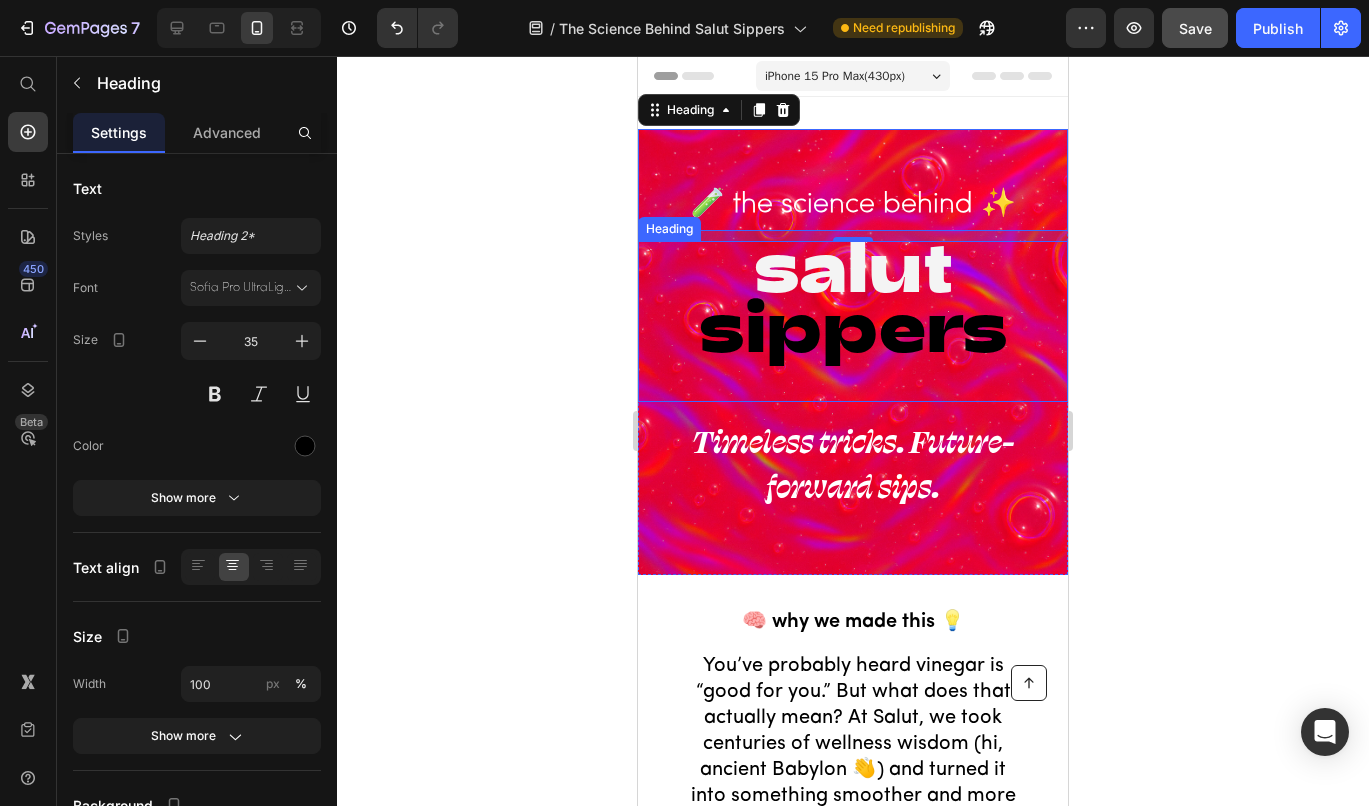 click on "⁠⁠⁠⁠⁠⁠⁠ salut sippers" at bounding box center (853, 321) 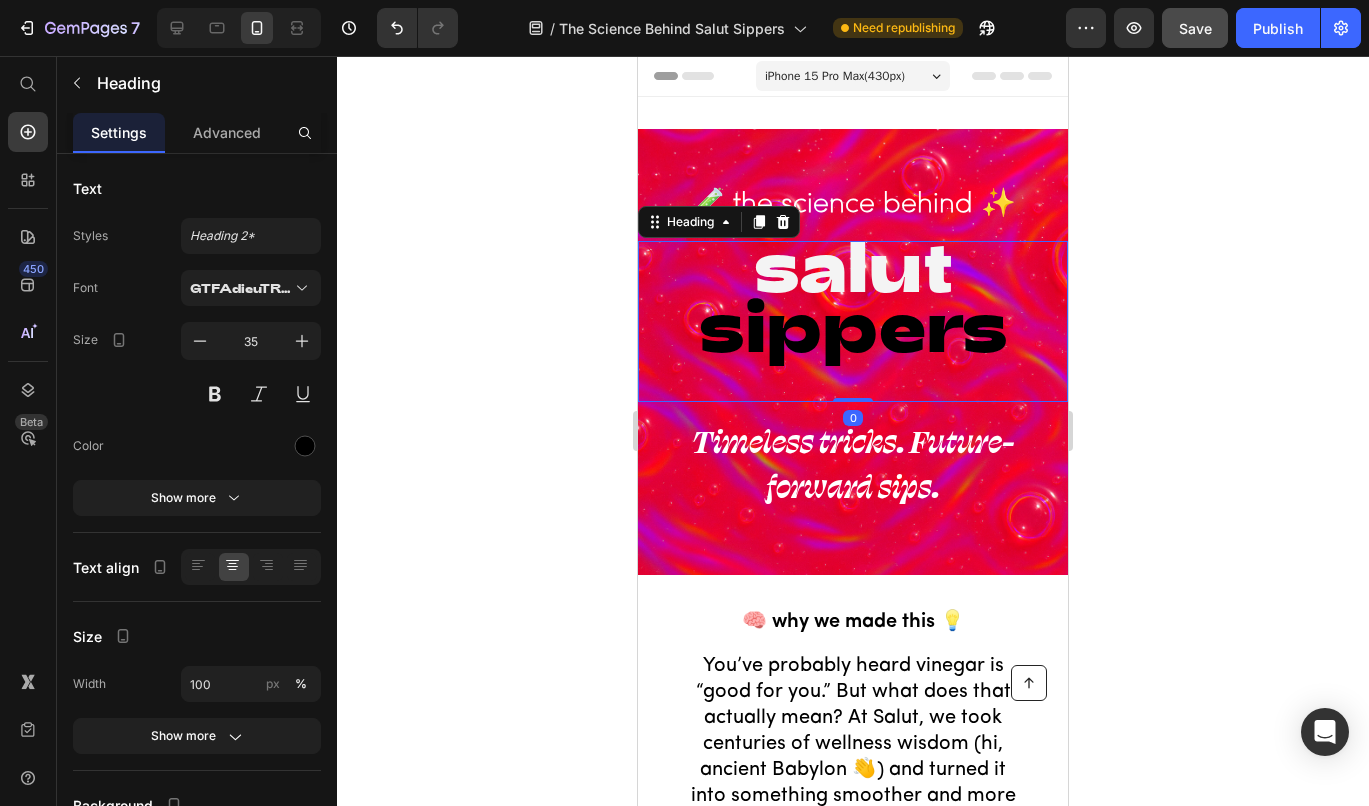 click on "⁠⁠⁠⁠⁠⁠⁠ salut sippers" at bounding box center (853, 321) 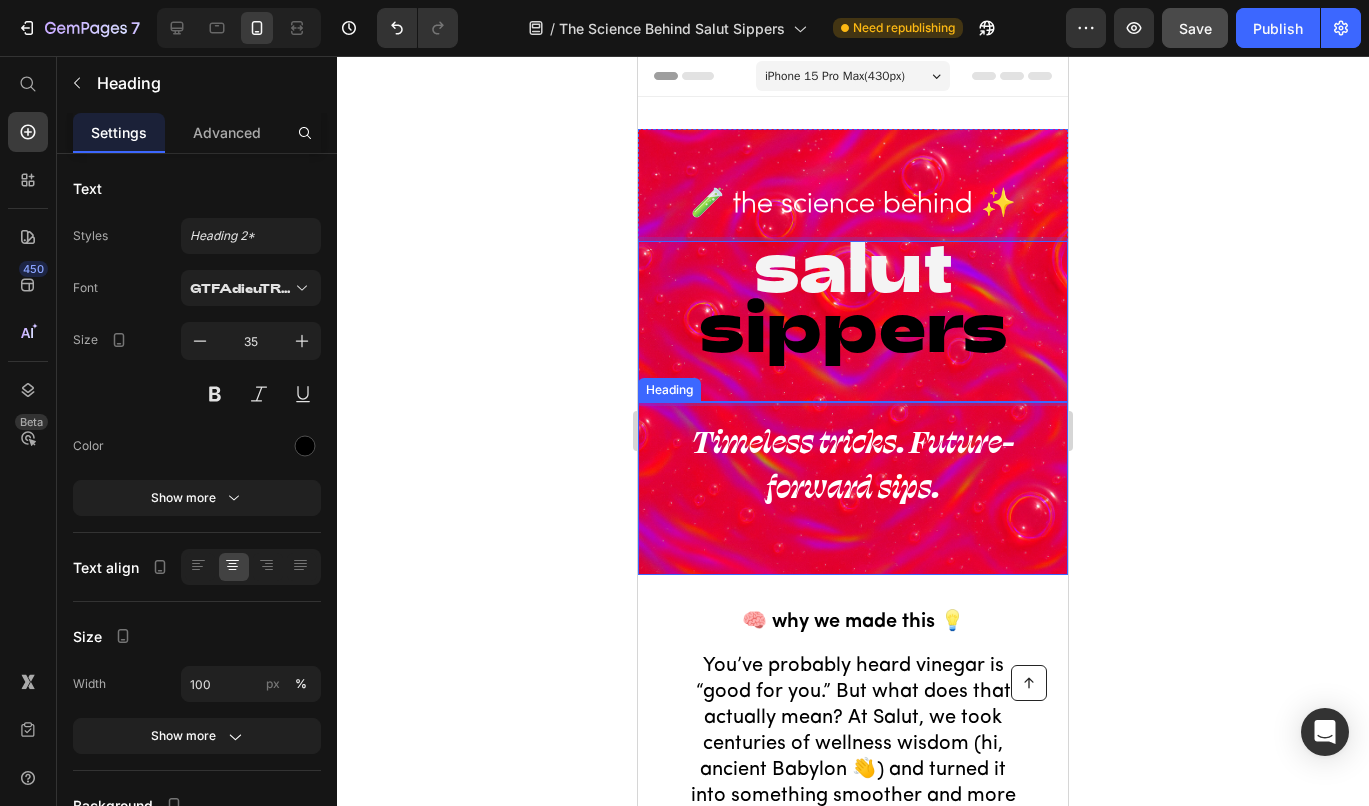 click on "Timeless tricks. Future-forward sips." at bounding box center [853, 463] 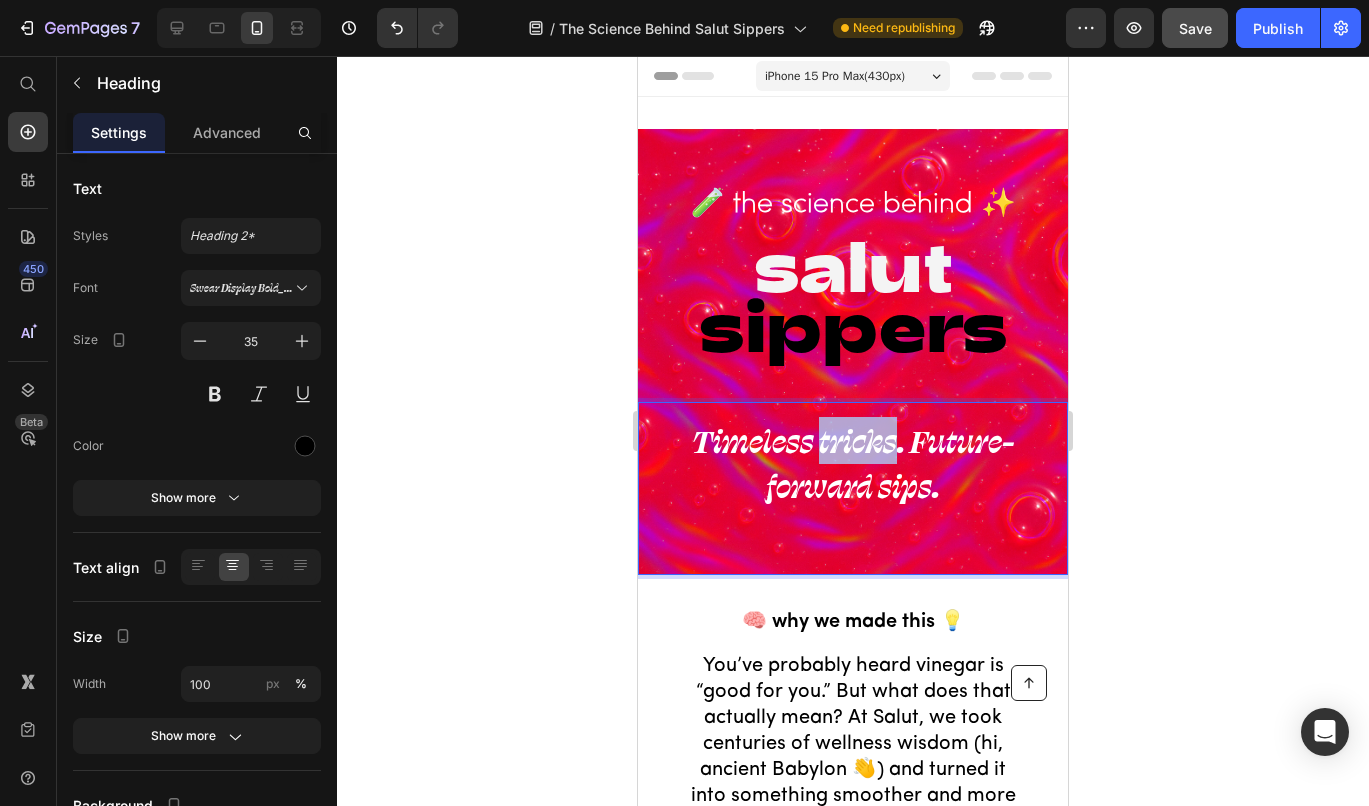 click on "Timeless tricks. Future-forward sips." at bounding box center (853, 463) 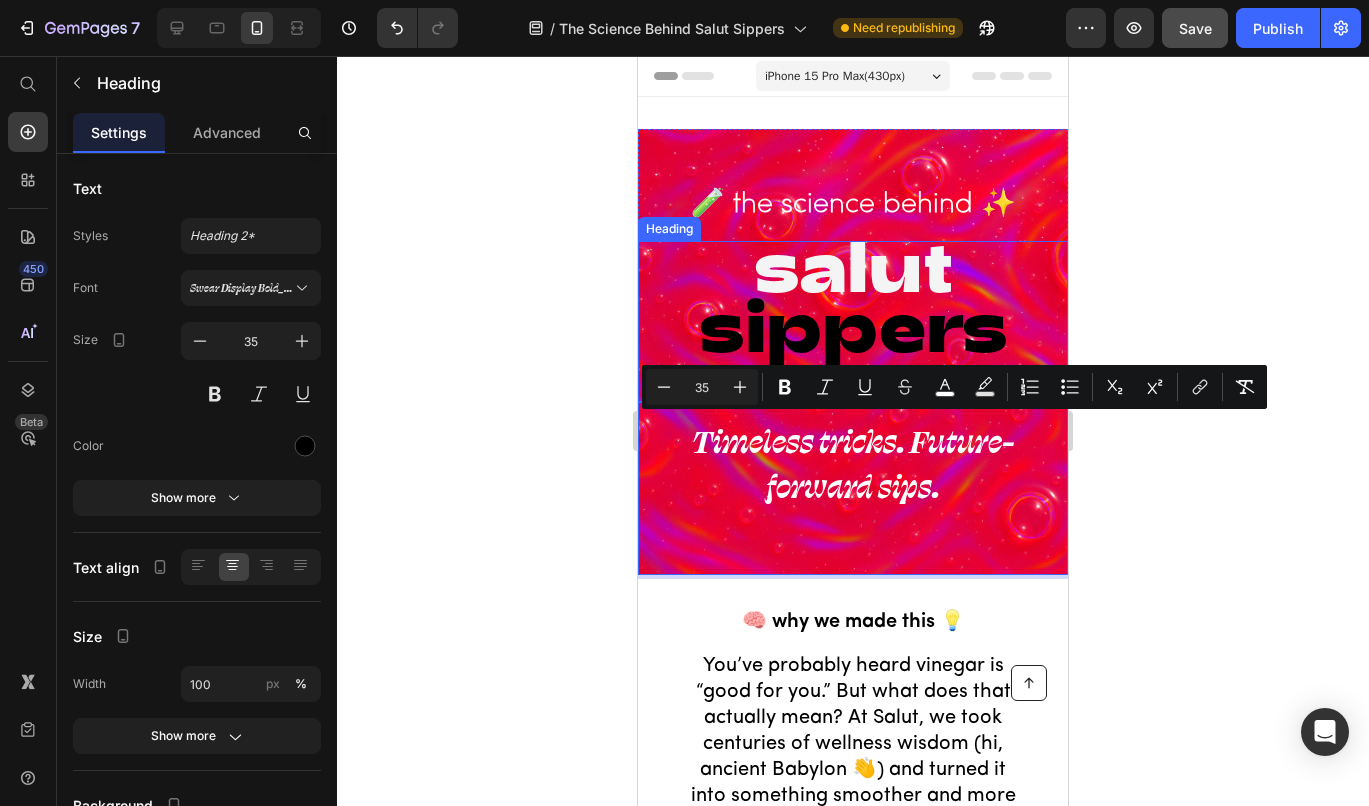 click on "⁠⁠⁠⁠⁠⁠⁠ salut sippers" at bounding box center [853, 301] 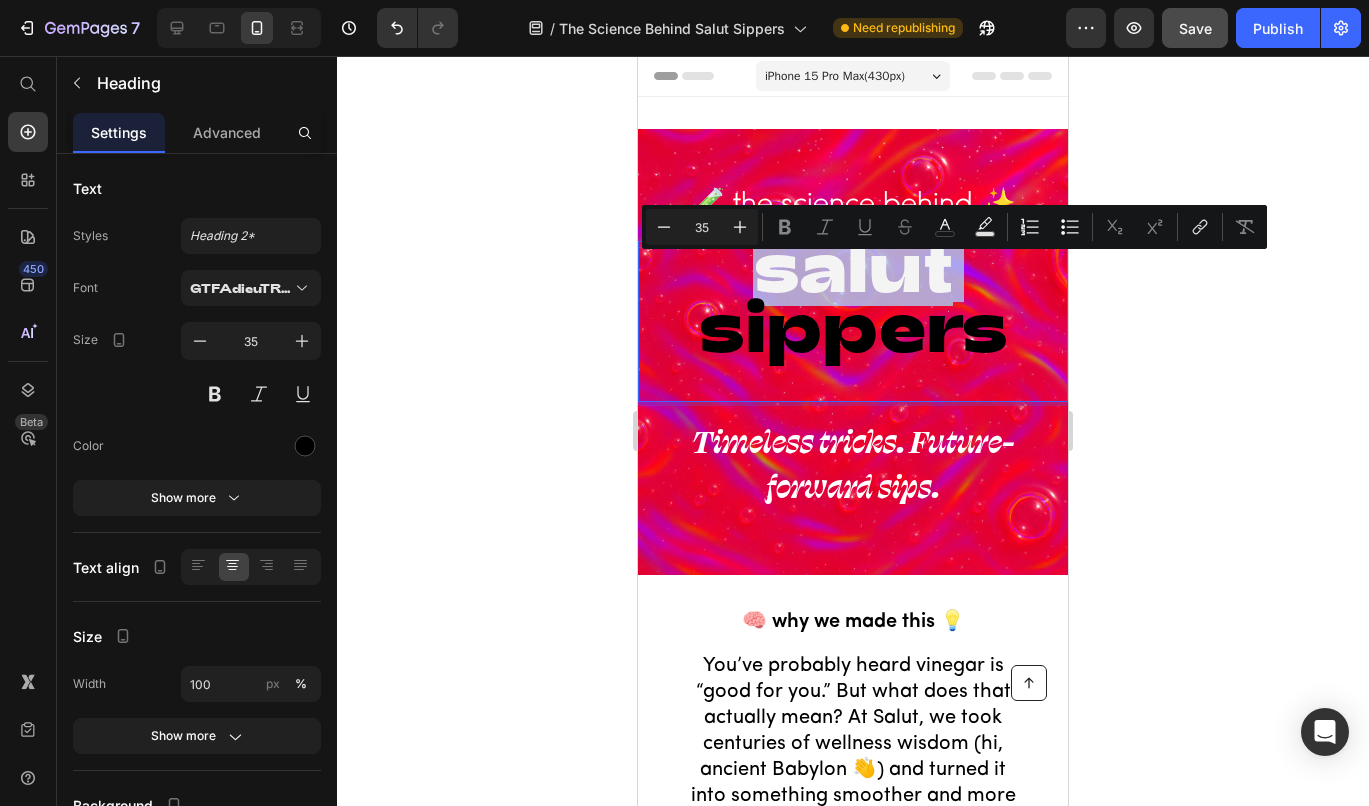 type on "72" 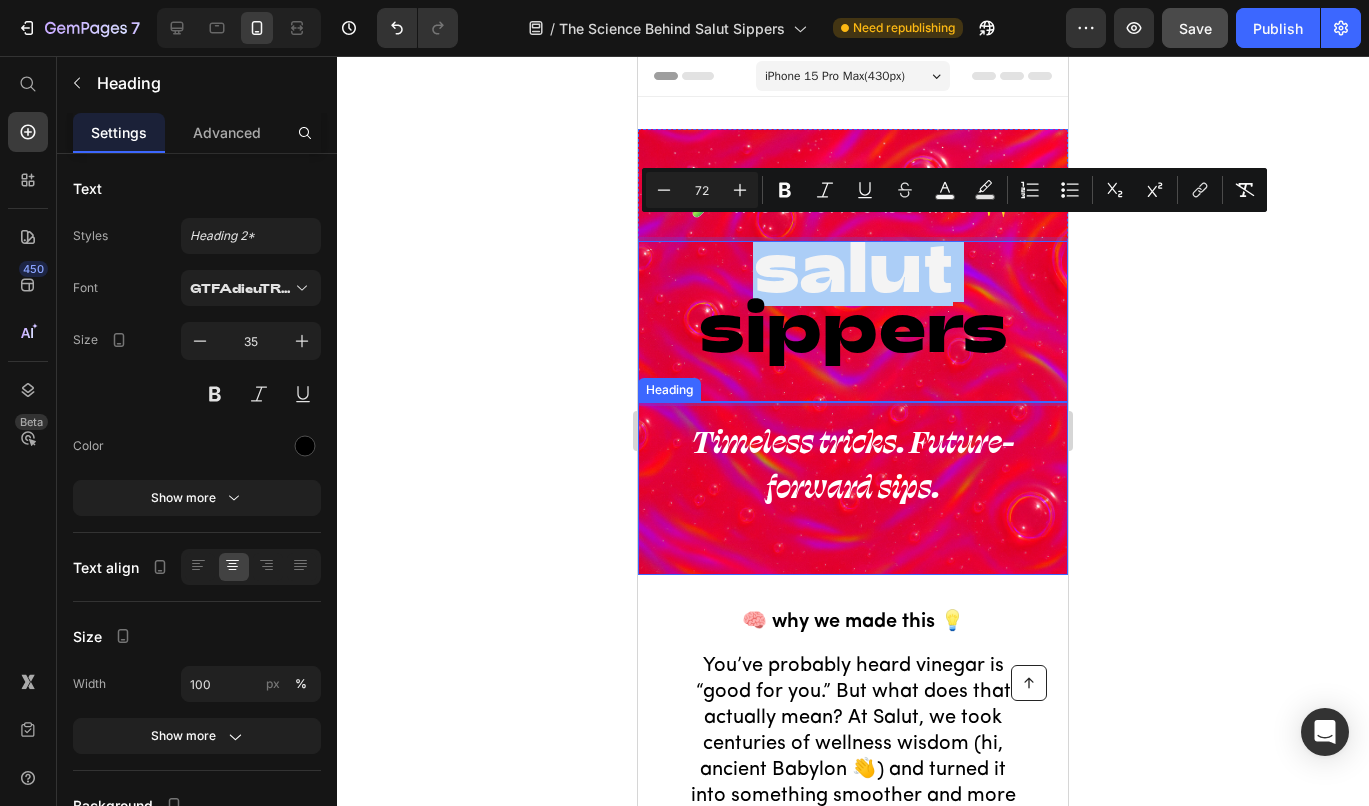 click on "Timeless tricks. Future-forward sips." at bounding box center [853, 463] 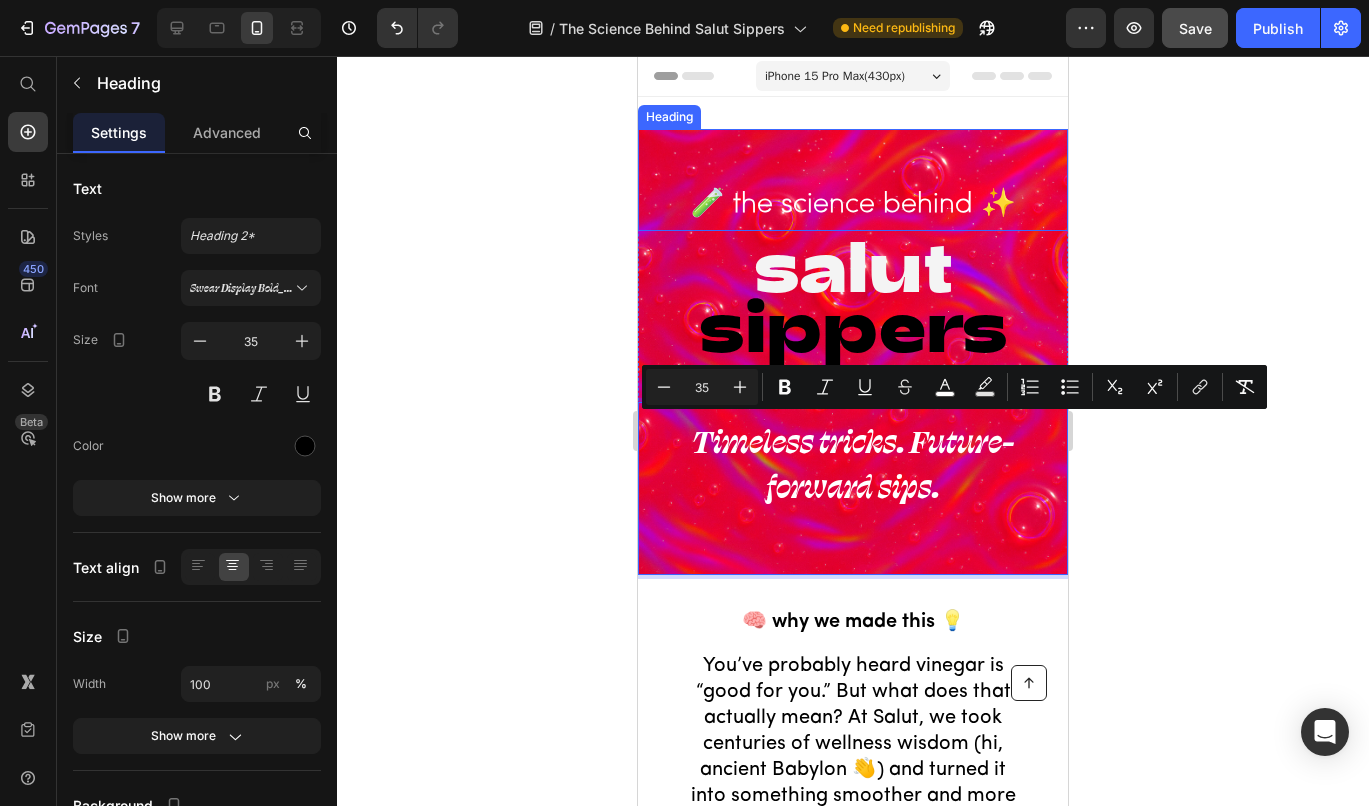 click on "🧪 the science behind ✨" at bounding box center (853, 205) 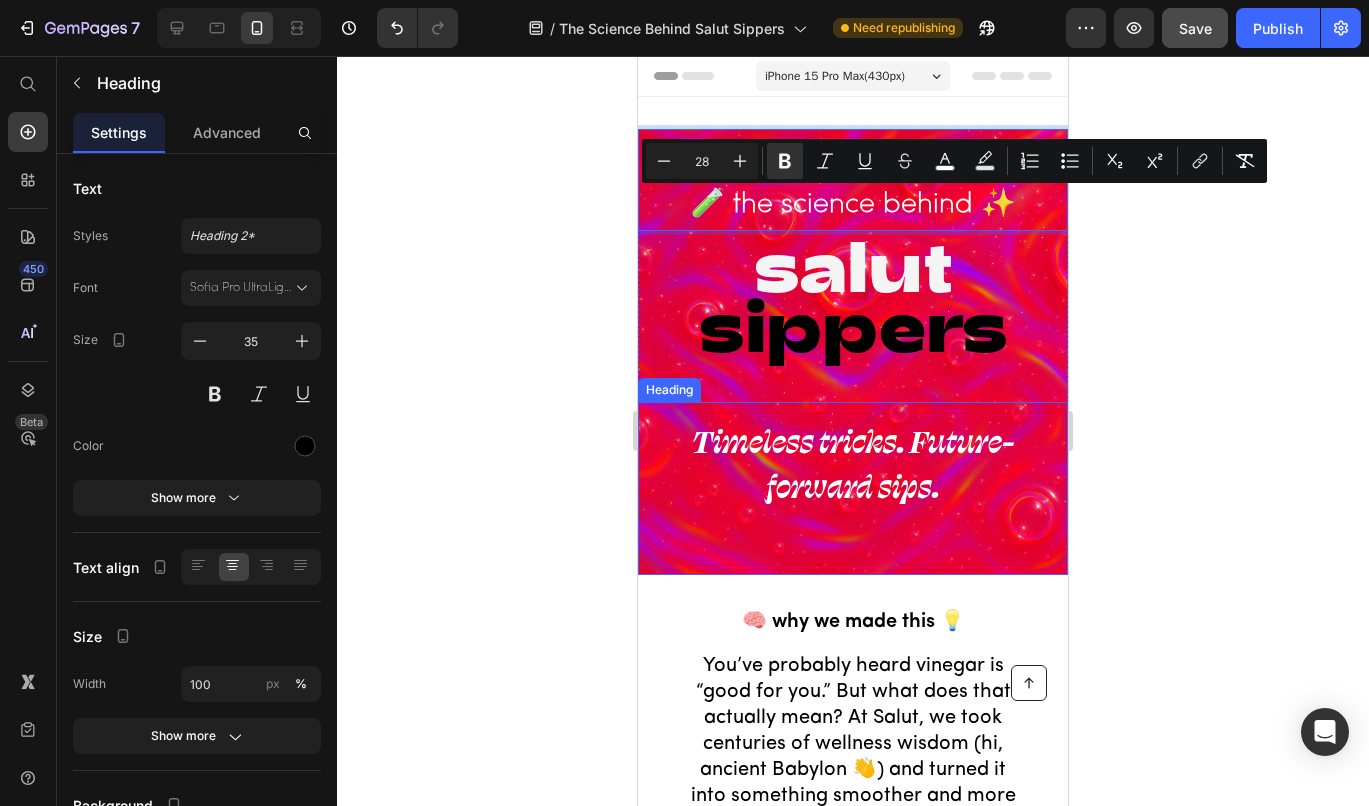 click on "⁠⁠⁠⁠⁠⁠⁠ Timeless tricks. Future-forward sips." at bounding box center (853, 463) 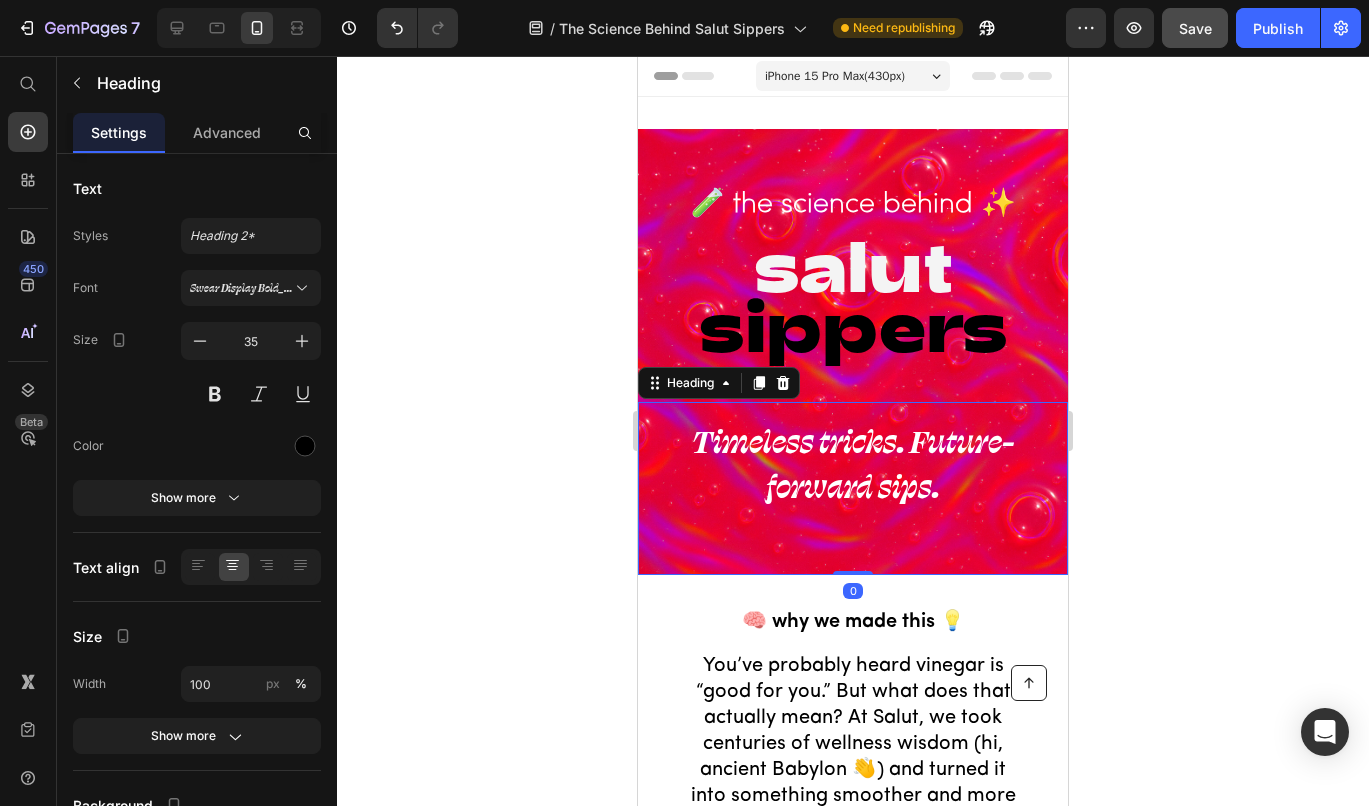 click on "⁠⁠⁠⁠⁠⁠⁠ salut sippers" at bounding box center (853, 321) 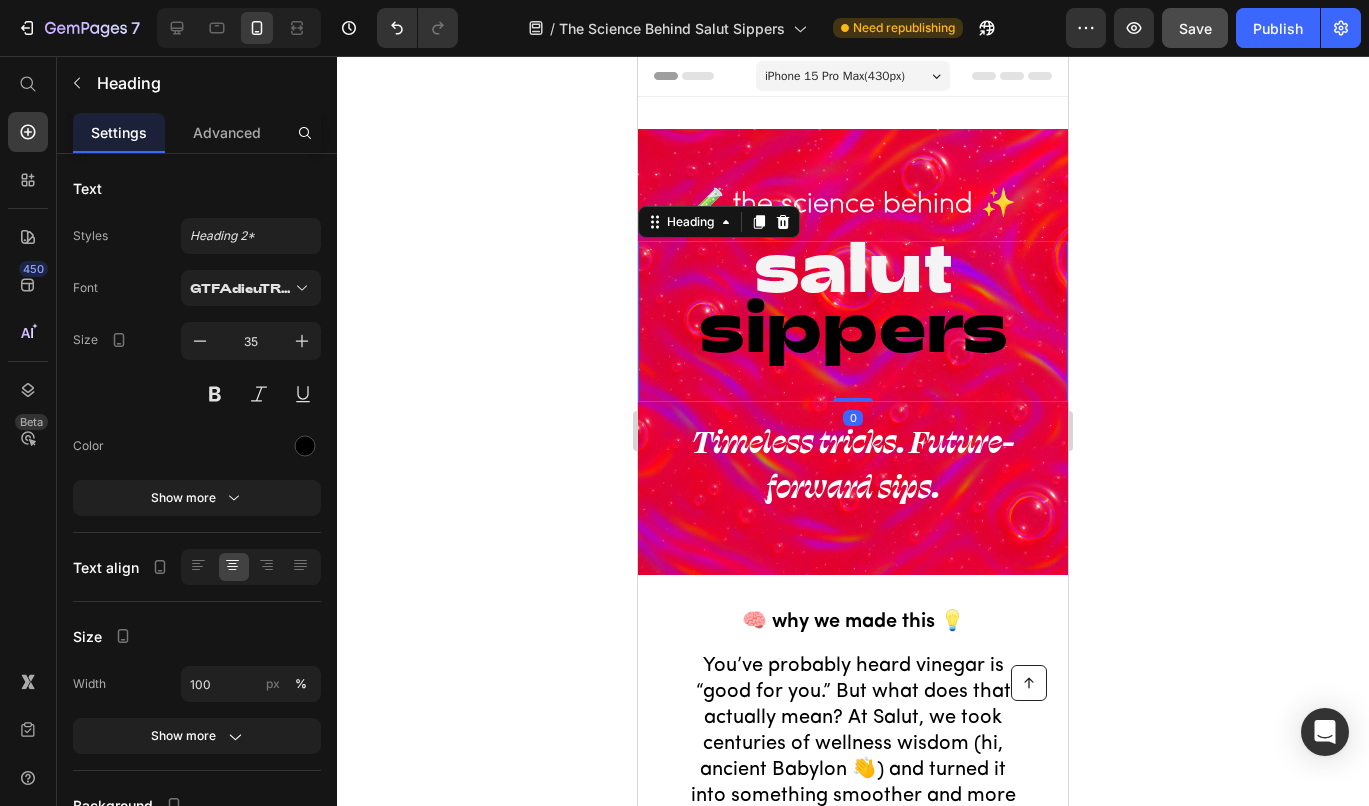 click on "⁠⁠⁠⁠⁠⁠⁠ salut sippers" at bounding box center [853, 321] 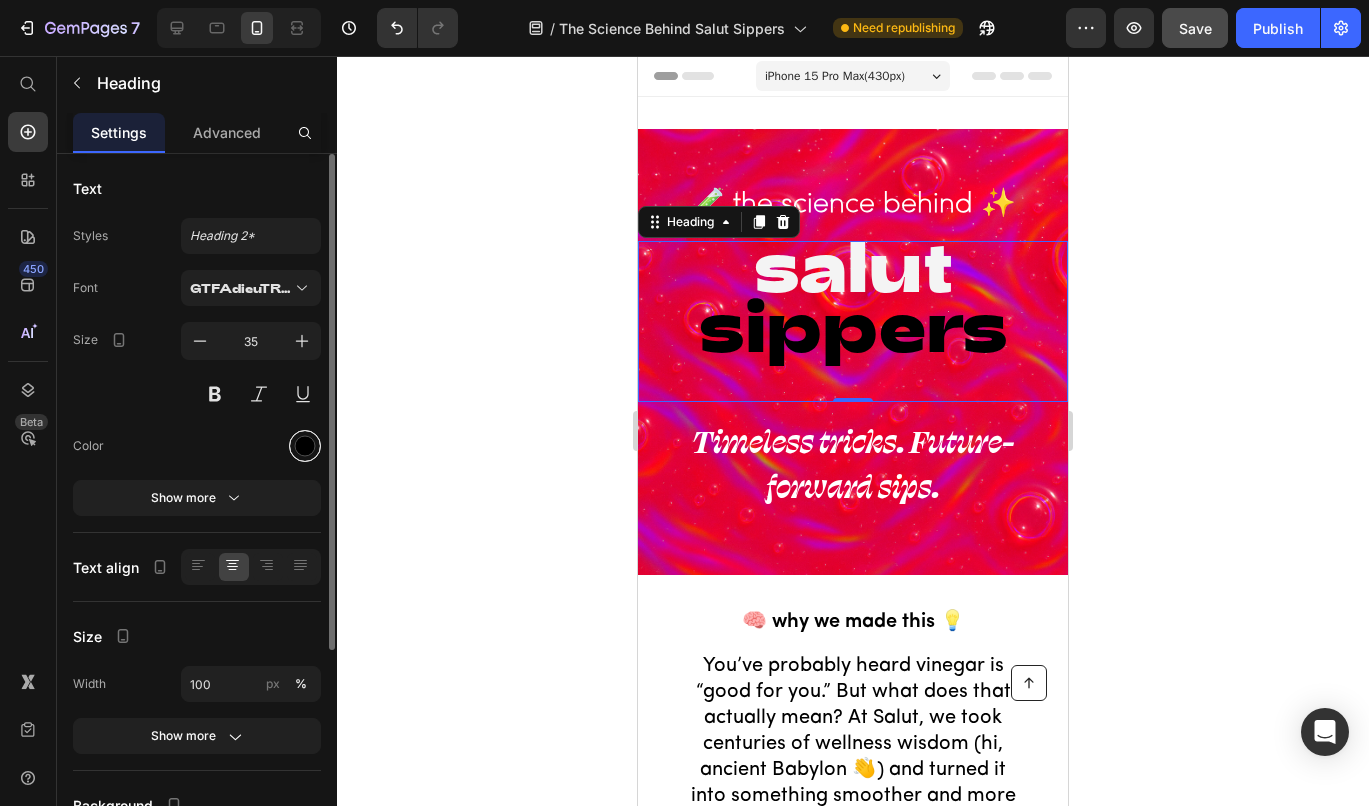 click at bounding box center (305, 446) 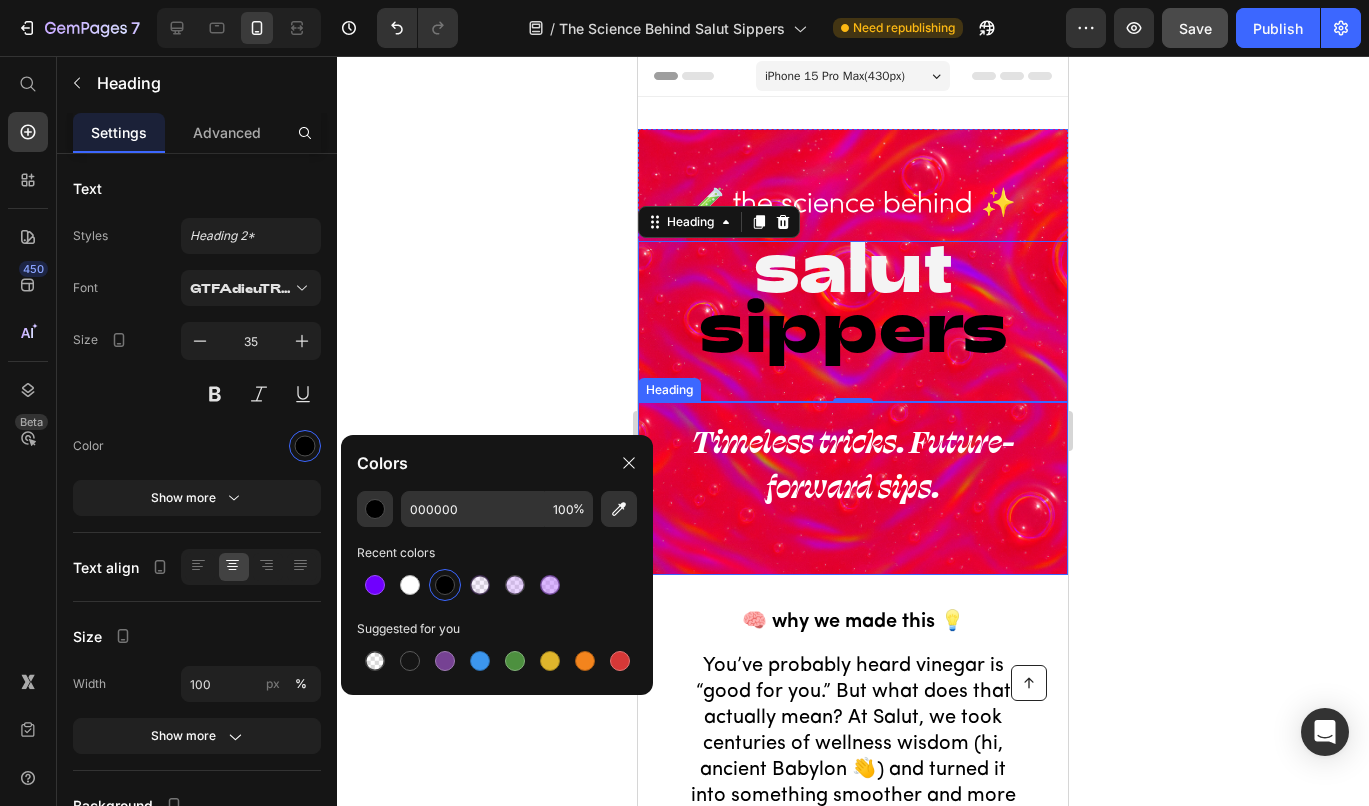click on "Timeless tricks. Future-forward sips." at bounding box center (853, 463) 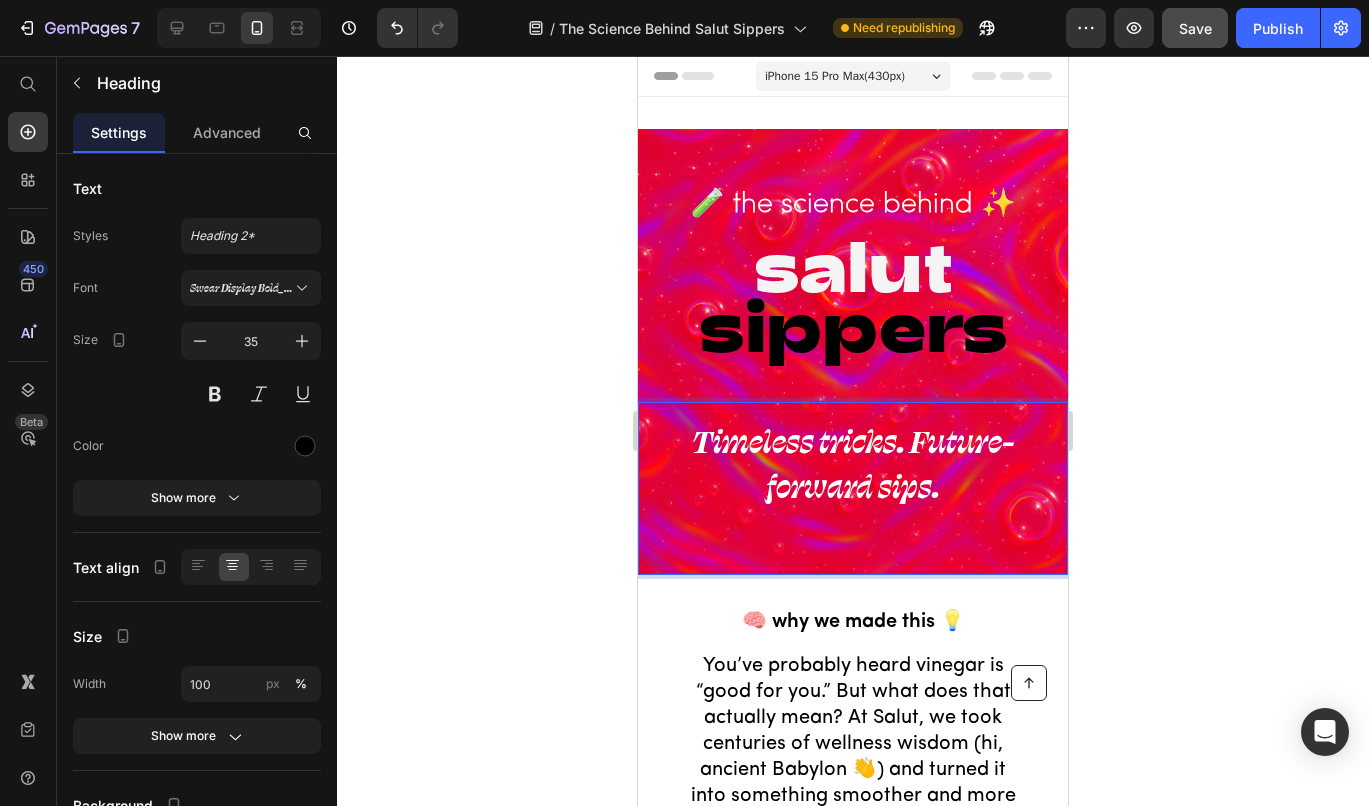 click on "[FIRST] [LAST]" at bounding box center (853, 488) 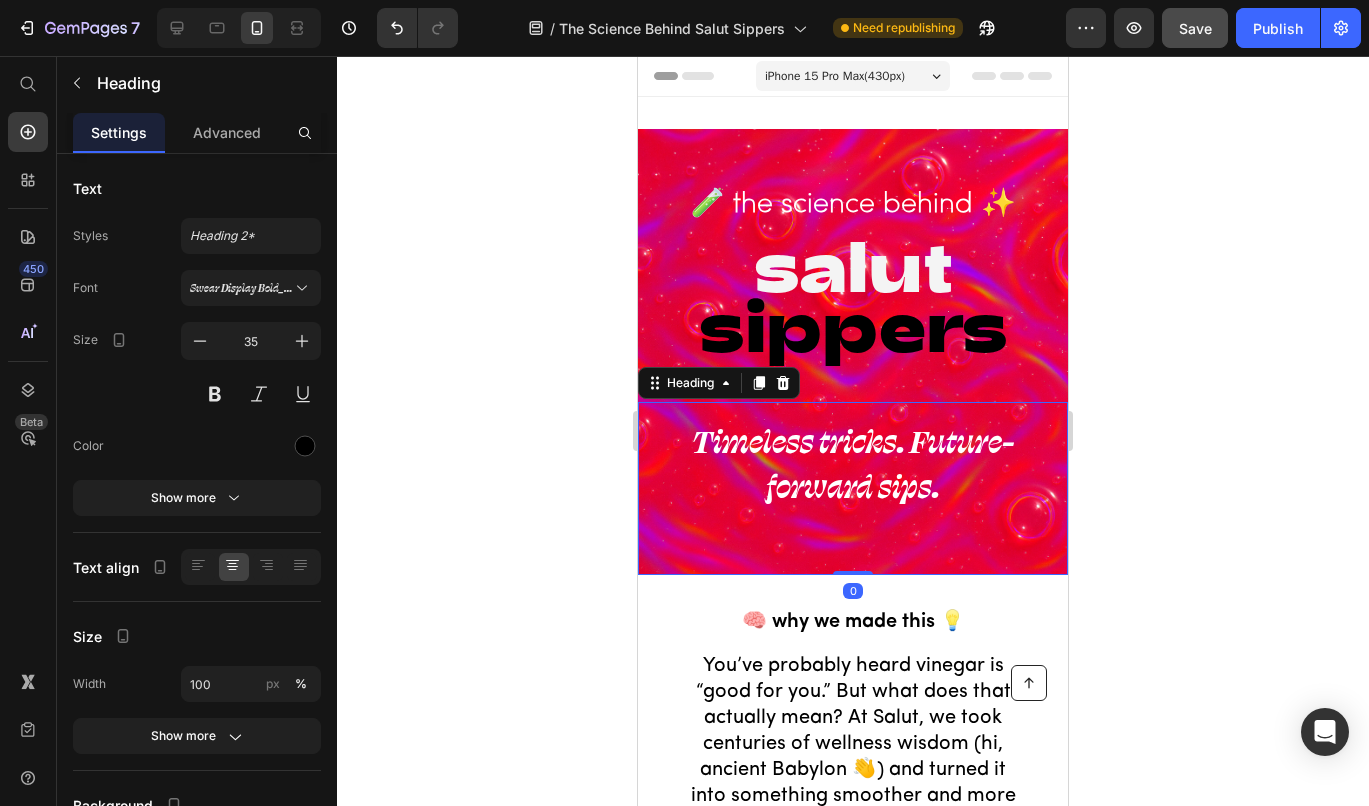 click on "[FIRST] [LAST]" at bounding box center [853, 488] 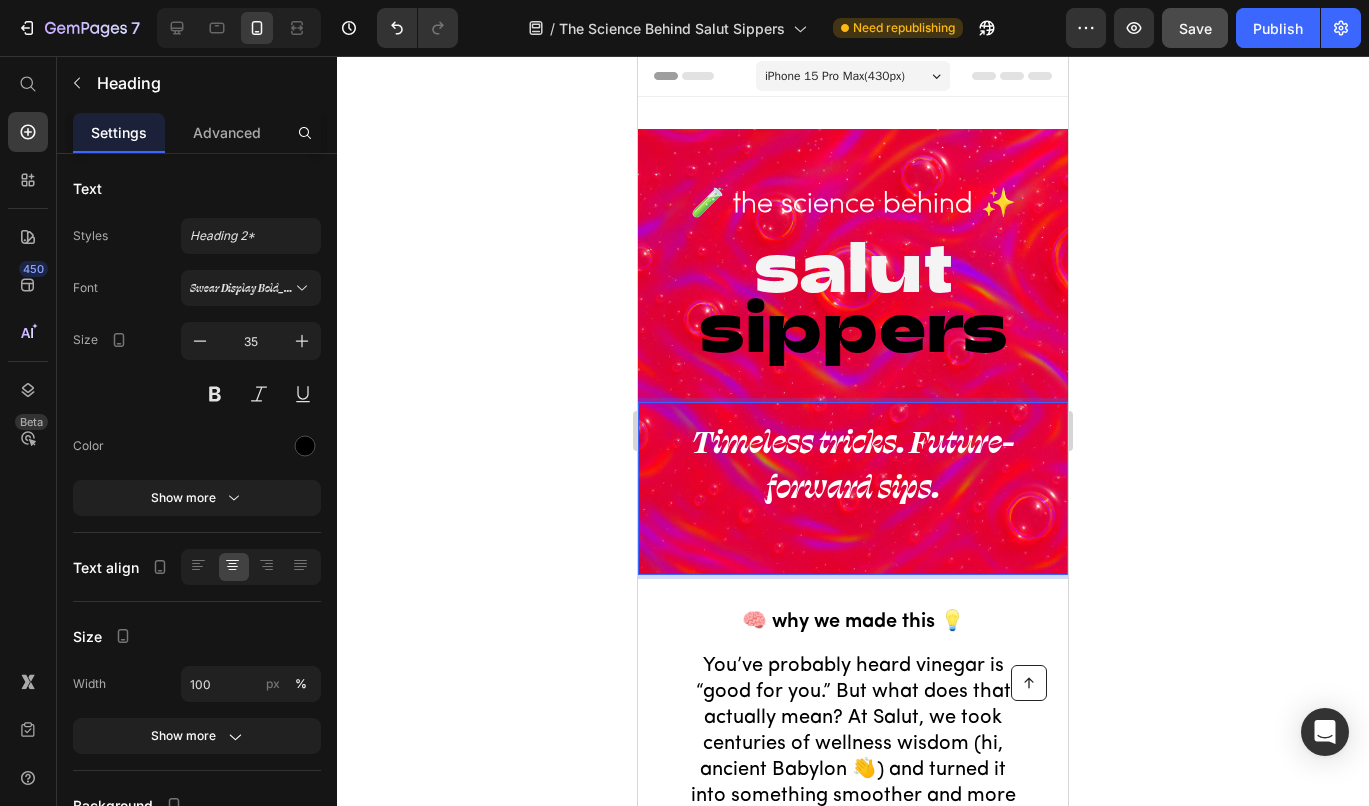 click on "Timeless tricks. Future-forward sips." at bounding box center [853, 463] 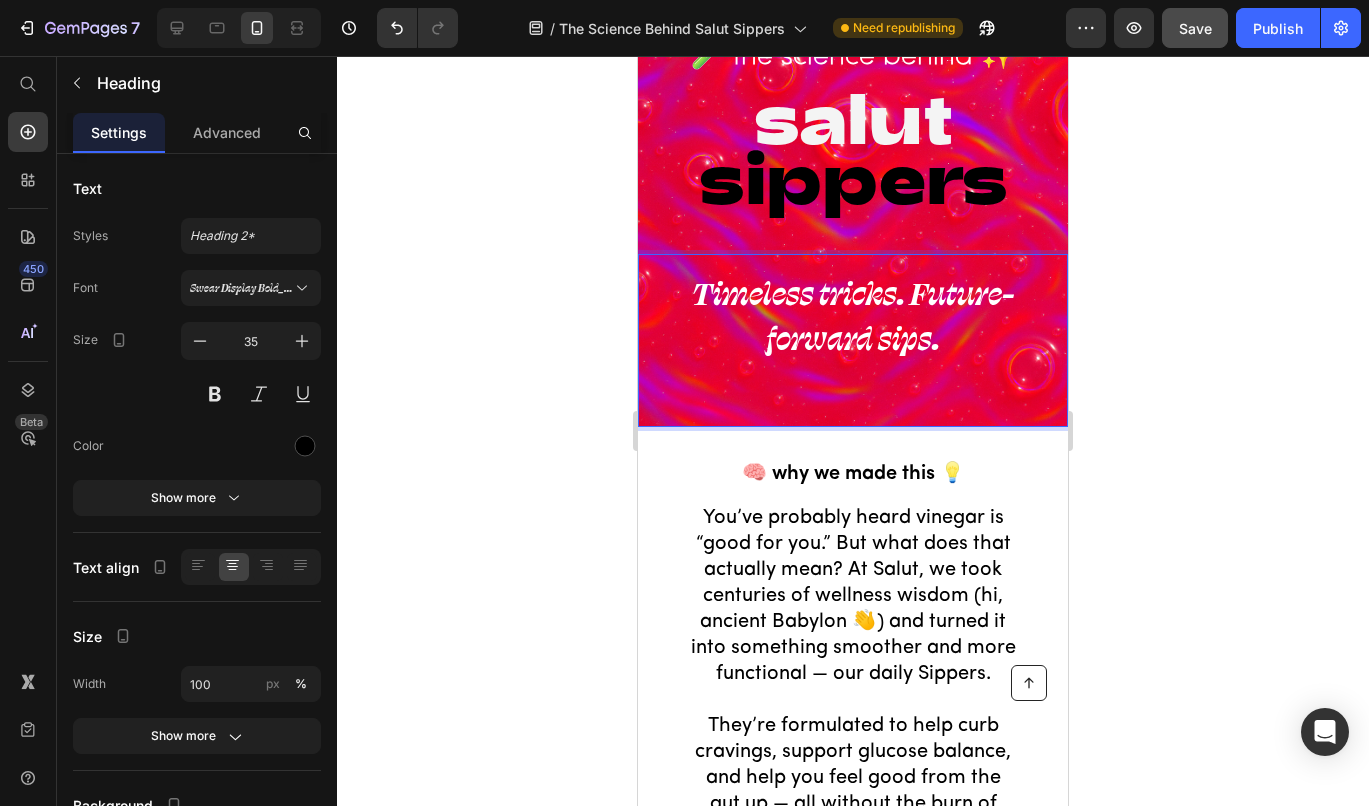 scroll, scrollTop: 265, scrollLeft: 0, axis: vertical 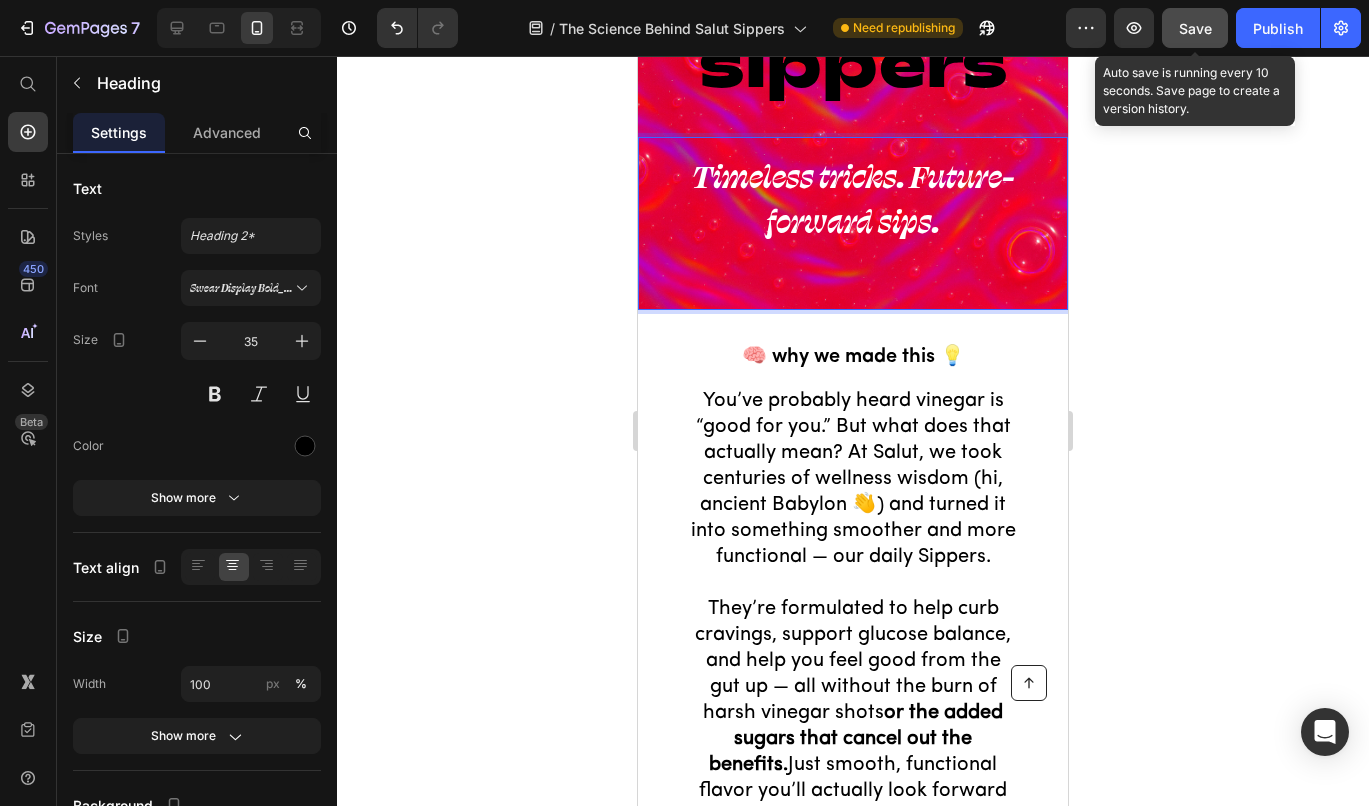 click on "Save" at bounding box center [1195, 28] 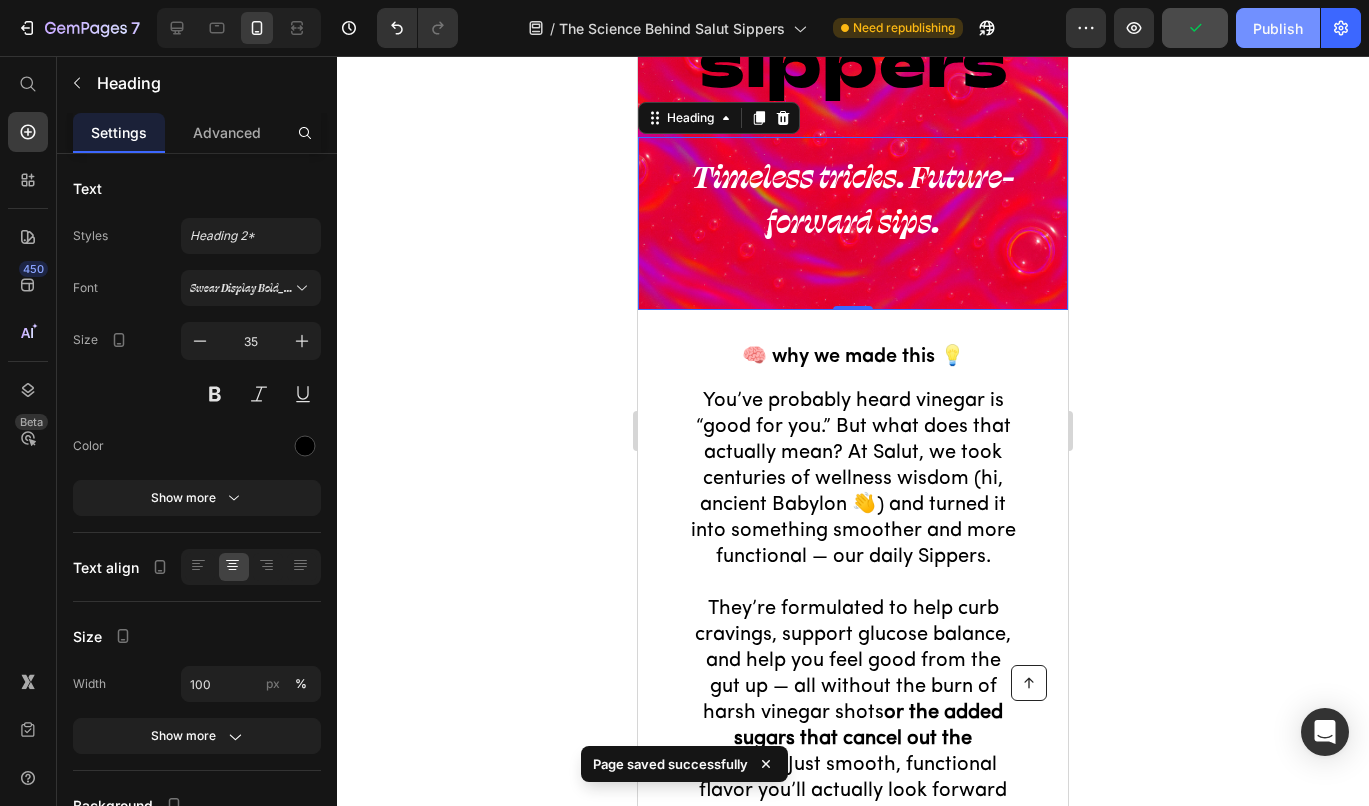 click on "Publish" at bounding box center [1278, 28] 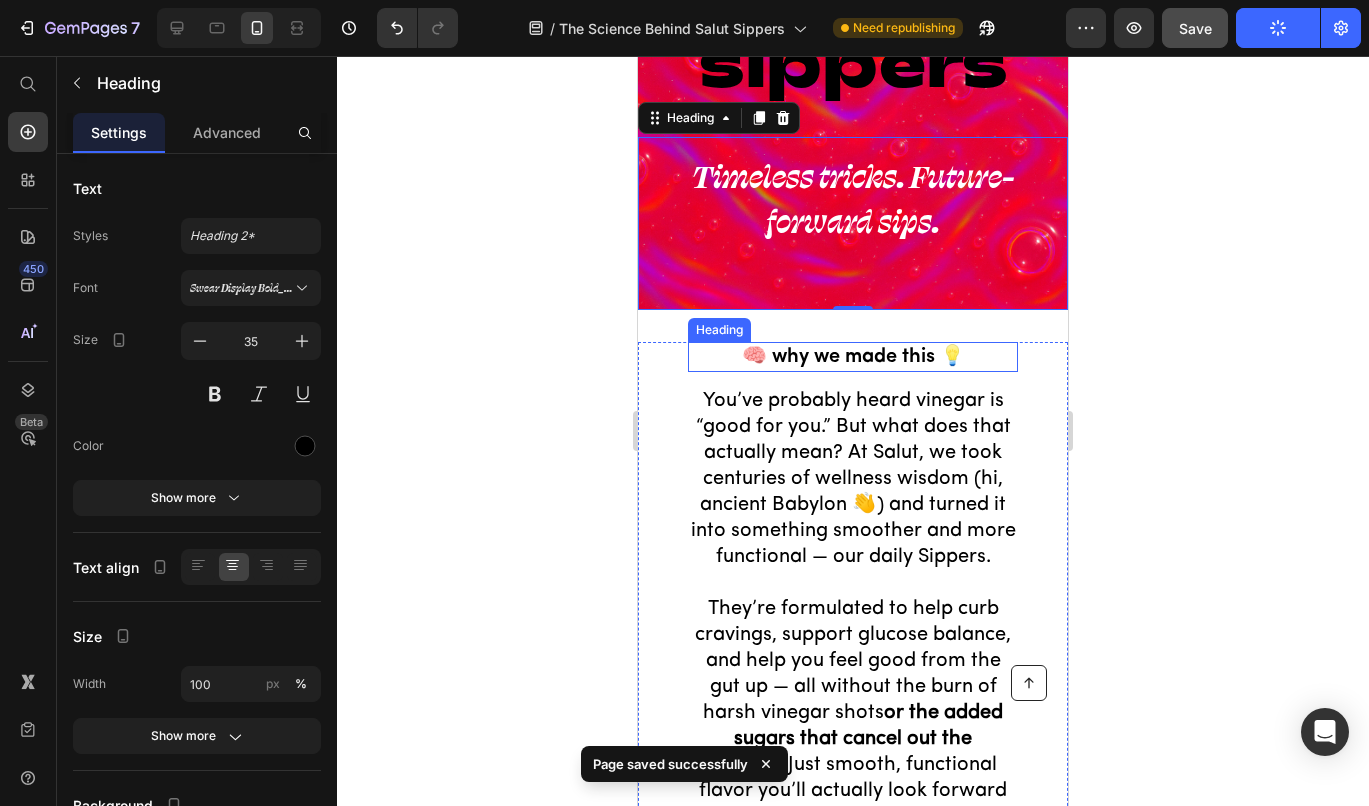 click on "🧠 why we made this 💡" at bounding box center [853, 357] 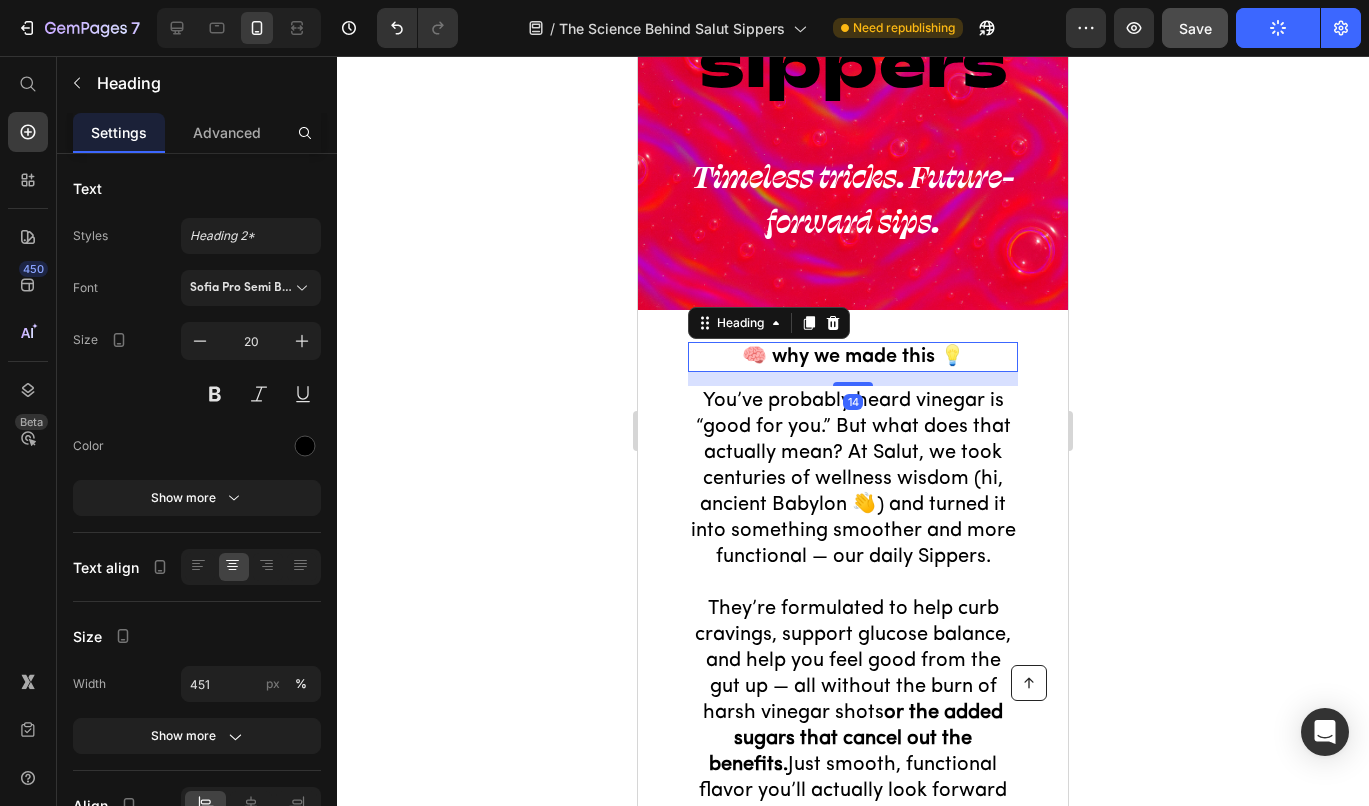 click on "🧠 why we made this 💡" at bounding box center [853, 357] 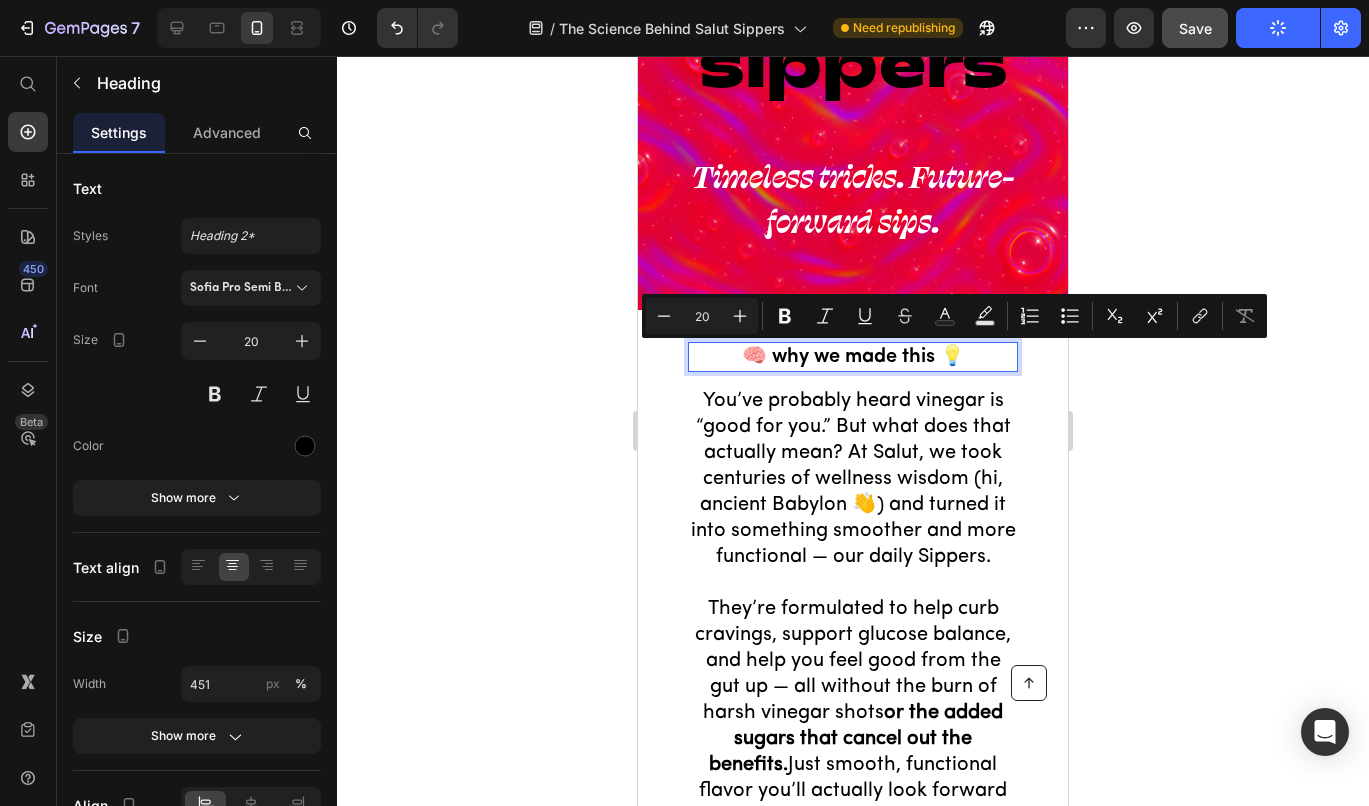 click on "🧠 why we made this 💡" at bounding box center (853, 357) 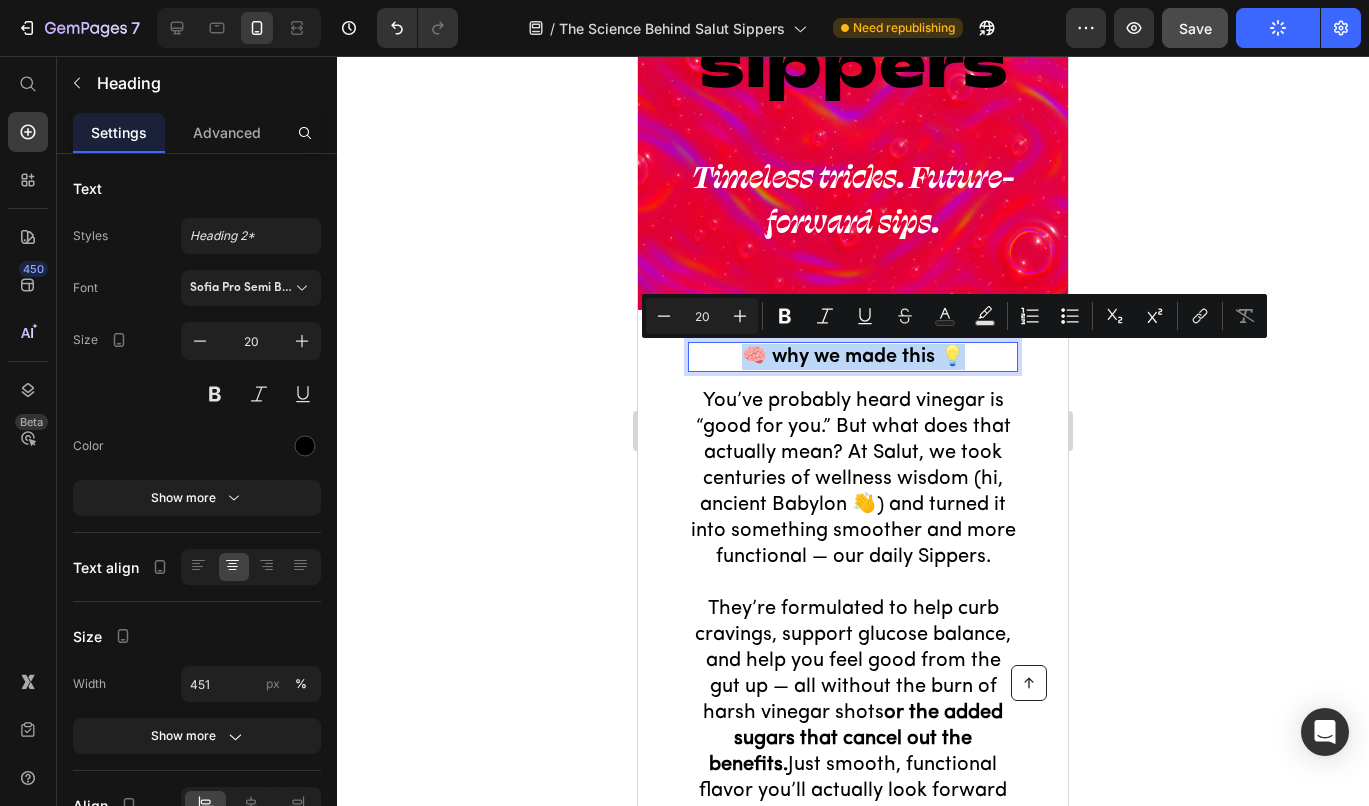 drag, startPoint x: 972, startPoint y: 363, endPoint x: 701, endPoint y: 344, distance: 271.66522 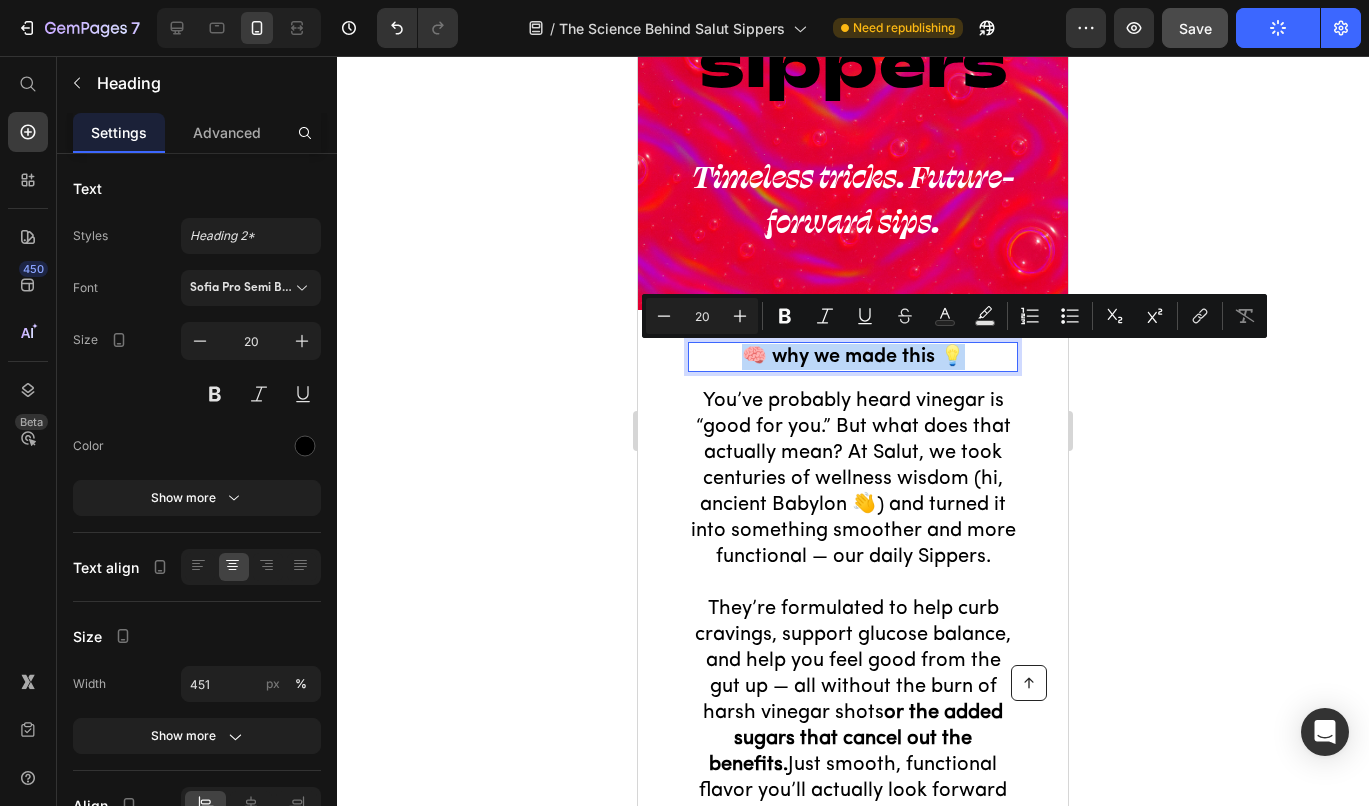 click on "🧠 why we made this 💡" at bounding box center [853, 357] 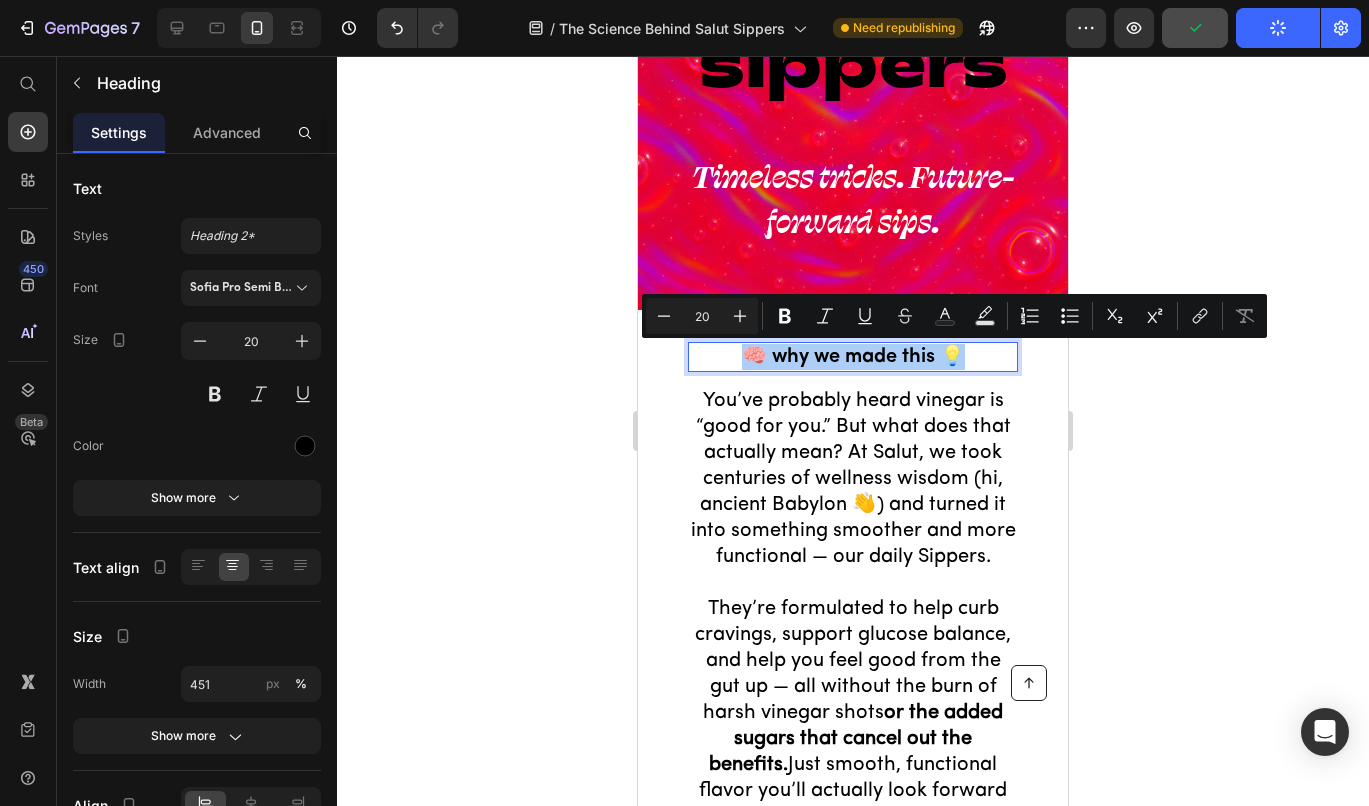 click on "20" at bounding box center [702, 316] 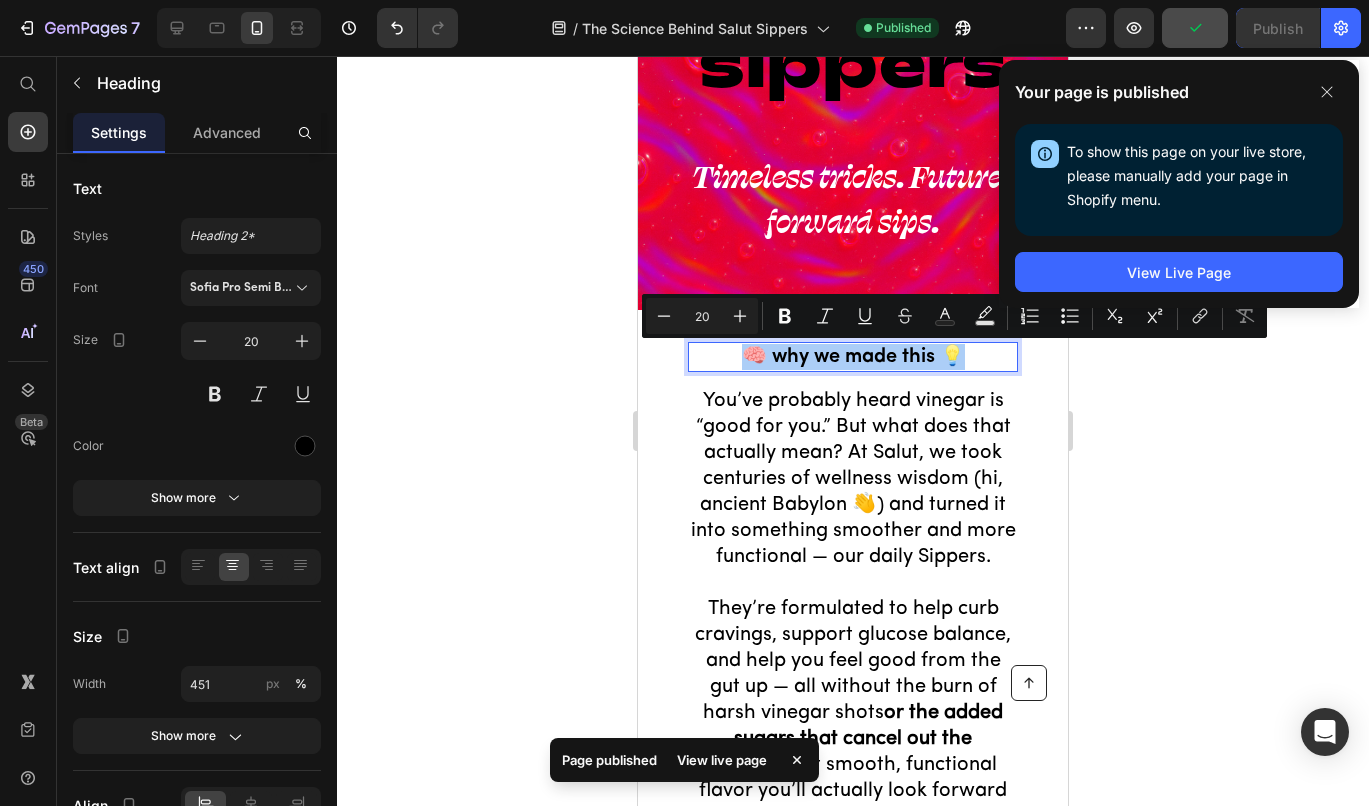drag, startPoint x: 711, startPoint y: 314, endPoint x: 698, endPoint y: 314, distance: 13 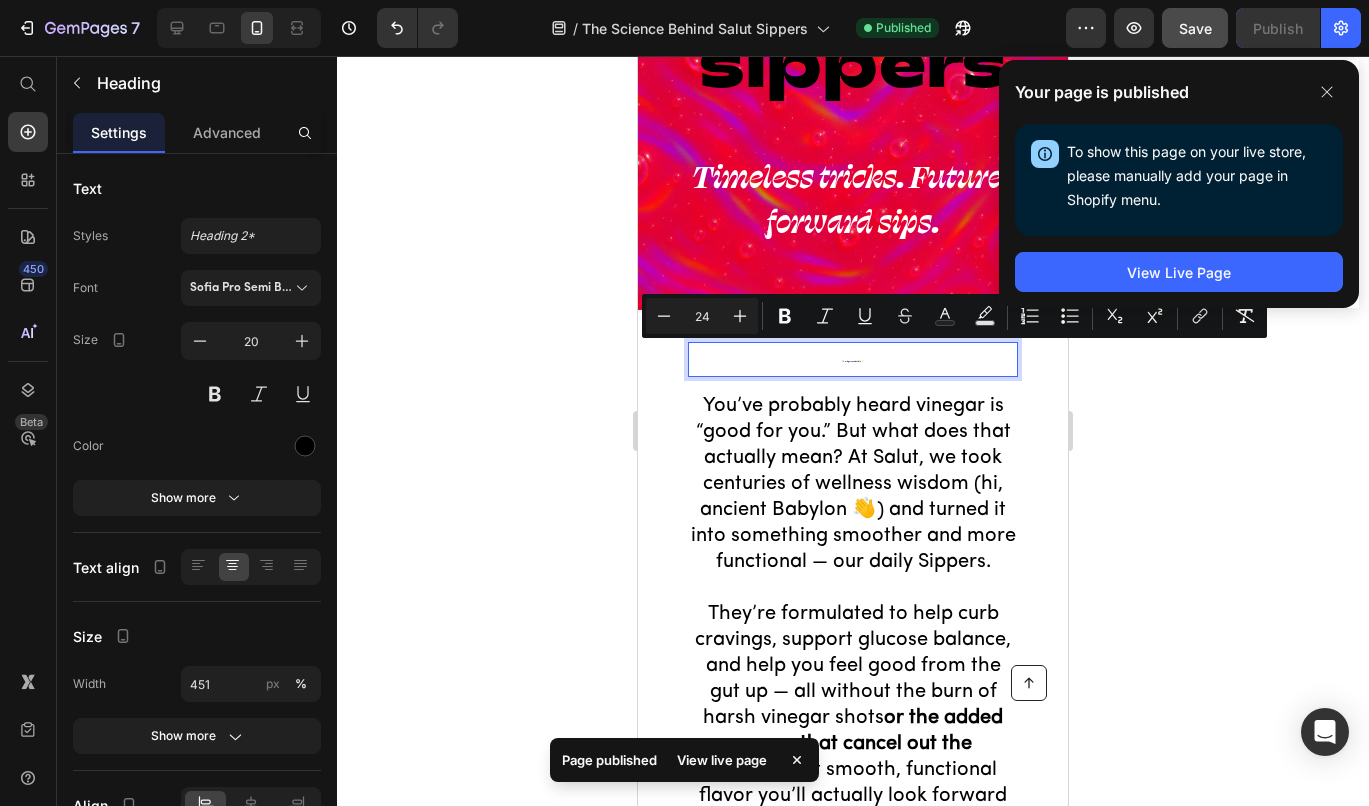 type on "24" 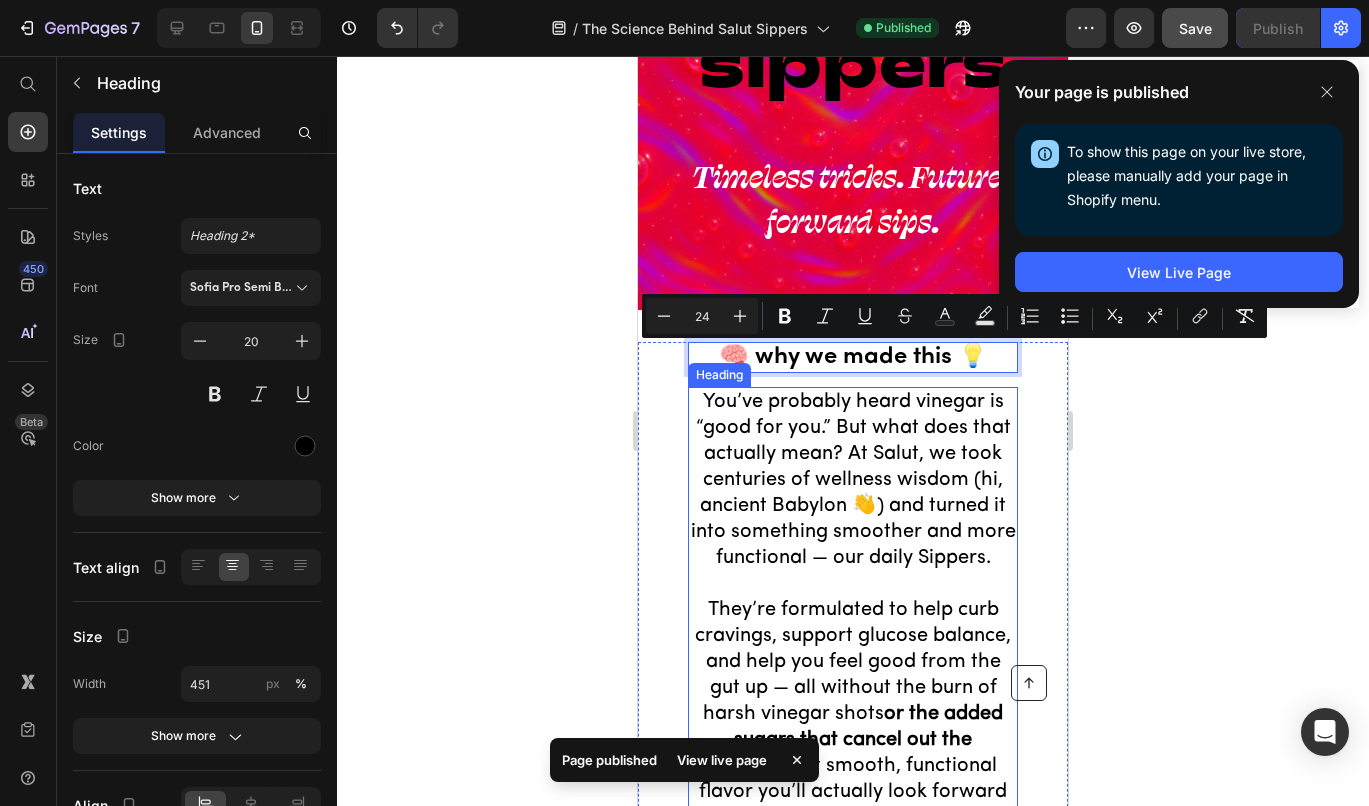 click on "You’ve probably heard vinegar is “good for you.” But what does that actually mean? At Salut, we took centuries of wellness wisdom (hi, ancient [LOCATION] 👋) and turned it into something smoother and more functional — our daily Sippers. They’re formulated to help curb cravings, support glucose balance, and help you feel good from the gut up — all without the burn of harsh vinegar shots  or the added sugars that cancel out the benefits.  Just smooth, functional flavor you’ll actually look forward to sipping." at bounding box center [853, 610] 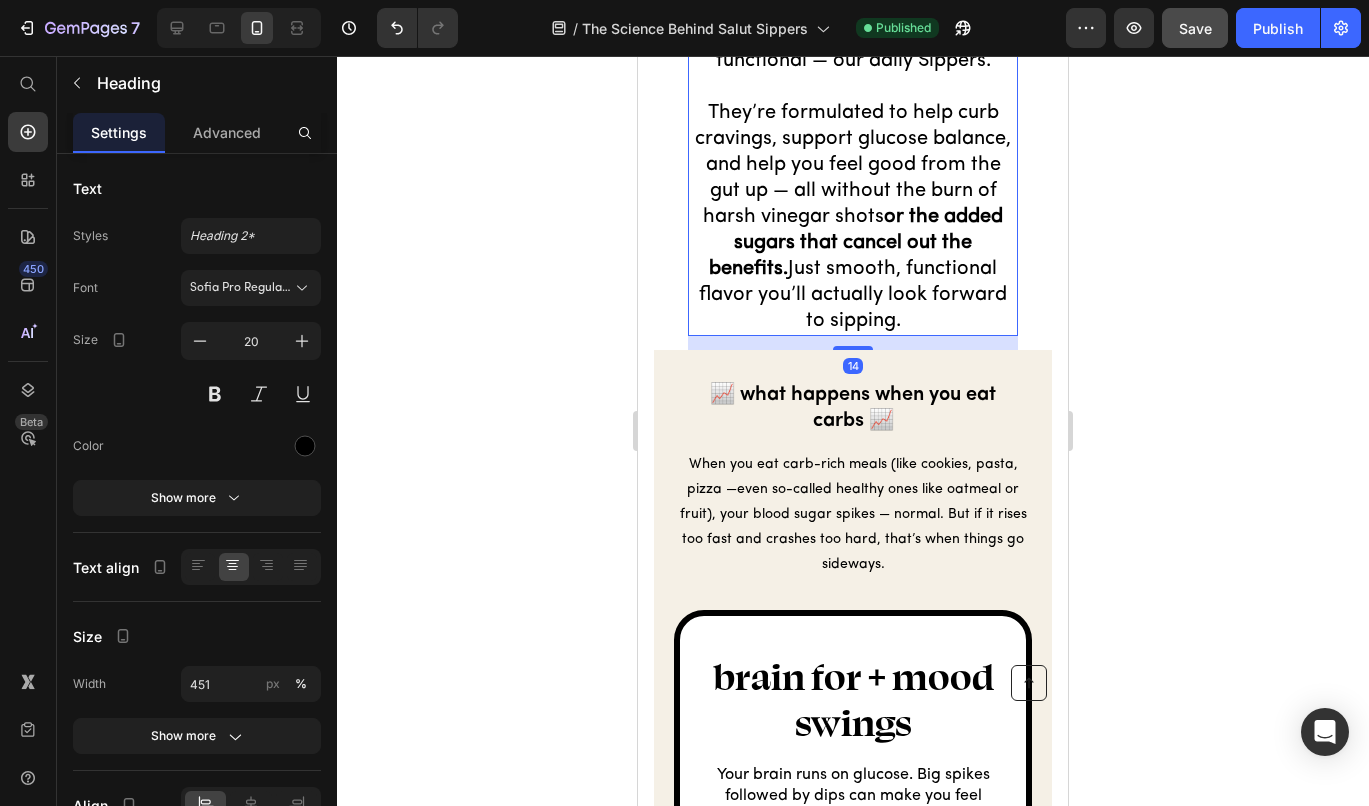 scroll, scrollTop: 759, scrollLeft: 0, axis: vertical 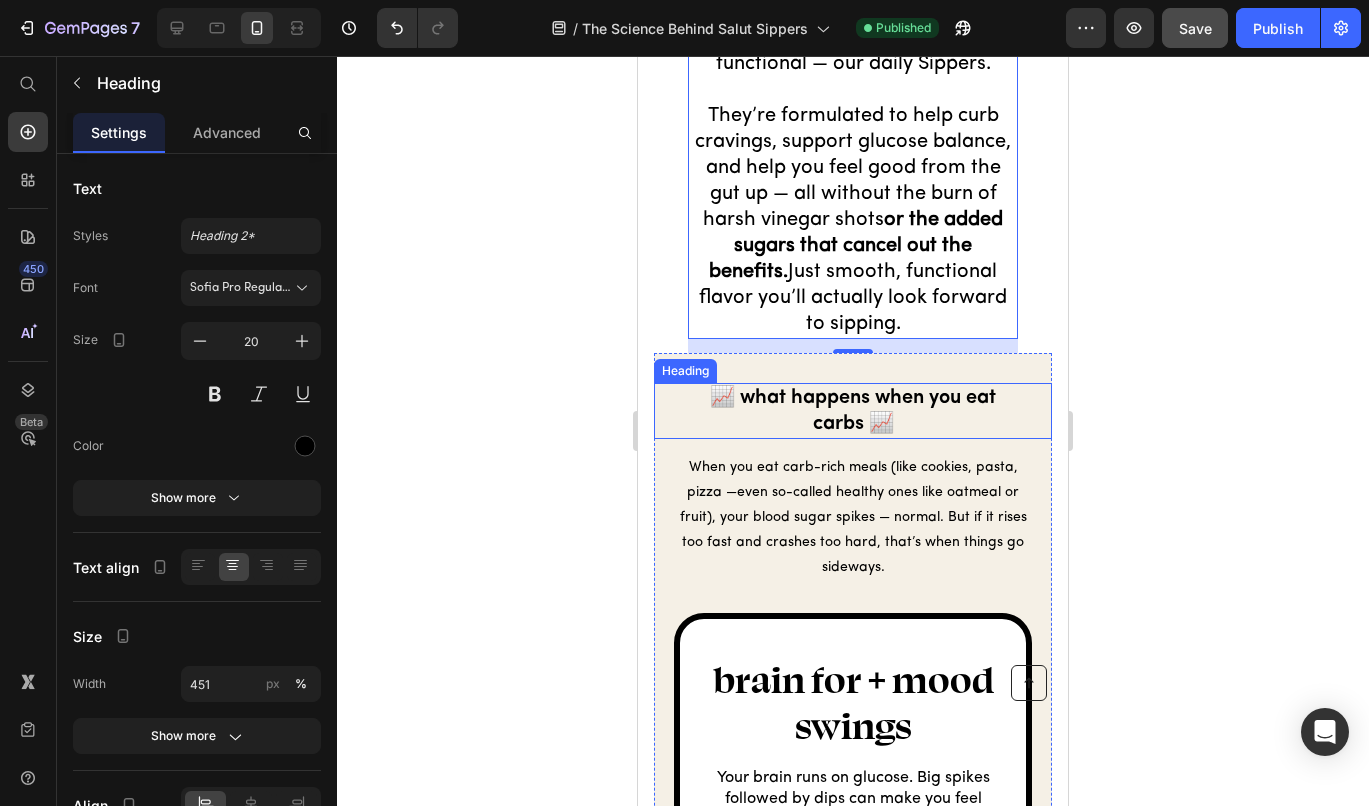 click on "📈 what happens when you eat carbs 📈" at bounding box center [853, 411] 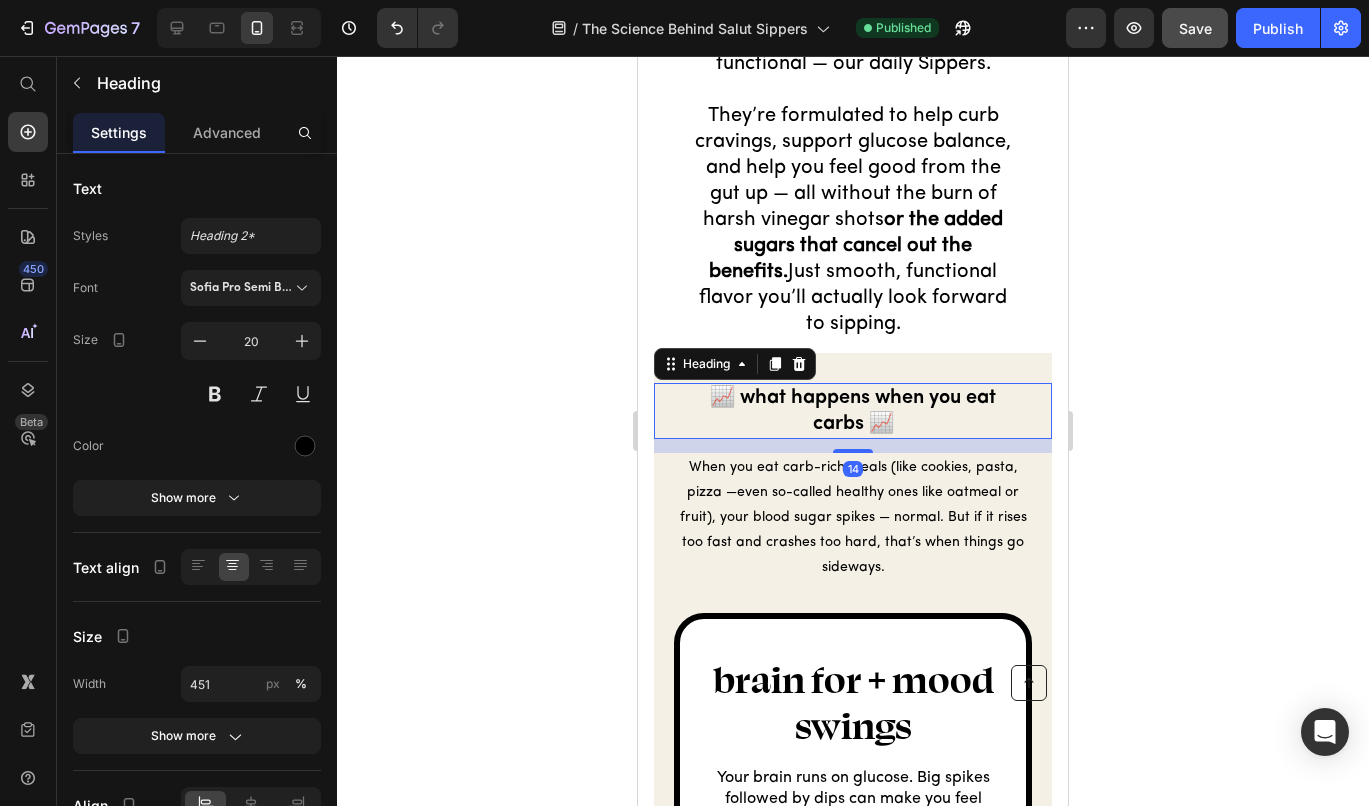 click on "📈 what happens when you eat carbs 📈" at bounding box center (853, 411) 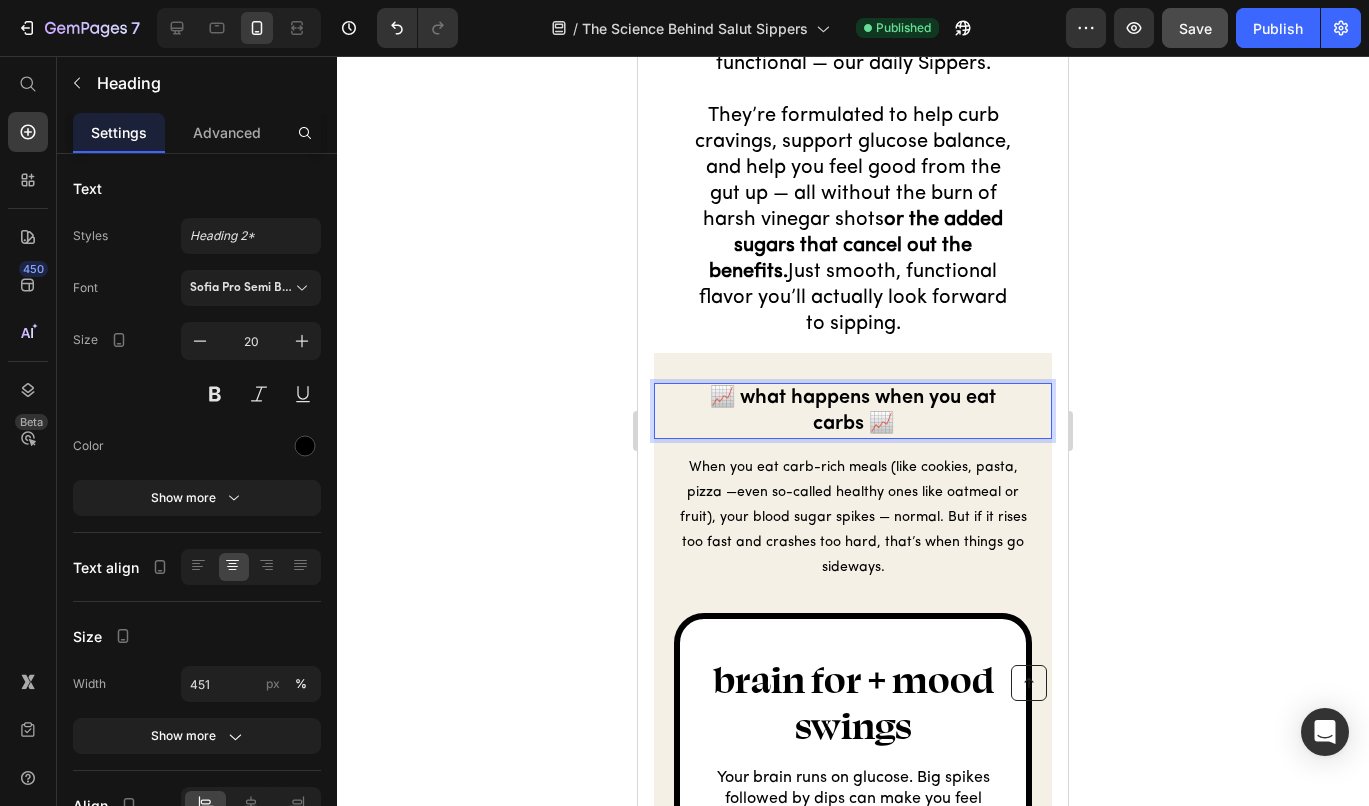 click on "📈 what happens when you eat carbs 📈" at bounding box center (853, 411) 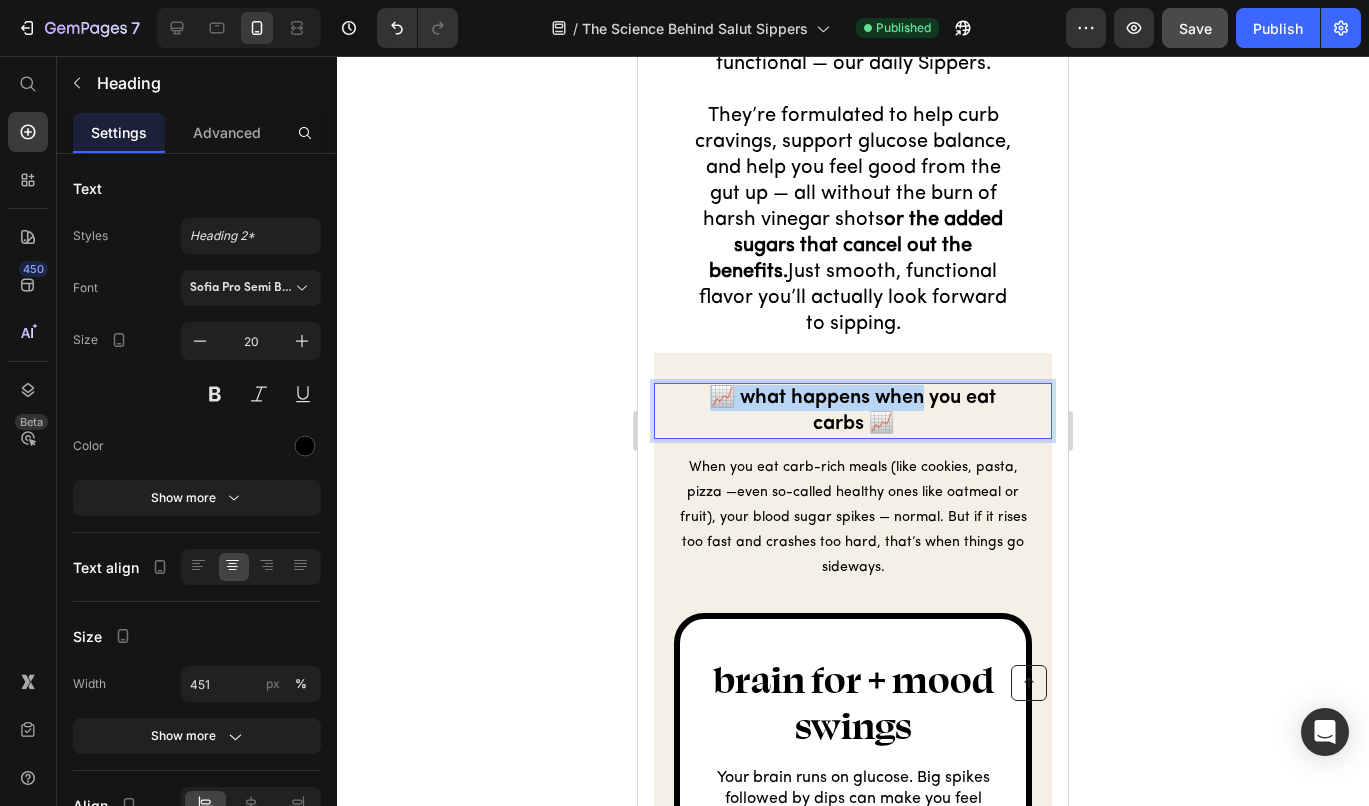 drag, startPoint x: 919, startPoint y: 381, endPoint x: 709, endPoint y: 360, distance: 211.0474 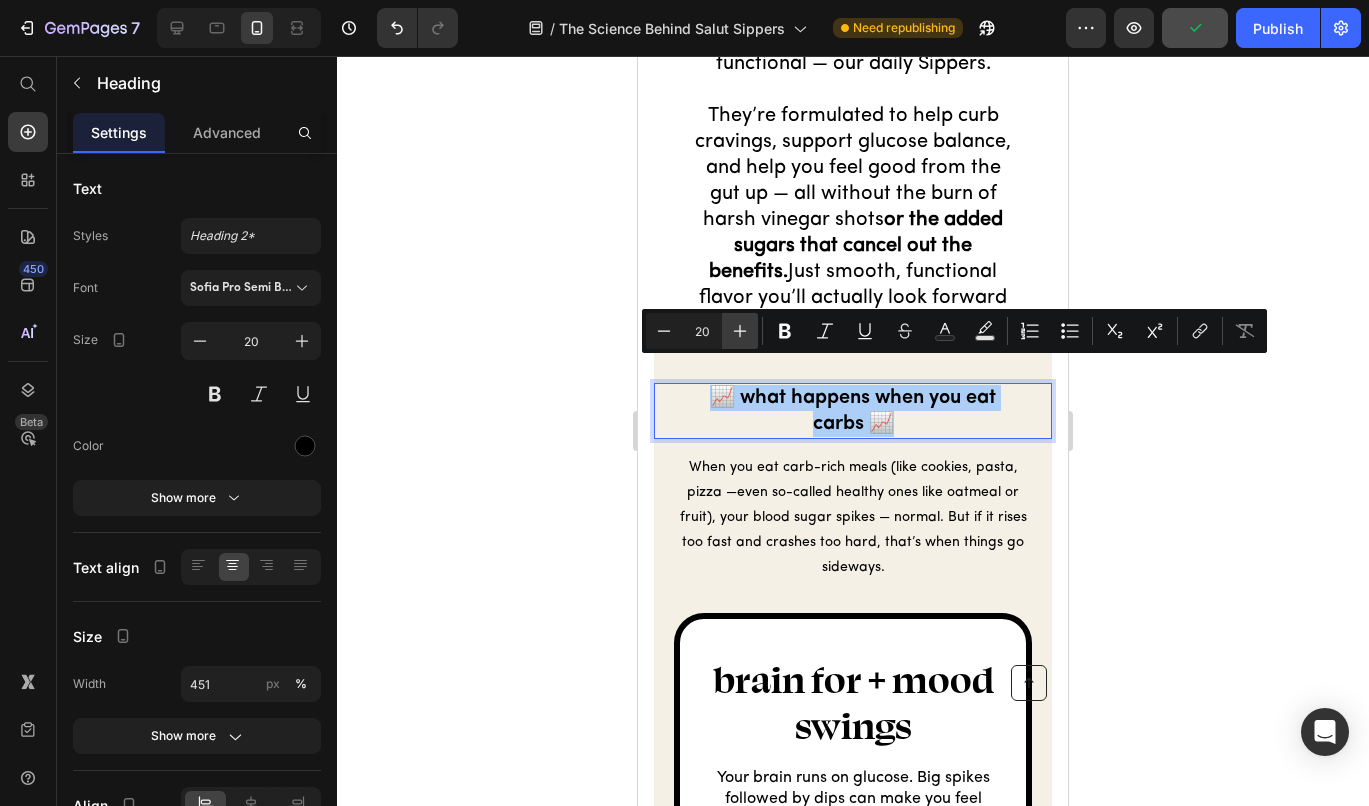 click 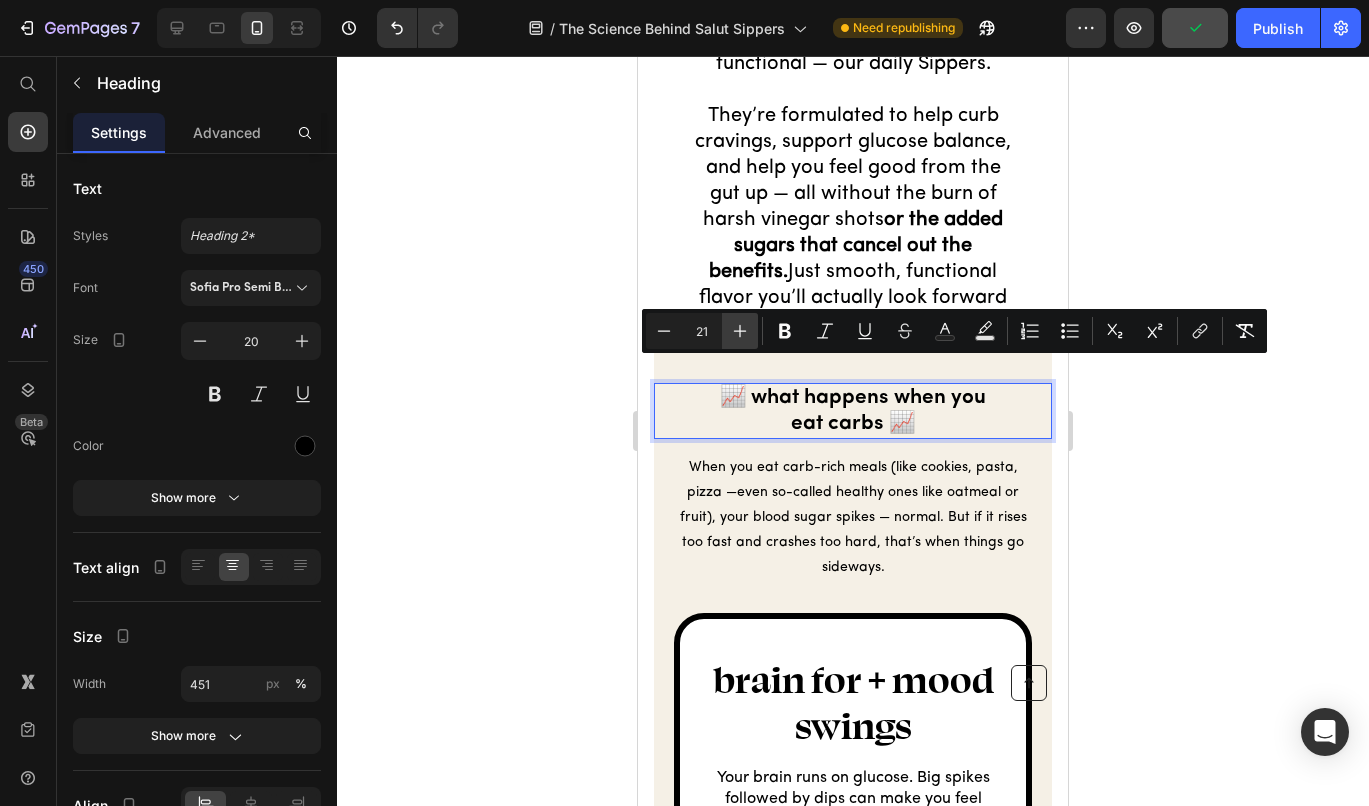 click 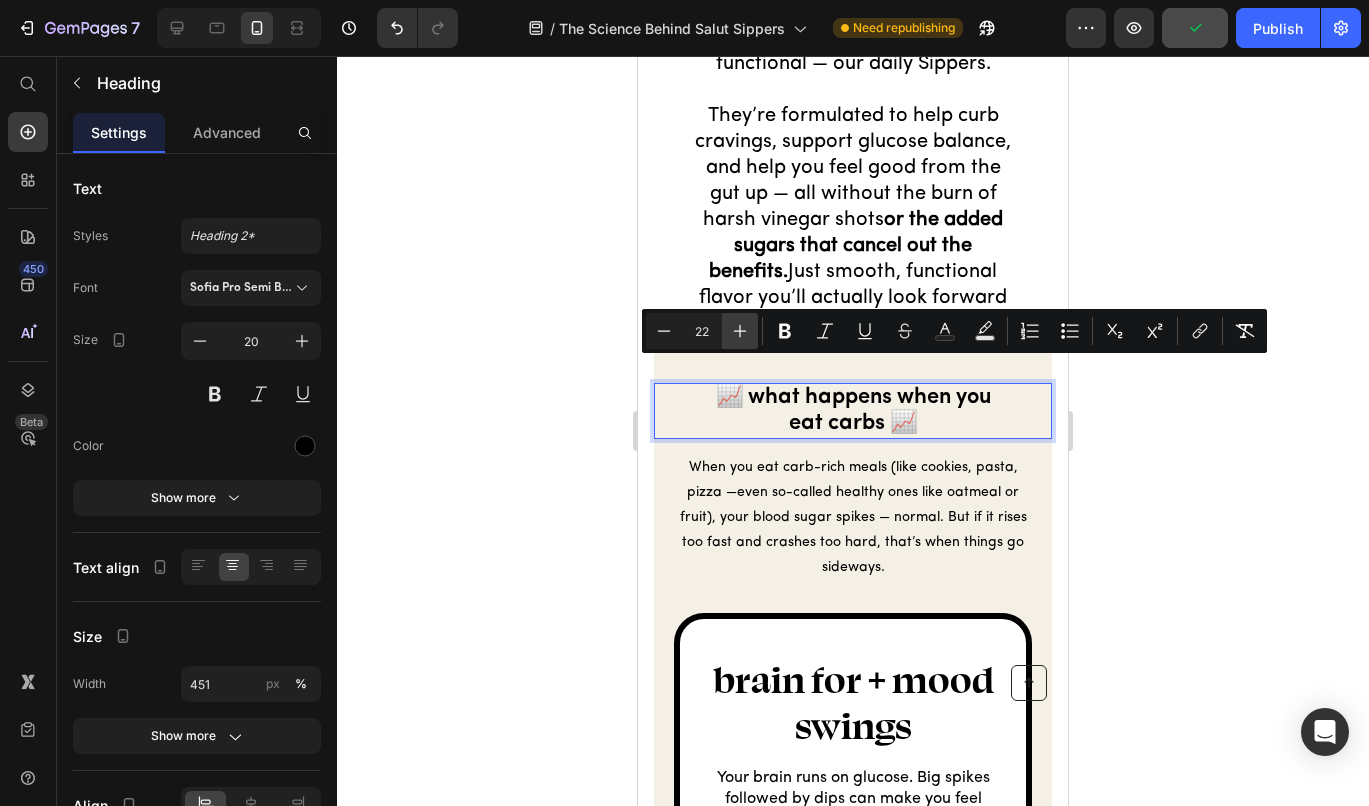 click 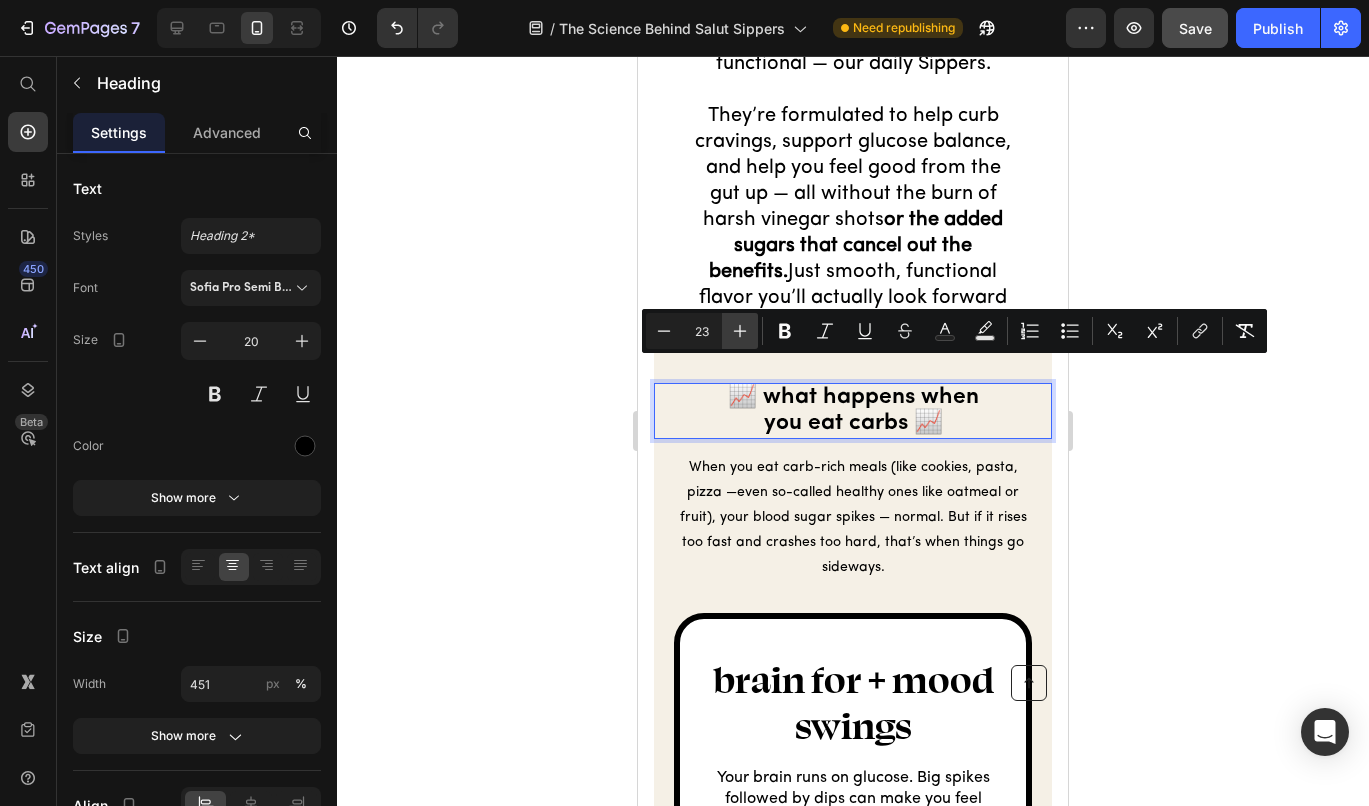 click 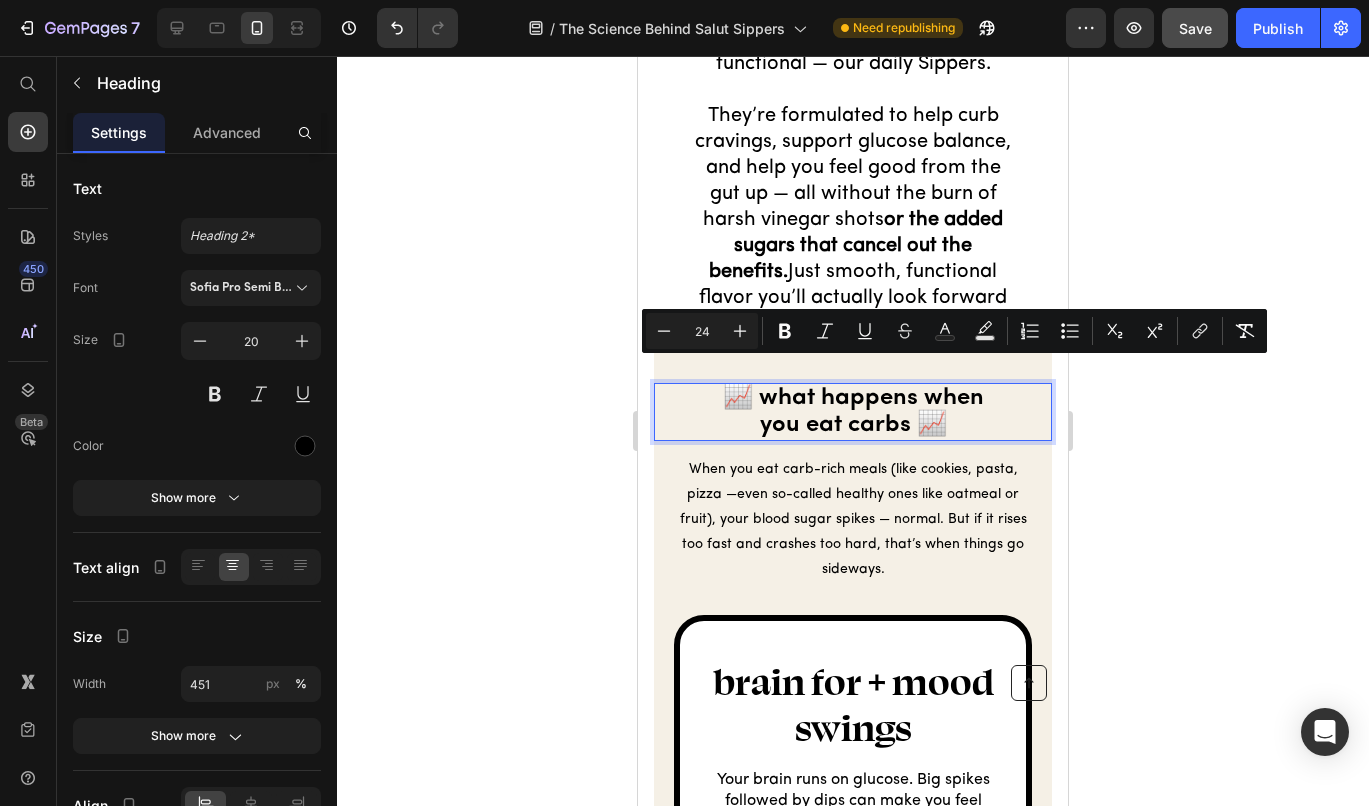 click 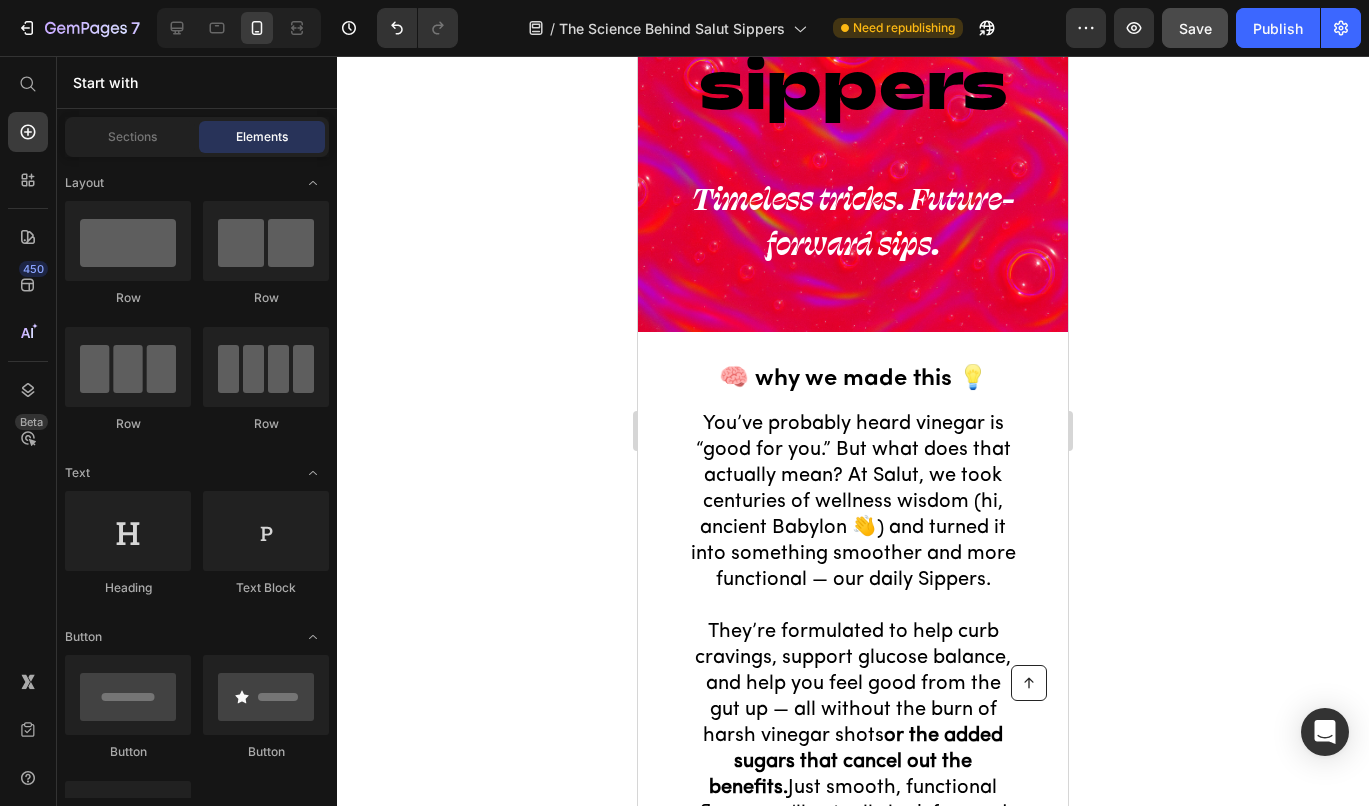 scroll, scrollTop: 68, scrollLeft: 0, axis: vertical 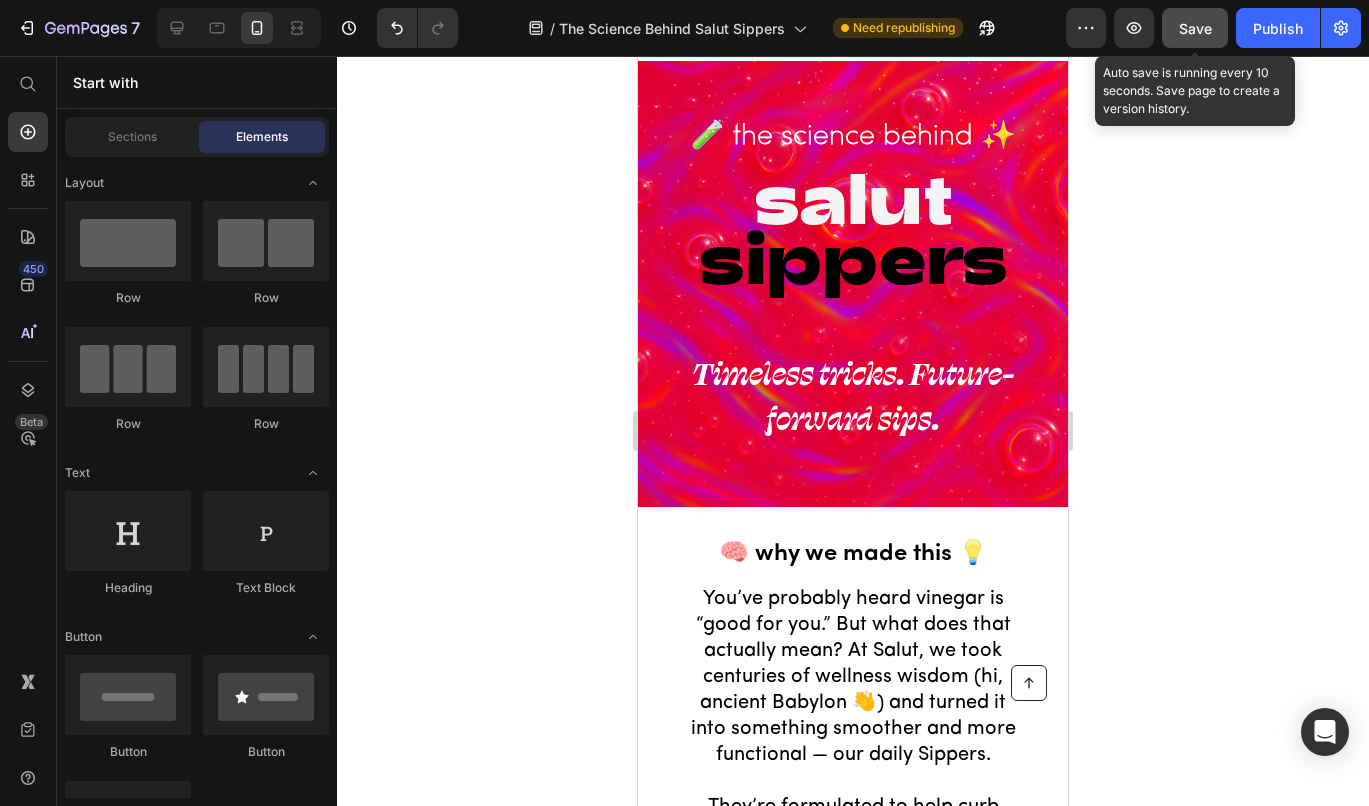 click on "Save" at bounding box center (1195, 28) 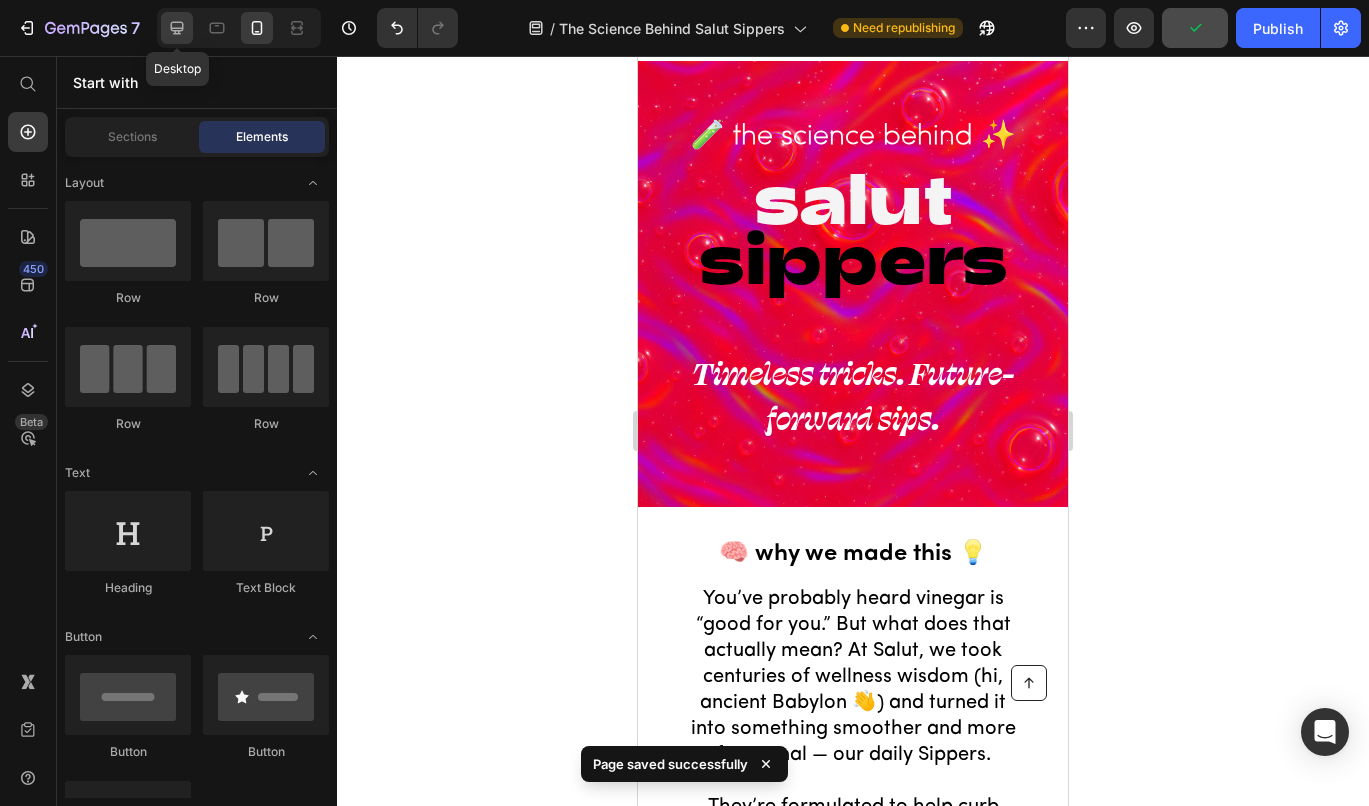 click 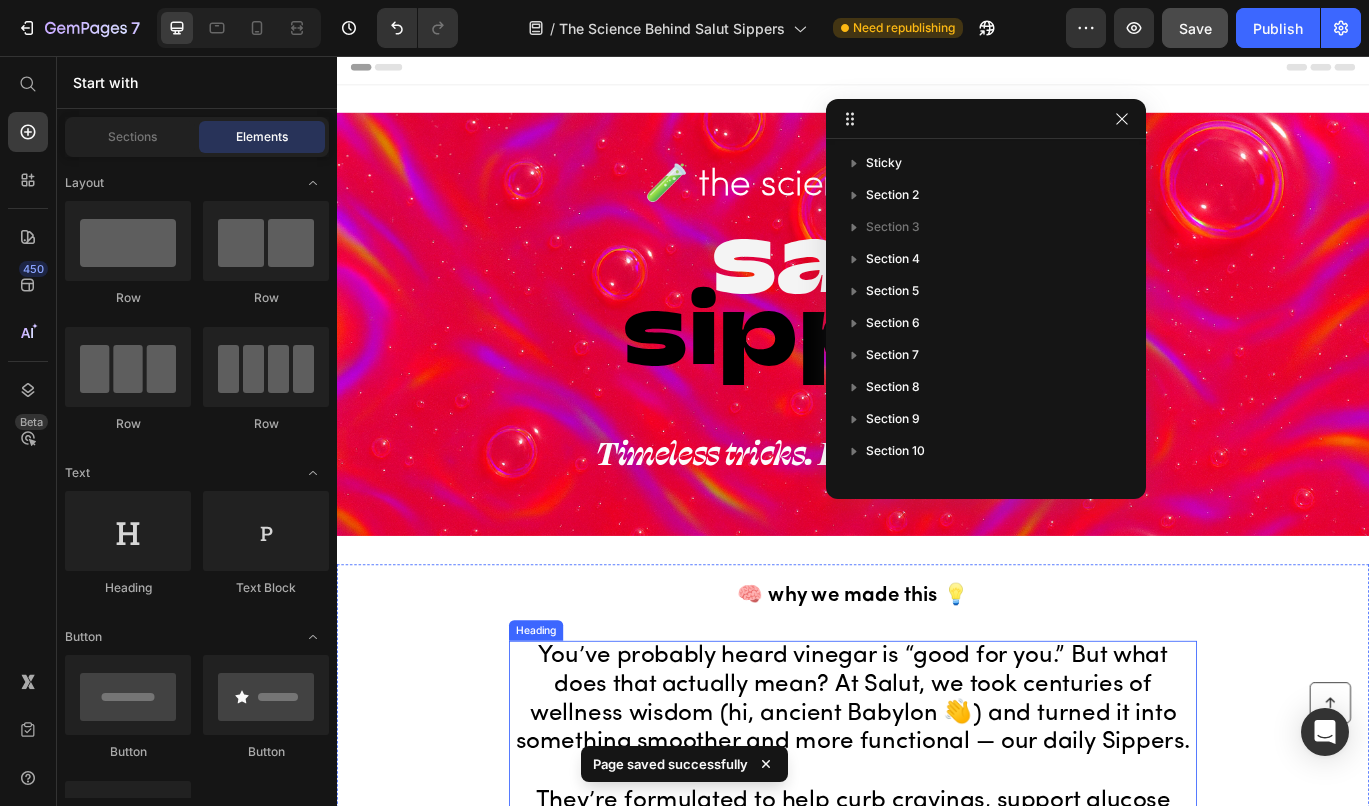 scroll, scrollTop: 0, scrollLeft: 0, axis: both 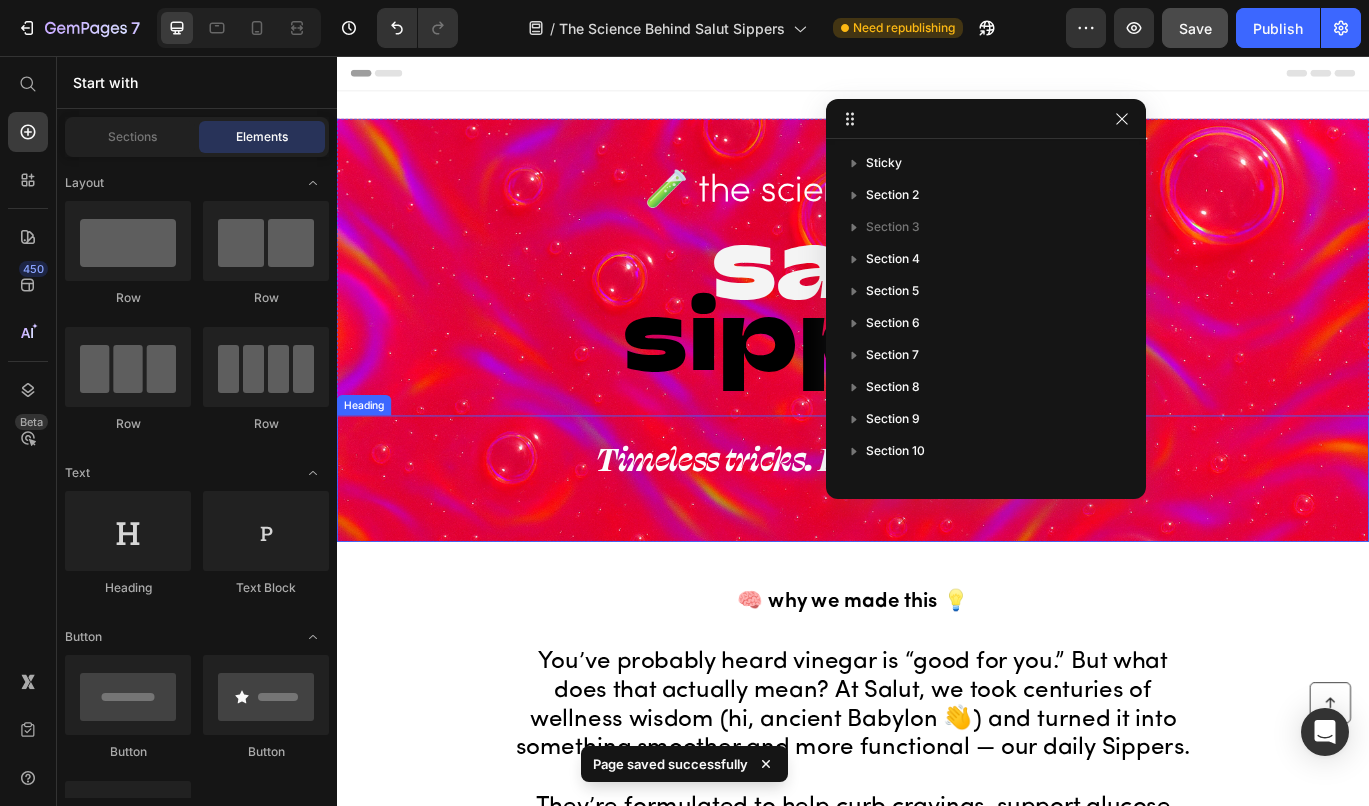 click on "Timeless tricks. Future-forward sips." at bounding box center [934, 523] 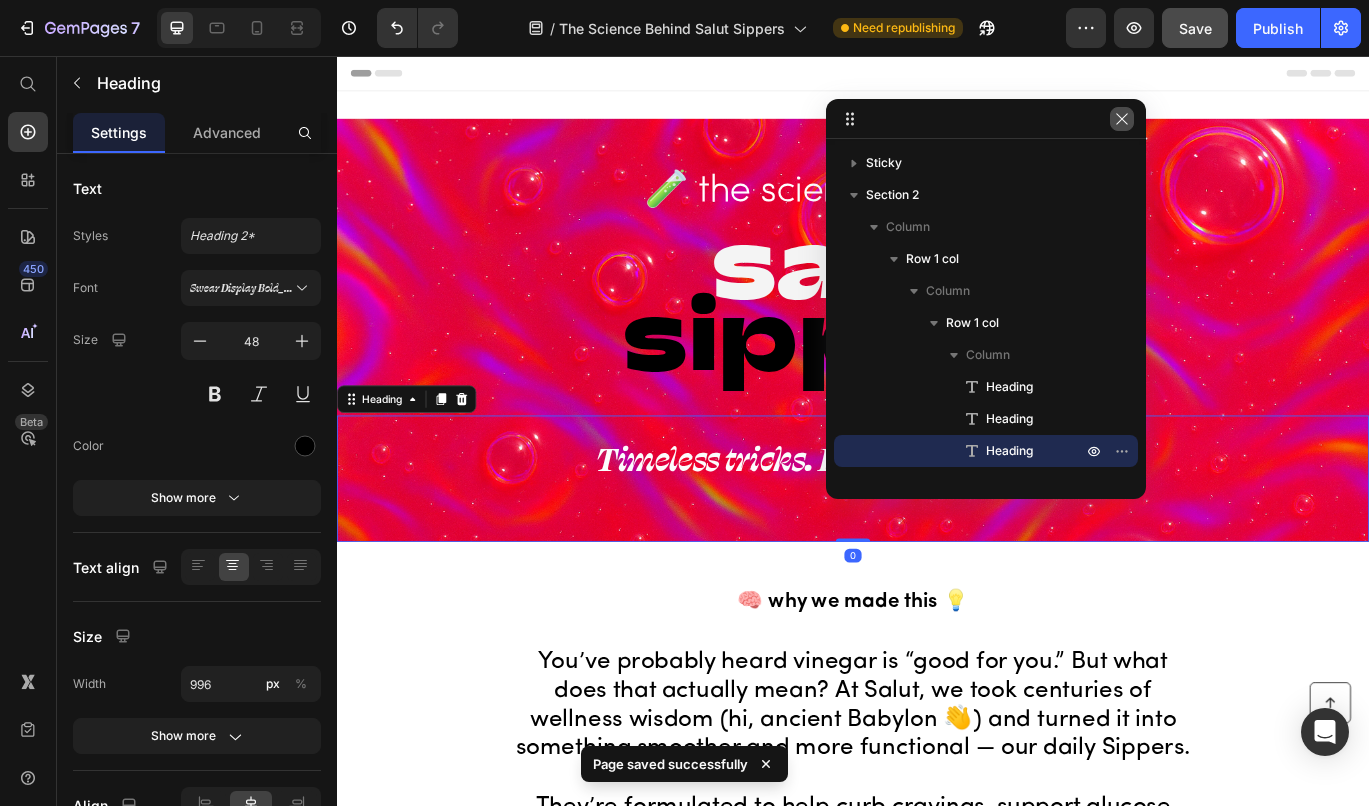 click at bounding box center [1122, 119] 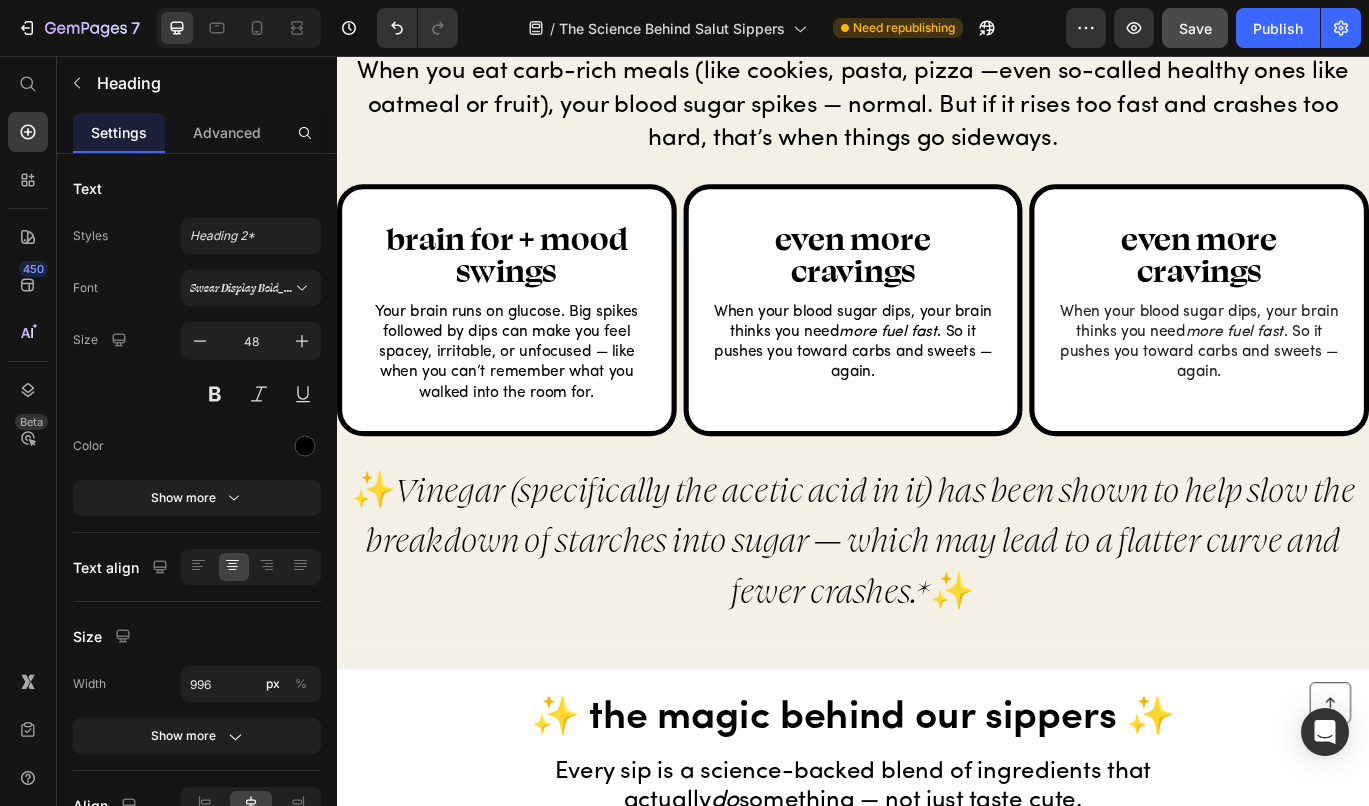 scroll, scrollTop: 1604, scrollLeft: 0, axis: vertical 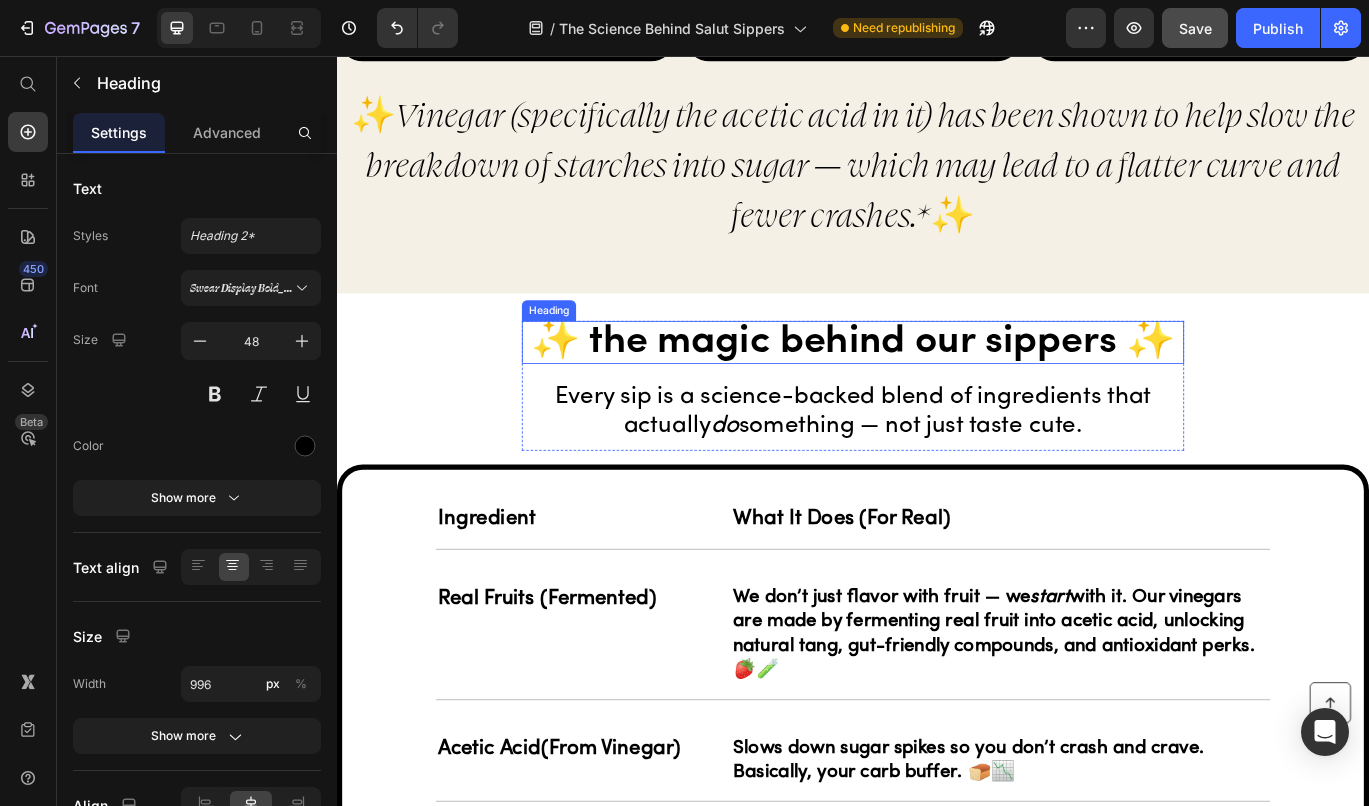 click on "✨ the magic behind our sippers ✨" at bounding box center (937, 389) 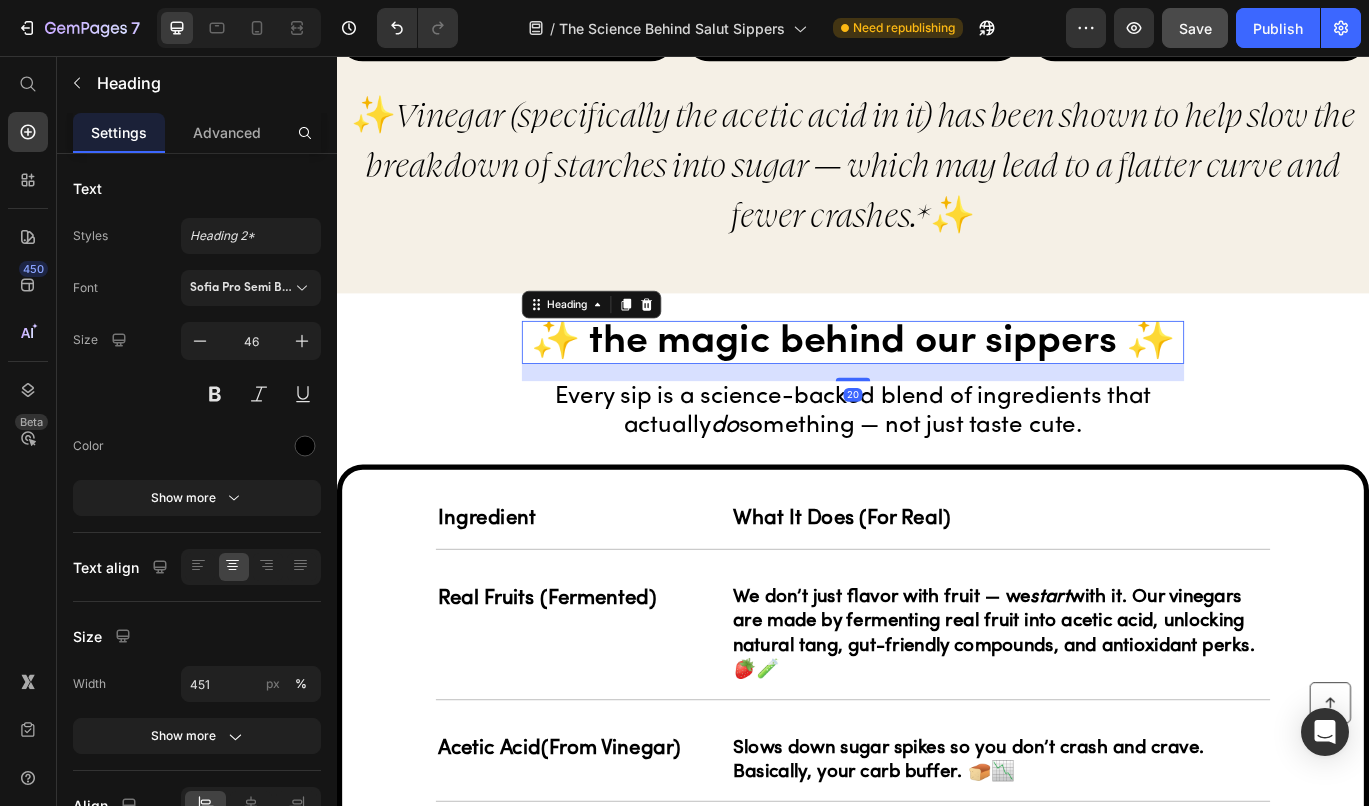 click on "✨ the magic behind our sippers ✨" at bounding box center (937, 389) 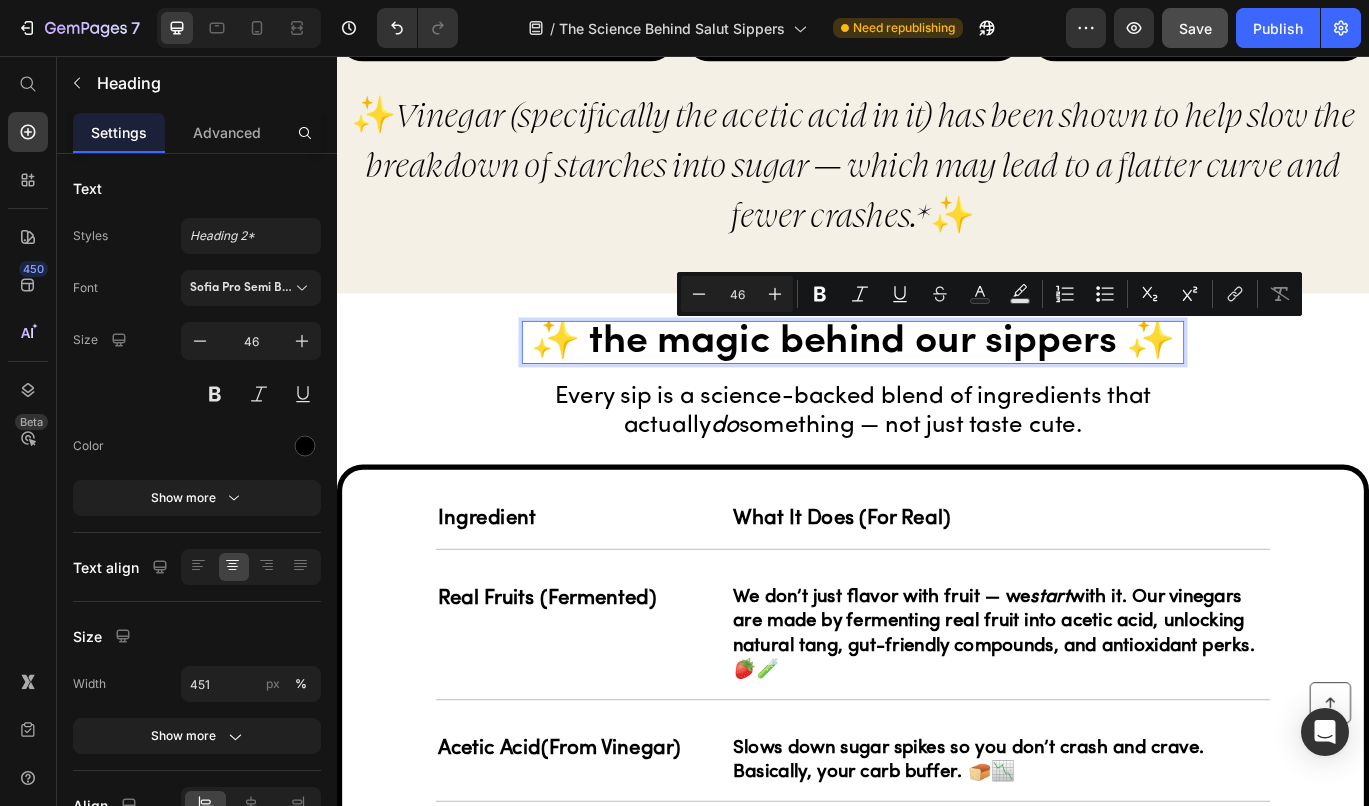 click on "✨ the magic behind our sippers ✨" at bounding box center (937, 389) 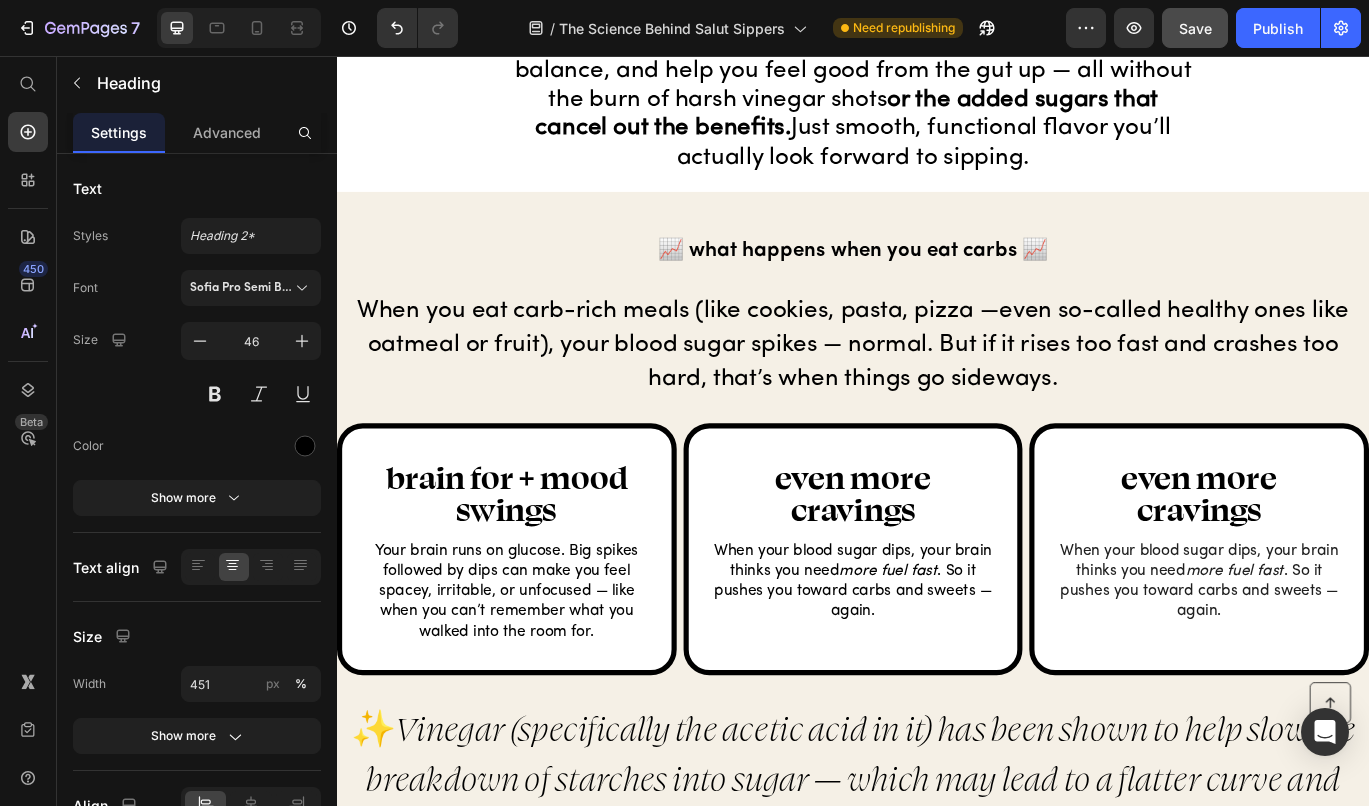 scroll, scrollTop: 722, scrollLeft: 0, axis: vertical 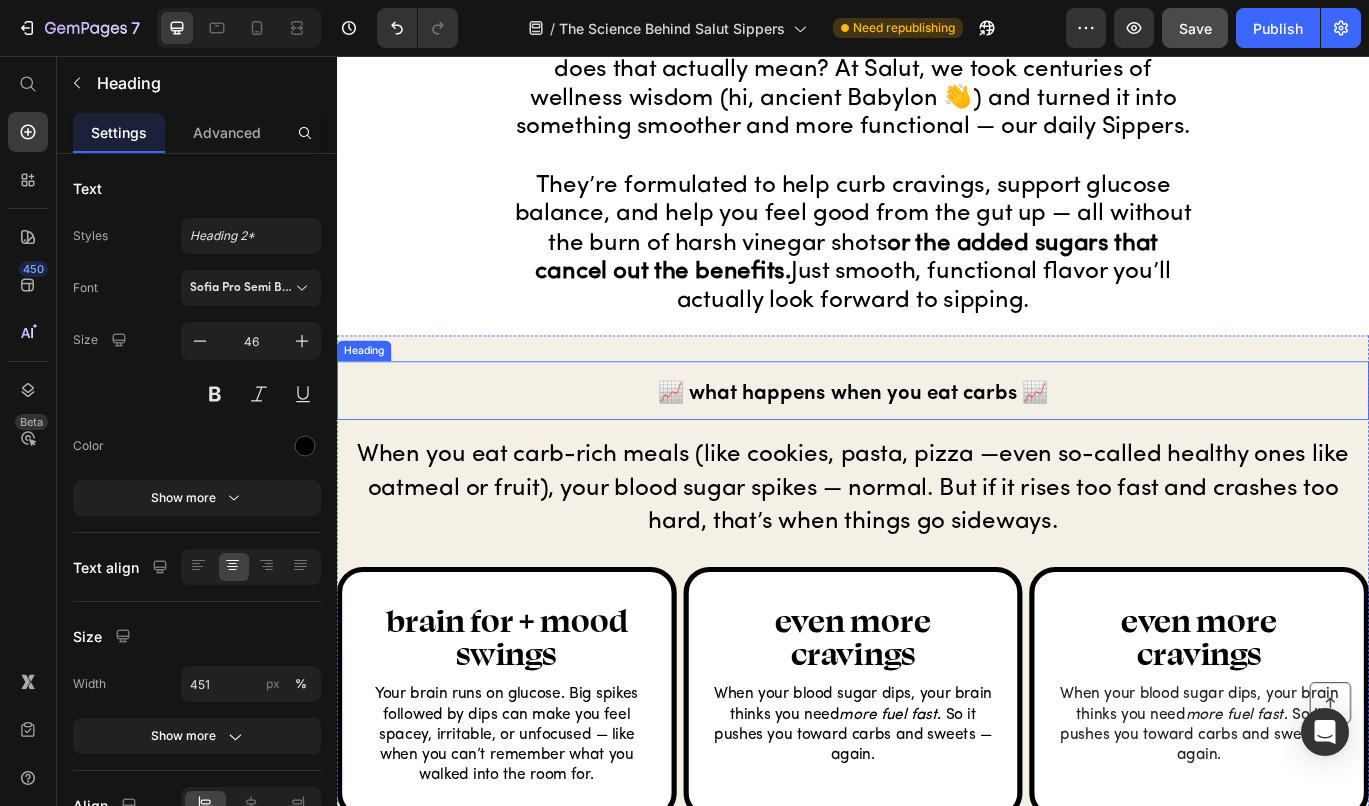 click on "📈 what happens when you eat carbs 📈" at bounding box center (937, 449) 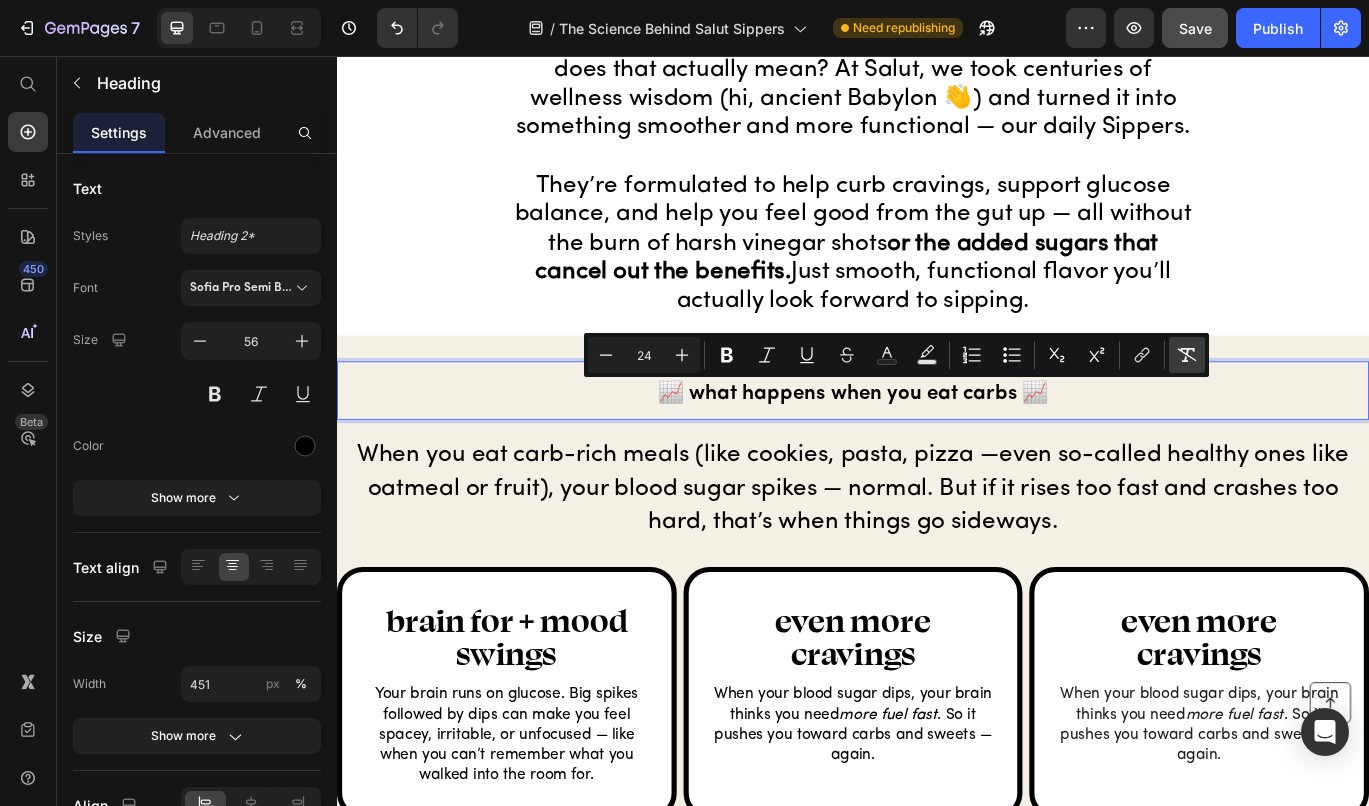click 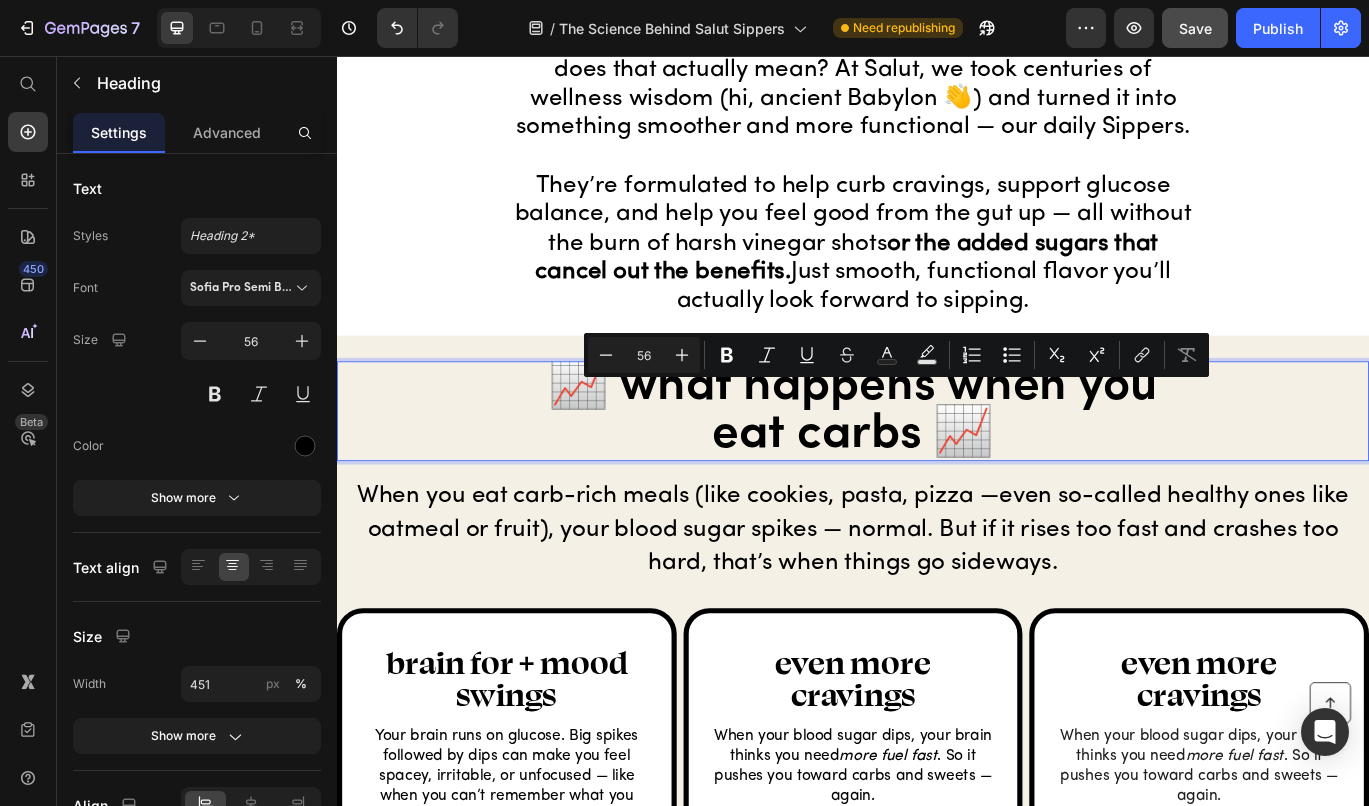 drag, startPoint x: 658, startPoint y: 355, endPoint x: 632, endPoint y: 353, distance: 26.076809 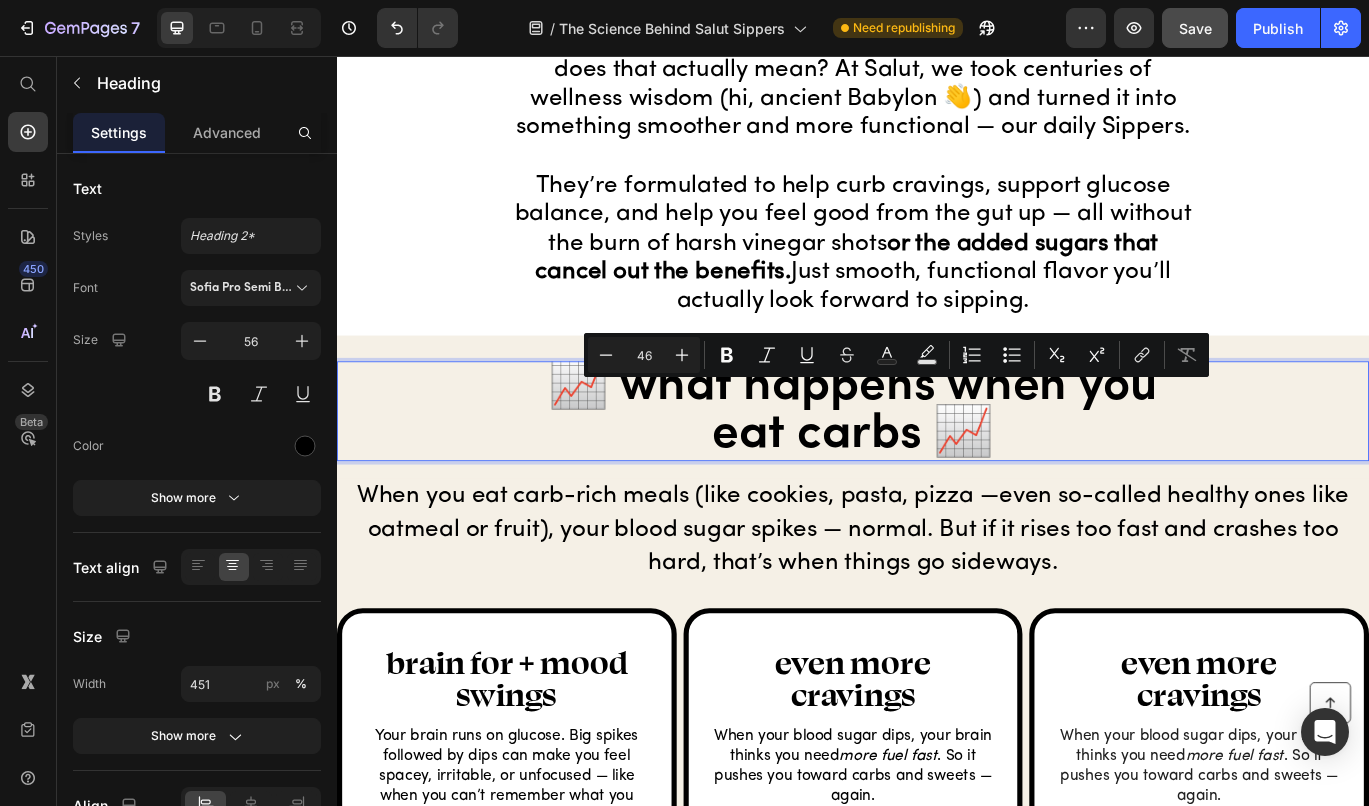 type on "46" 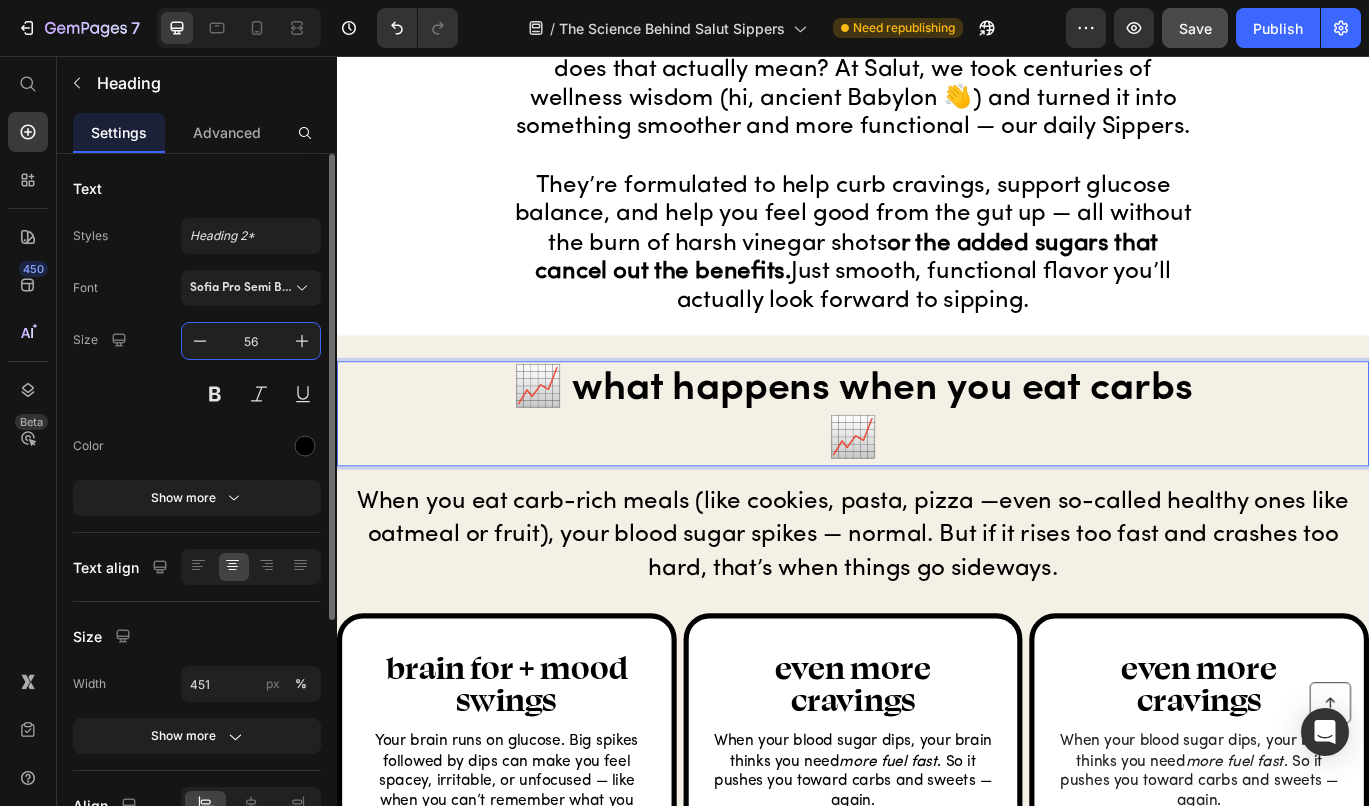 drag, startPoint x: 262, startPoint y: 343, endPoint x: 239, endPoint y: 341, distance: 23.086792 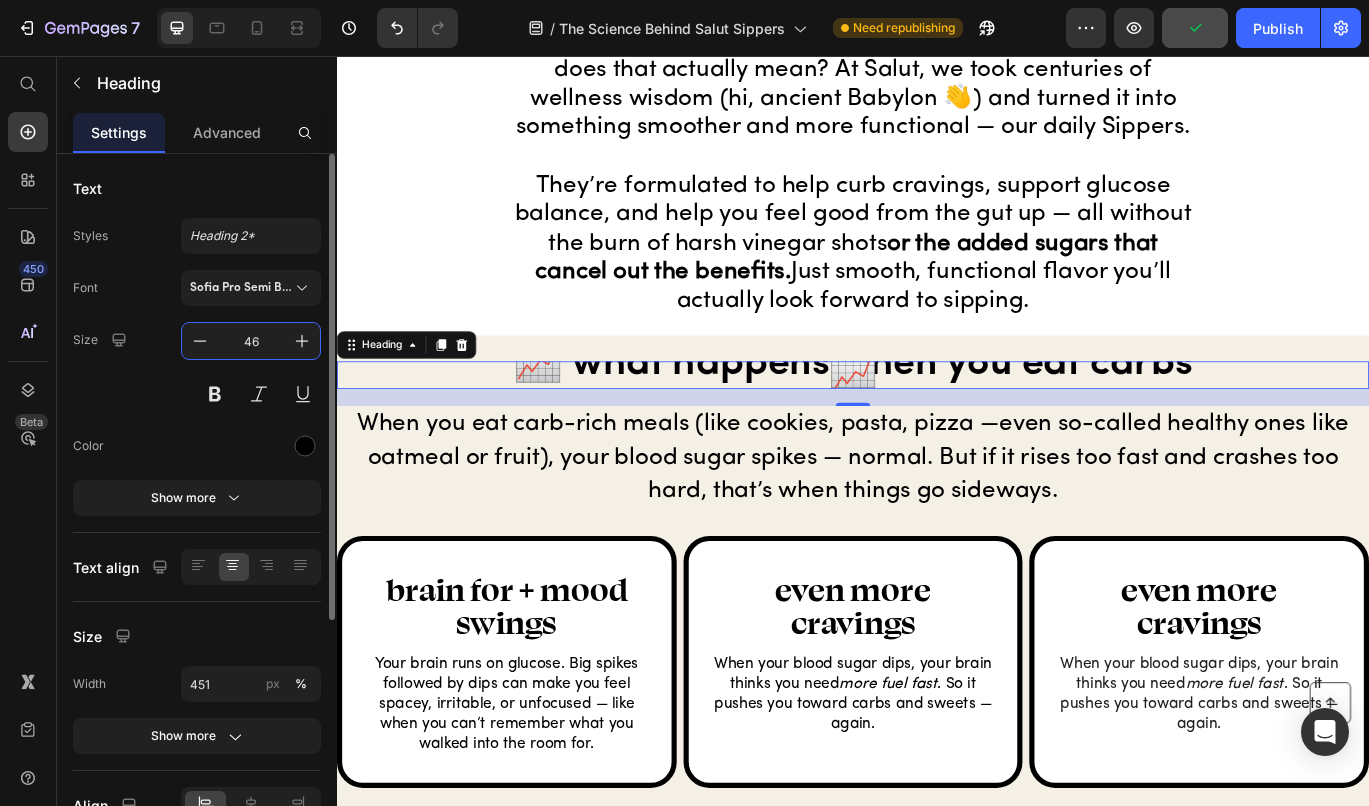 type on "46" 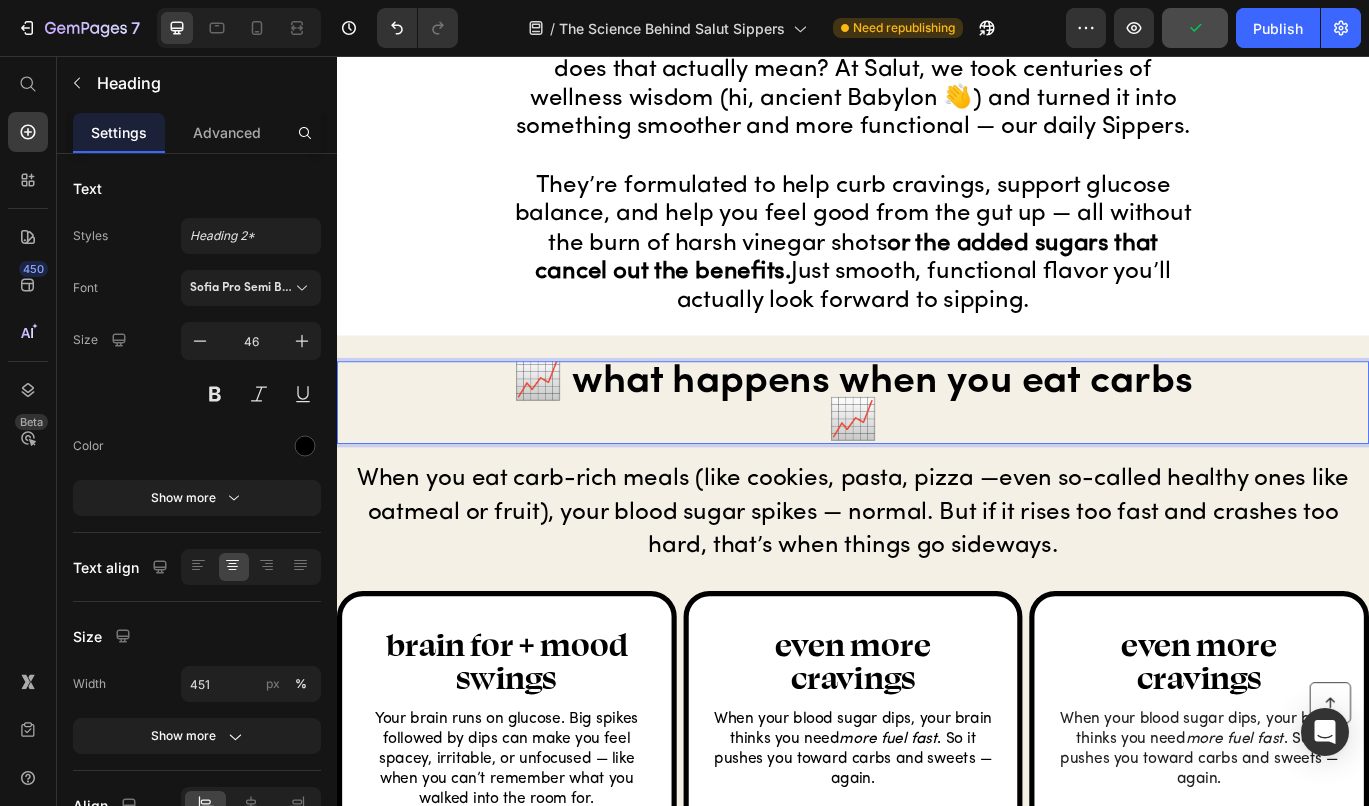 click on "📈 what happens when you eat carbs 📈" at bounding box center (937, 459) 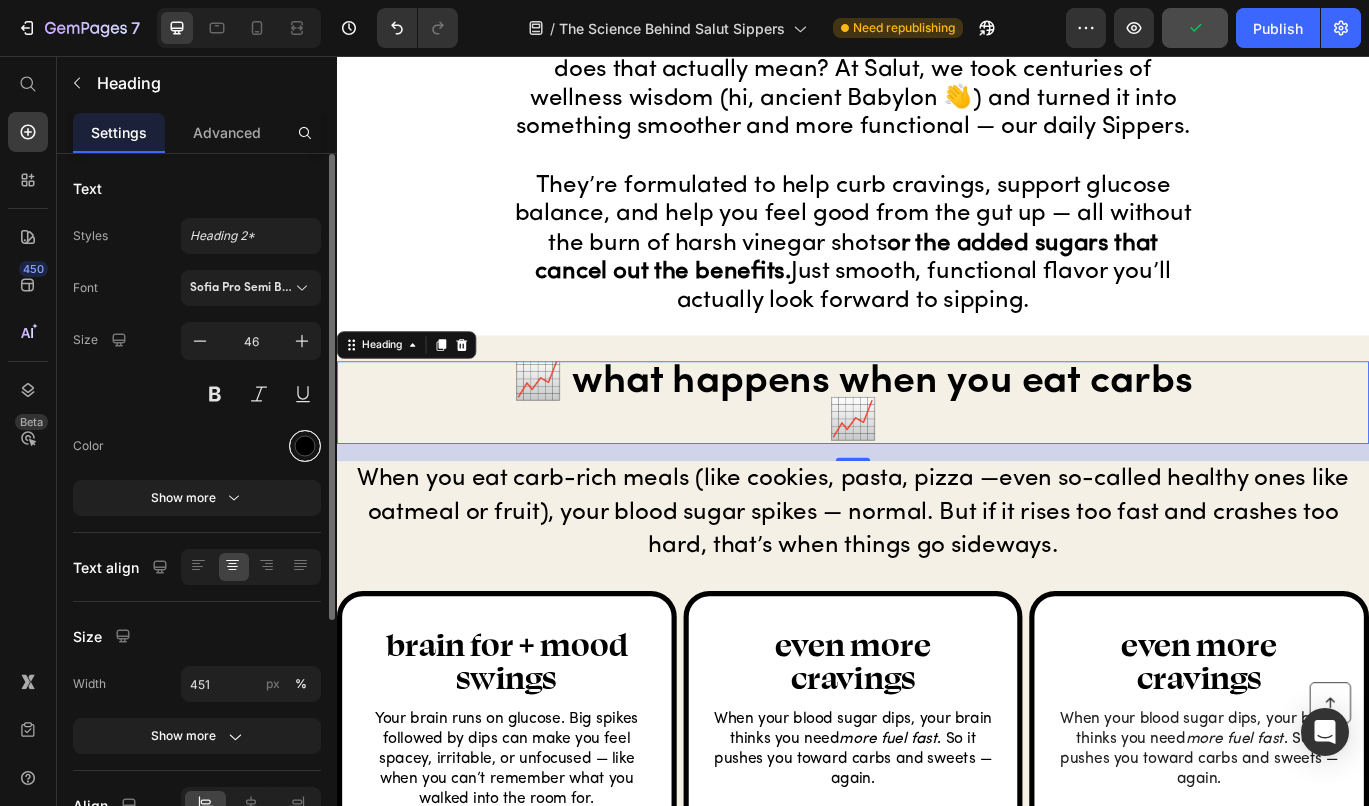 click at bounding box center [305, 446] 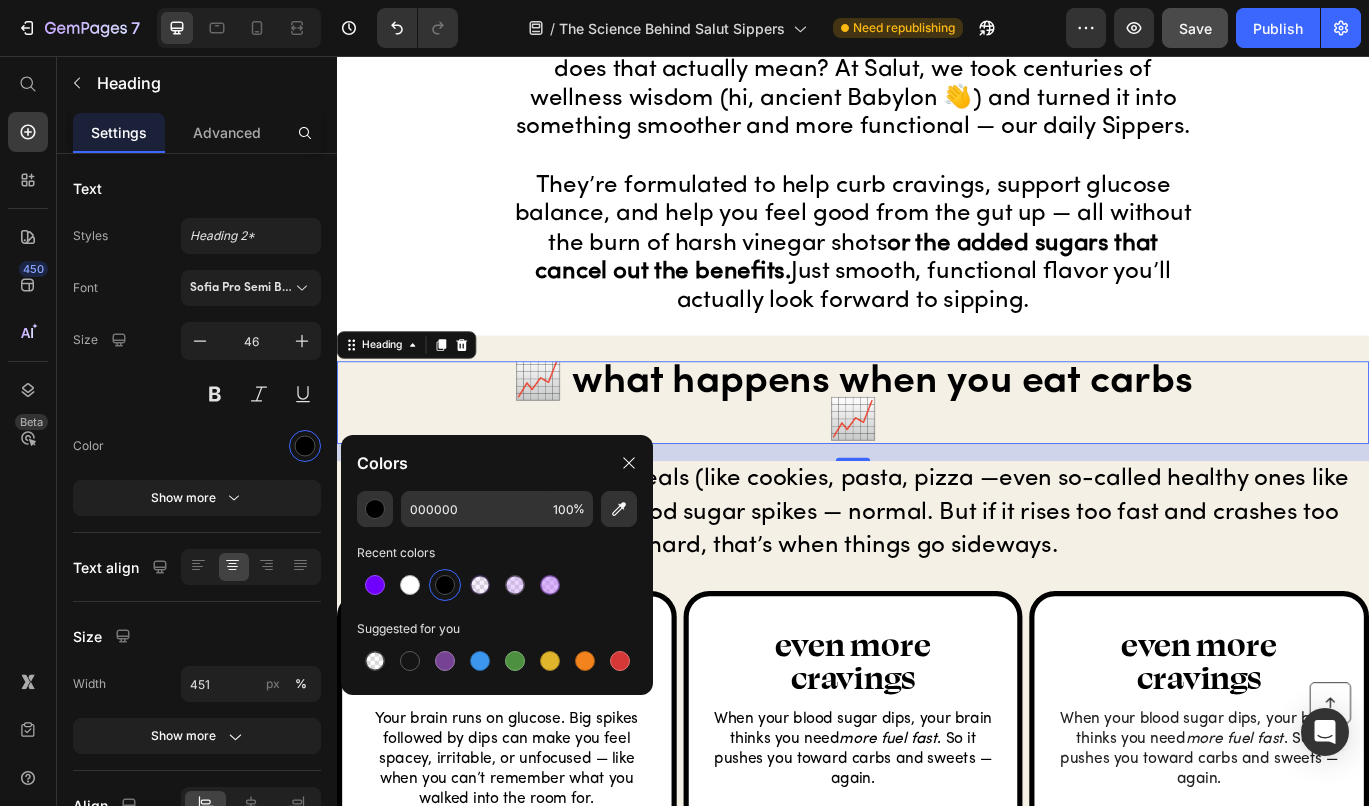 click on "📈 what happens when you eat carbs 📈 Heading   20" at bounding box center (937, 459) 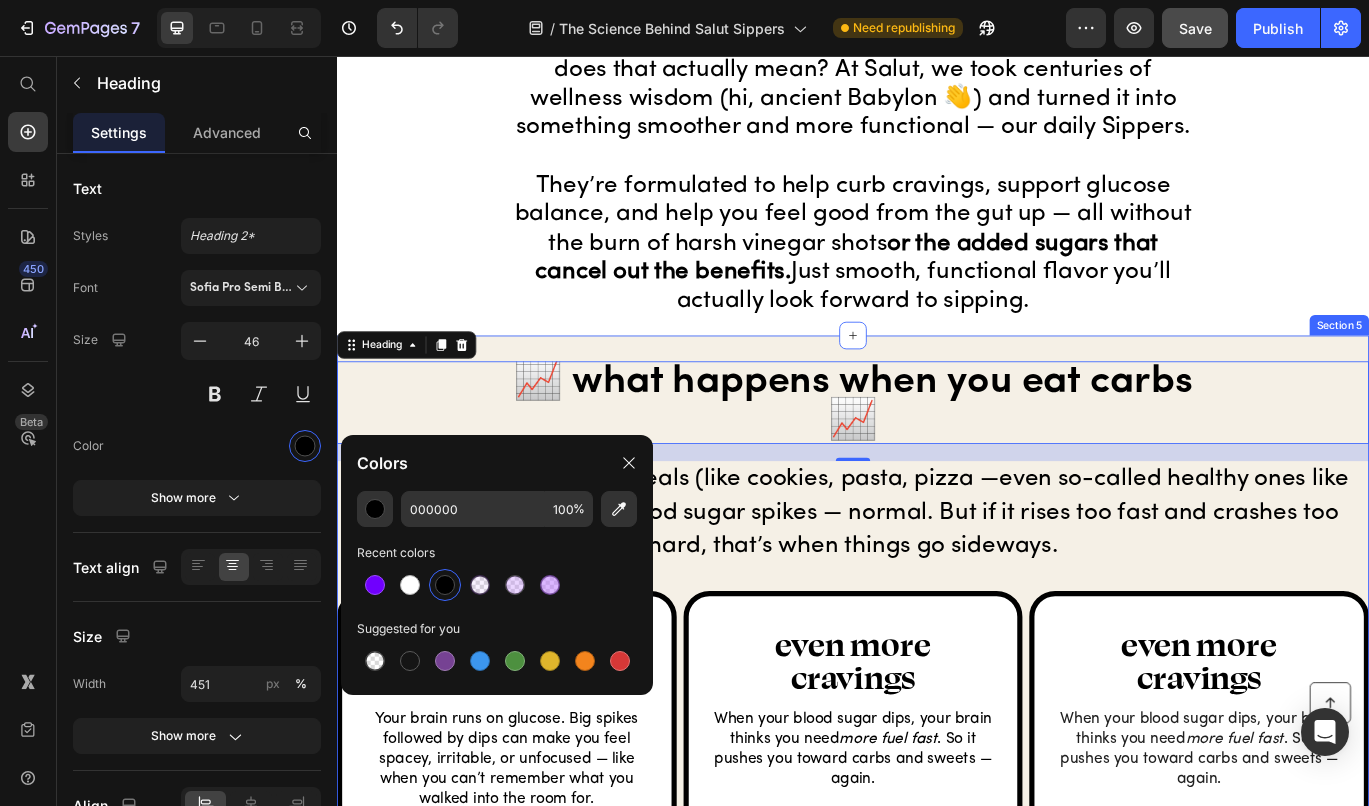click on "At Salut, we took centuries of wellness wisdom (hi, ancient [LOCATION] 👋) and turned it into something smoother and more functional — our daily Sippers. They’re formulated to help curb cravings, support glucose balance, and help you feel good from the gut up — all without the burn of harsh vinegar shots  or the added sugars that cancel out the benefits.  Just smooth, functional flavor you’ll actually look forward to sipping." at bounding box center [937, 156] 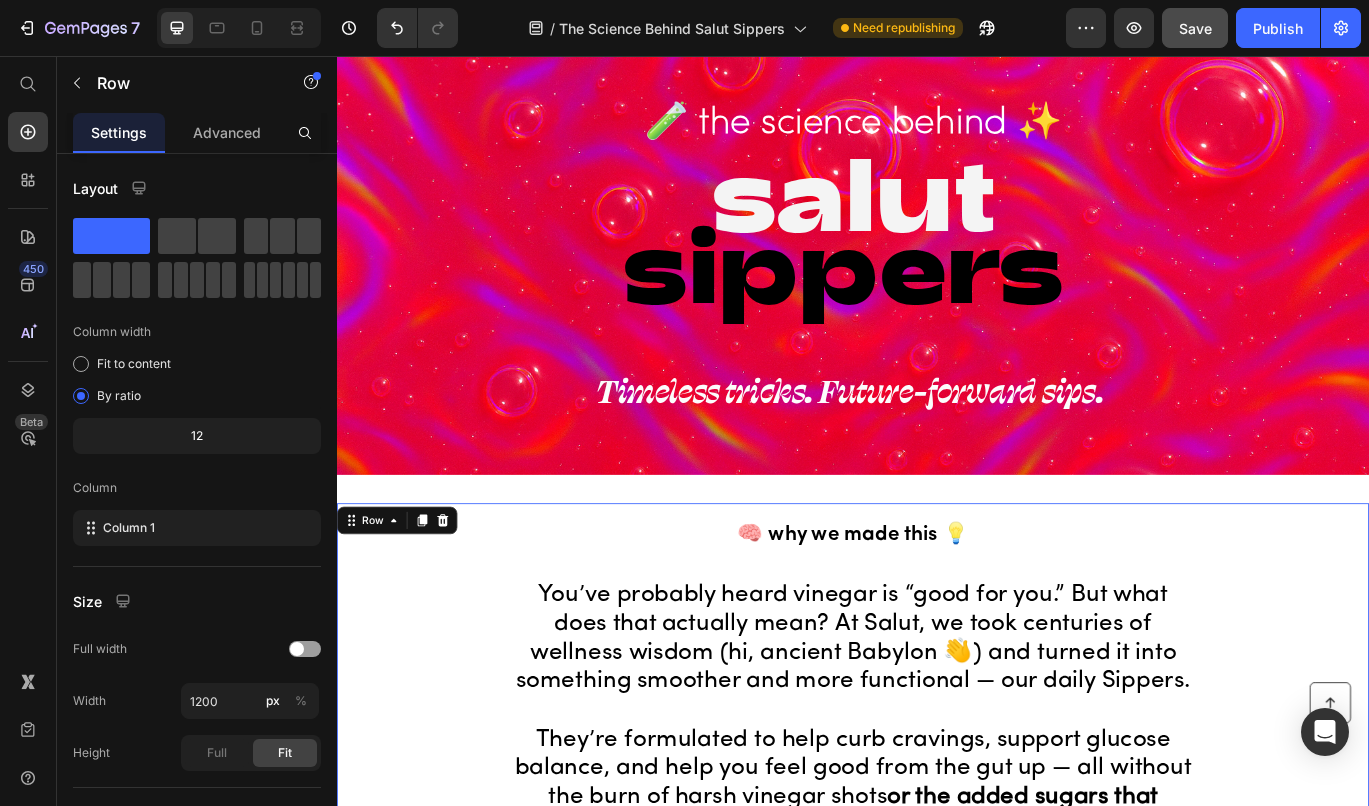 scroll, scrollTop: 0, scrollLeft: 0, axis: both 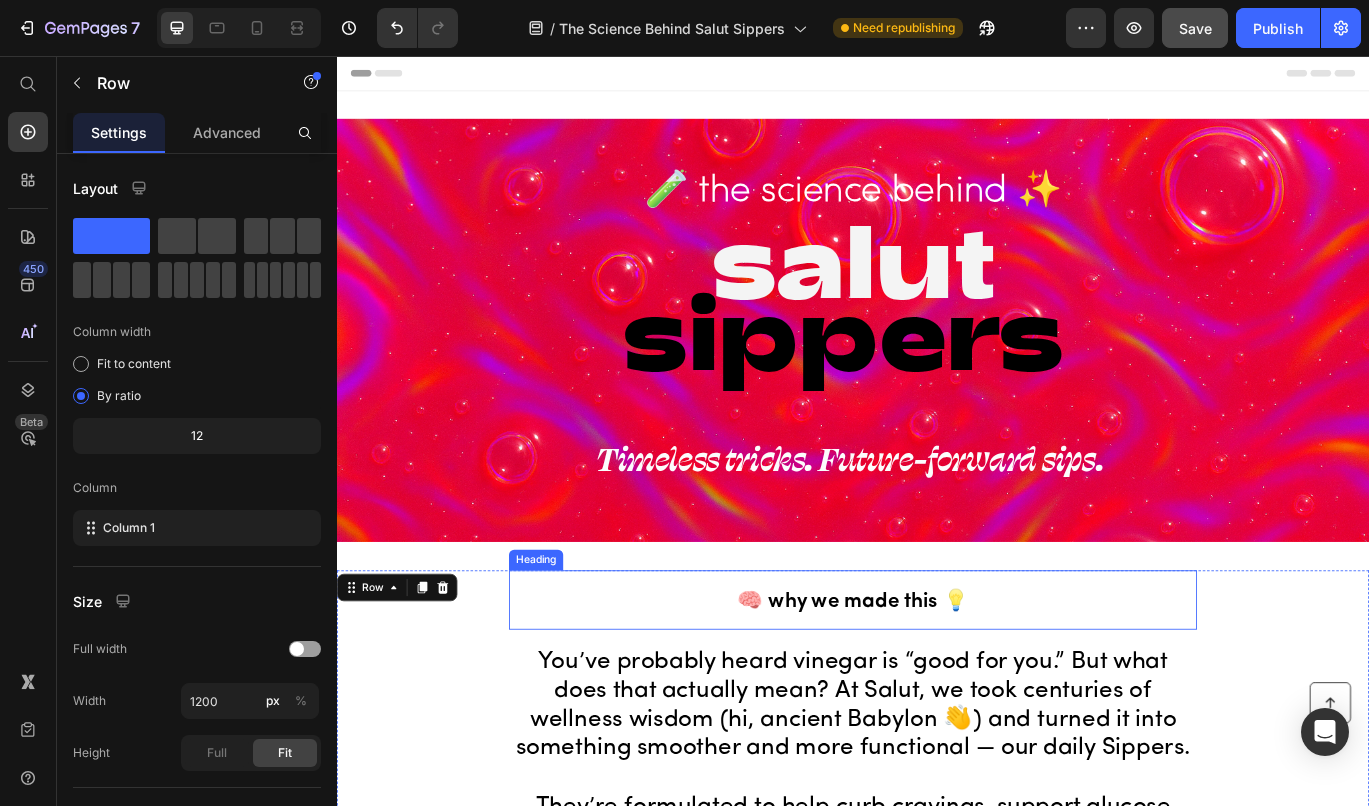 click on "🧠 why we made this 💡" at bounding box center [937, 691] 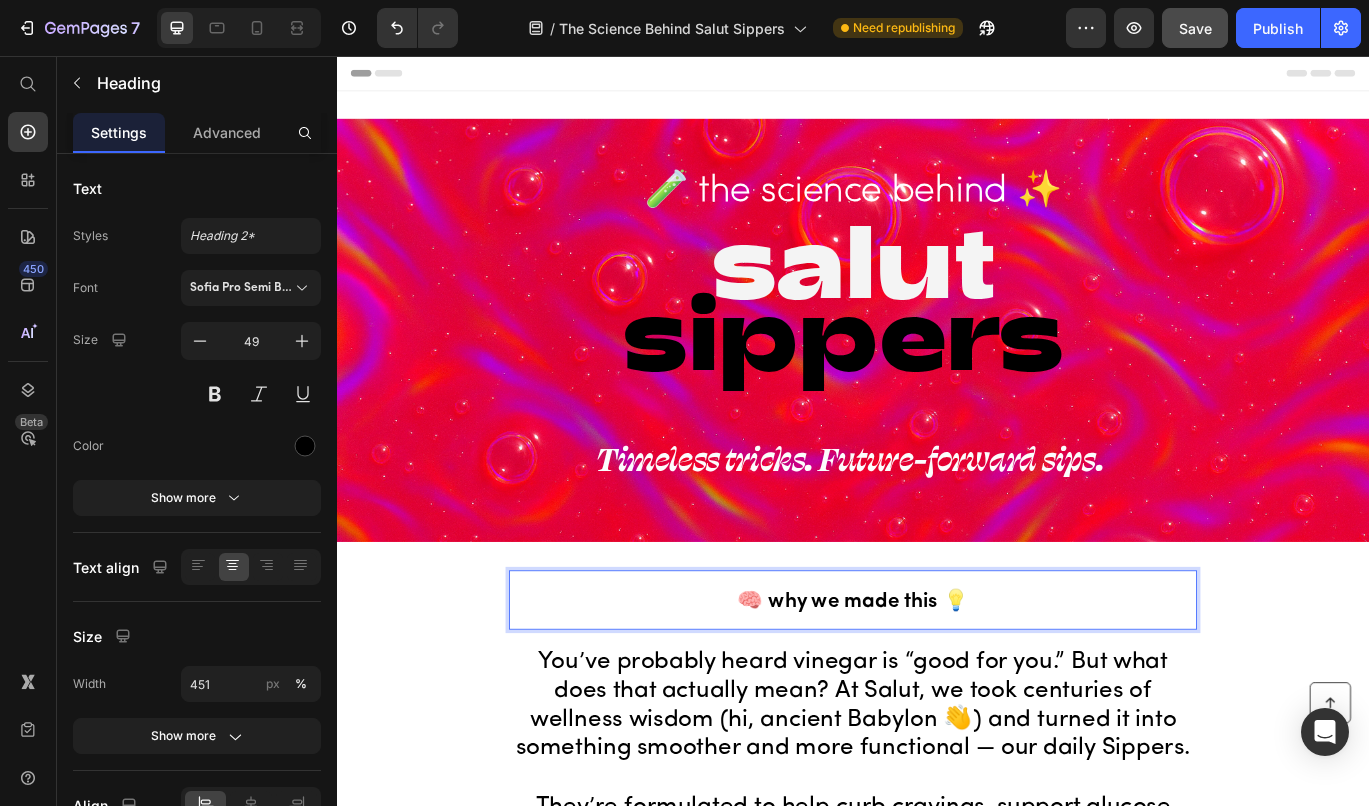 click on "🧠 why we made this 💡" at bounding box center [937, 691] 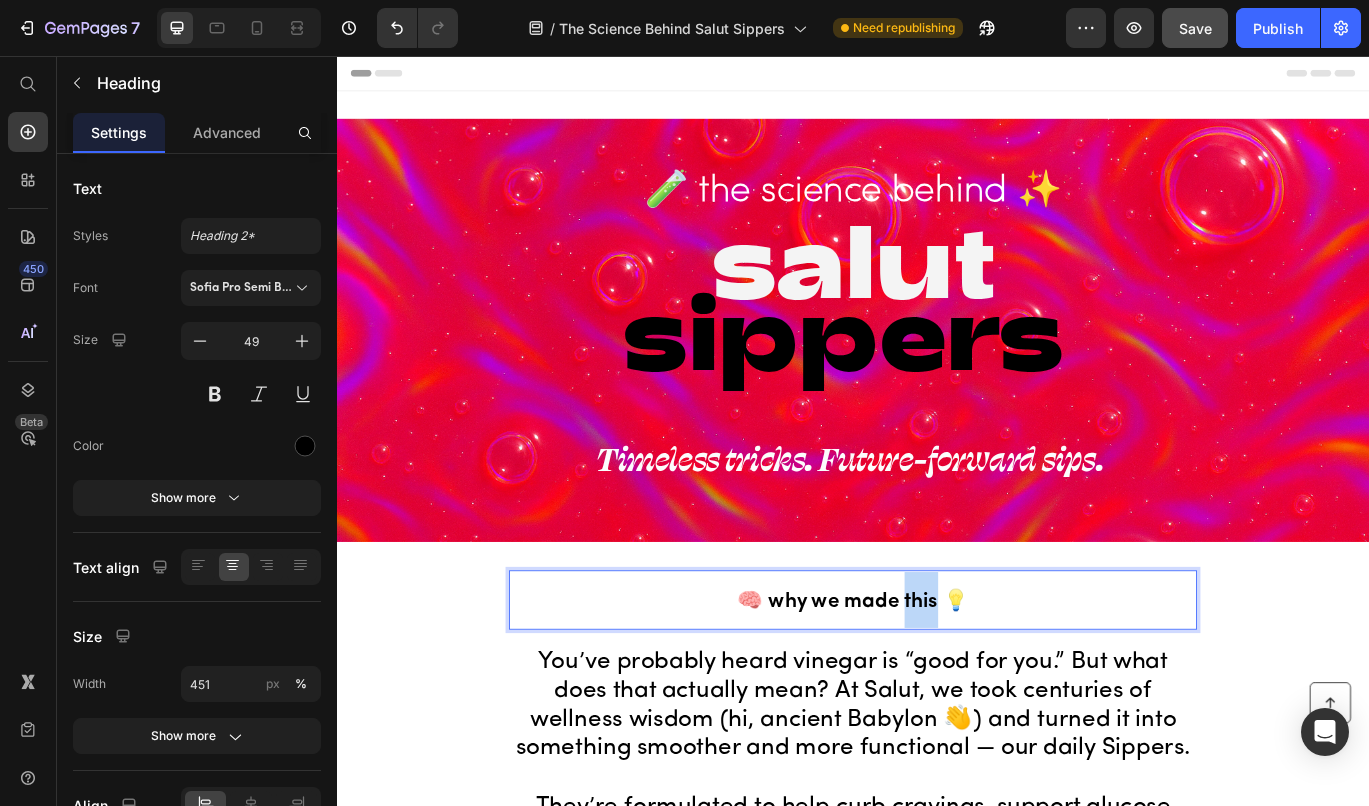 click on "🧠 why we made this 💡" at bounding box center (937, 691) 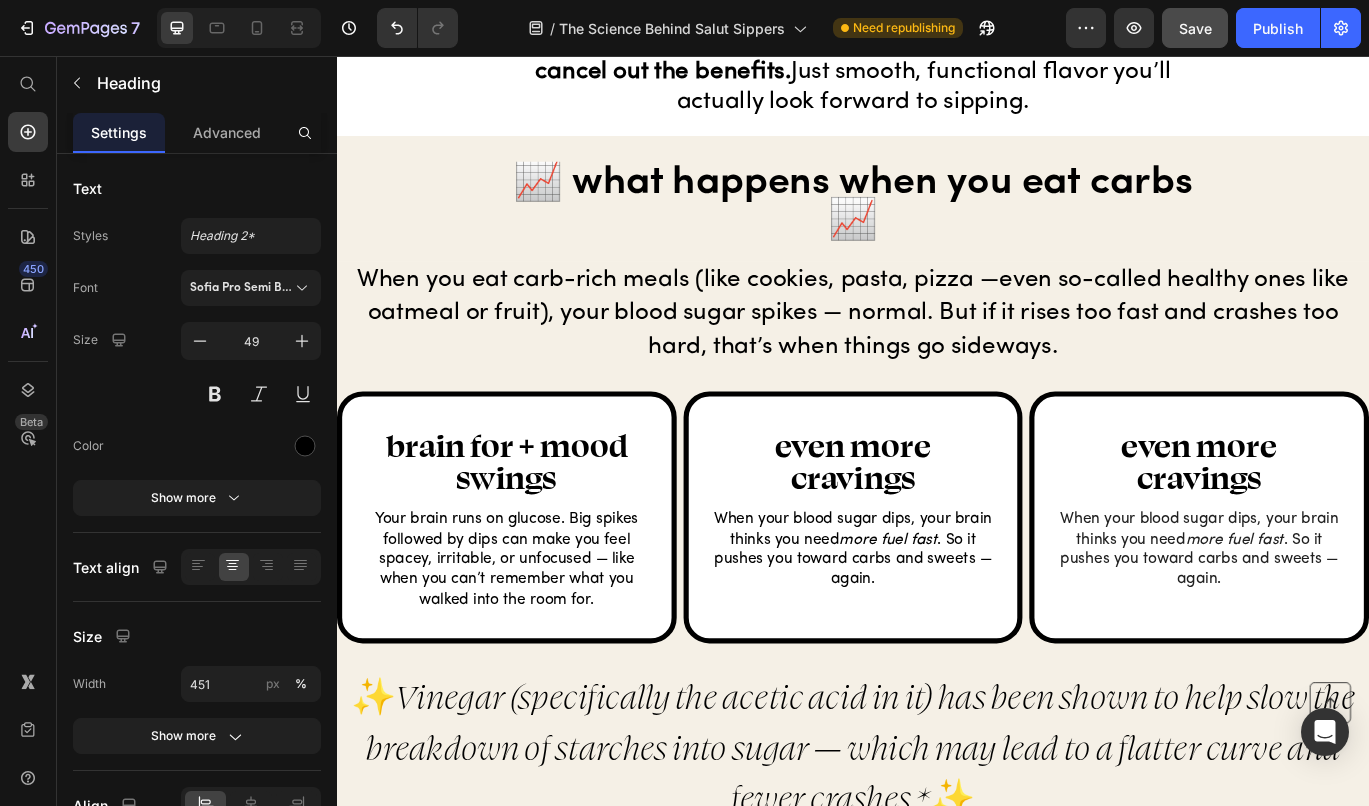 scroll, scrollTop: 951, scrollLeft: 0, axis: vertical 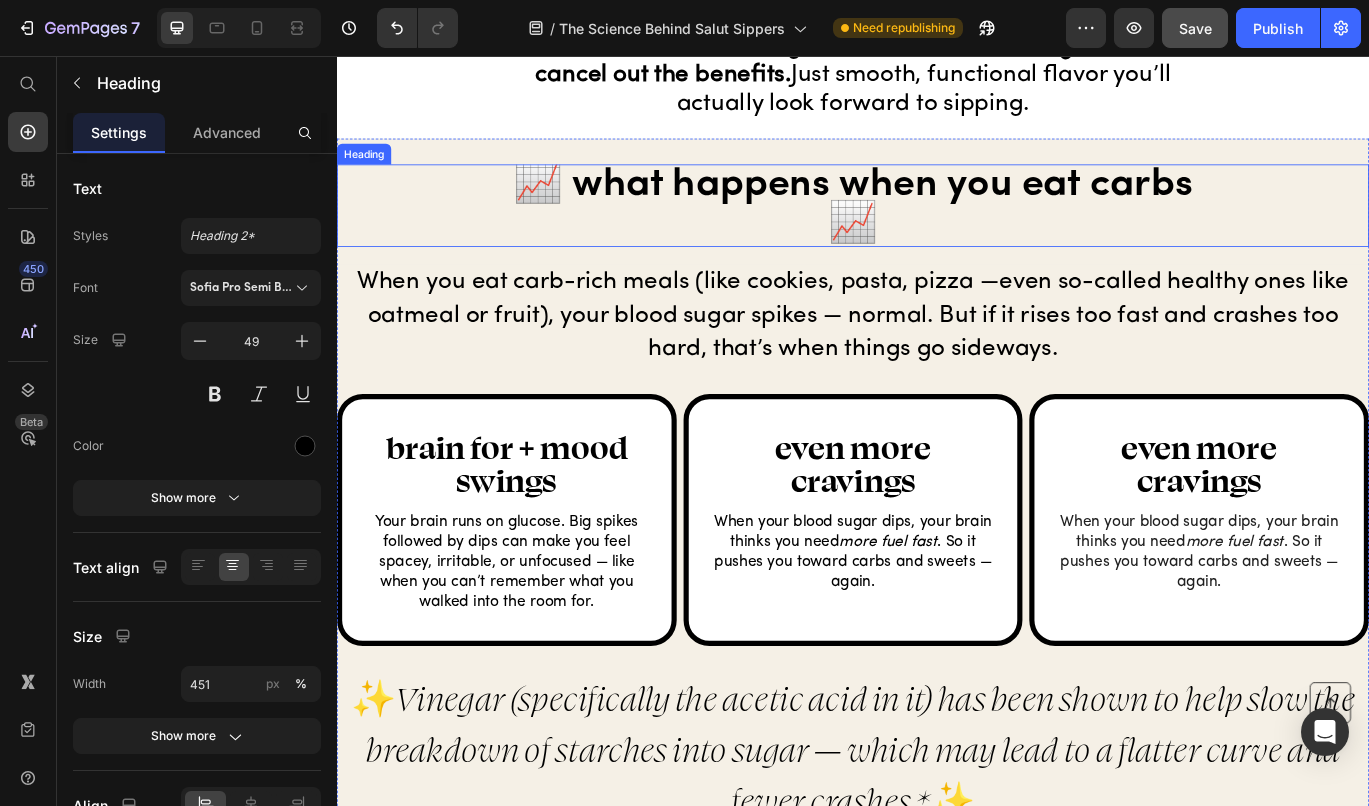 click on "📈 what happens when you eat carbs 📈" at bounding box center (937, 229) 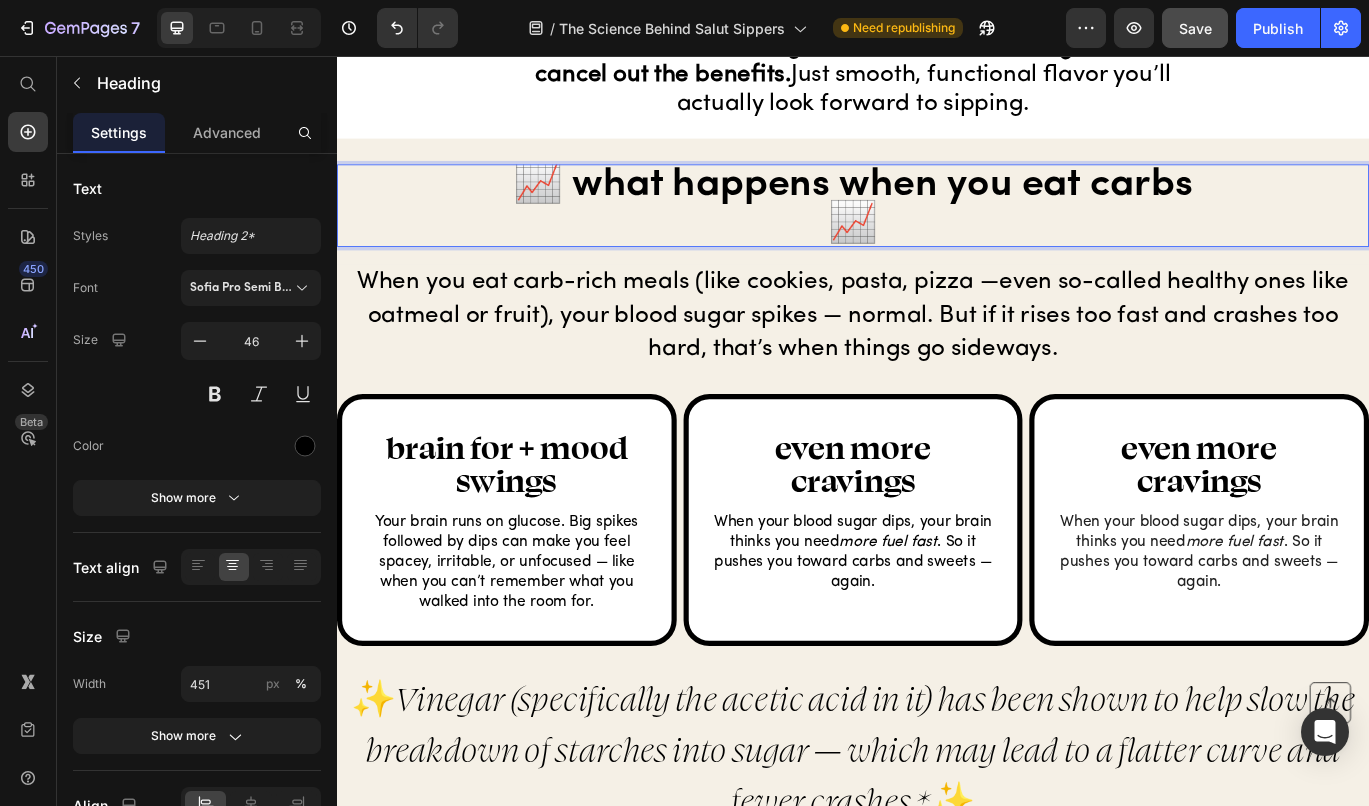 scroll, scrollTop: 0, scrollLeft: 0, axis: both 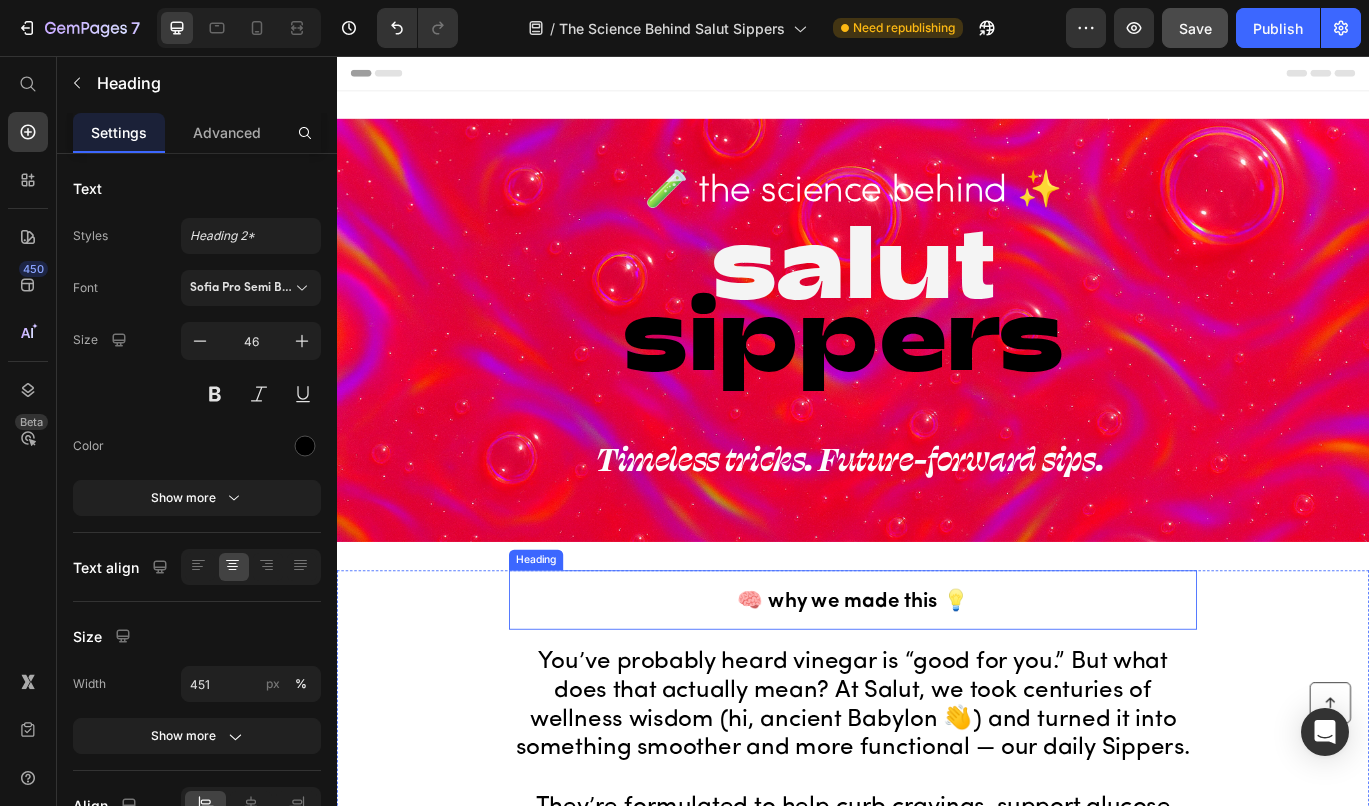 click on "🧠 why we made this 💡" at bounding box center (937, 691) 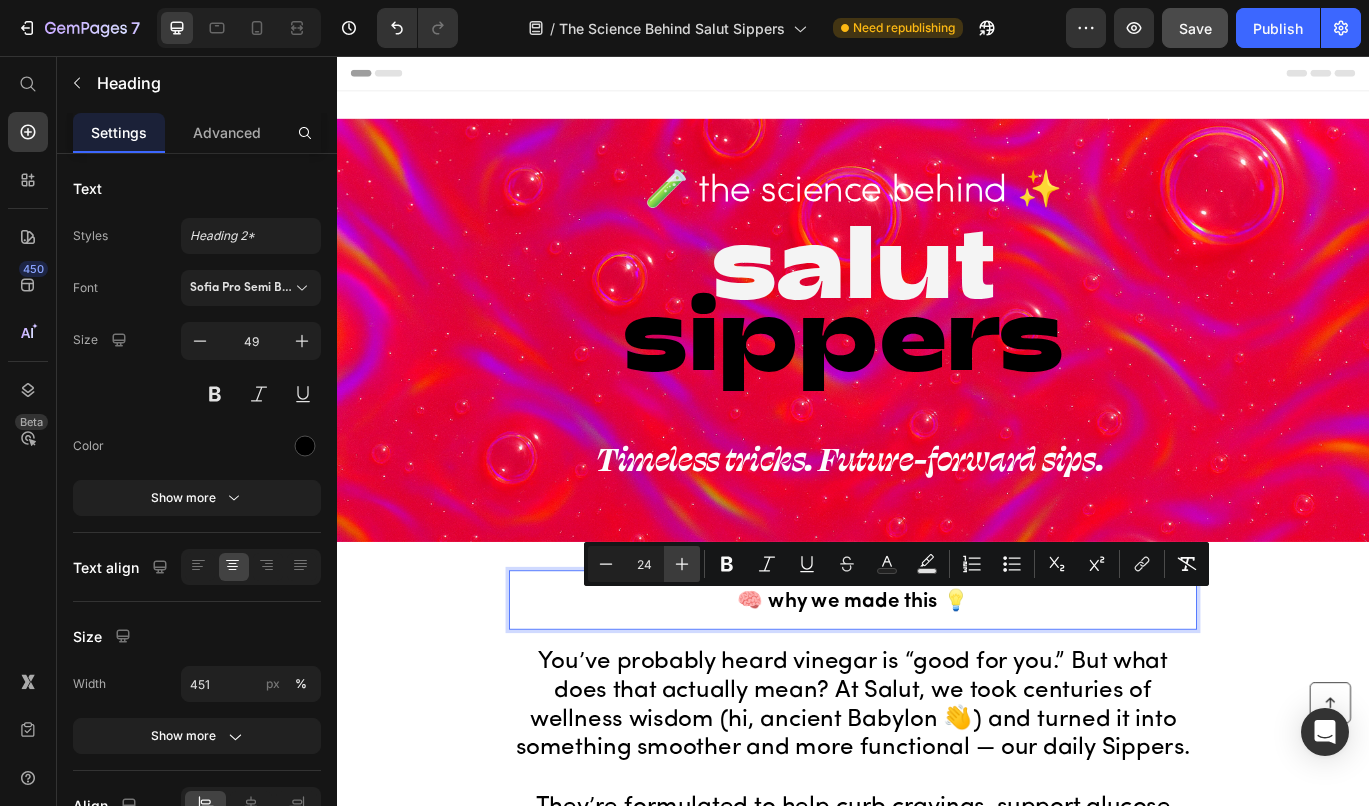 click 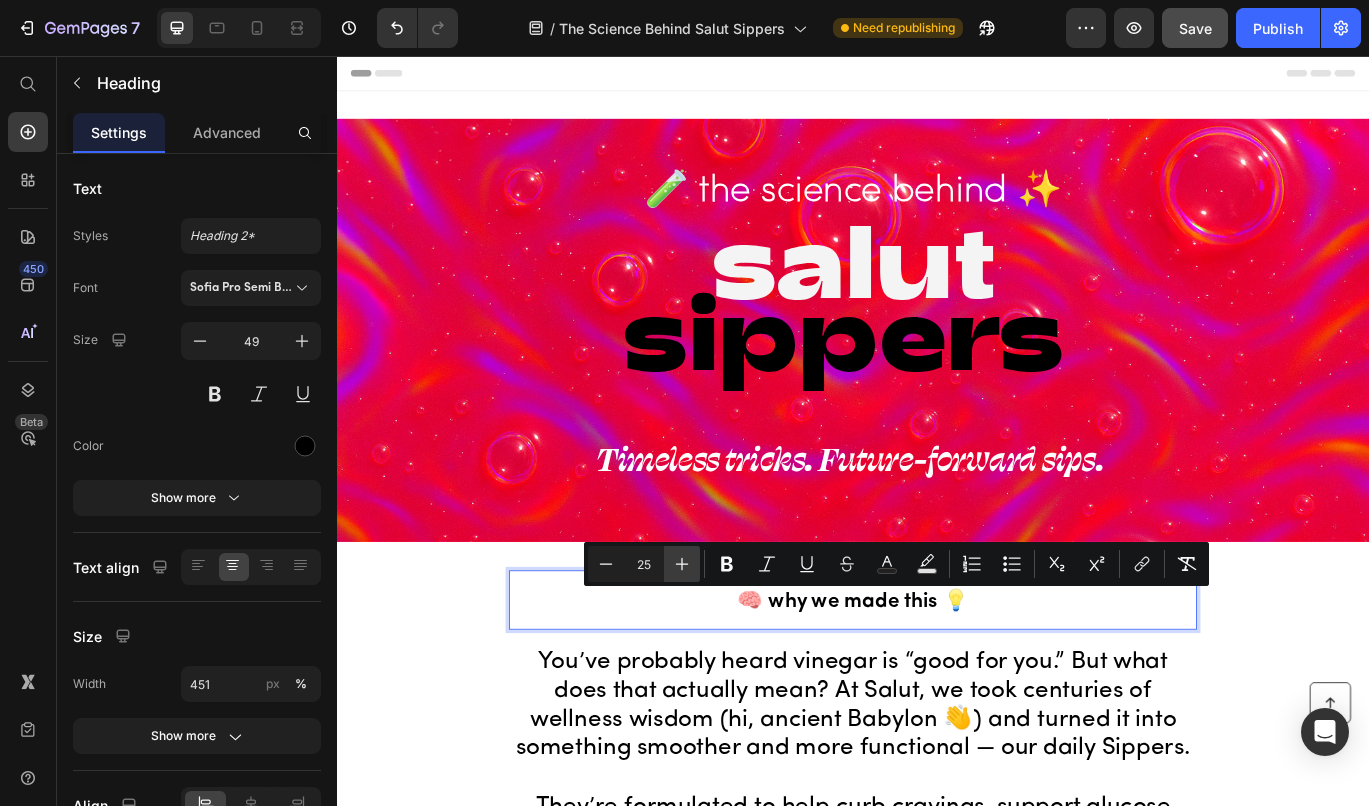 click 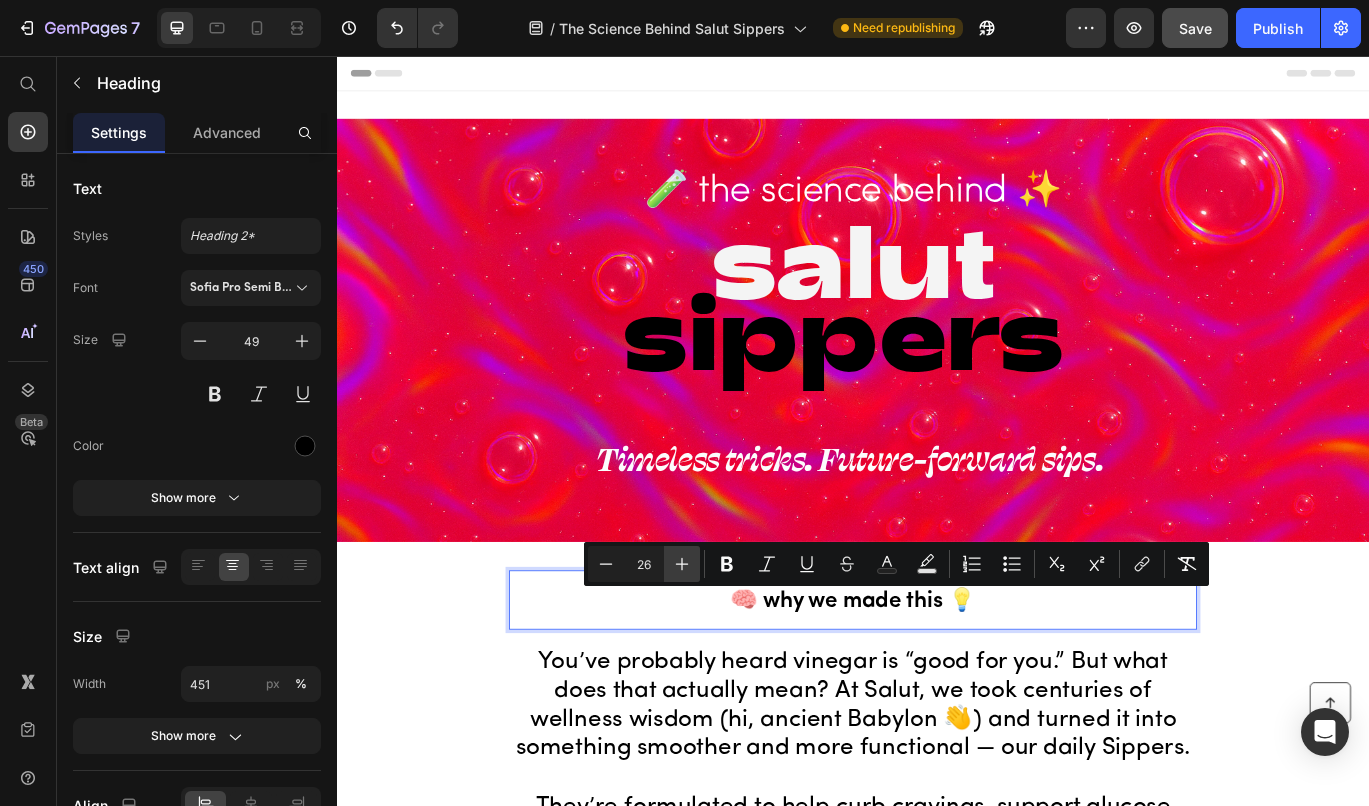 click 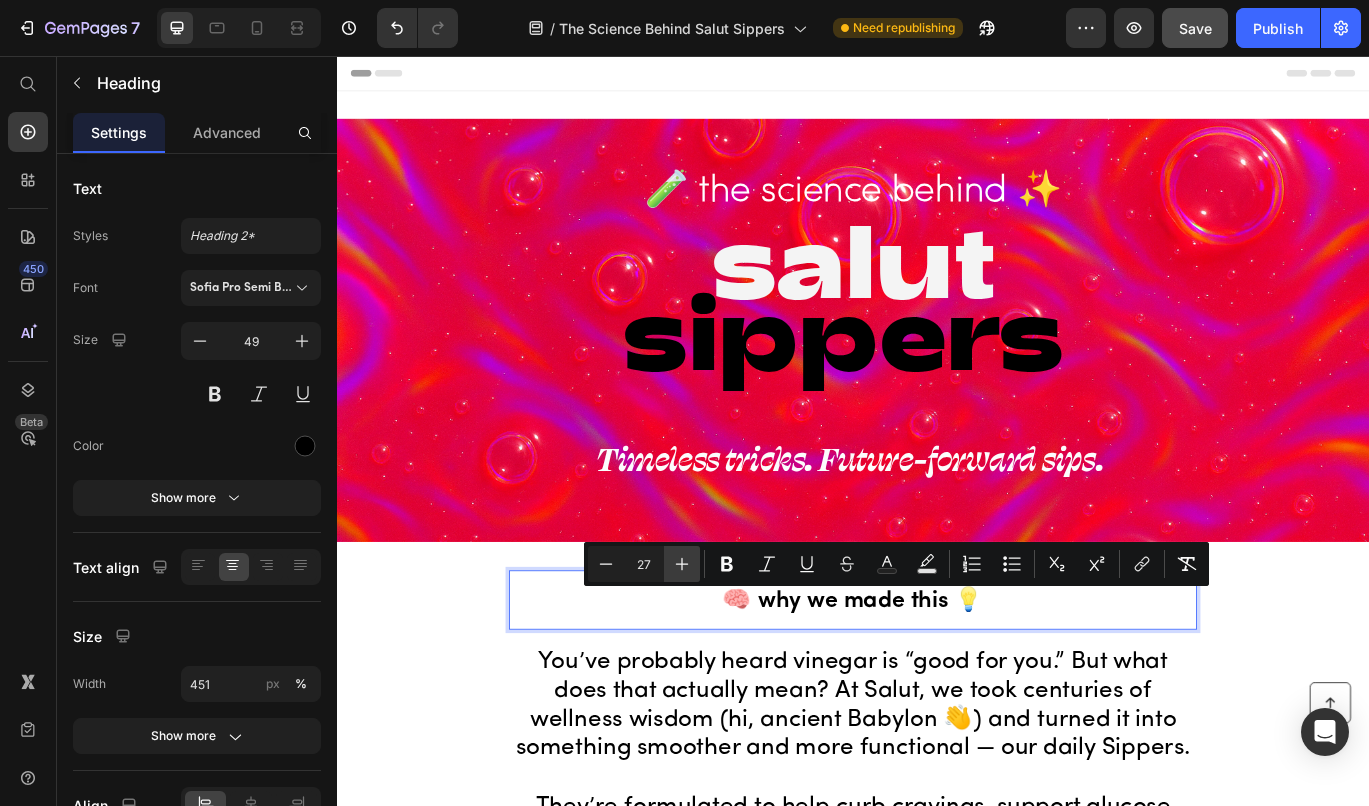 click 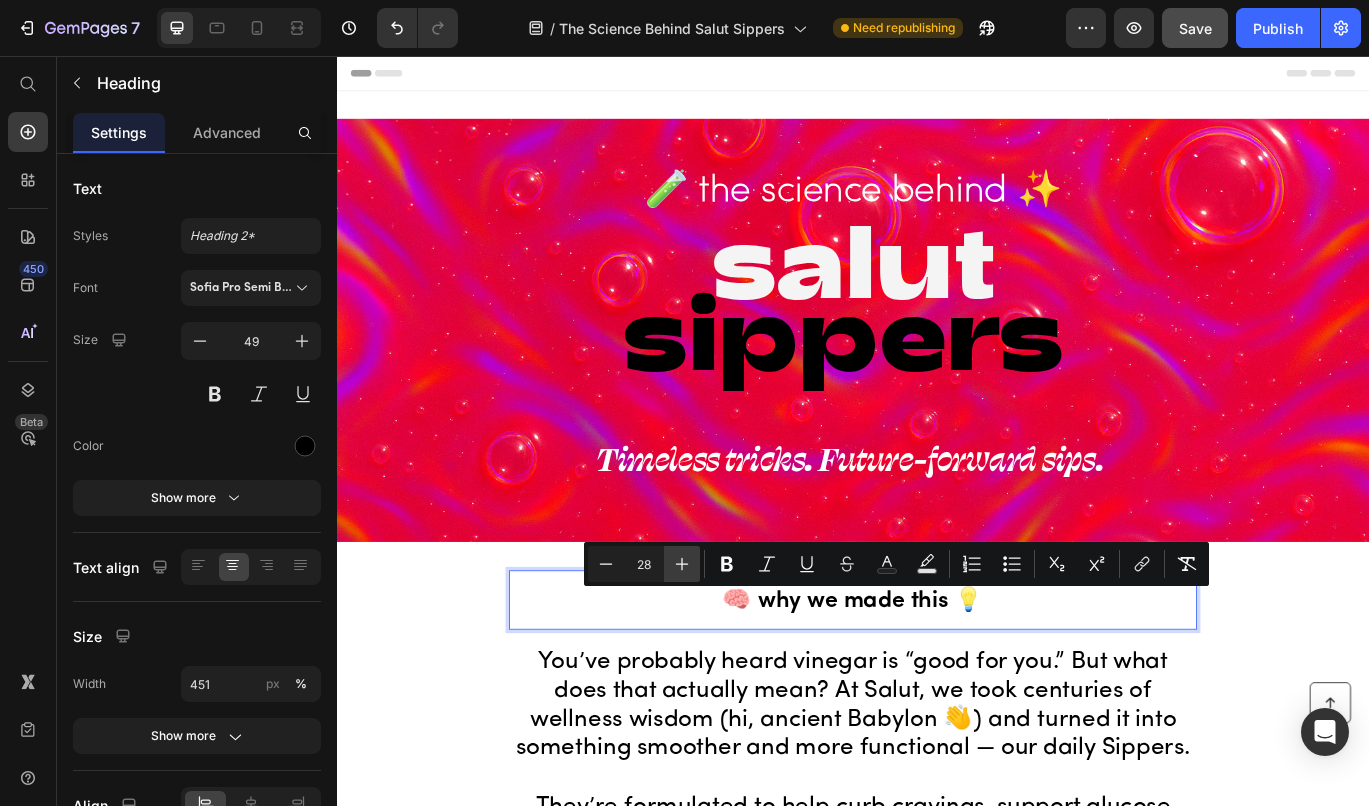 click 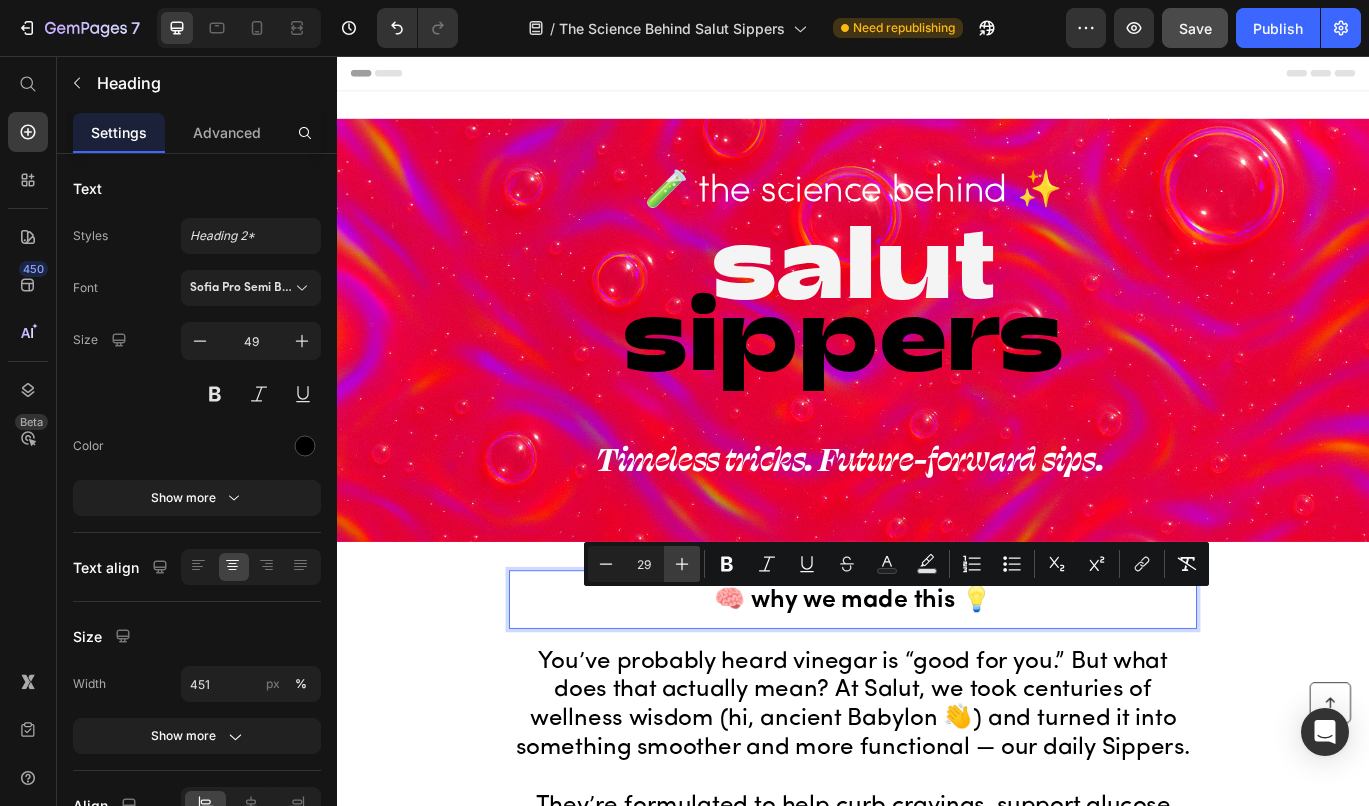 click 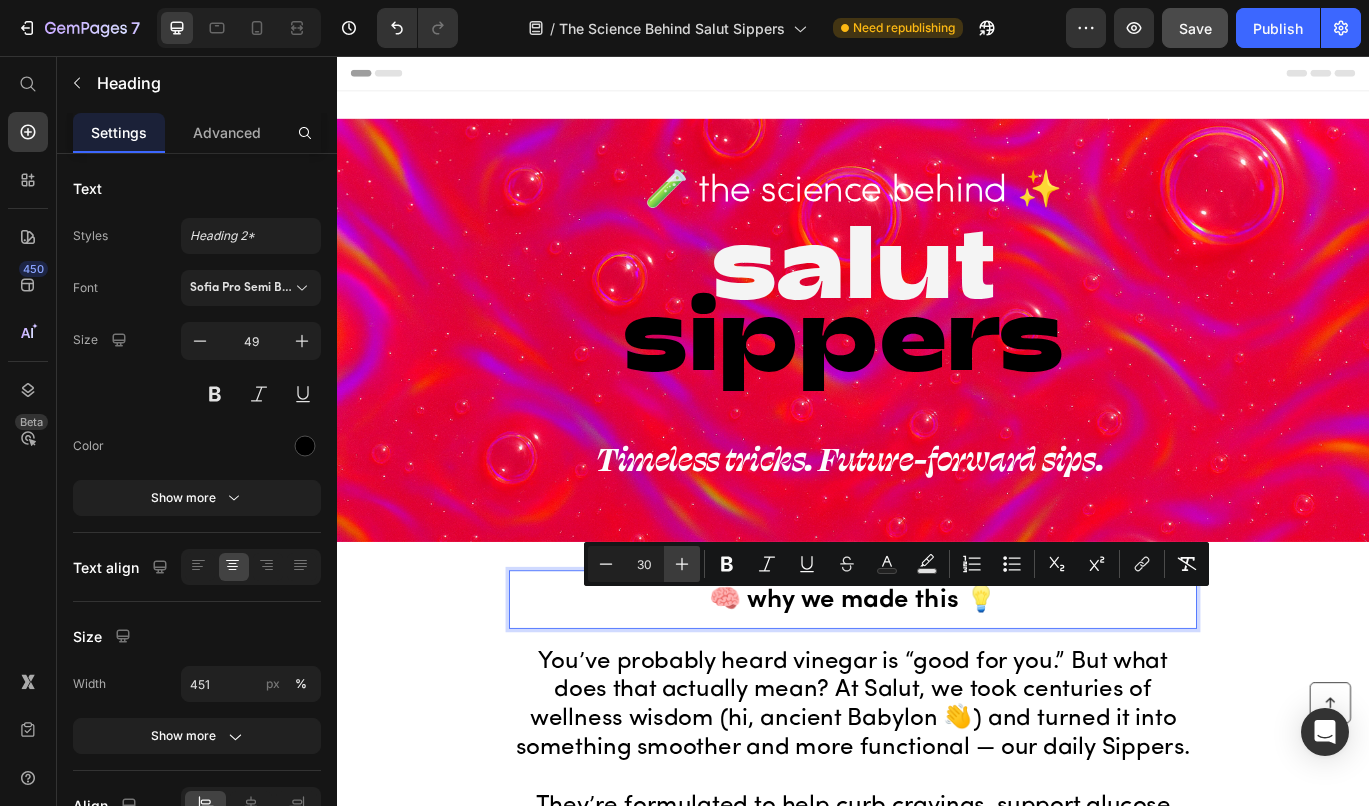click 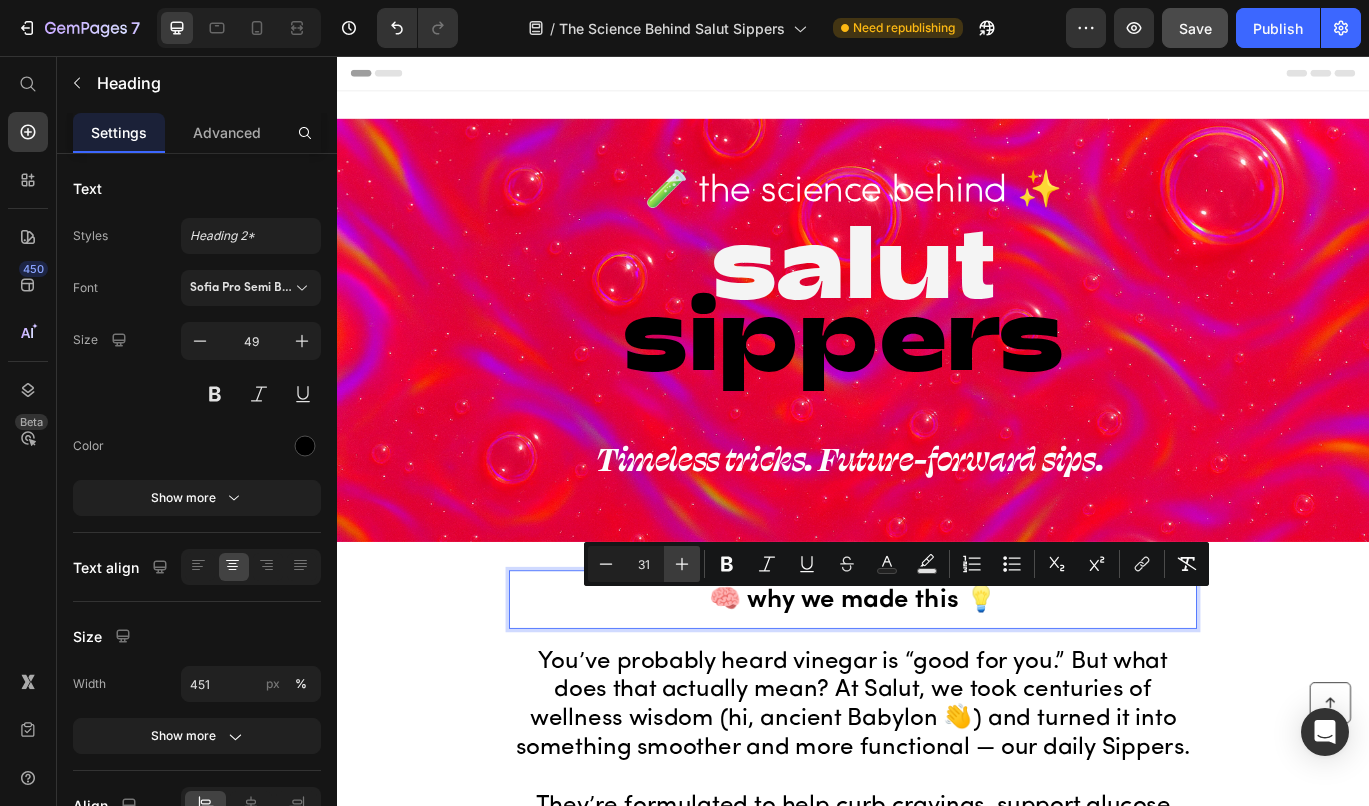 click 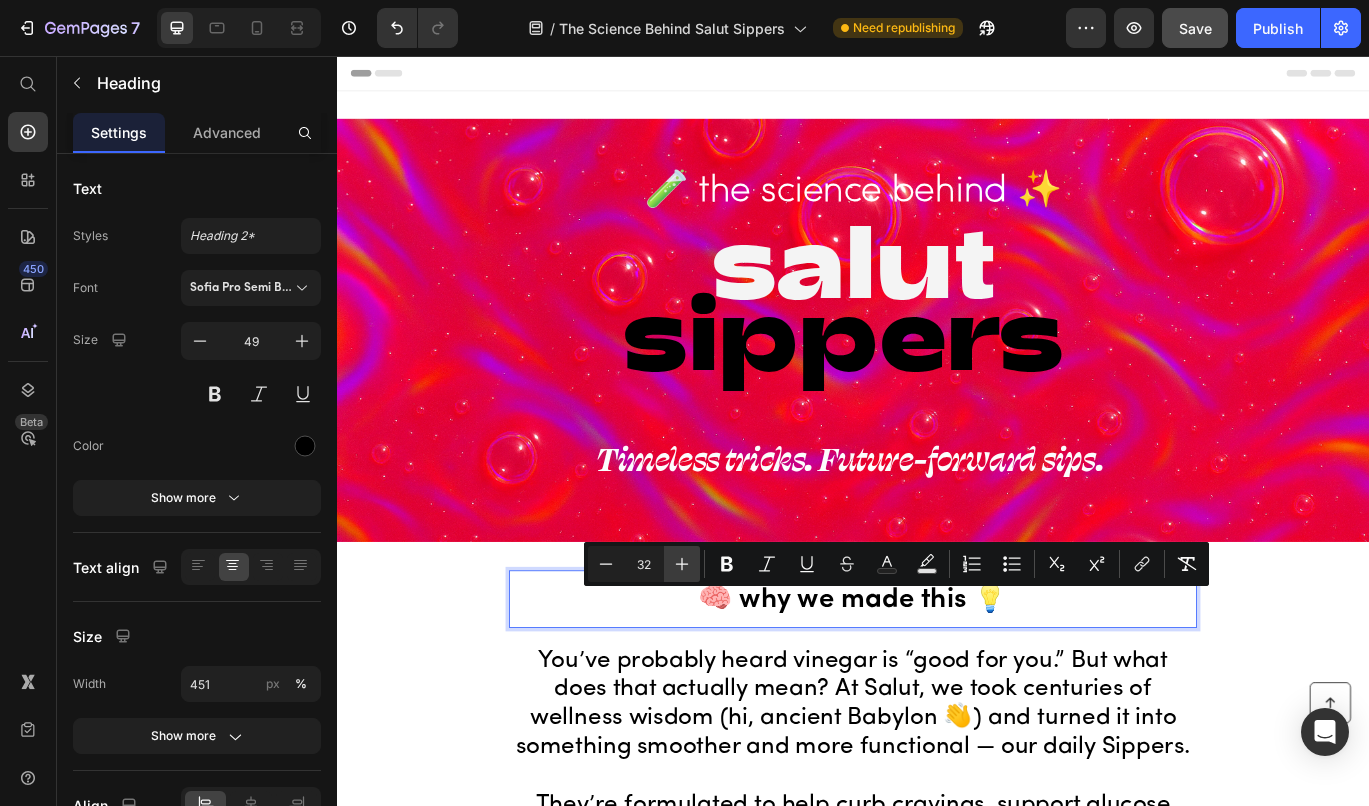 click 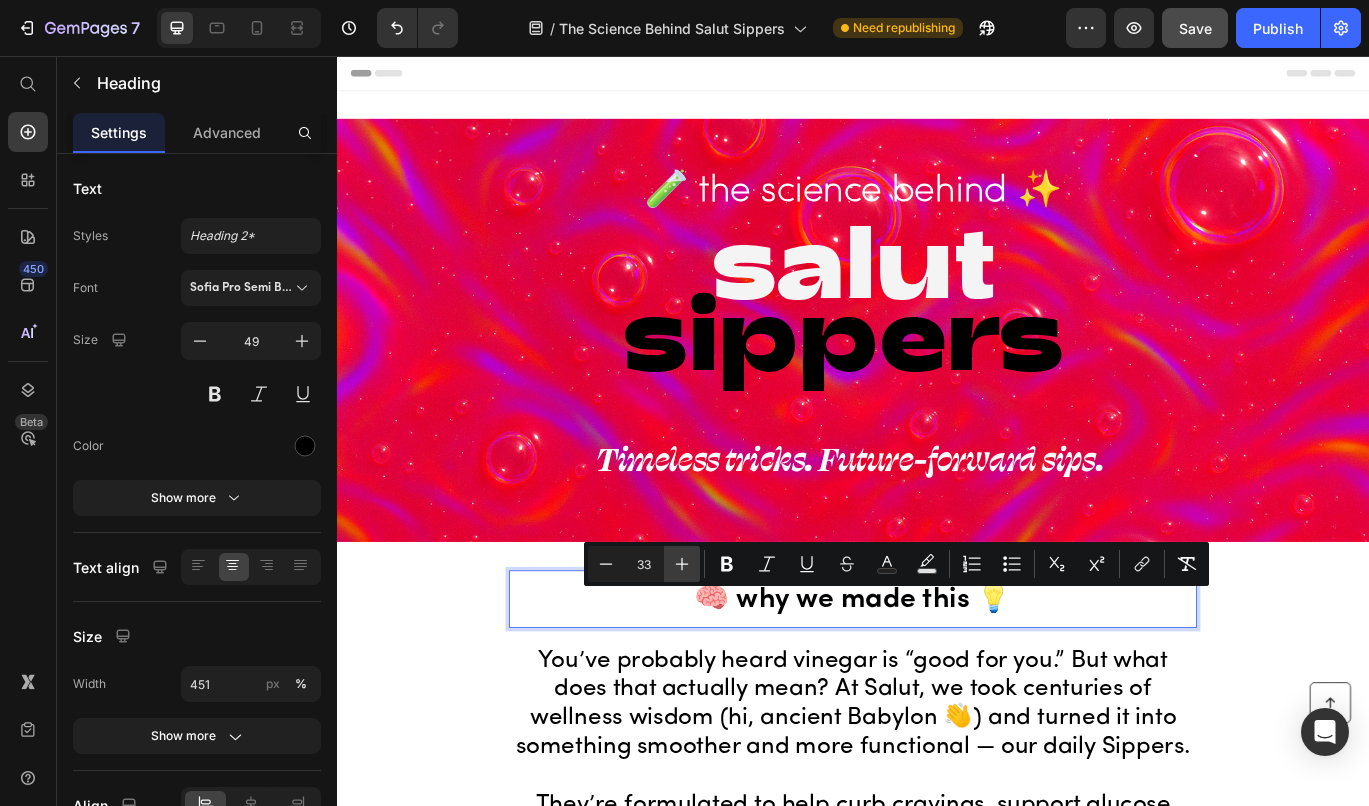 click 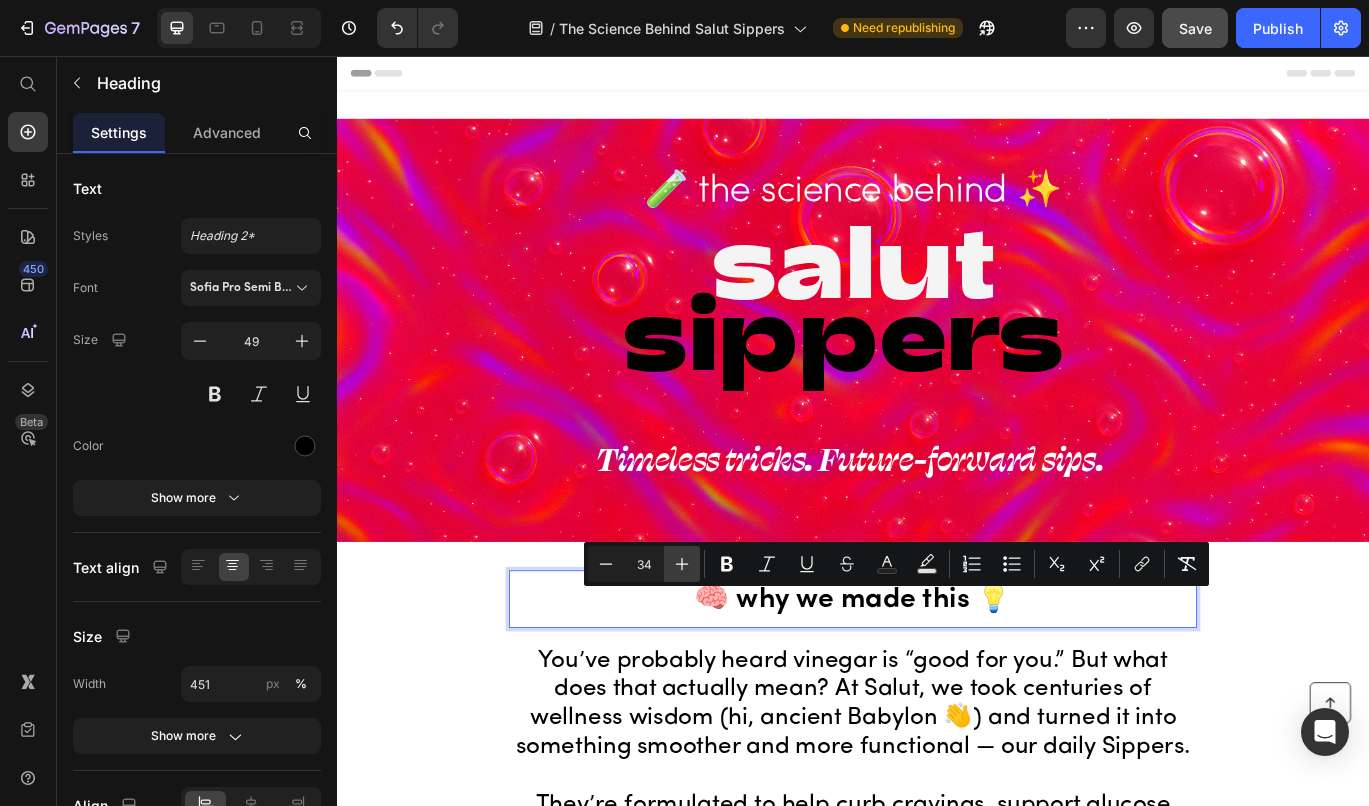 click 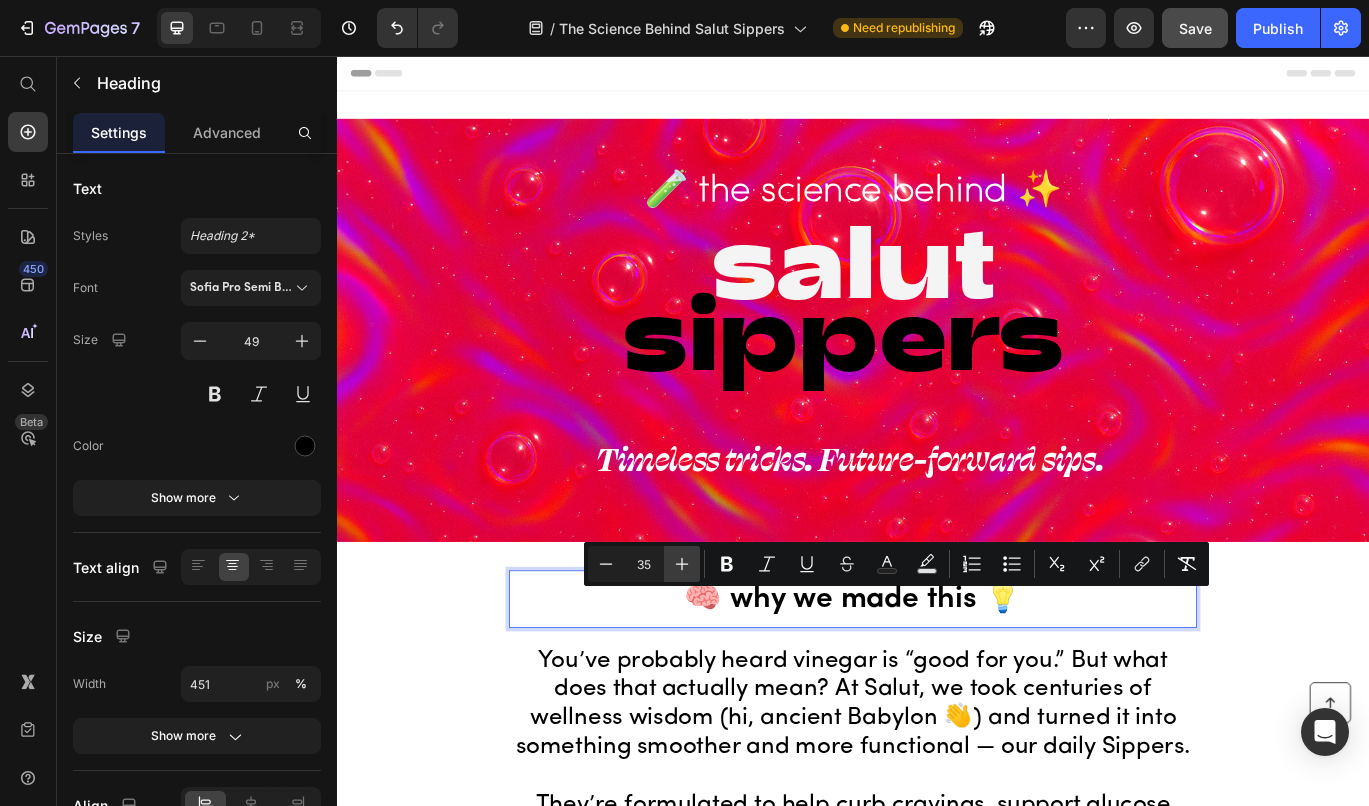 click 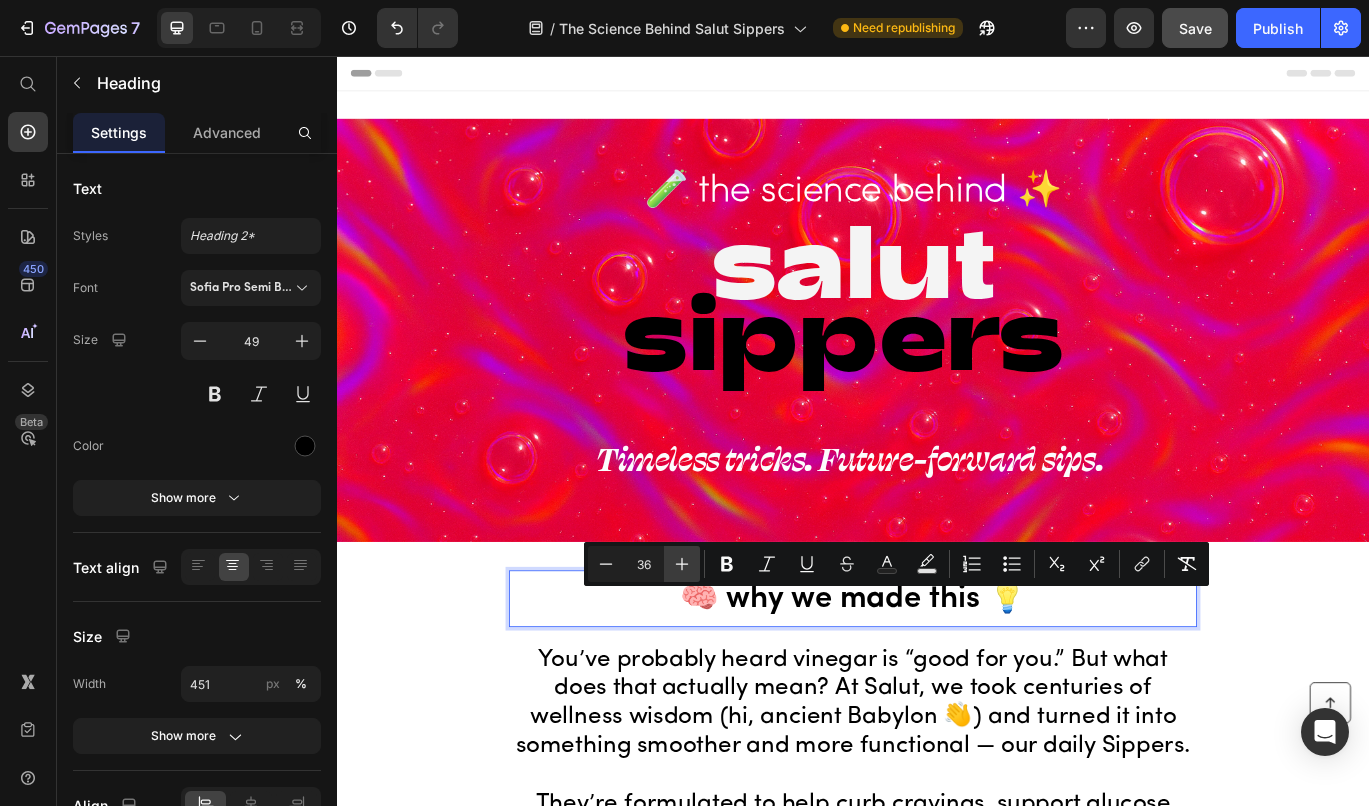 click 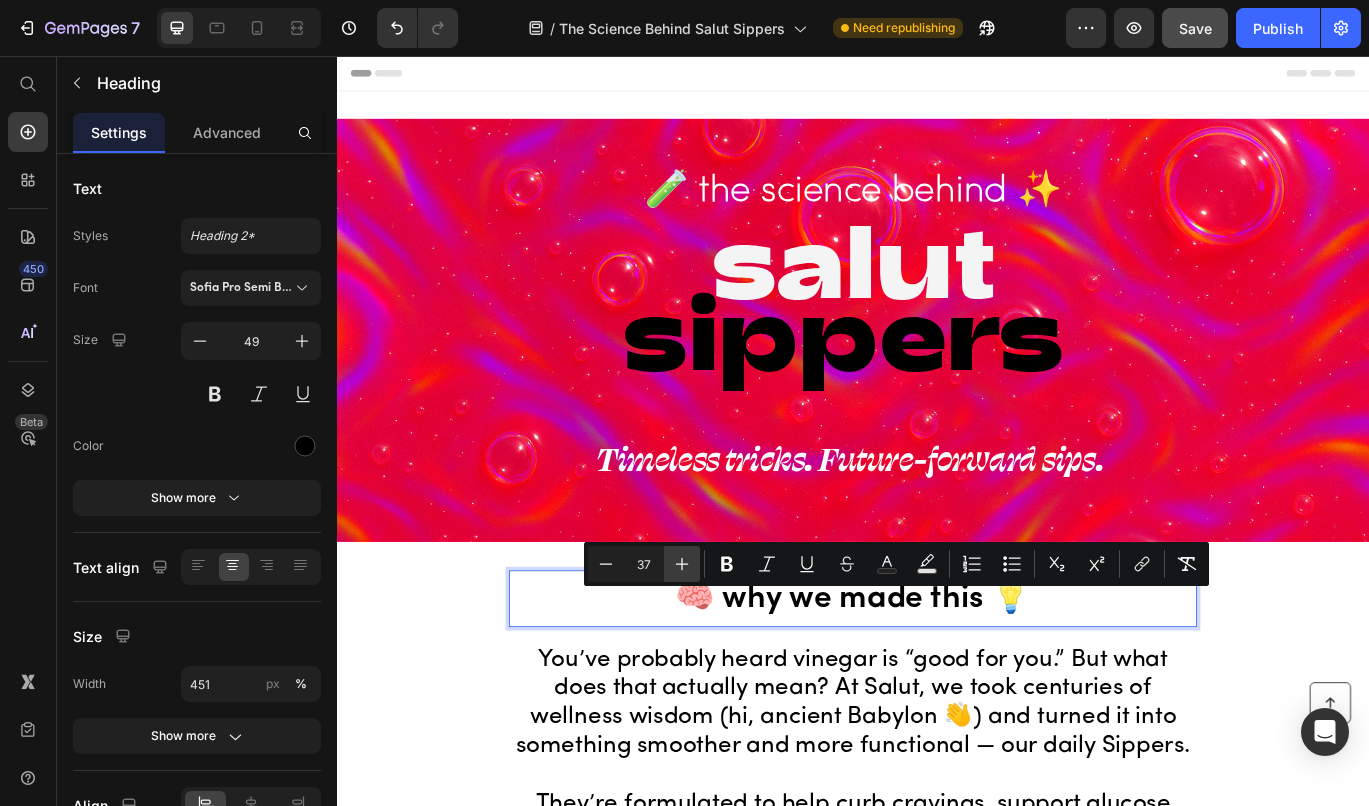 click 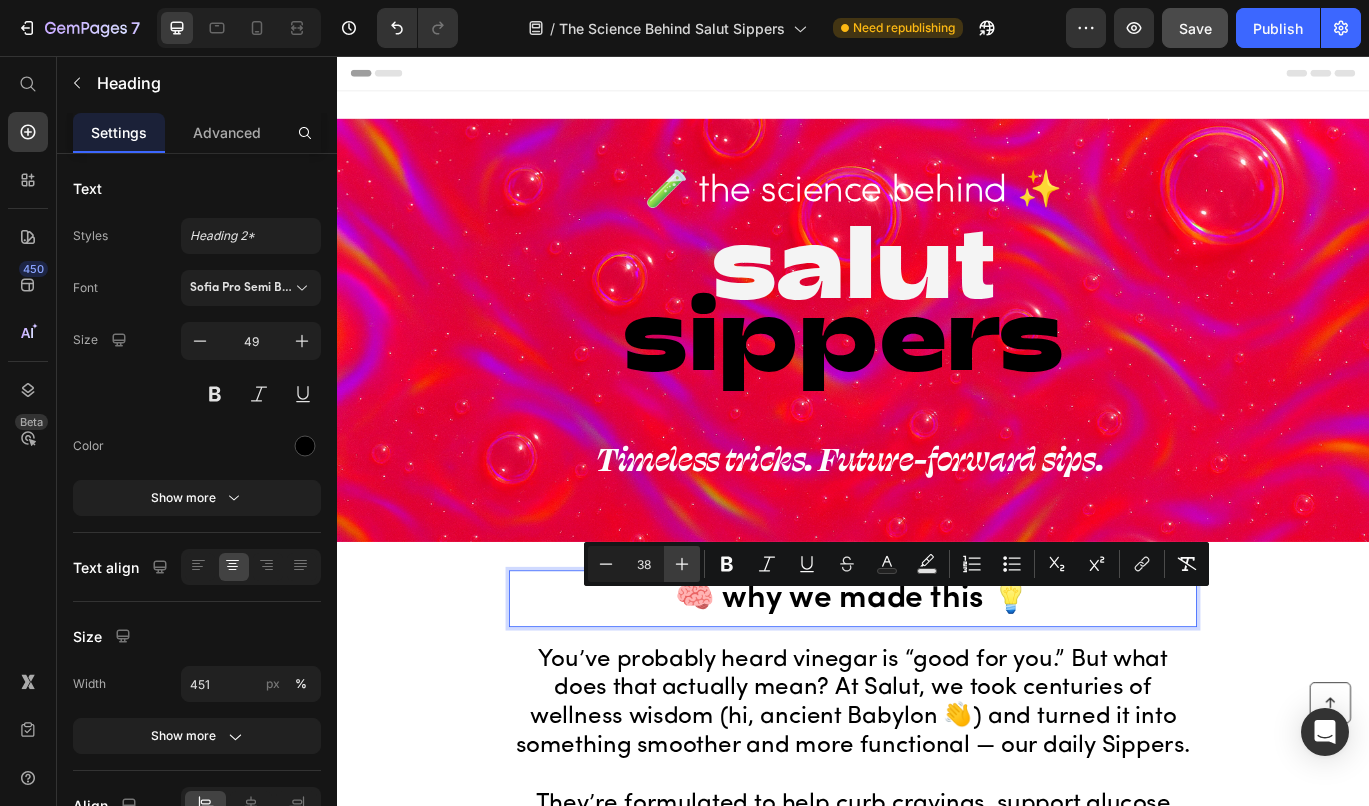 click 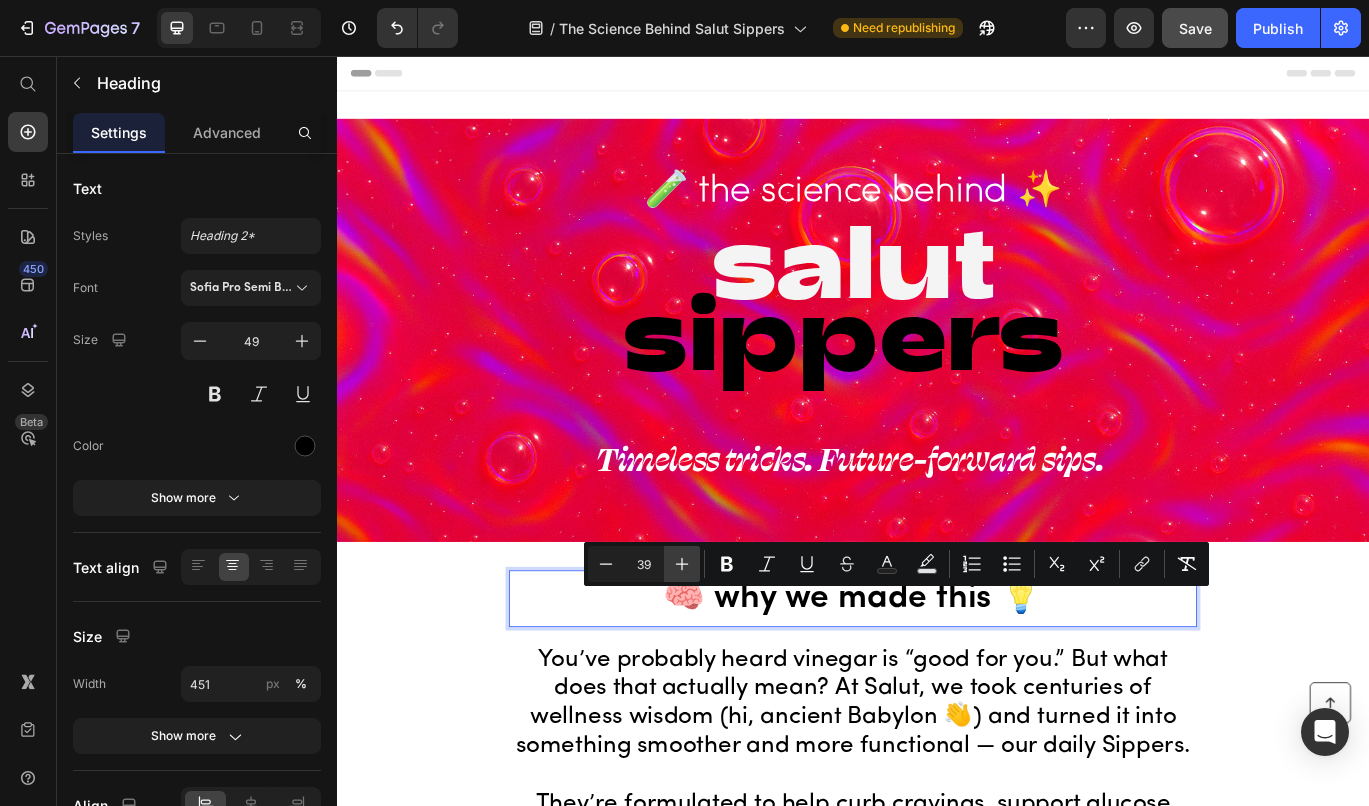 click 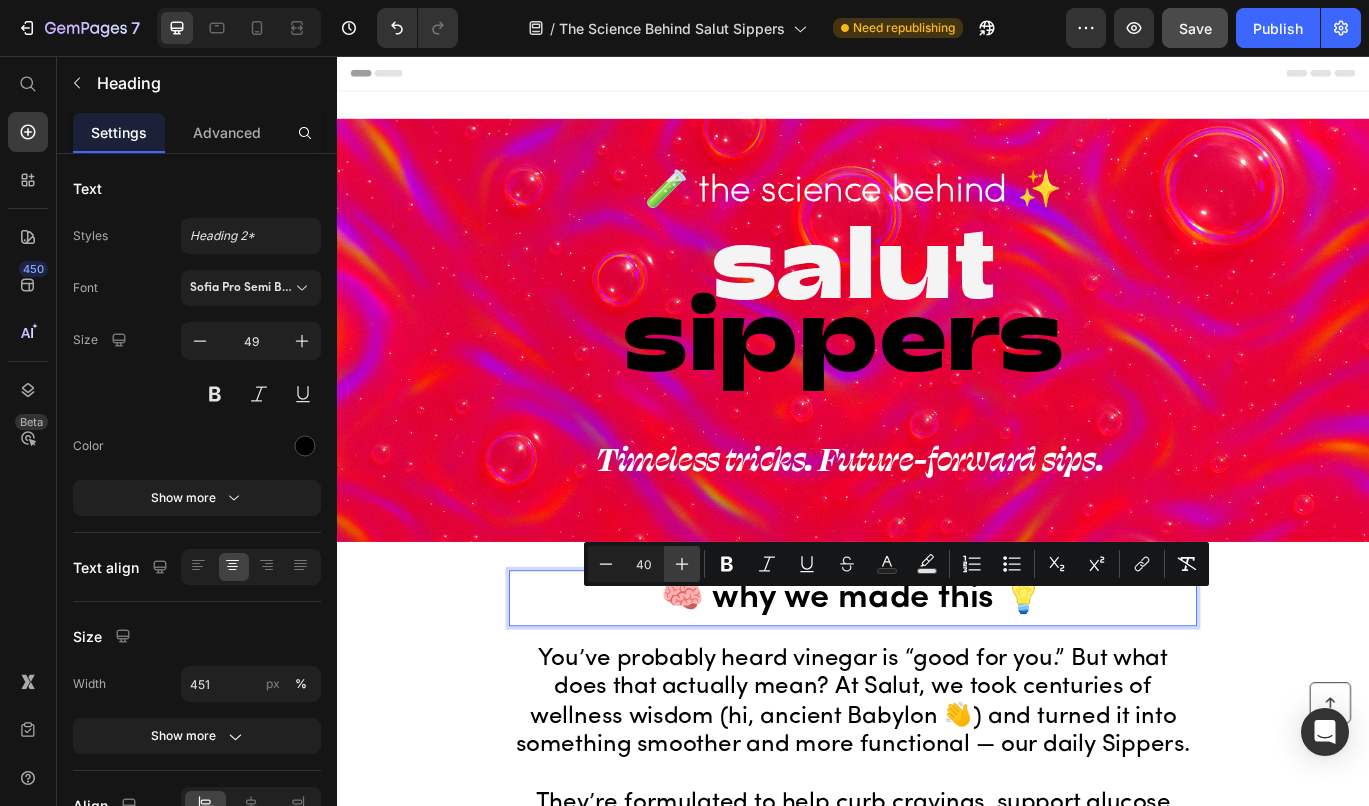 click 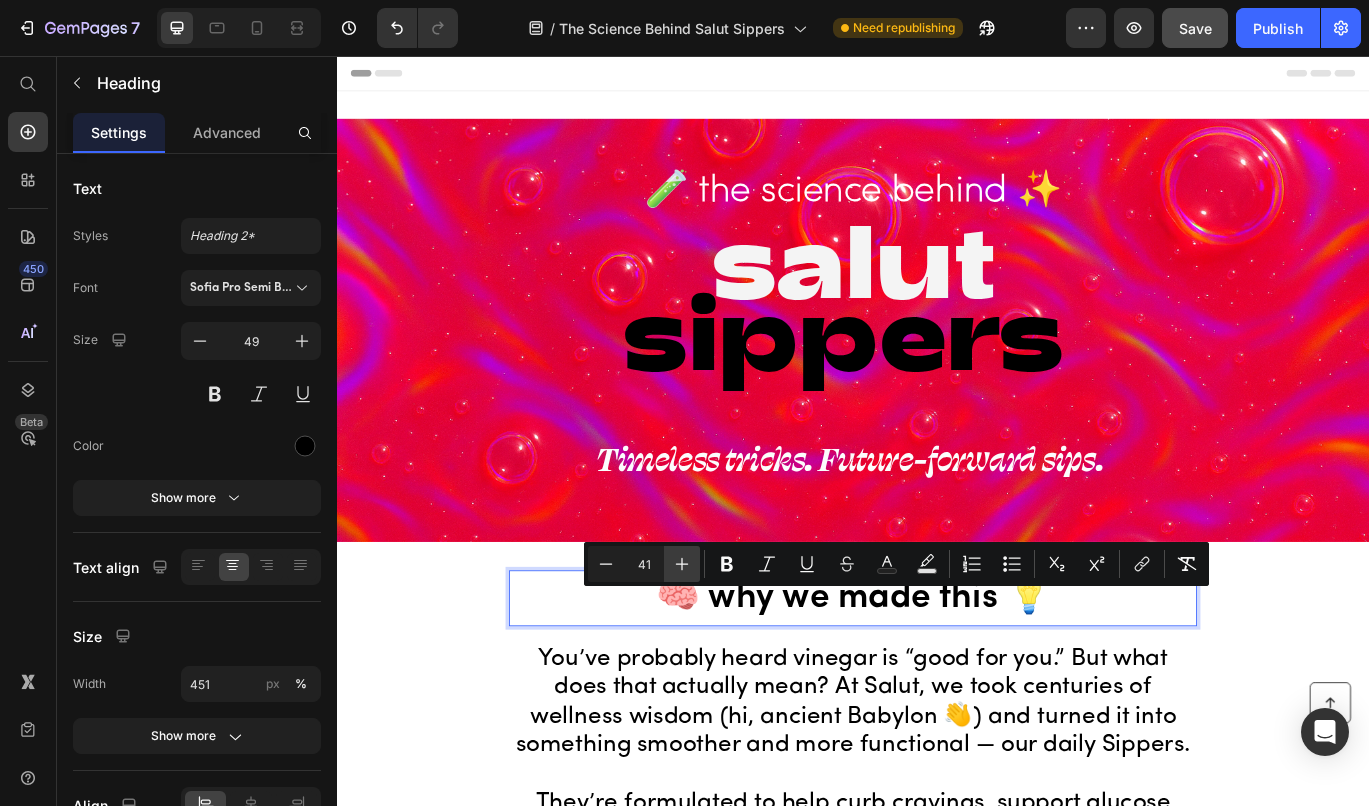 click 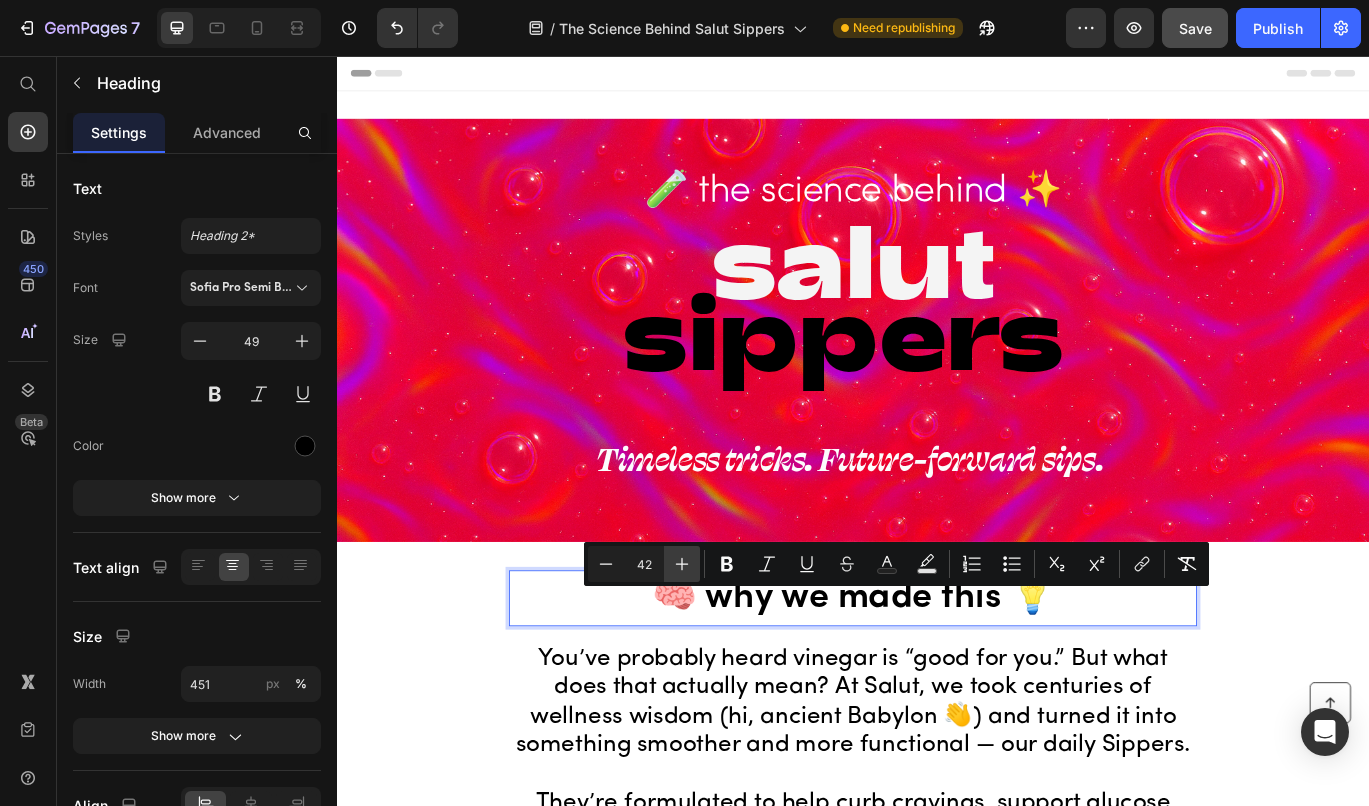 click 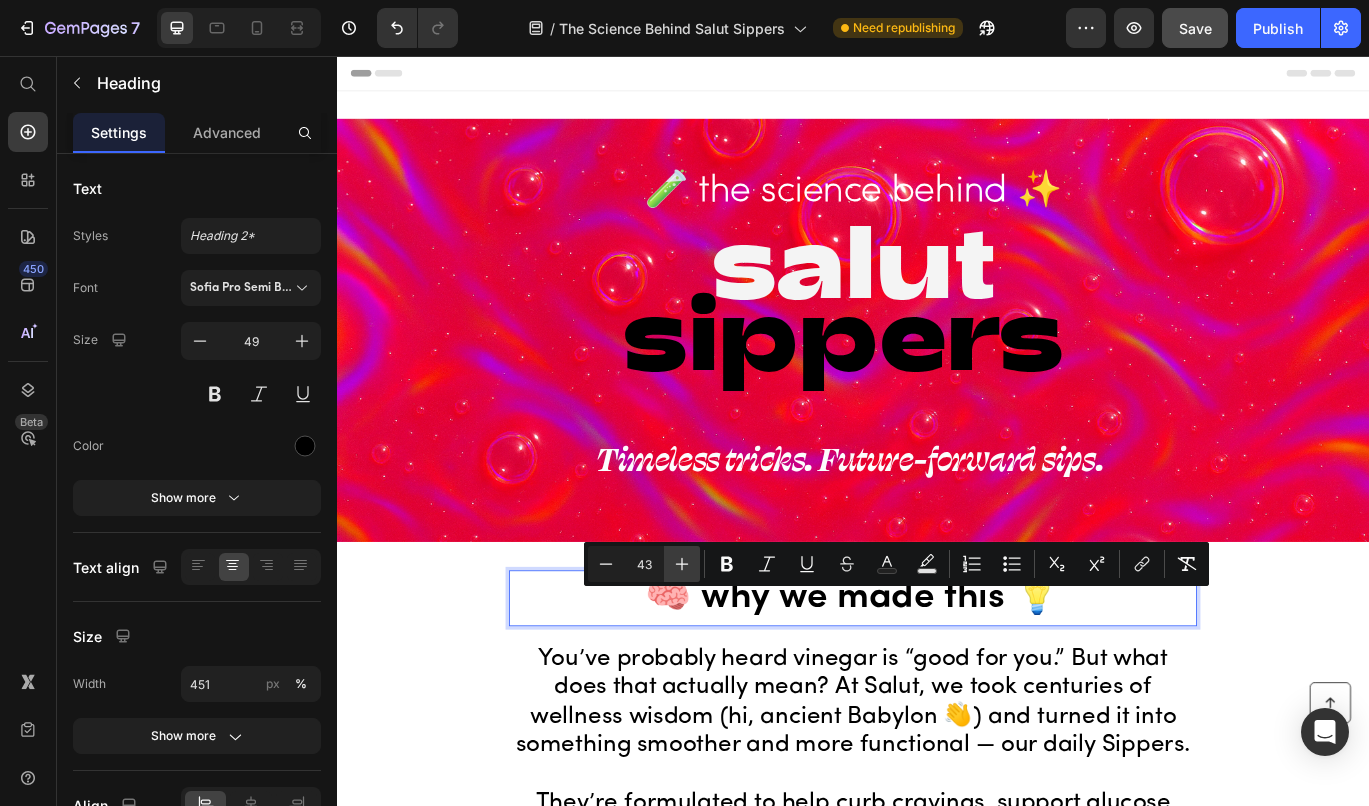 click 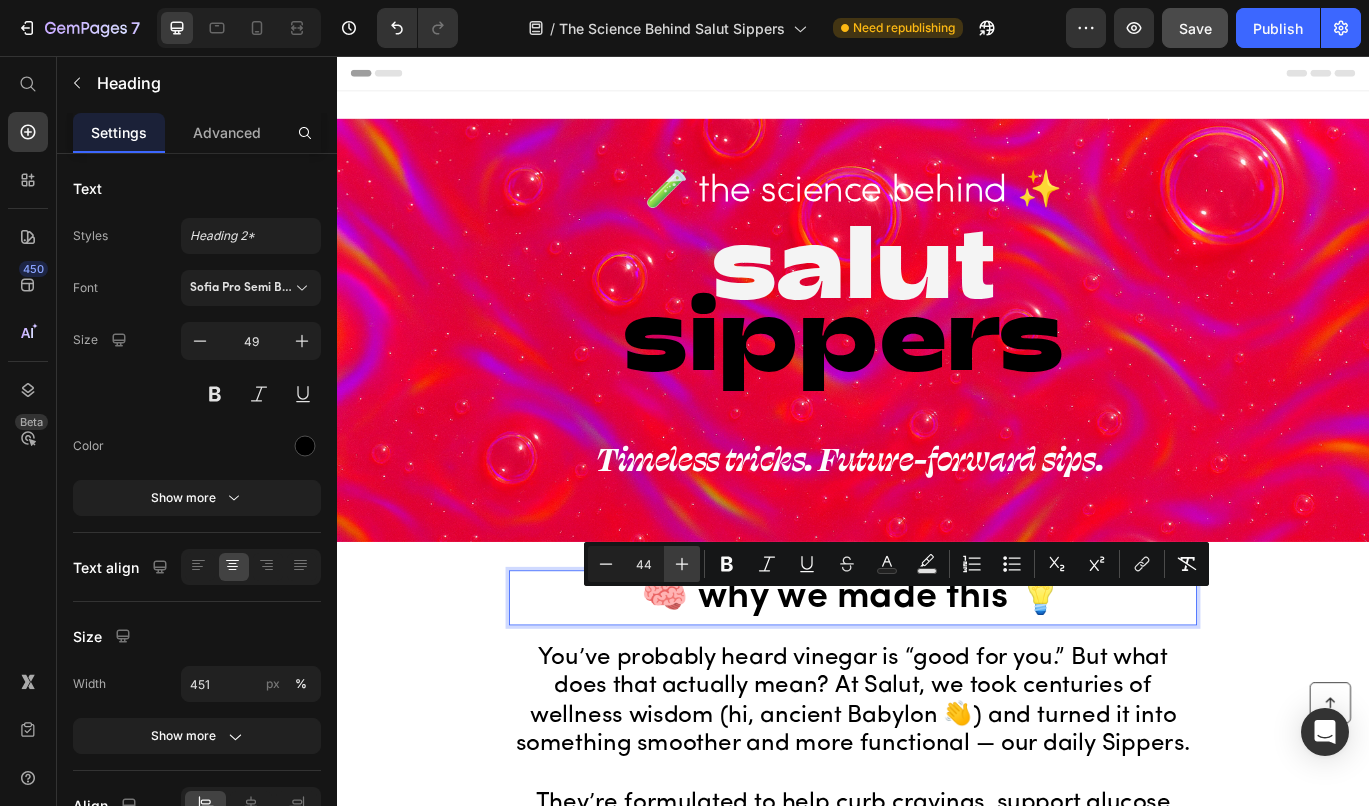 click 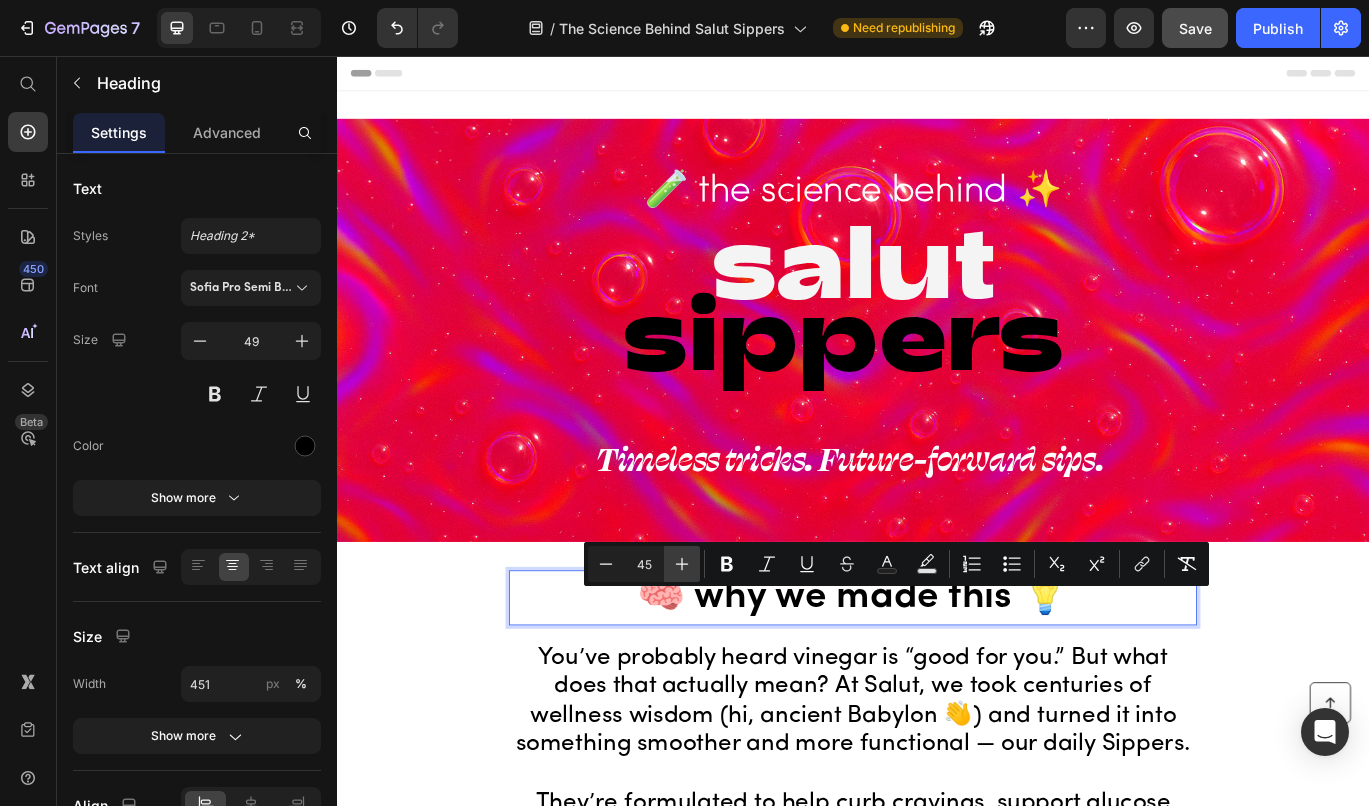 click 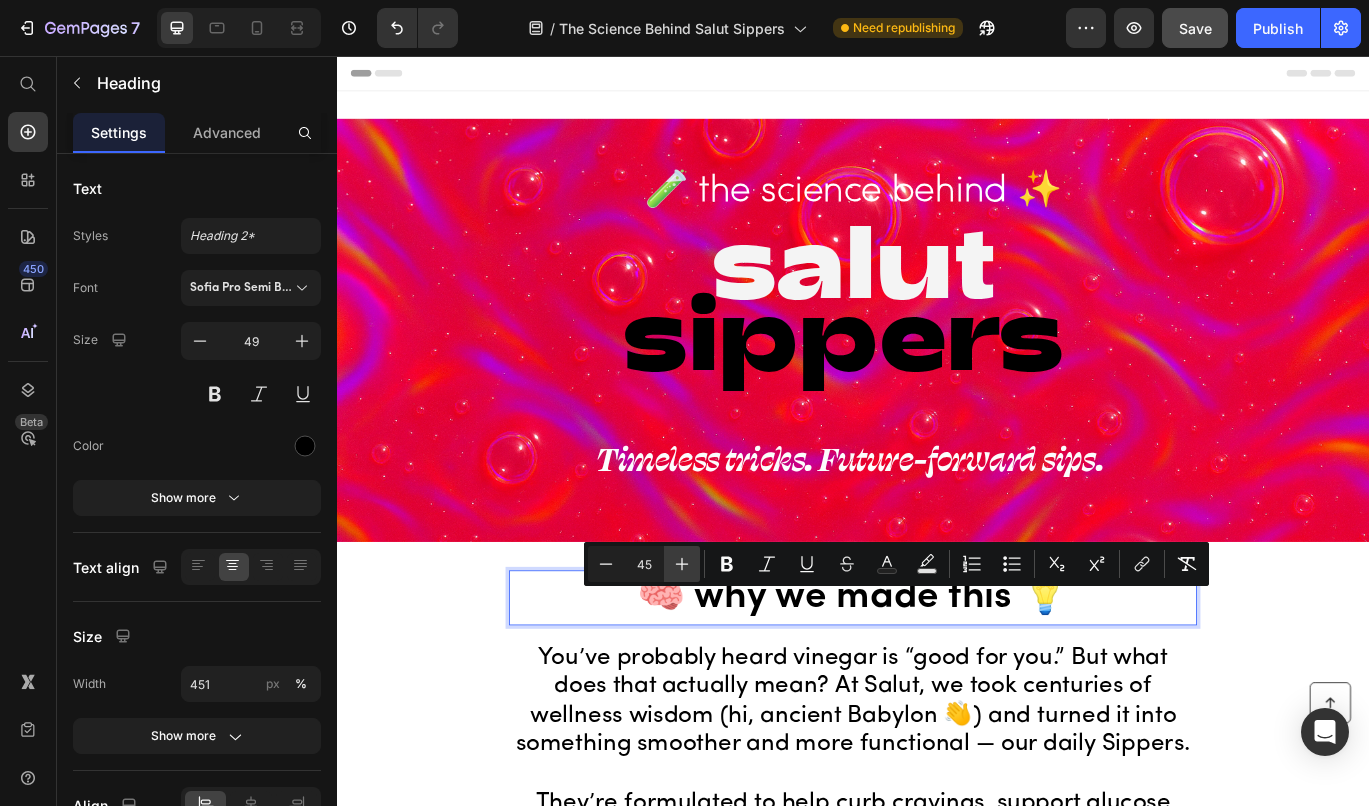 type on "46" 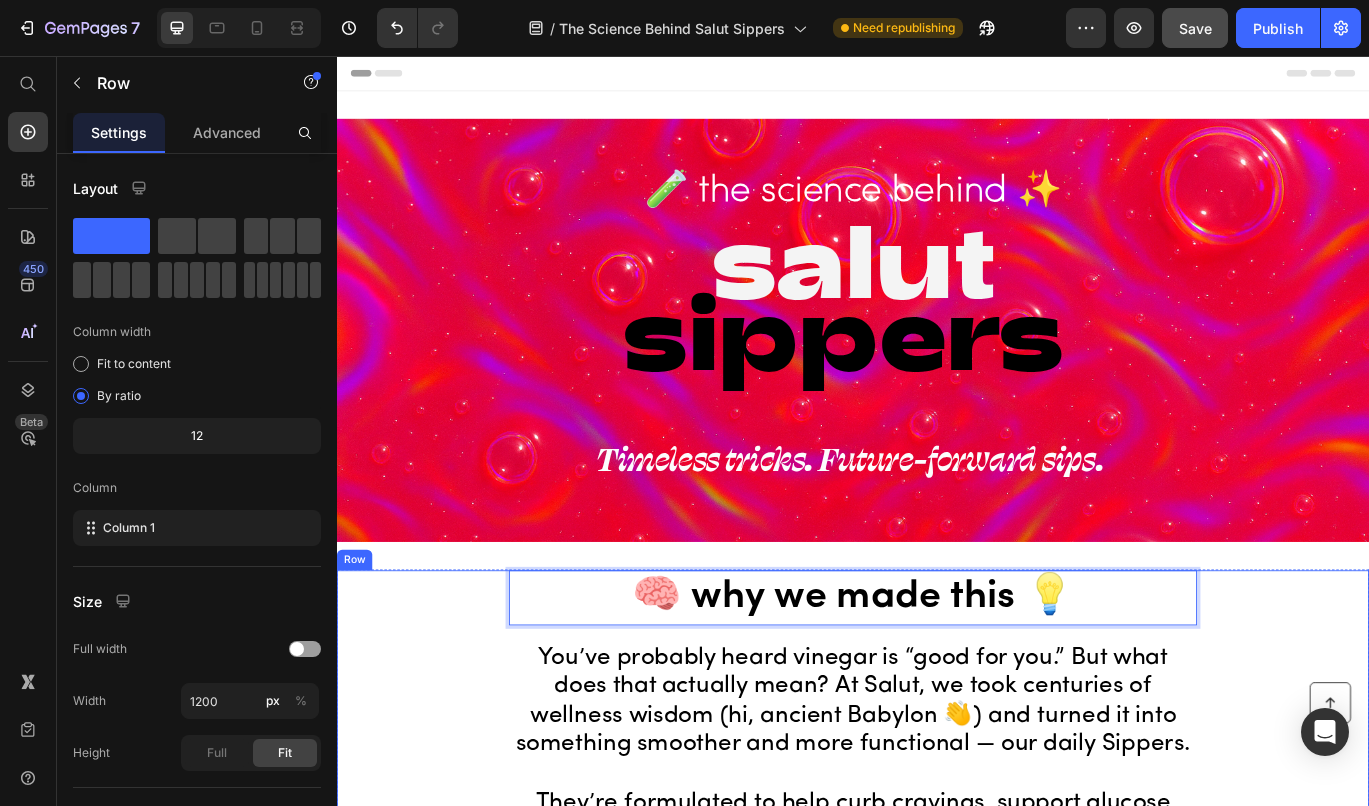 click on "At Salut, we took centuries of wellness wisdom (hi, ancient [LOCATION] 👋) and turned it into something smoother and more functional — our daily Sippers. They’re formulated to help curb cravings, support glucose balance, and help you feel good from the gut up — all without the burn of harsh vinegar shots  or the added sugars that cancel out the benefits.  Just smooth, functional flavor you’ll actually look forward to sipping." at bounding box center [937, 876] 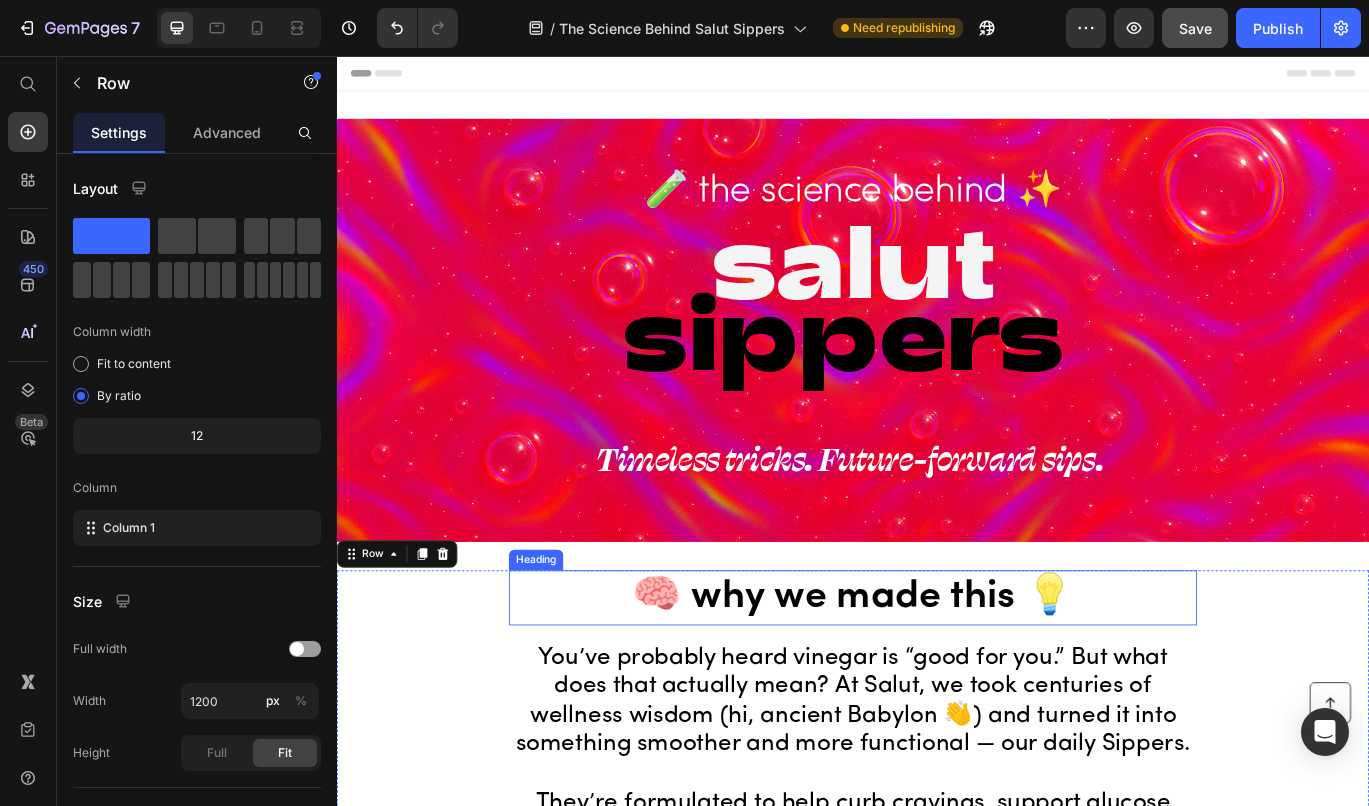 click on "⁠⁠⁠⁠⁠⁠⁠ 🧠 why we made this 💡" at bounding box center (937, 686) 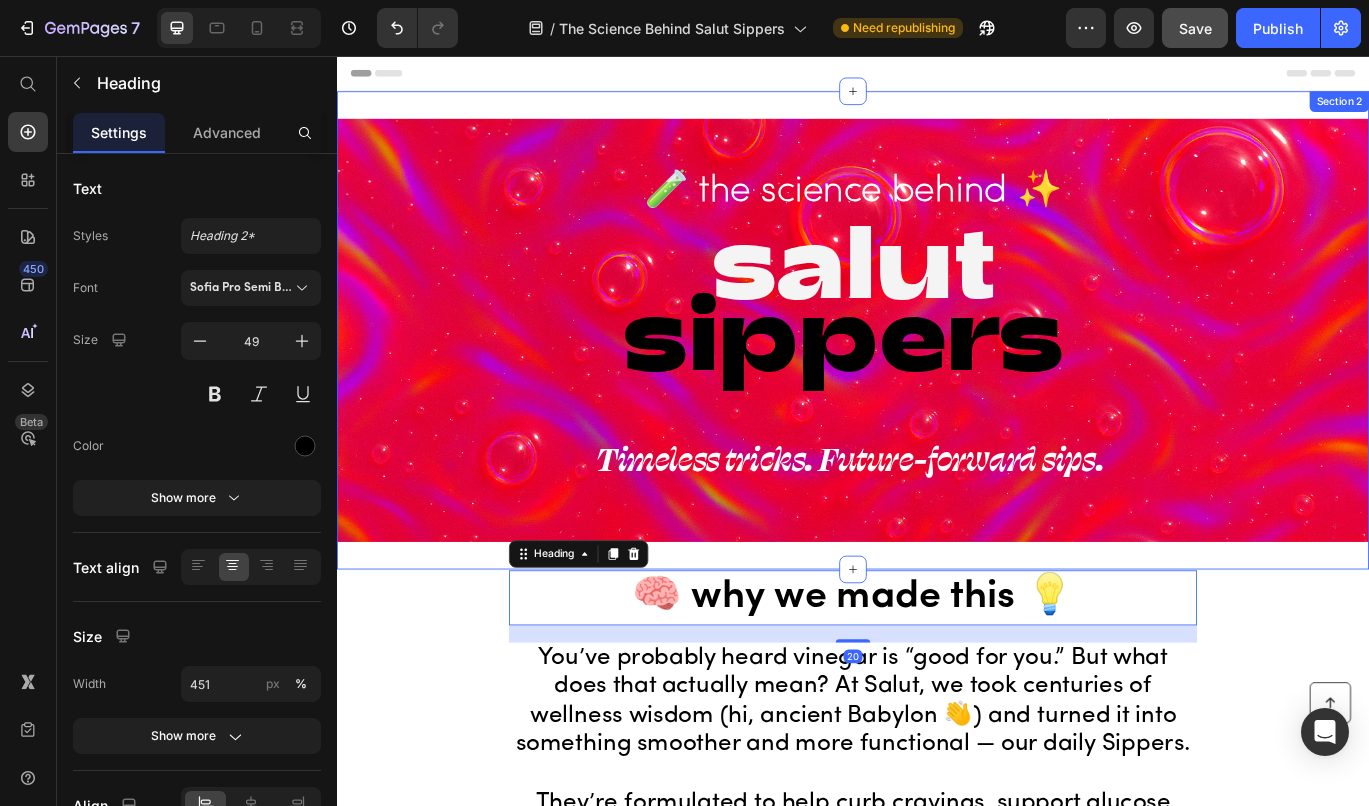 click on "🧪 the science behind ✨ Heading salut sippers   Heading Timeless tricks. Future-forward sips.   Heading Row Row Section [NUMBER]" at bounding box center (937, 375) 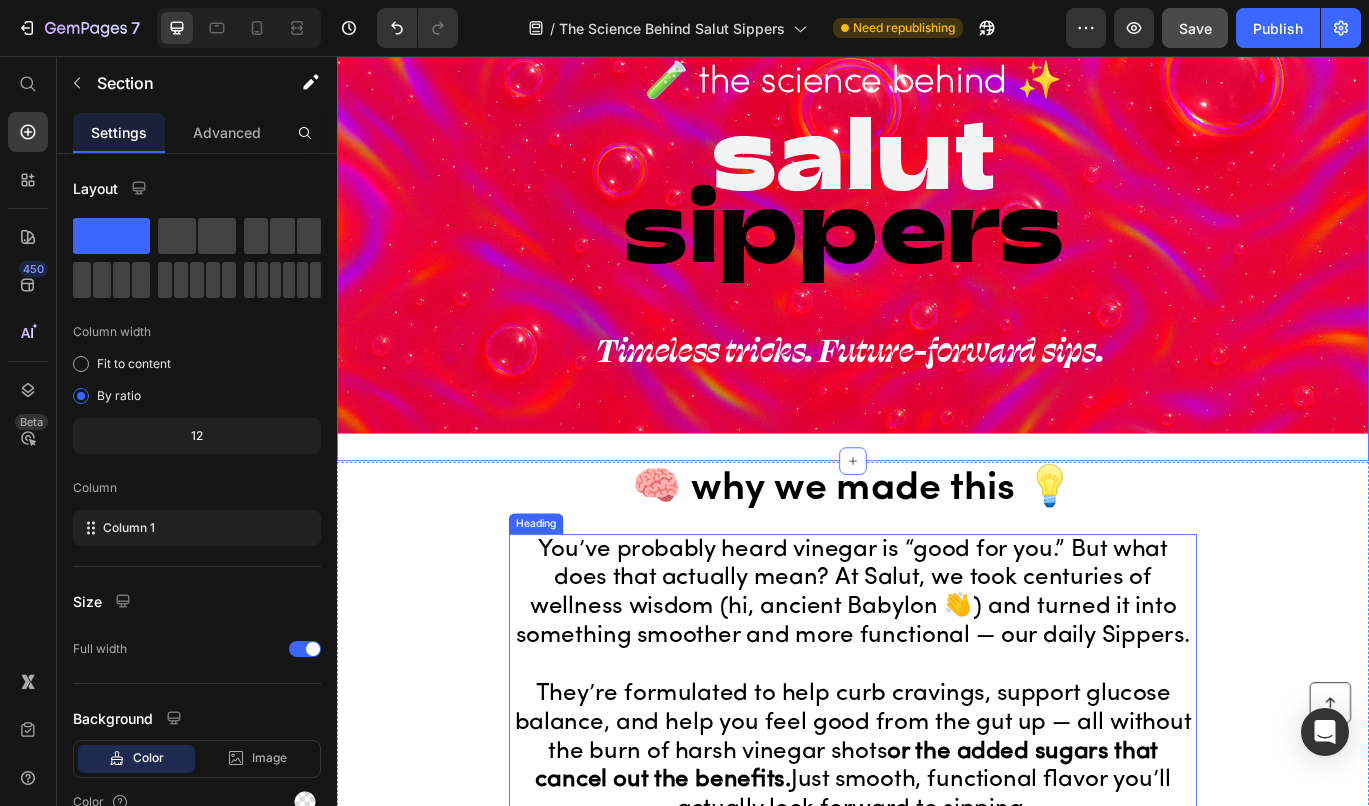 scroll, scrollTop: 136, scrollLeft: 0, axis: vertical 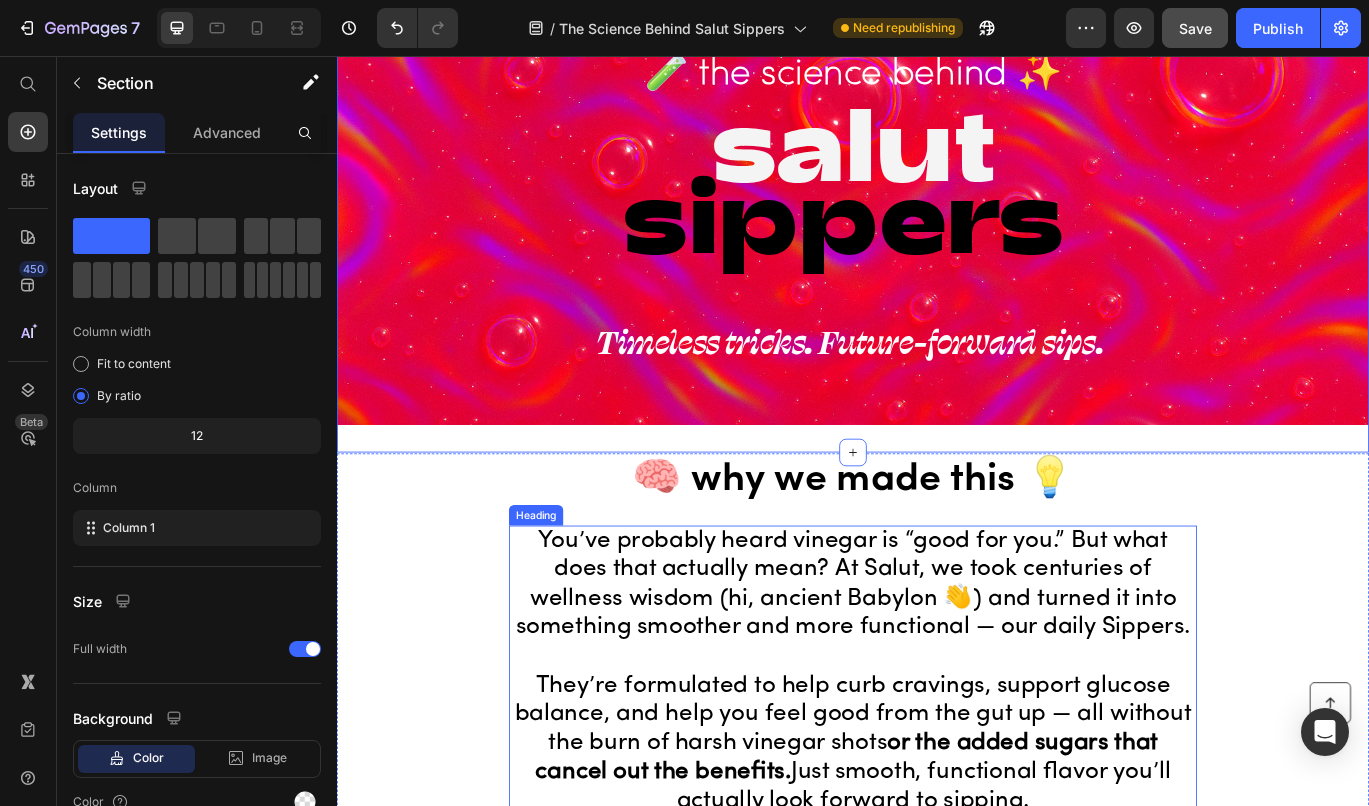 click on "You’ve probably heard vinegar is “good for you.” But what does that actually mean? At Salut, we took centuries of wellness wisdom (hi, ancient [LOCATION] 👋) and turned it into something smoother and more functional — our daily Sippers. They’re formulated to help curb cravings, support glucose balance, and help you feel good from the gut up — all without the burn of harsh vinegar shots  or the added sugars that cancel out the benefits.  Just smooth, functional flavor you’ll actually look forward to sipping." at bounding box center (937, 772) 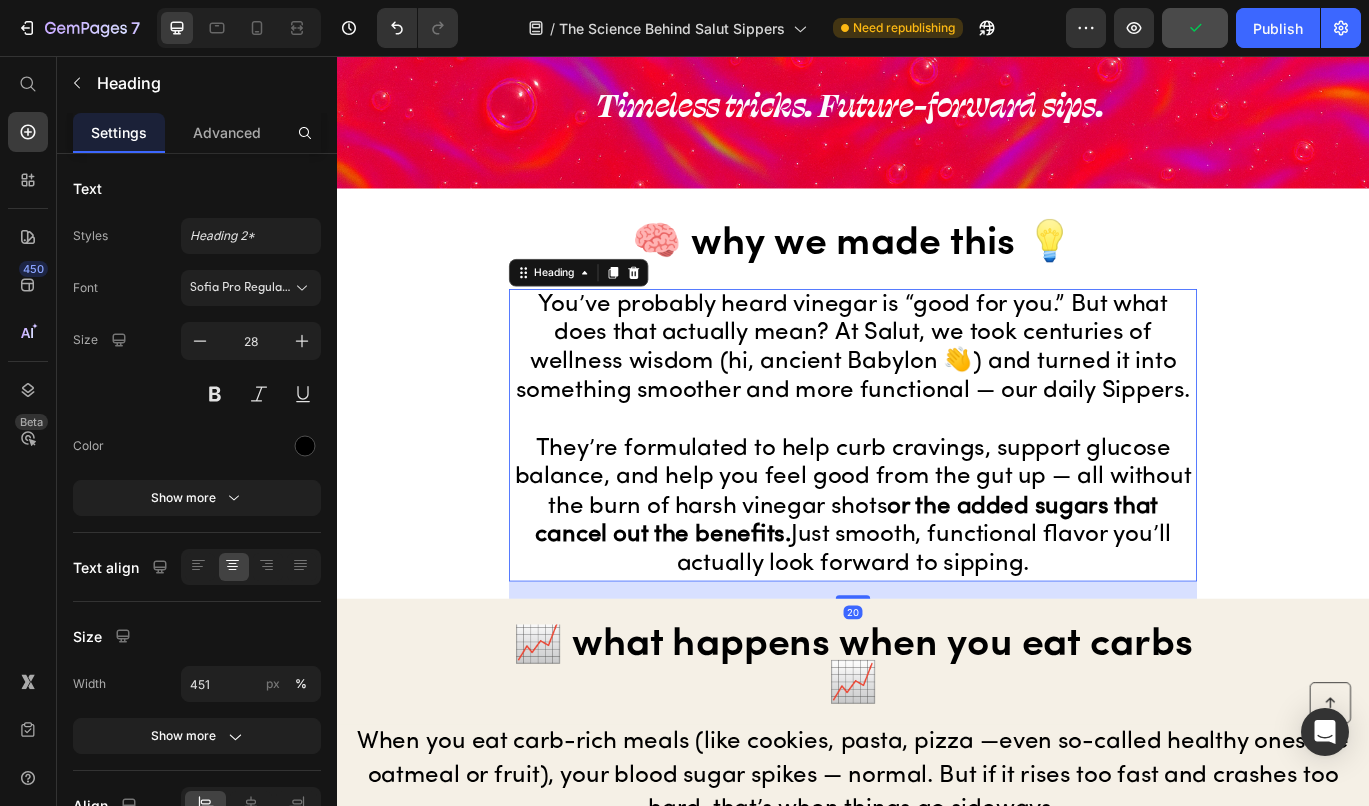scroll, scrollTop: 498, scrollLeft: 0, axis: vertical 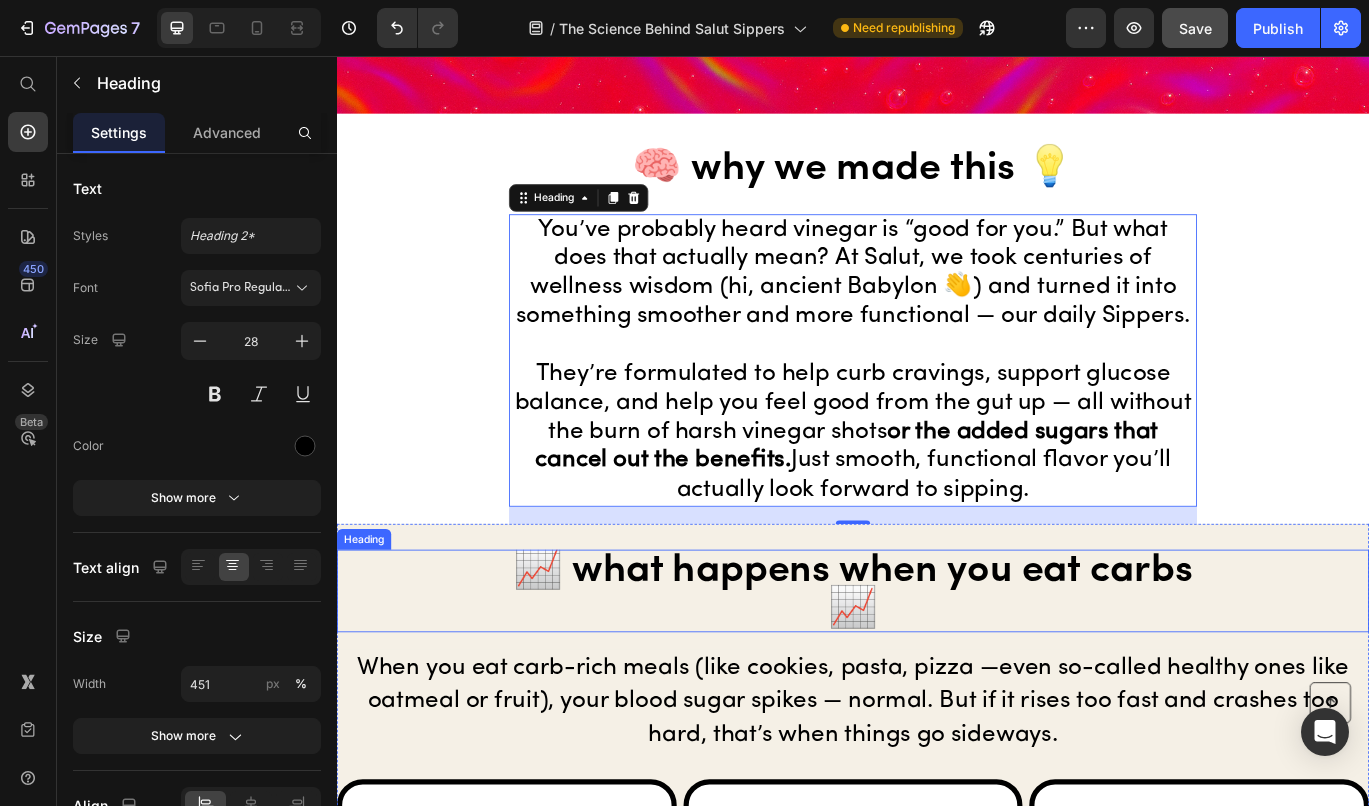 click on "⁠⁠⁠⁠⁠⁠⁠ 📈 what happens when you eat carbs 📈" at bounding box center [937, 678] 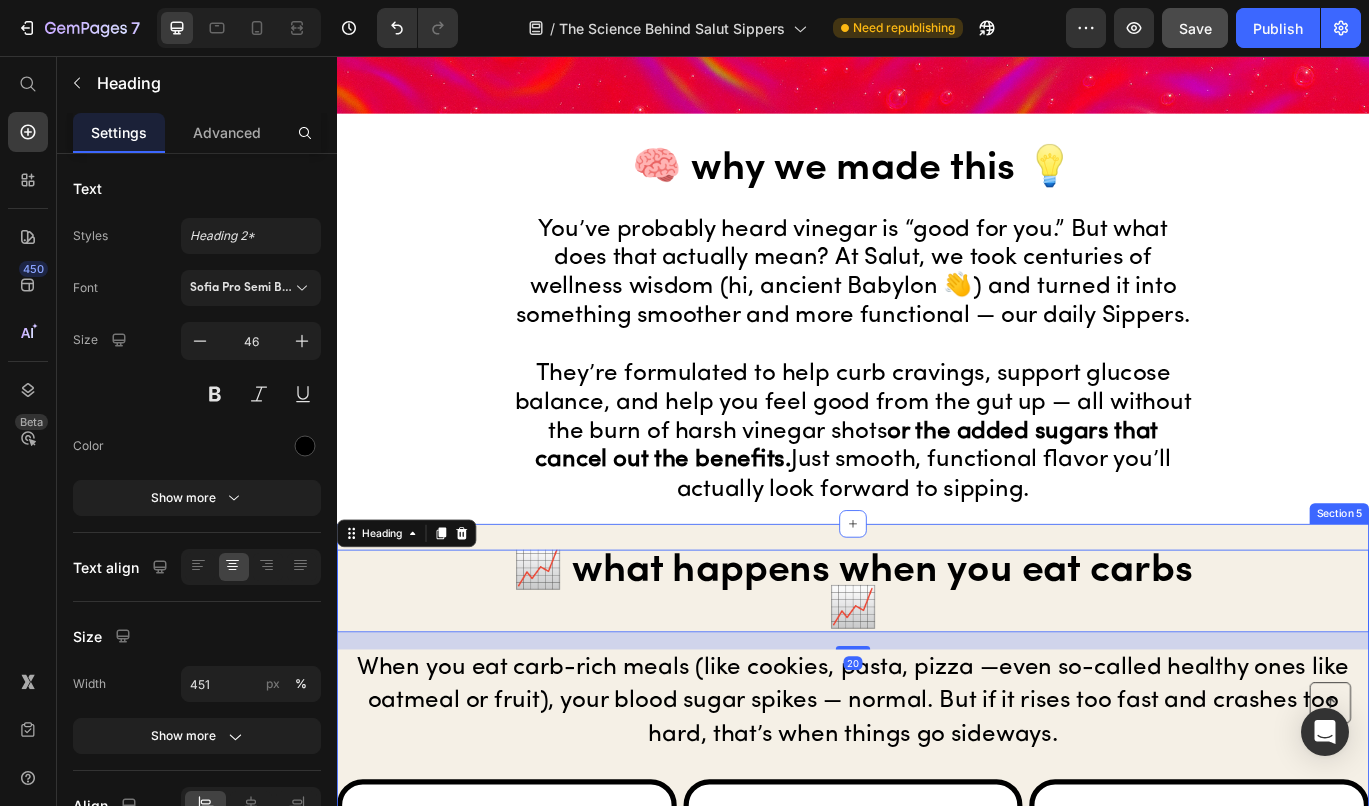 click on "⁠⁠⁠⁠⁠⁠⁠ 📈 what happens when you eat carbs 📈 Heading   [NUMBER] When you eat carb-rich meals (like cookies, pasta, pizza —even so-called healthy ones like oatmeal or fruit), your blood sugar spikes — normal. But if it rises too fast and crashes too hard, that’s when things go sideways. Text Block brain for + mood swings Heading Your brain runs on glucose. Big spikes followed by dips can make you feel spacey, irritable, or unfocused — like when you can’t remember what you walked into the room for. Text Block Row even more  cravings Heading When your blood sugar dips, your brain thinks you need  more fuel fast . So it pushes you toward carbs and sweets — again.   Text Block Row even more  cravings Heading When your blood sugar dips, your brain thinks you need  more fuel fast . So it pushes you toward carbs and sweets — again.   Text Block Row Row ✨  ✨ Text Block Row Row Row Section [NUMBER]" at bounding box center (937, 1030) 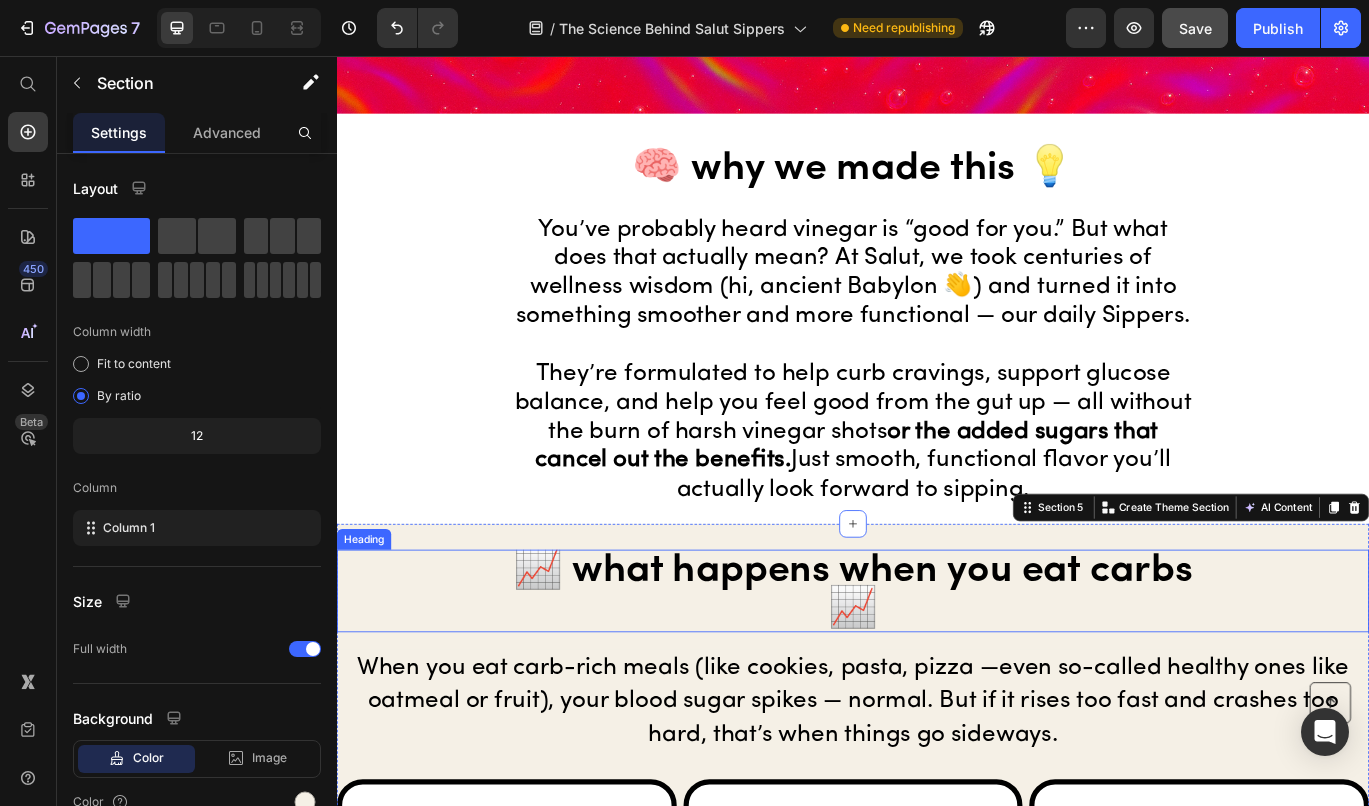 click on "📈 what happens when you eat carbs 📈" at bounding box center [937, 677] 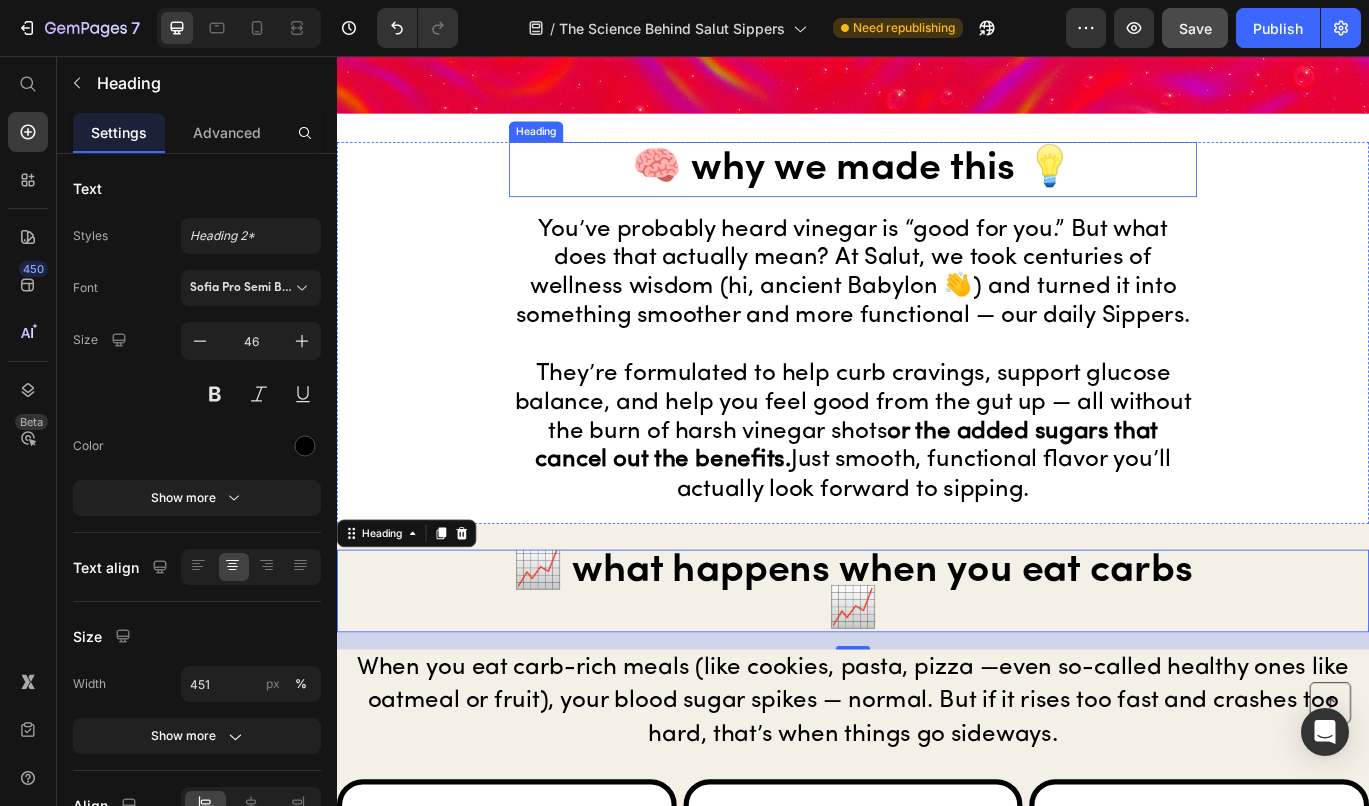 click on "🧠 why we made this 💡" at bounding box center (937, 187) 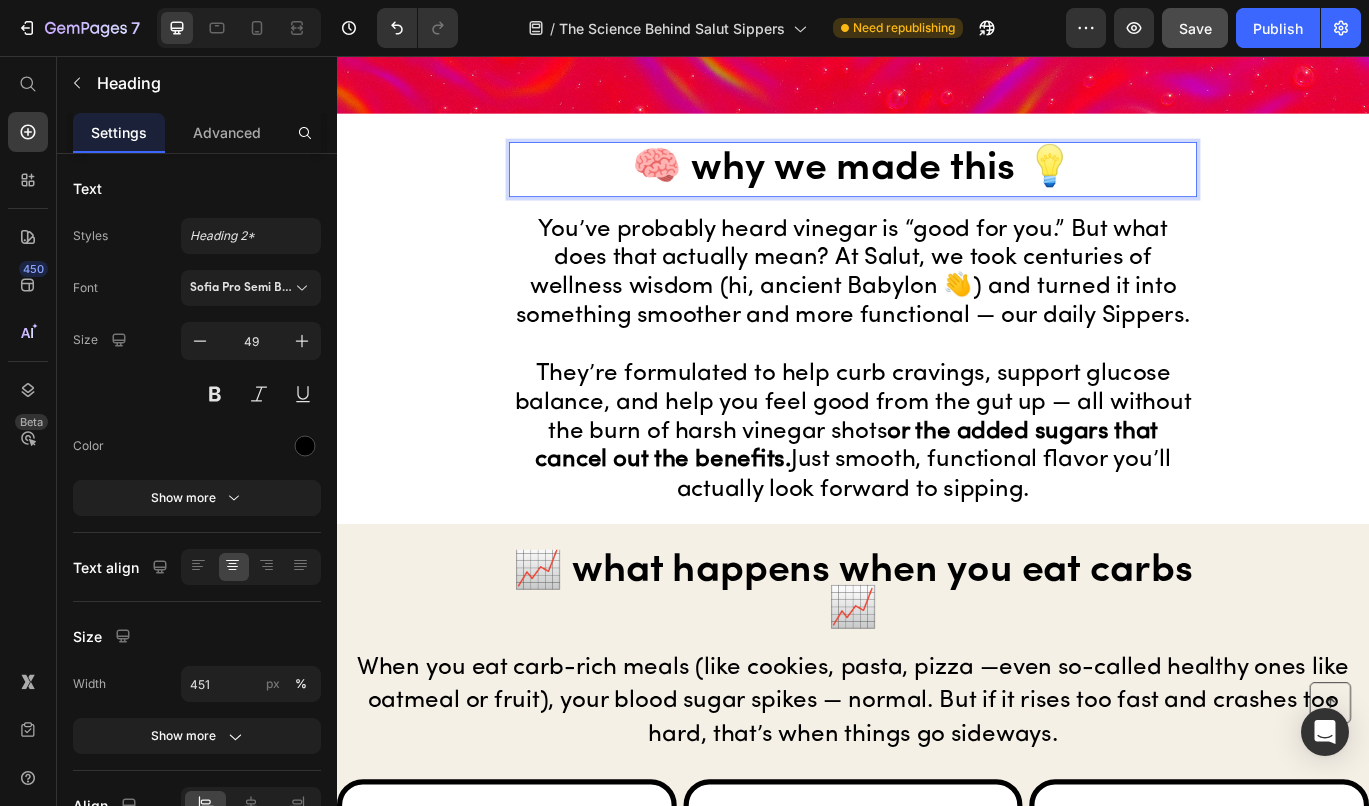 click on "🧠 why we made this 💡" at bounding box center [937, 187] 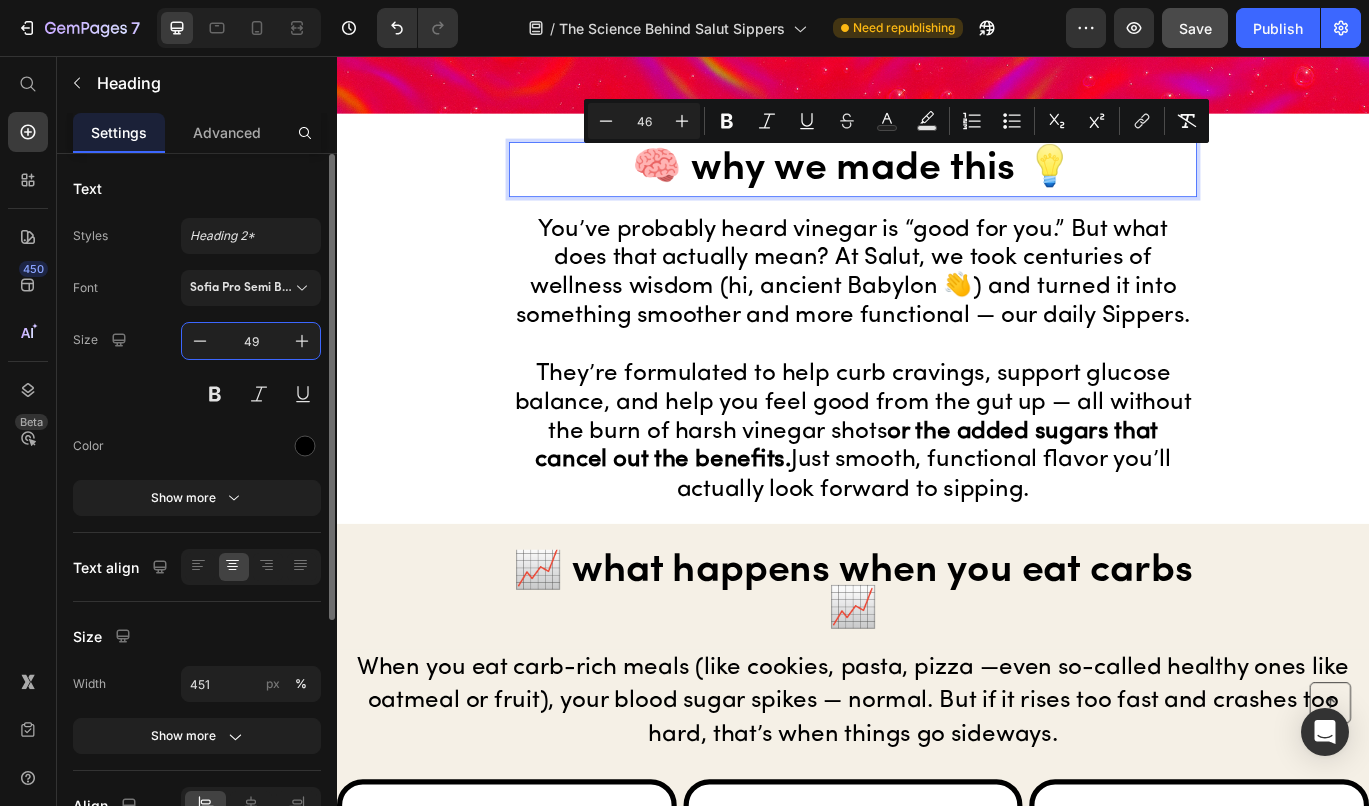 click on "49" at bounding box center (251, 341) 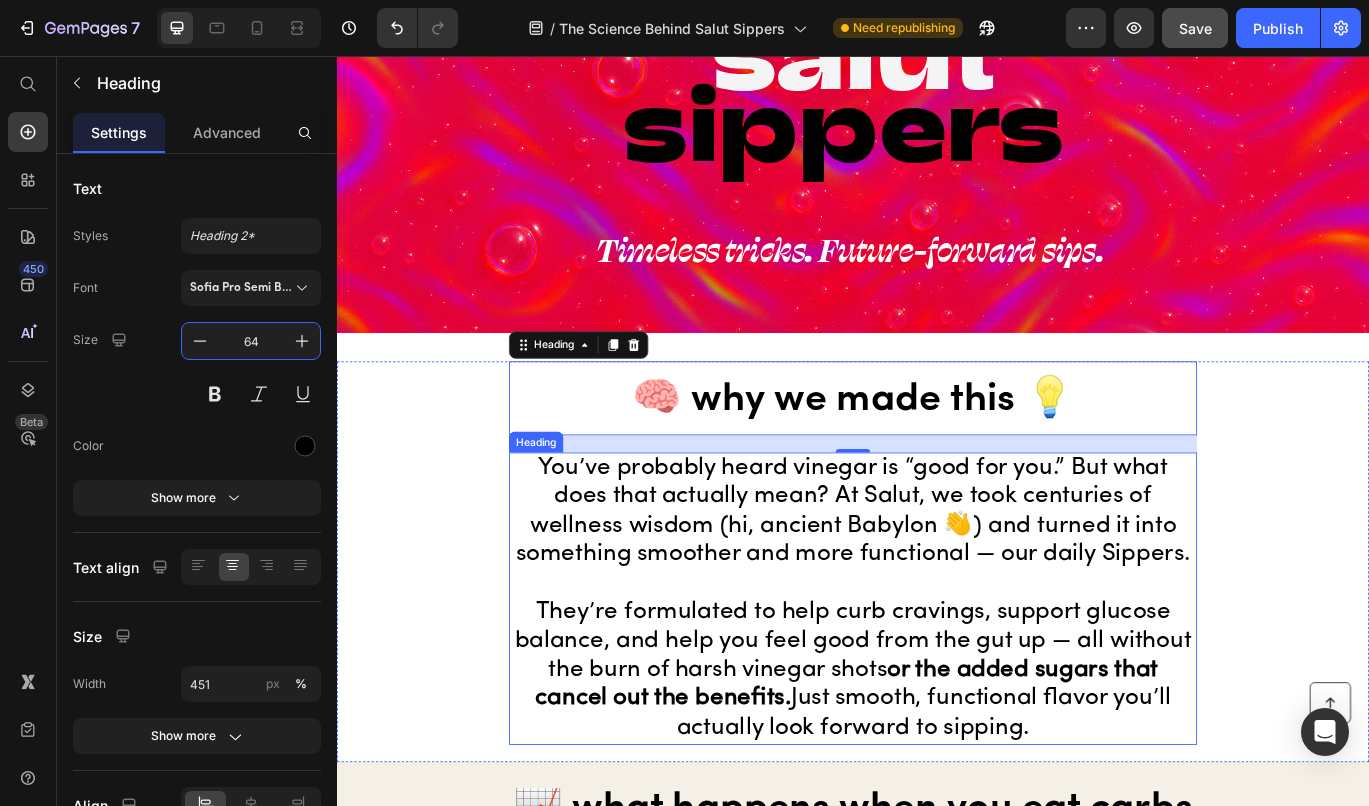 scroll, scrollTop: 0, scrollLeft: 0, axis: both 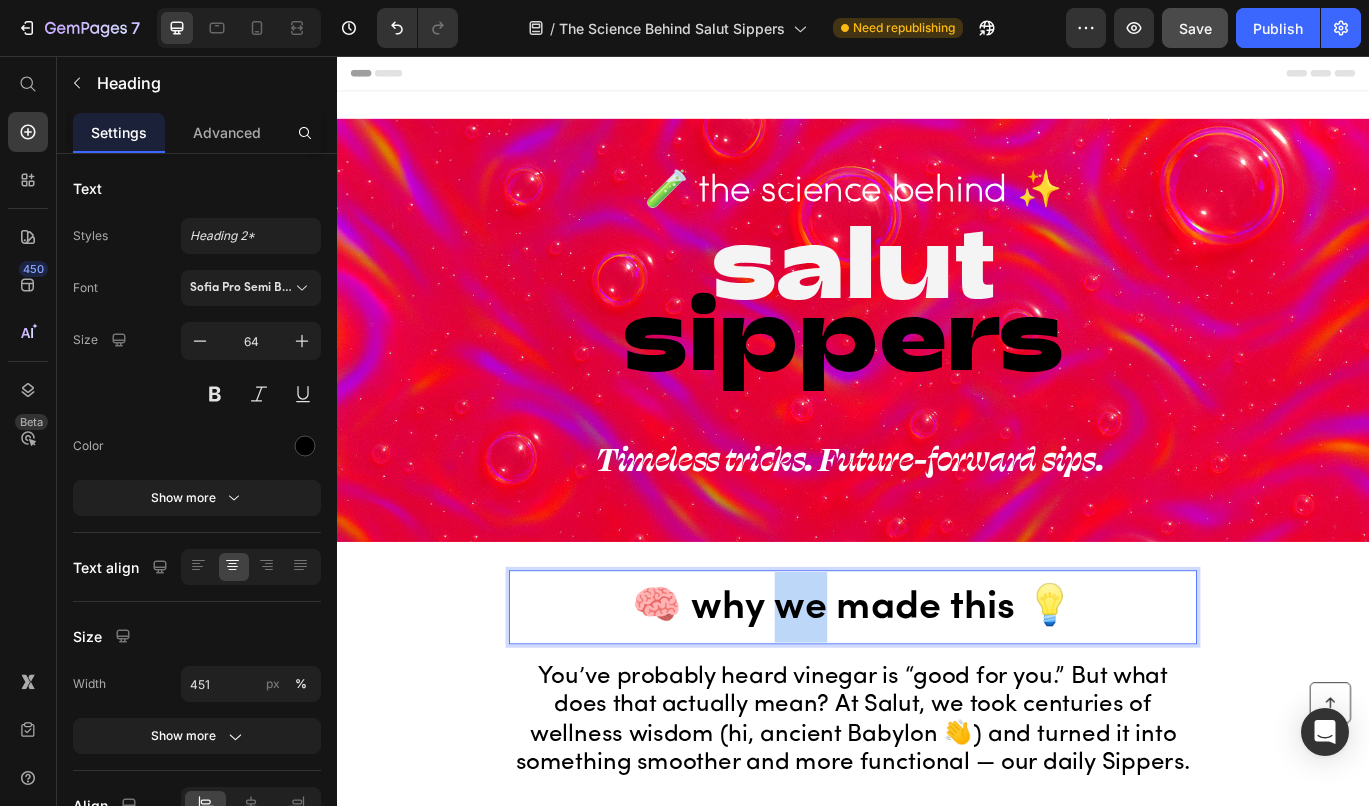 click on "🧠 why we made this 💡" at bounding box center [937, 698] 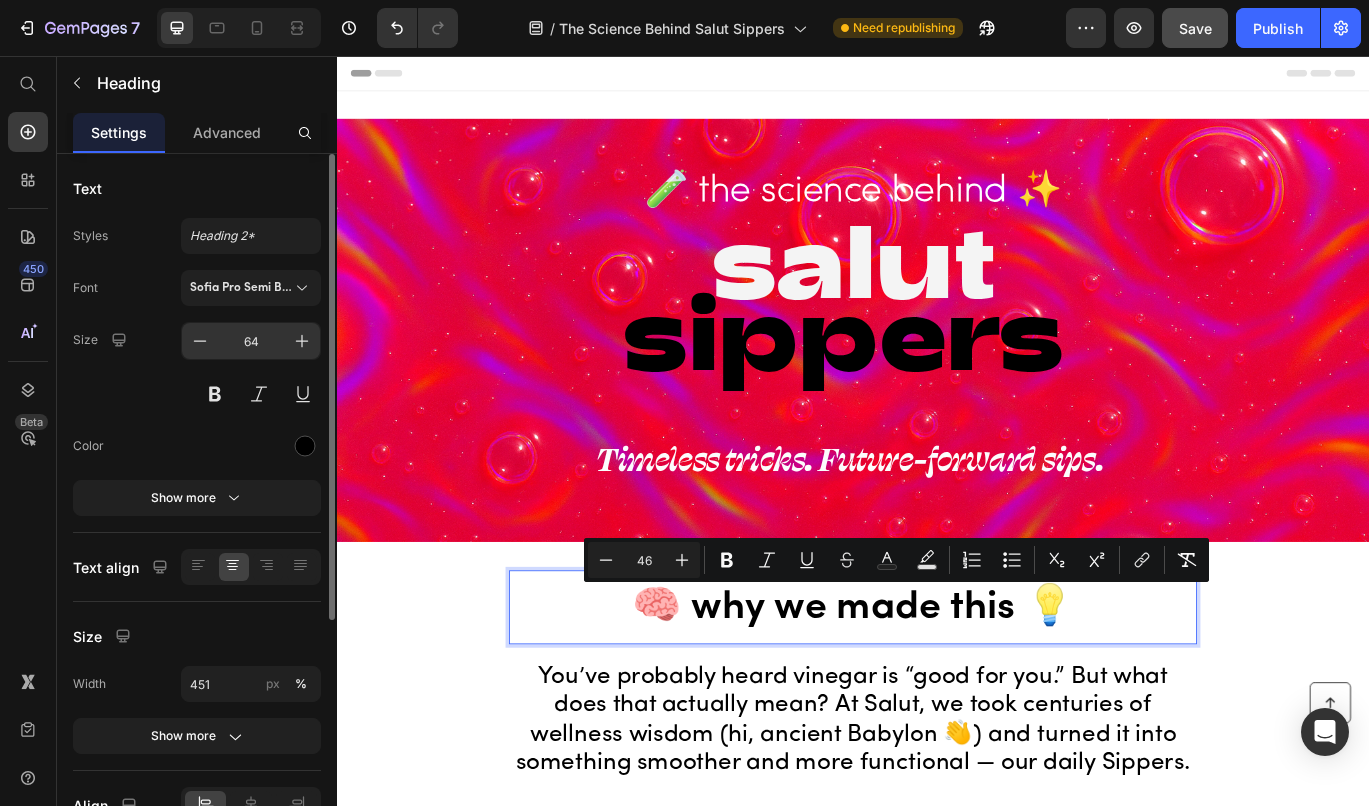 click on "64" at bounding box center (251, 341) 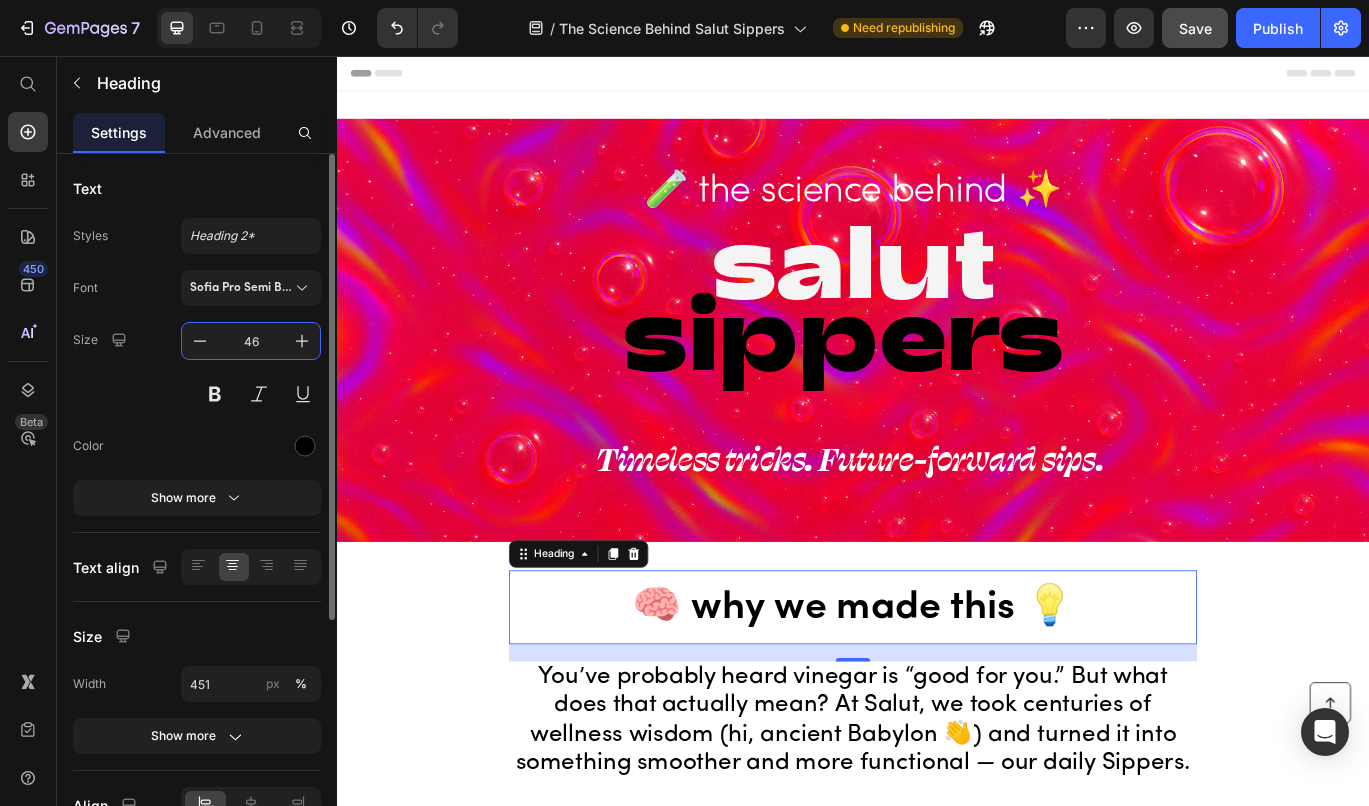 type on "46" 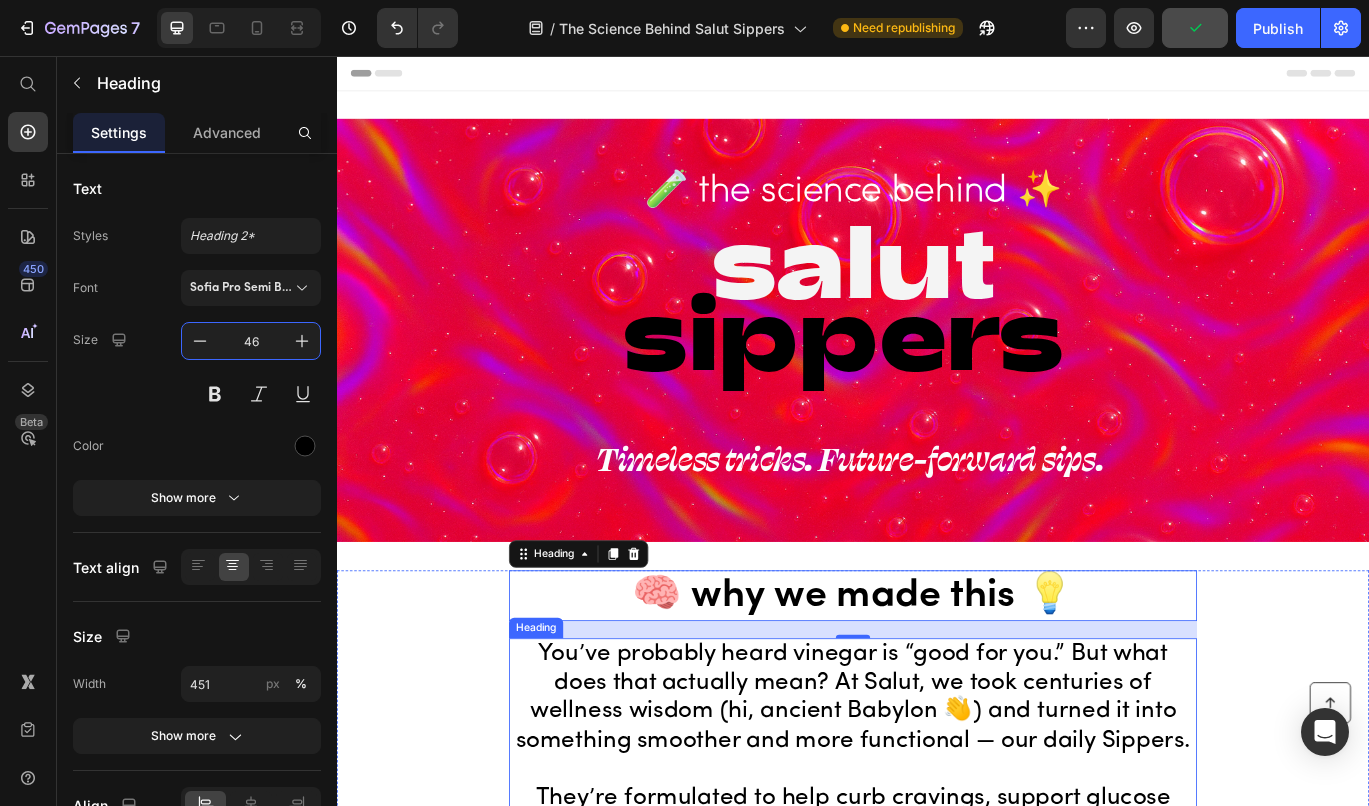 click on "You’ve probably heard vinegar is “good for you.” But what does that actually mean? At Salut, we took centuries of wellness wisdom (hi, ancient [LOCATION] 👋) and turned it into something smoother and more functional — our daily Sippers. They’re formulated to help curb cravings, support glucose balance, and help you feel good from the gut up — all without the burn of harsh vinegar shots  or the added sugars that cancel out the benefits.  Just smooth, functional flavor you’ll actually look forward to sipping." at bounding box center [937, 903] 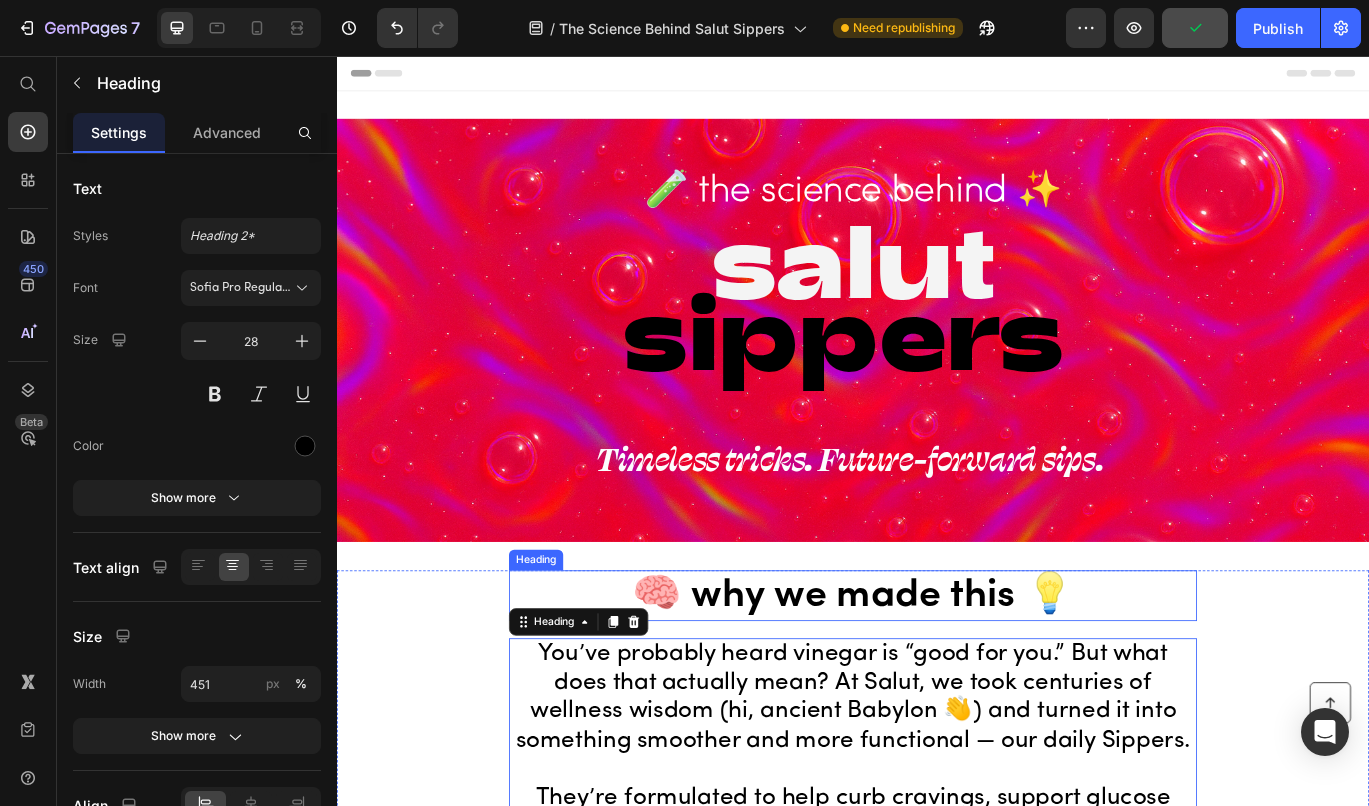 click on "🧠 why we made this 💡" at bounding box center [937, 683] 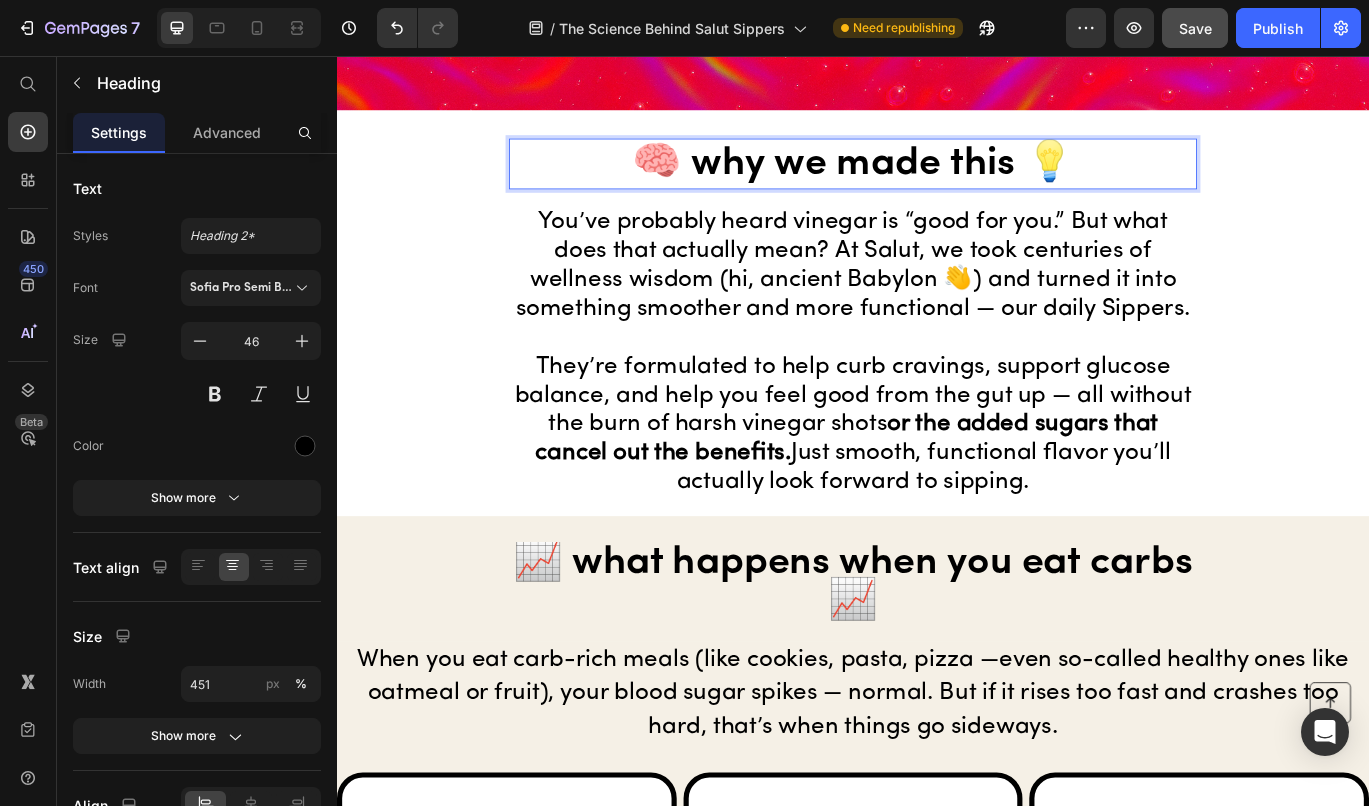 scroll, scrollTop: 604, scrollLeft: 0, axis: vertical 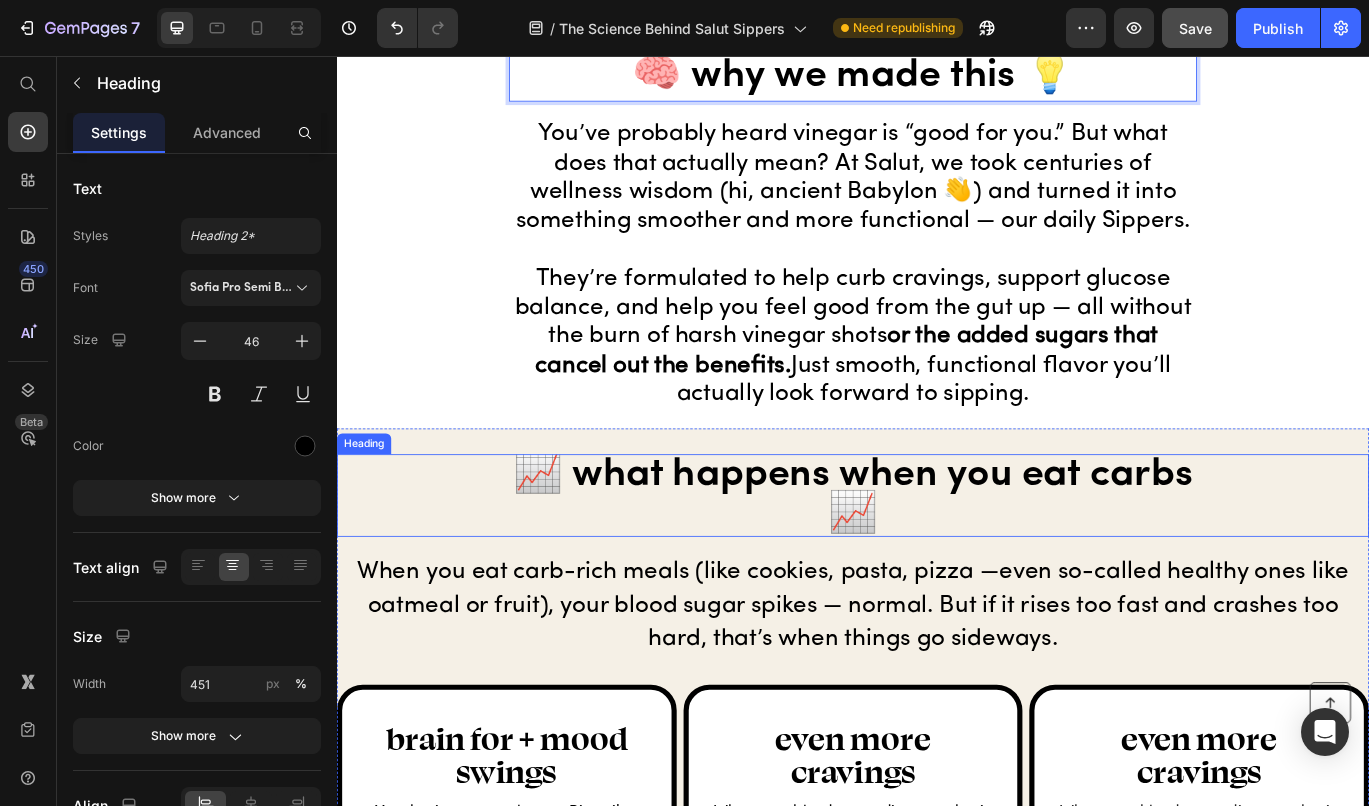 click on "📈 what happens when you eat carbs 📈" at bounding box center (937, 566) 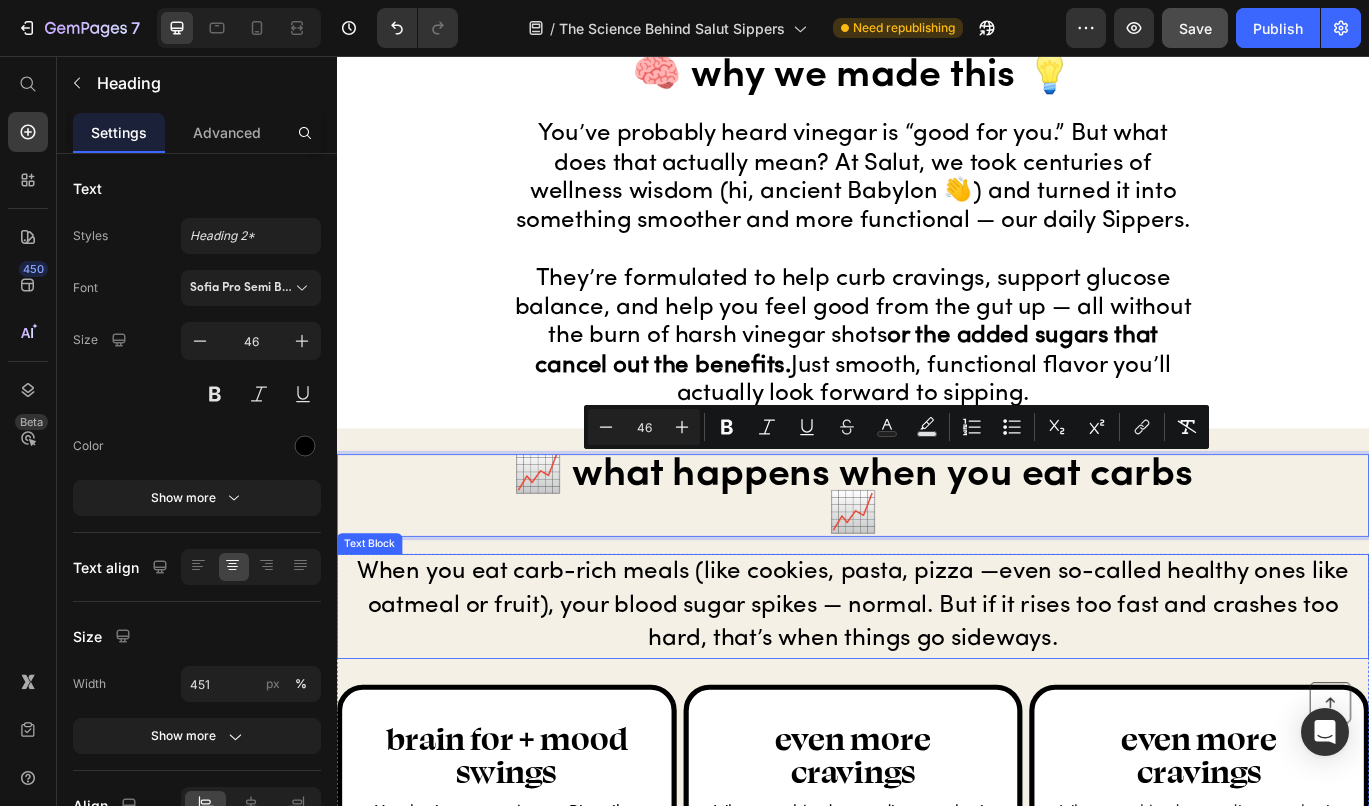 click on "When you eat carb-rich meals (like cookies, pasta, pizza —even so-called healthy ones like oatmeal or fruit), your blood sugar spikes — normal. But if it rises too fast and crashes too hard, that’s when things go sideways." at bounding box center (937, 696) 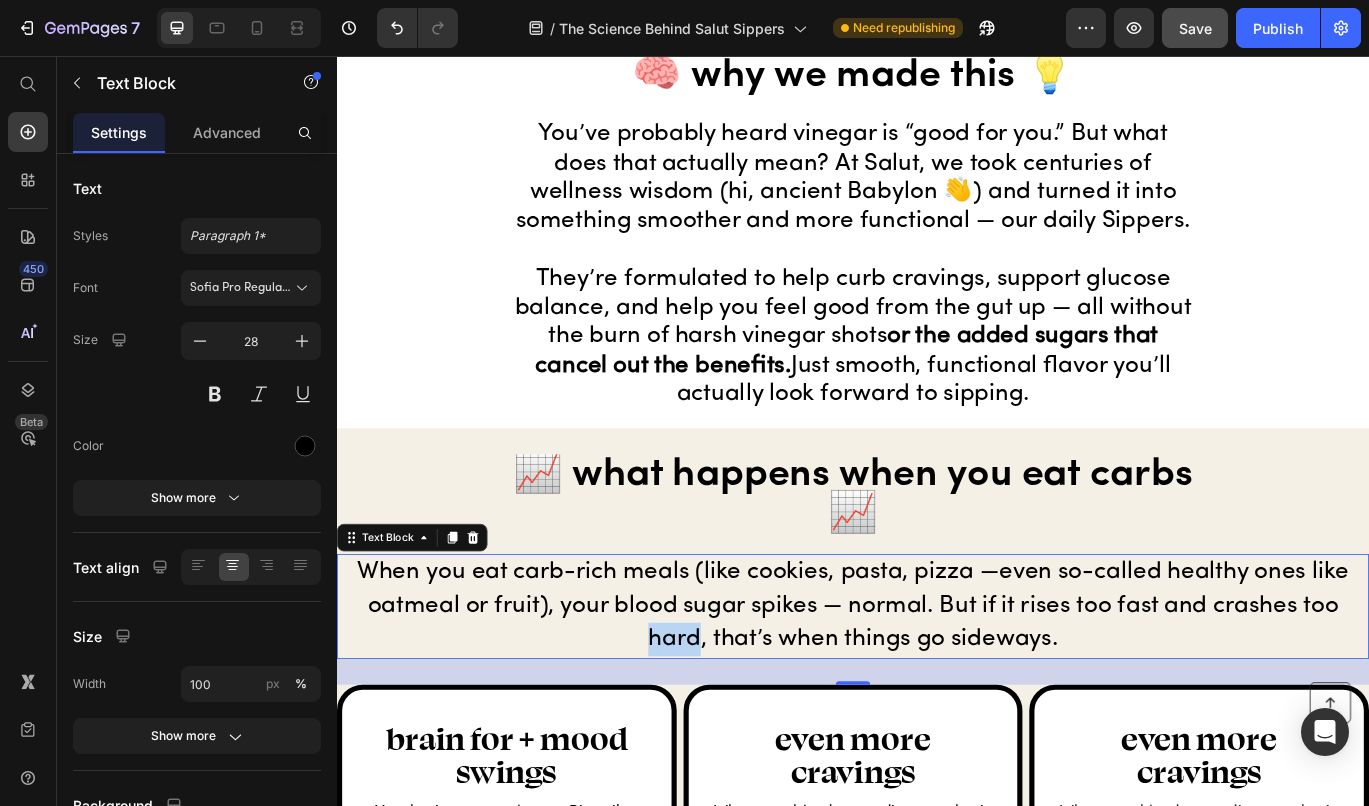 click on "When you eat carb-rich meals (like cookies, pasta, pizza —even so-called healthy ones like oatmeal or fruit), your blood sugar spikes — normal. But if it rises too fast and crashes too hard, that’s when things go sideways." at bounding box center [937, 696] 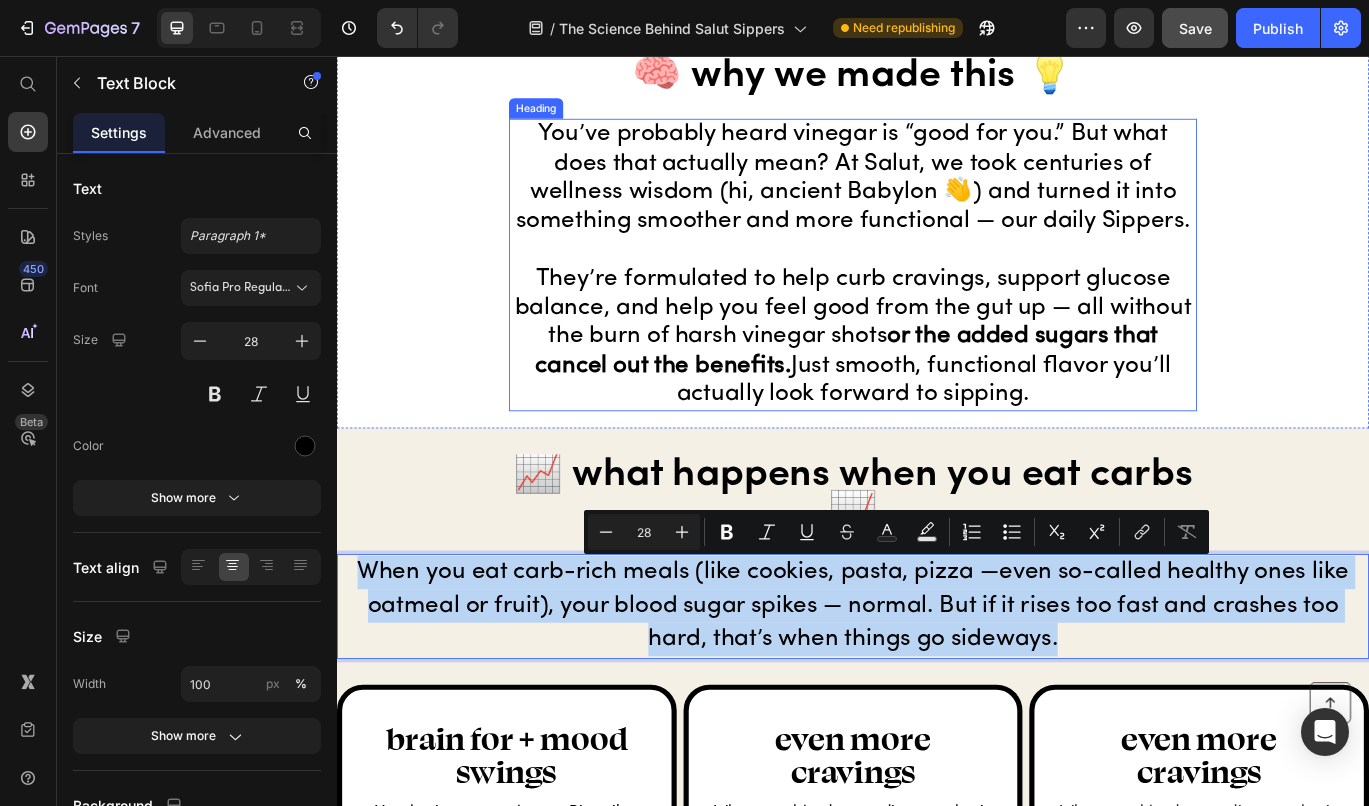 click on "You’ve probably heard vinegar is “good for you.” But what does that actually mean? At Salut, we took centuries of wellness wisdom (hi, ancient [LOCATION] 👋) and turned it into something smoother and more functional — our daily Sippers. They’re formulated to help curb cravings, support glucose balance, and help you feel good from the gut up — all without the burn of harsh vinegar shots  or the added sugars that cancel out the benefits.  Just smooth, functional flavor you’ll actually look forward to sipping." at bounding box center (937, 299) 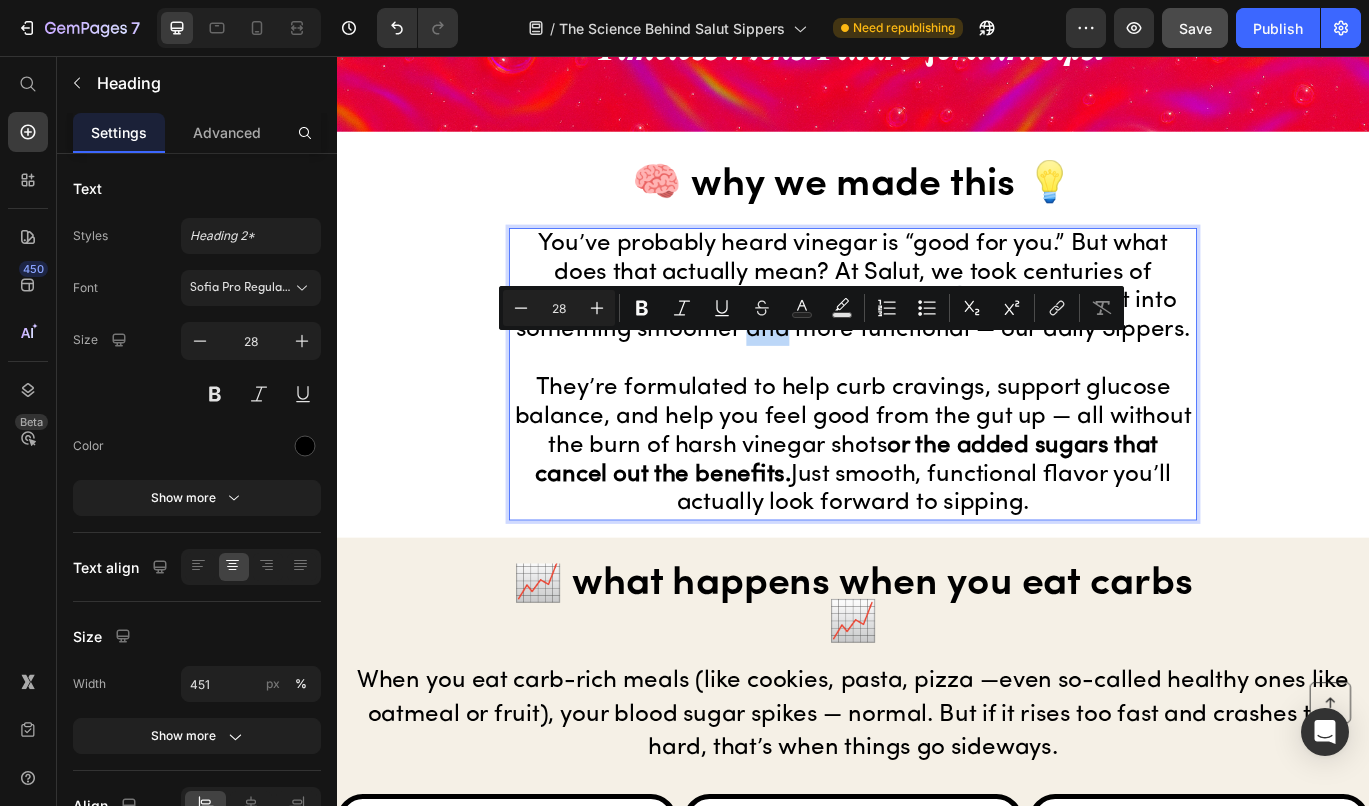 scroll, scrollTop: 370, scrollLeft: 0, axis: vertical 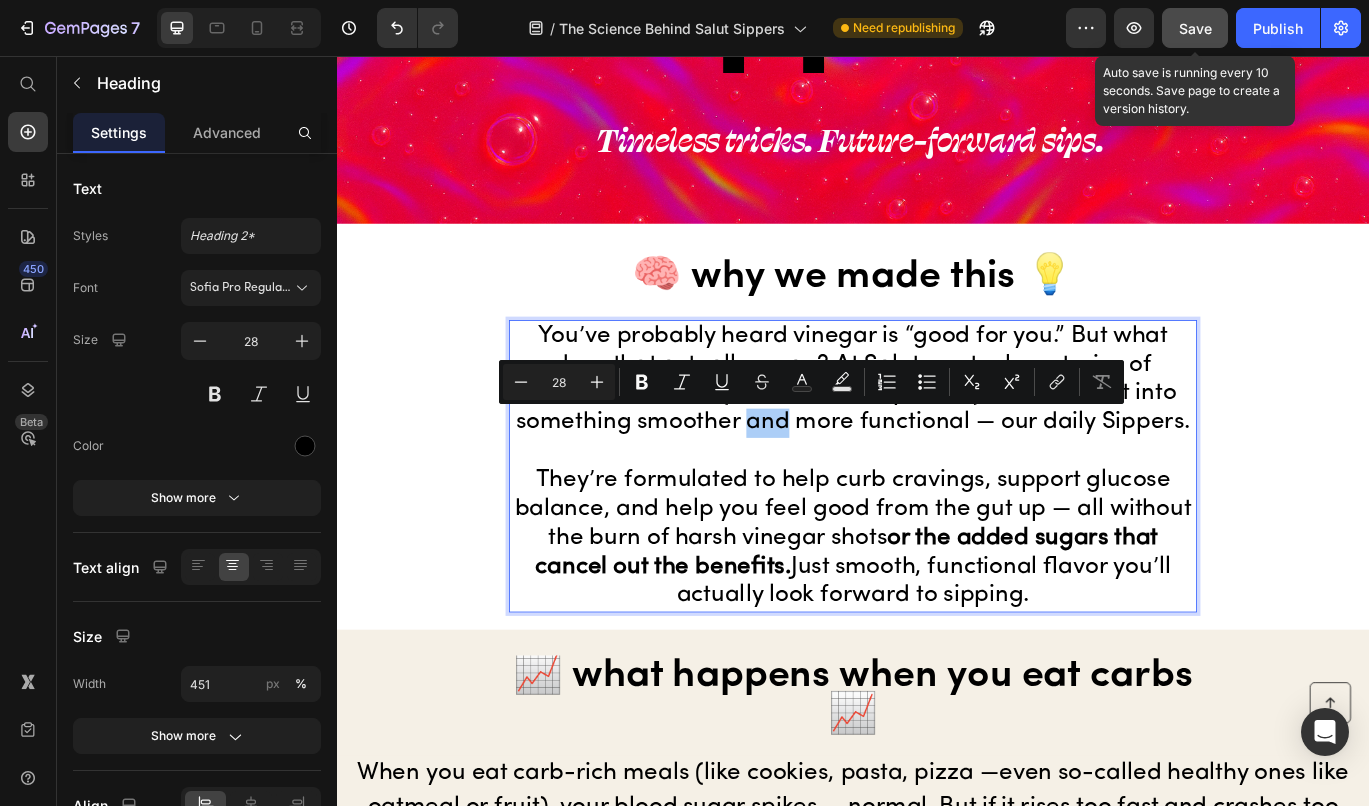 click on "Save" at bounding box center [1195, 28] 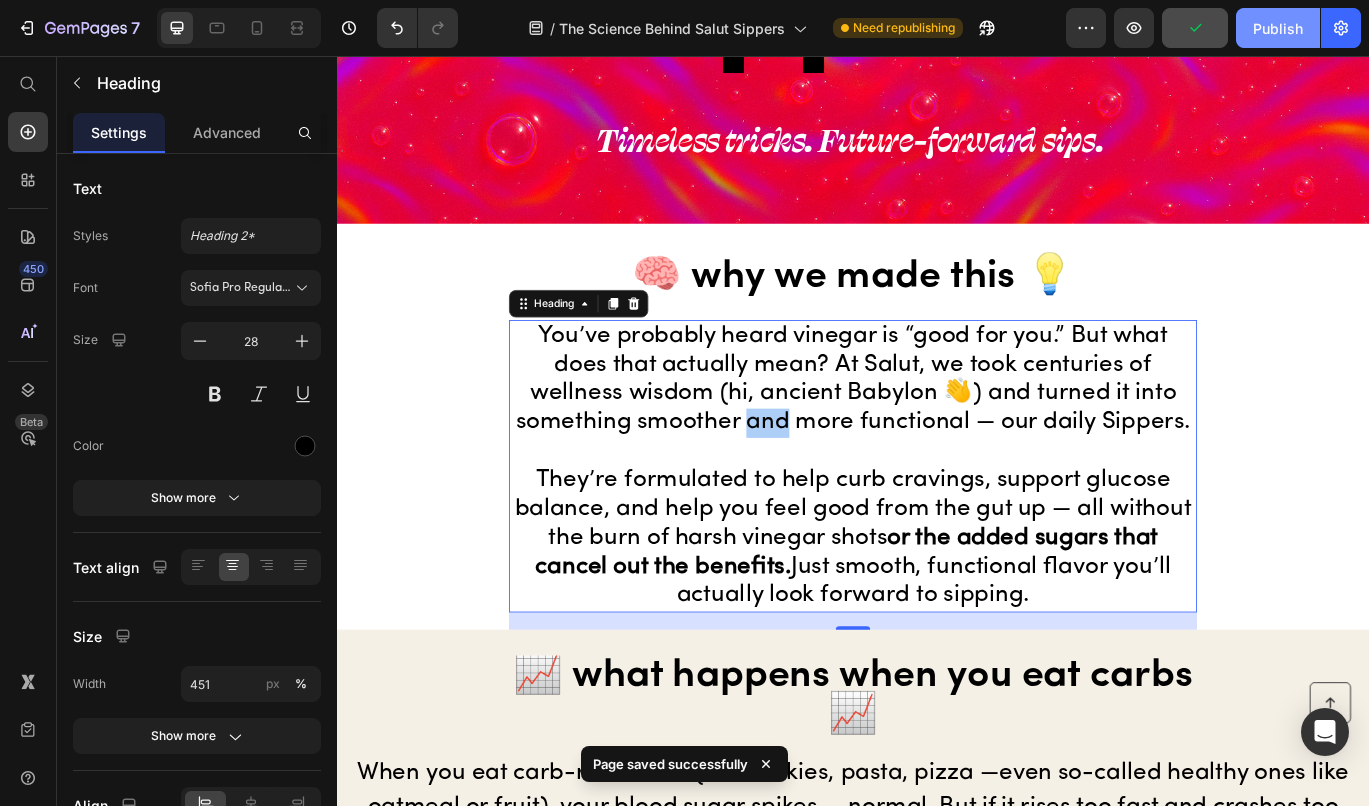 click on "Publish" at bounding box center [1278, 28] 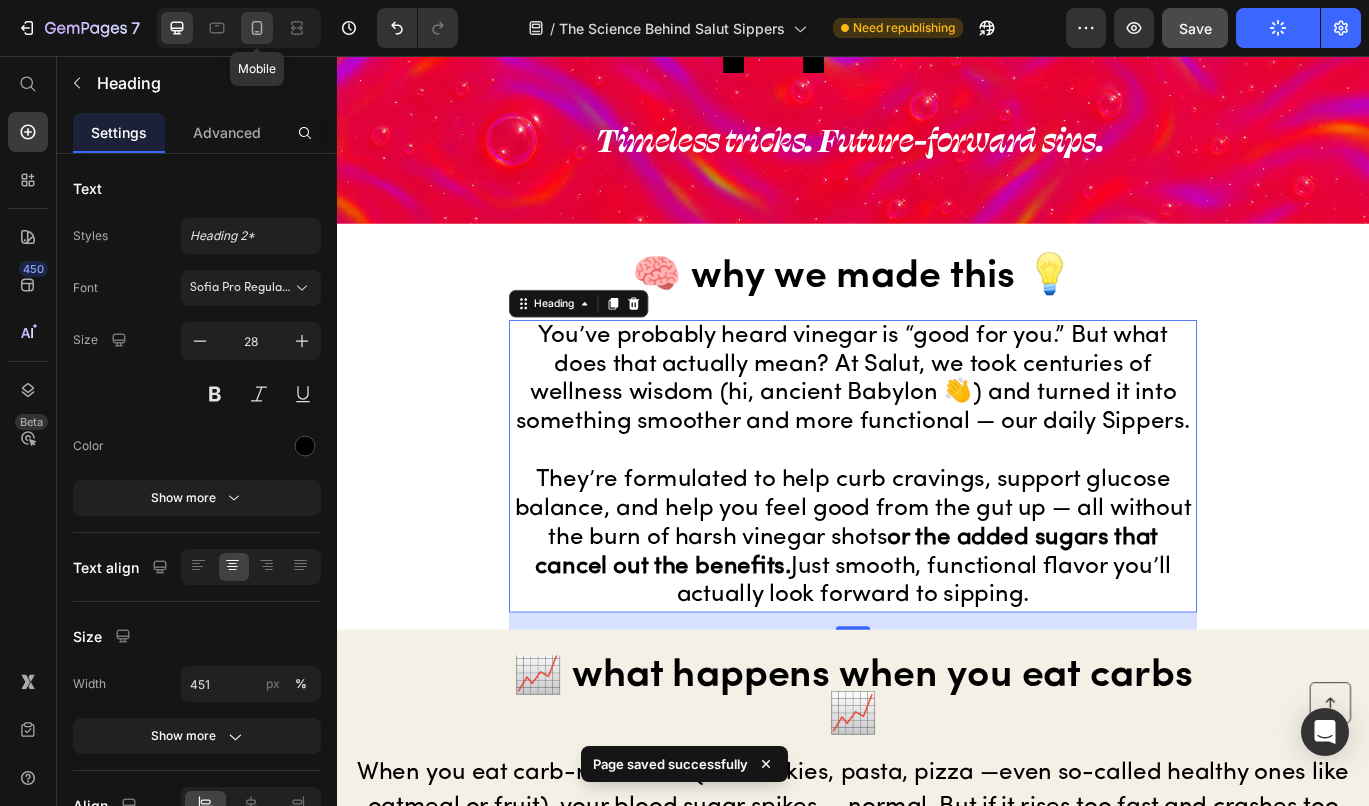 click 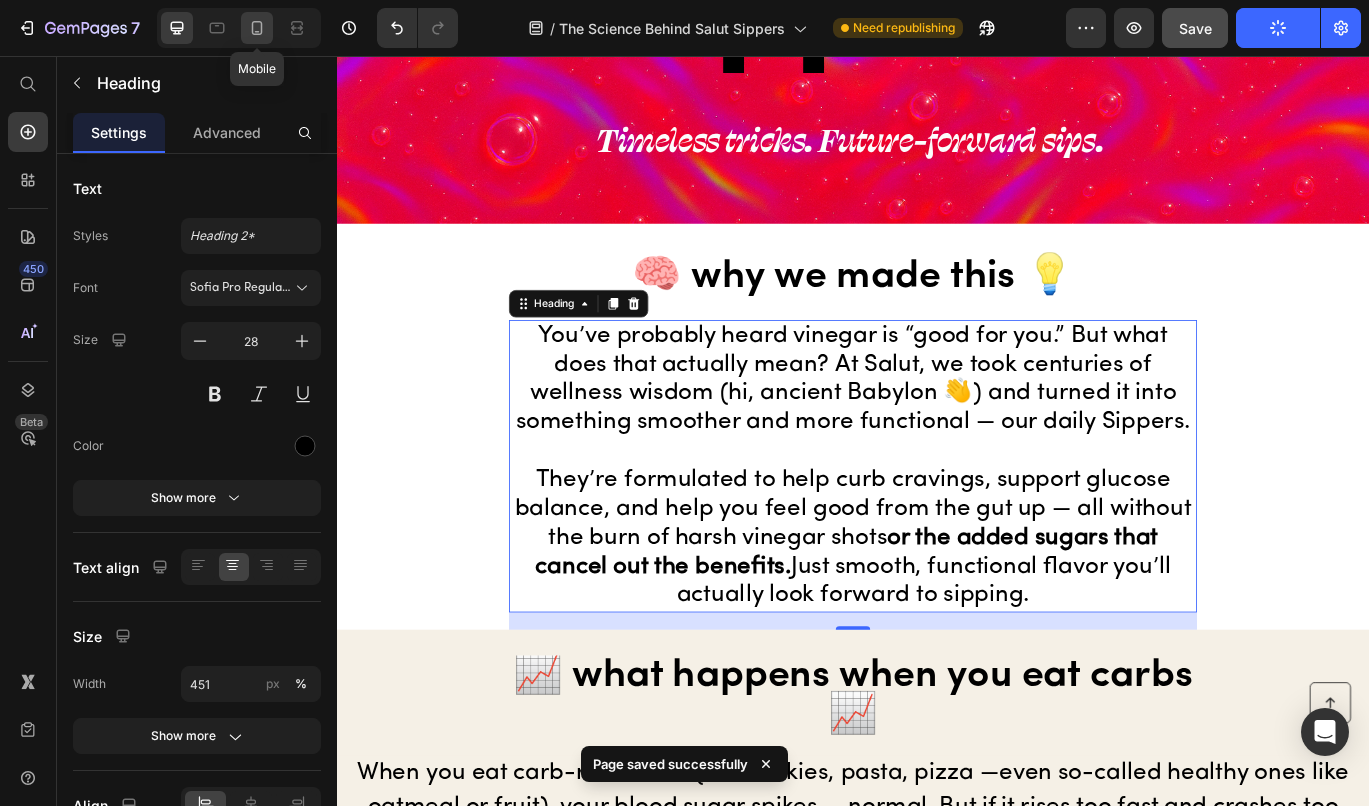 type on "20" 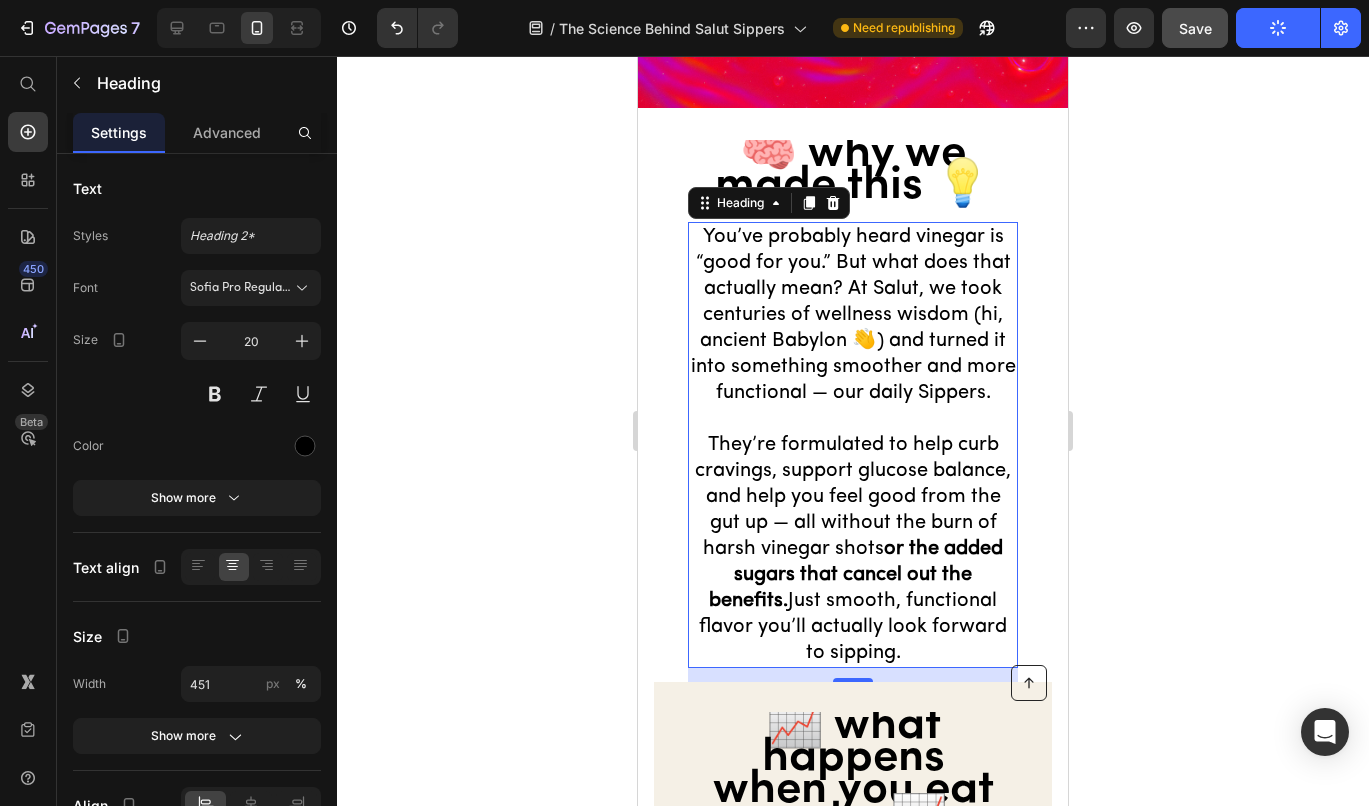 scroll, scrollTop: 362, scrollLeft: 0, axis: vertical 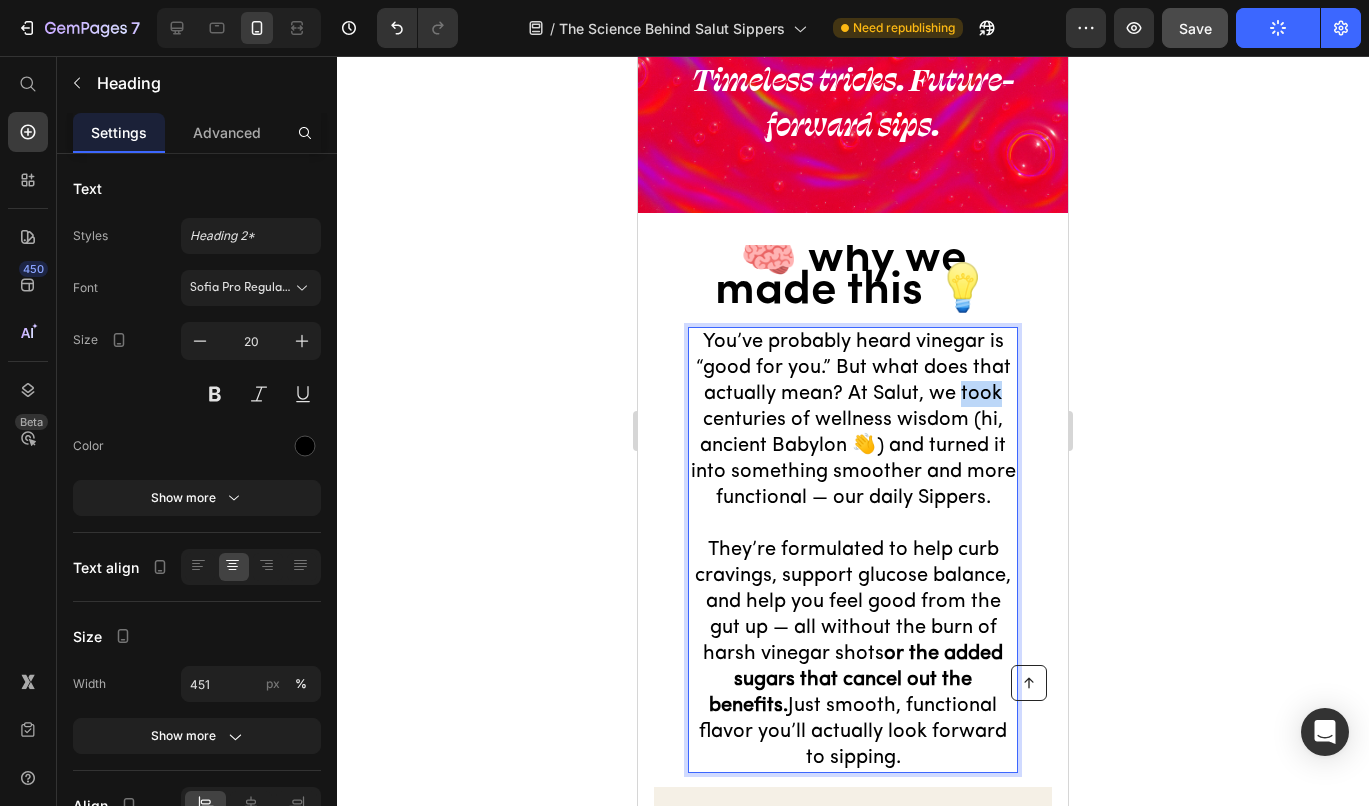 click on "You’ve probably heard vinegar is “good for you.” But what does that actually mean? At Salut, we took centuries of wellness wisdom (hi, ancient [LOCATION] 👋) and turned it into something smoother and more functional — our daily Sippers. They’re formulated to help curb cravings, support glucose balance, and help you feel good from the gut up — all without the burn of harsh vinegar shots  or the added sugars that cancel out the benefits.  Just smooth, functional flavor you’ll actually look forward to sipping." at bounding box center [853, 550] 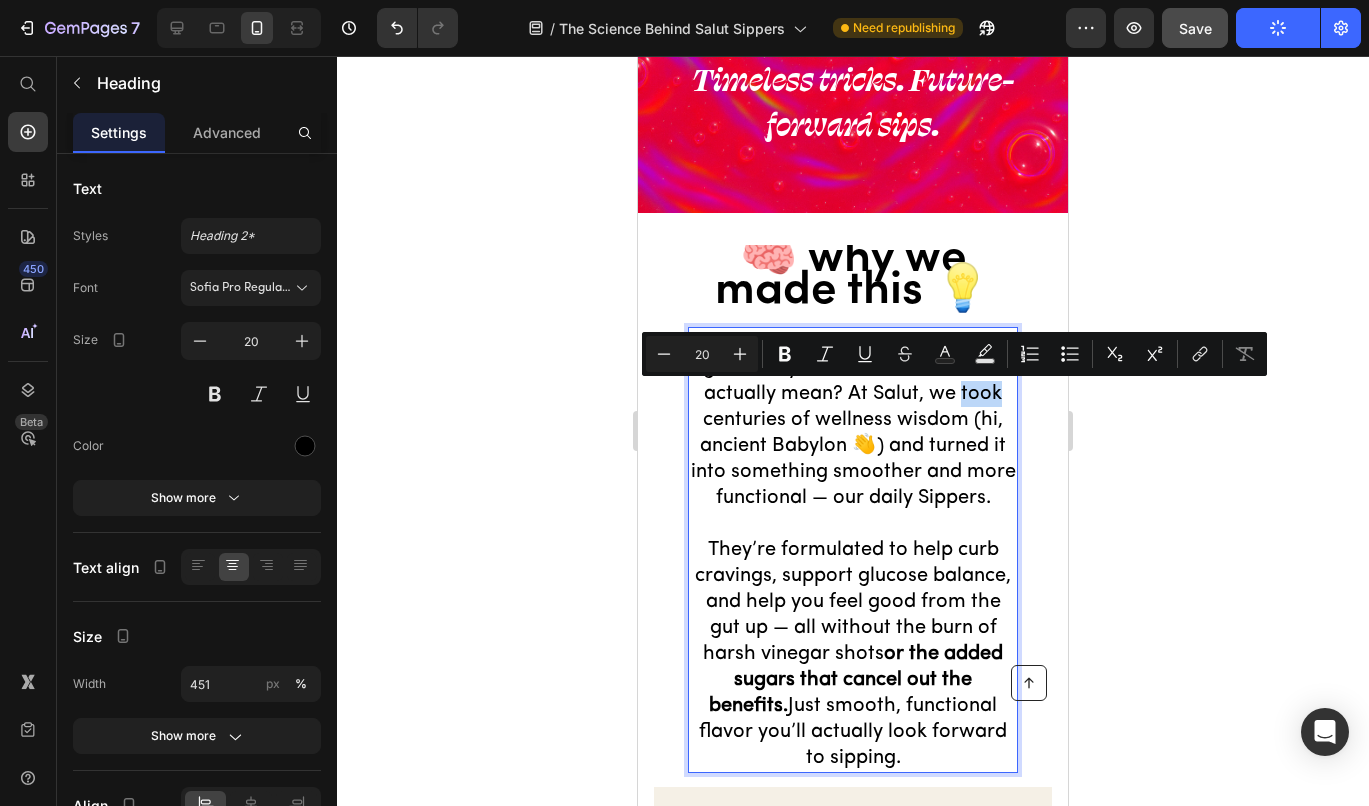 click on "You’ve probably heard vinegar is “good for you.” But what does that actually mean? At Salut, we took centuries of wellness wisdom (hi, ancient [LOCATION] 👋) and turned it into something smoother and more functional — our daily Sippers. They’re formulated to help curb cravings, support glucose balance, and help you feel good from the gut up — all without the burn of harsh vinegar shots  or the added sugars that cancel out the benefits.  Just smooth, functional flavor you’ll actually look forward to sipping." at bounding box center [853, 550] 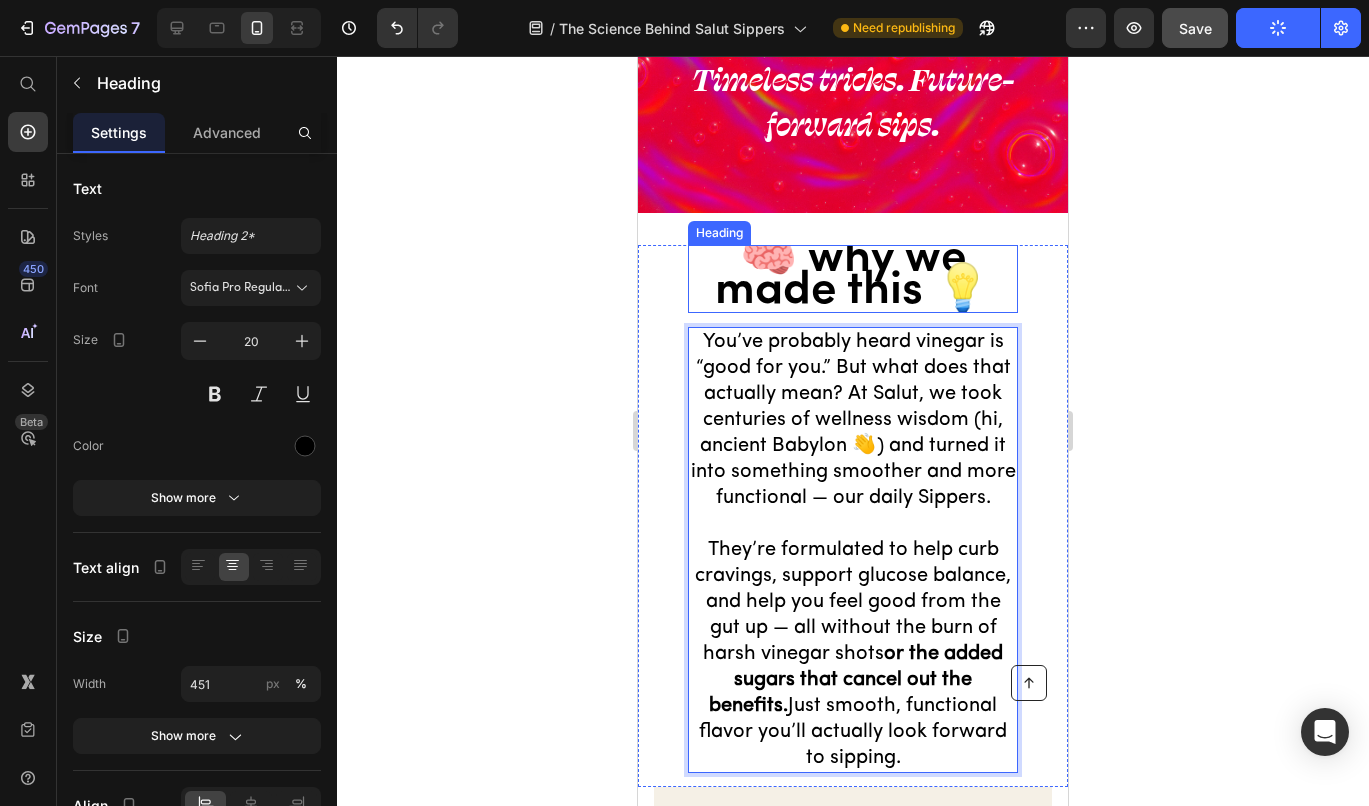 click on "🧠 why we made this 💡" at bounding box center (853, 275) 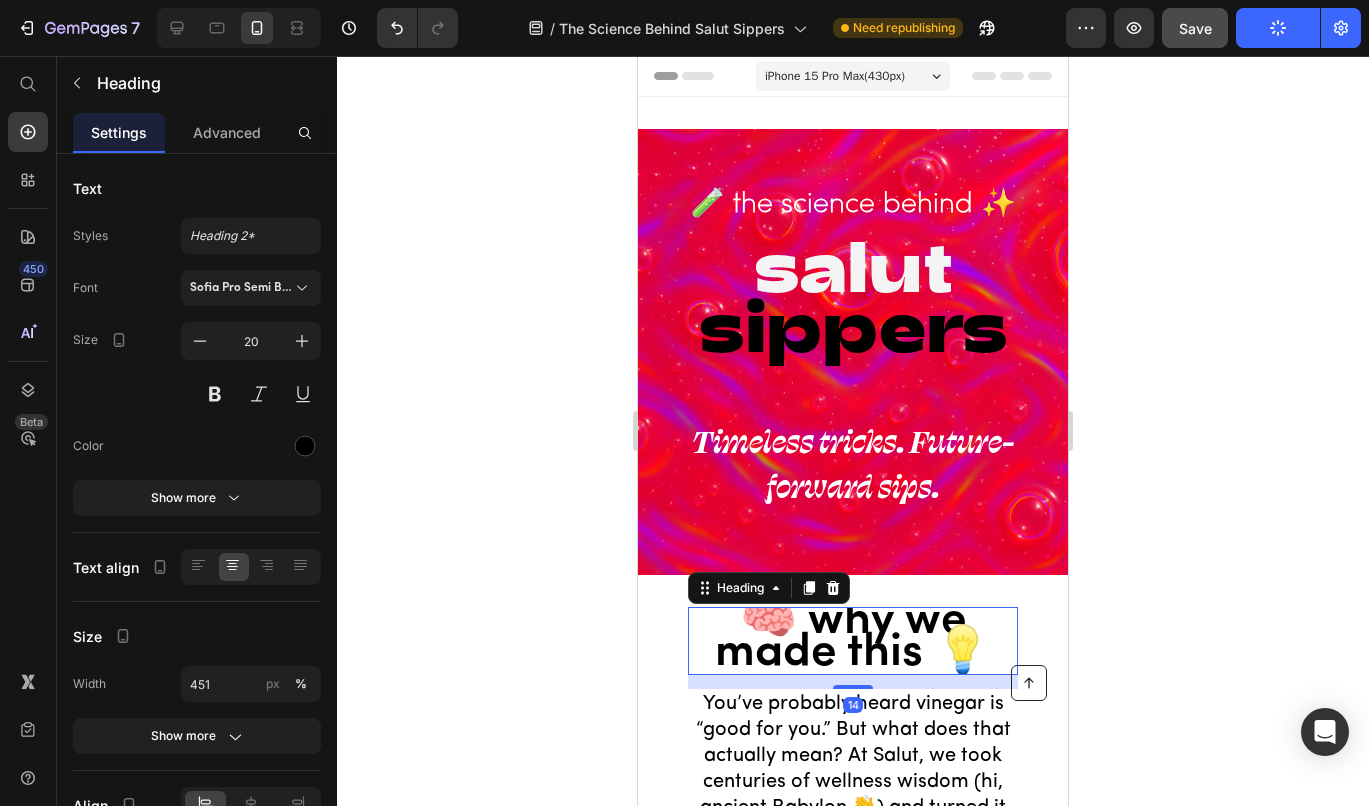 scroll, scrollTop: 0, scrollLeft: 0, axis: both 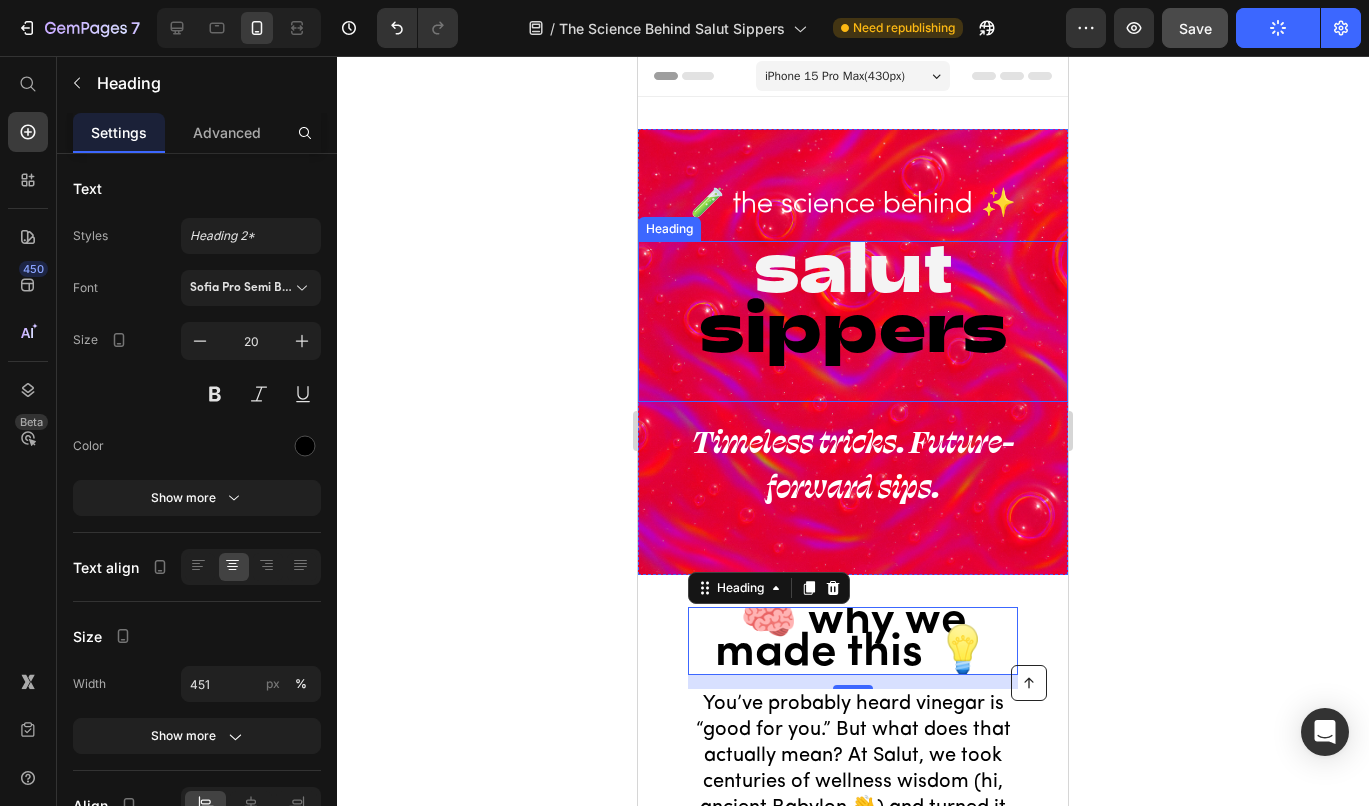 click on "salut" at bounding box center (853, 263) 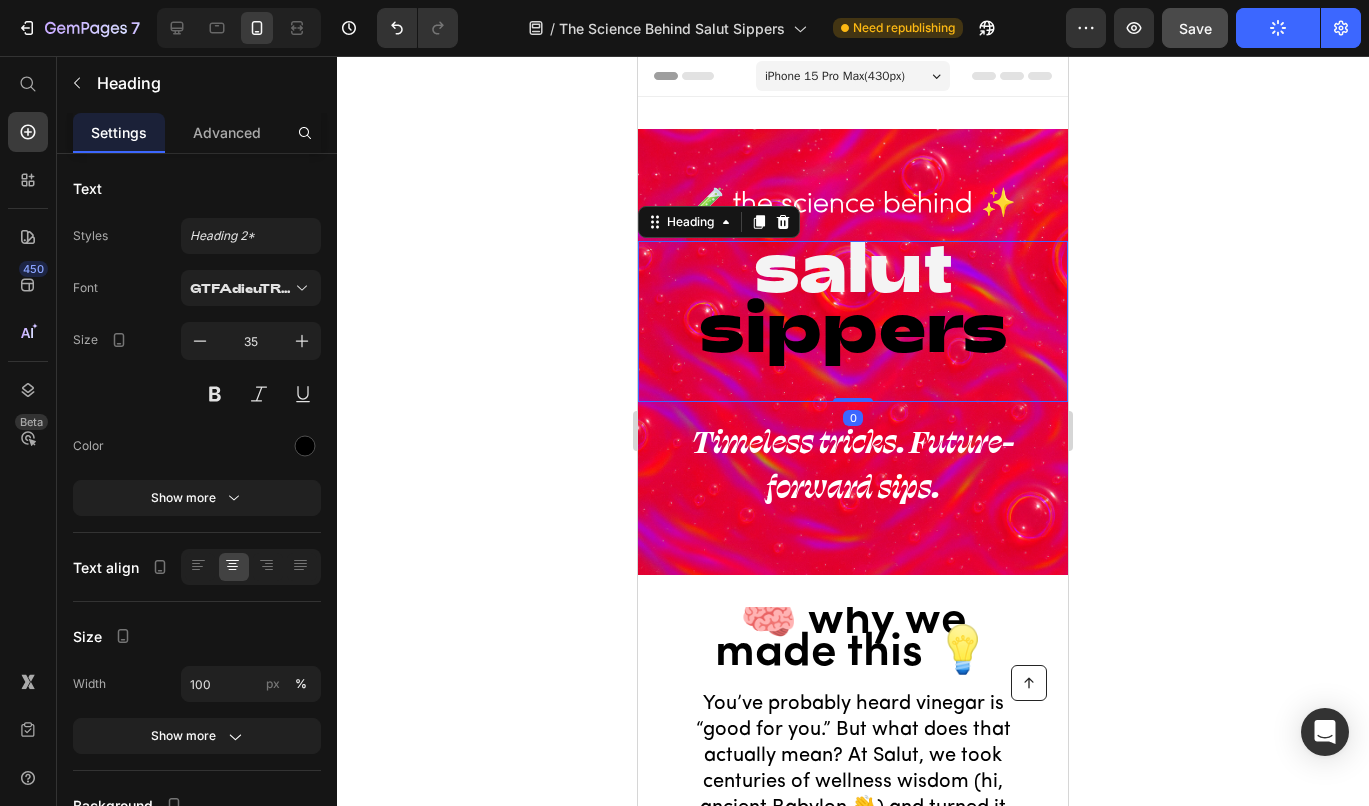 click on "⁠⁠⁠⁠⁠⁠⁠ salut sippers" at bounding box center (853, 321) 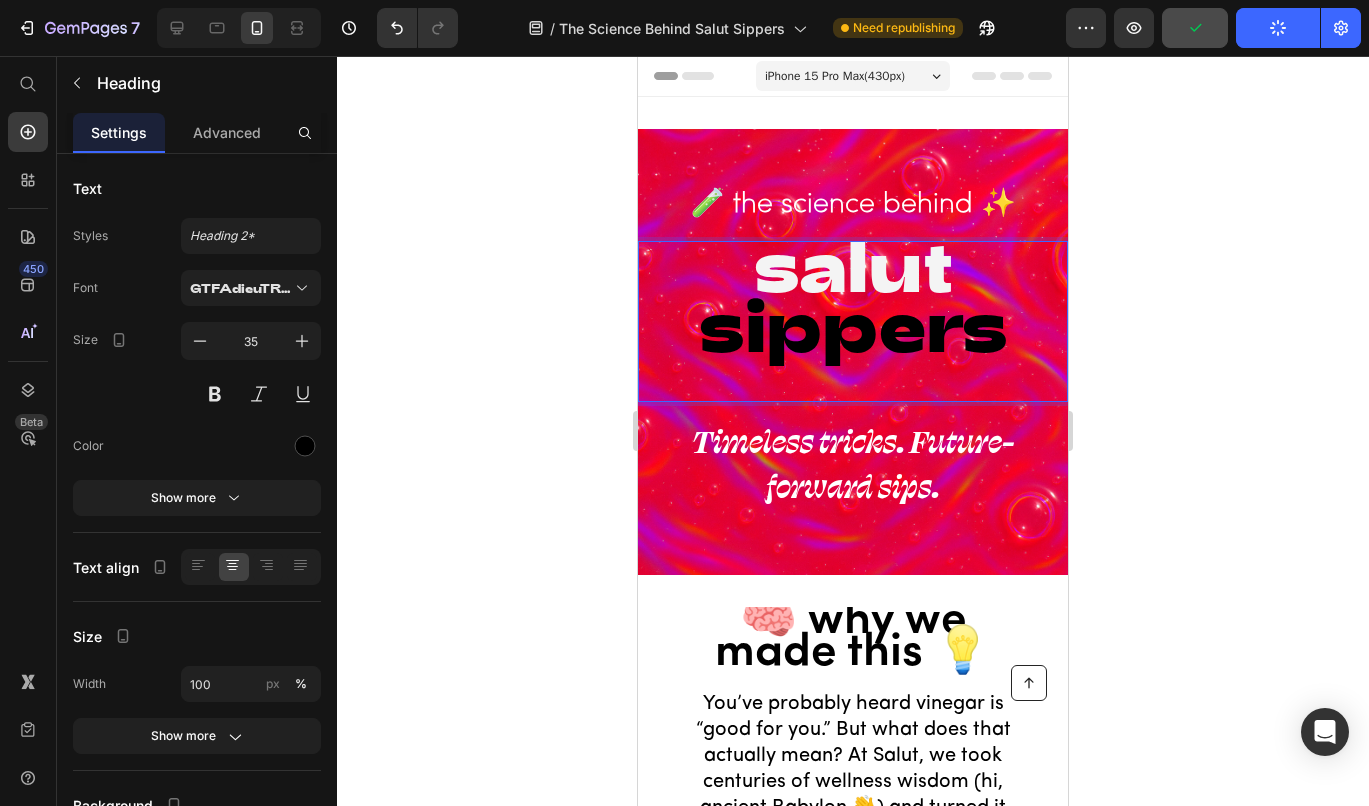 click on "salut sippers" at bounding box center [853, 321] 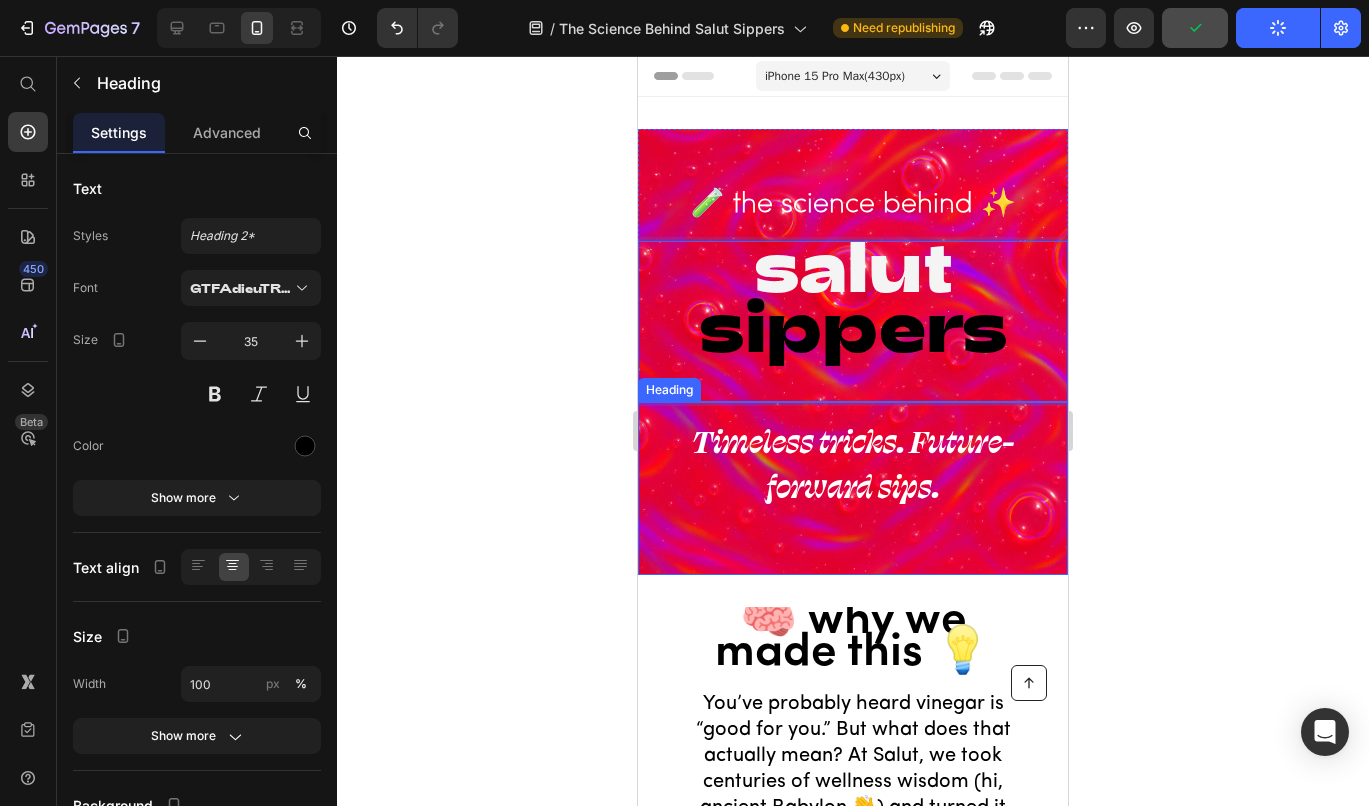 click on "Timeless tricks. Future-forward sips." at bounding box center (853, 463) 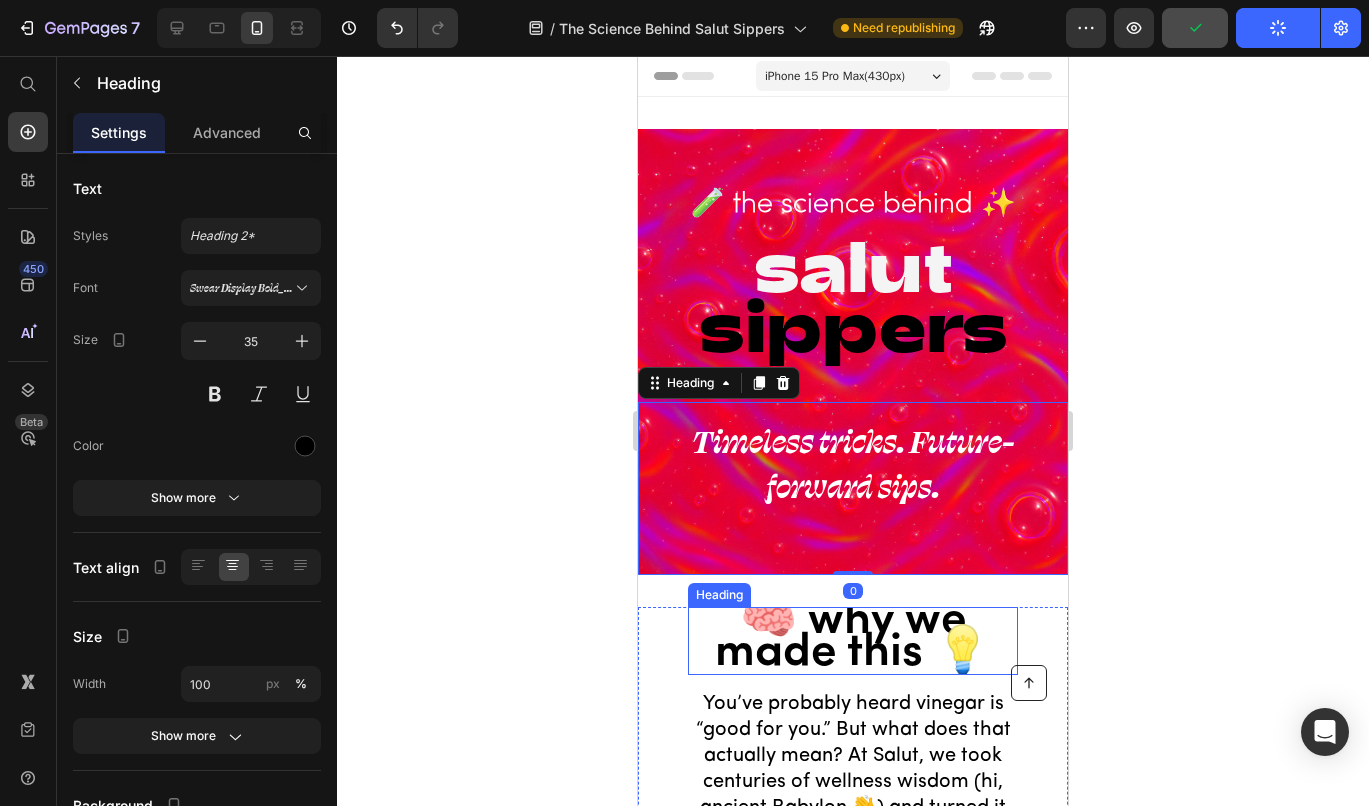 click on "🧠 why we made this 💡" at bounding box center (853, 637) 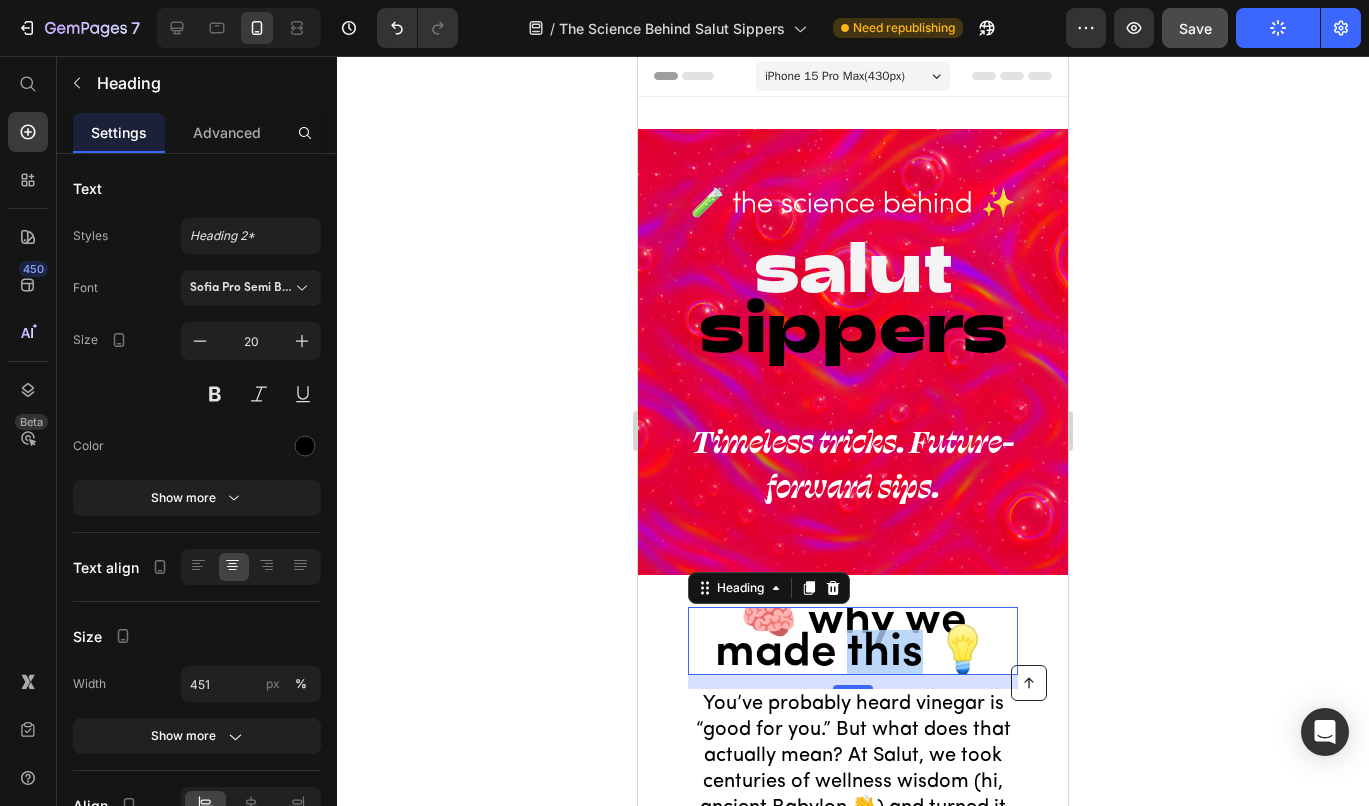 click on "🧠 why we made this 💡" at bounding box center [853, 637] 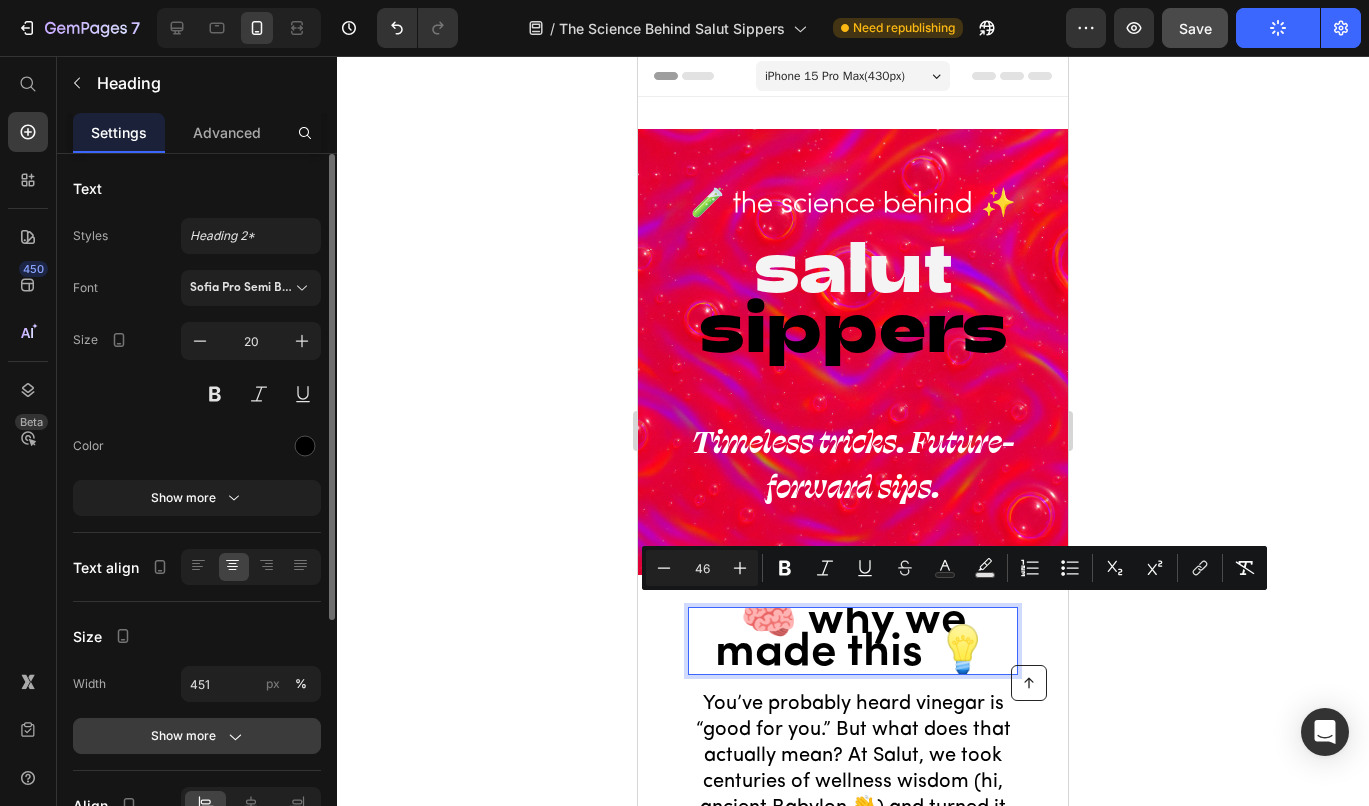 click on "Show more" 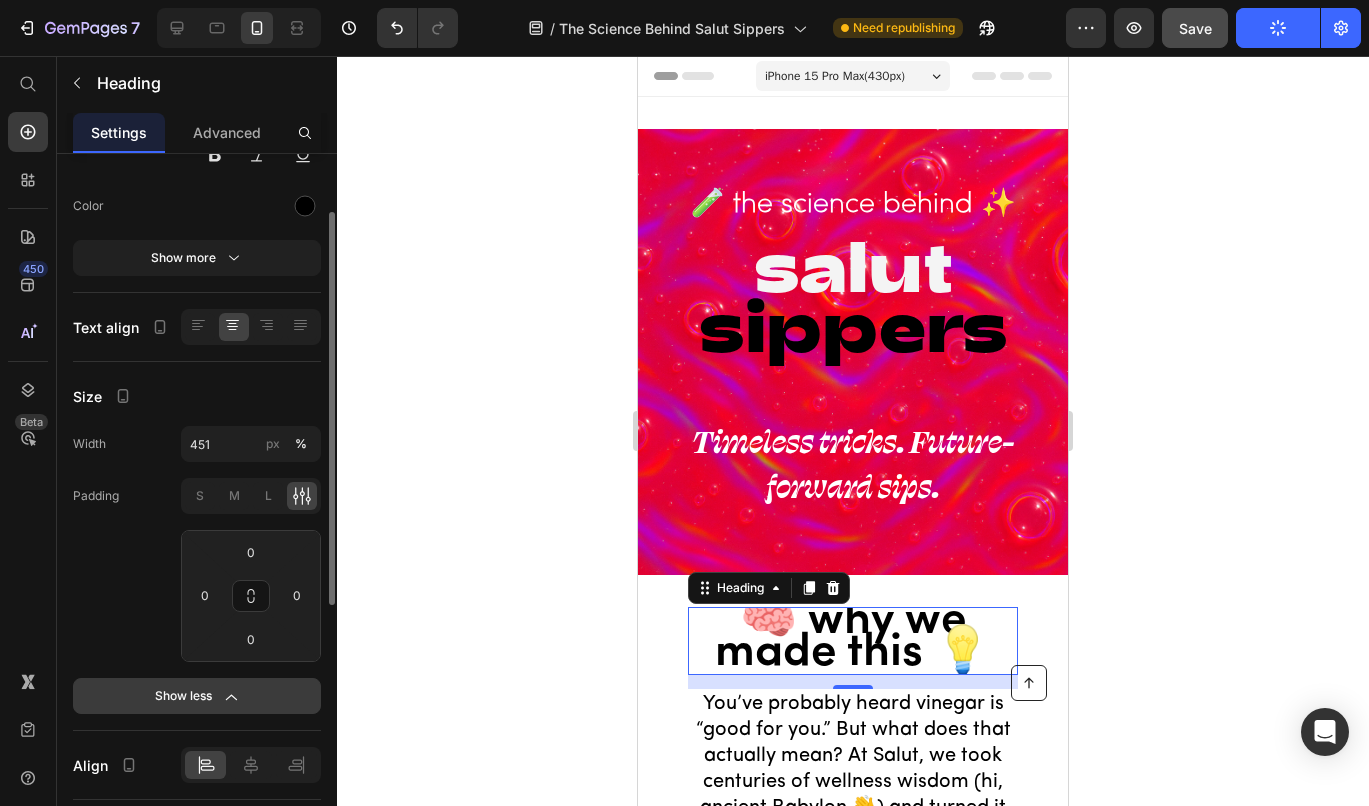scroll, scrollTop: 264, scrollLeft: 0, axis: vertical 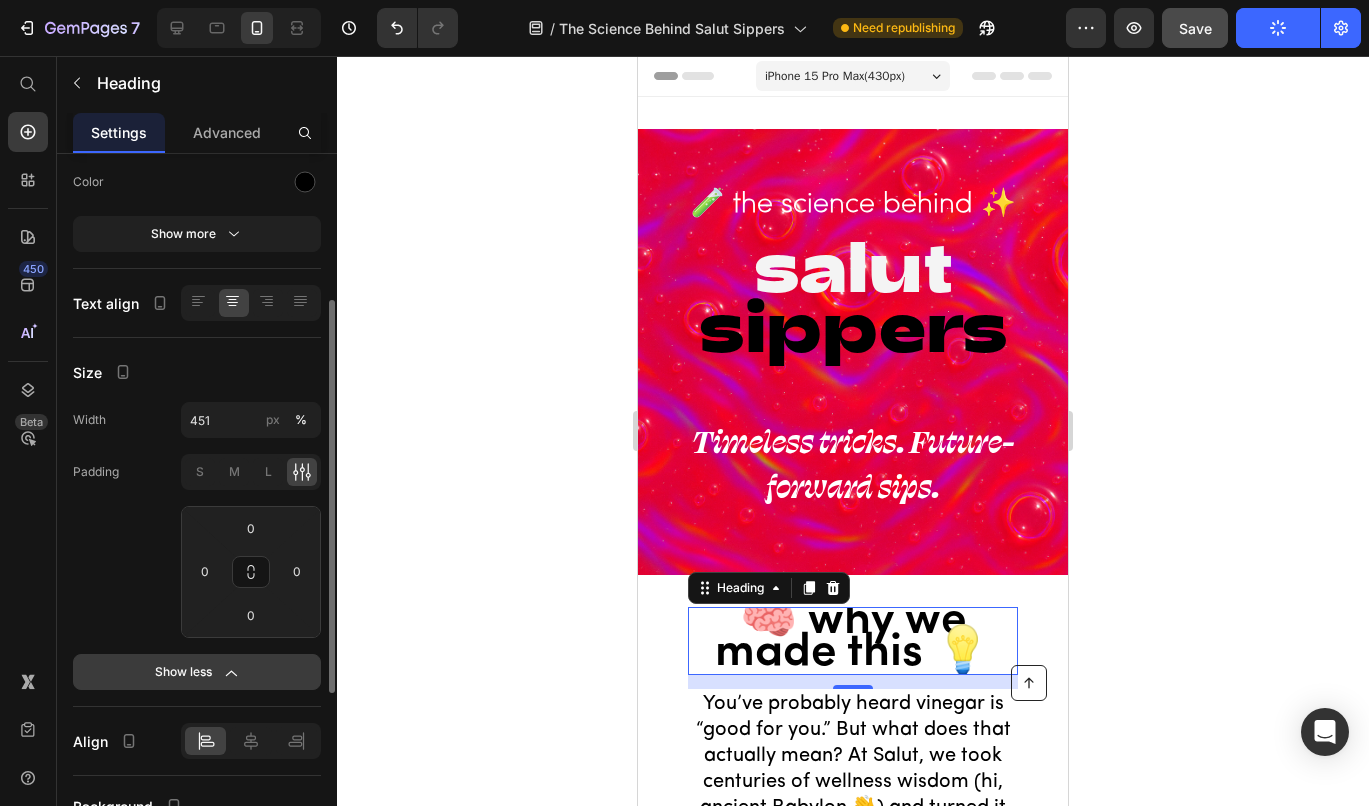 click on "Show less" 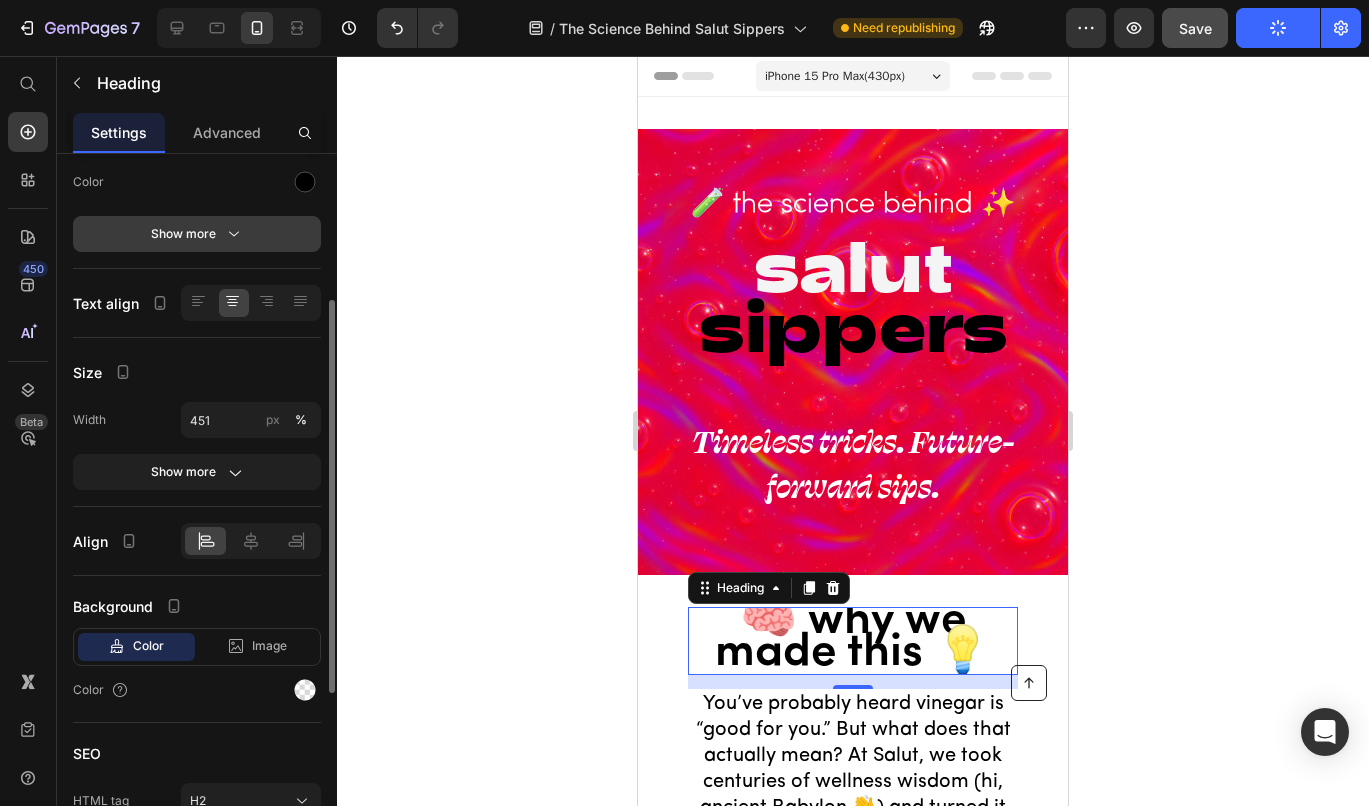 click on "Show more" at bounding box center [197, 234] 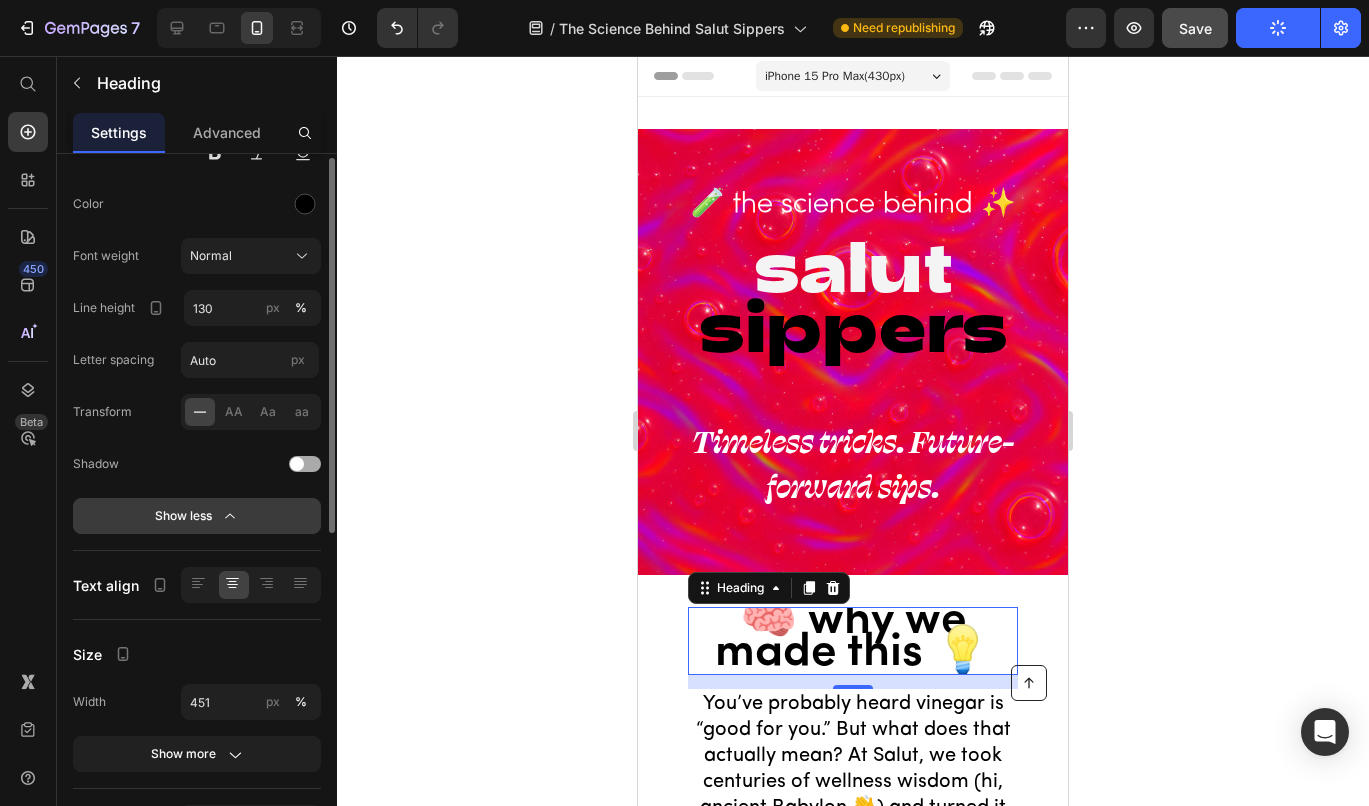 scroll, scrollTop: 0, scrollLeft: 0, axis: both 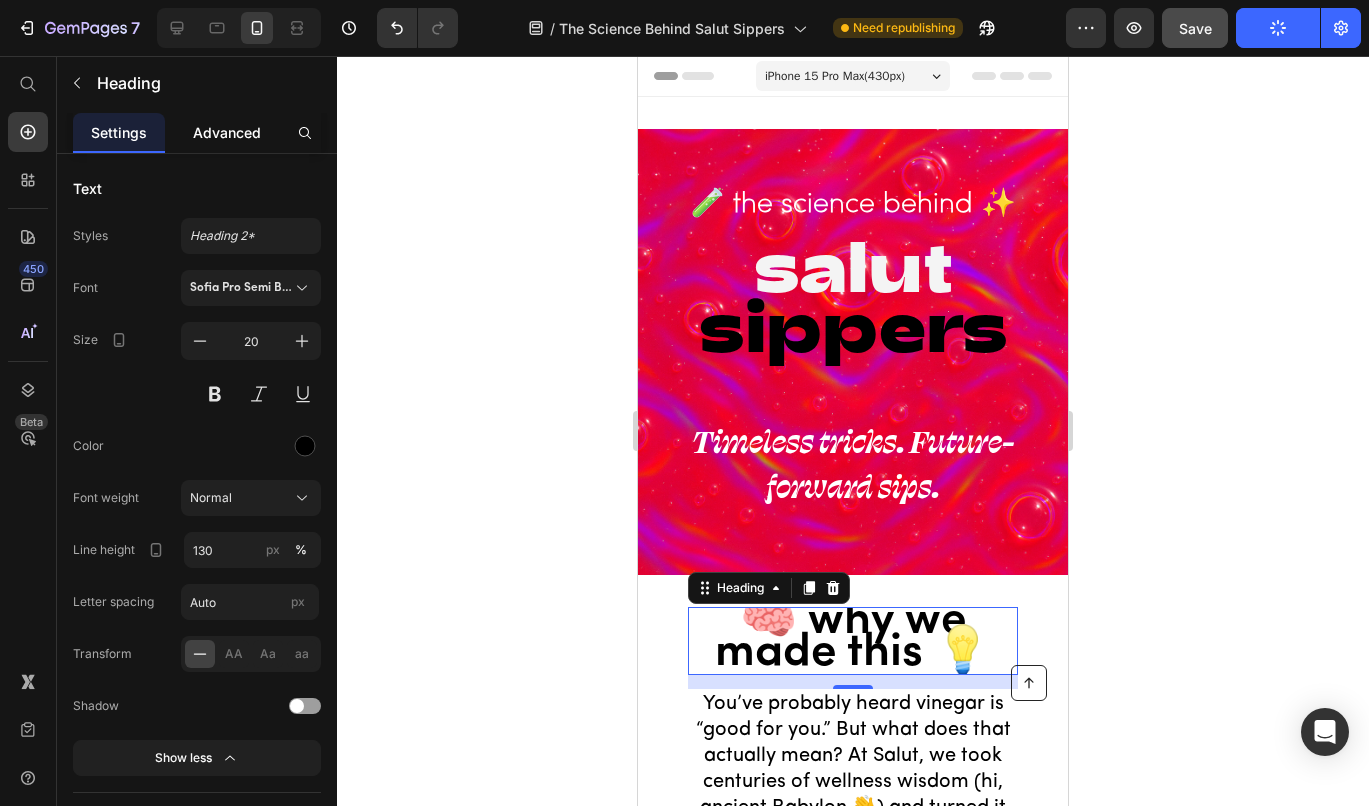click on "Advanced" at bounding box center [227, 132] 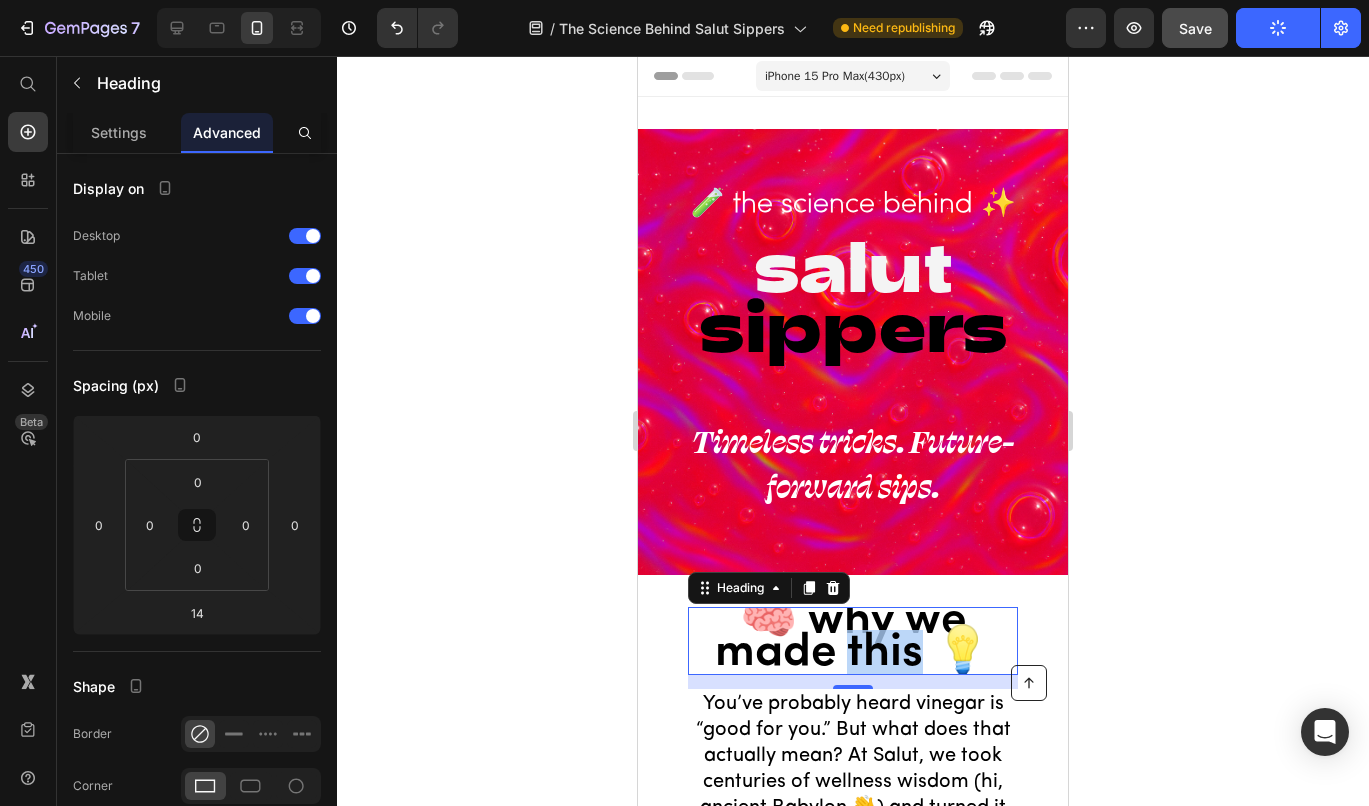 click on "🧠 why we made this 💡" at bounding box center (853, 637) 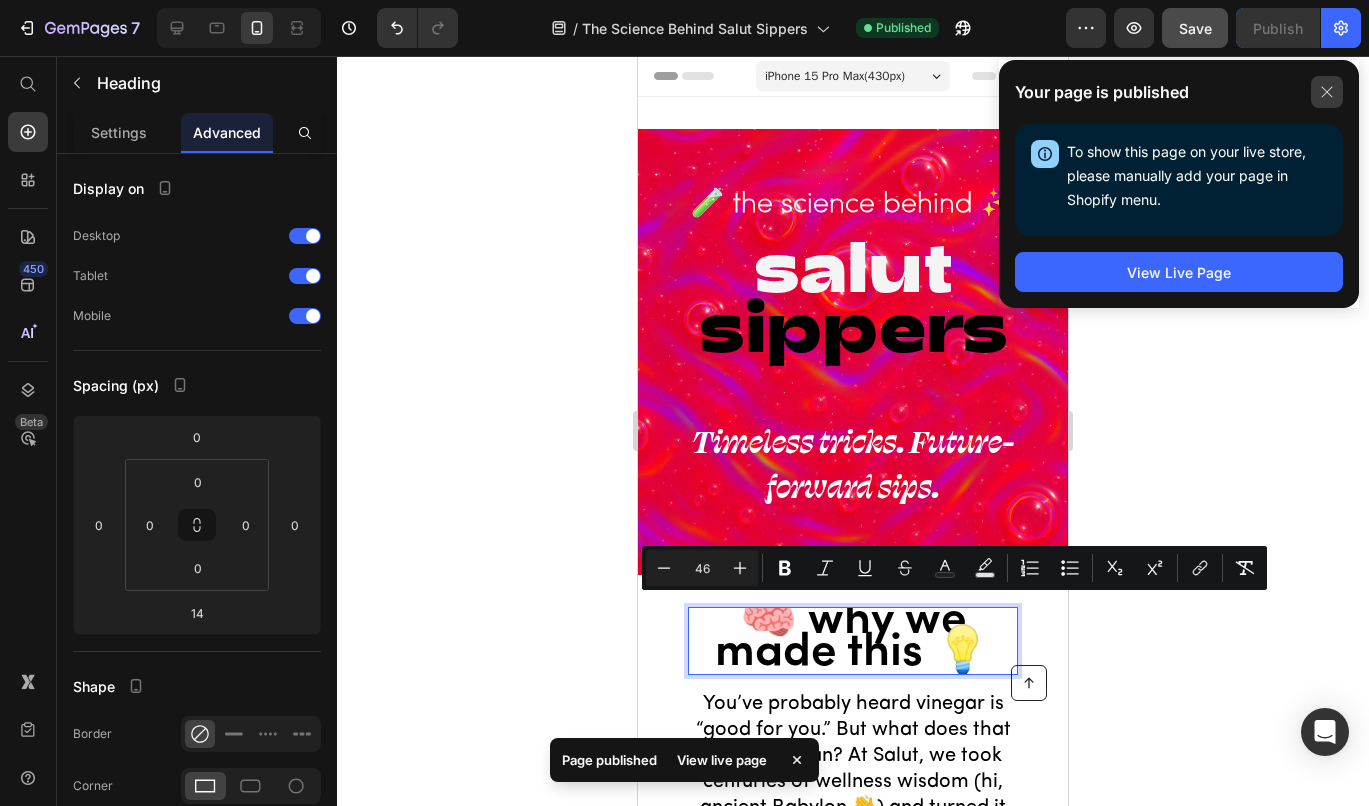 click 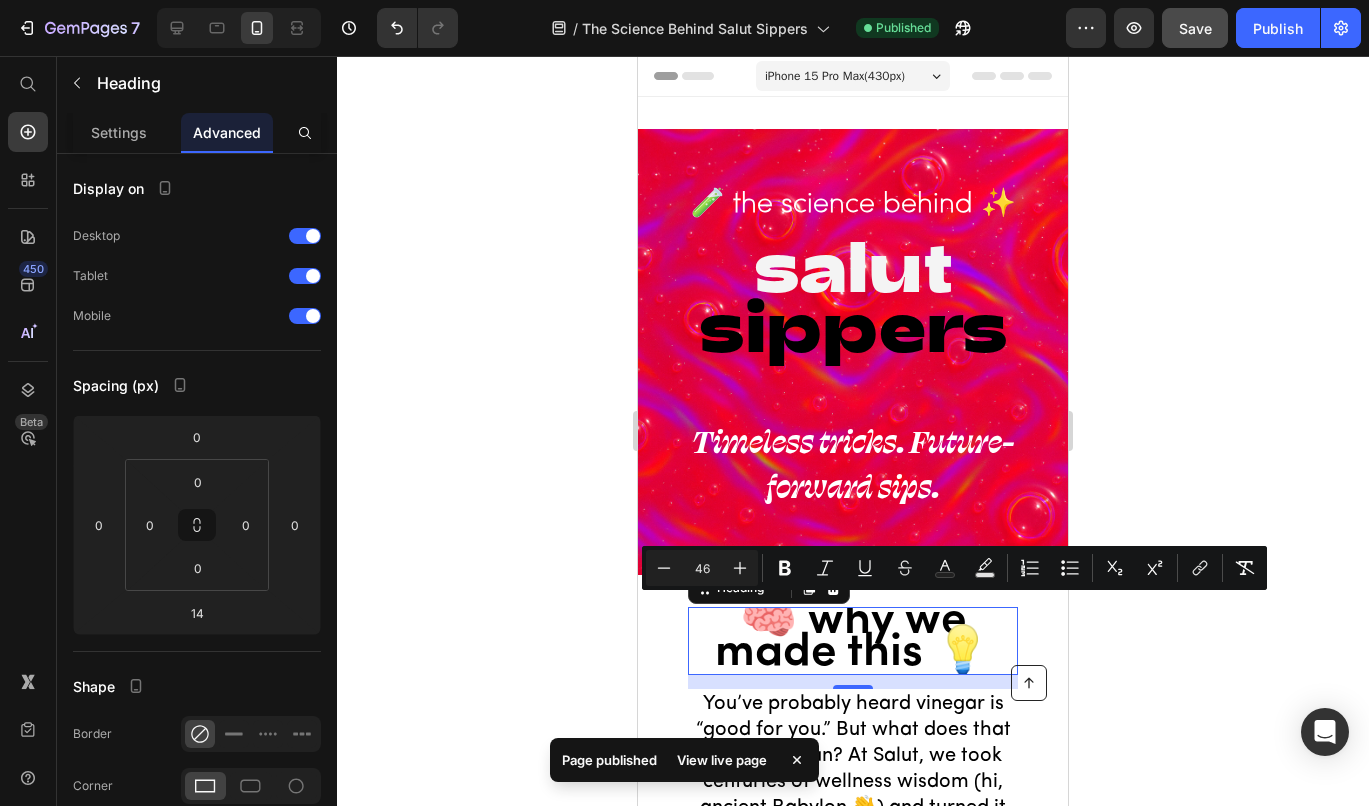 click on "🧠 why we made this 💡" at bounding box center (853, 637) 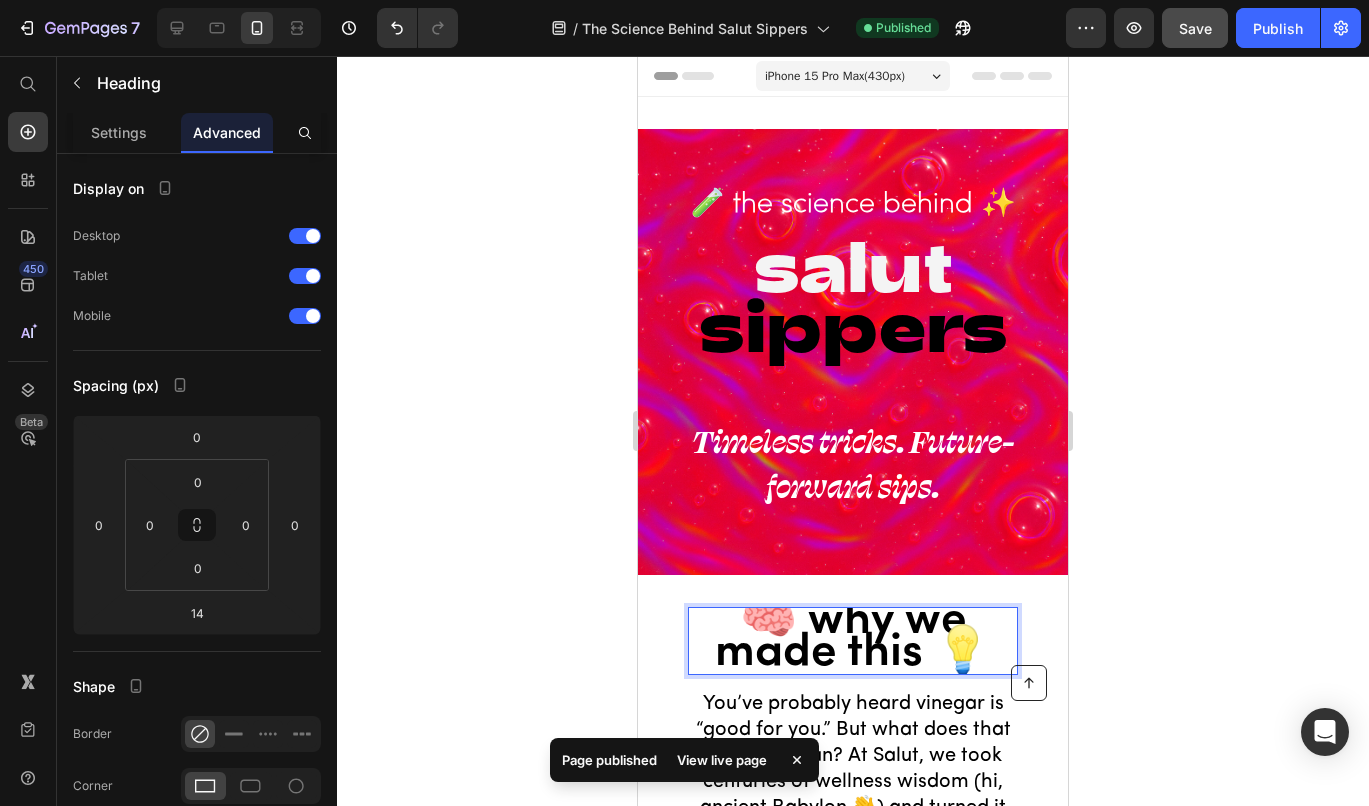 click on "🧠 why we made this 💡" at bounding box center (853, 637) 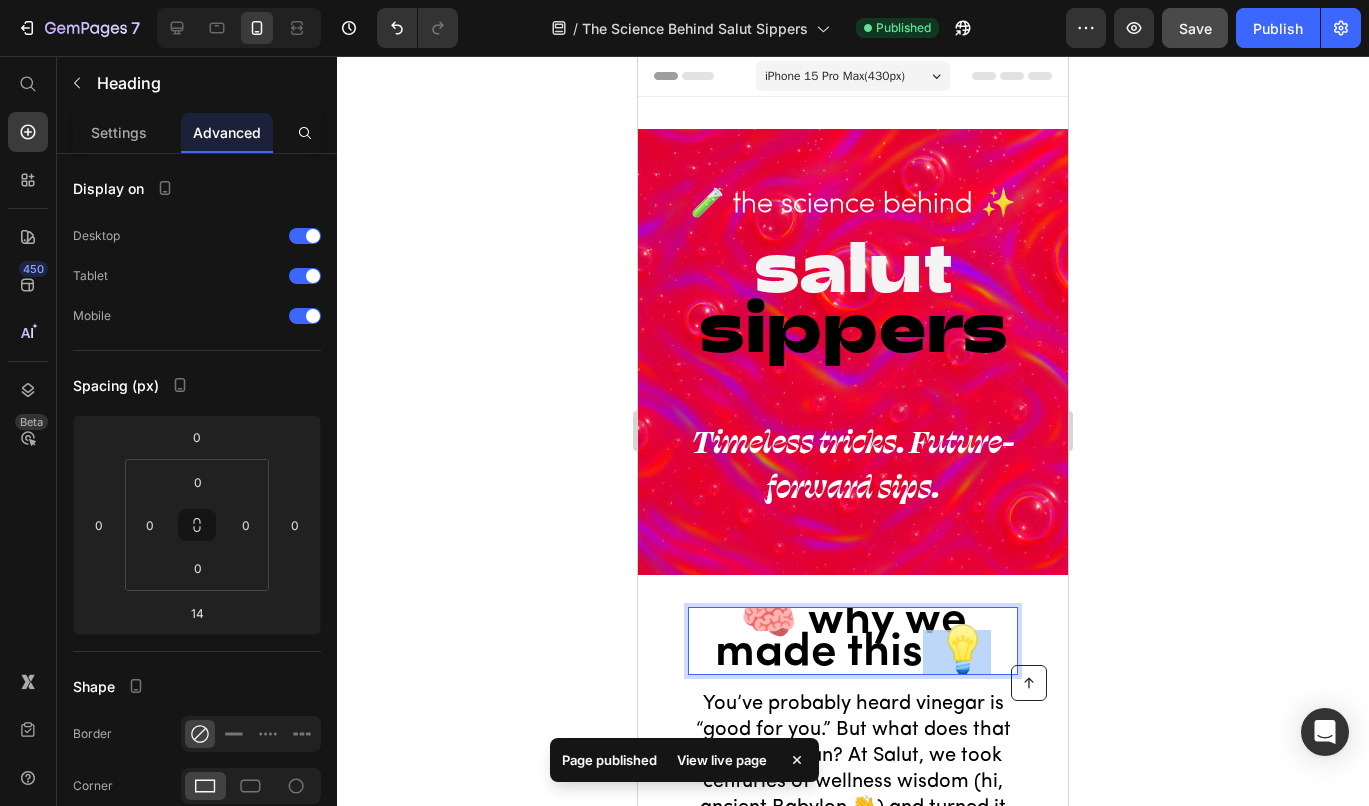 click on "🧠 why we made this 💡" at bounding box center [853, 637] 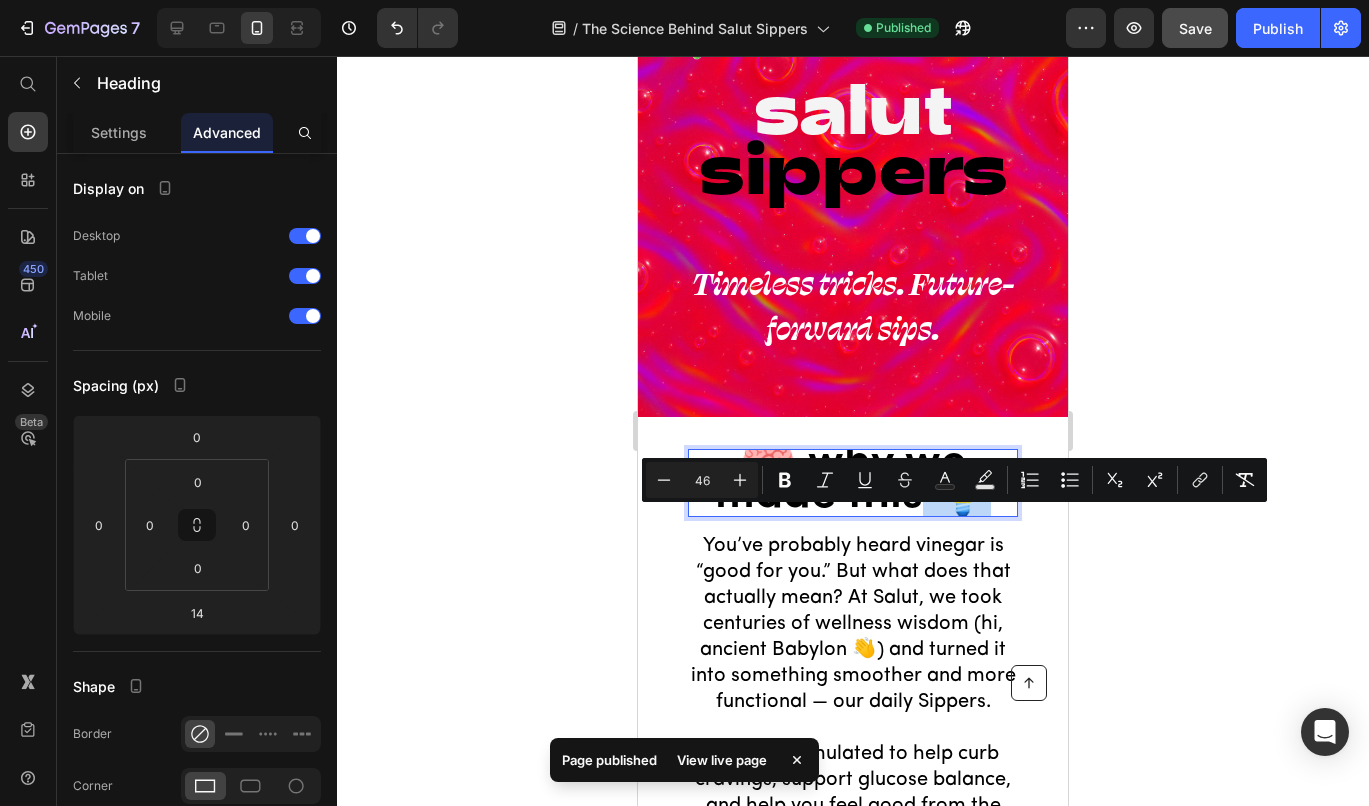 scroll, scrollTop: 266, scrollLeft: 0, axis: vertical 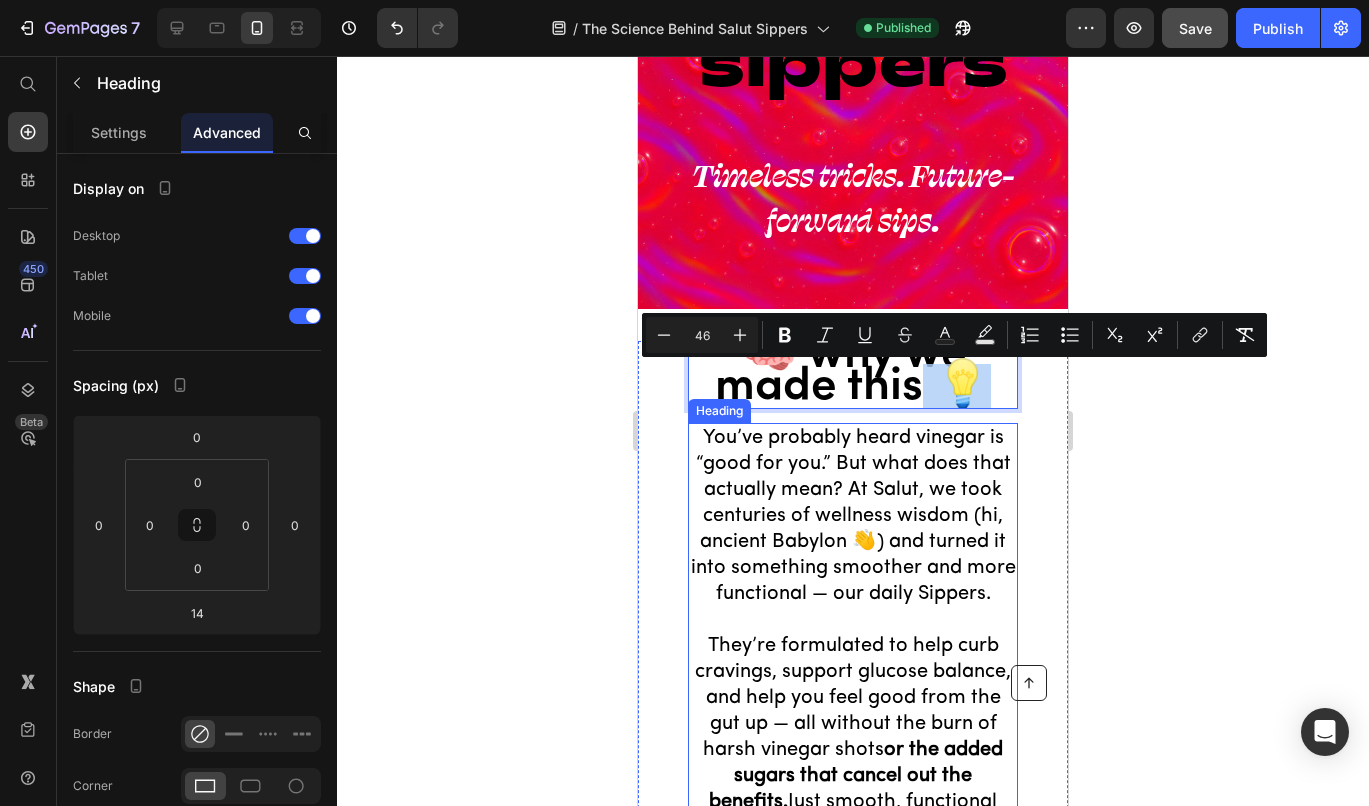 click on "You’ve probably heard vinegar is “good for you.” But what does that actually mean? At Salut, we took centuries of wellness wisdom (hi, ancient [LOCATION] 👋) and turned it into something smoother and more functional — our daily Sippers. They’re formulated to help curb cravings, support glucose balance, and help you feel good from the gut up — all without the burn of harsh vinegar shots  or the added sugars that cancel out the benefits.  Just smooth, functional flavor you’ll actually look forward to sipping." at bounding box center [853, 646] 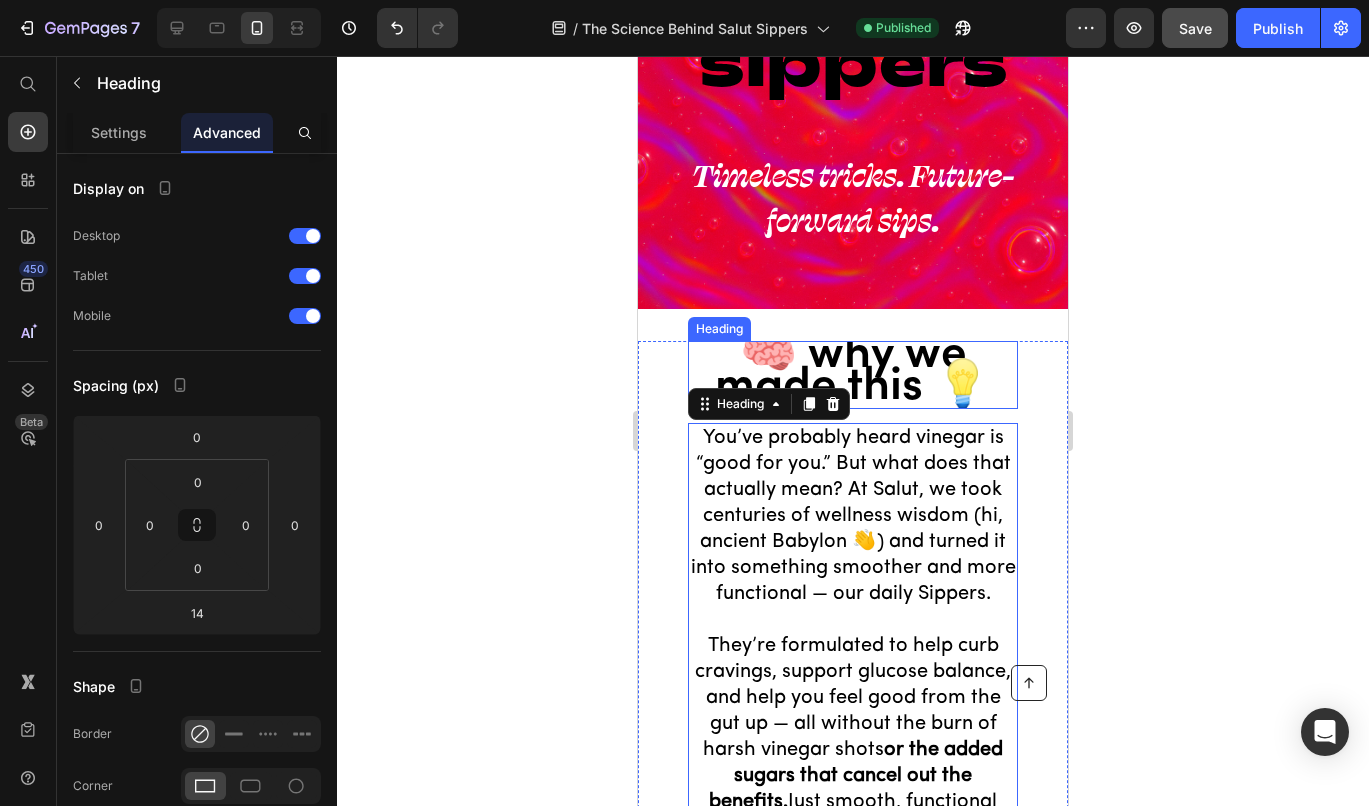 click on "🧠 why we made this 💡" at bounding box center (853, 371) 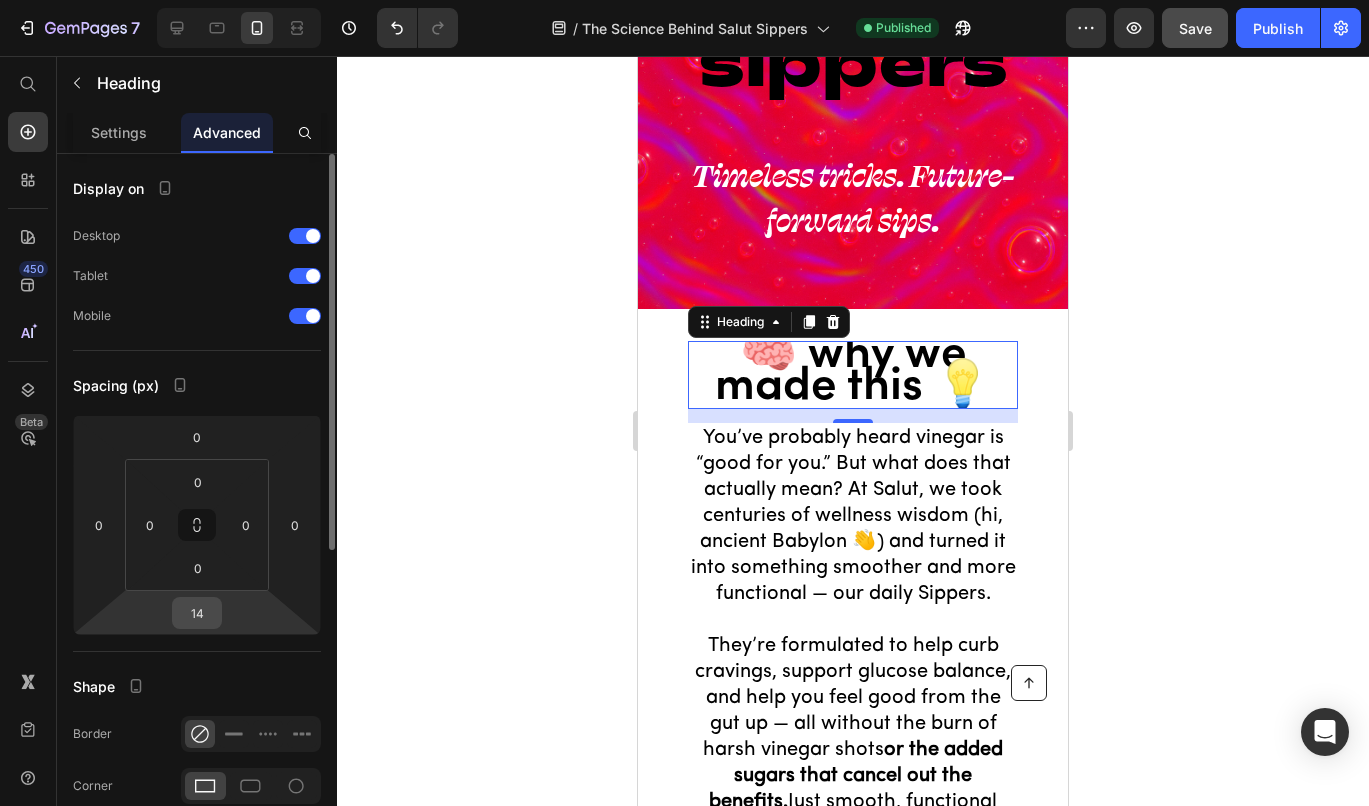 click on "14" at bounding box center (197, 613) 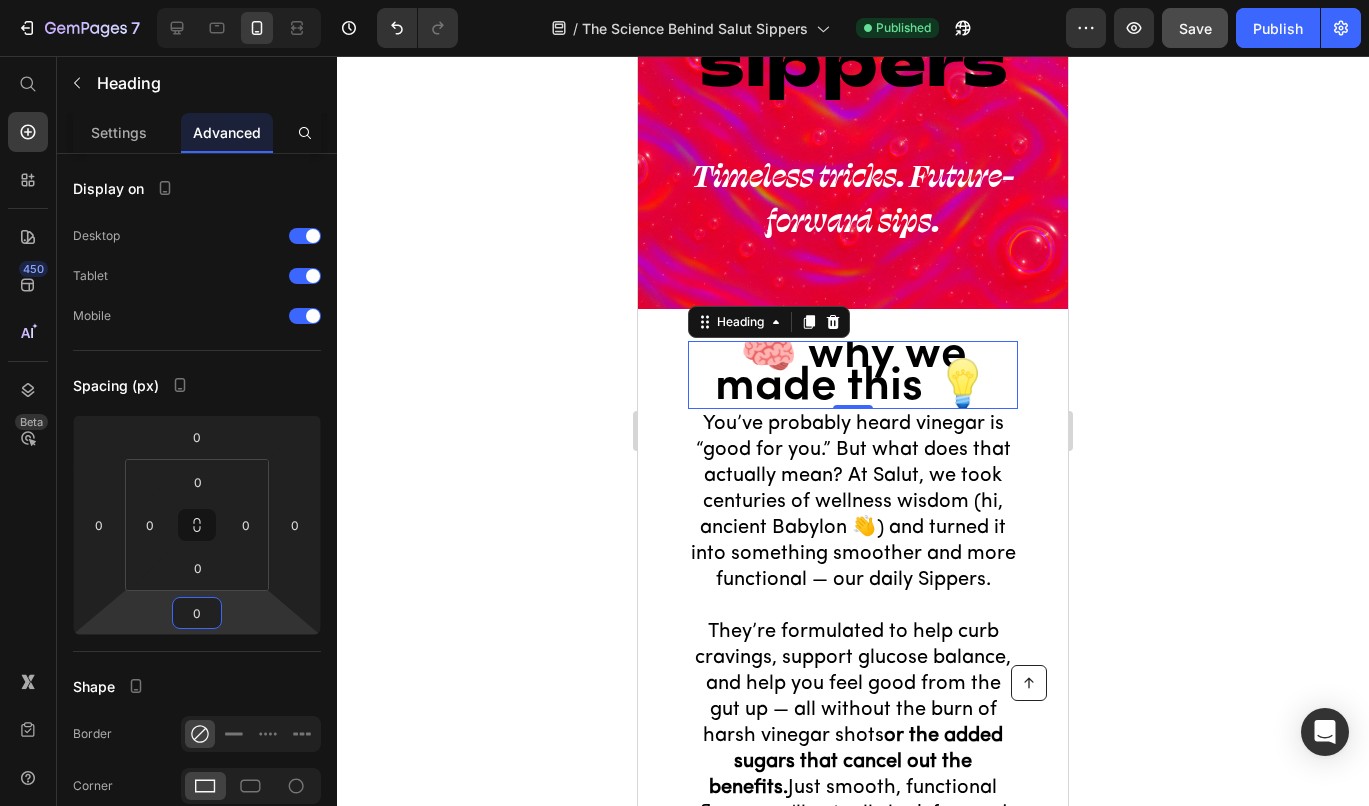type on "0" 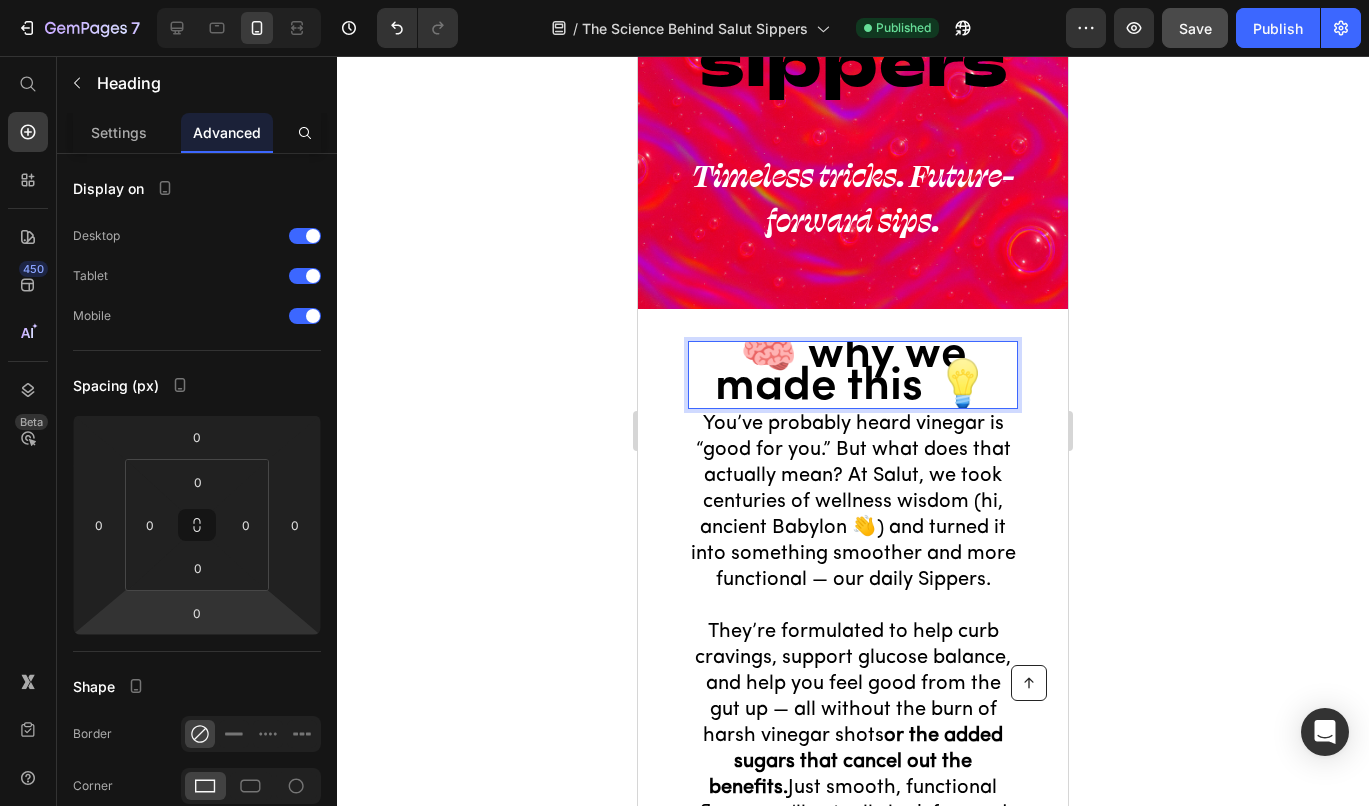 click on "🧠 why we made this 💡" at bounding box center [853, 371] 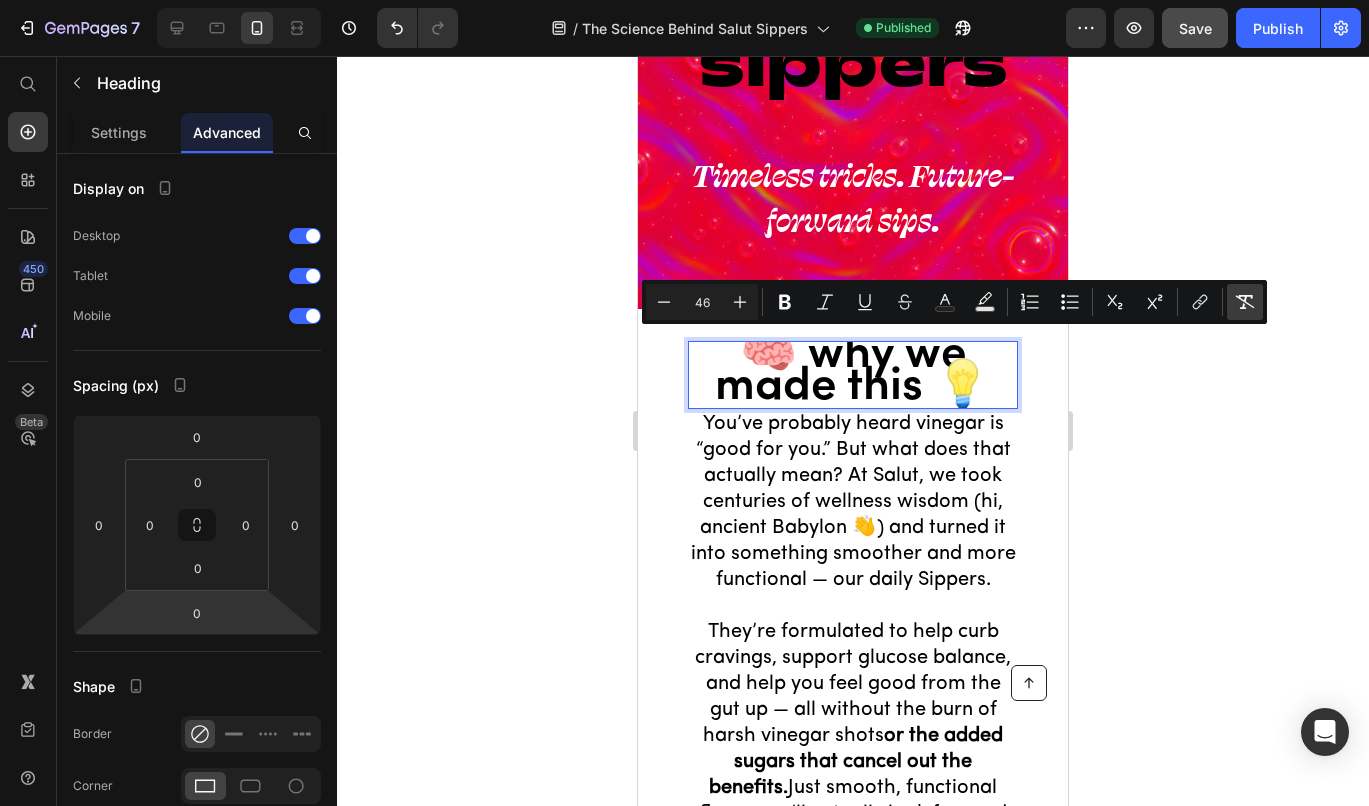 click on "Remove Format" at bounding box center [1245, 302] 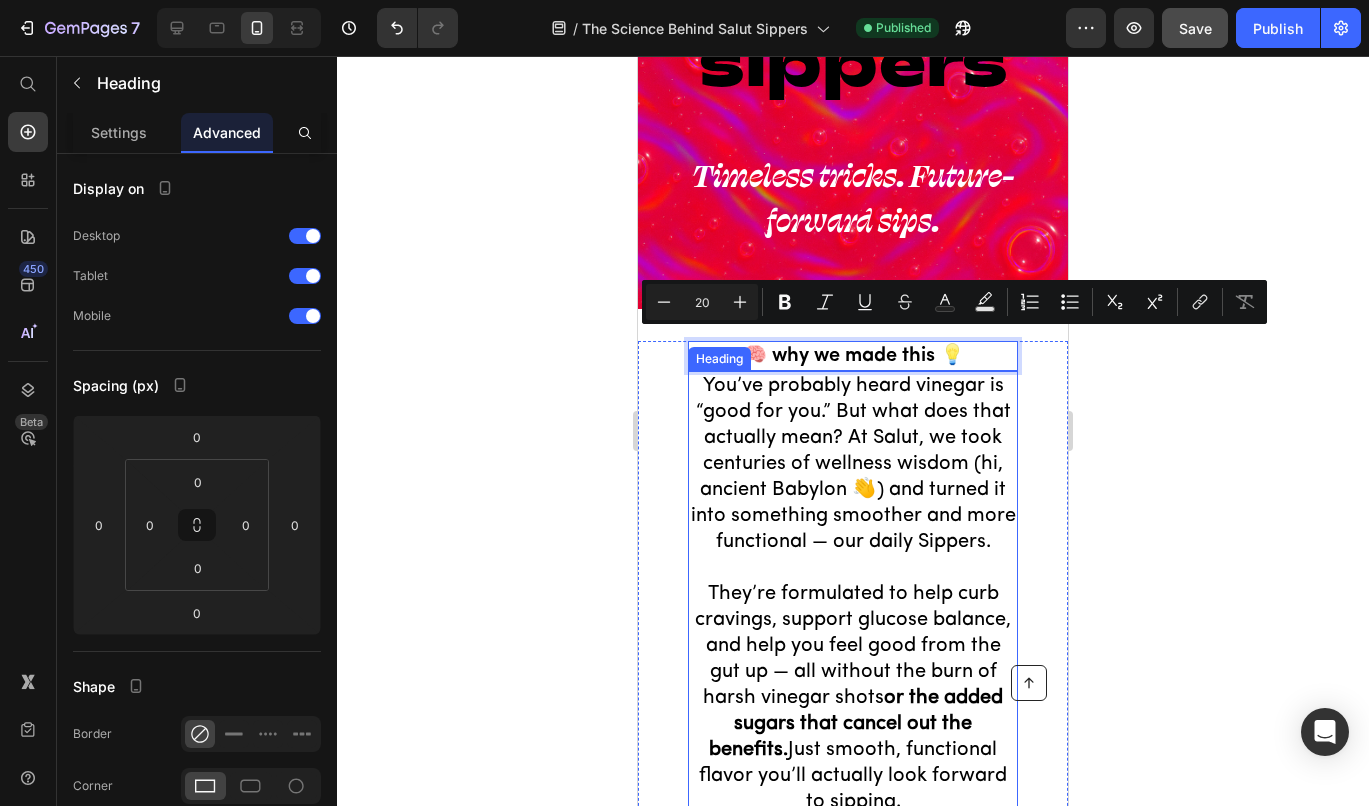 click on "You’ve probably heard vinegar is “good for you.” But what does that actually mean? At Salut, we took centuries of wellness wisdom (hi, ancient [LOCATION] 👋) and turned it into something smoother and more functional — our daily Sippers. They’re formulated to help curb cravings, support glucose balance, and help you feel good from the gut up — all without the burn of harsh vinegar shots  or the added sugars that cancel out the benefits.  Just smooth, functional flavor you’ll actually look forward to sipping." at bounding box center [853, 594] 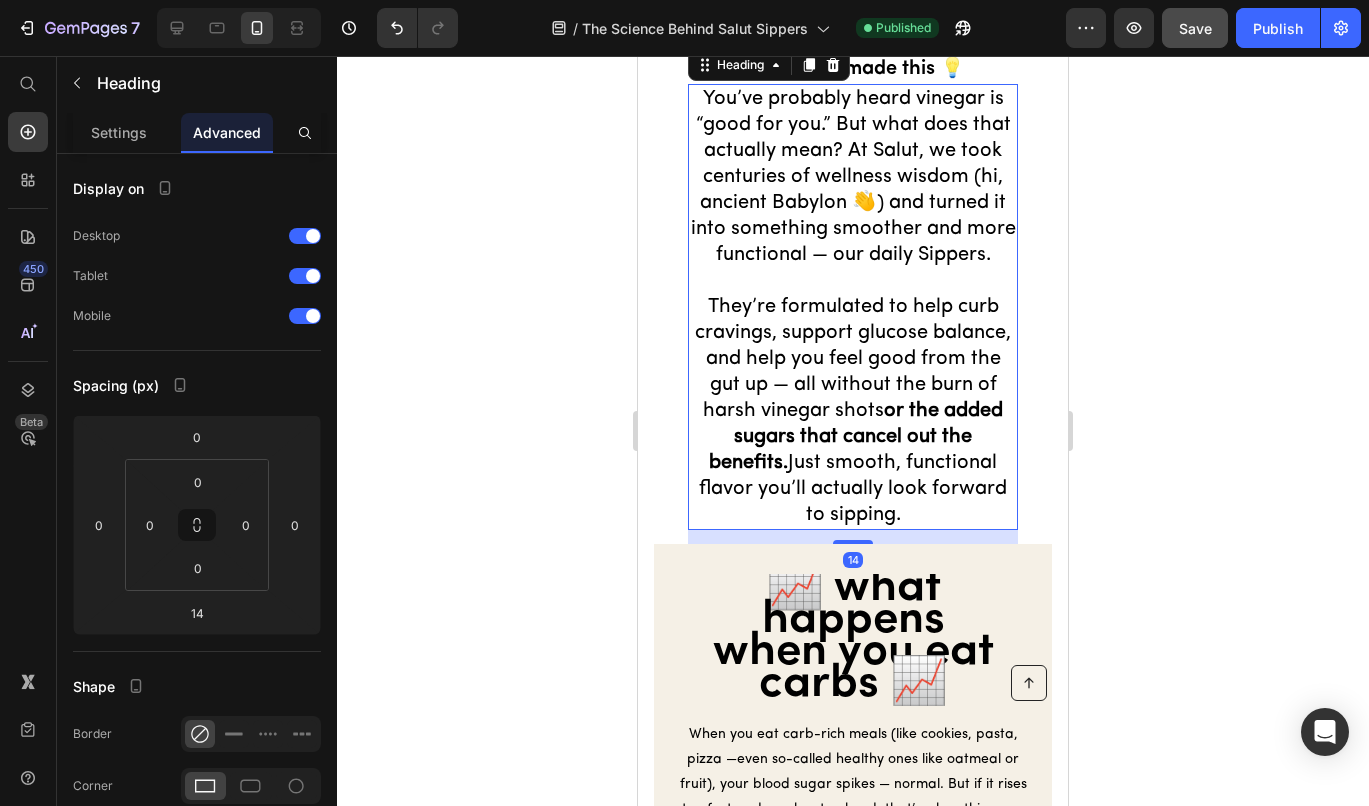 scroll, scrollTop: 674, scrollLeft: 0, axis: vertical 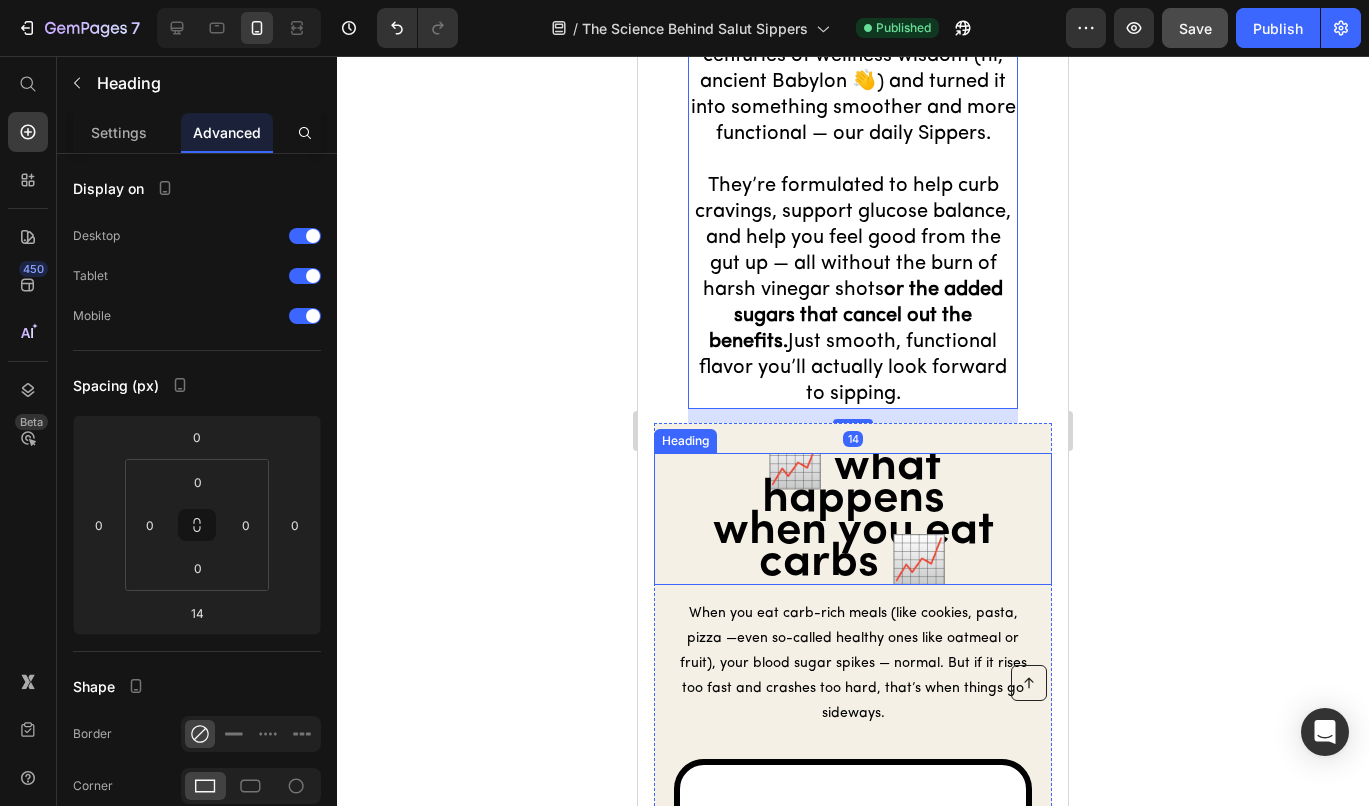 click on "📈 what happens when you eat carbs 📈" at bounding box center (853, 515) 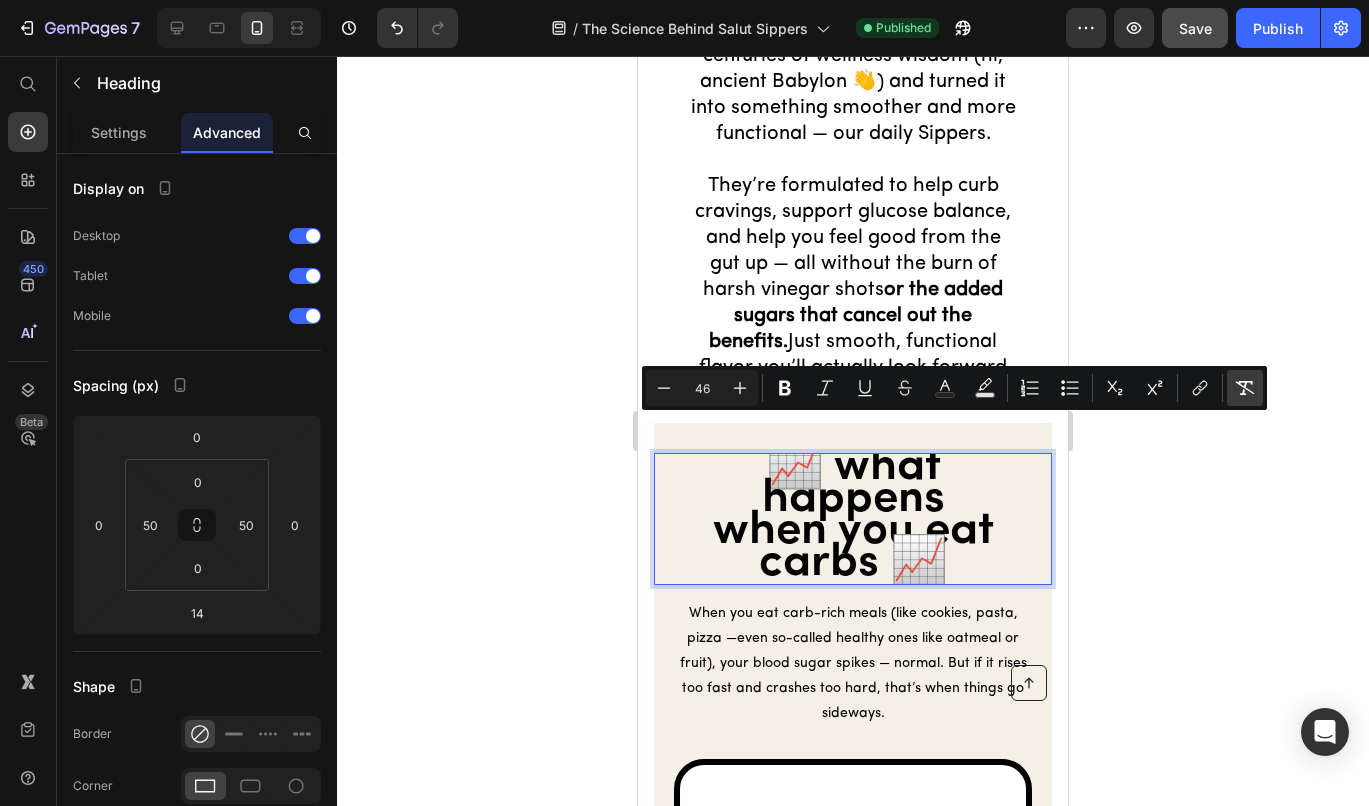 click 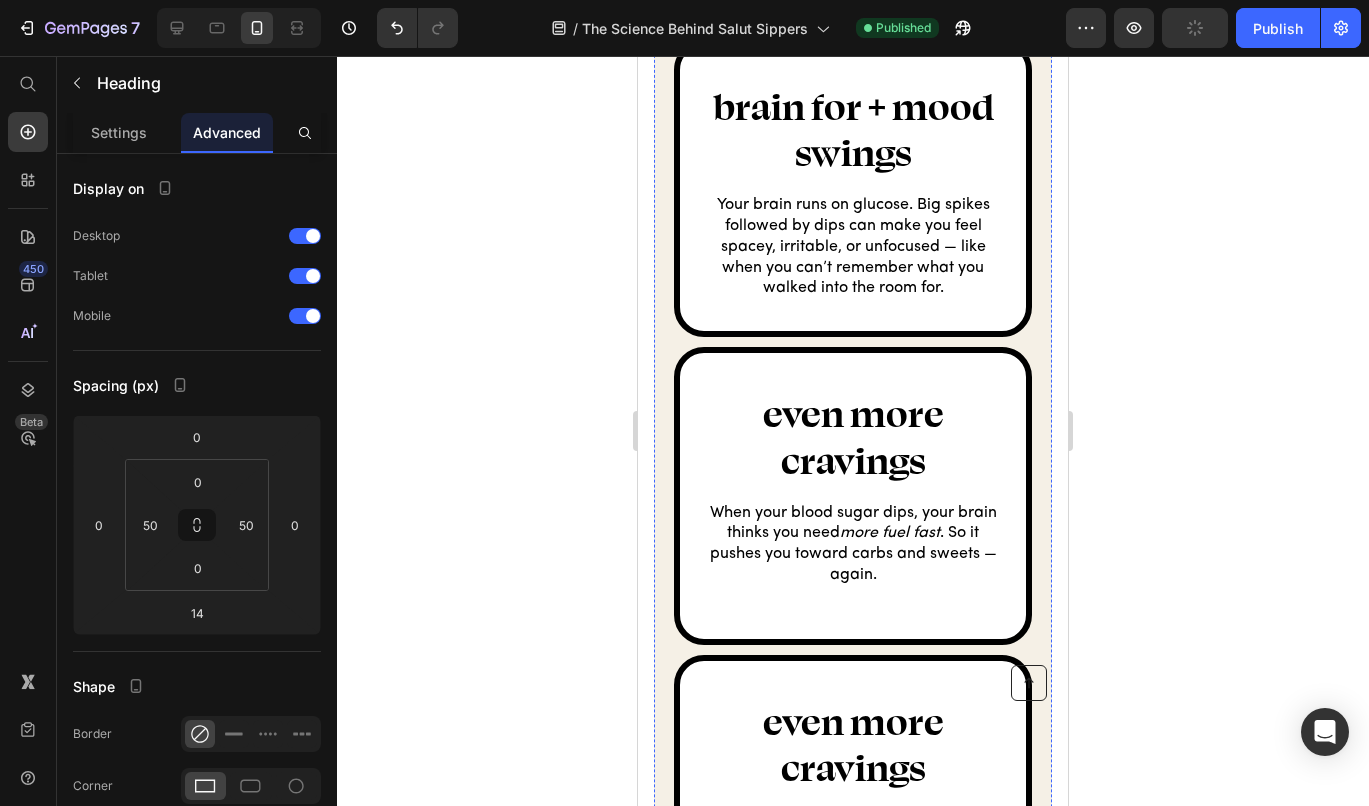 scroll, scrollTop: 2209, scrollLeft: 0, axis: vertical 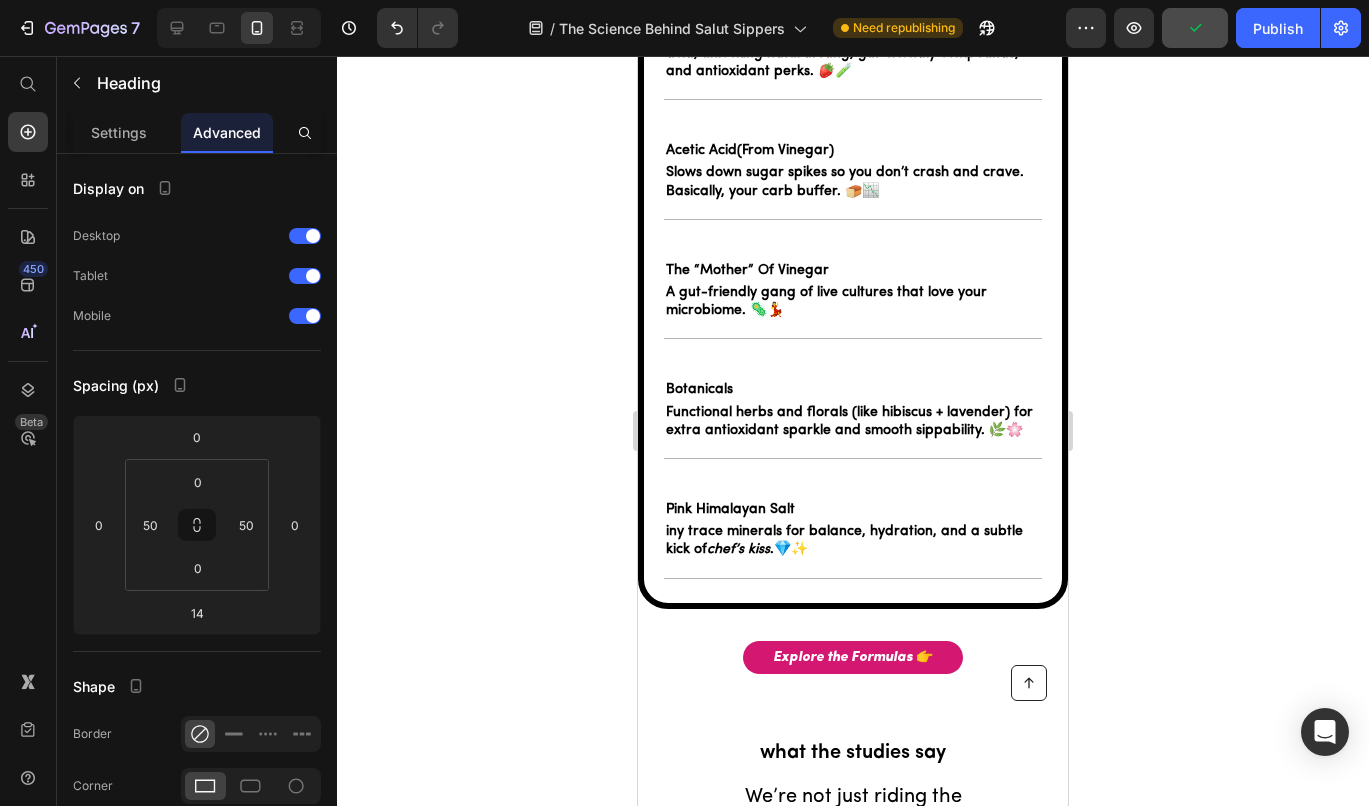 type on "16" 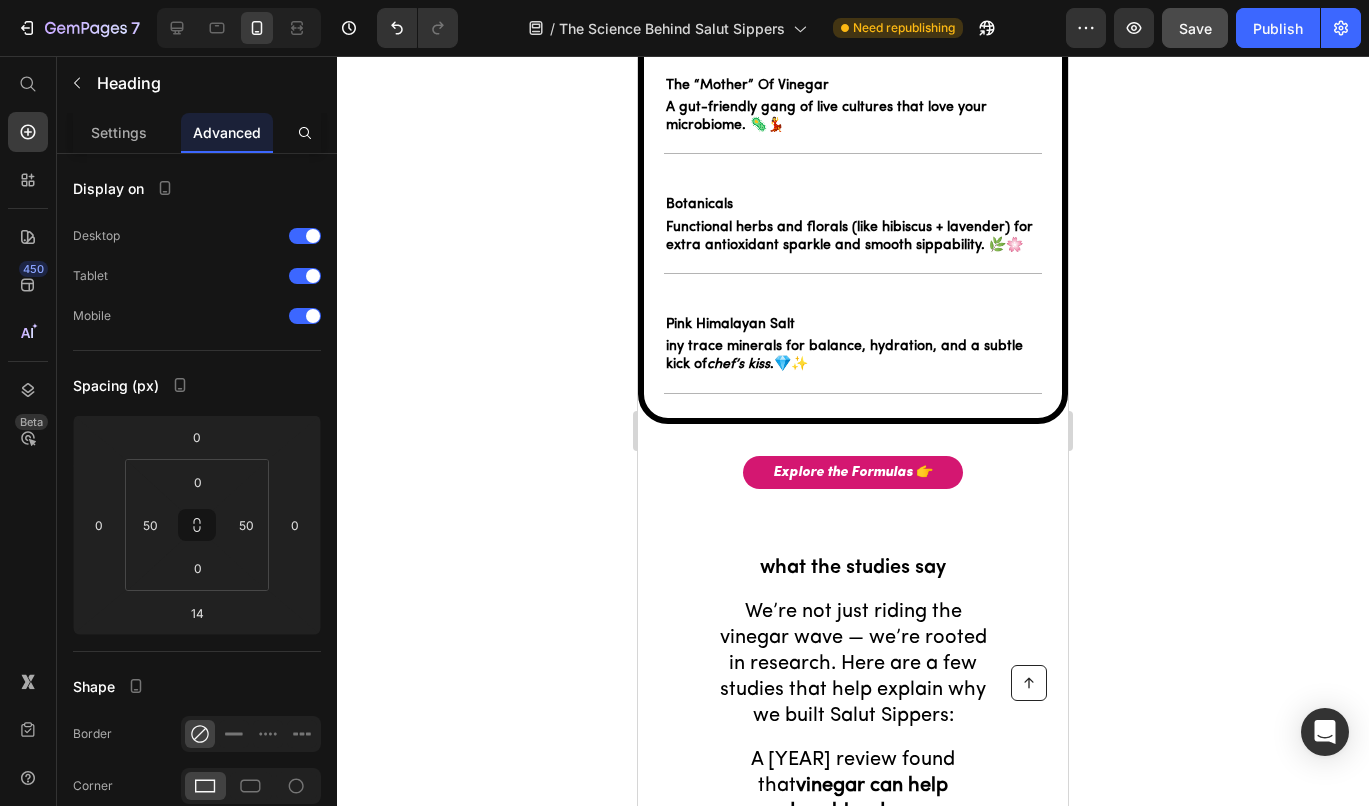 scroll, scrollTop: 3068, scrollLeft: 0, axis: vertical 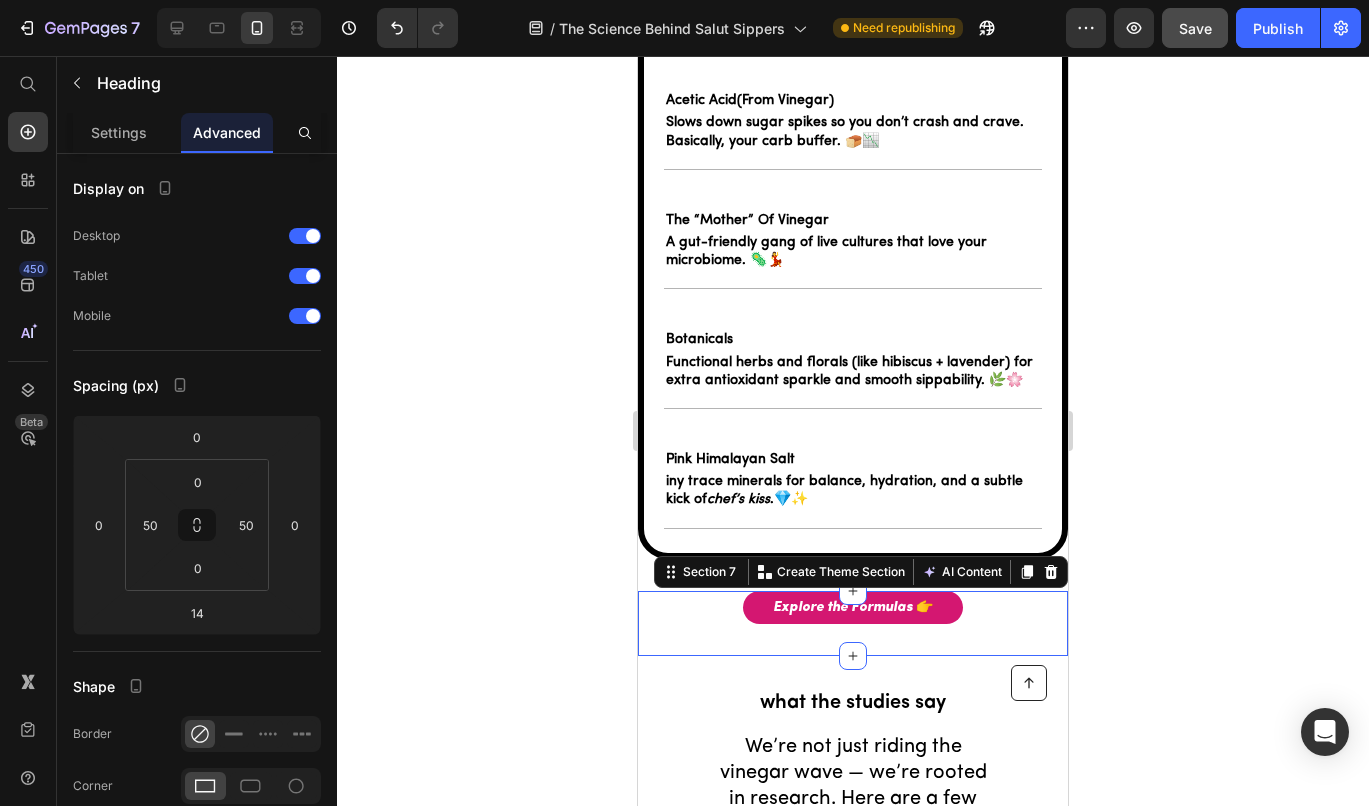 click on "Explore the Formulas 👉 Button Section [NUMBER]   Create Theme Section AI Content Write with GemAI What would you like to describe here? Tone and Voice Persuasive Product 🍍 pineapple turmeric Show more Generate" at bounding box center (853, 623) 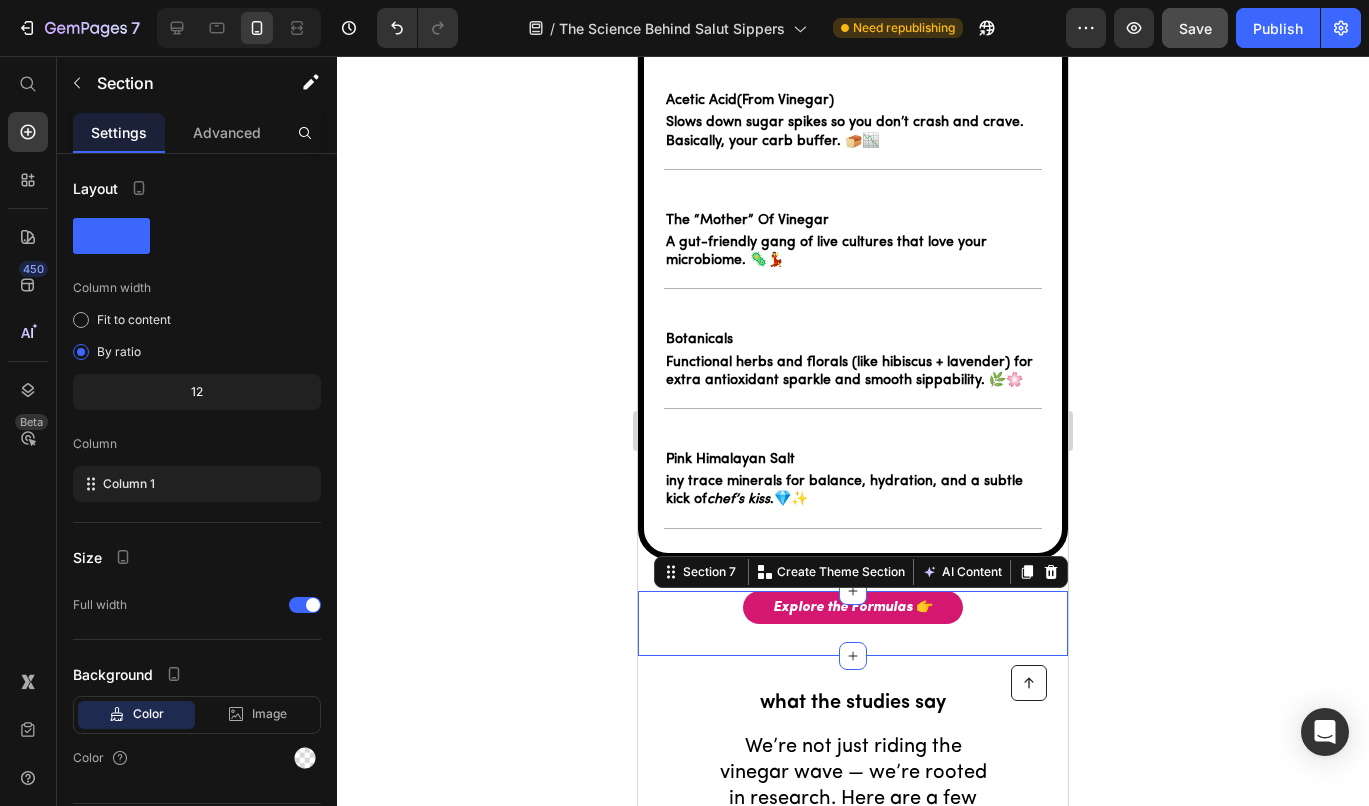 click on "Explore the Formulas 👉 Button Section [NUMBER]   Create Theme Section AI Content Write with GemAI What would you like to describe here? Tone and Voice Persuasive Product 🍍 pineapple turmeric Show more Generate" at bounding box center [853, 623] 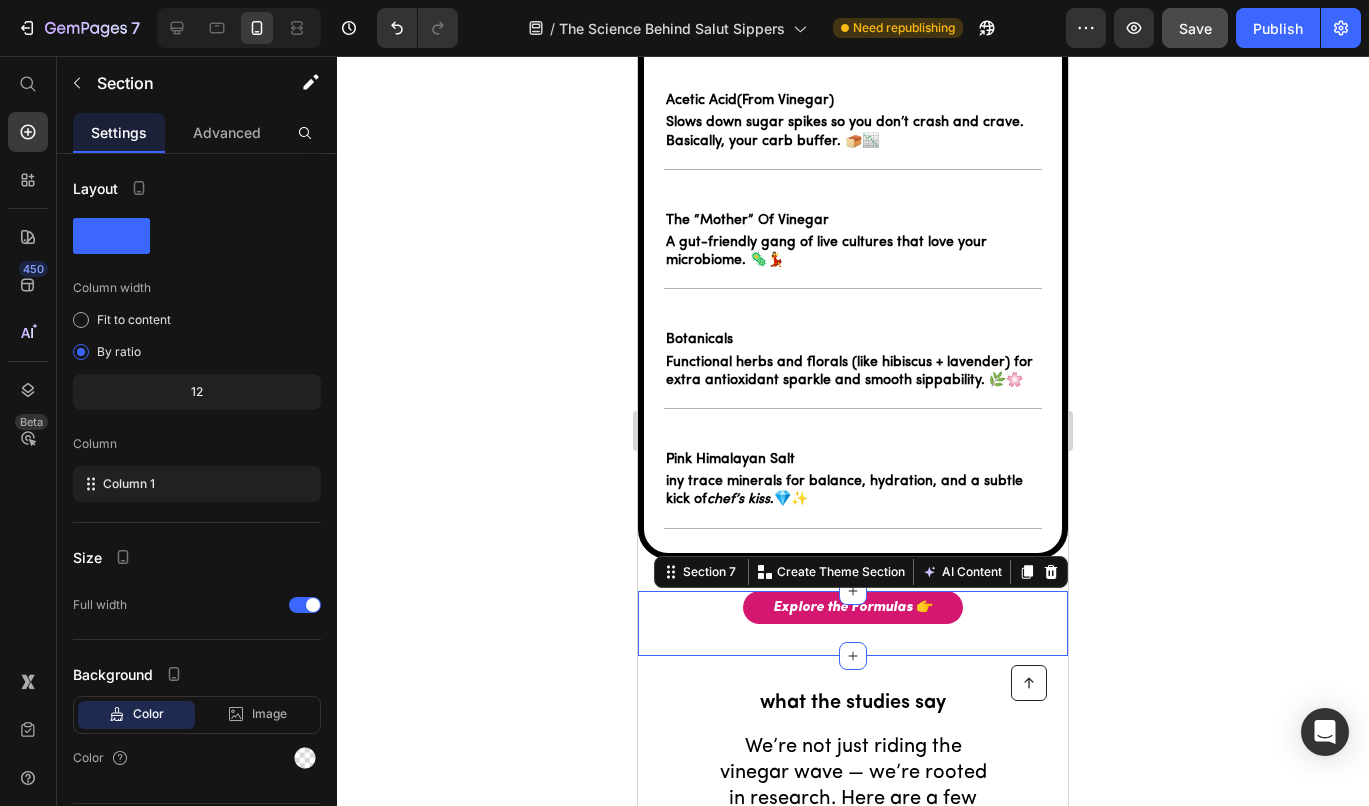 click on "Explore the Formulas 👉 Button Section [NUMBER]   Create Theme Section AI Content Write with GemAI What would you like to describe here? Tone and Voice Persuasive Product 🍍 pineapple turmeric Show more Generate" at bounding box center (853, 623) 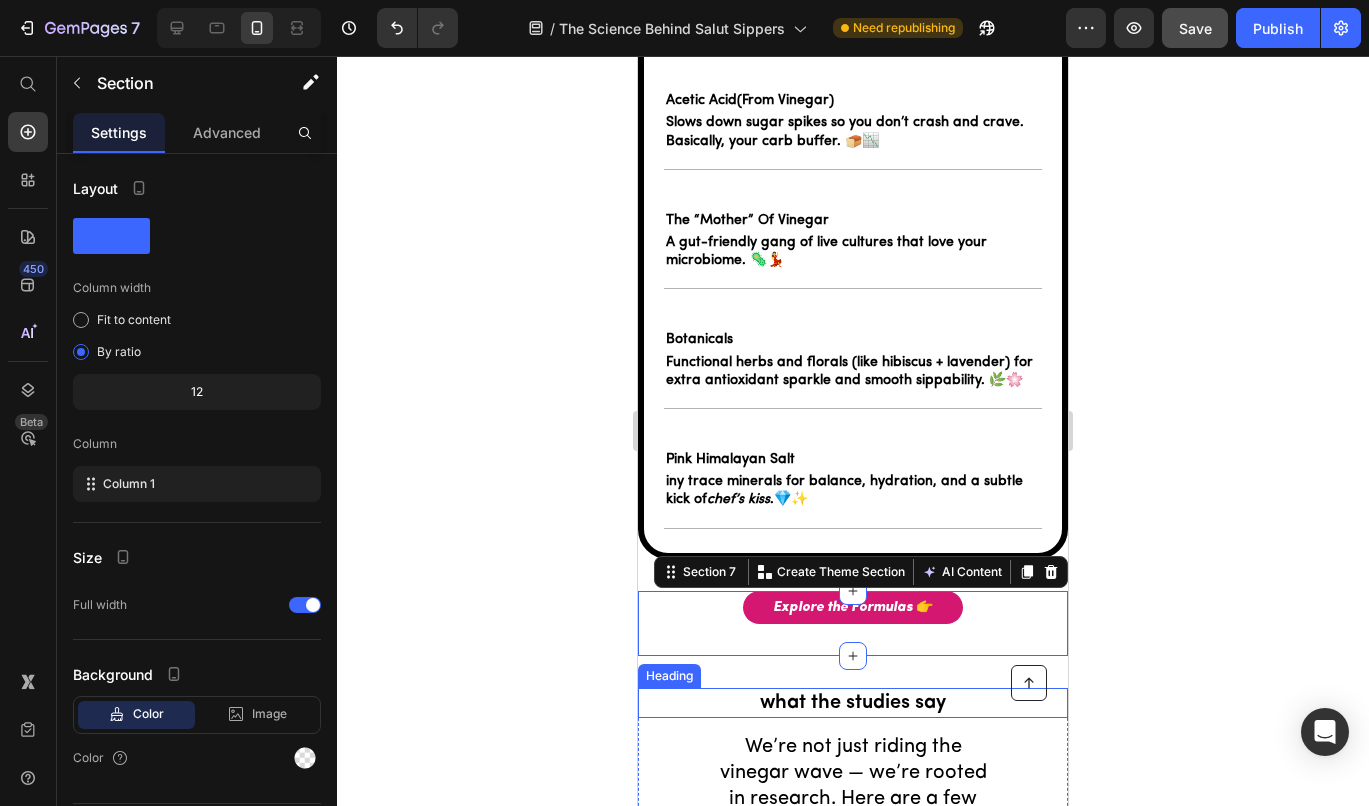 click on "what the studies say" at bounding box center (853, 703) 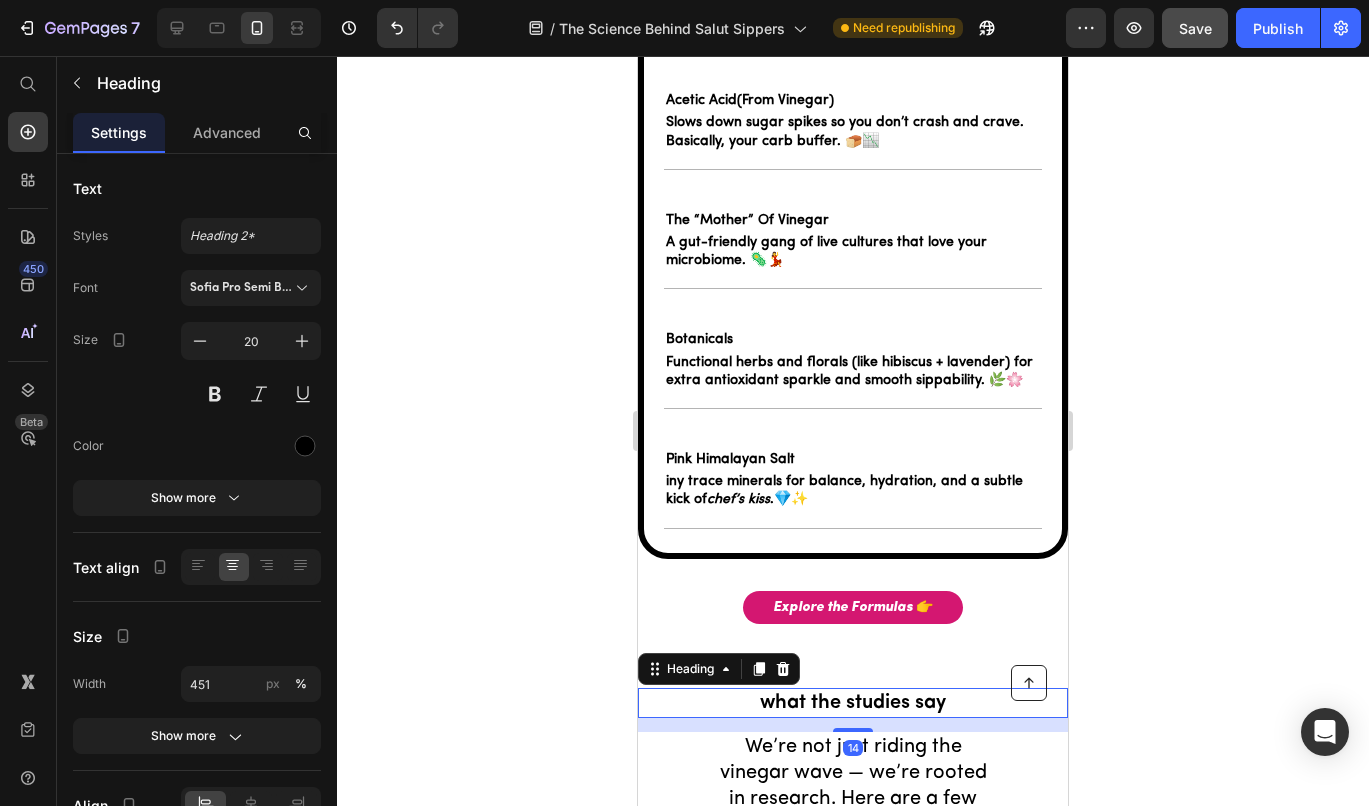 click on "what the studies say" at bounding box center [853, 703] 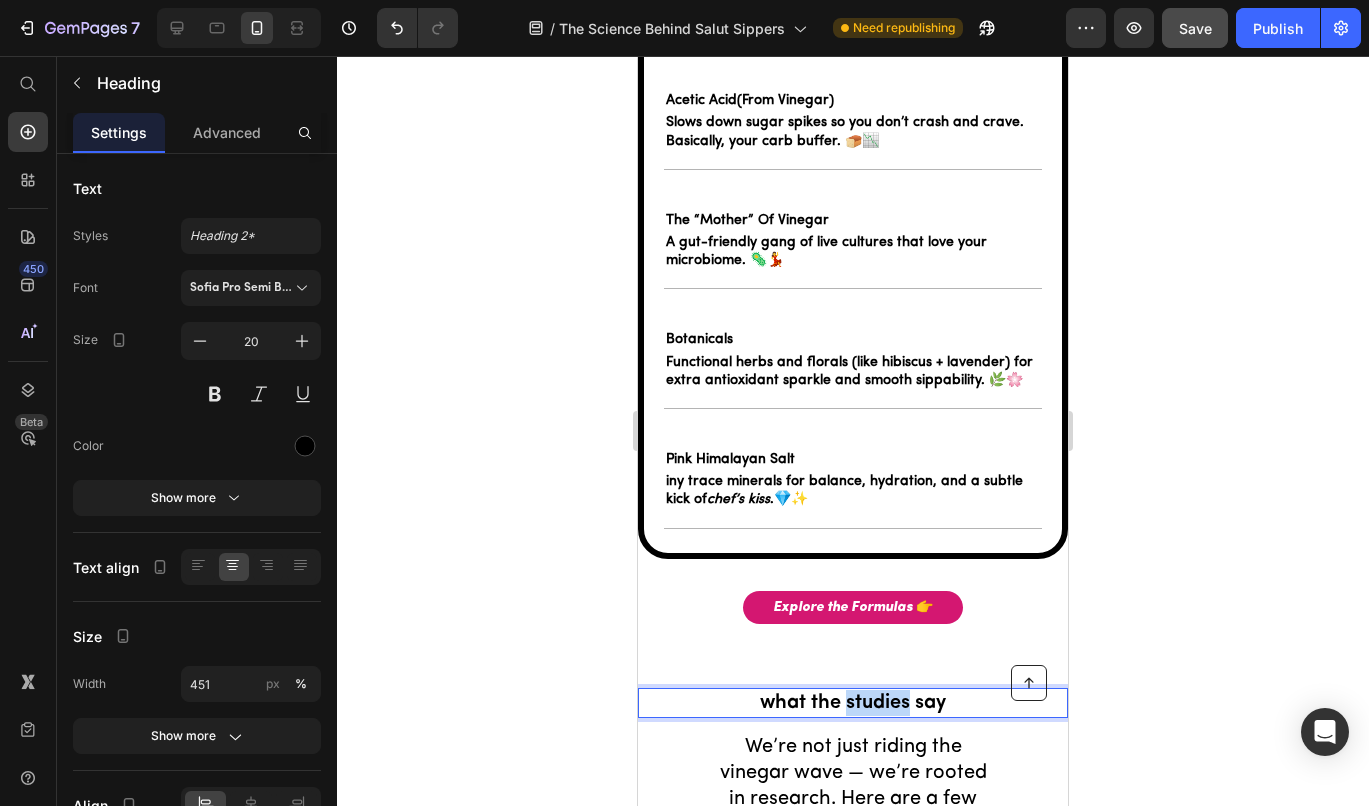 click on "what the studies say" at bounding box center (853, 703) 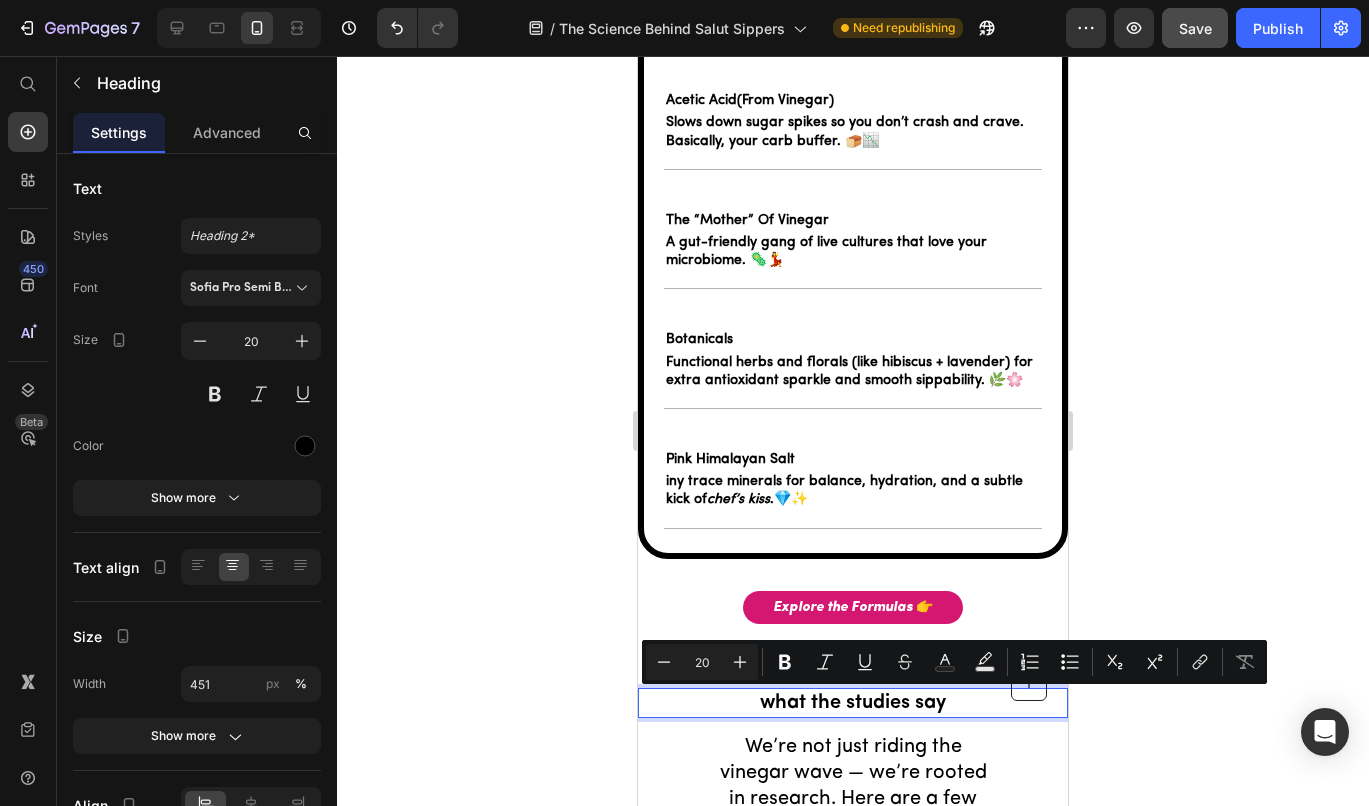 click on "what the studies say" at bounding box center [853, 703] 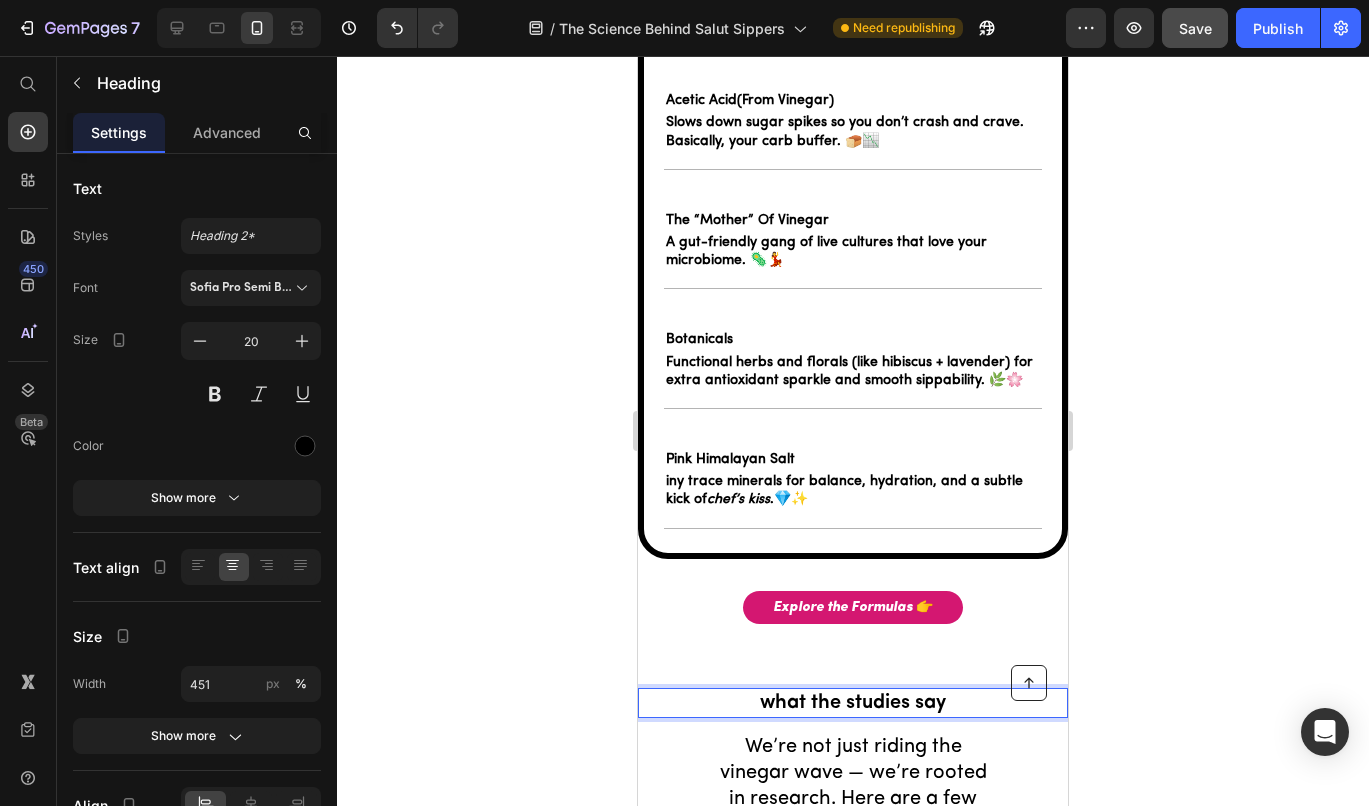 click on "what the studies say" at bounding box center [853, 703] 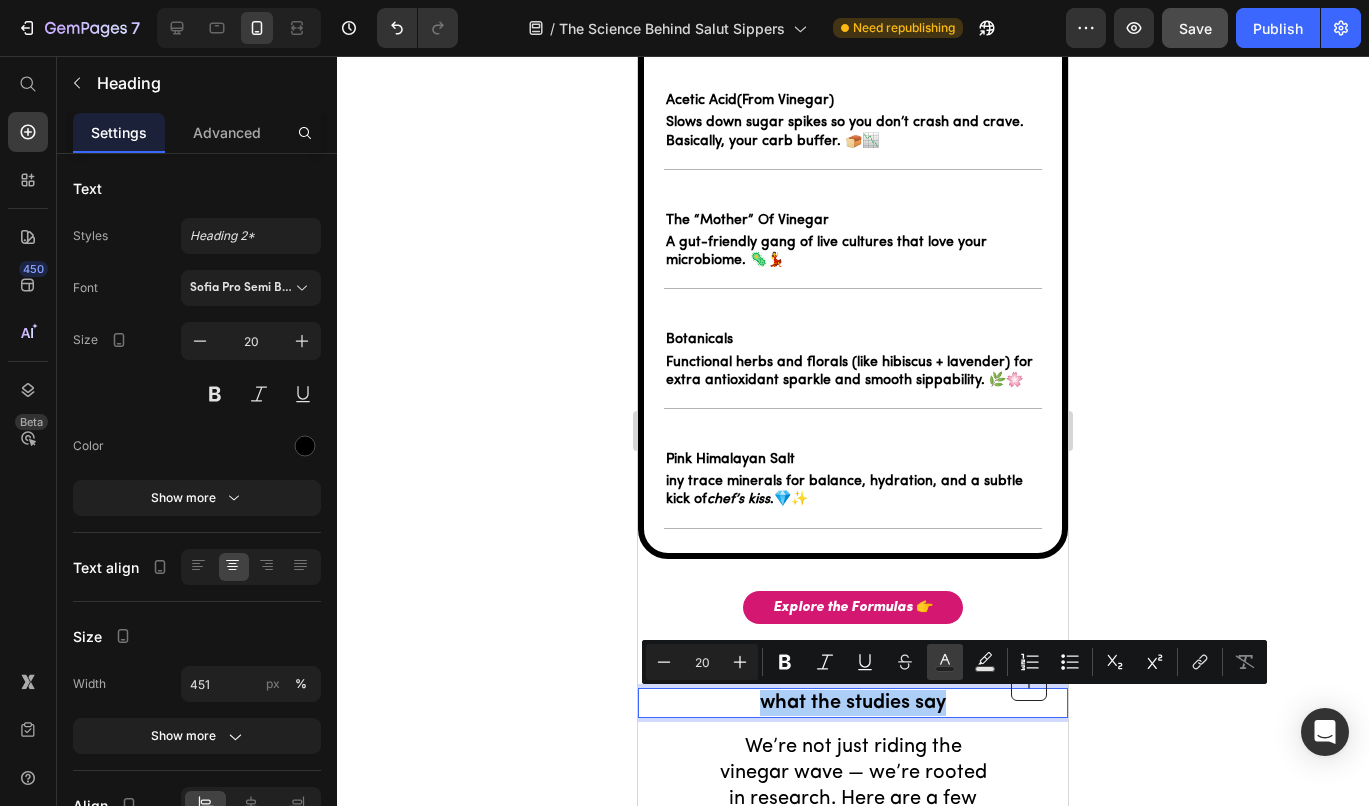 click 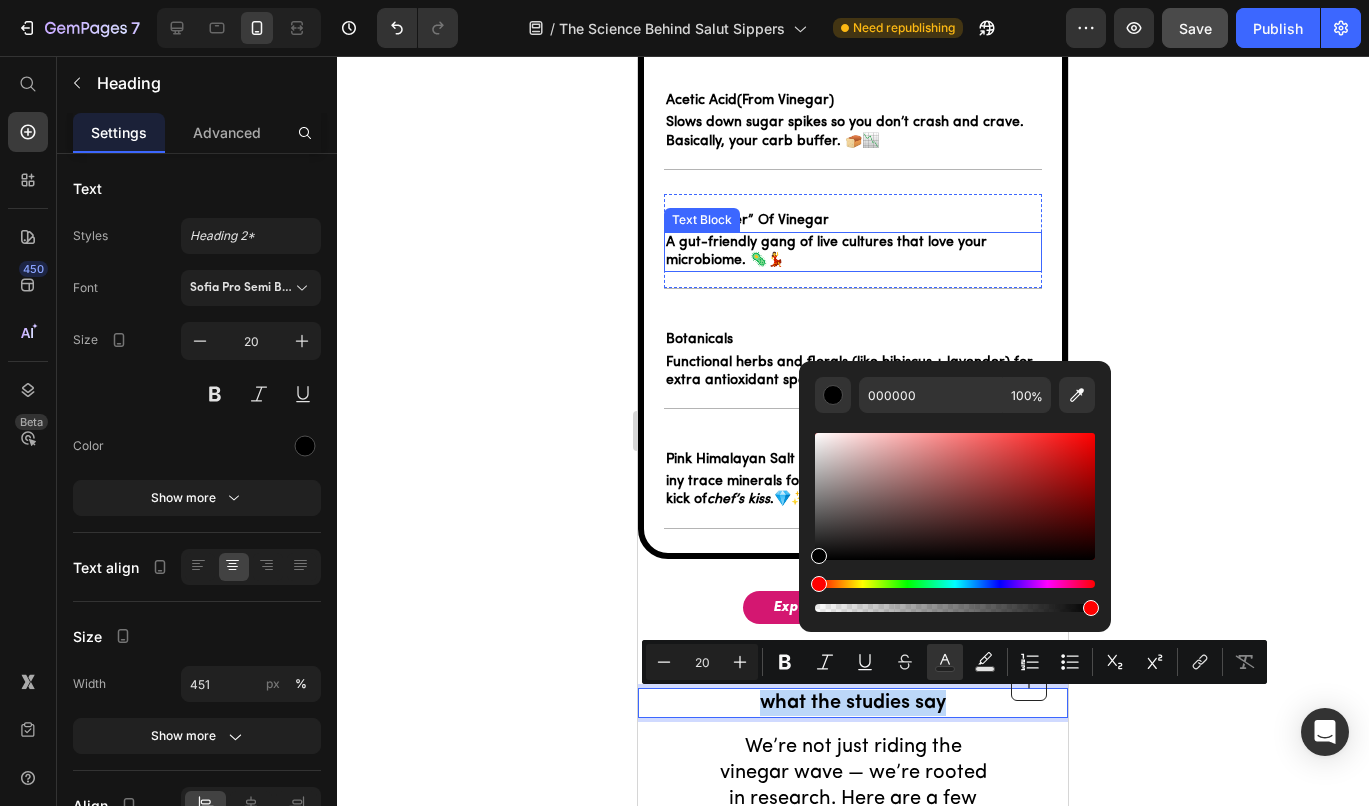 click on "A gut-friendly gang of live cultures that love your microbiome. 🦠💃" at bounding box center (853, 252) 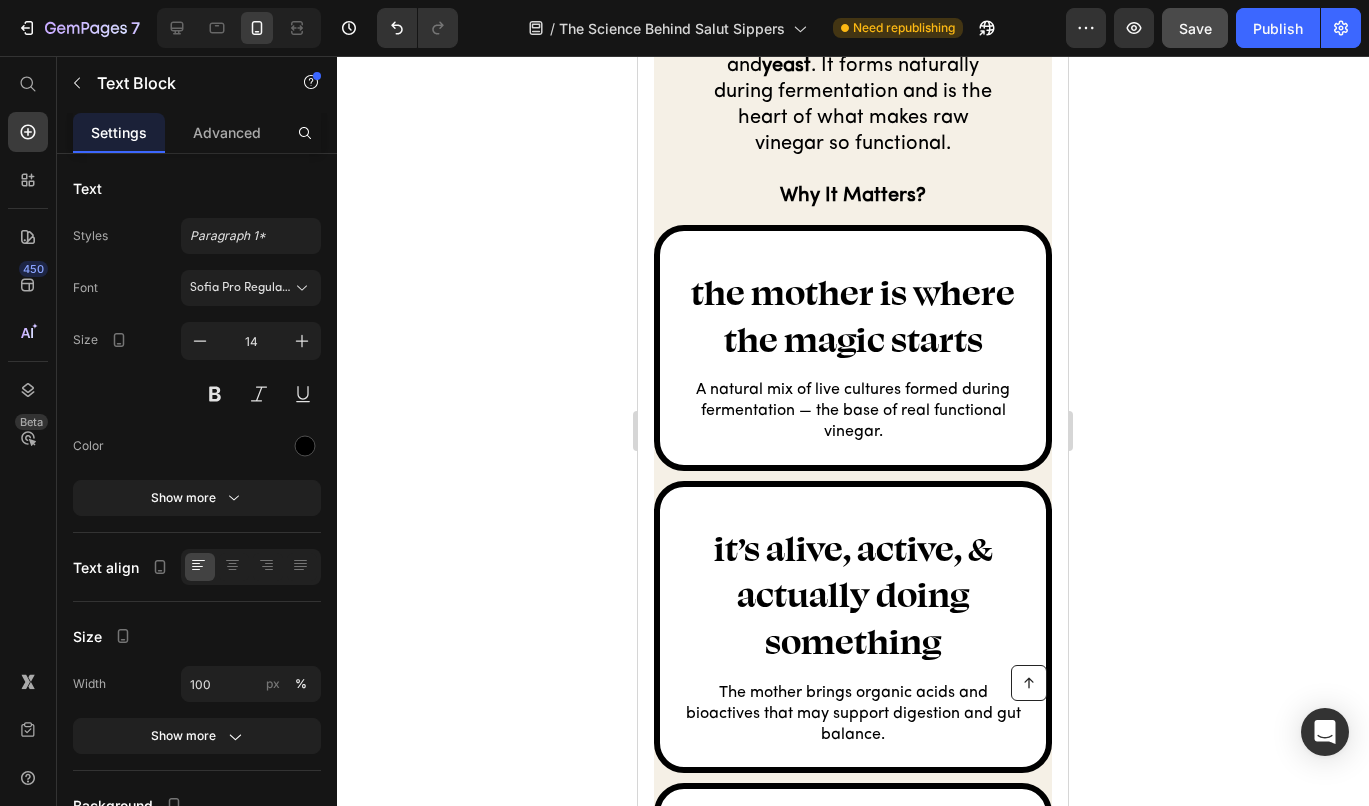 scroll, scrollTop: 5012, scrollLeft: 0, axis: vertical 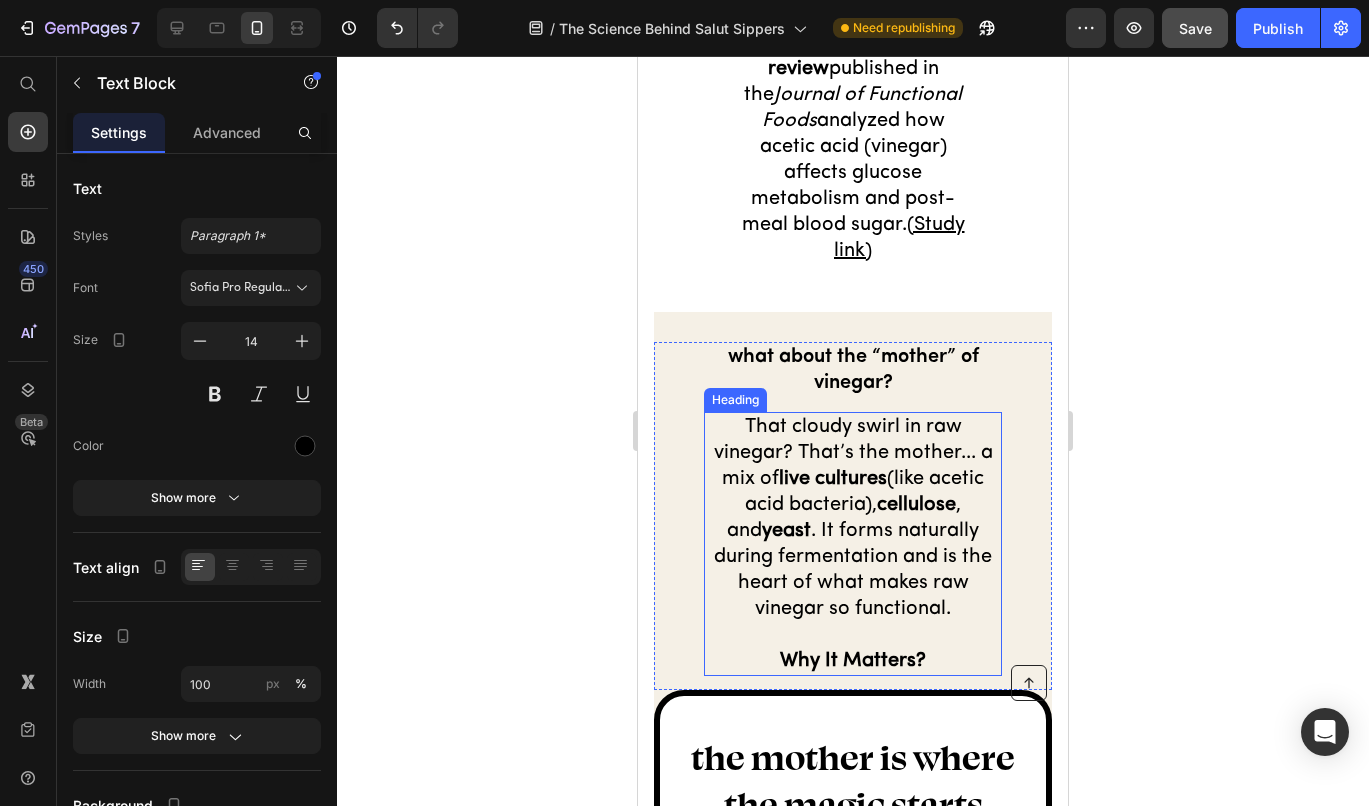 click on "what about the “mother” of vinegar?" at bounding box center [853, 370] 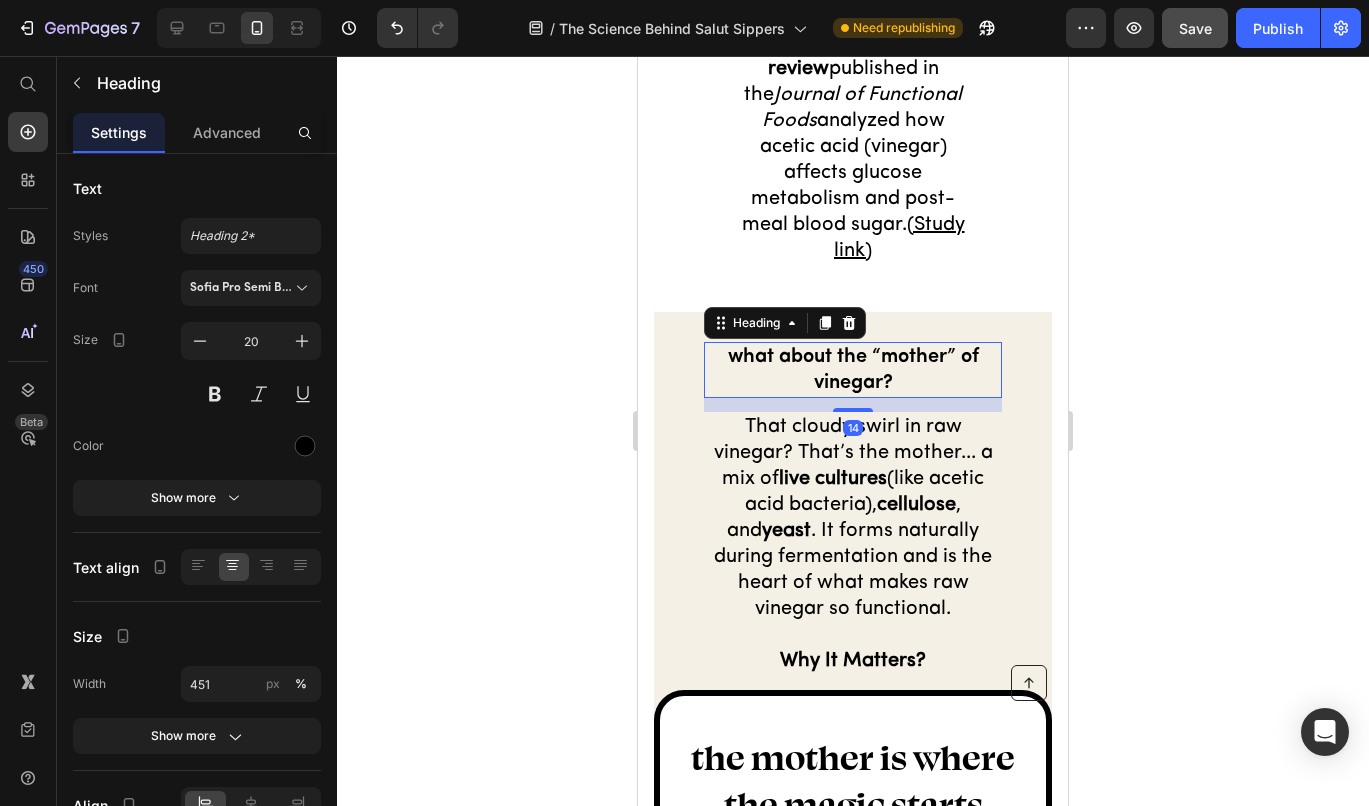 click on "what about the “mother” of vinegar?" at bounding box center [853, 370] 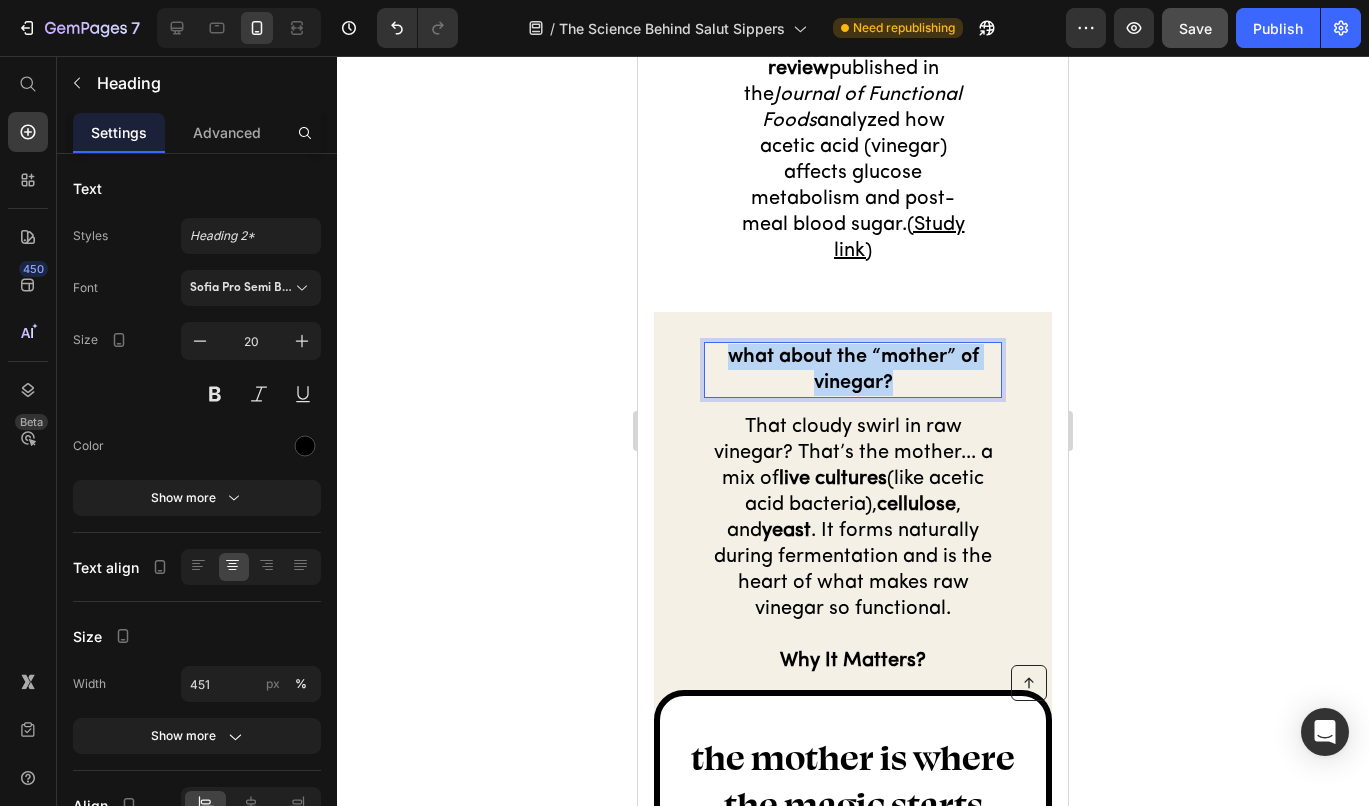 click on "what about the “mother” of vinegar?" at bounding box center (853, 370) 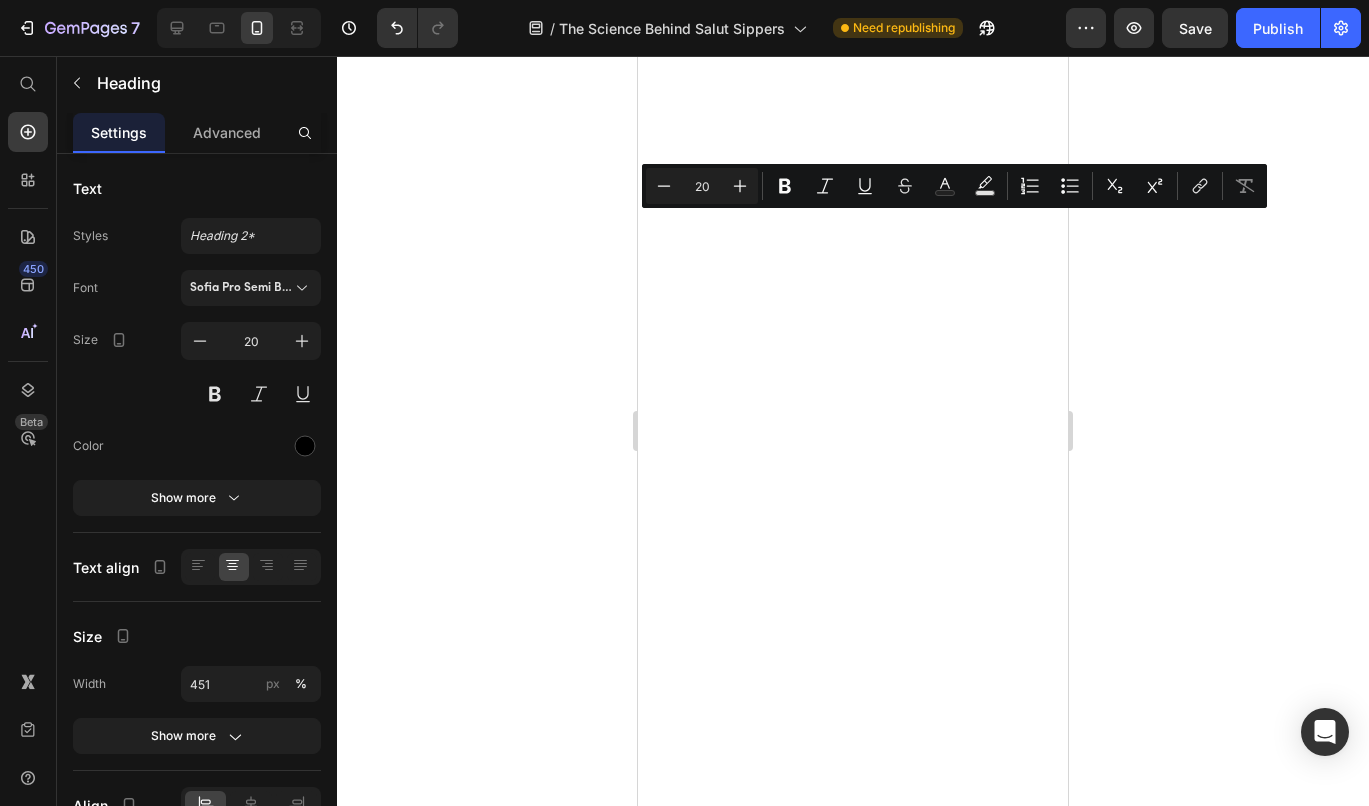 scroll, scrollTop: 0, scrollLeft: 0, axis: both 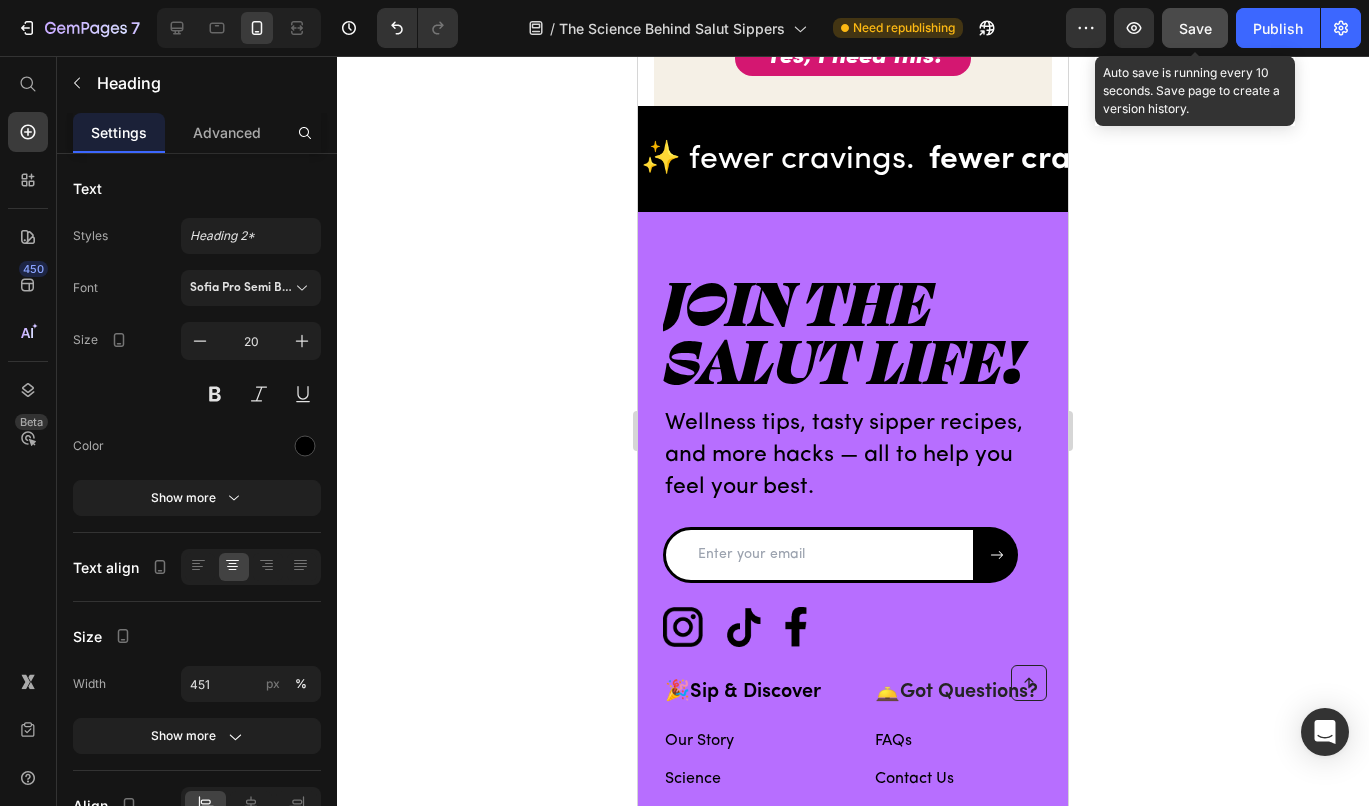 click on "Save" at bounding box center [1195, 28] 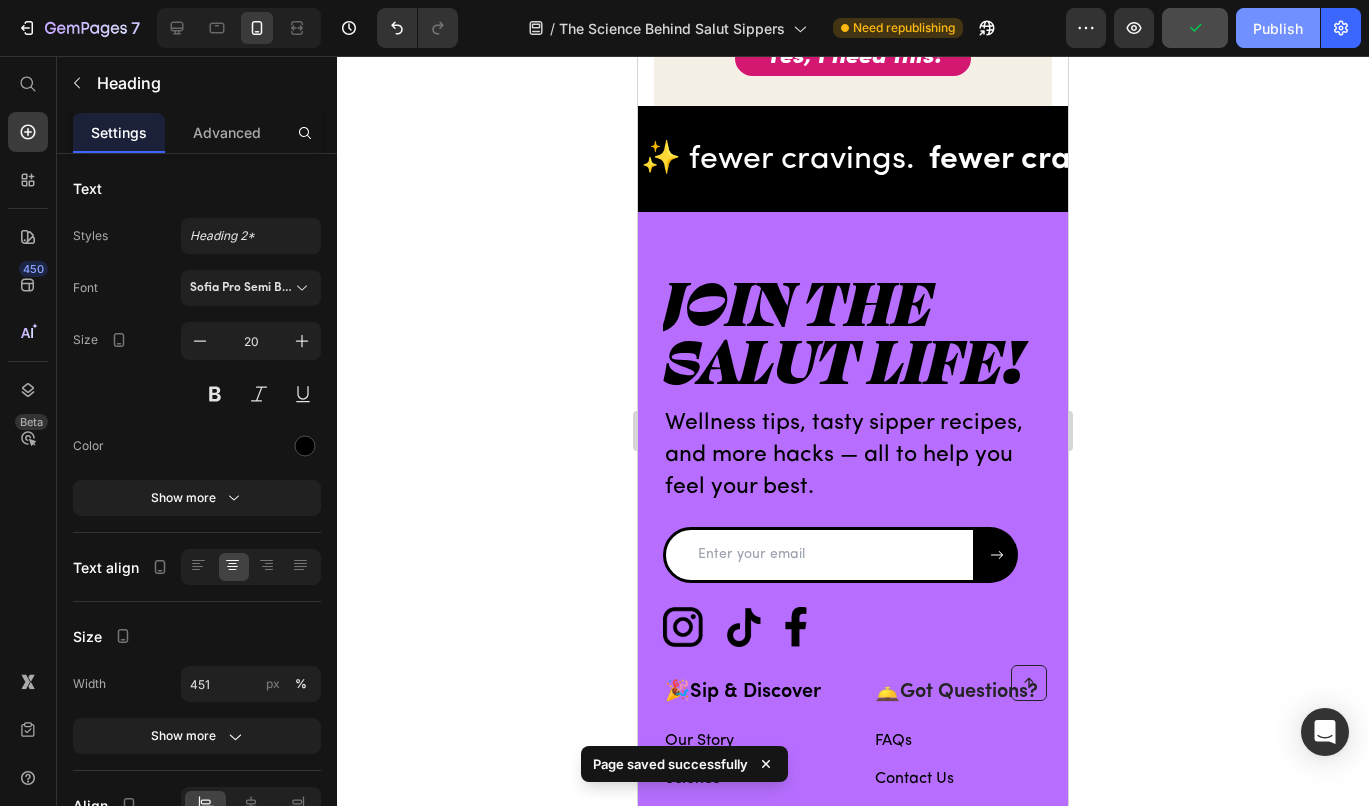 click on "Publish" at bounding box center (1278, 28) 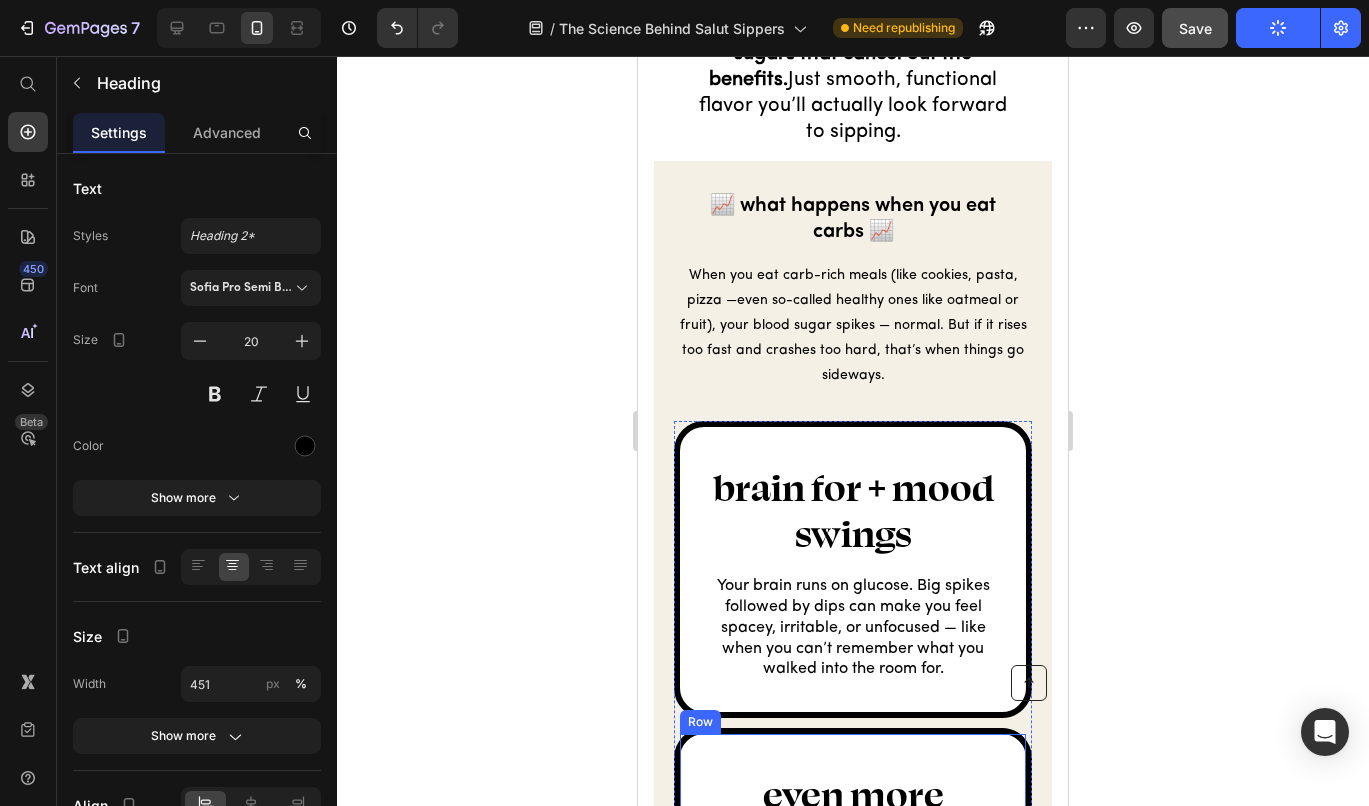 scroll, scrollTop: 735, scrollLeft: 0, axis: vertical 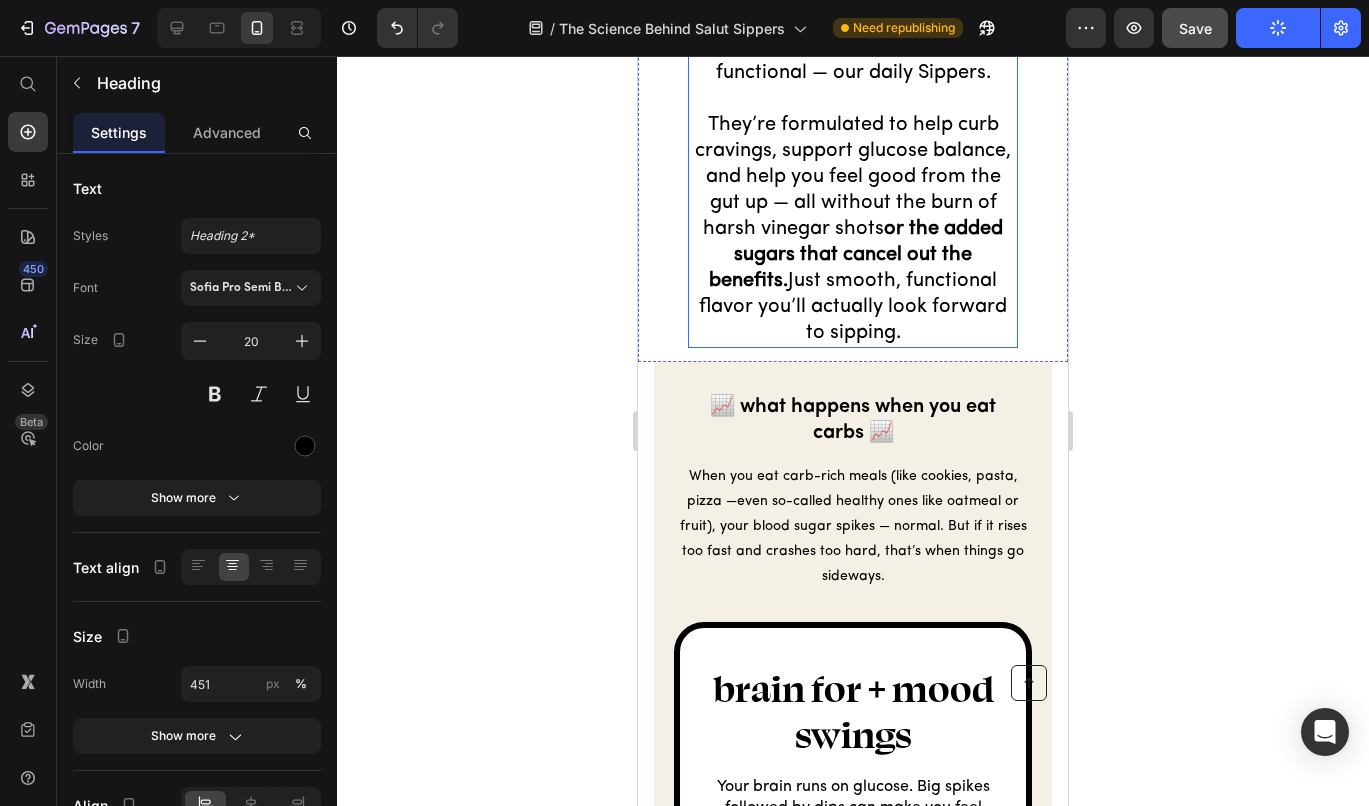 click on "You’ve probably heard vinegar is “good for you.” But what does that actually mean? At Salut, we took centuries of wellness wisdom (hi, ancient [LOCATION] 👋) and turned it into something smoother and more functional — our daily Sippers. They’re formulated to help curb cravings, support glucose balance, and help you feel good from the gut up — all without the burn of harsh vinegar shots  or the added sugars that cancel out the benefits.  Just smooth, functional flavor you’ll actually look forward to sipping." at bounding box center (853, 125) 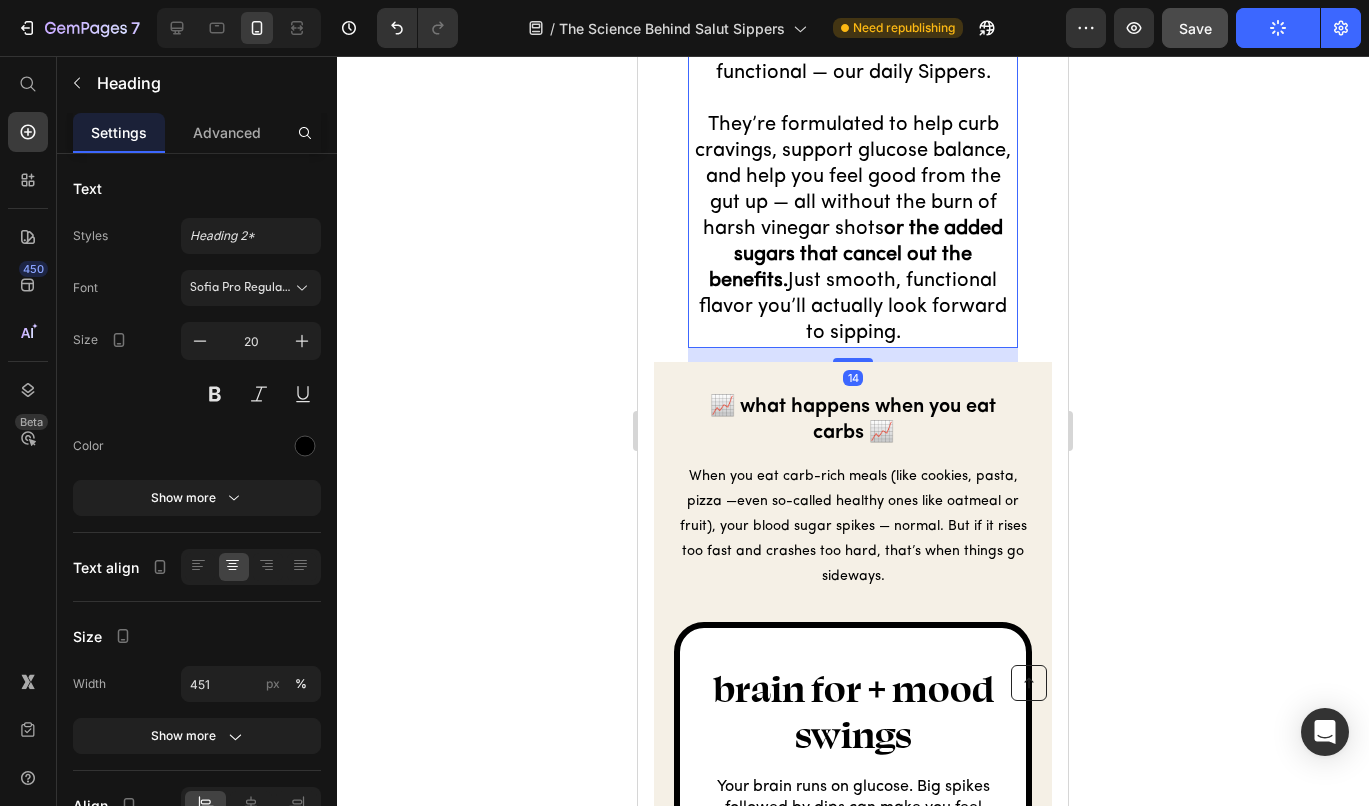 click on "You’ve probably heard vinegar is “good for you.” But what does that actually mean? At Salut, we took centuries of wellness wisdom (hi, ancient [LOCATION] 👋) and turned it into something smoother and more functional — our daily Sippers. They’re formulated to help curb cravings, support glucose balance, and help you feel good from the gut up — all without the burn of harsh vinegar shots  or the added sugars that cancel out the benefits.  Just smooth, functional flavor you’ll actually look forward to sipping." at bounding box center (853, 125) 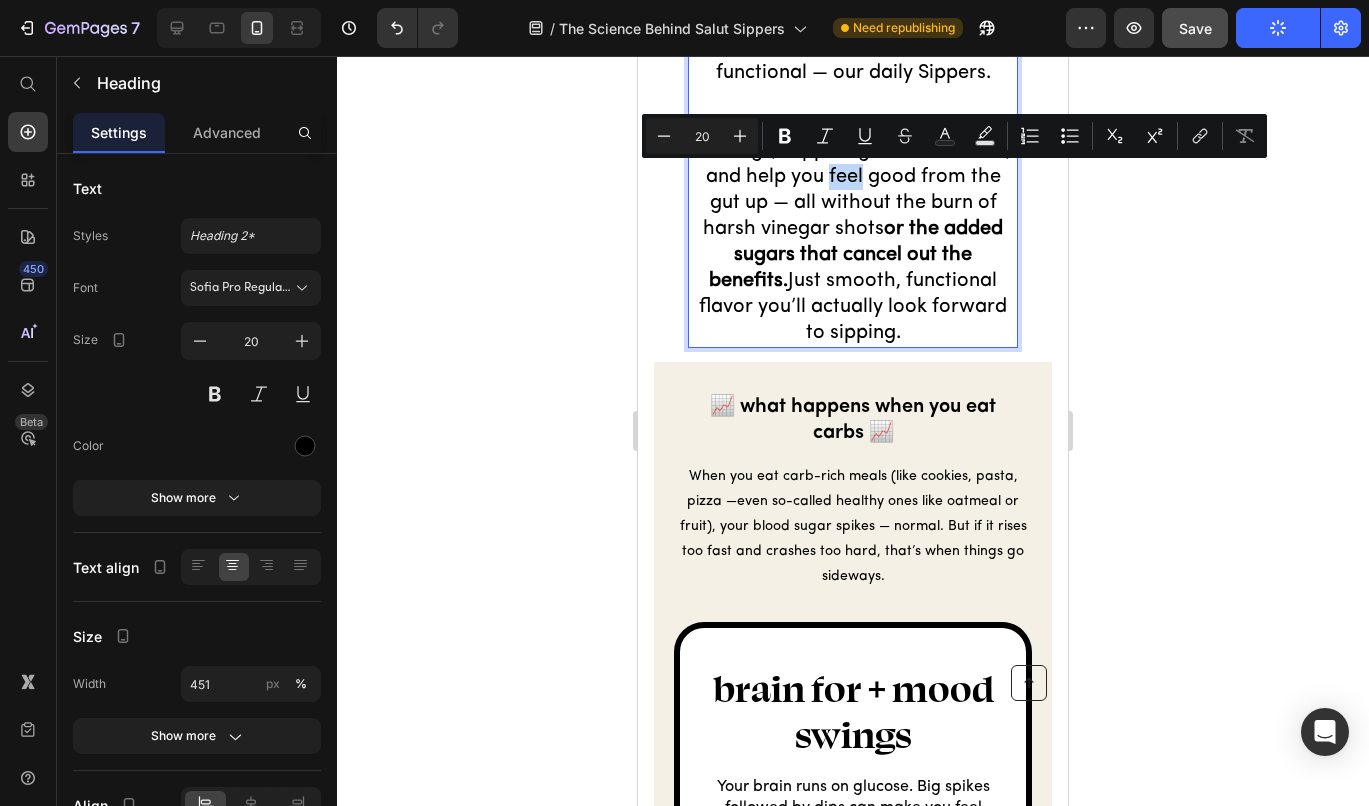 click on "You’ve probably heard vinegar is “good for you.” But what does that actually mean? At Salut, we took centuries of wellness wisdom (hi, ancient [LOCATION] 👋) and turned it into something smoother and more functional — our daily Sippers. They’re formulated to help curb cravings, support glucose balance, and help you feel good from the gut up — all without the burn of harsh vinegar shots  or the added sugars that cancel out the benefits.  Just smooth, functional flavor you’ll actually look forward to sipping." at bounding box center [853, 125] 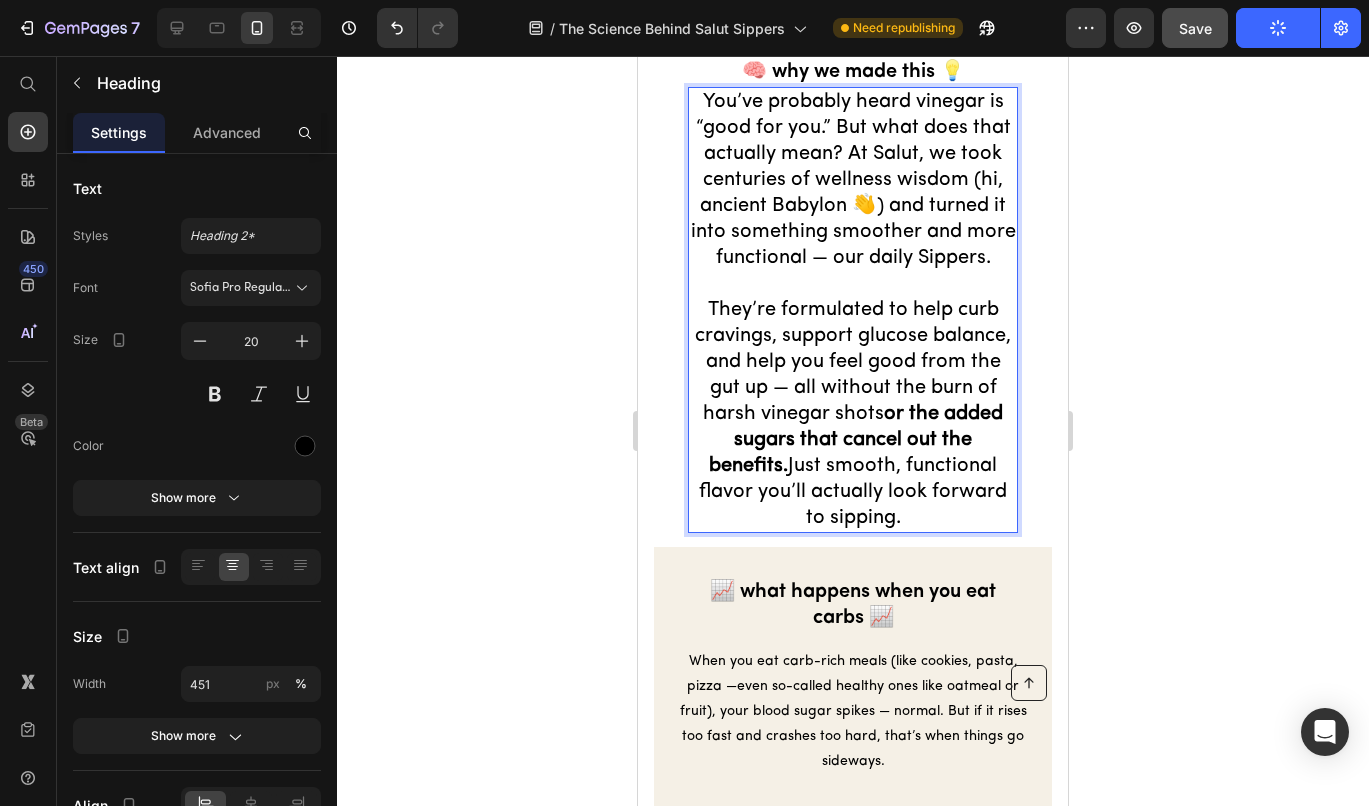 scroll, scrollTop: 483, scrollLeft: 0, axis: vertical 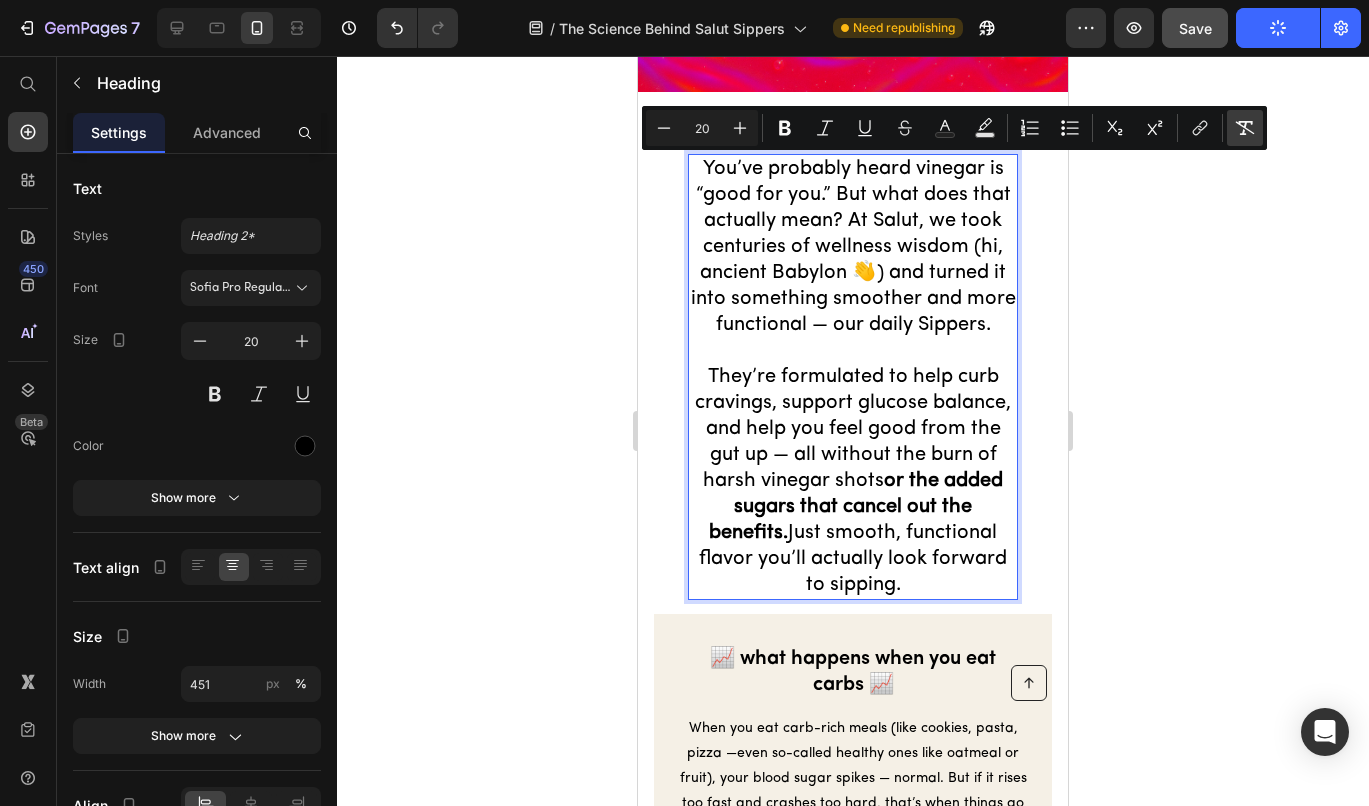 click 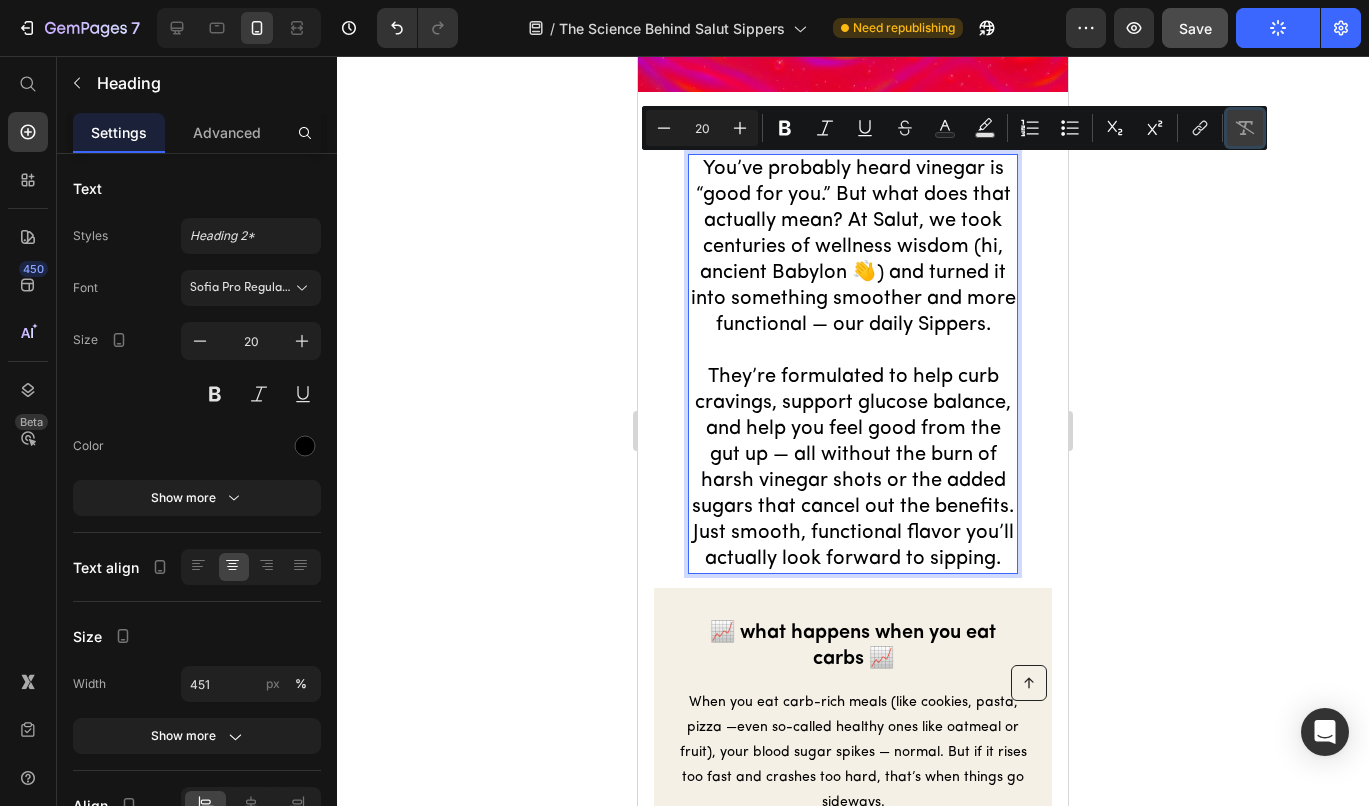 click 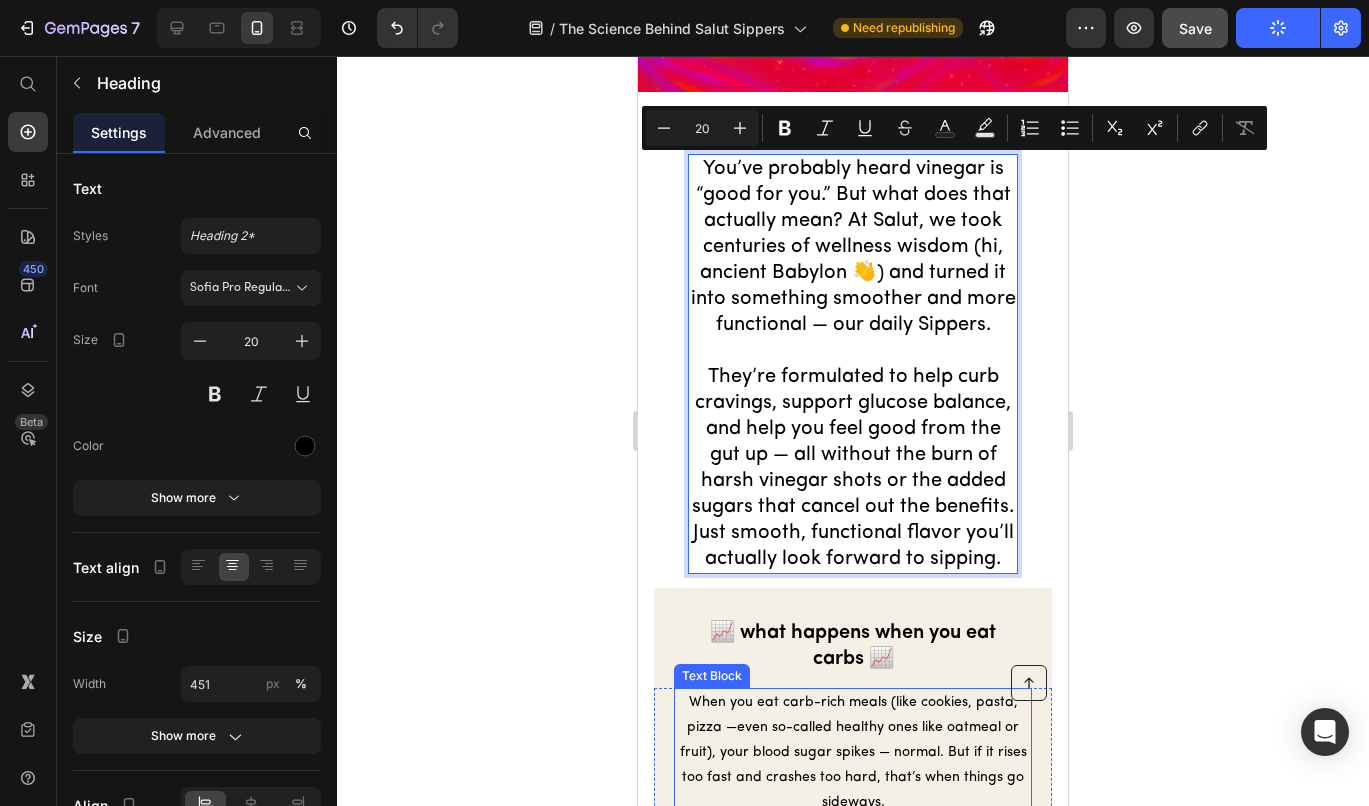 click on "When you eat carb-rich meals (like cookies, pasta, pizza —even so-called healthy ones like oatmeal or fruit), your blood sugar spikes — normal. But if it rises too fast and crashes too hard, that’s when things go sideways." at bounding box center (853, 753) 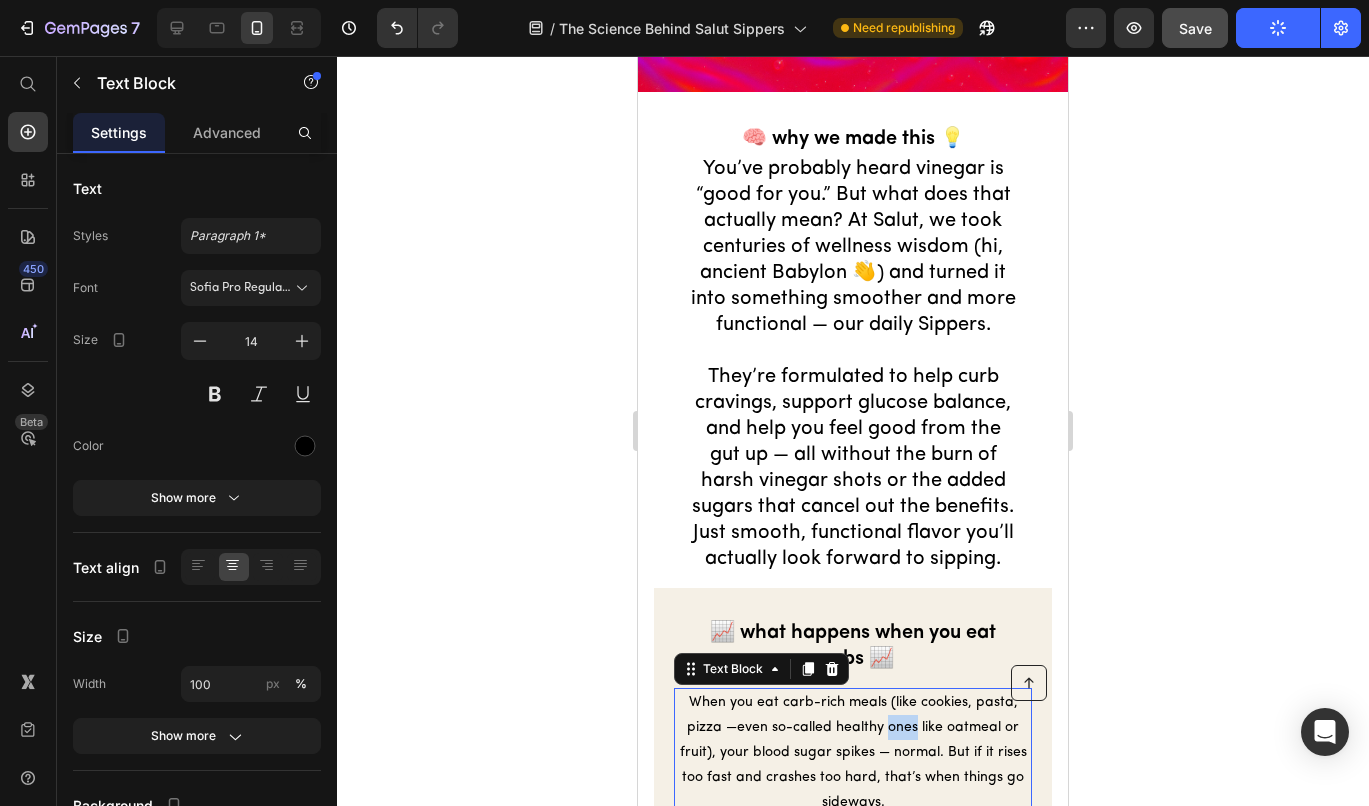 click on "When you eat carb-rich meals (like cookies, pasta, pizza —even so-called healthy ones like oatmeal or fruit), your blood sugar spikes — normal. But if it rises too fast and crashes too hard, that’s when things go sideways." at bounding box center [853, 753] 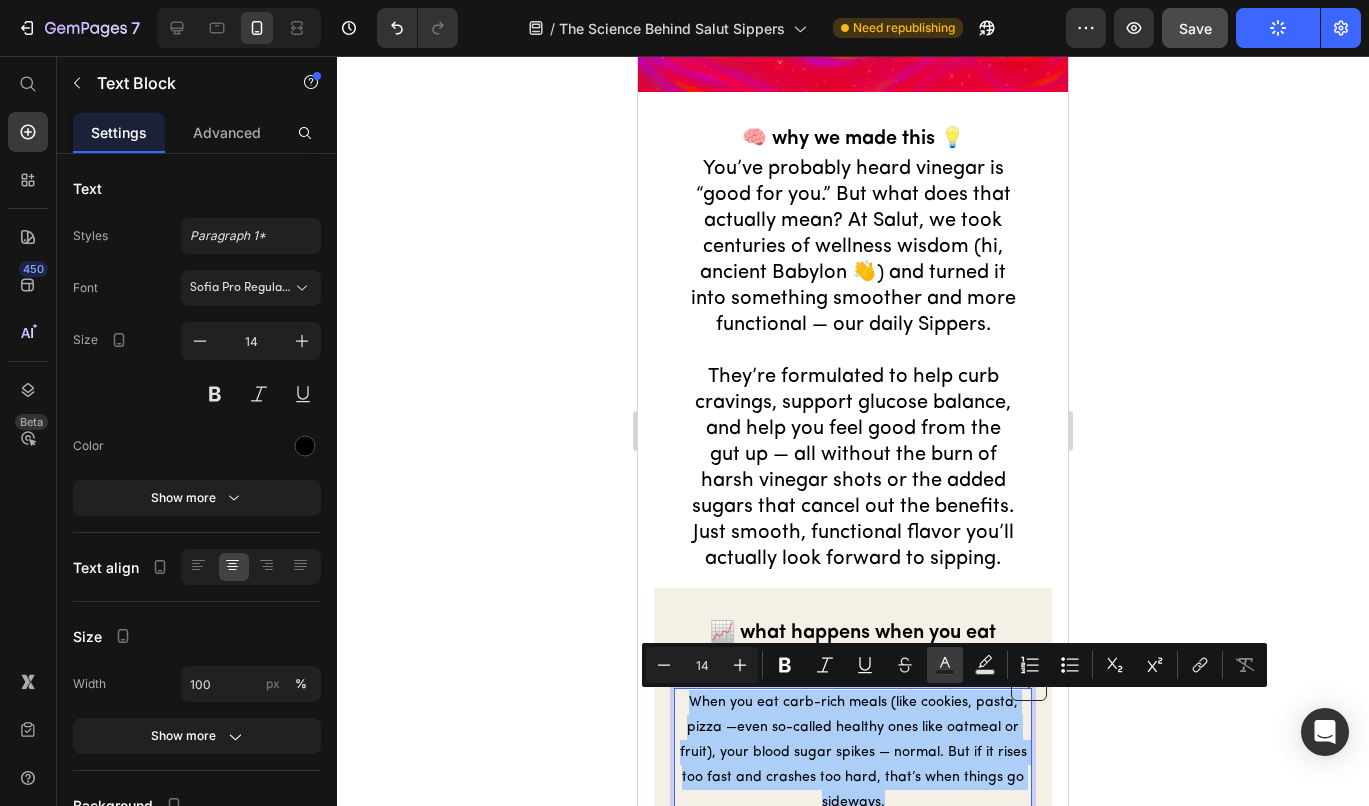 click 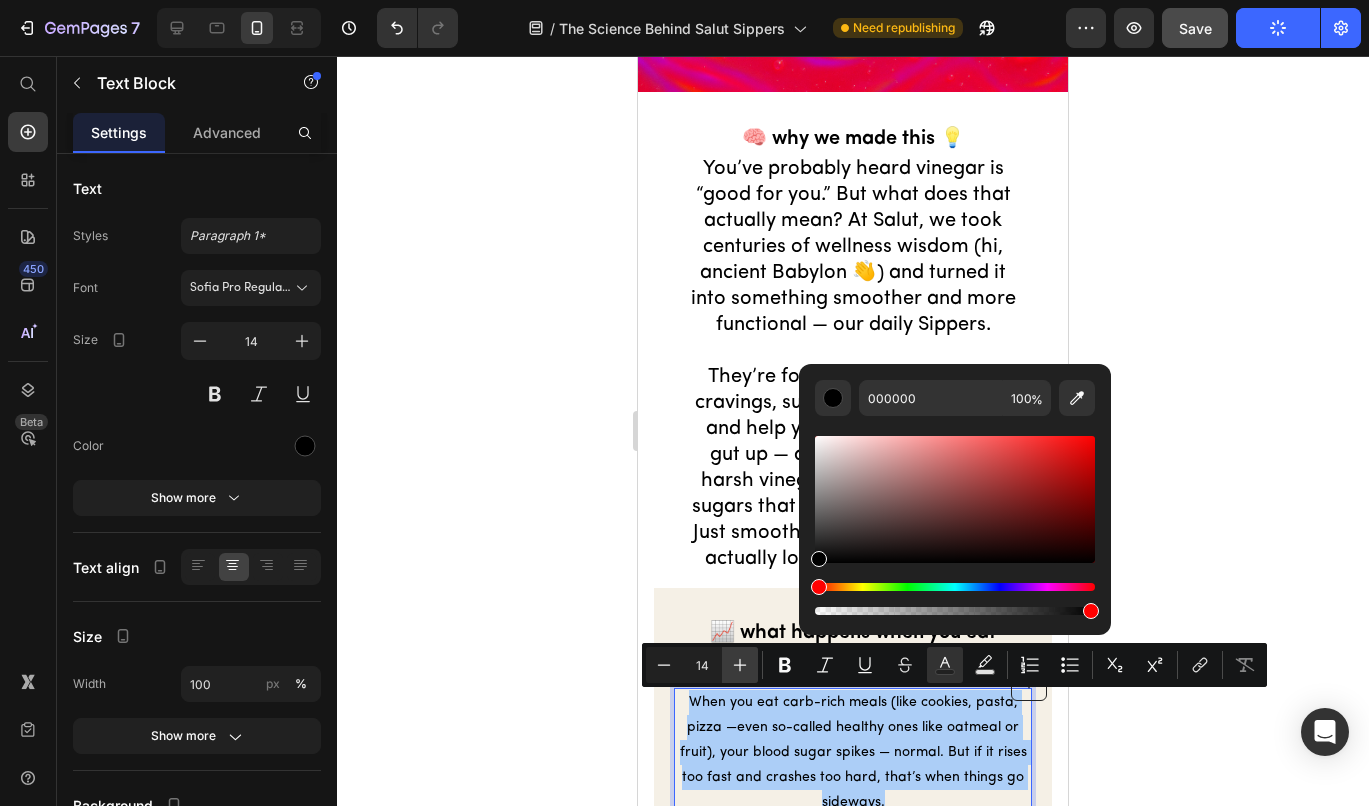 click 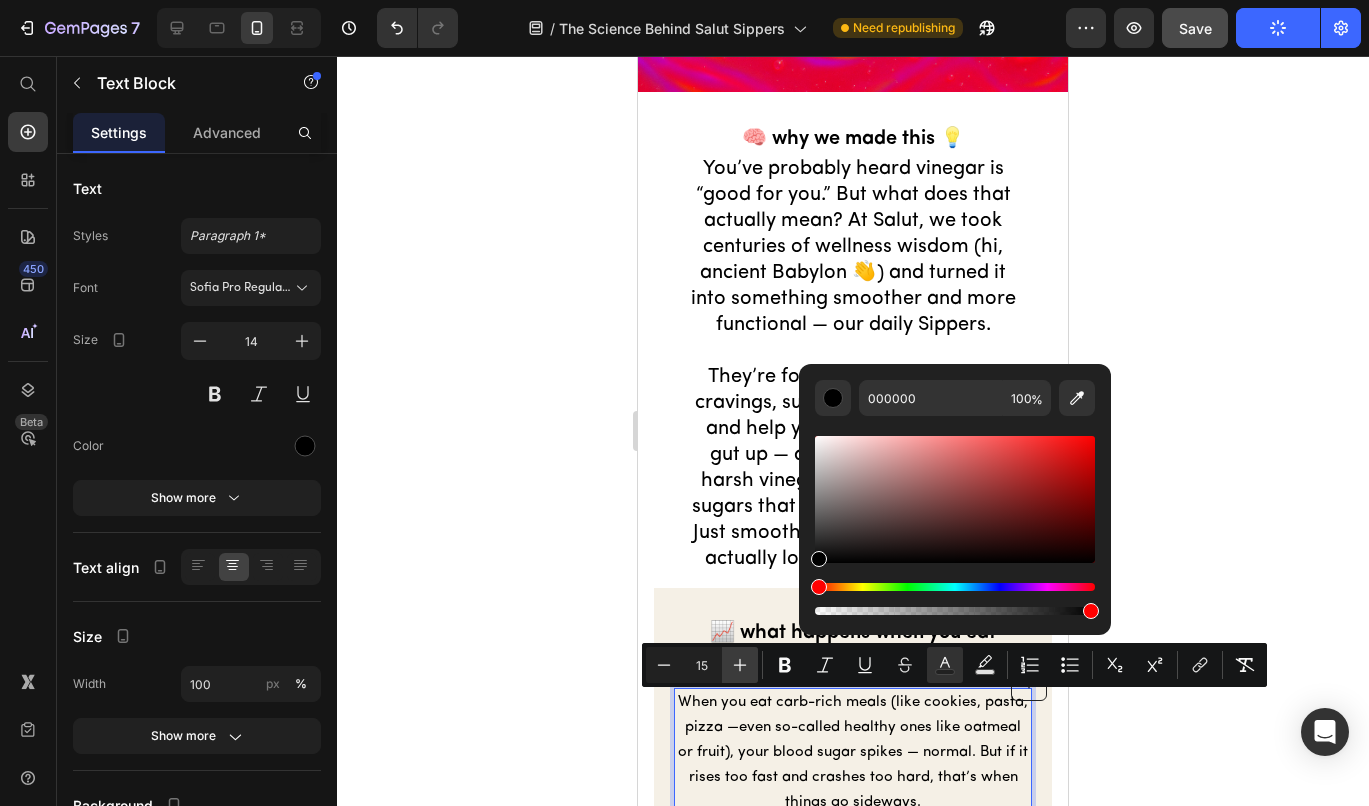 click 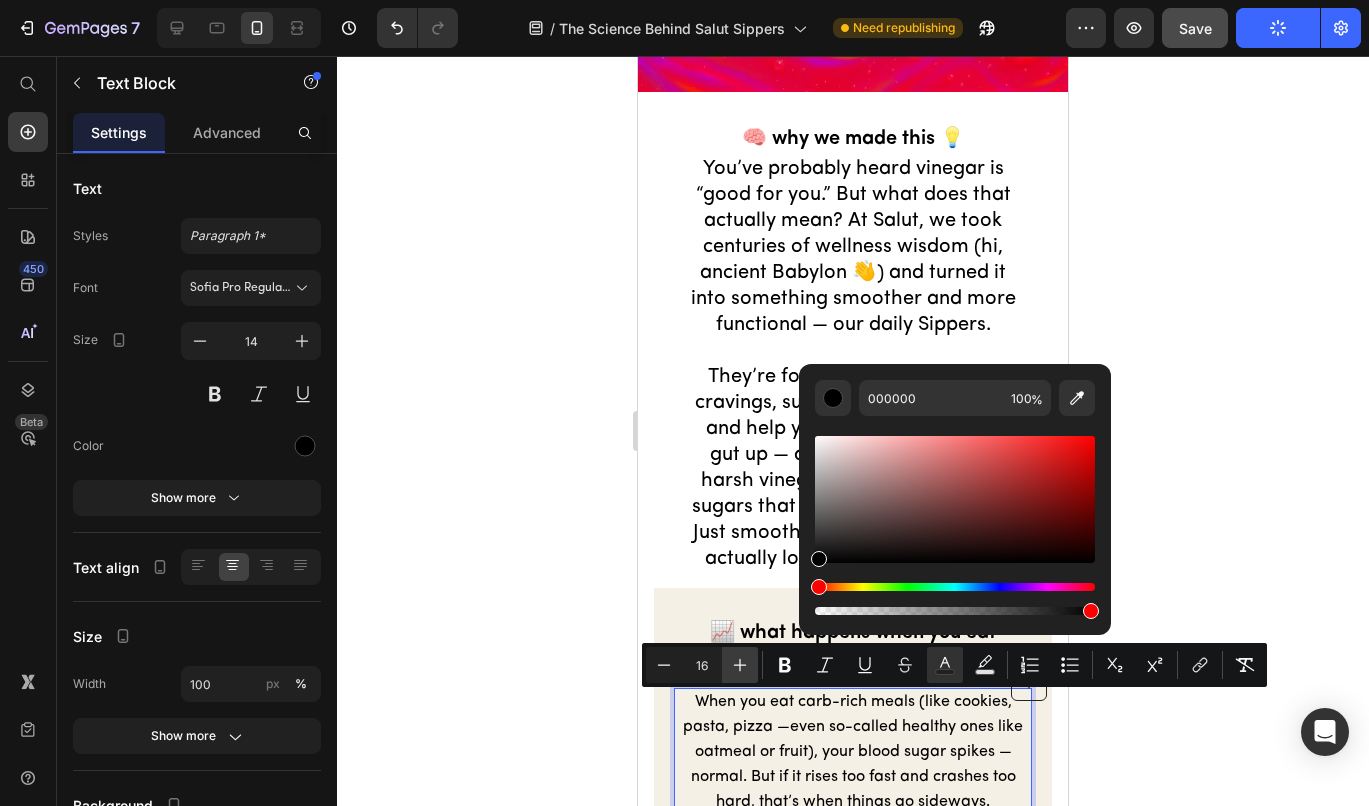 click 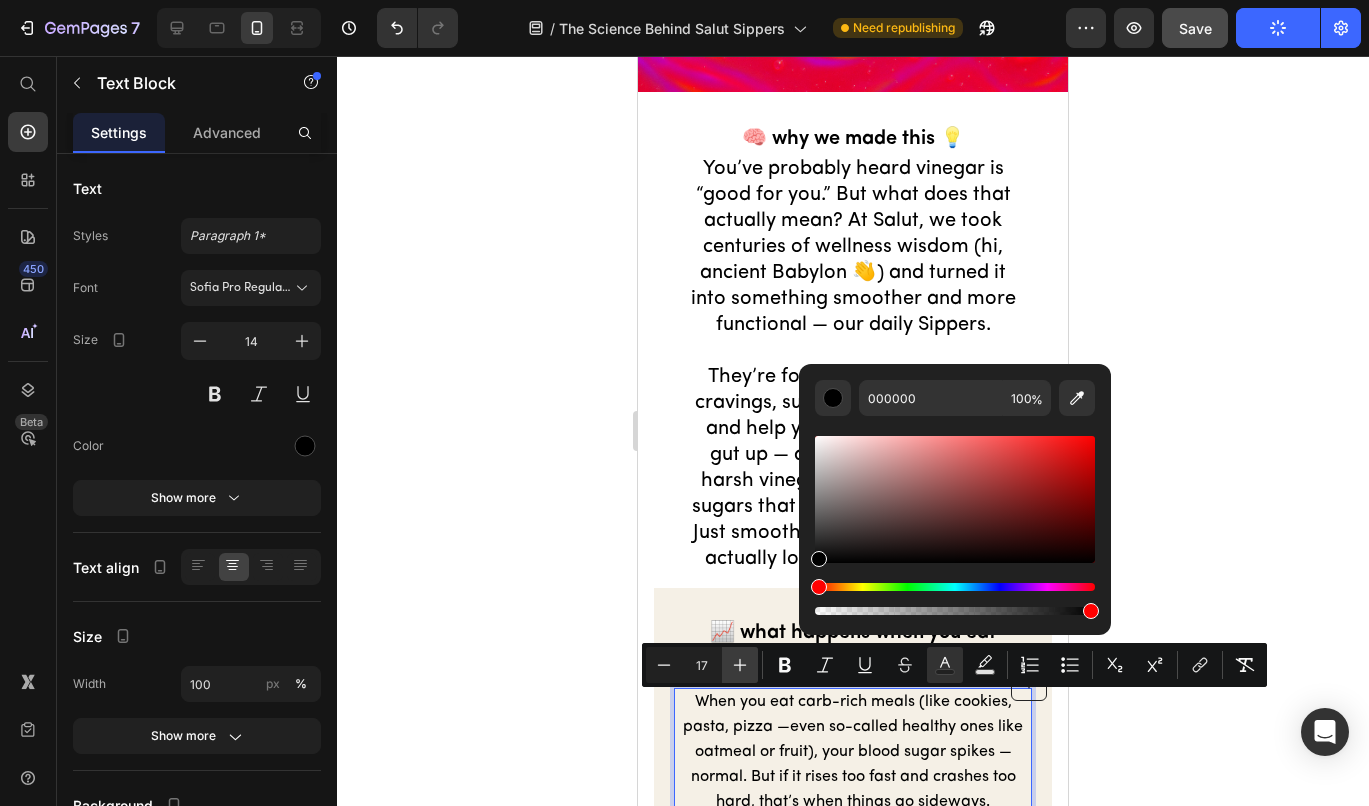 click 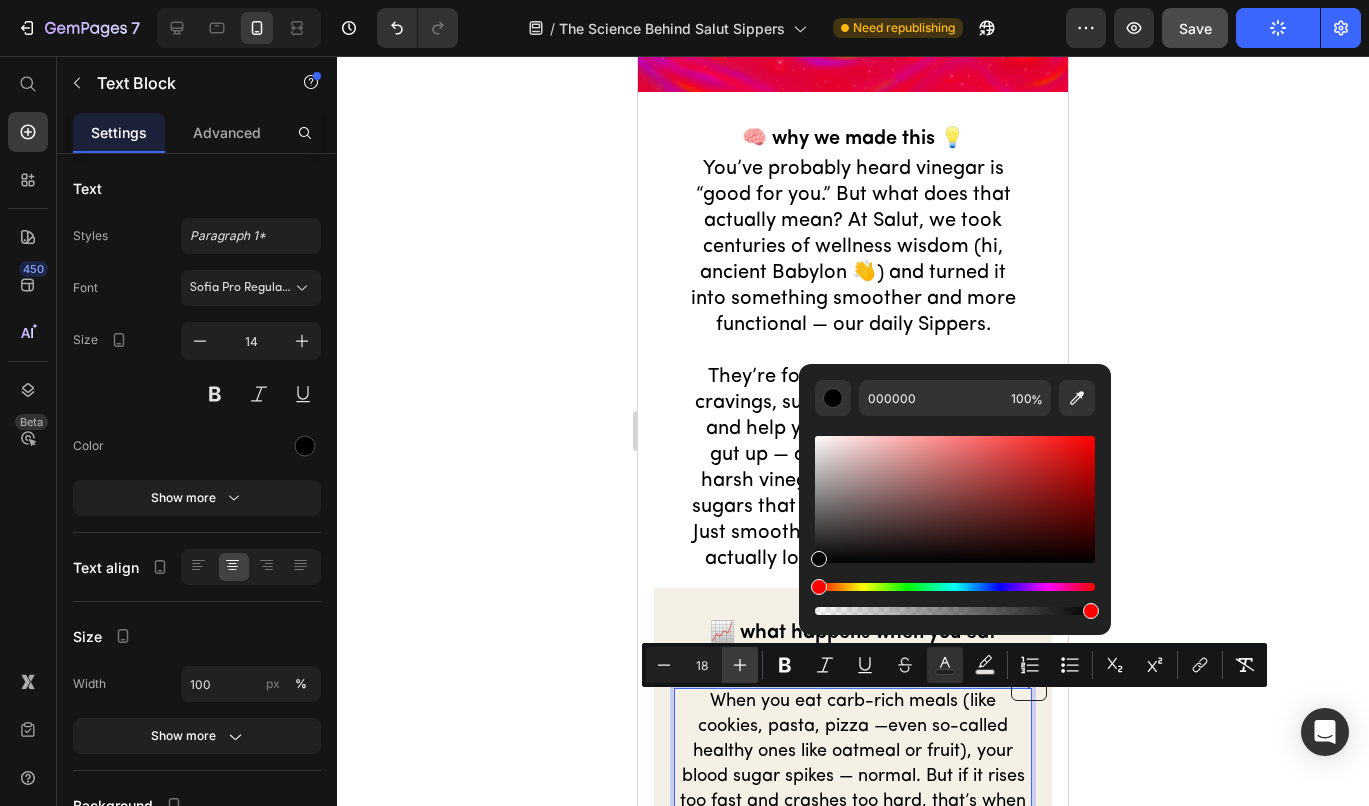 click 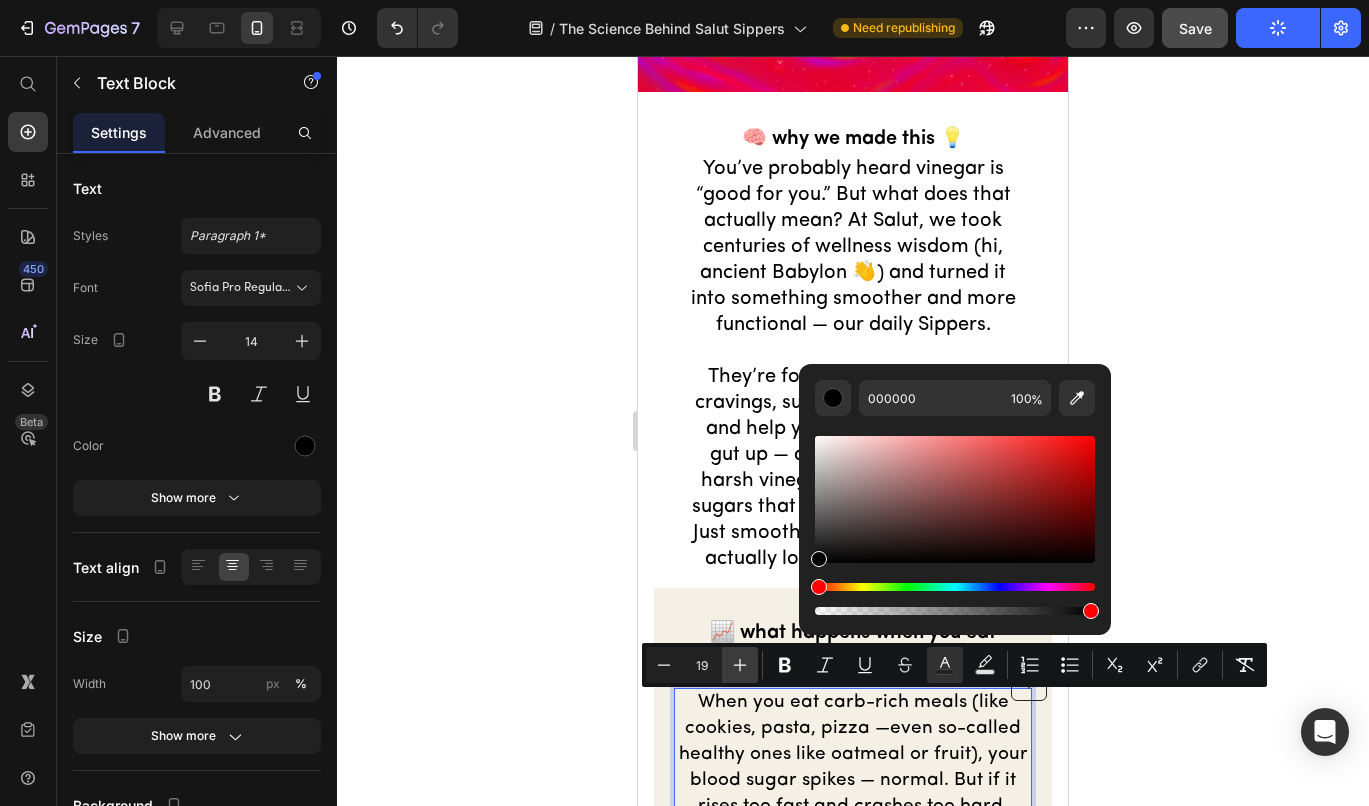 click 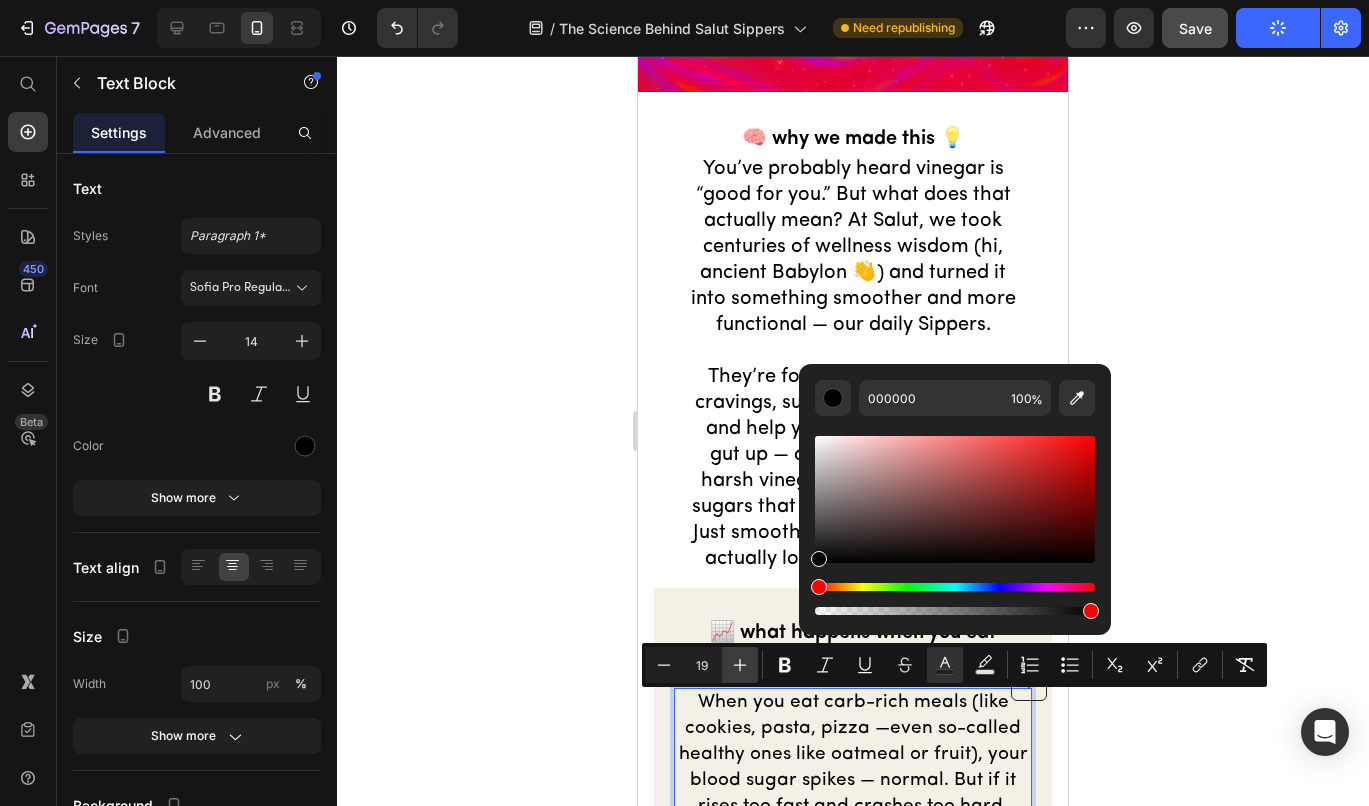 type on "20" 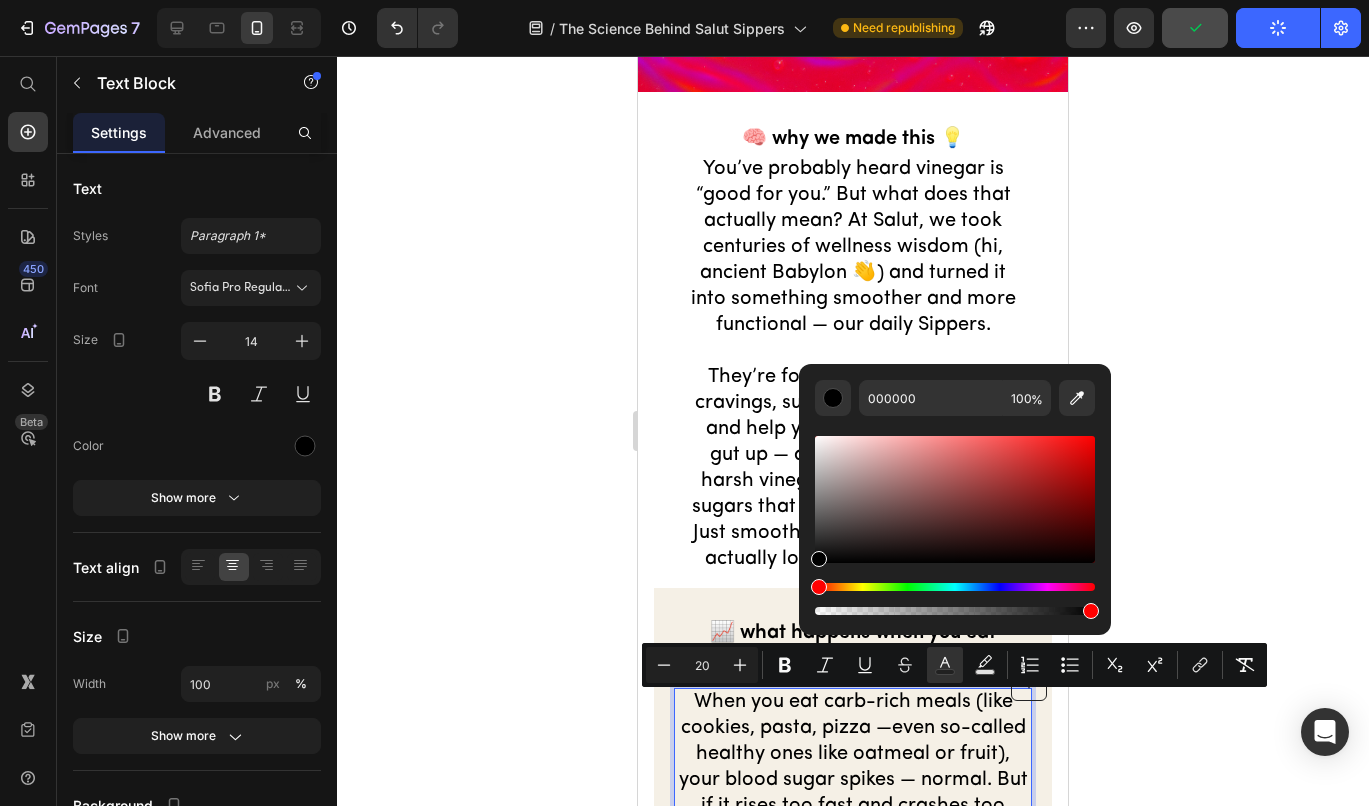 click 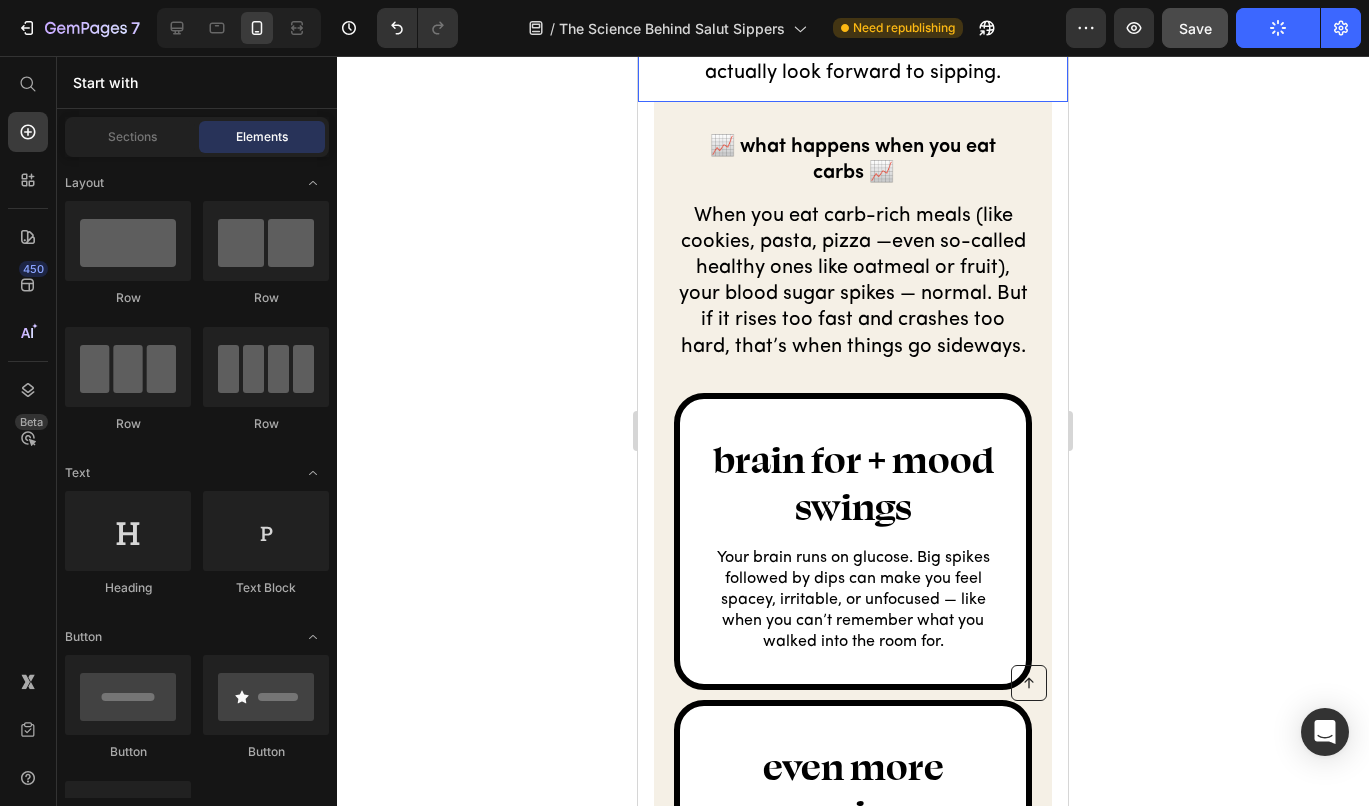 scroll, scrollTop: 898, scrollLeft: 0, axis: vertical 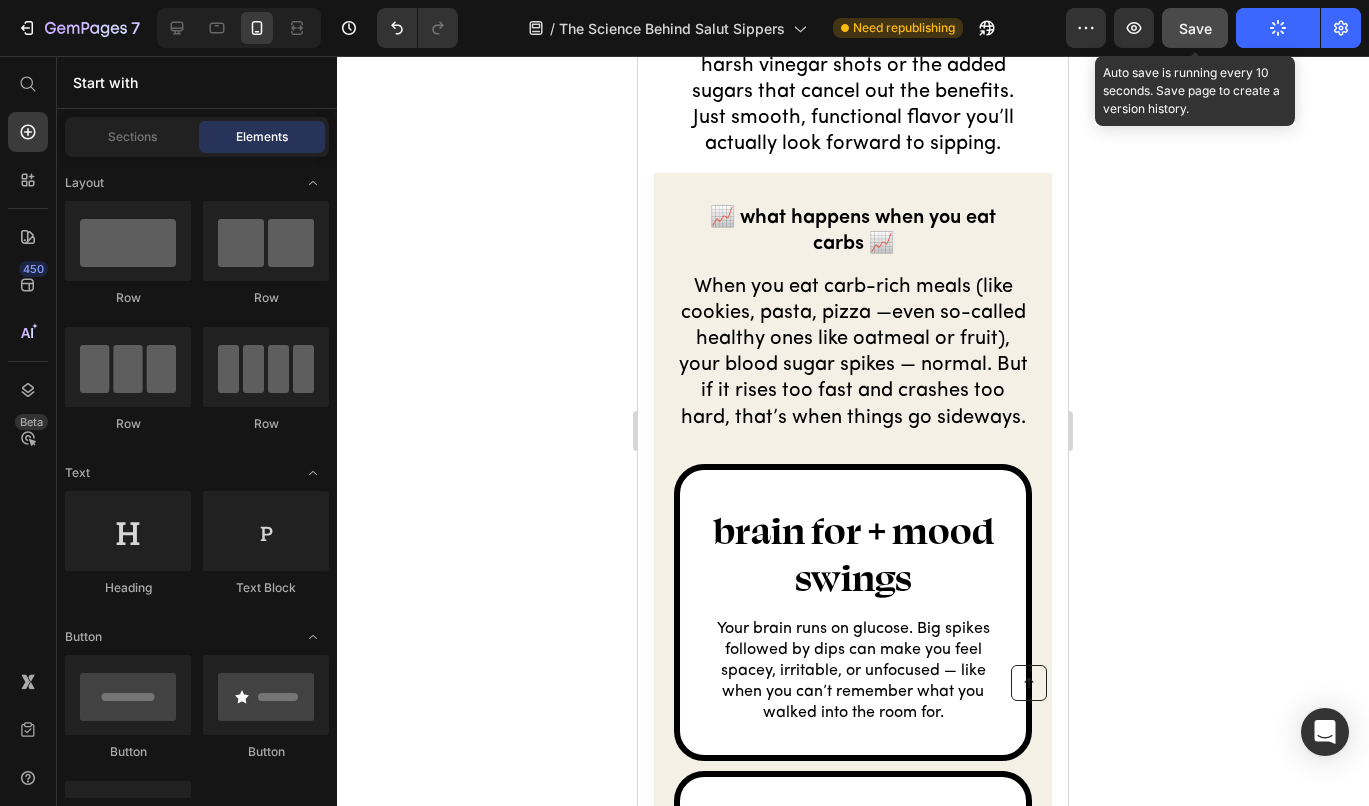 click on "Save" 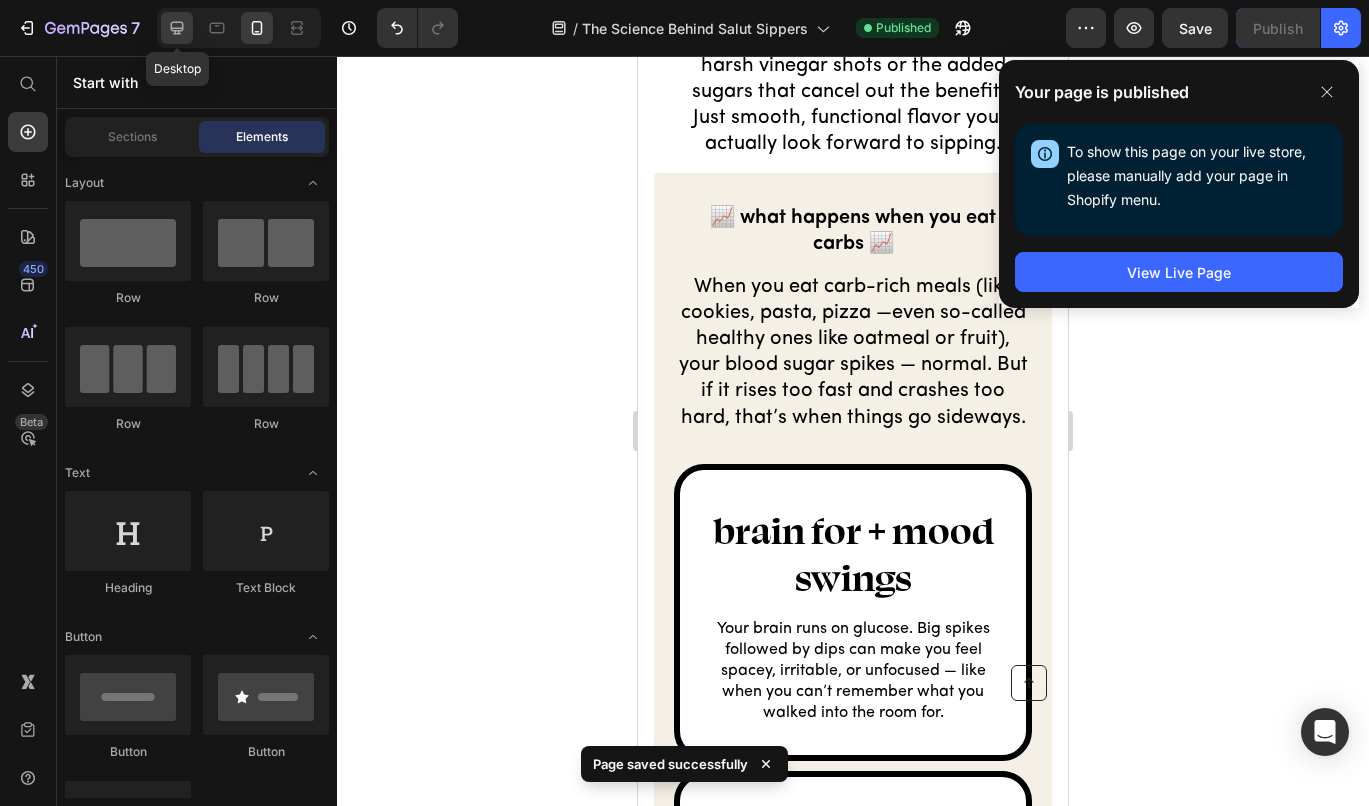 click 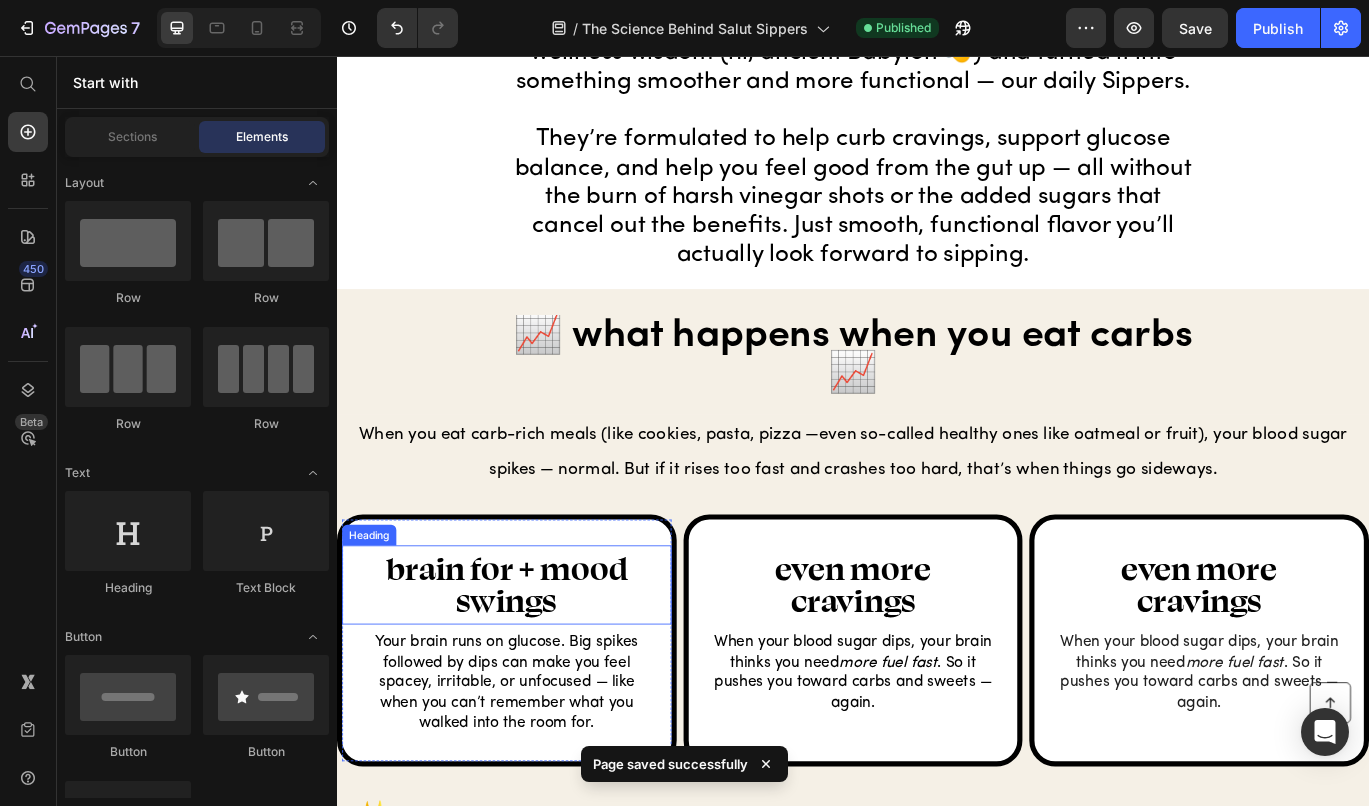 scroll, scrollTop: 270, scrollLeft: 0, axis: vertical 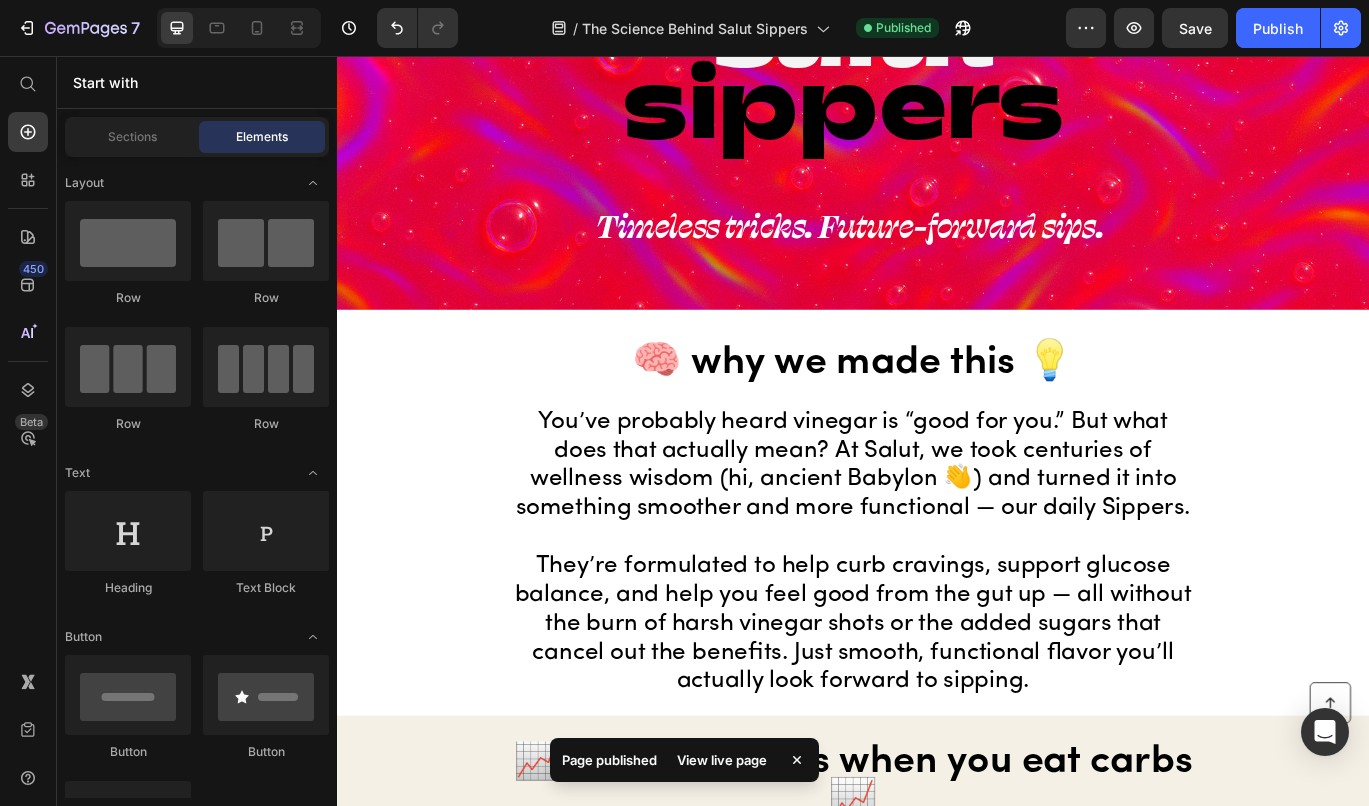 click on "You’ve probably heard vinegar is “good for you.” But what does that actually mean? At Salut, we took centuries of wellness wisdom (hi, ancient Babylon 👋) and turned it into something smoother and more functional — our daily Sippers. They’re formulated to help curb cravings, support glucose balance, and help you feel good from the gut up — all without the burn of harsh vinegar shots or the added sugars that cancel out the benefits. Just smooth, functional flavor you’ll actually look forward to sipping." at bounding box center (937, 633) 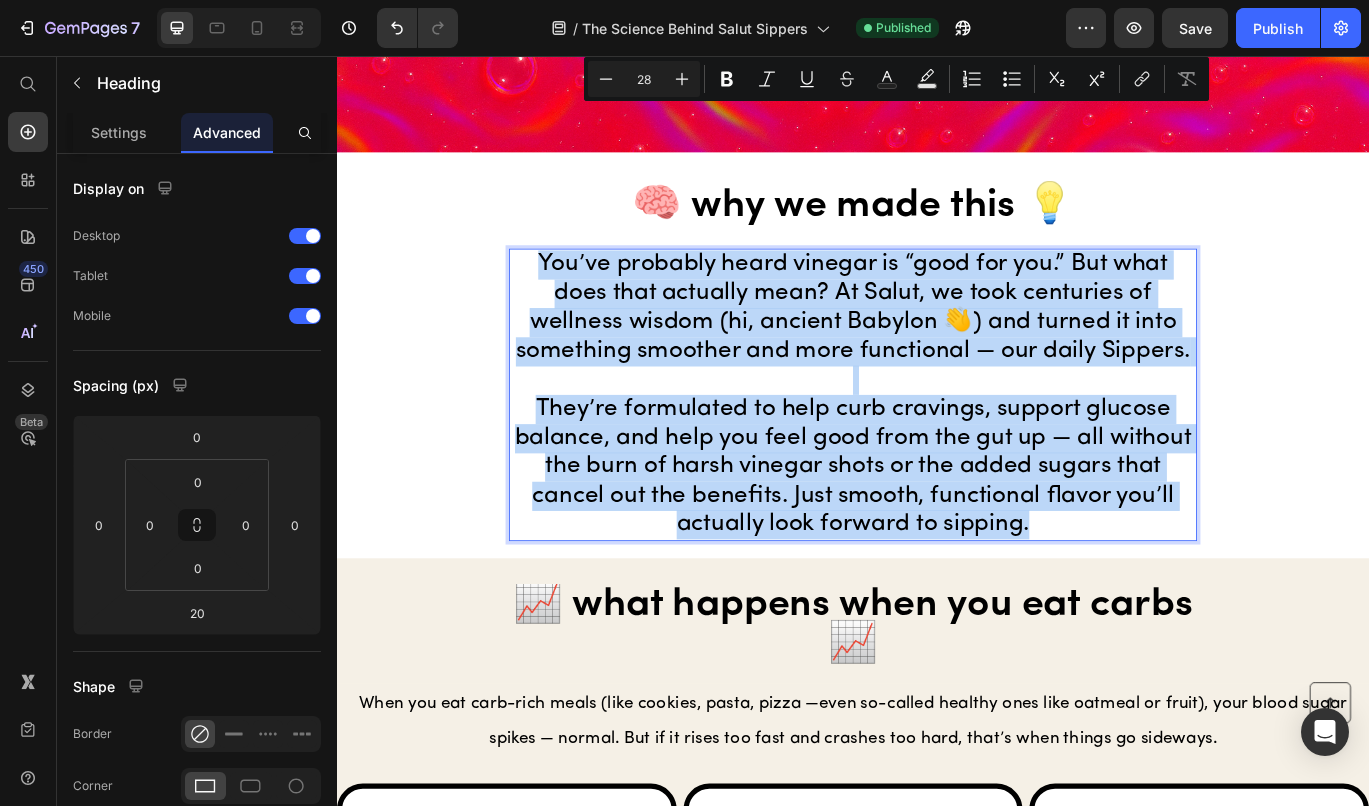 scroll, scrollTop: 655, scrollLeft: 0, axis: vertical 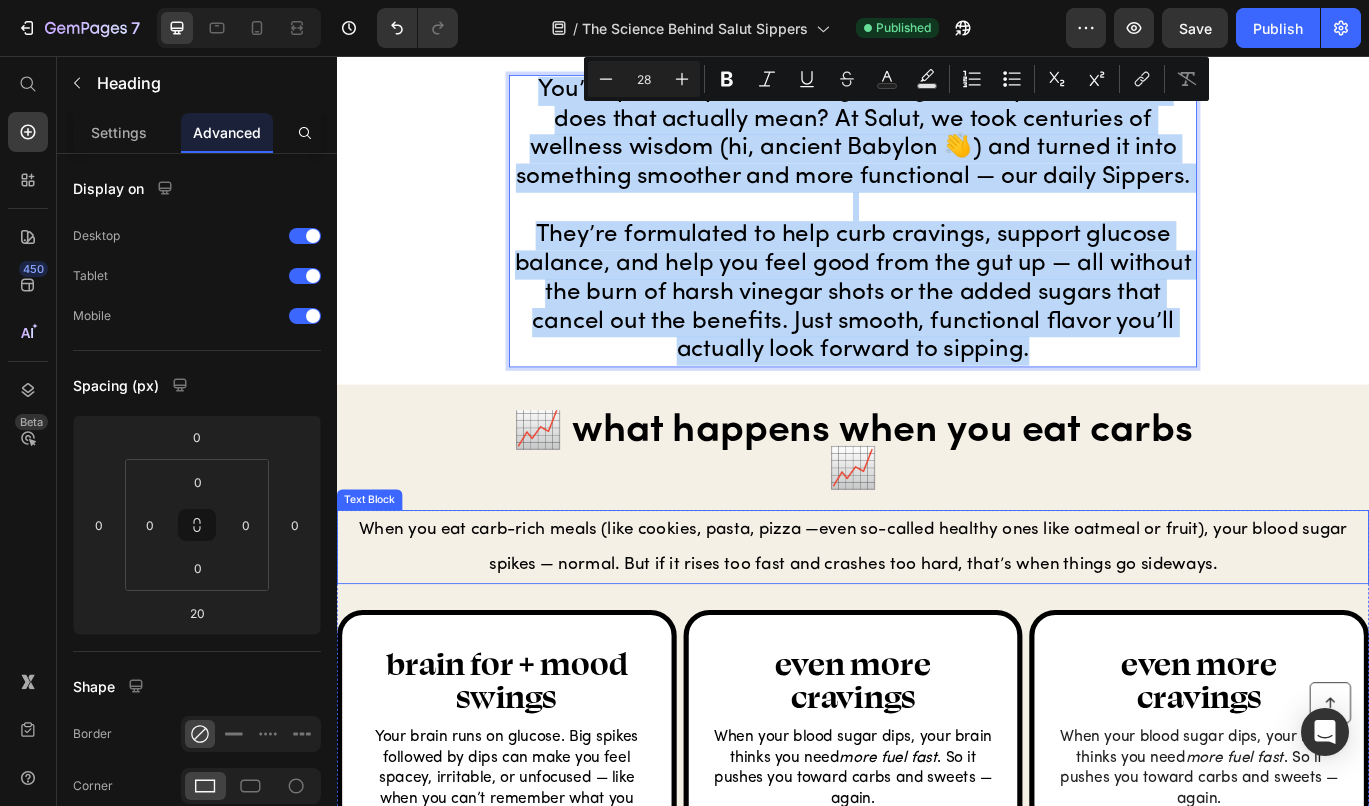 click on "When you eat carb-rich meals (like cookies, pasta, pizza —even so-called healthy ones like oatmeal or fruit), your blood sugar spikes — normal. But if it rises too fast and crashes too hard, that’s when things go sideways." at bounding box center [937, 627] 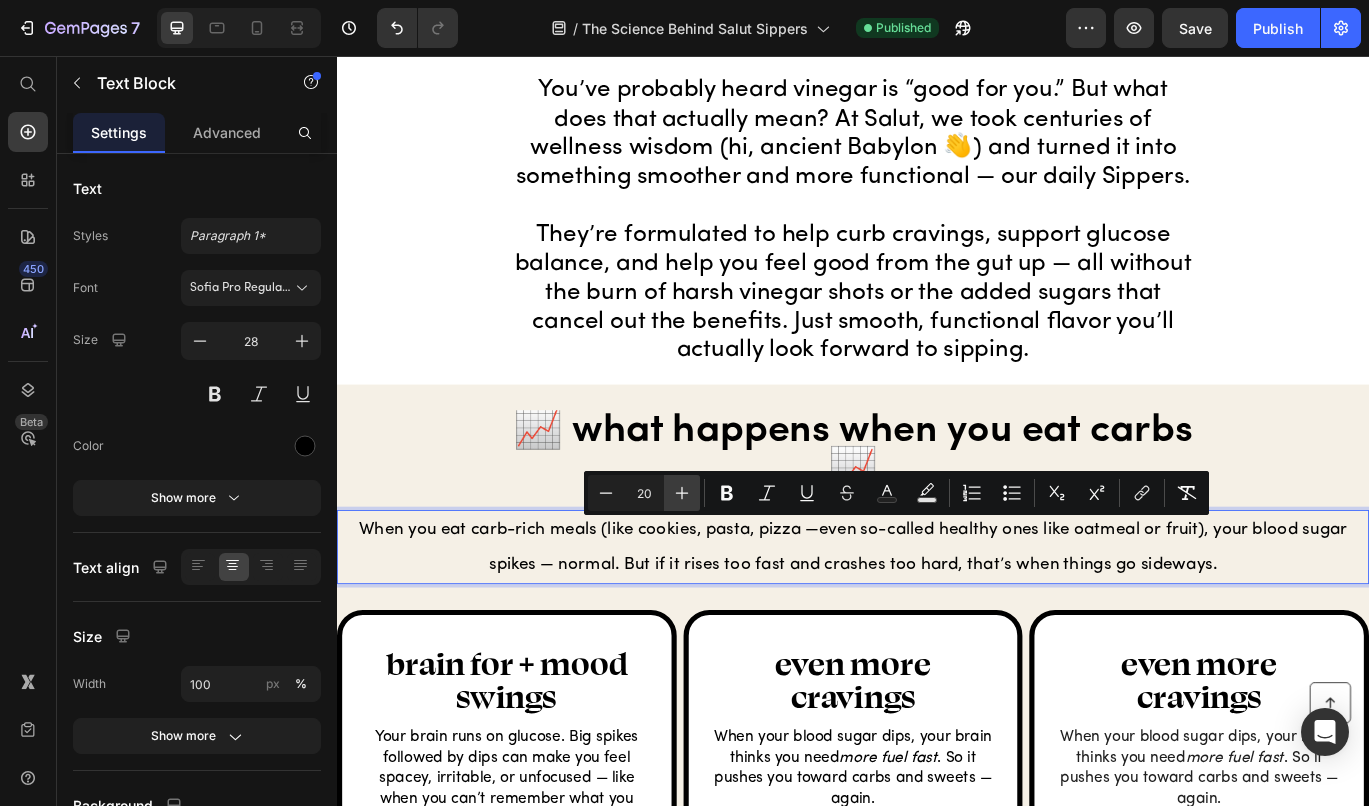 click 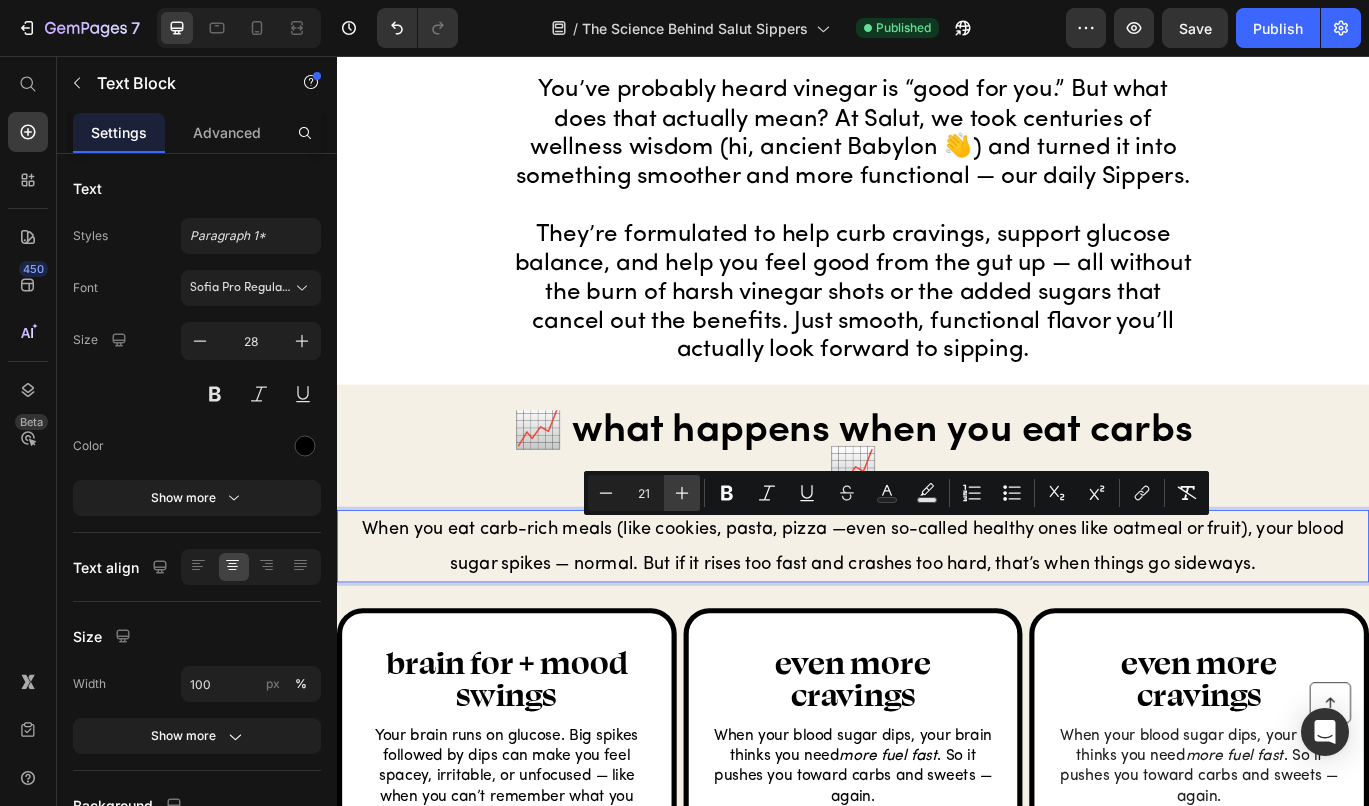 click 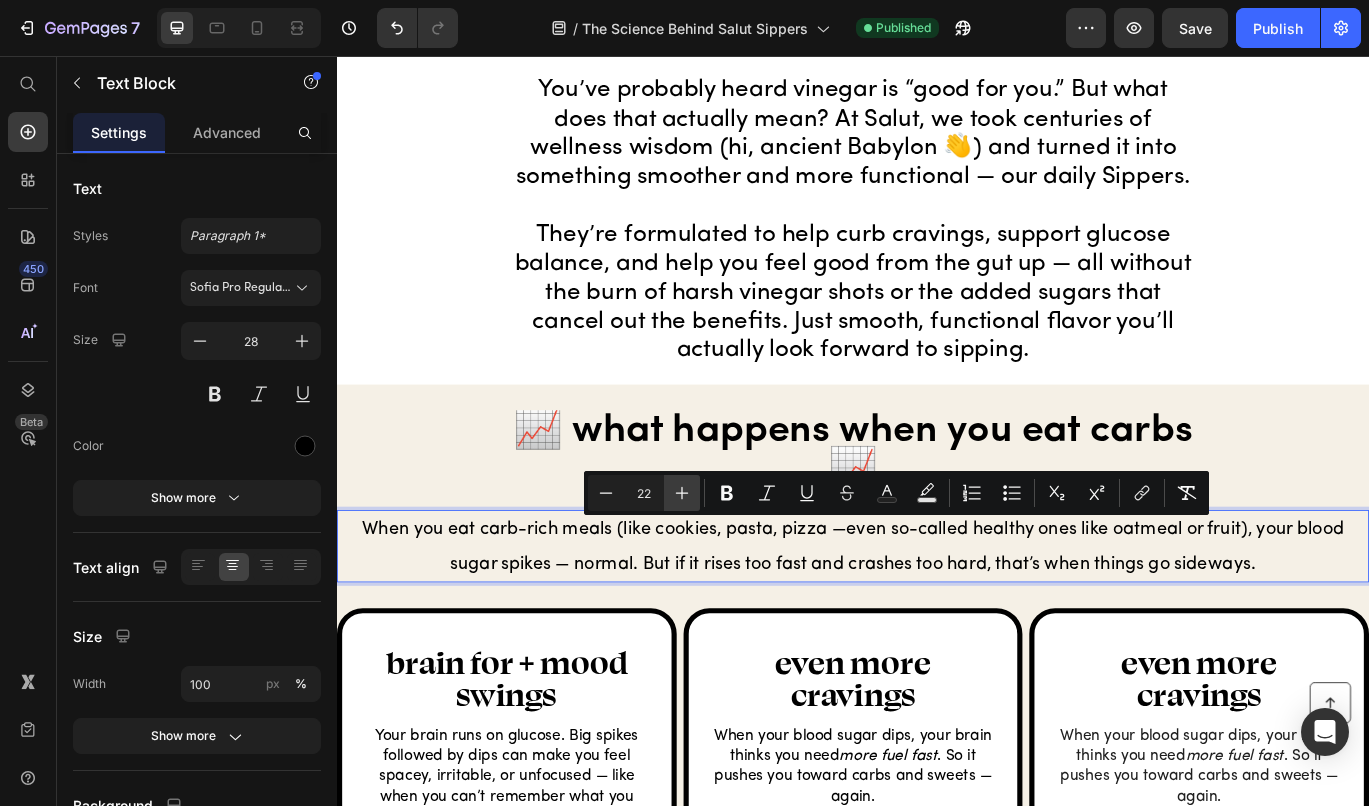 click 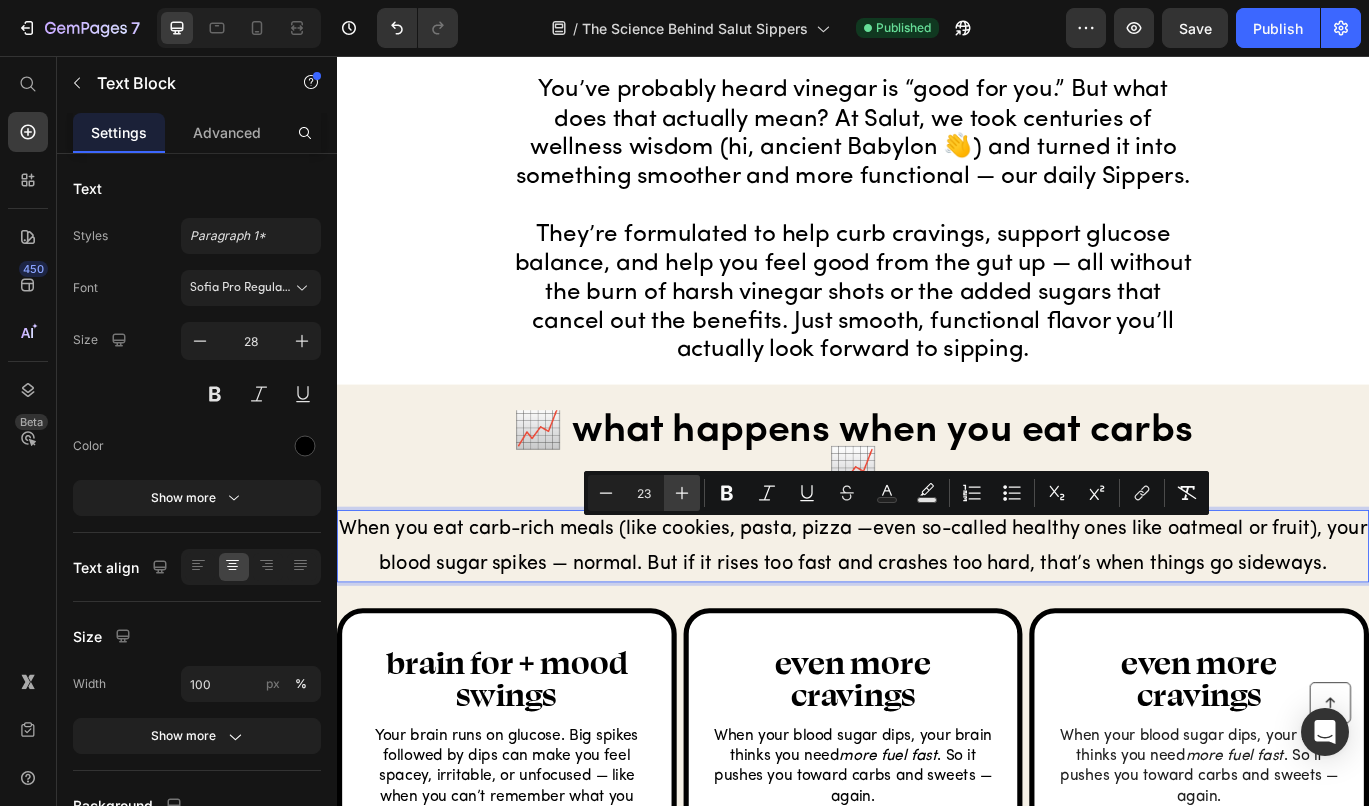 click 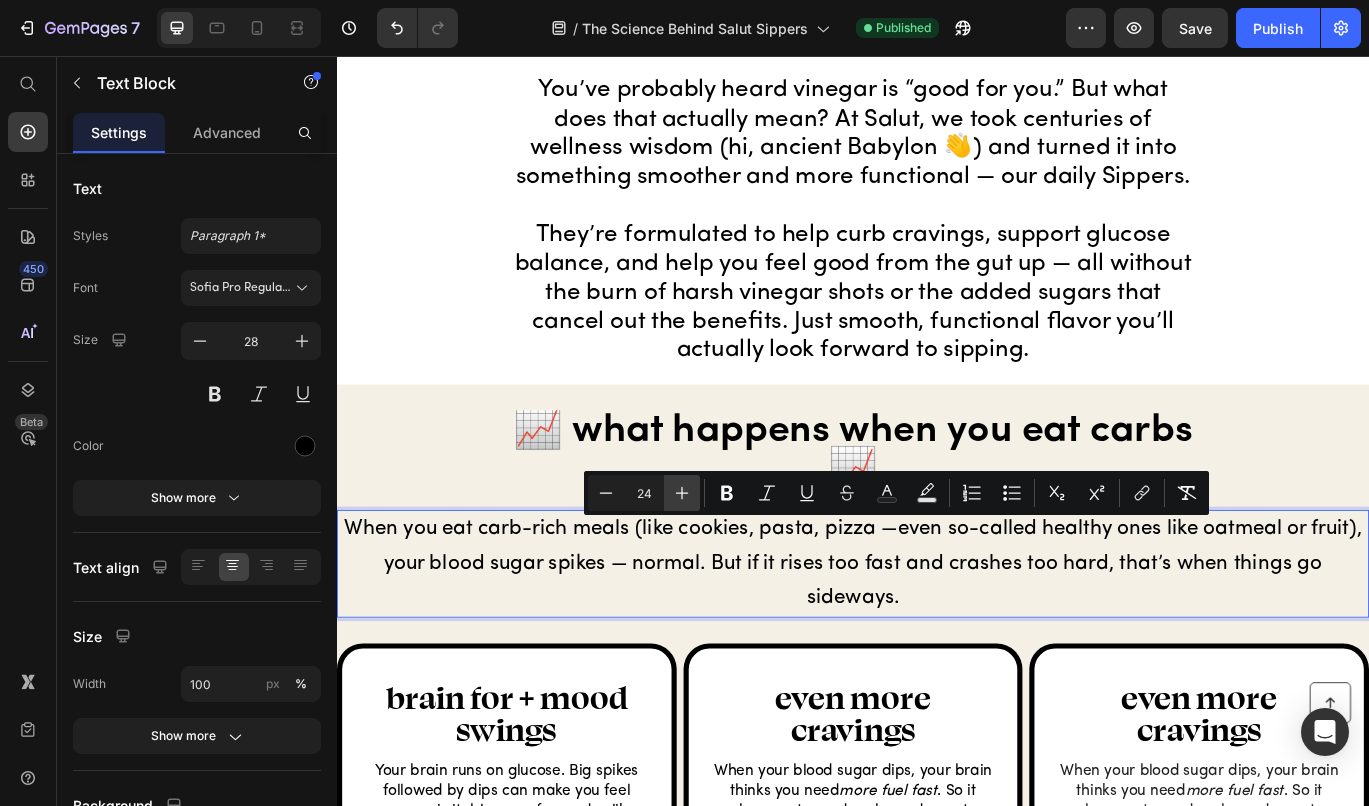 click 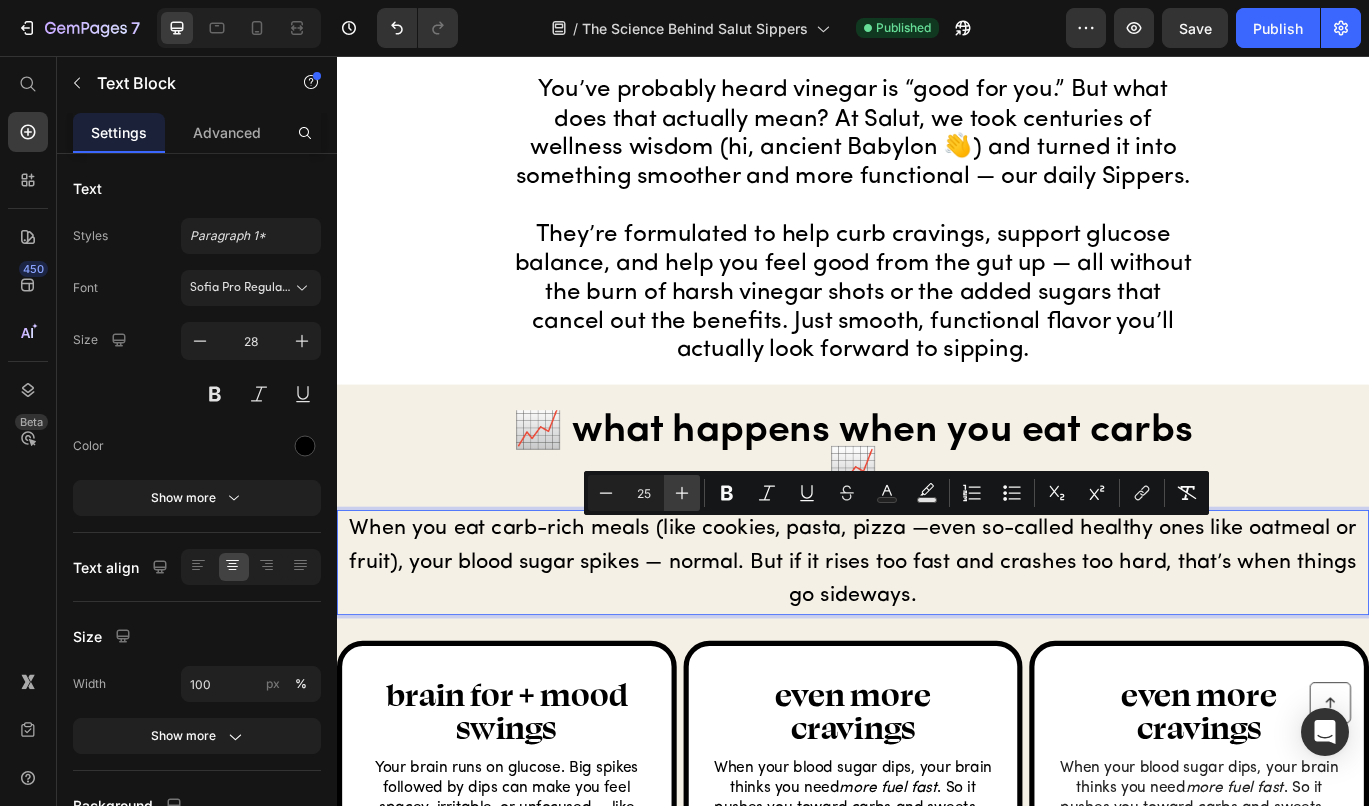 click 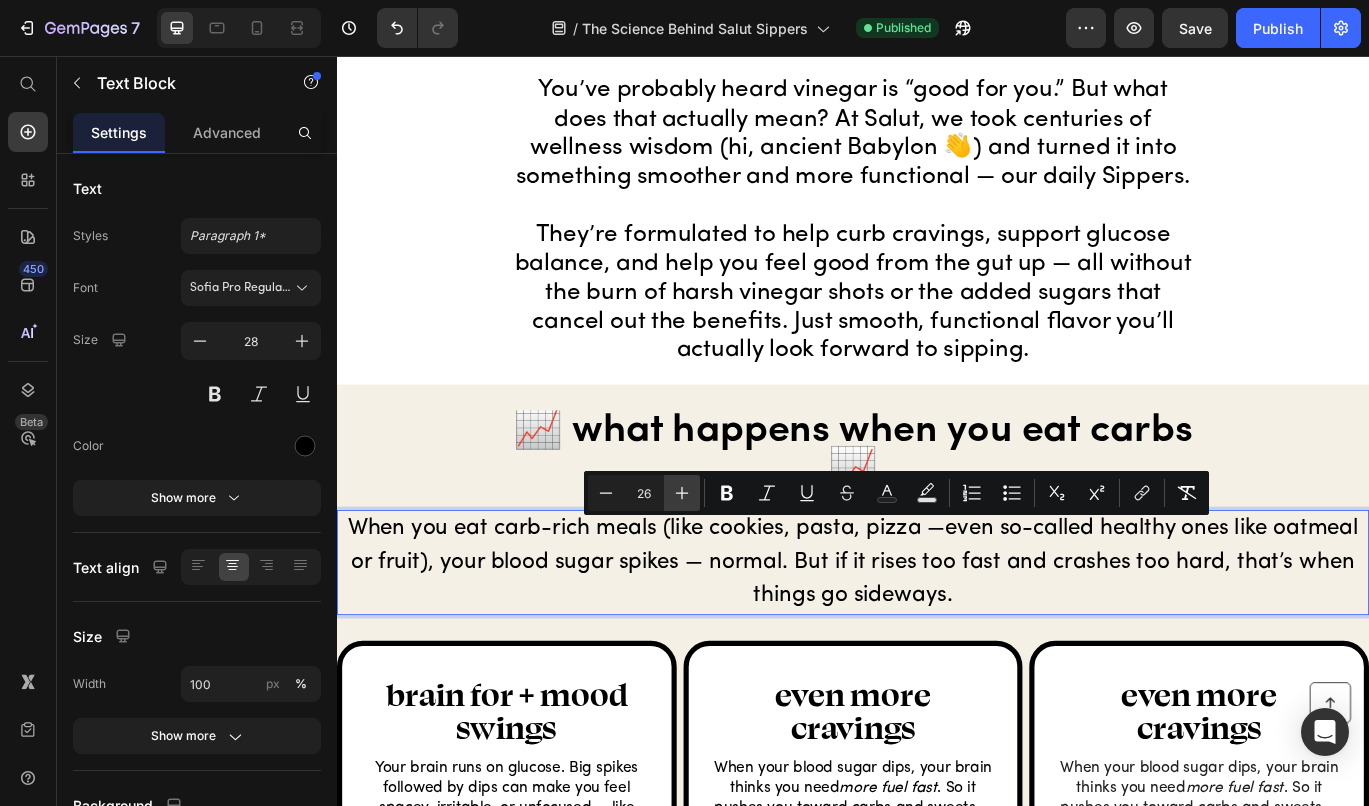 click 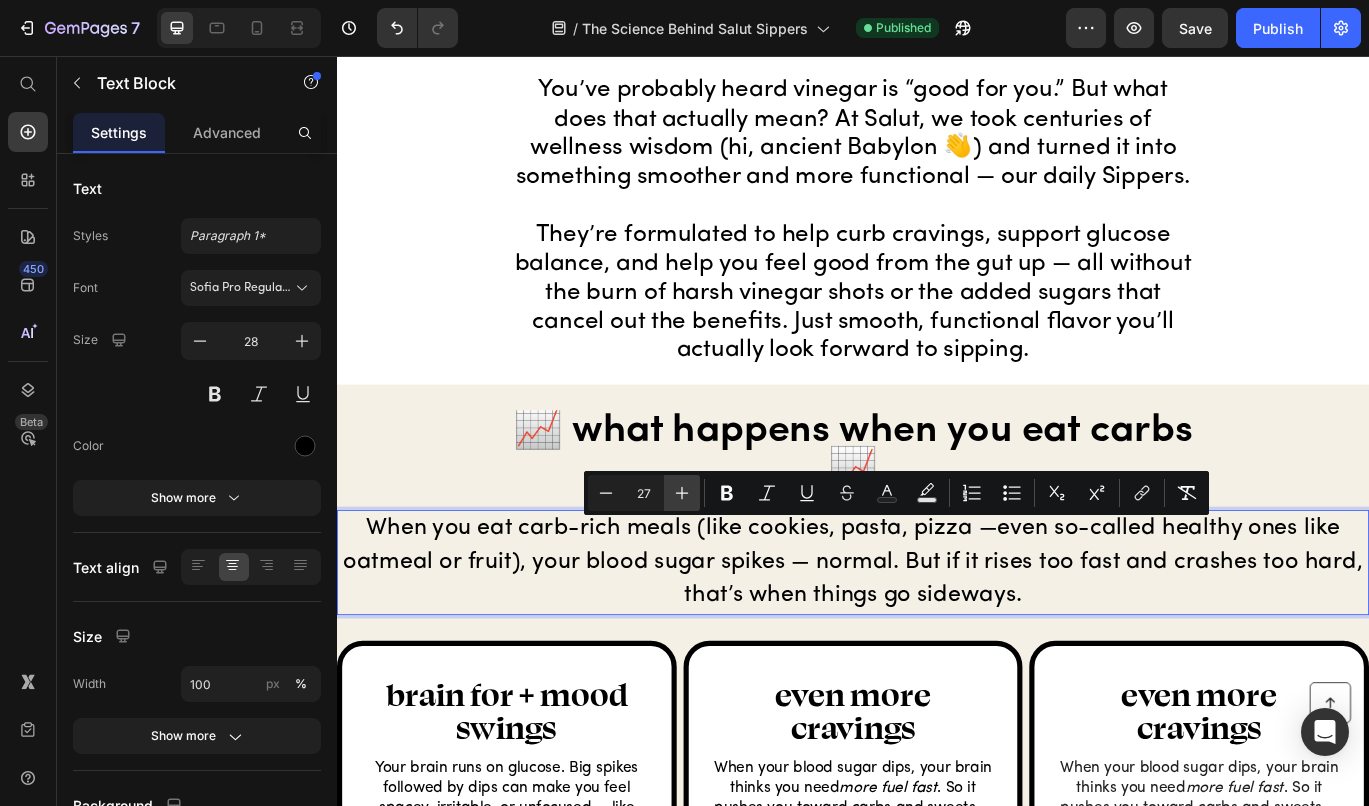 click 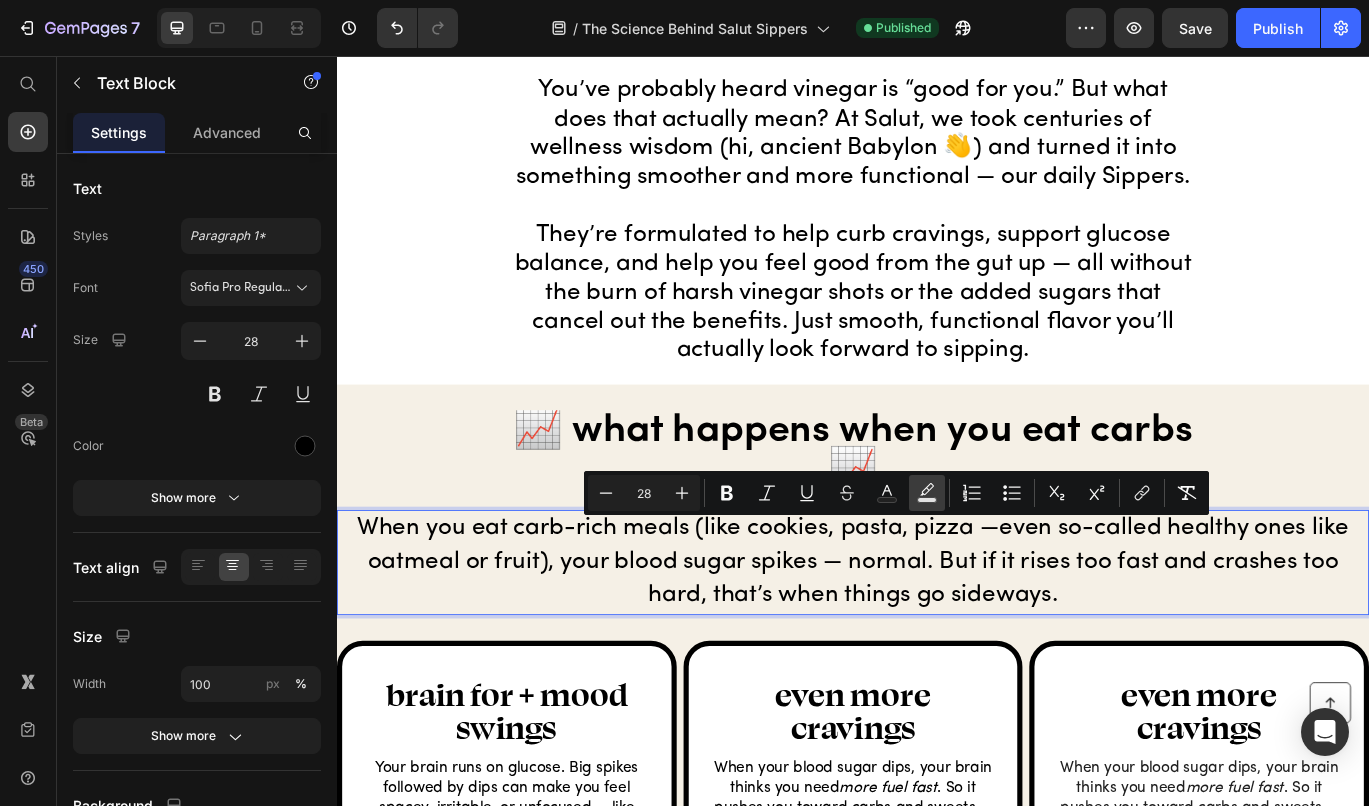 click on "Text Background Color" at bounding box center (927, 493) 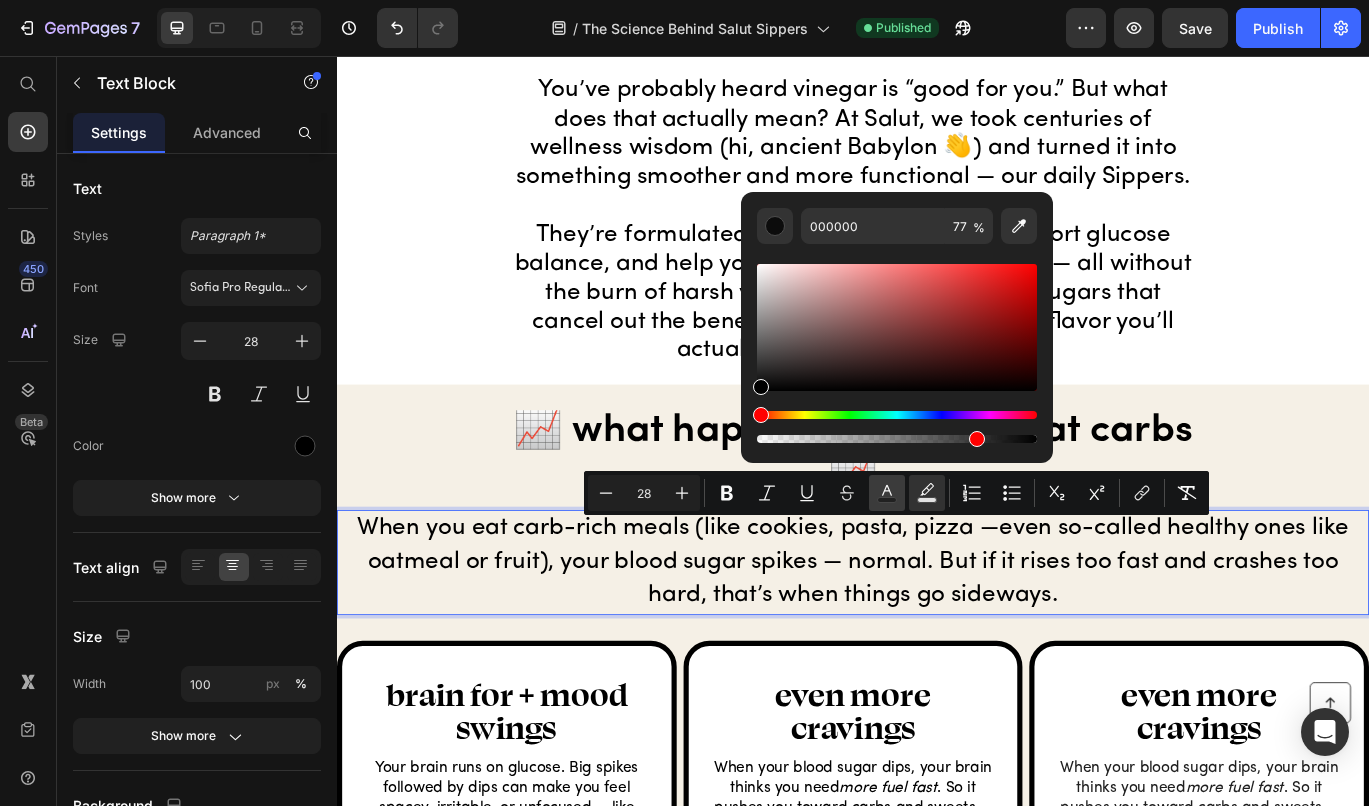 click on "Text Color" at bounding box center (887, 493) 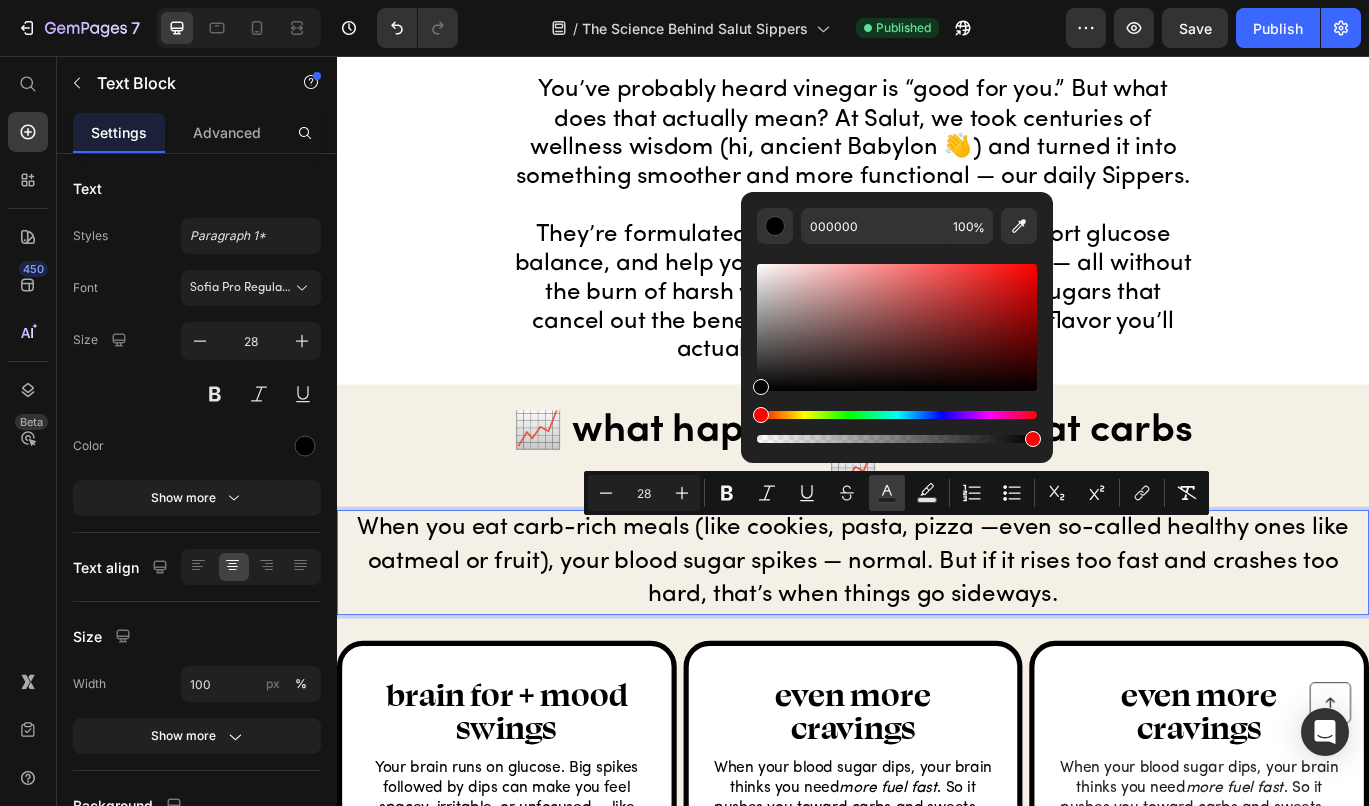 click on "Text Color" at bounding box center [887, 493] 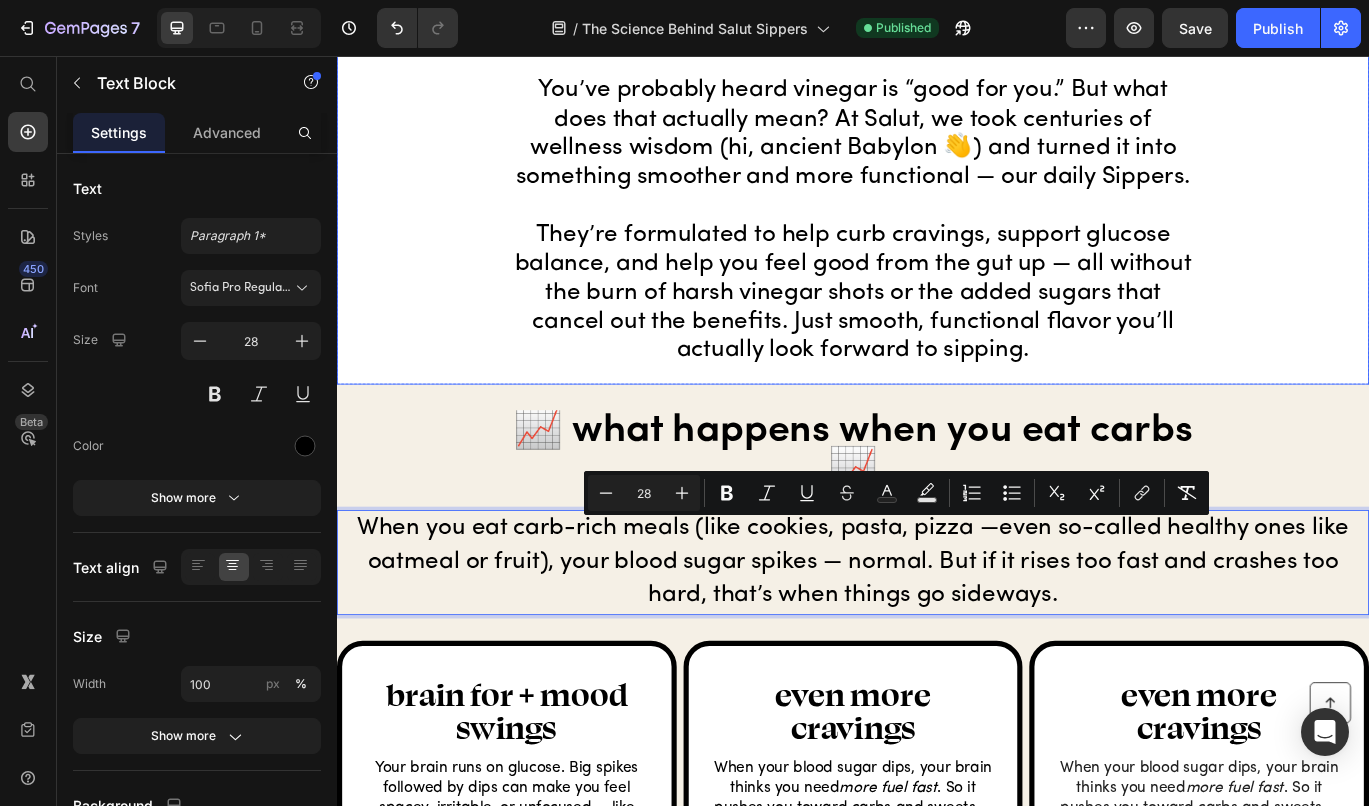 click on "🧠 why we made this 💡 Heading You’ve probably heard vinegar is “good for you.” But what does that actually mean? At Salut, we took centuries of wellness wisdom (hi, ancient Babylon 👋) and turned it into something smoother and more functional — our daily Sippers. They’re formulated to help curb cravings, support glucose balance, and help you feel good from the gut up — all without the burn of harsh vinegar shots or the added sugars that cancel out the benefits. Just smooth, functional flavor you’ll actually look forward to sipping. Heading Row" at bounding box center [937, 218] 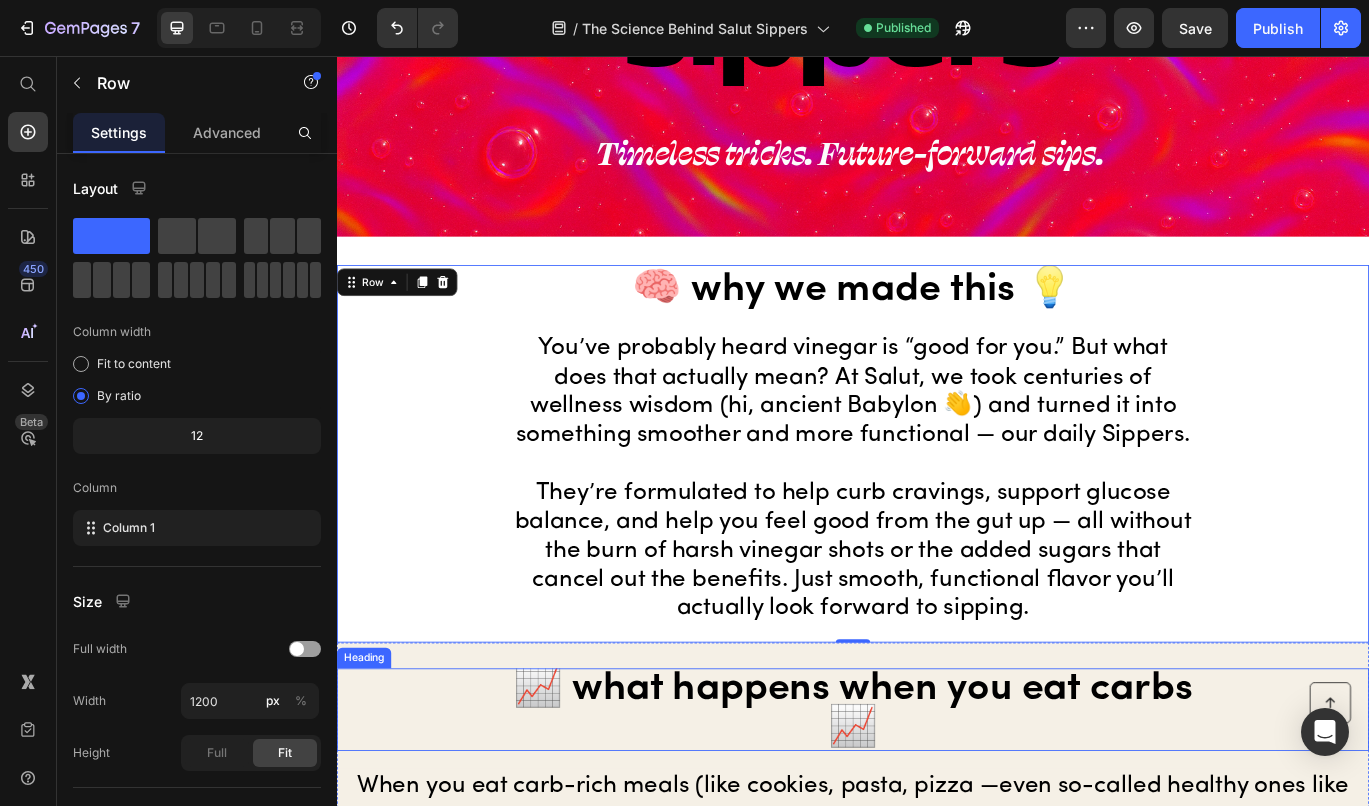 scroll, scrollTop: 893, scrollLeft: 0, axis: vertical 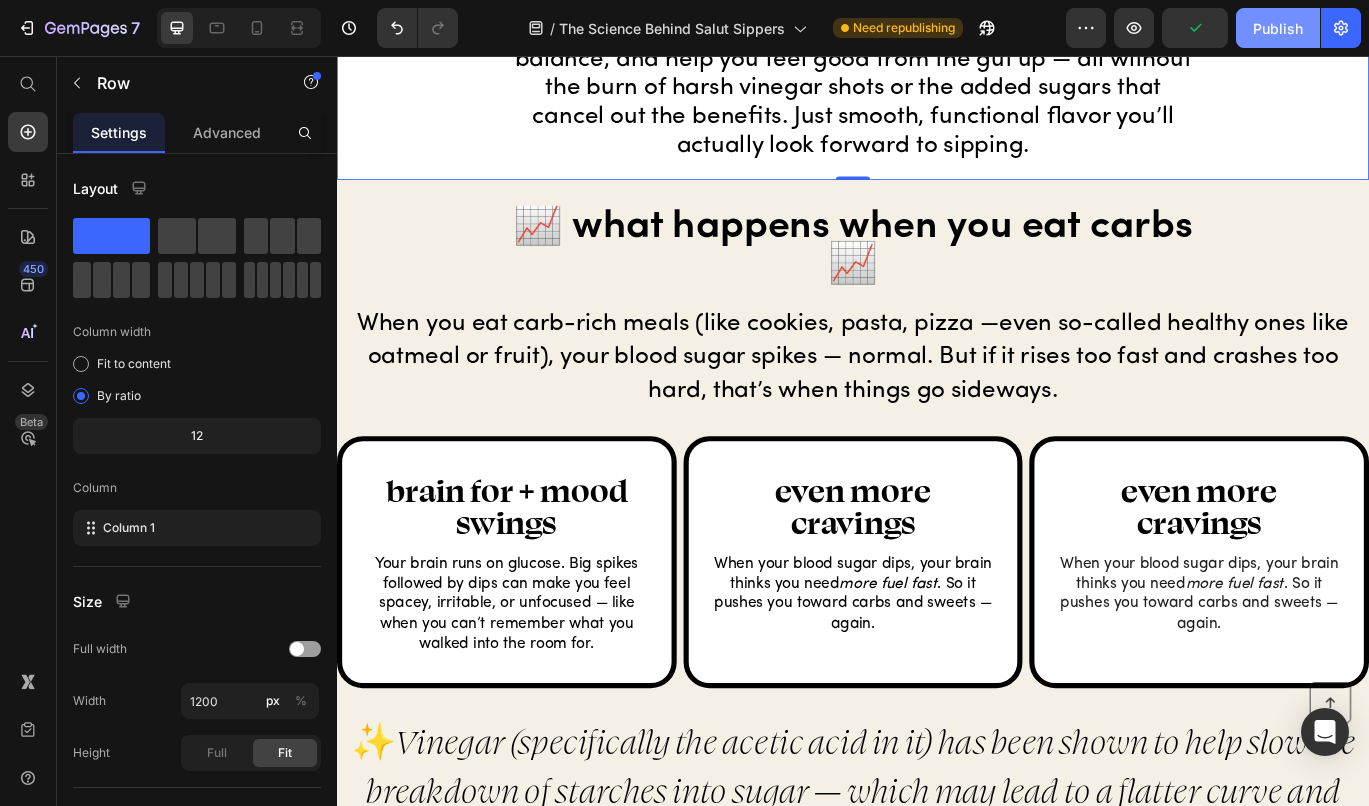 click on "Publish" 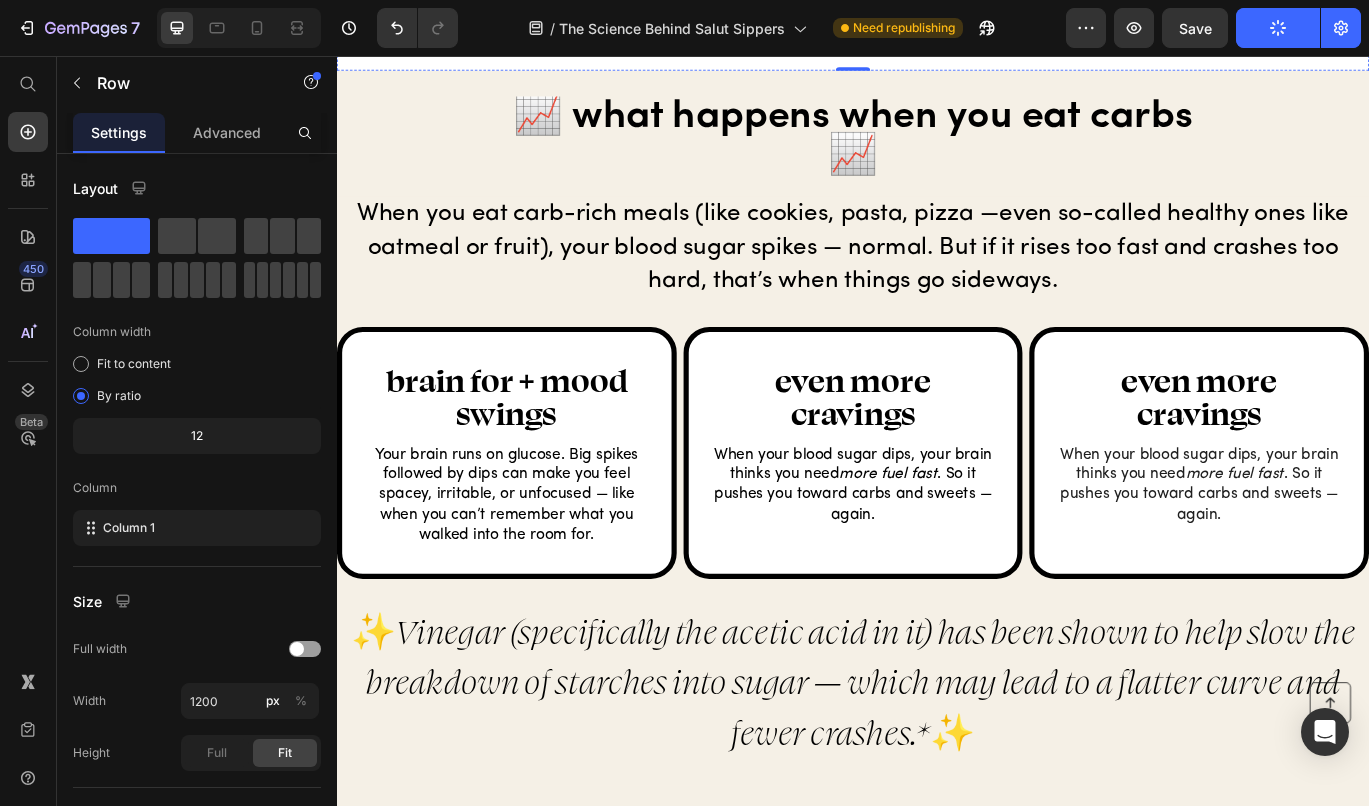 scroll, scrollTop: 1136, scrollLeft: 0, axis: vertical 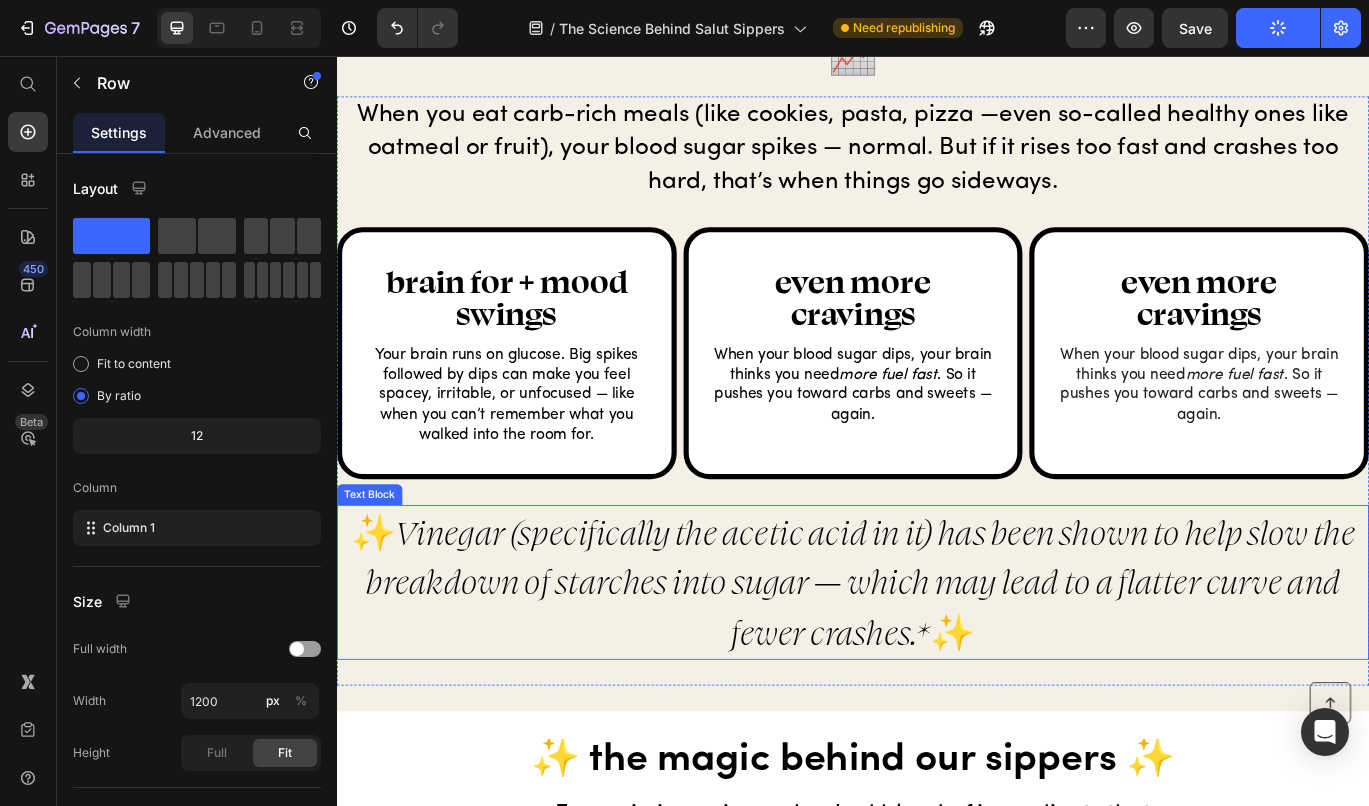 click on "Vinegar (specifically the acetic acid in it) has been shown to help slow the breakdown of starches into sugar — which may lead to a flatter curve and fewer crashes.*" at bounding box center (946, 668) 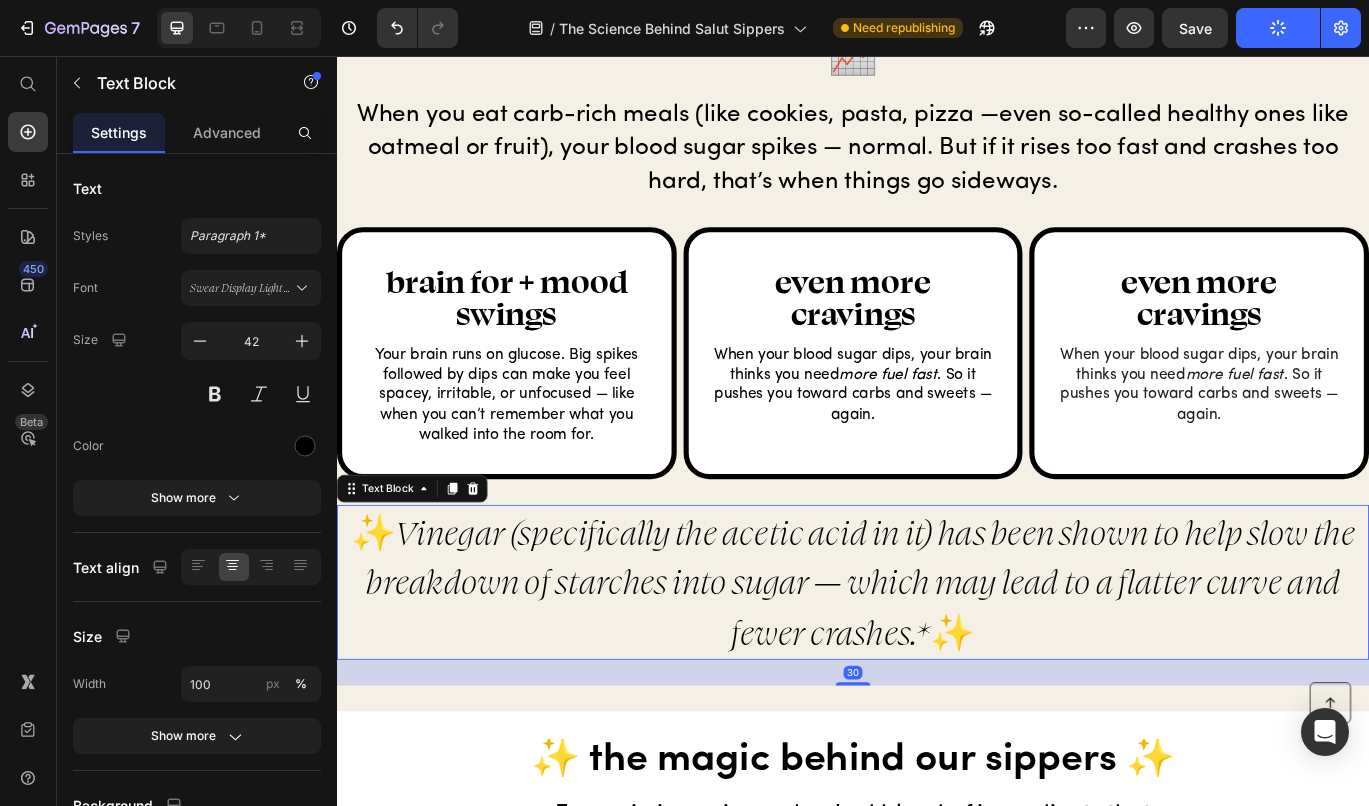 click on "Vinegar (specifically the acetic acid in it) has been shown to help slow the breakdown of starches into sugar — which may lead to a flatter curve and fewer crashes.*" at bounding box center [946, 668] 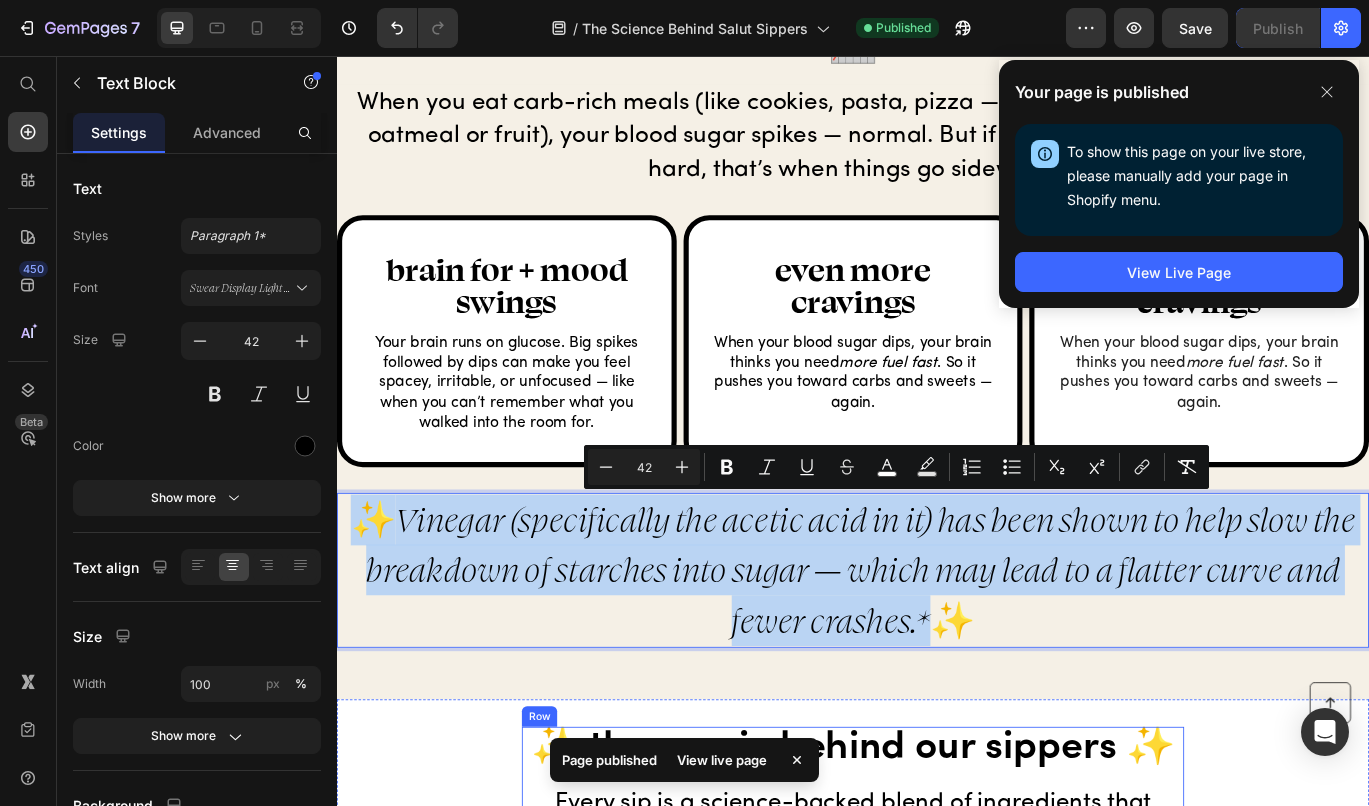 scroll, scrollTop: 773, scrollLeft: 0, axis: vertical 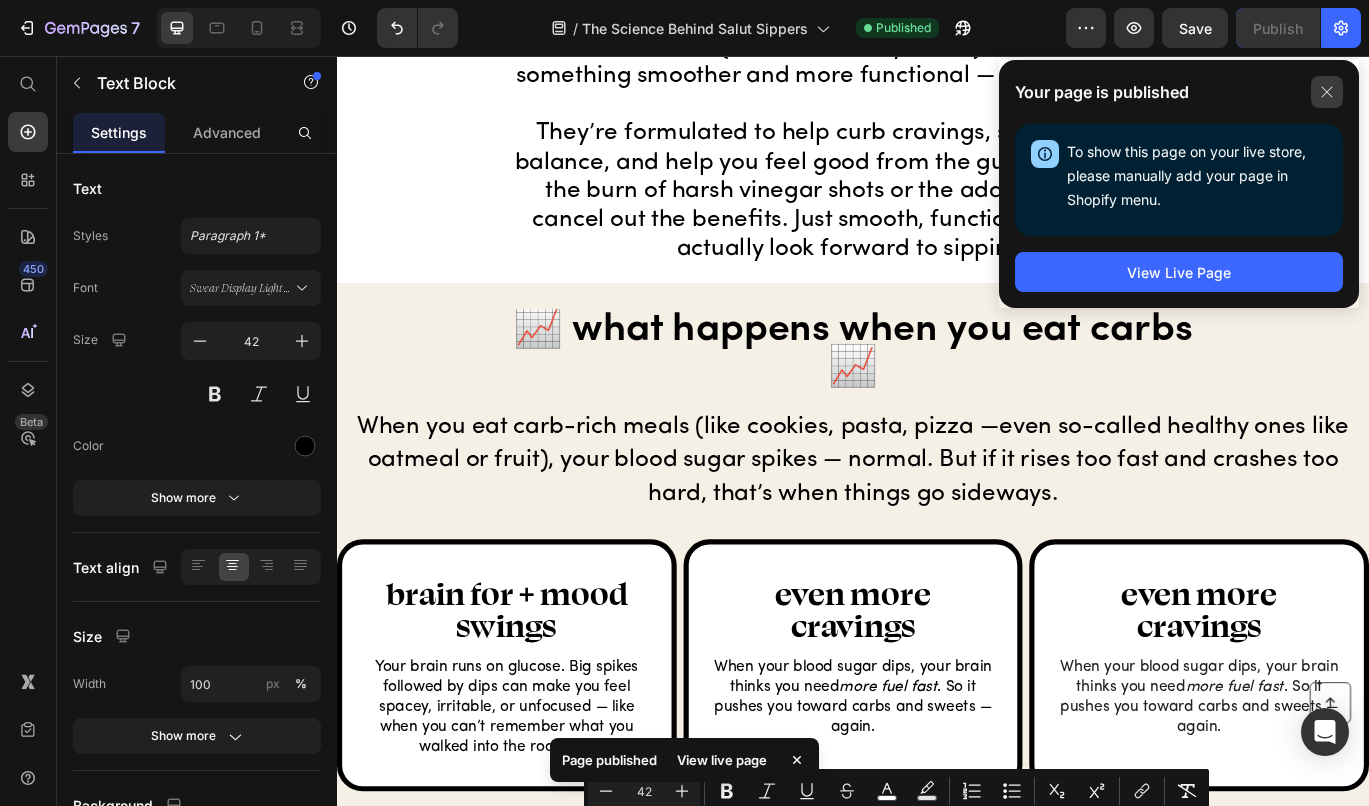 click 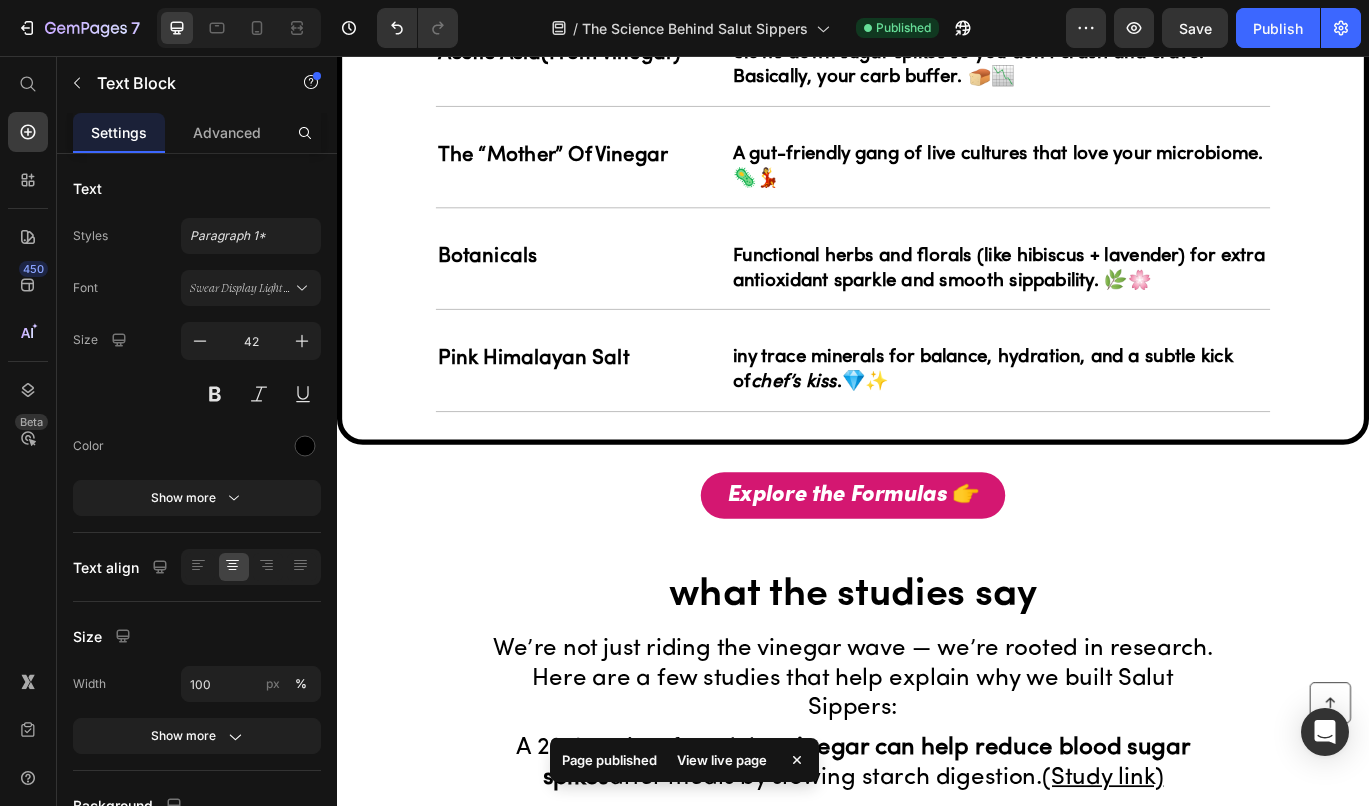scroll, scrollTop: 2786, scrollLeft: 0, axis: vertical 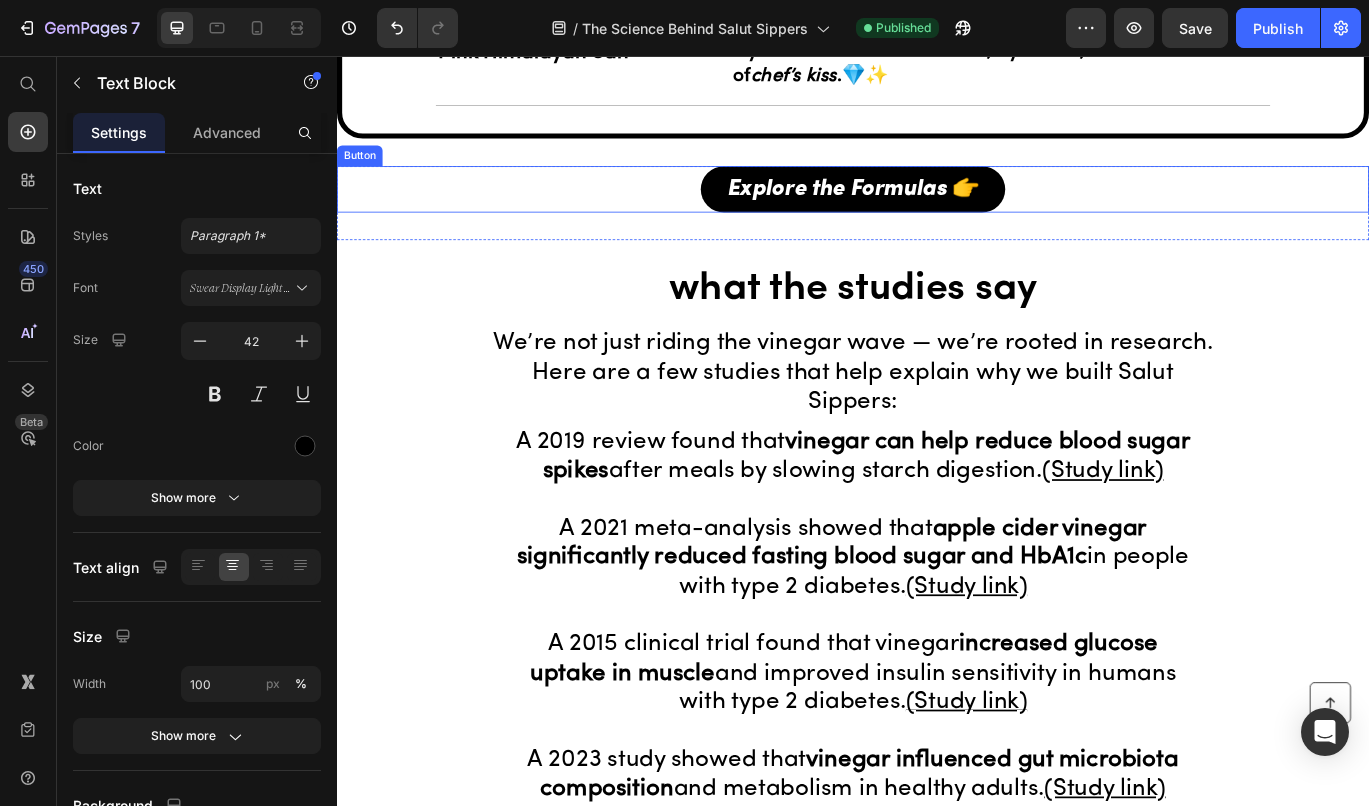 click on "Explore the Formulas 👉" at bounding box center [937, 211] 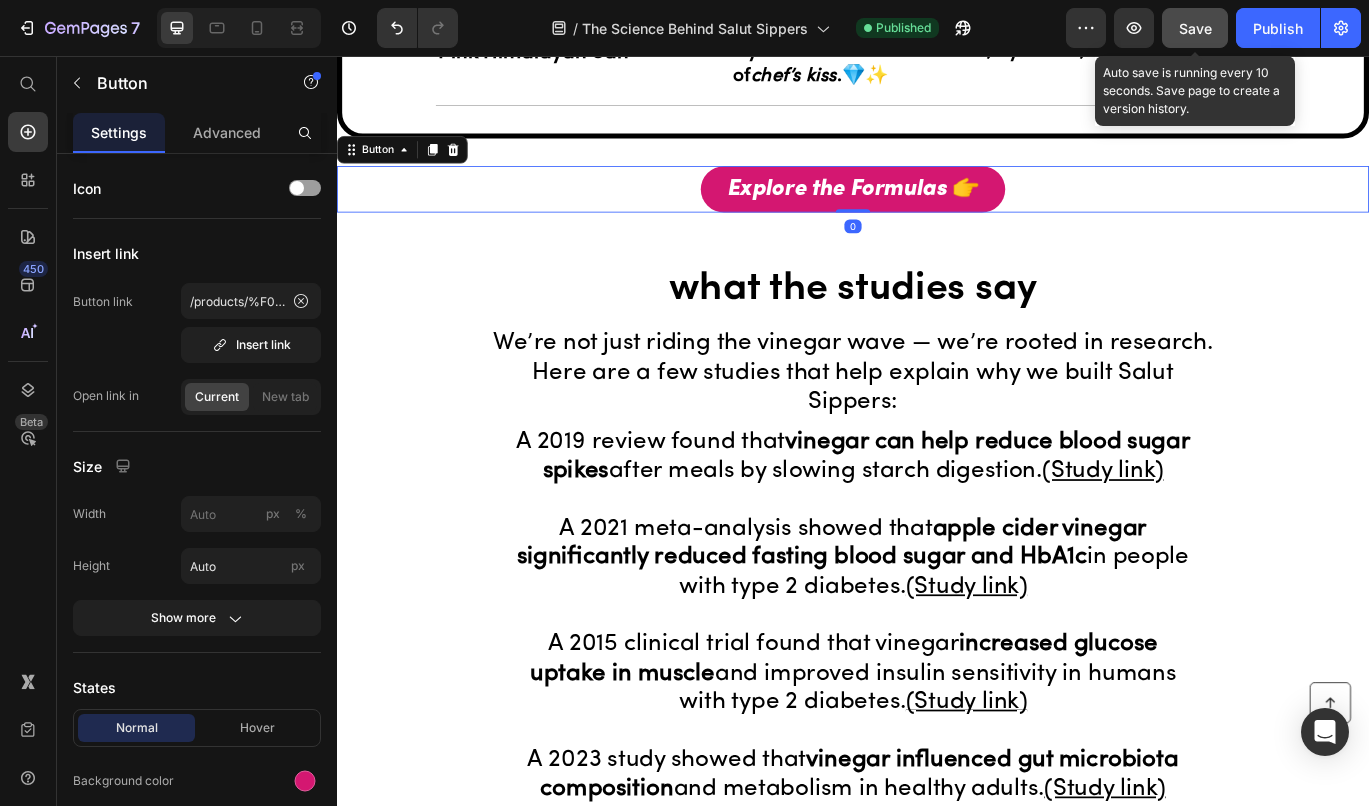 click on "Save" 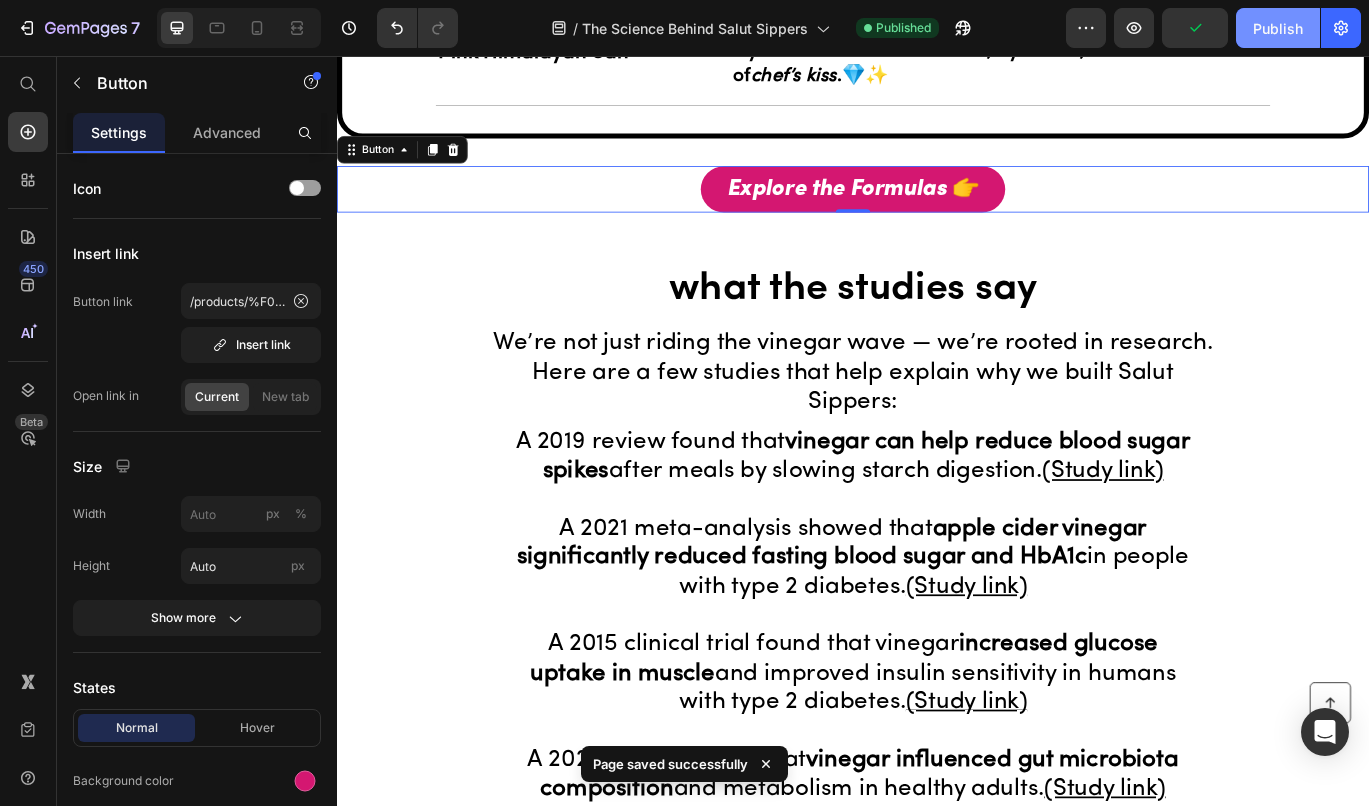 click on "Publish" at bounding box center [1278, 28] 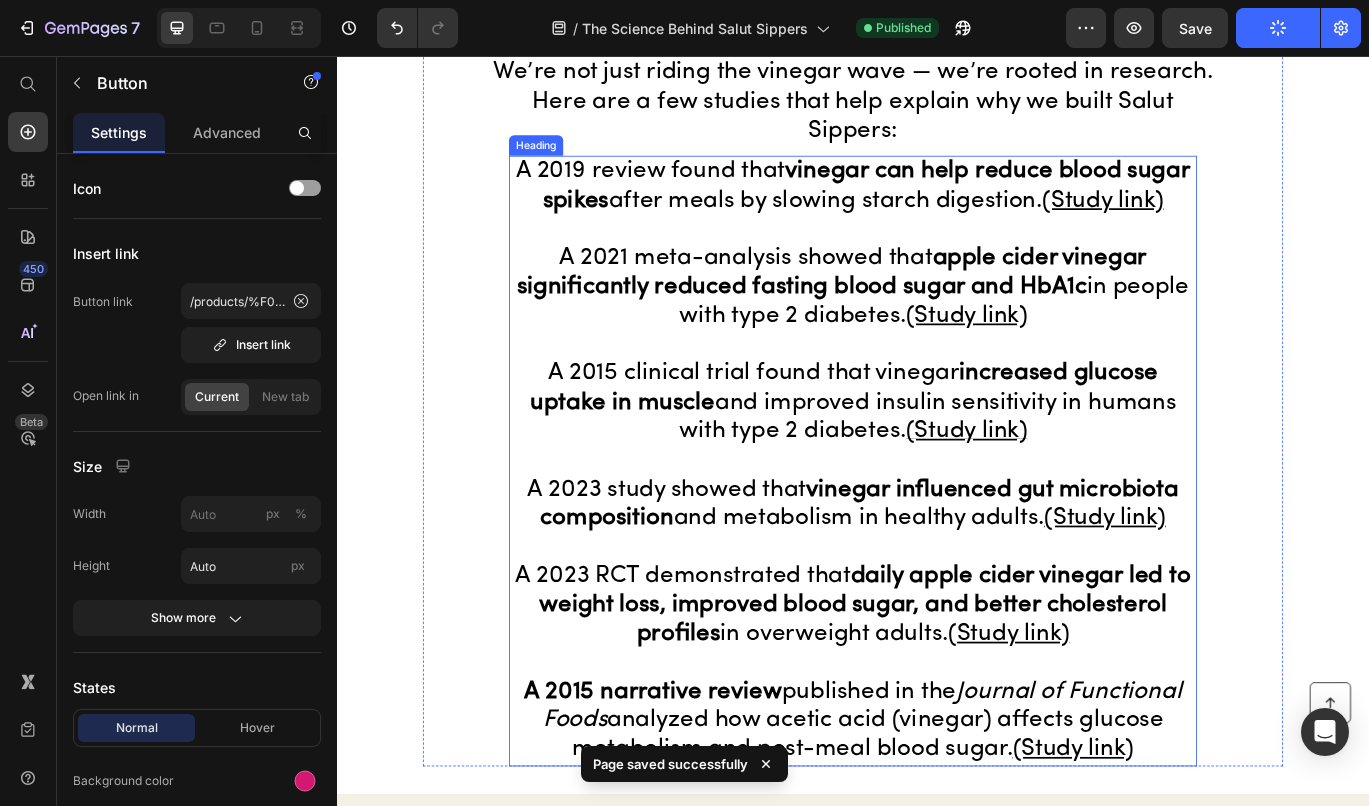 scroll, scrollTop: 3579, scrollLeft: 0, axis: vertical 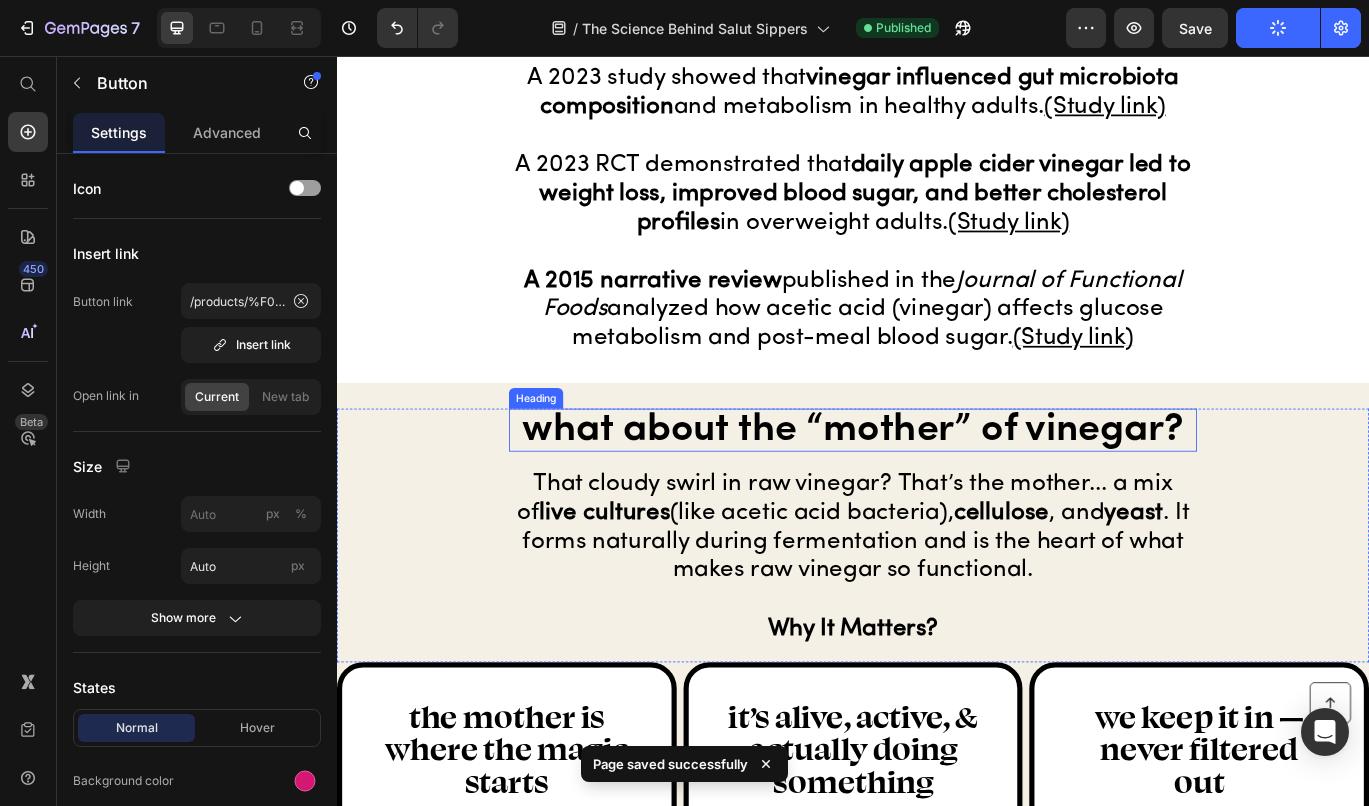 click on "what about the “mother” of vinegar?" at bounding box center [937, 491] 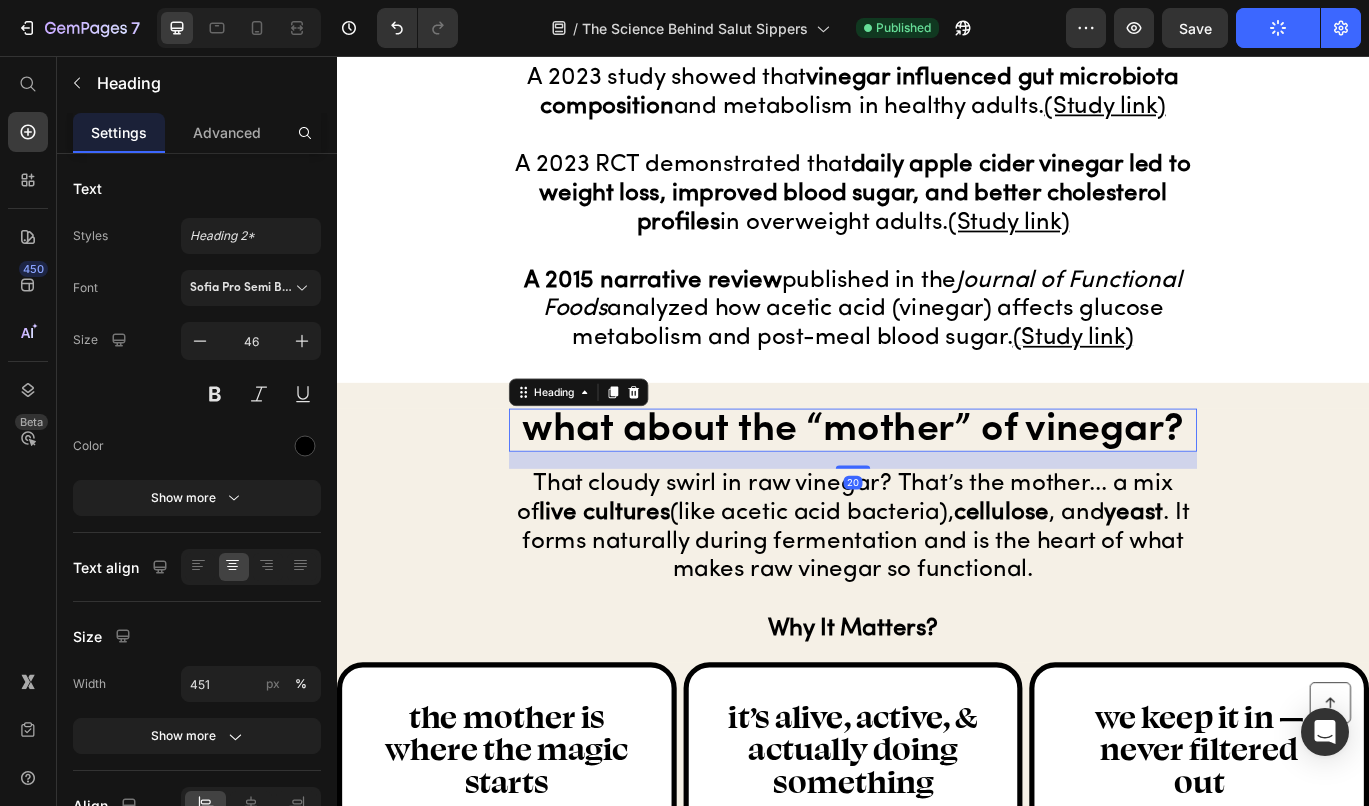 click on "what about the “mother” of vinegar?" at bounding box center (937, 491) 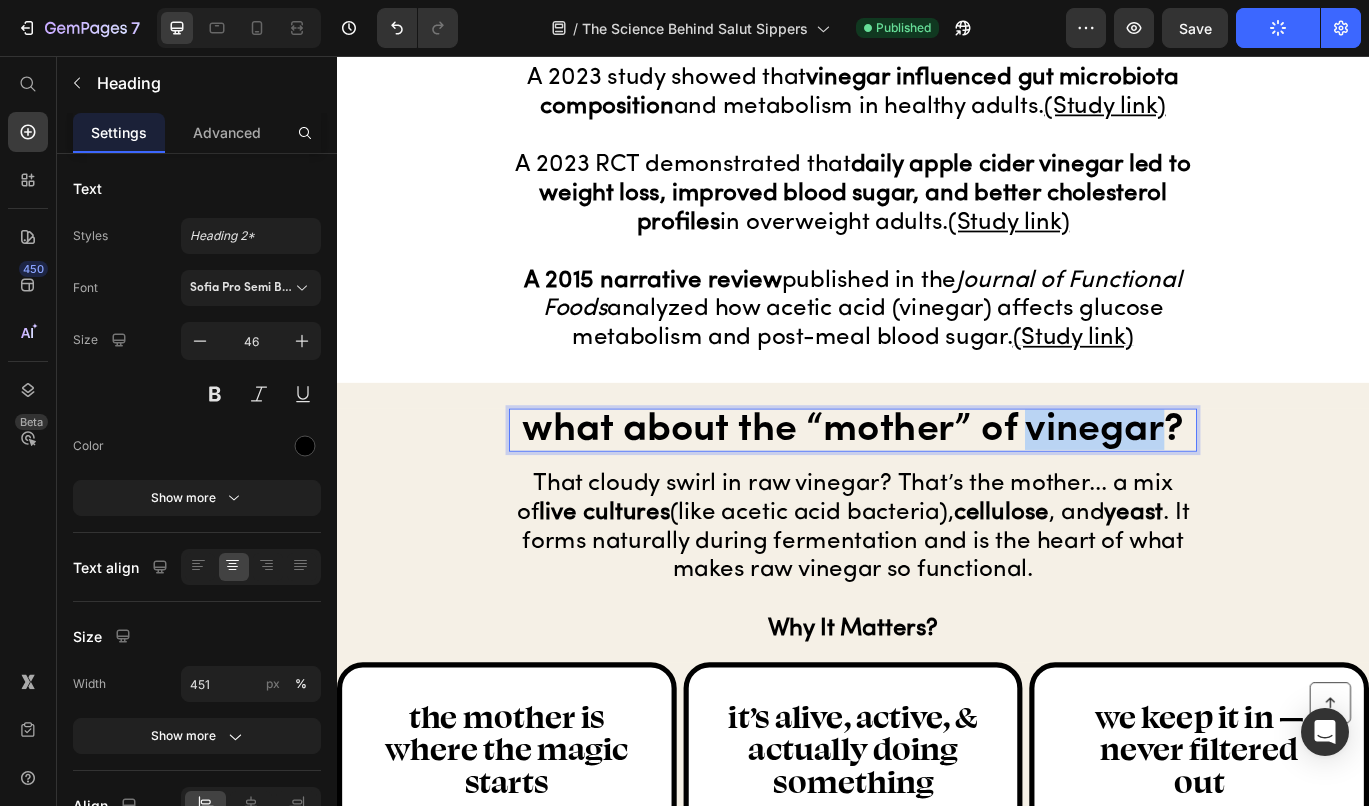 click on "what about the “mother” of vinegar?" at bounding box center [937, 491] 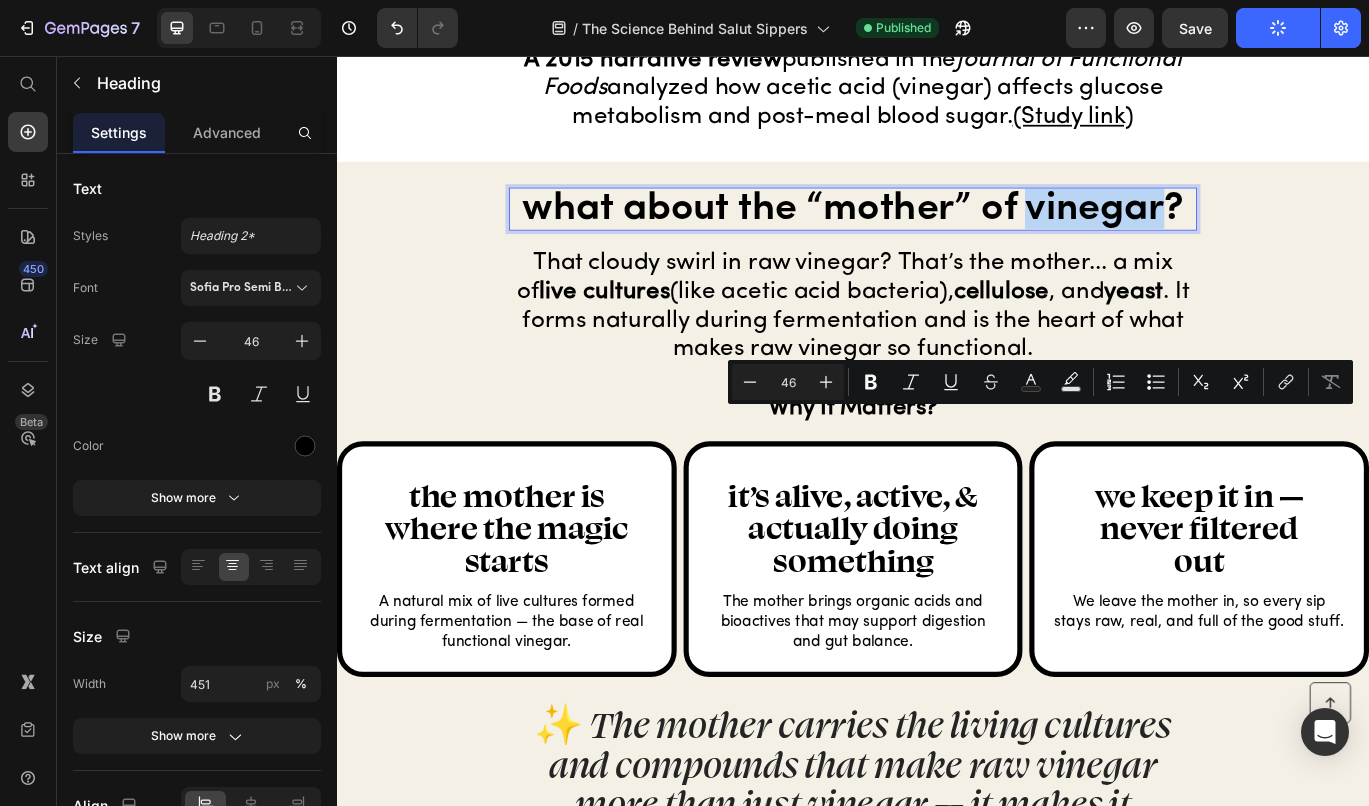 scroll, scrollTop: 4306, scrollLeft: 0, axis: vertical 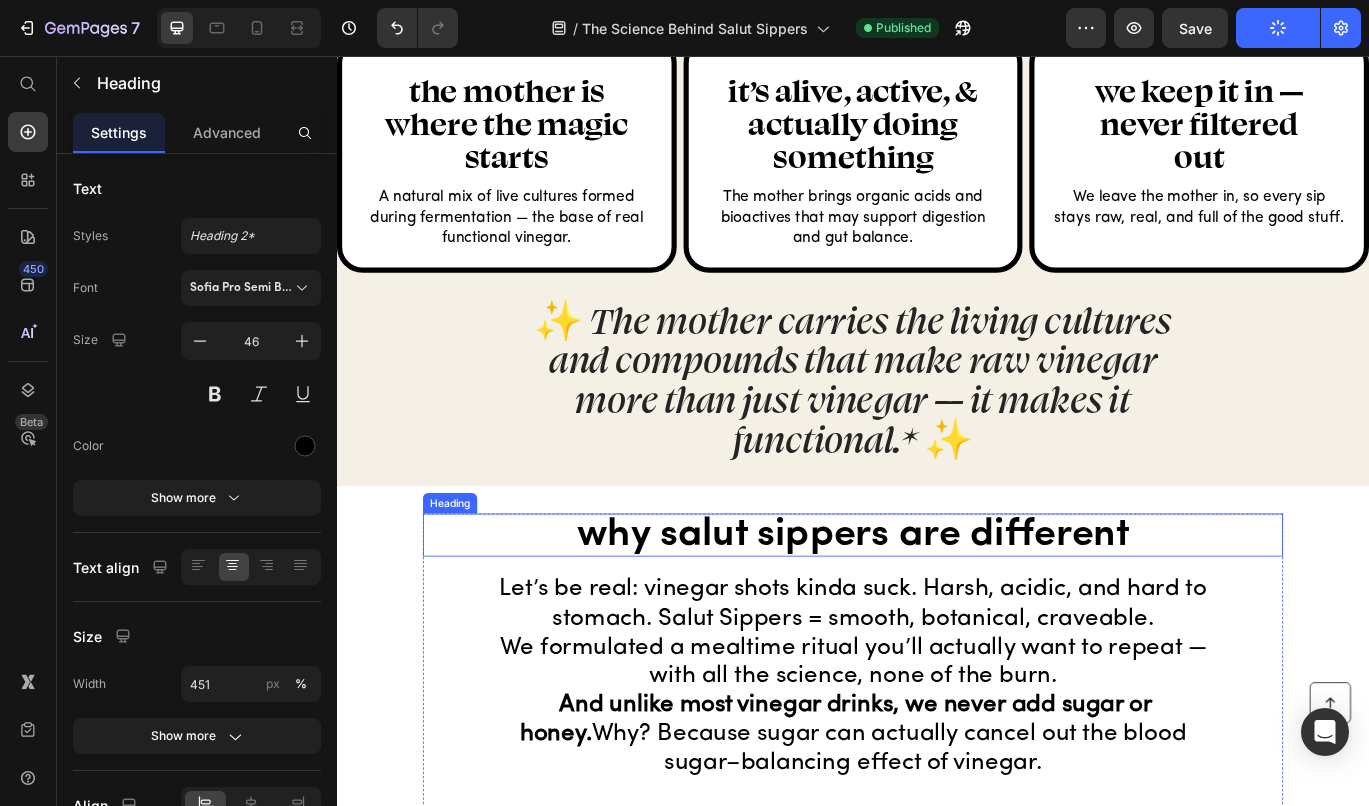 click on "why salut sippers are different" at bounding box center [937, 613] 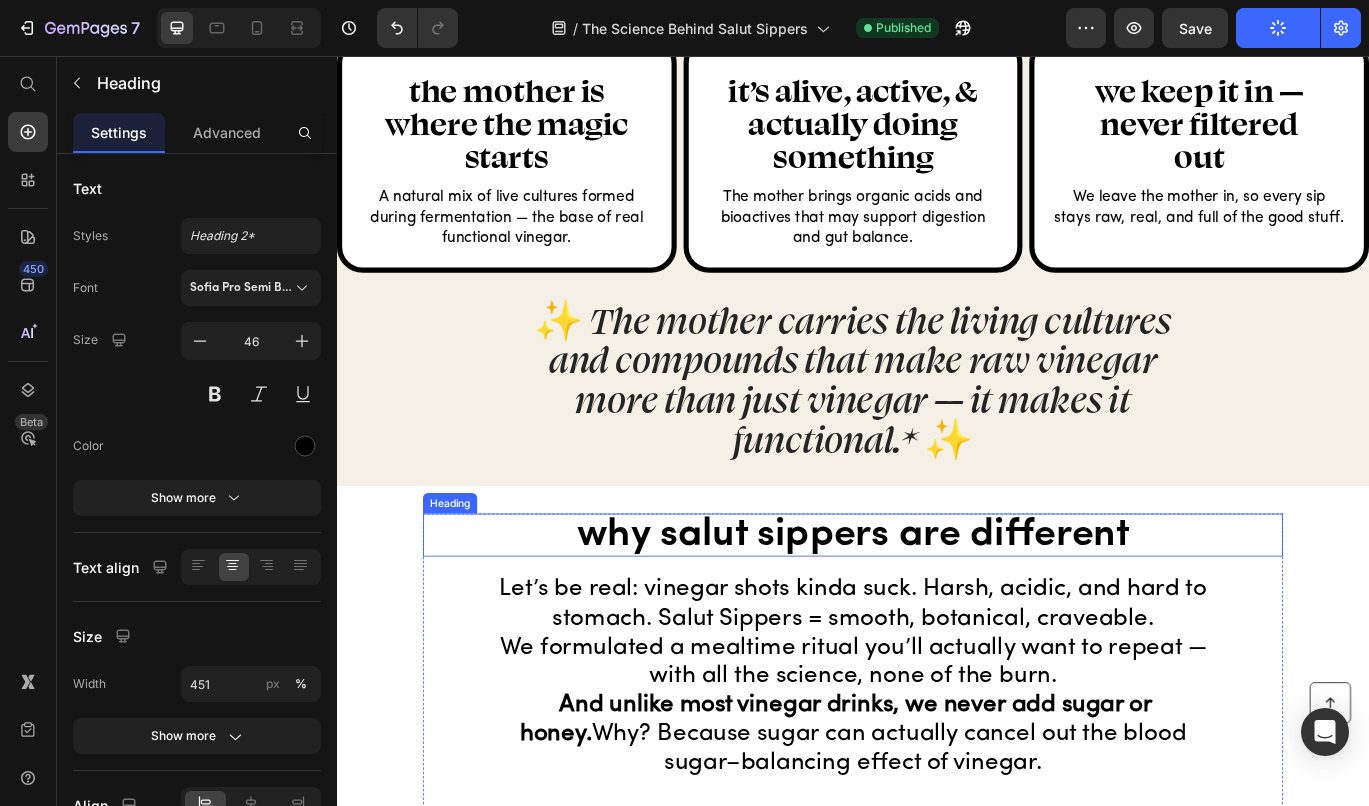 click on "why salut sippers are different" at bounding box center [937, 613] 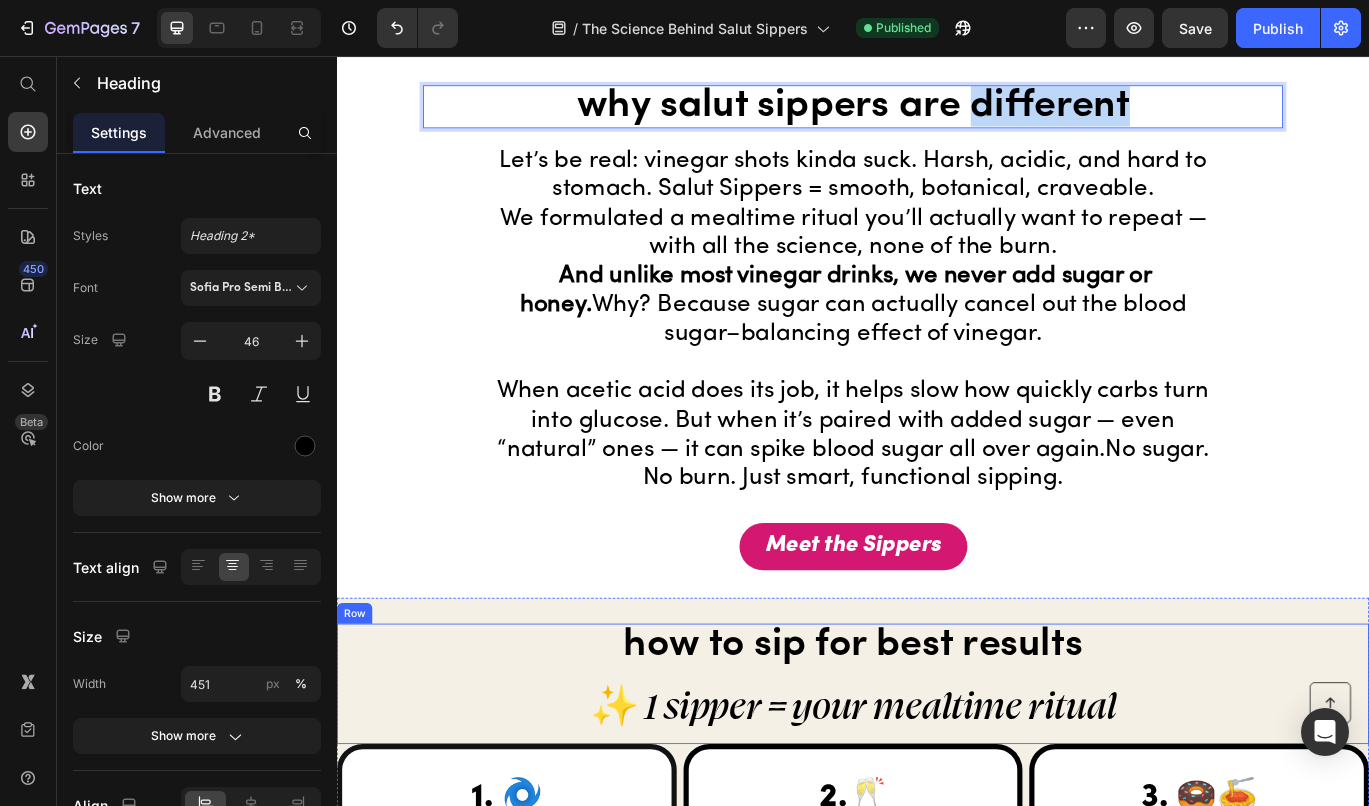 scroll, scrollTop: 5012, scrollLeft: 0, axis: vertical 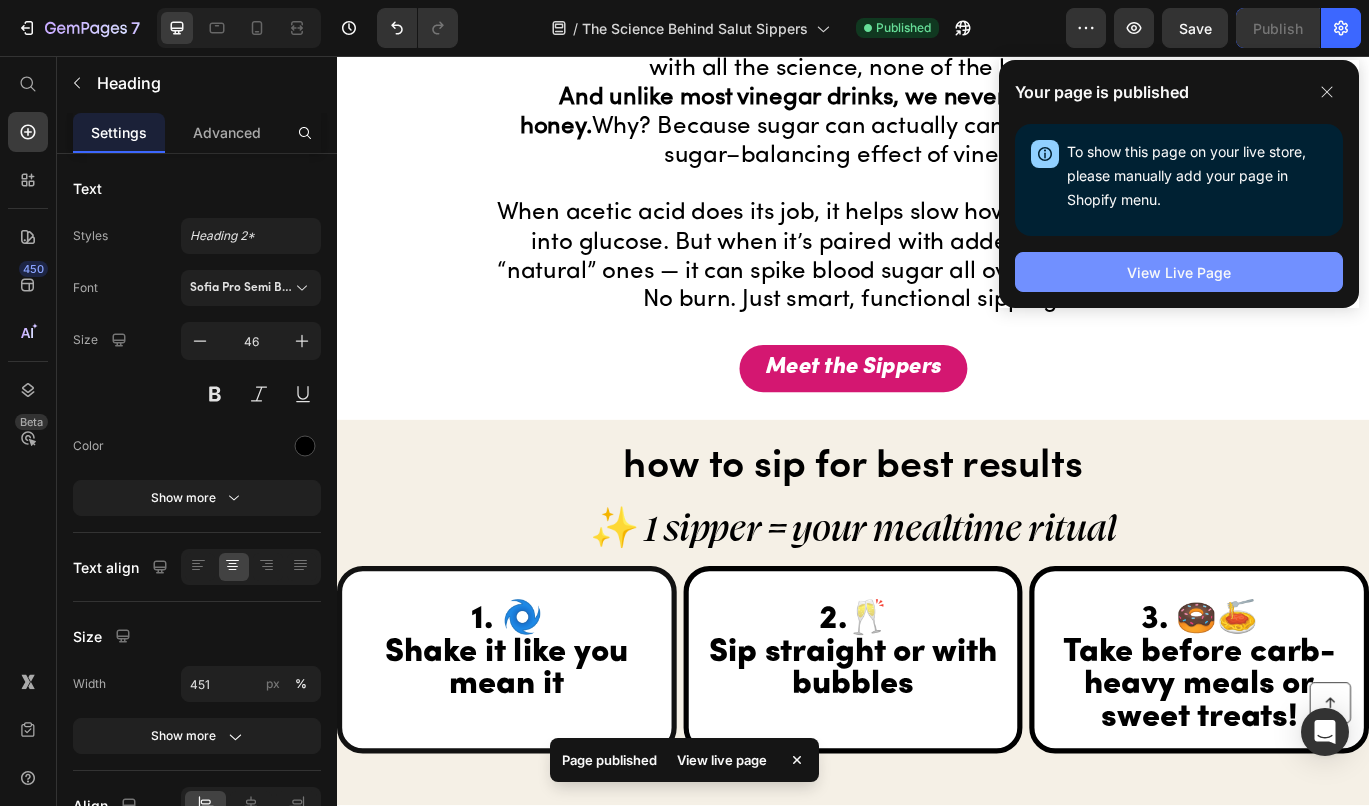 click on "View Live Page" at bounding box center (1179, 272) 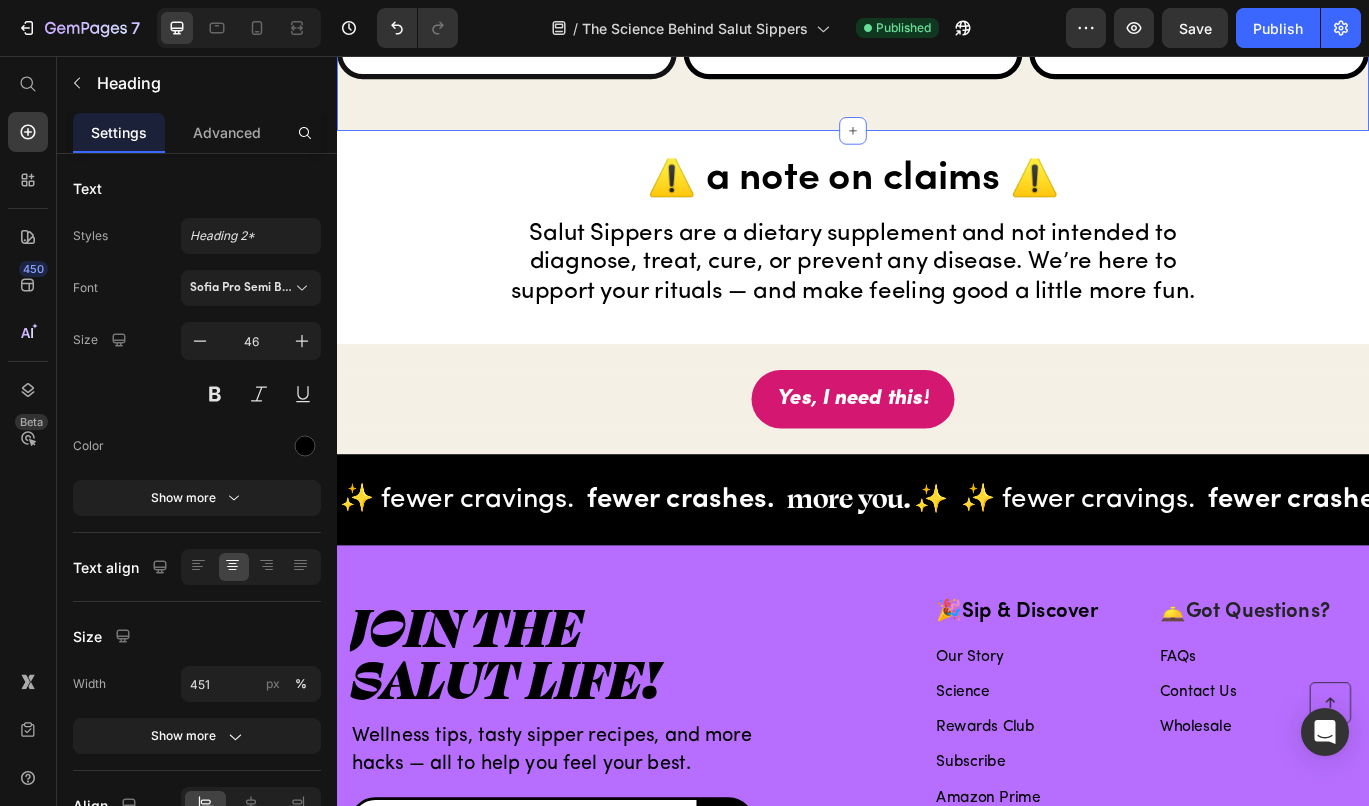 scroll, scrollTop: 5819, scrollLeft: 0, axis: vertical 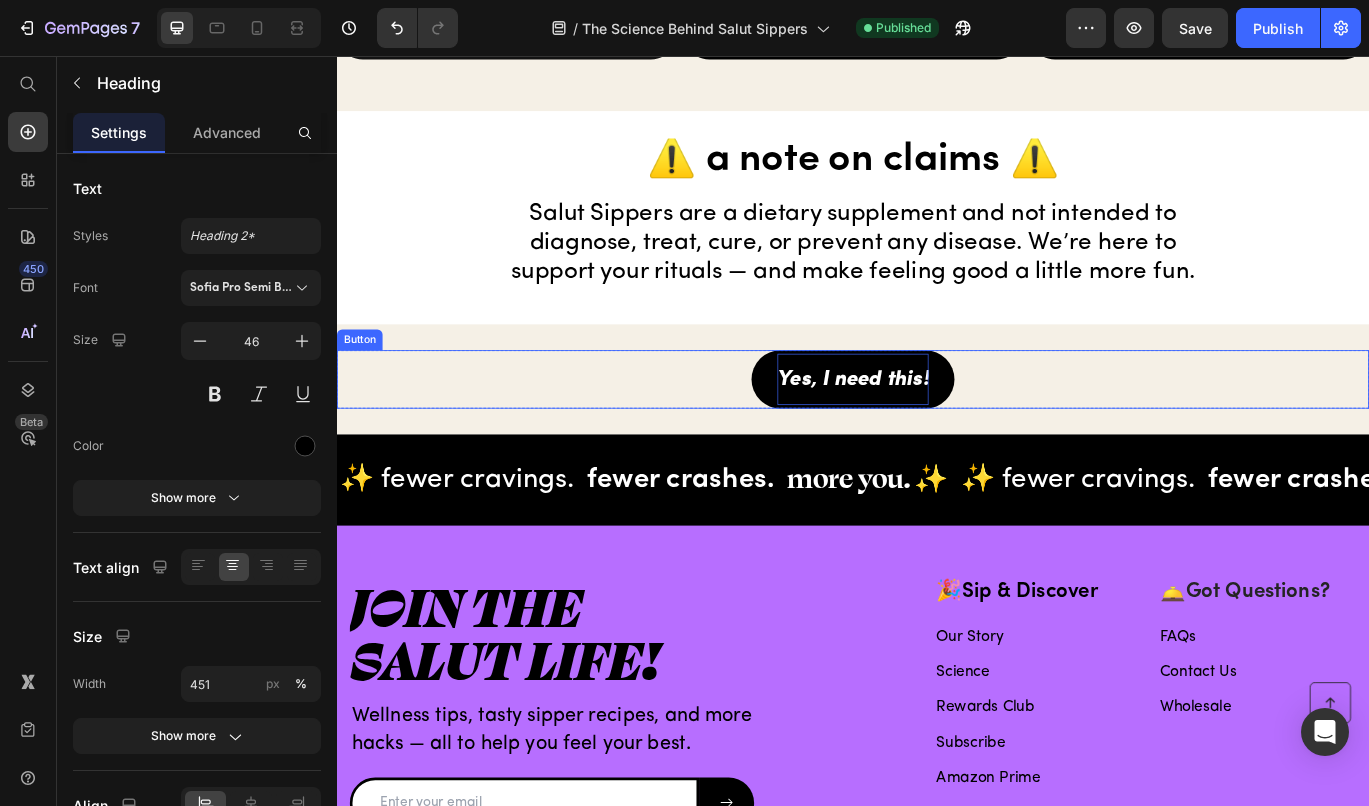 click on "Yes, I need this!" at bounding box center [937, 432] 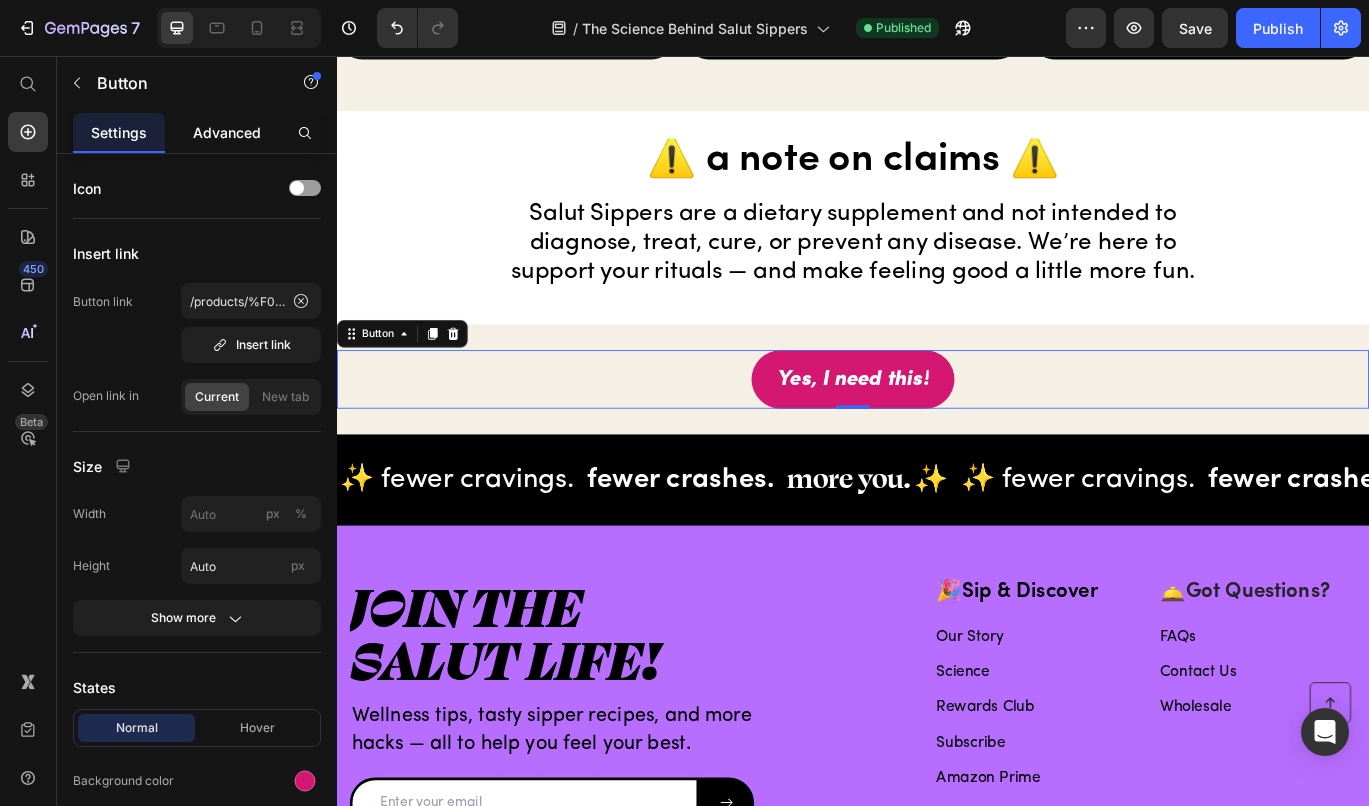 click on "Advanced" at bounding box center [227, 132] 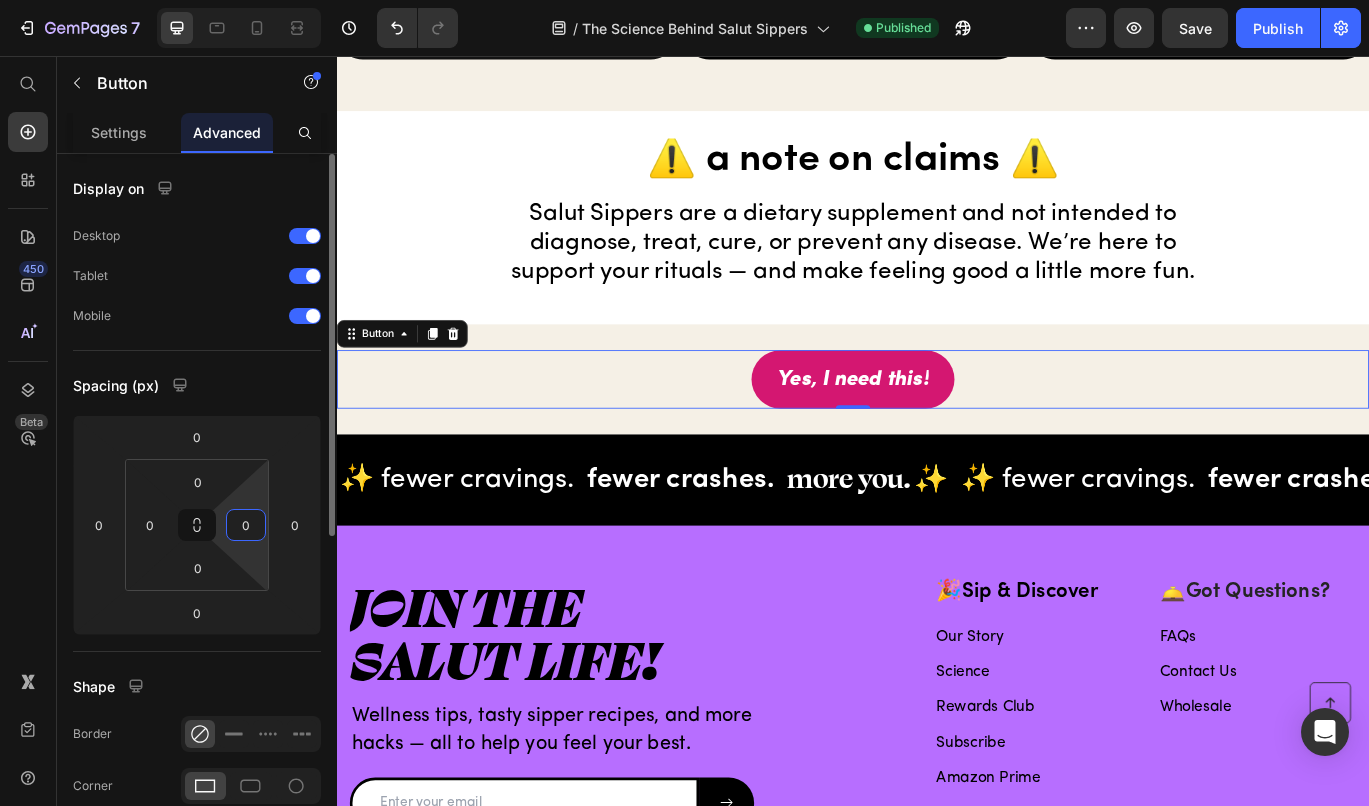click on "0" at bounding box center [246, 525] 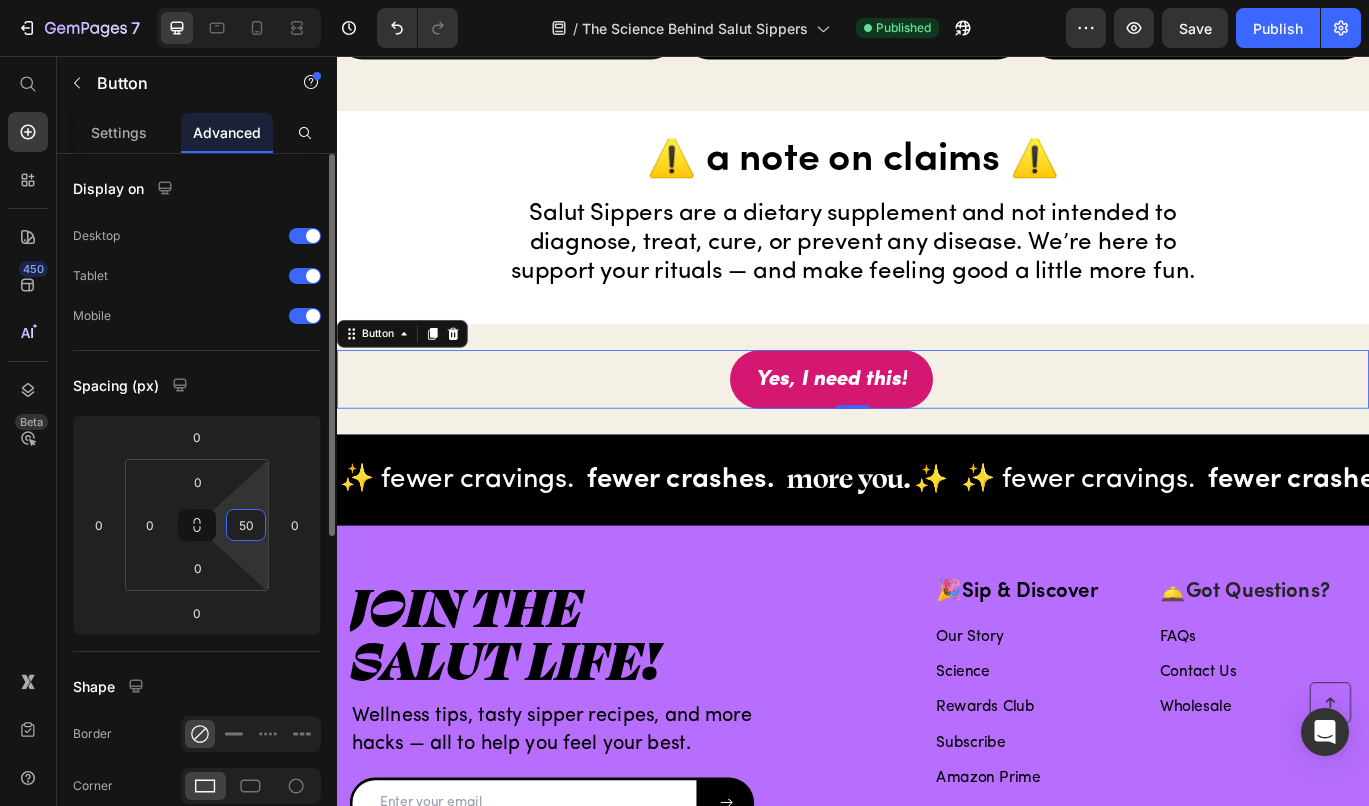 type on "5" 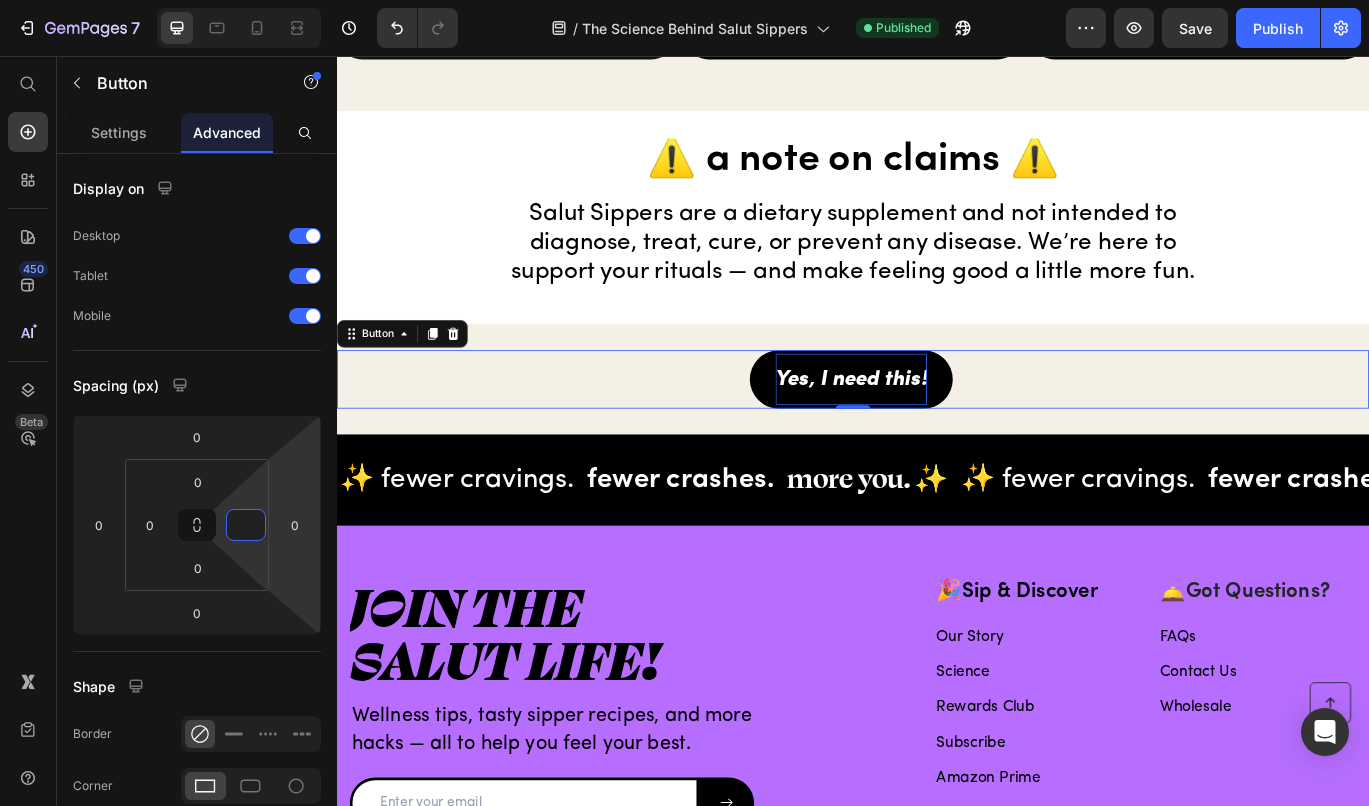 click on "Yes, I need this!" at bounding box center (935, 432) 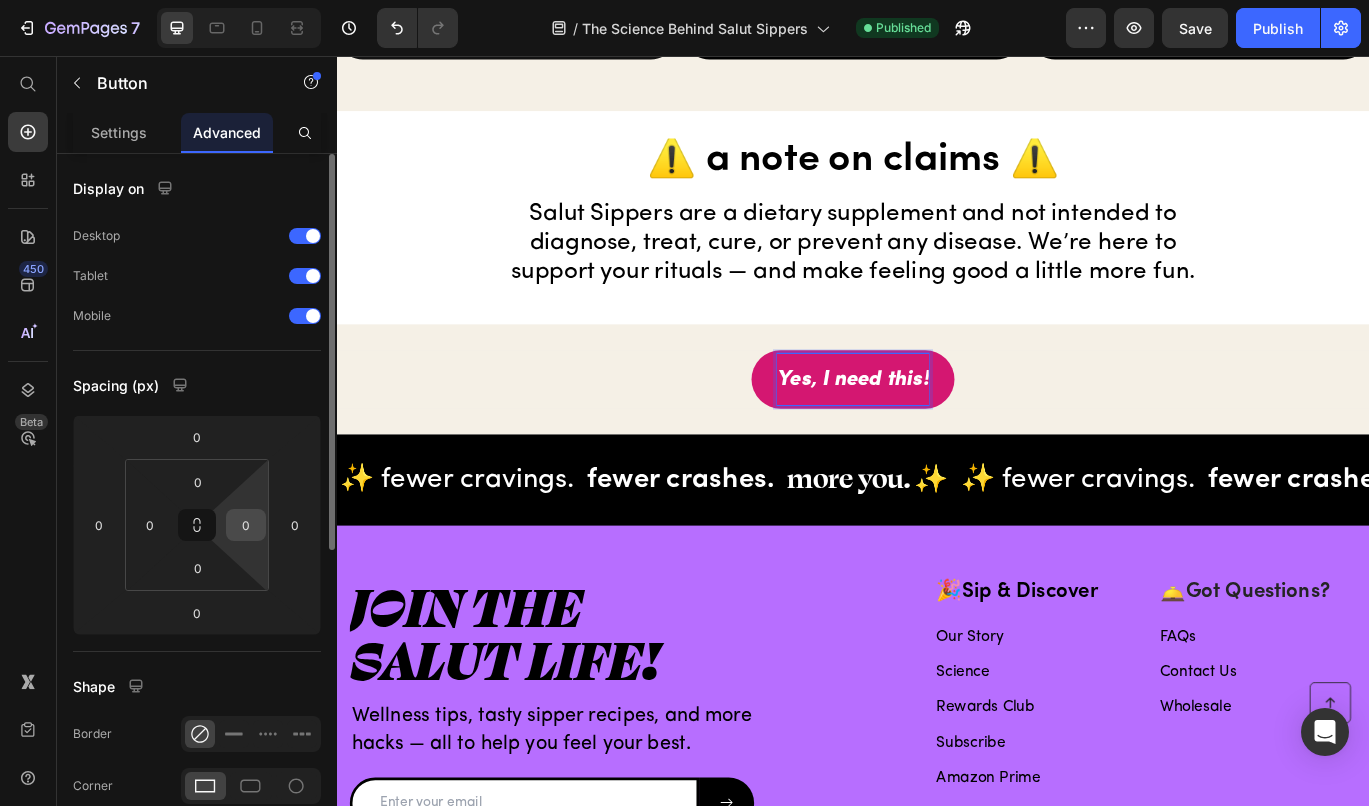 click on "0" at bounding box center (246, 525) 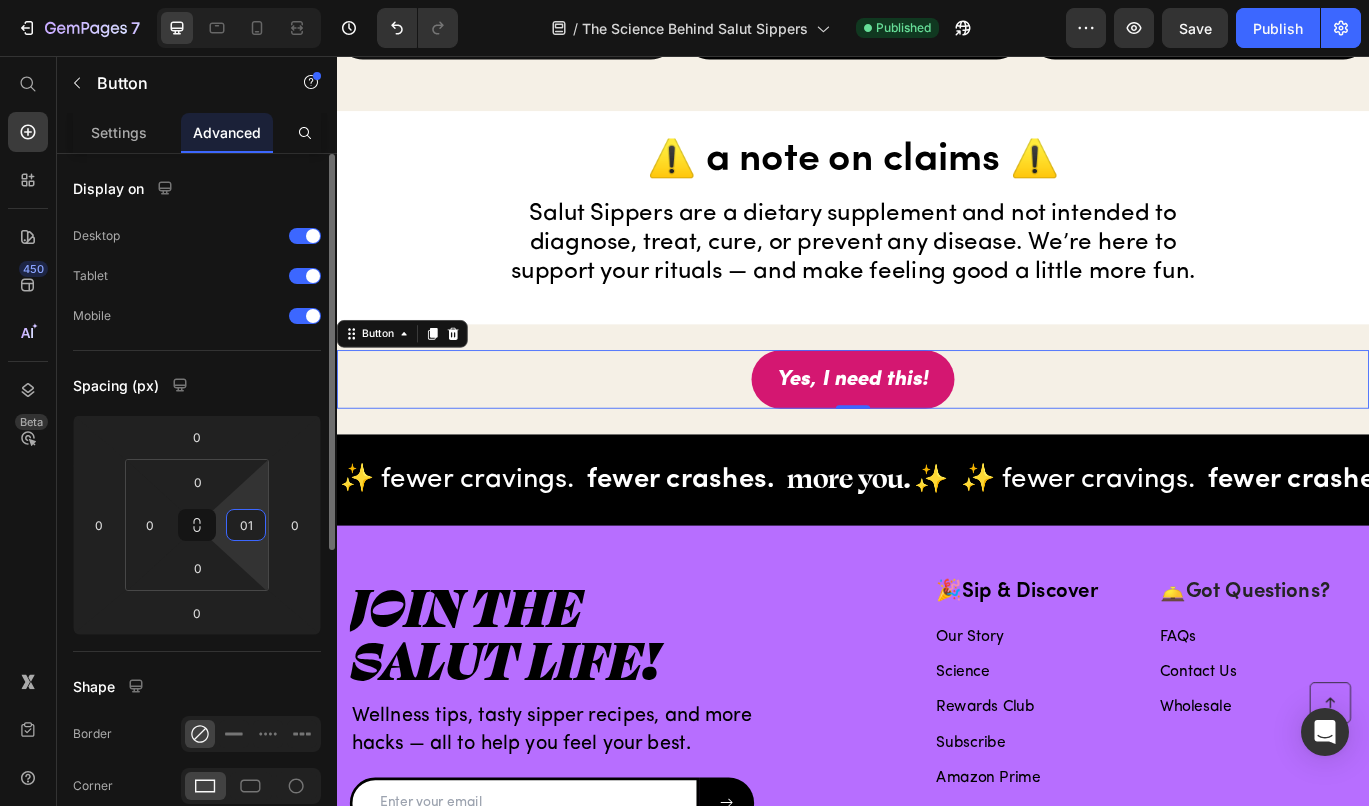 type on "0" 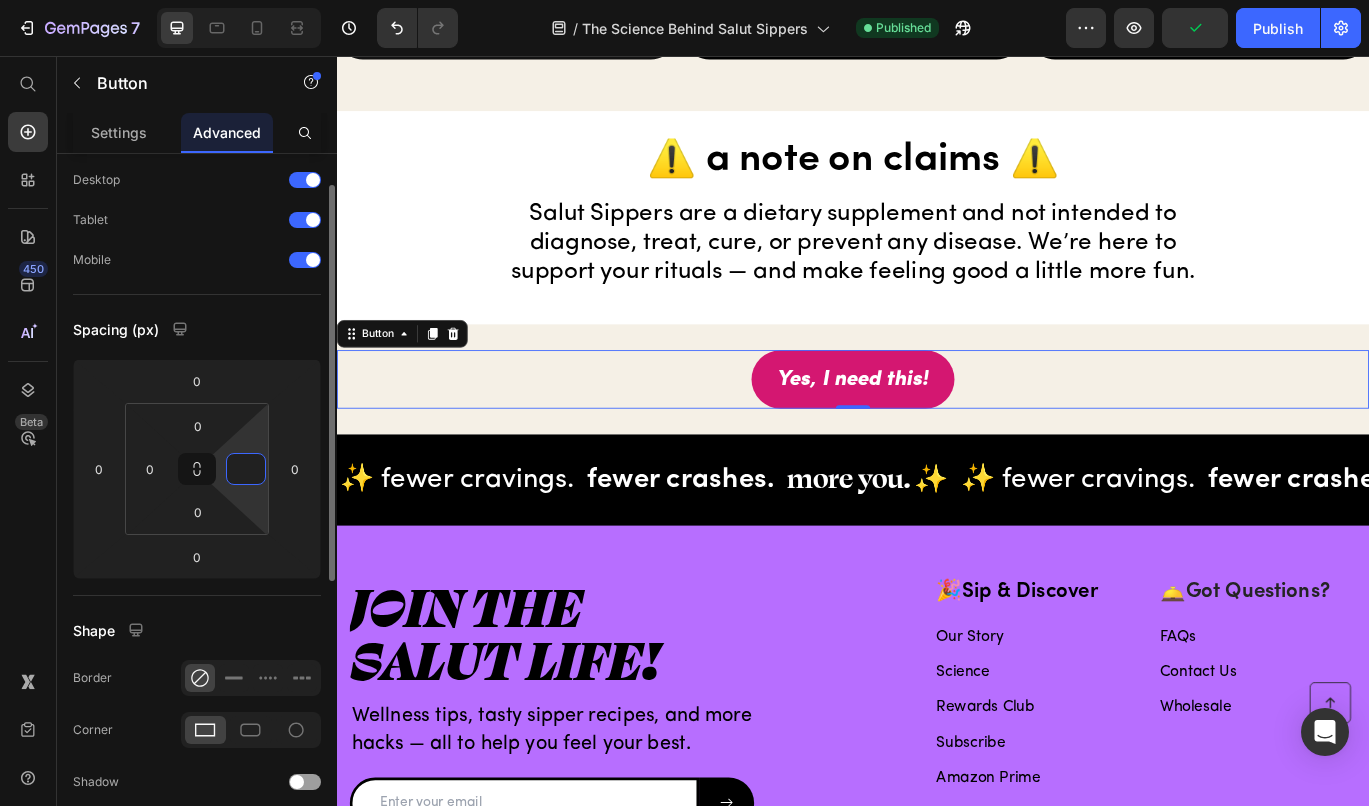 scroll, scrollTop: 0, scrollLeft: 0, axis: both 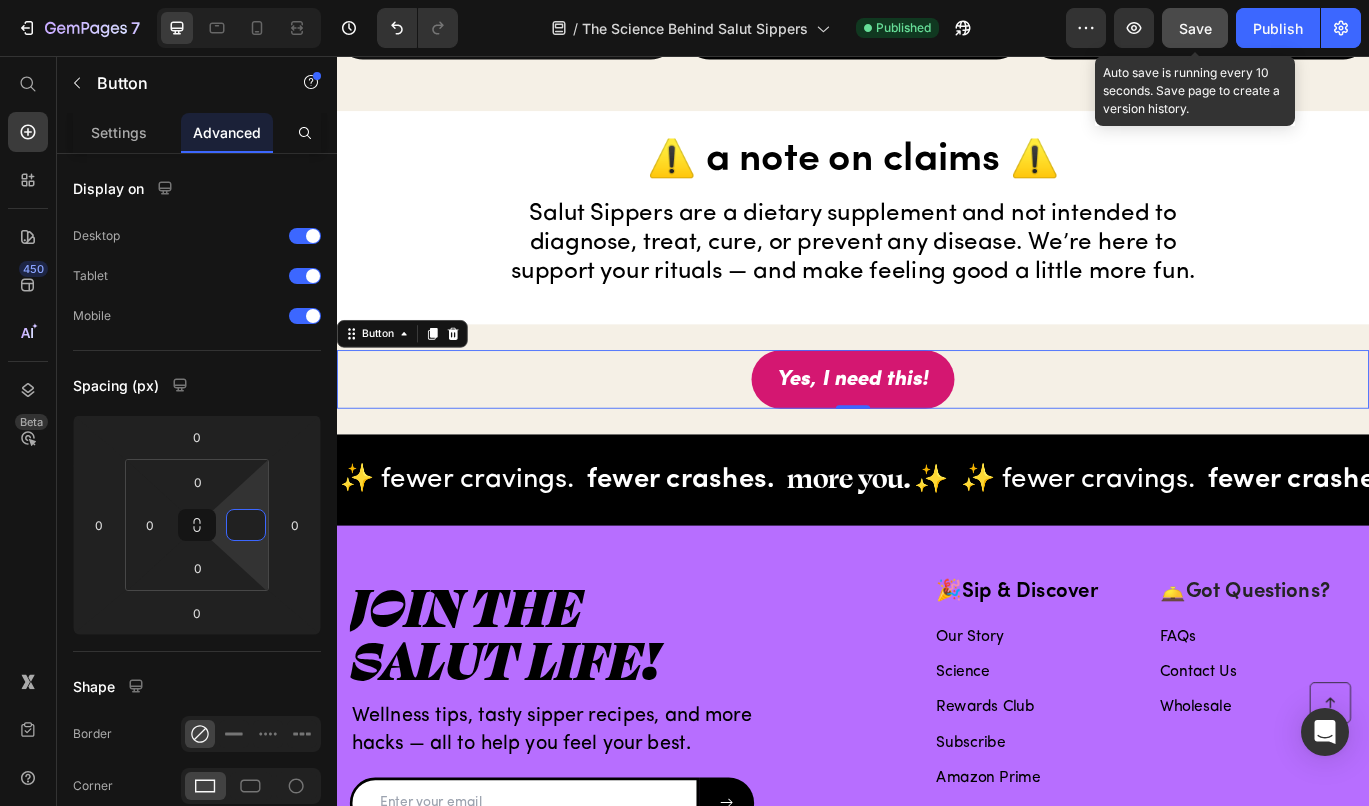 click on "Save" 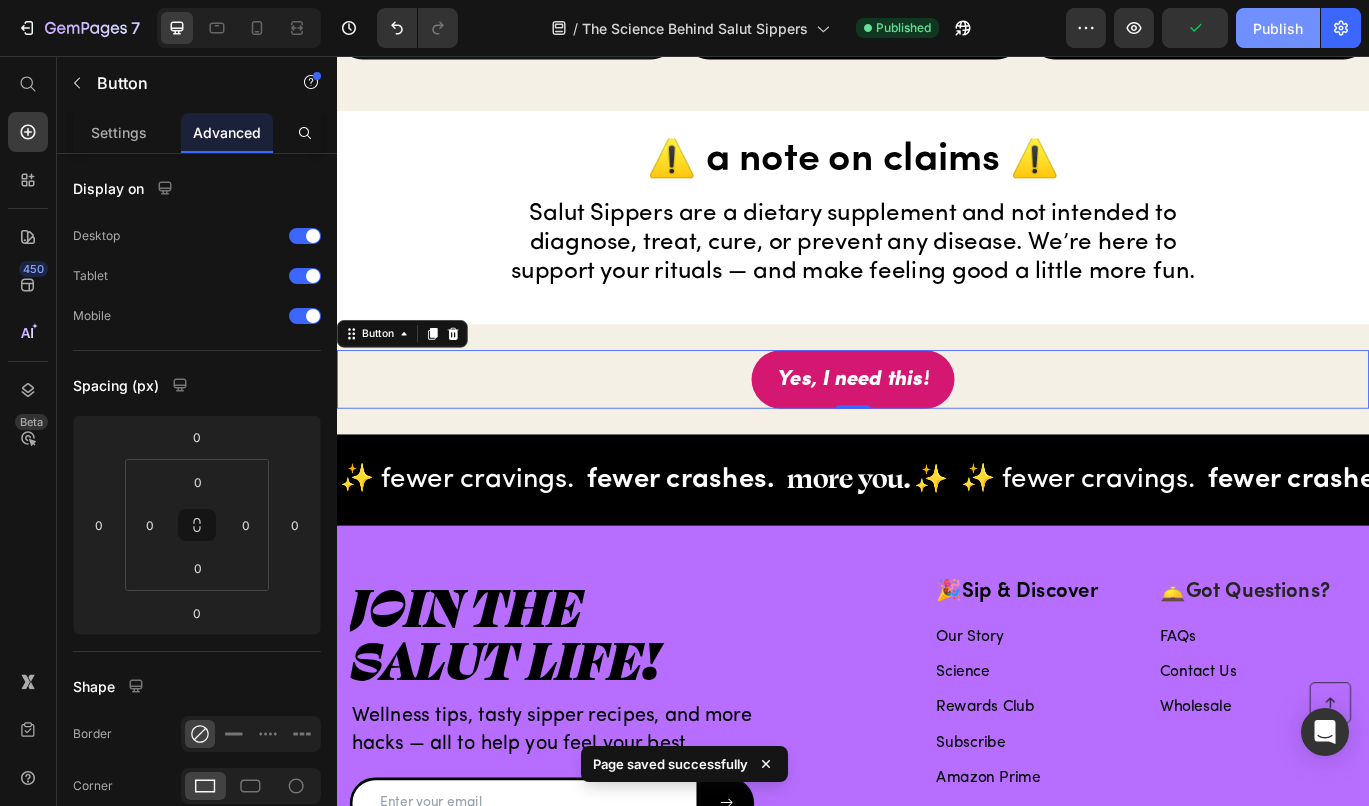 click on "Publish" at bounding box center (1278, 28) 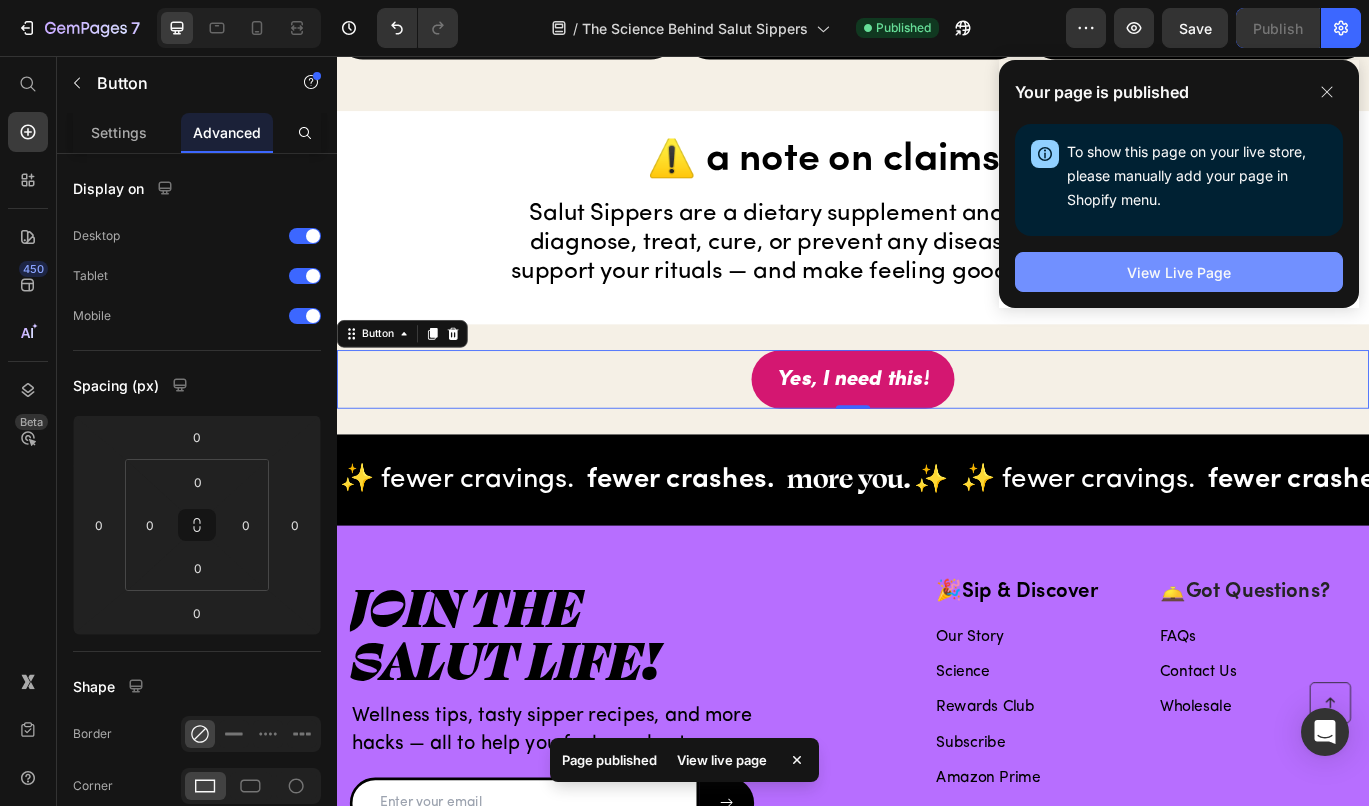 click on "View Live Page" at bounding box center (1179, 272) 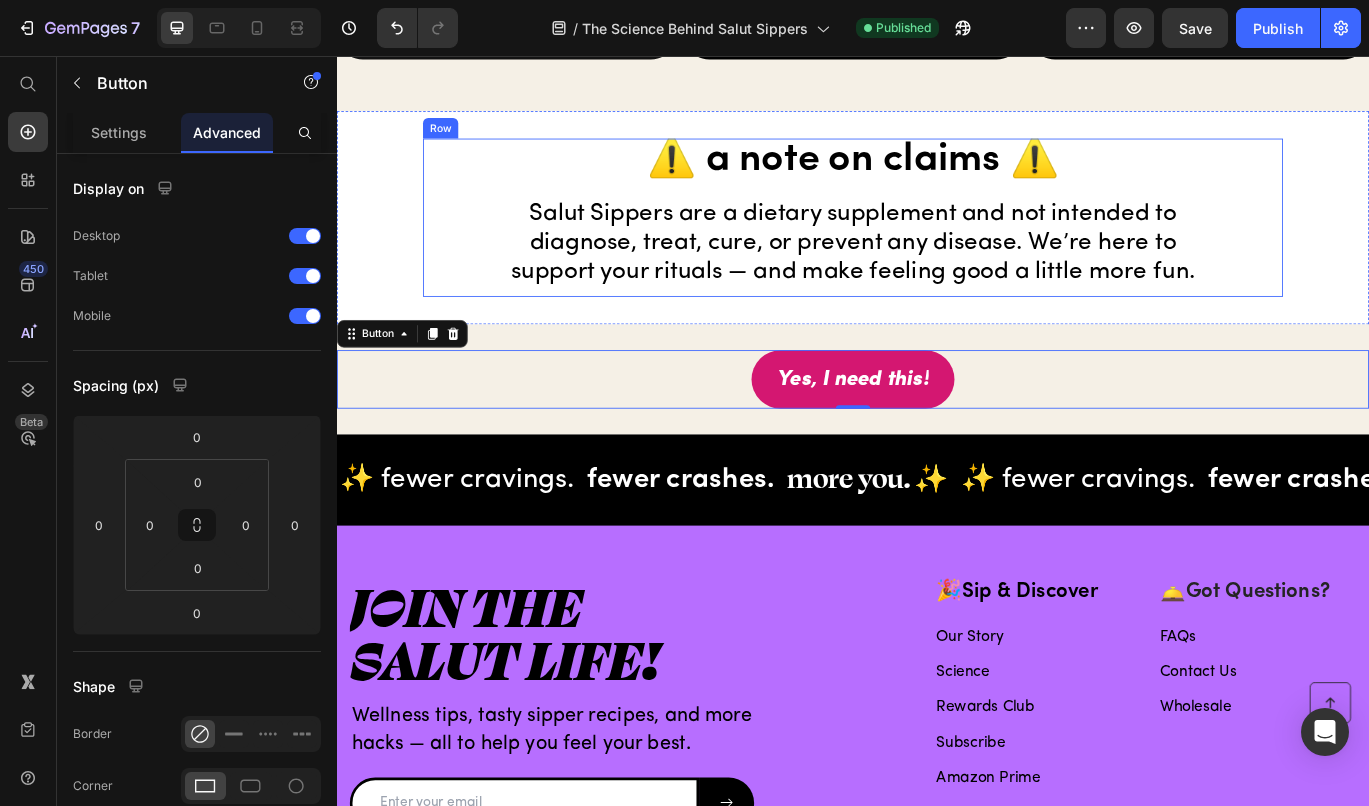 click on "⚠️ a note on claims ⚠️ Heading Salut Sippers are a dietary supplement and not intended to diagnose, treat, cure, or prevent any disease. We’re here to support your rituals — and make feeling good a little more fun. Heading" at bounding box center [937, 244] 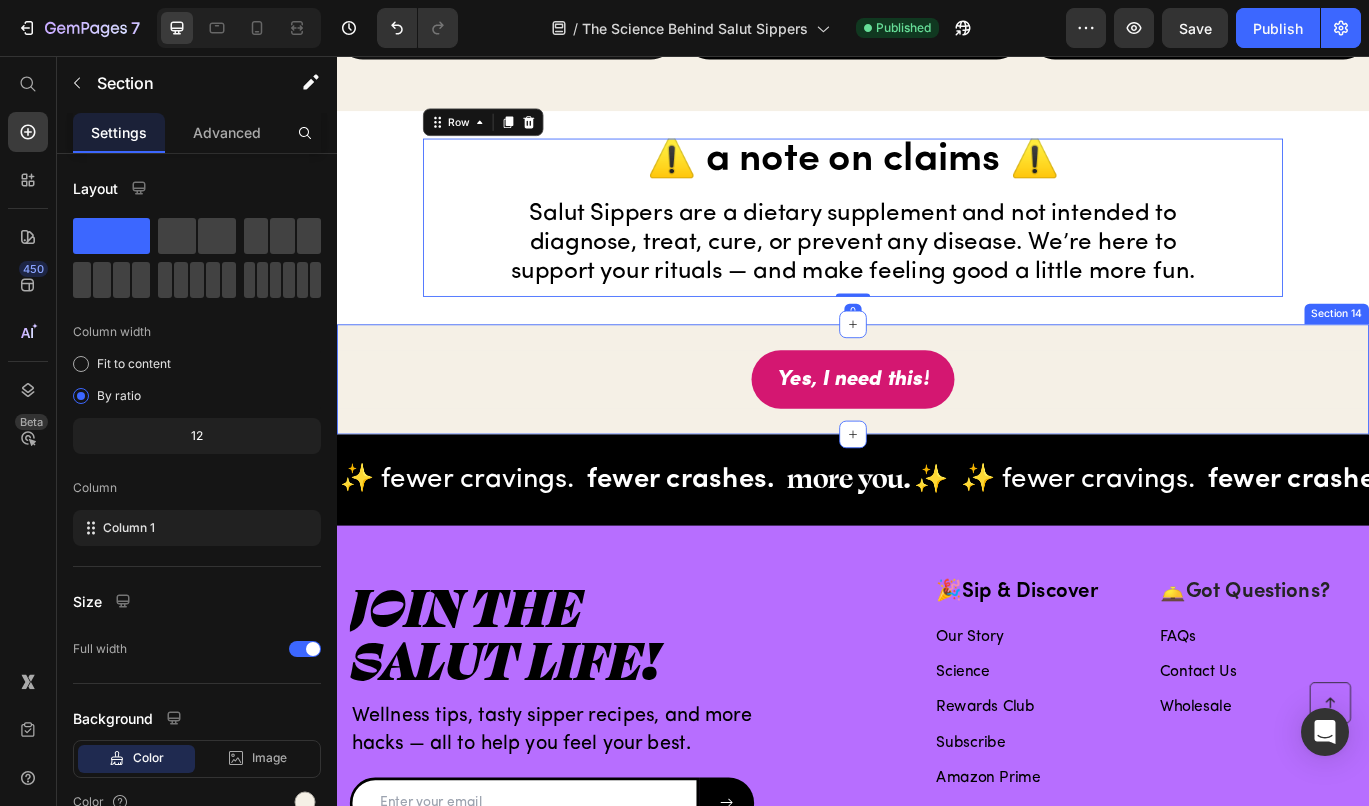 click on "Yes, I need this! Button Row Section 14" at bounding box center [937, 432] 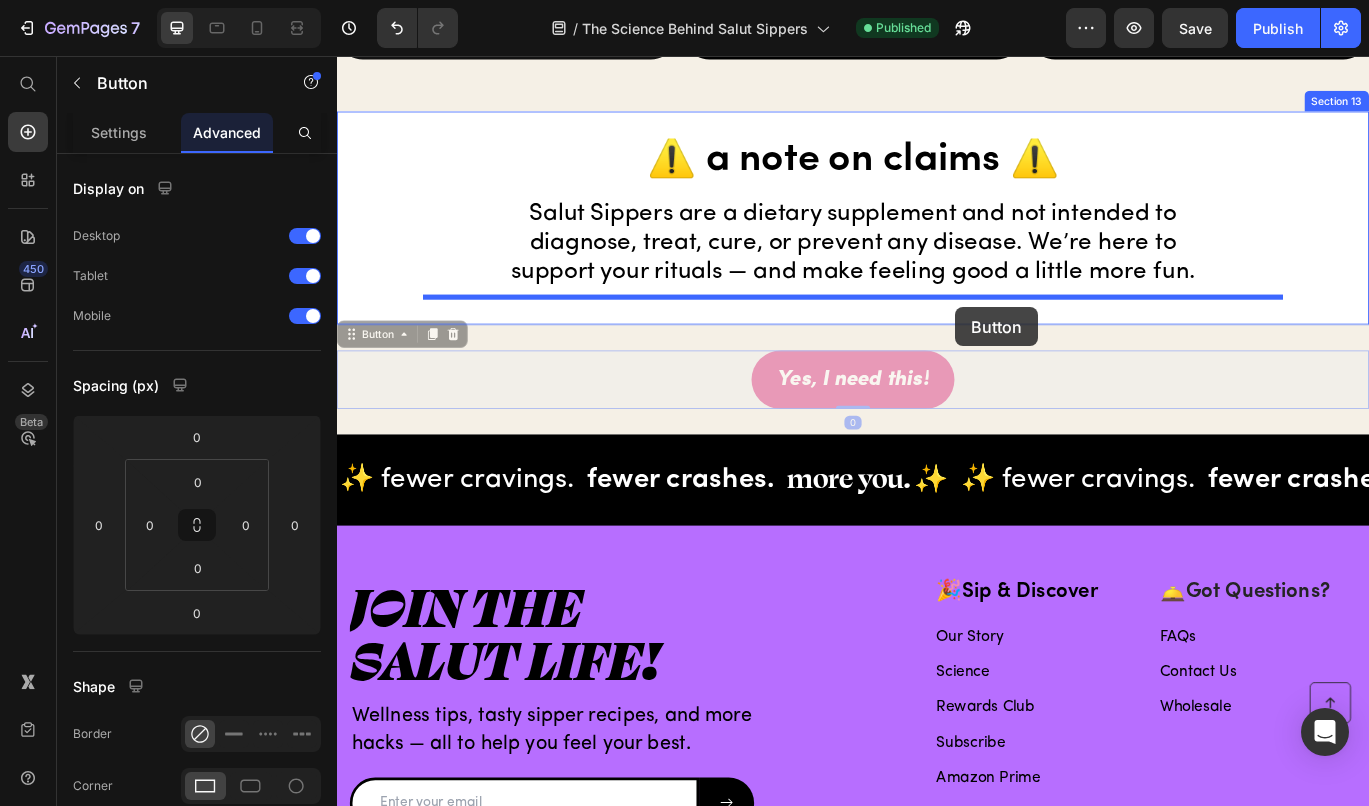 drag, startPoint x: 1060, startPoint y: 426, endPoint x: 1056, endPoint y: 347, distance: 79.101204 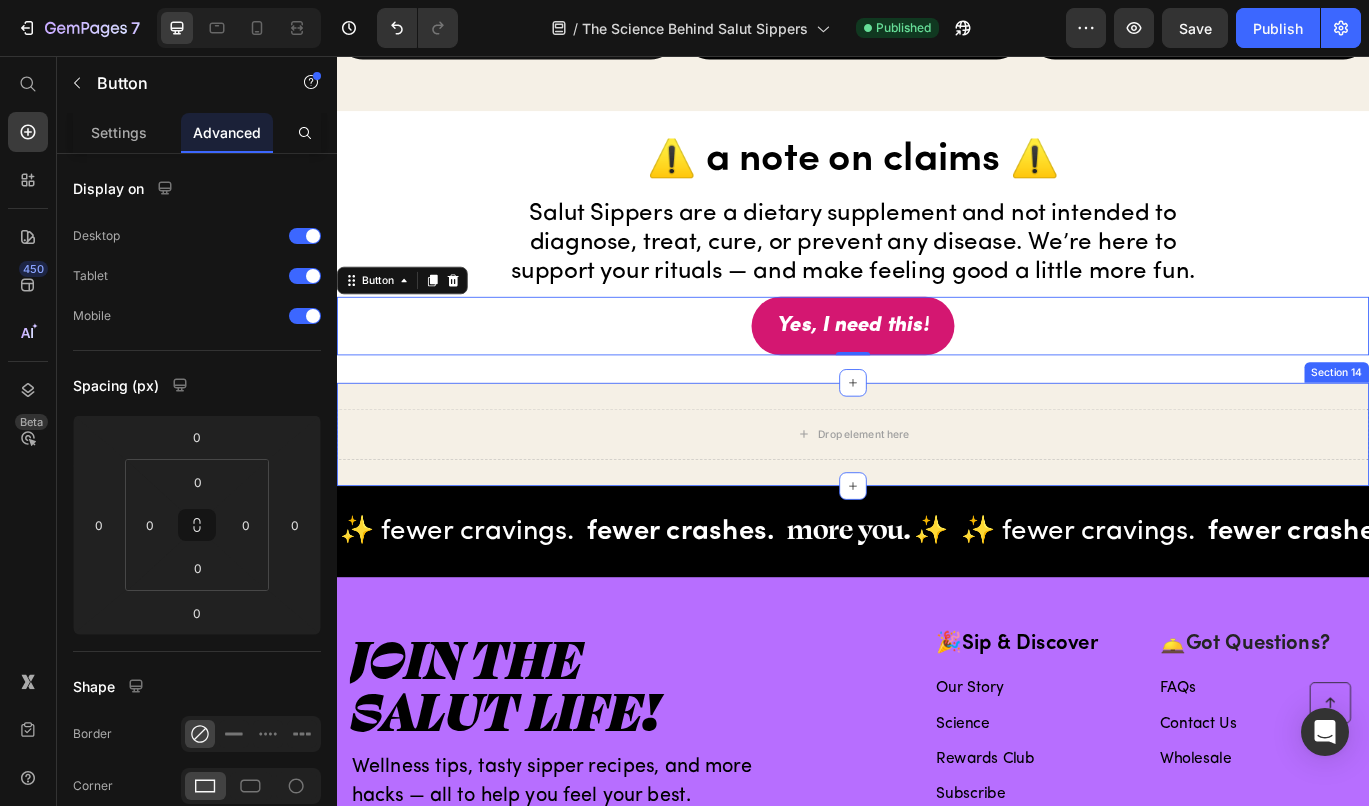 click on "Drop element here Row Section 14" at bounding box center [937, 496] 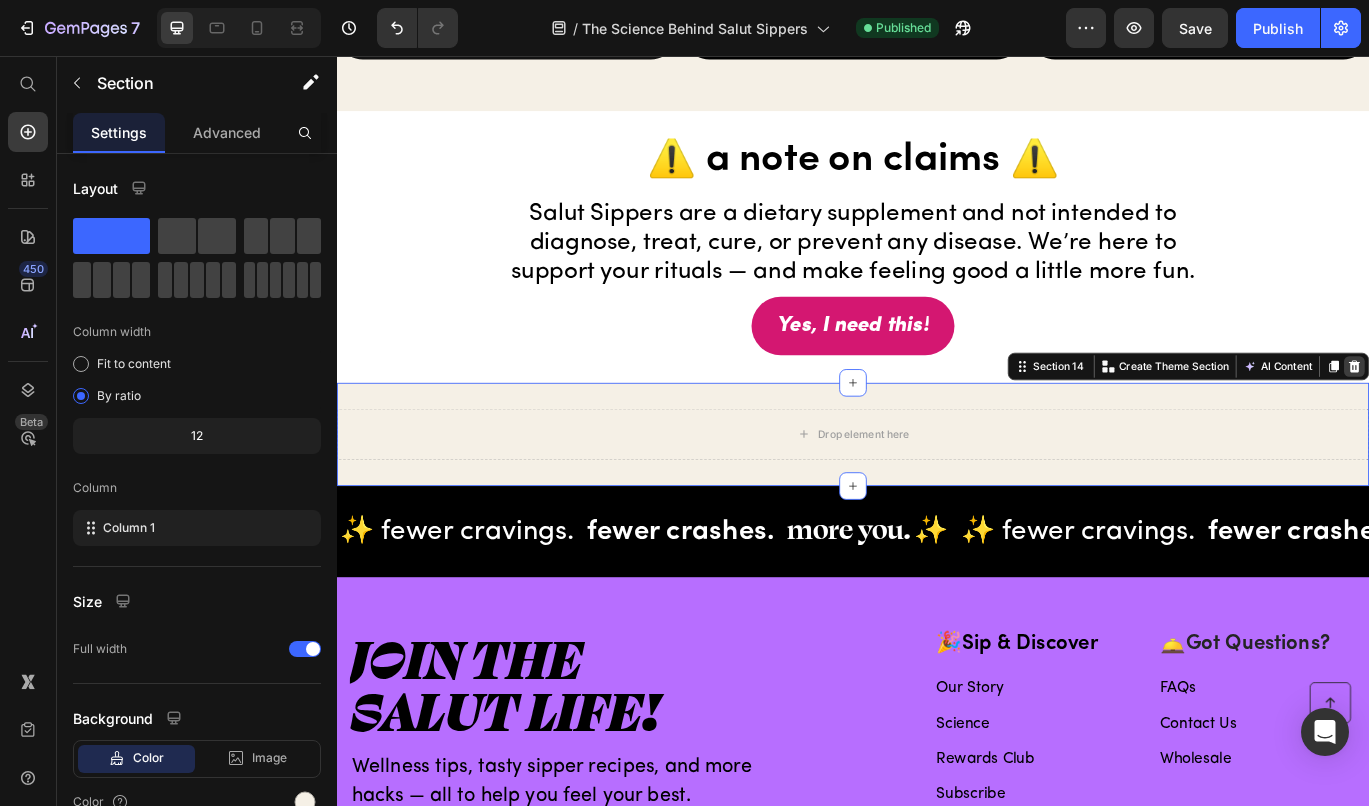 click 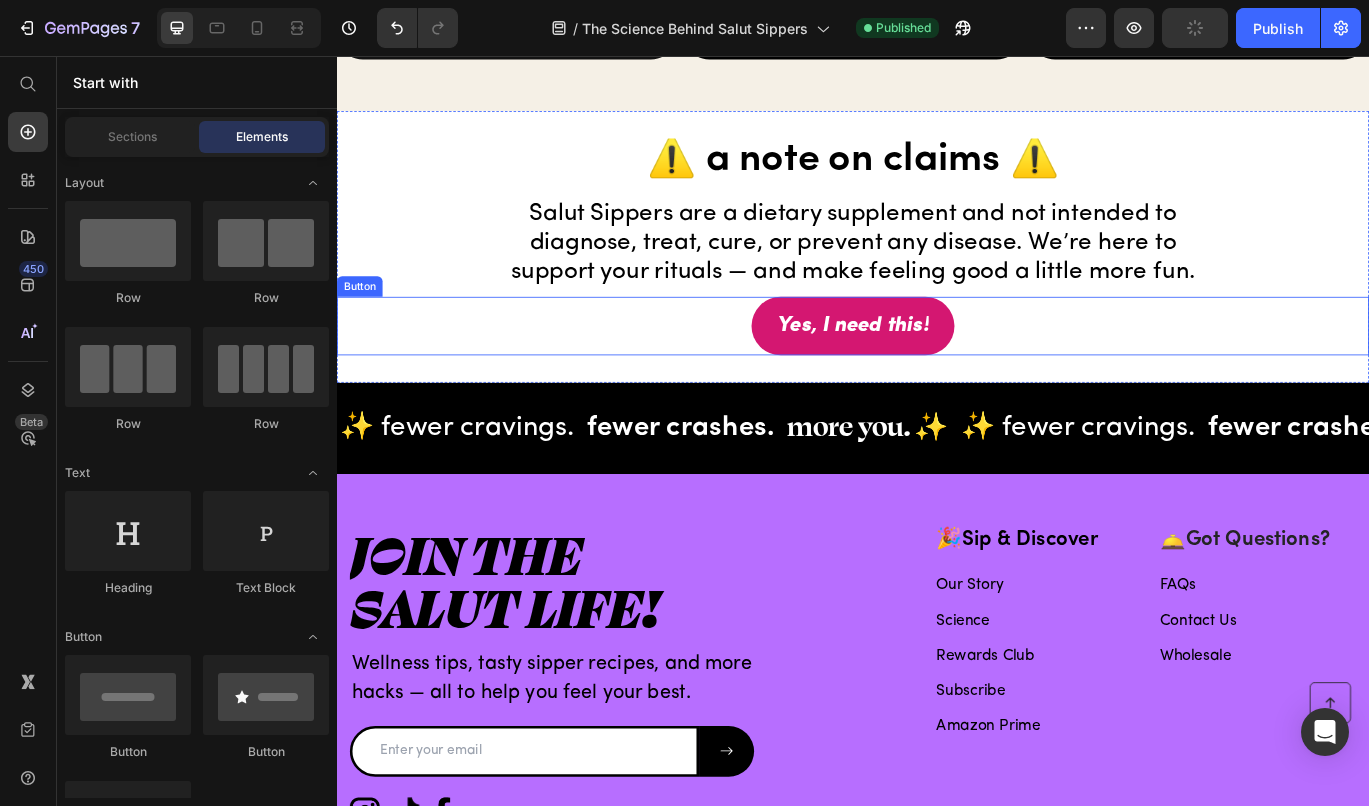 click on "Yes, I need this!   Button" at bounding box center [937, 370] 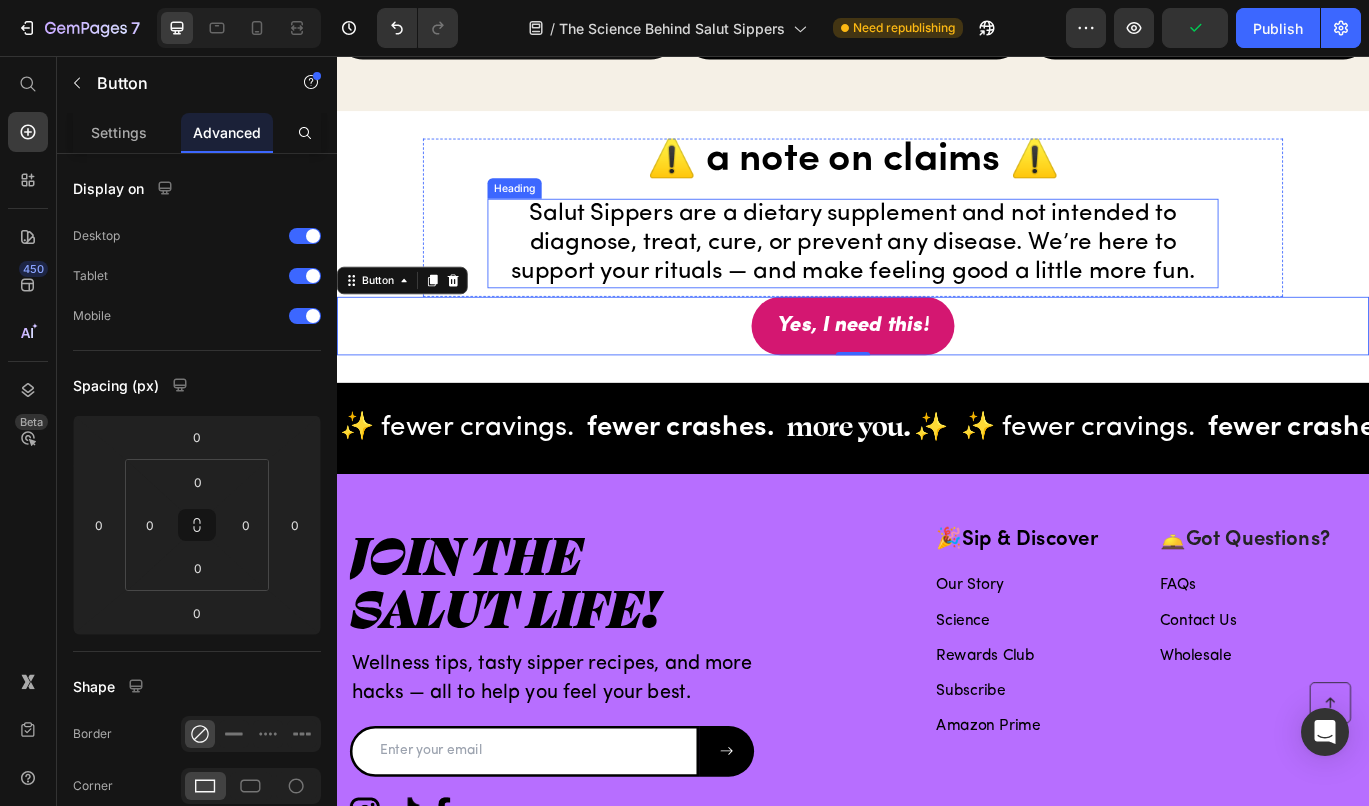 click on "Salut Sippers are a dietary supplement and not intended to diagnose, treat, cure, or prevent any disease. We’re here to support your rituals — and make feeling good a little more fun." at bounding box center (937, 274) 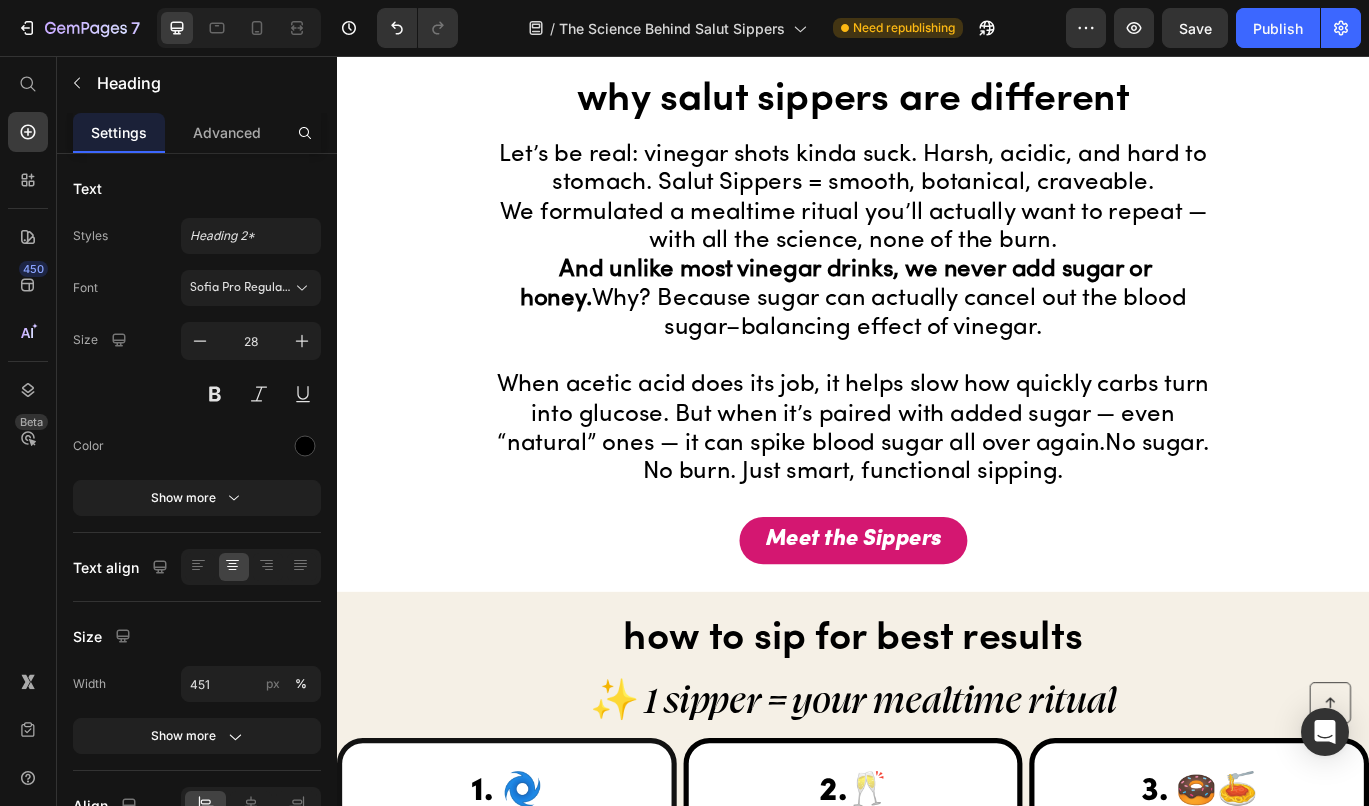 scroll, scrollTop: 4709, scrollLeft: 0, axis: vertical 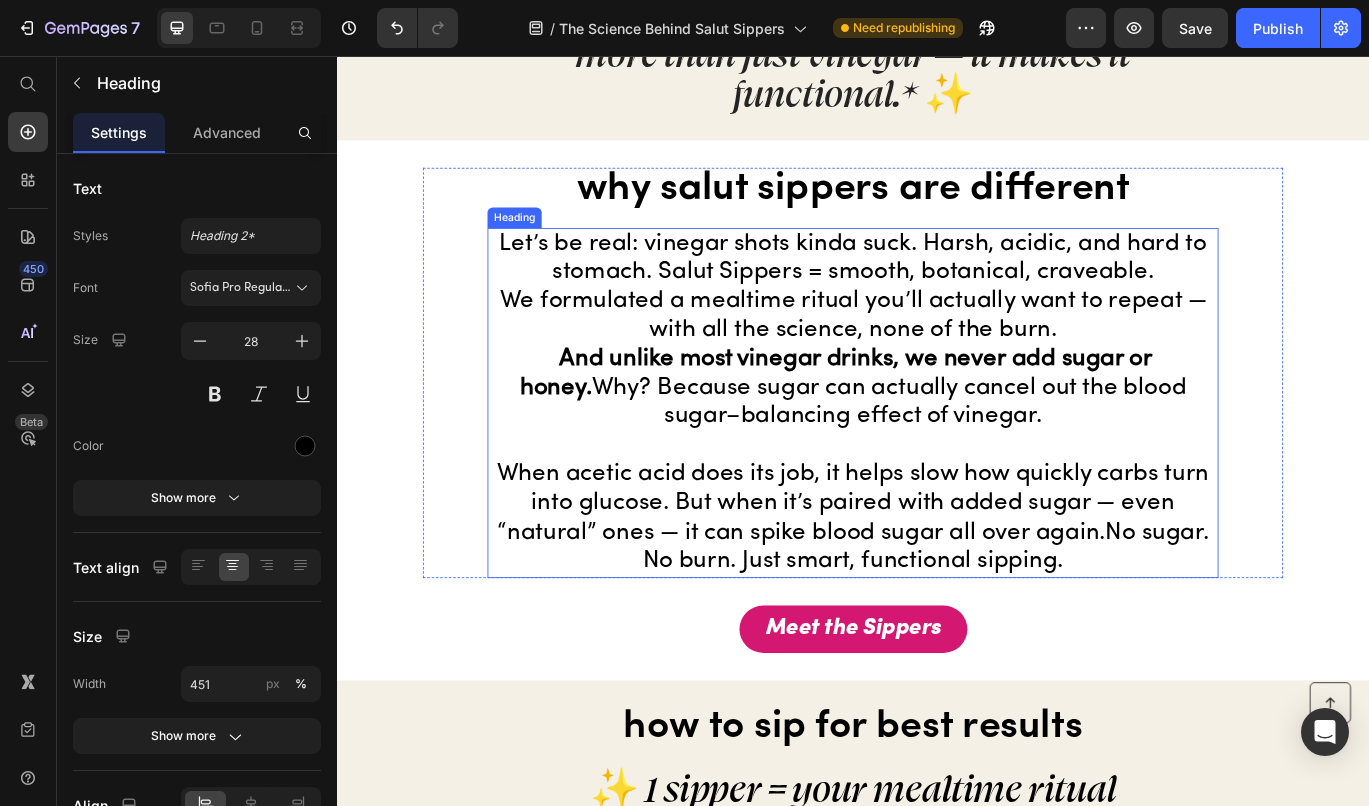 click on "Let’s be real: vinegar shots kinda suck. Harsh, acidic, and hard to stomach. Salut Sippers = smooth, botanical, craveable. We formulated a mealtime ritual you’ll actually want to repeat — with all the science, none of the burn.   And unlike most vinegar drinks, we never add sugar or honey.  Why? Because sugar can actually cancel out the blood sugar–balancing effect of vinegar. When acetic acid does its job, it helps slow how quickly carbs turn into glucose. But when it’s paired with added sugar — even “natural” ones — it can spike blood sugar all over again.No sugar. No burn. Just smart, functional sipping." at bounding box center [937, 459] 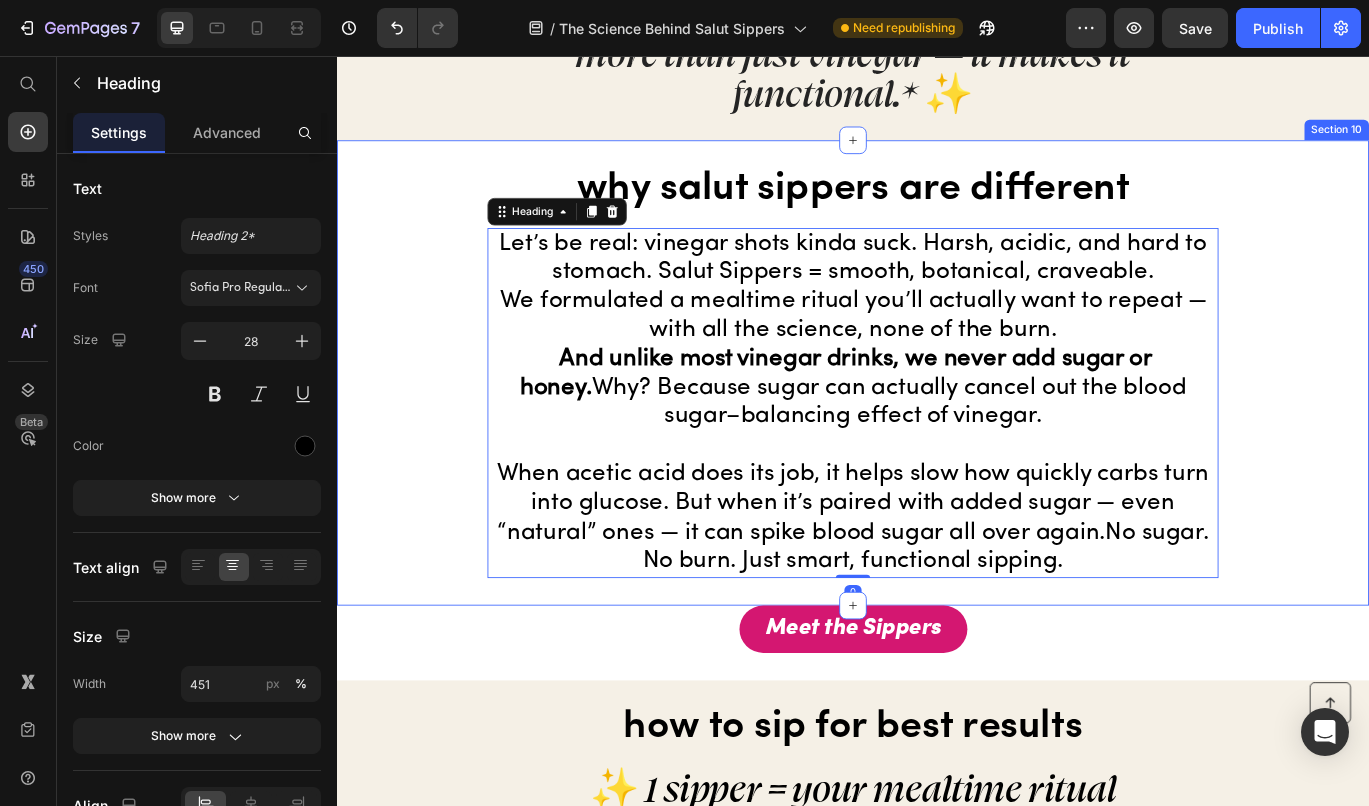 click on "why salut sippers are different Heading Let’s be real: vinegar shots kinda suck. Harsh, acidic, and hard to stomach. Salut Sippers = smooth, botanical, craveable. We formulated a mealtime ritual you’ll actually want to repeat — with all the science, none of the burn.   And unlike most vinegar drinks, we never add sugar or honey.  Why? Because sugar can actually cancel out the blood sugar–balancing effect of vinegar. When acetic acid does its job, it helps slow how quickly carbs turn into glucose. But when it’s paired with added sugar — even “natural” ones — it can spike blood sugar all over again.No sugar. No burn. Just smart, functional sipping. Heading   0 Row Section 10" at bounding box center (937, 424) 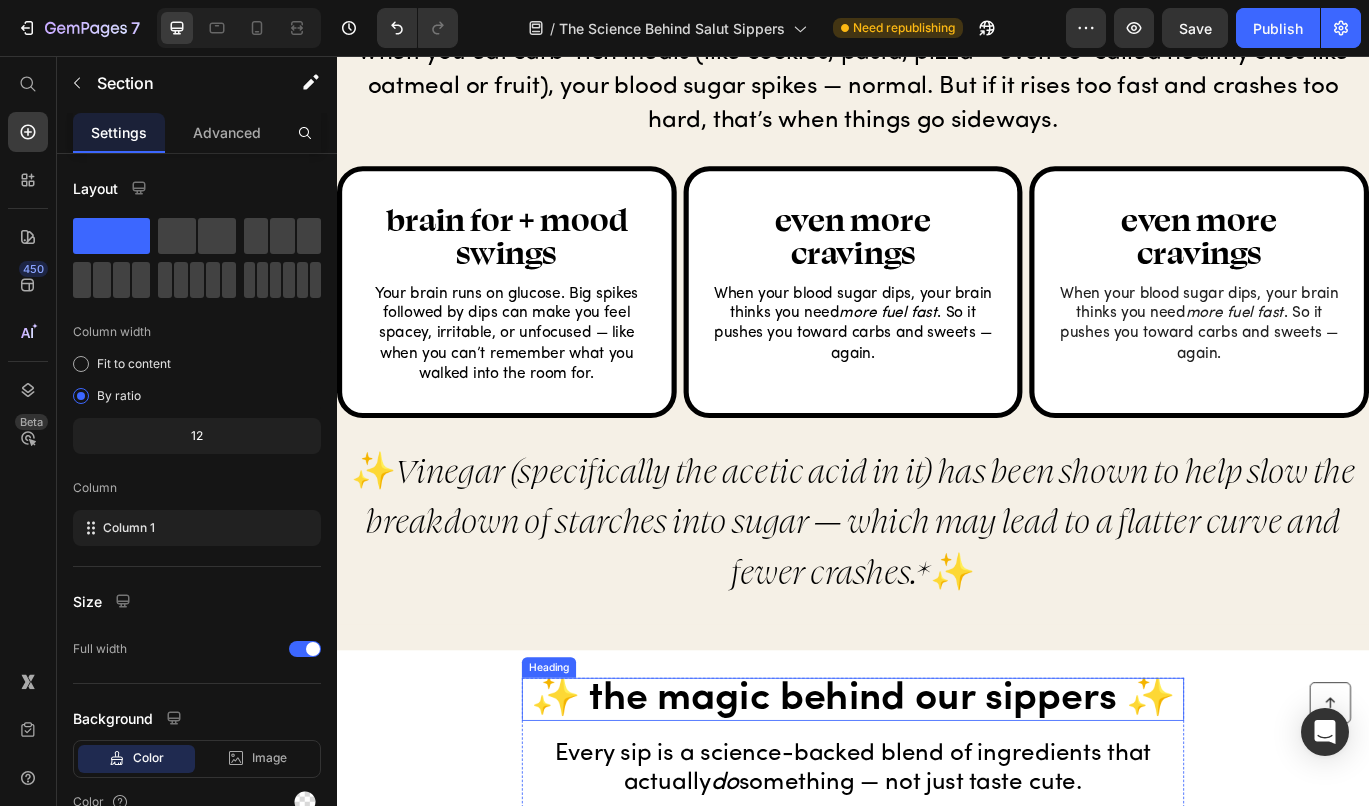 scroll, scrollTop: 0, scrollLeft: 0, axis: both 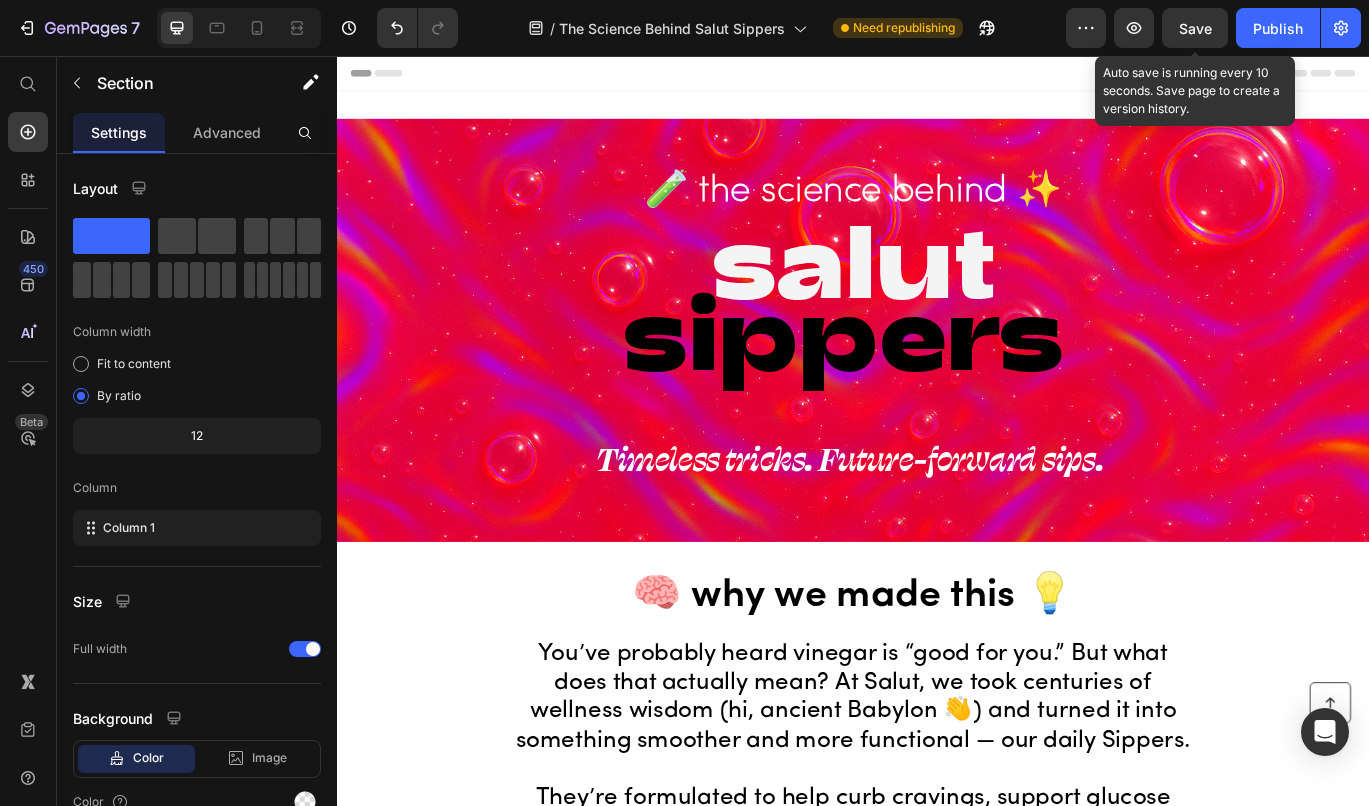 click on "Save" at bounding box center (1195, 28) 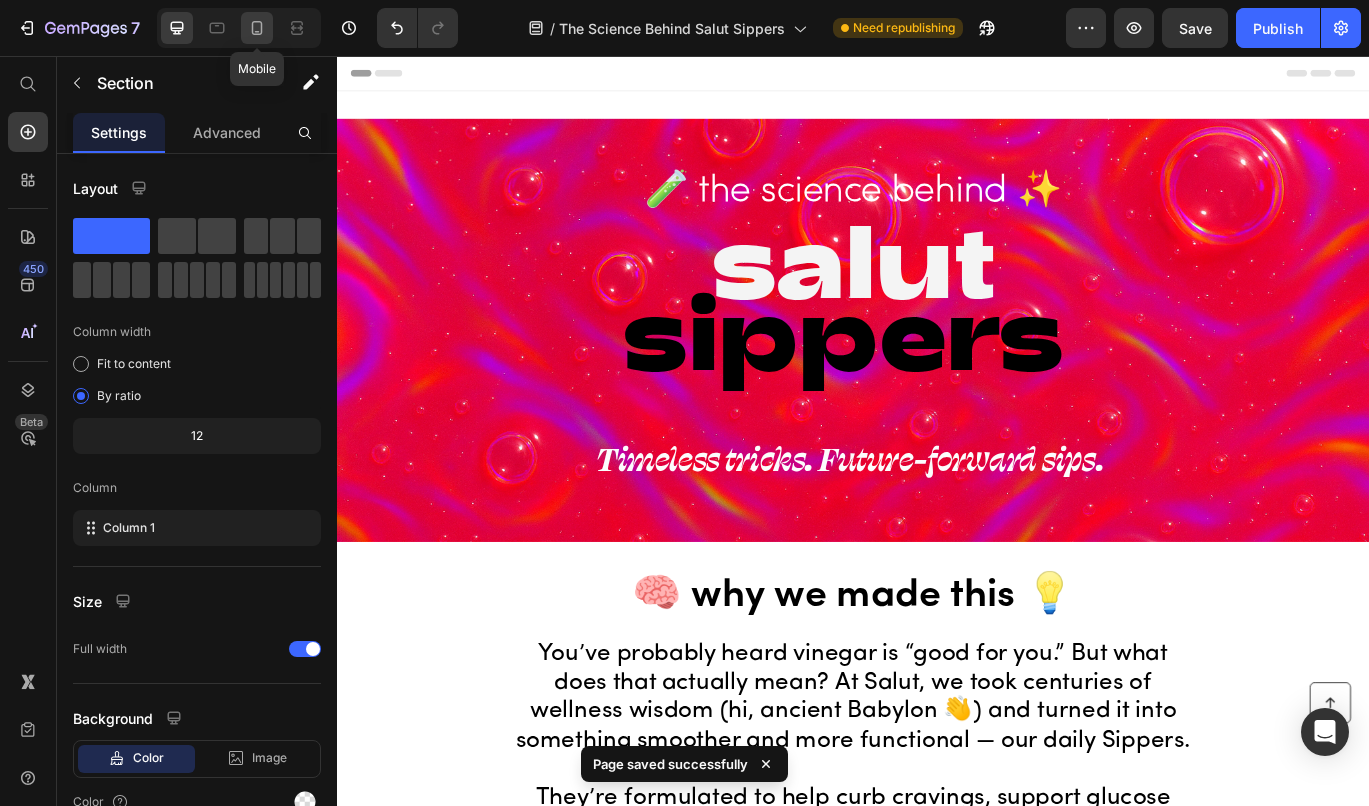 click 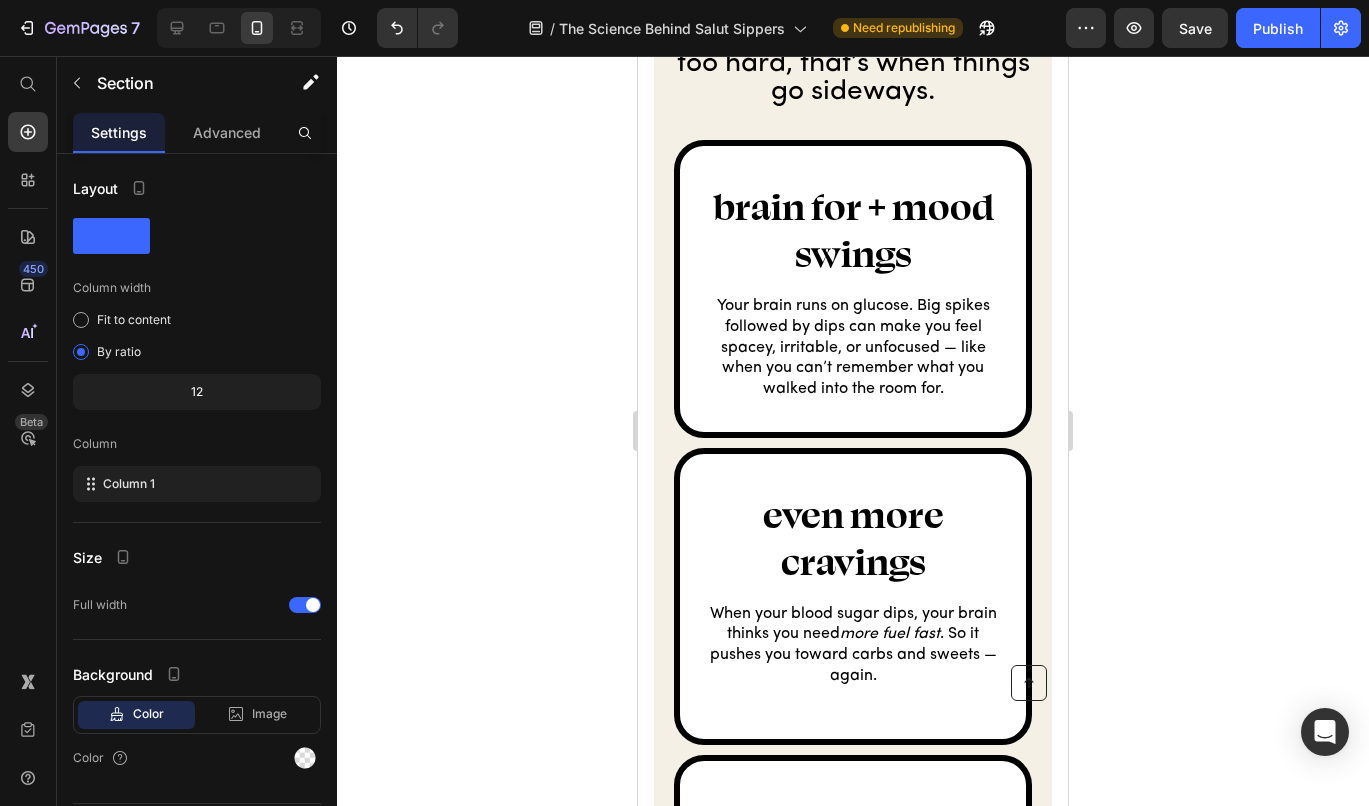 scroll, scrollTop: 0, scrollLeft: 0, axis: both 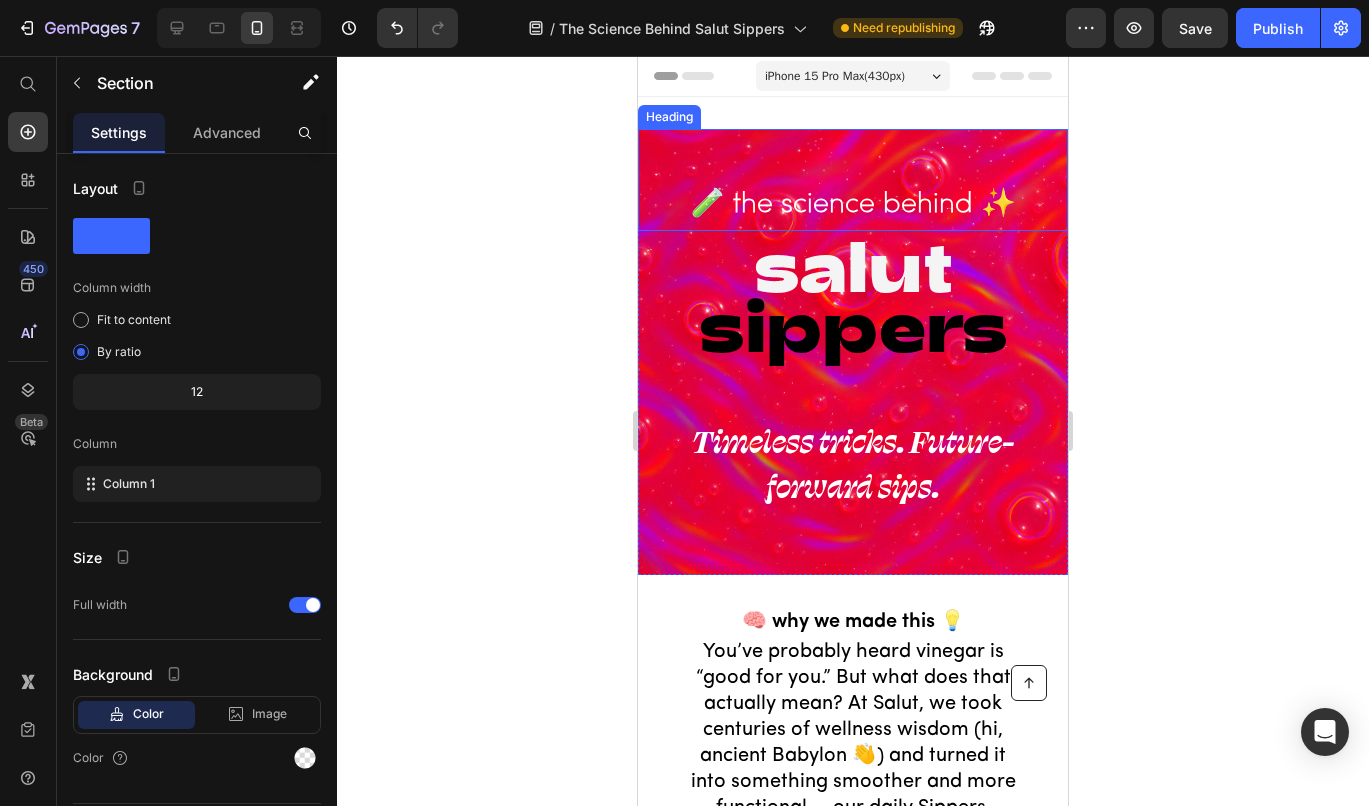 click on "🧪 the science behind ✨" at bounding box center (853, 205) 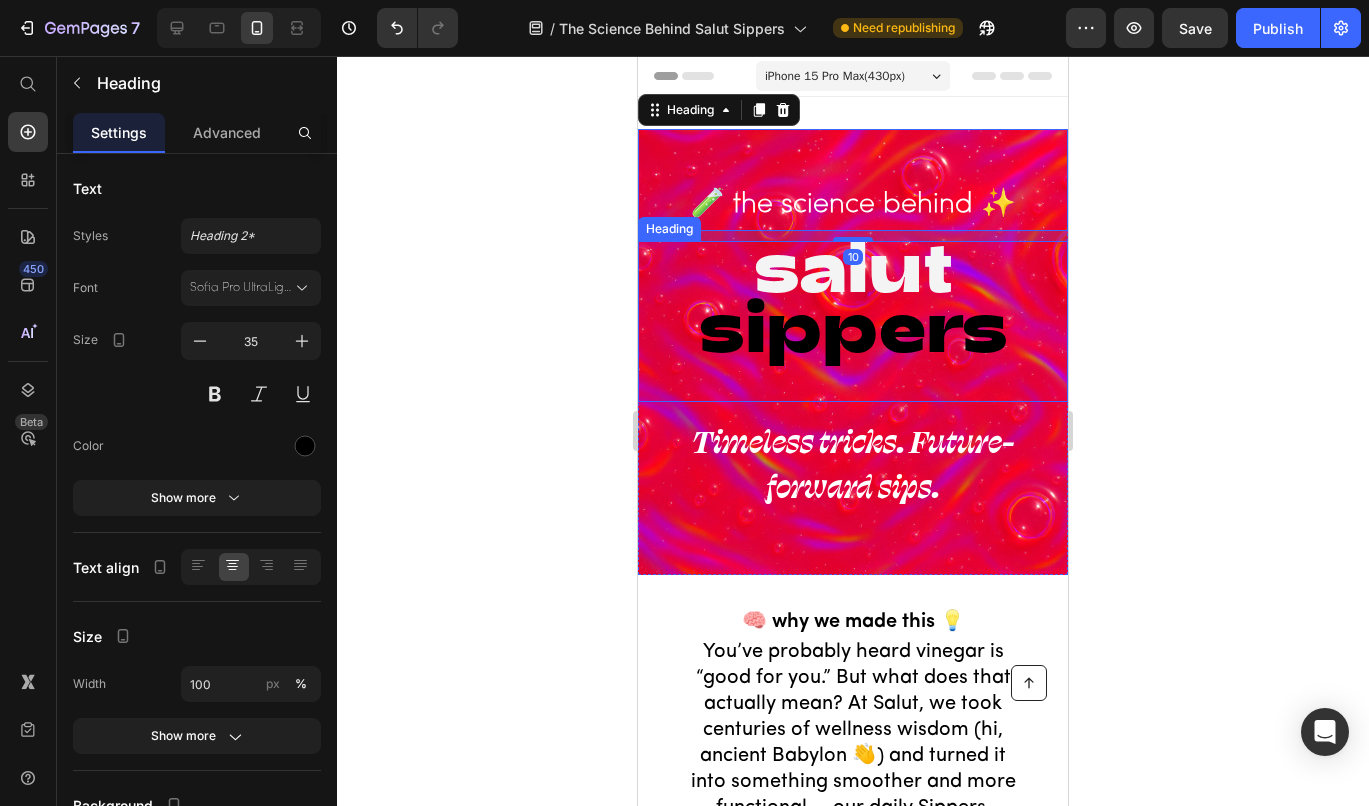 click on "sippers" at bounding box center (853, 323) 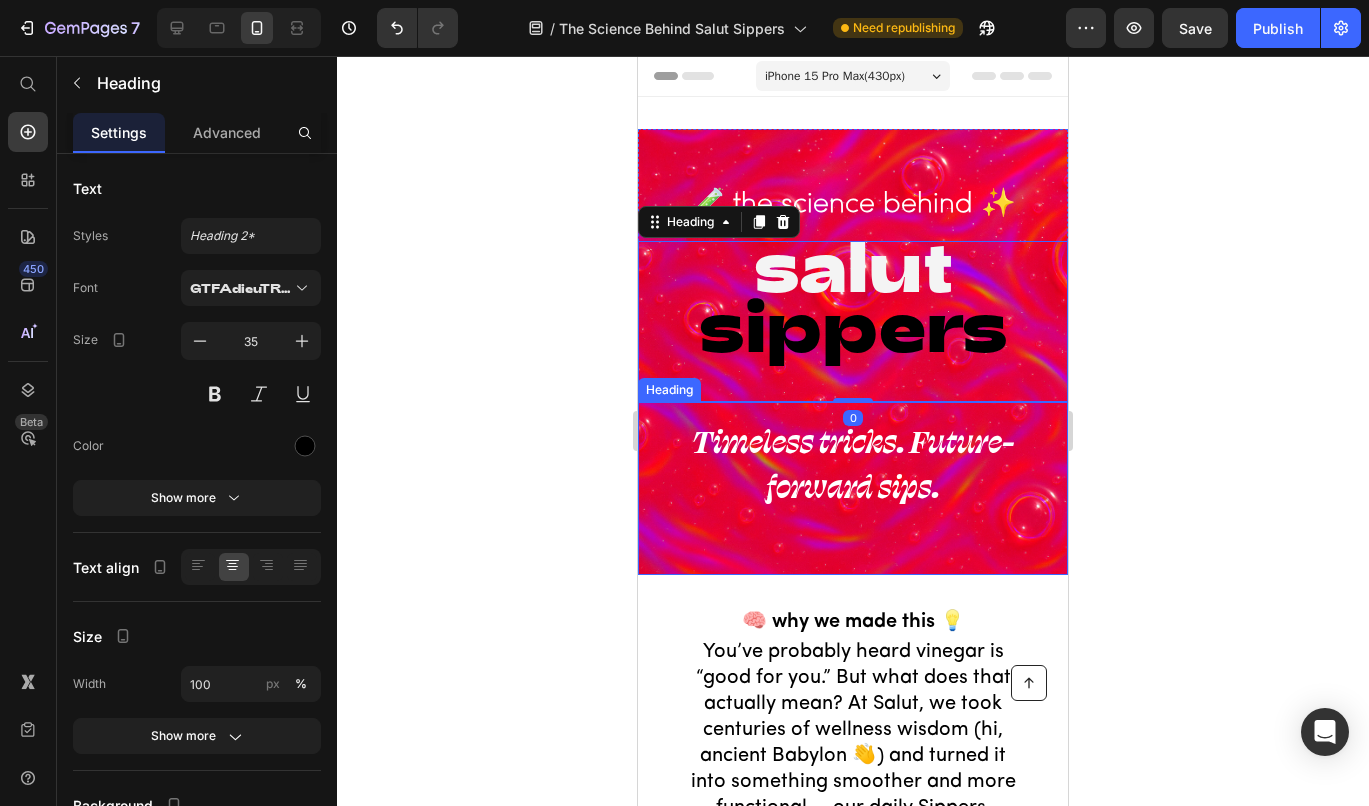 click on "Timeless tricks. Future-forward sips." at bounding box center [853, 463] 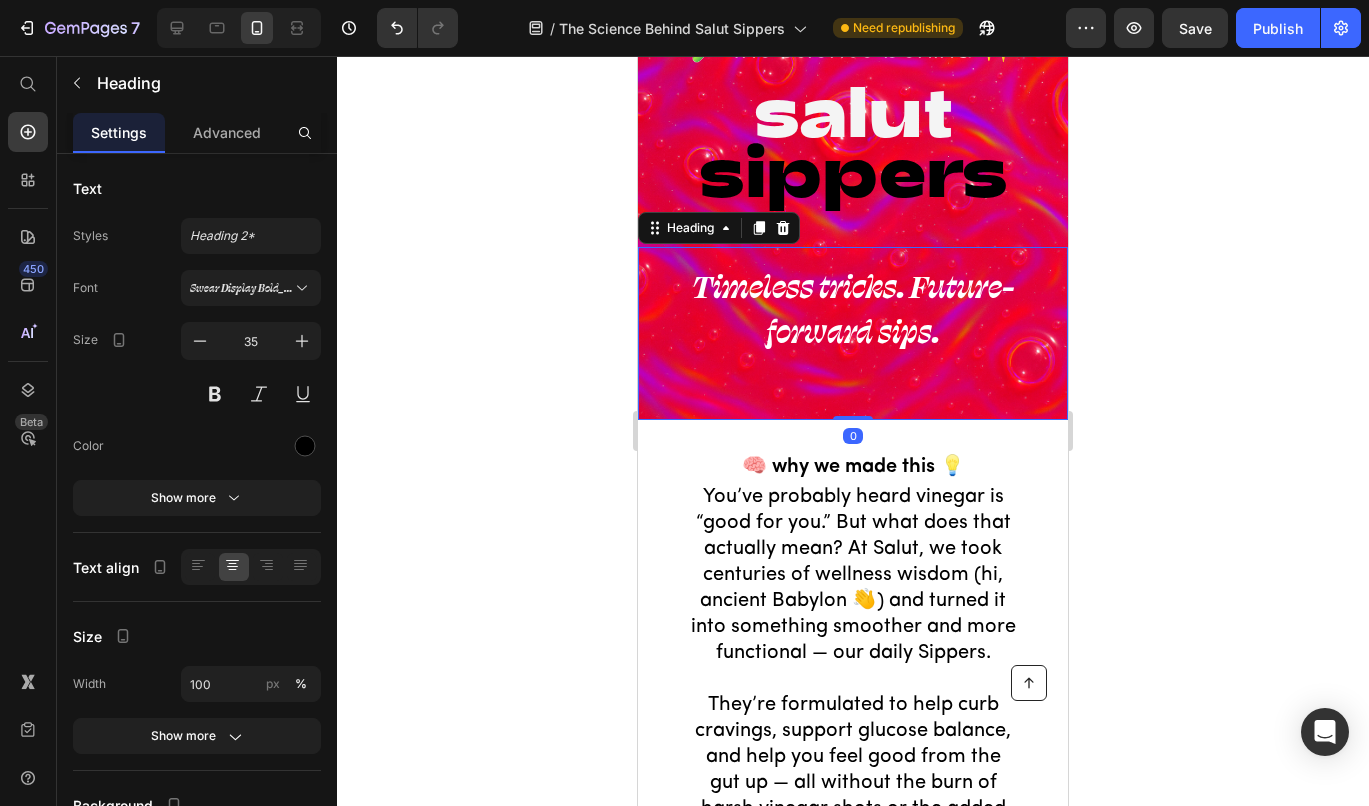 scroll, scrollTop: 227, scrollLeft: 0, axis: vertical 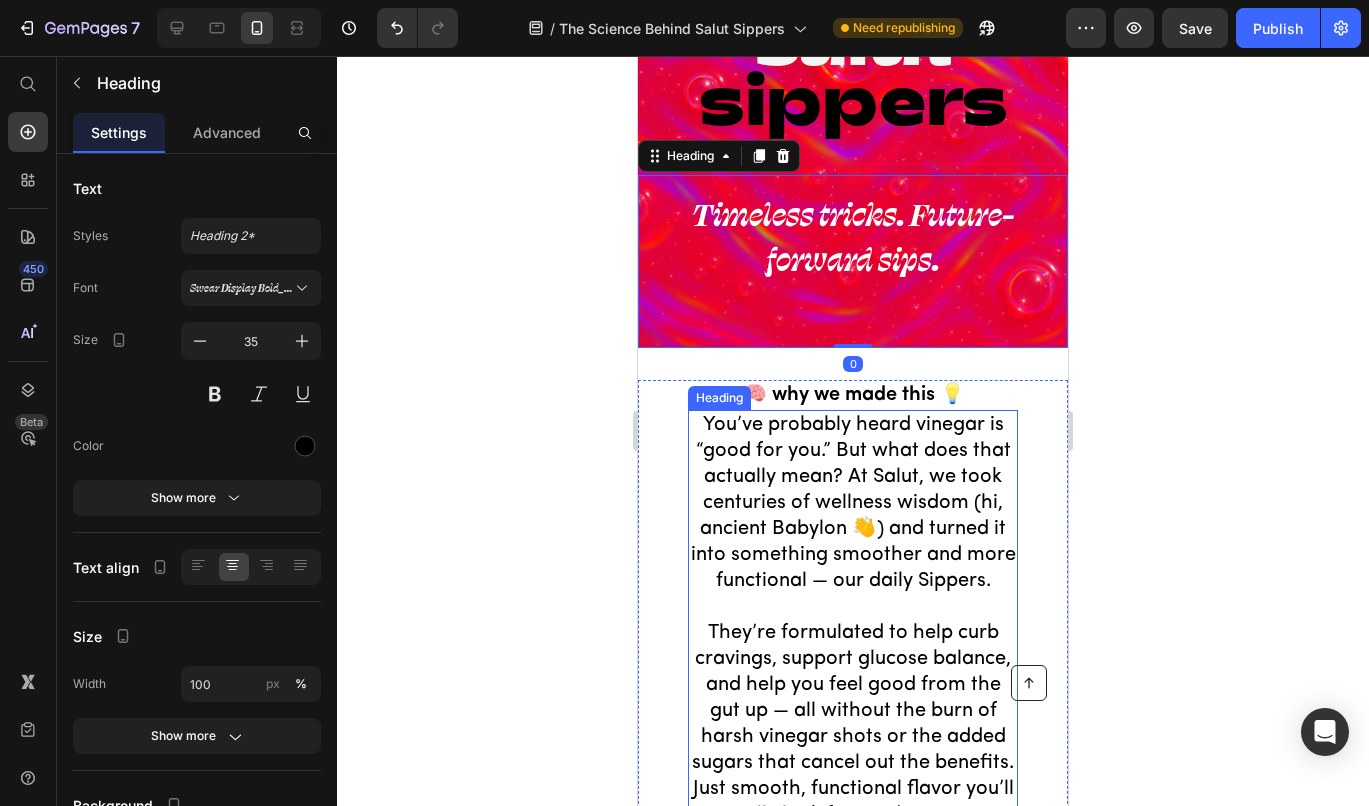 click on "You’ve probably heard vinegar is “good for you.” But what does that actually mean? At Salut, we took centuries of wellness wisdom (hi, ancient Babylon 👋) and turned it into something smoother and more functional — our daily Sippers. They’re formulated to help curb cravings, support glucose balance, and help you feel good from the gut up — all without the burn of harsh vinegar shots or the added sugars that cancel out the benefits. Just smooth, functional flavor you’ll actually look forward to sipping." at bounding box center [853, 620] 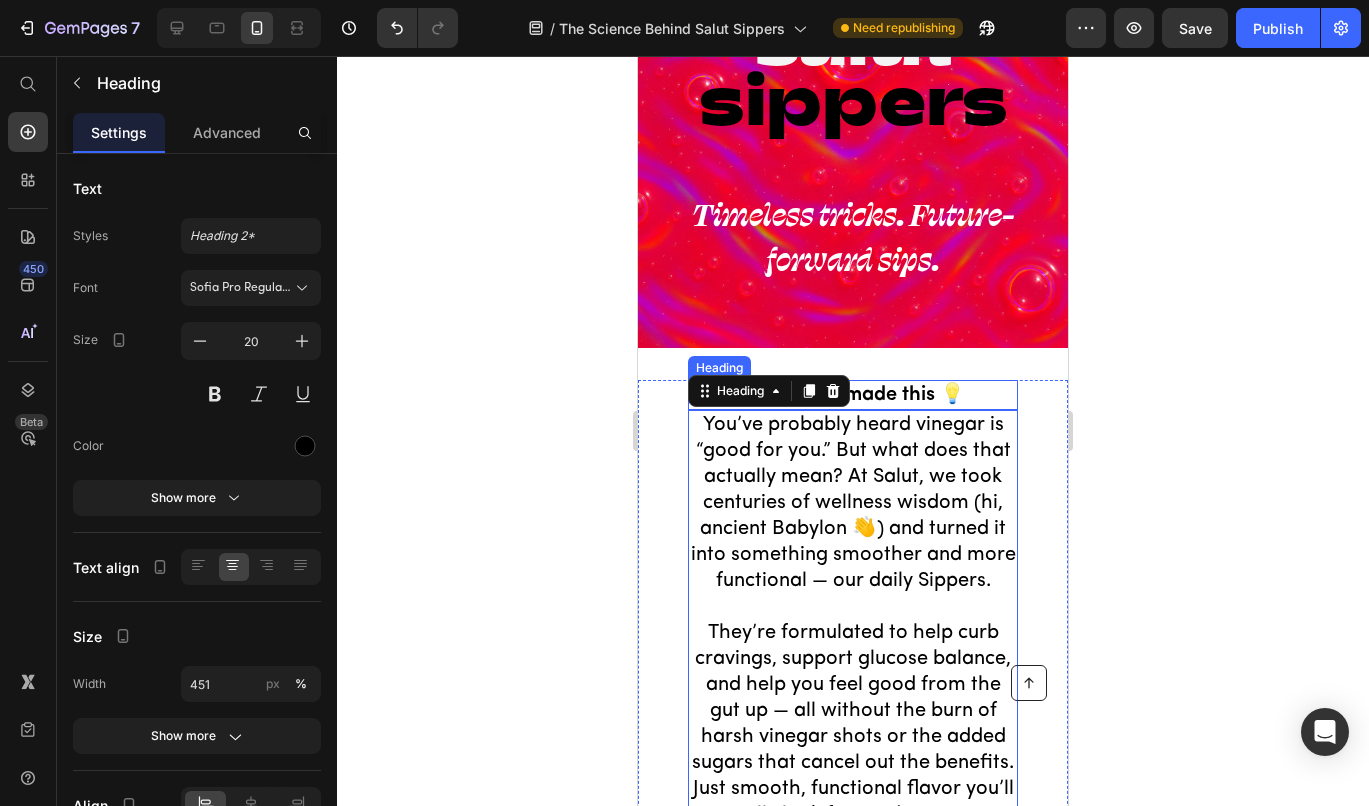 click on "🧠 why we made this 💡" at bounding box center [853, 395] 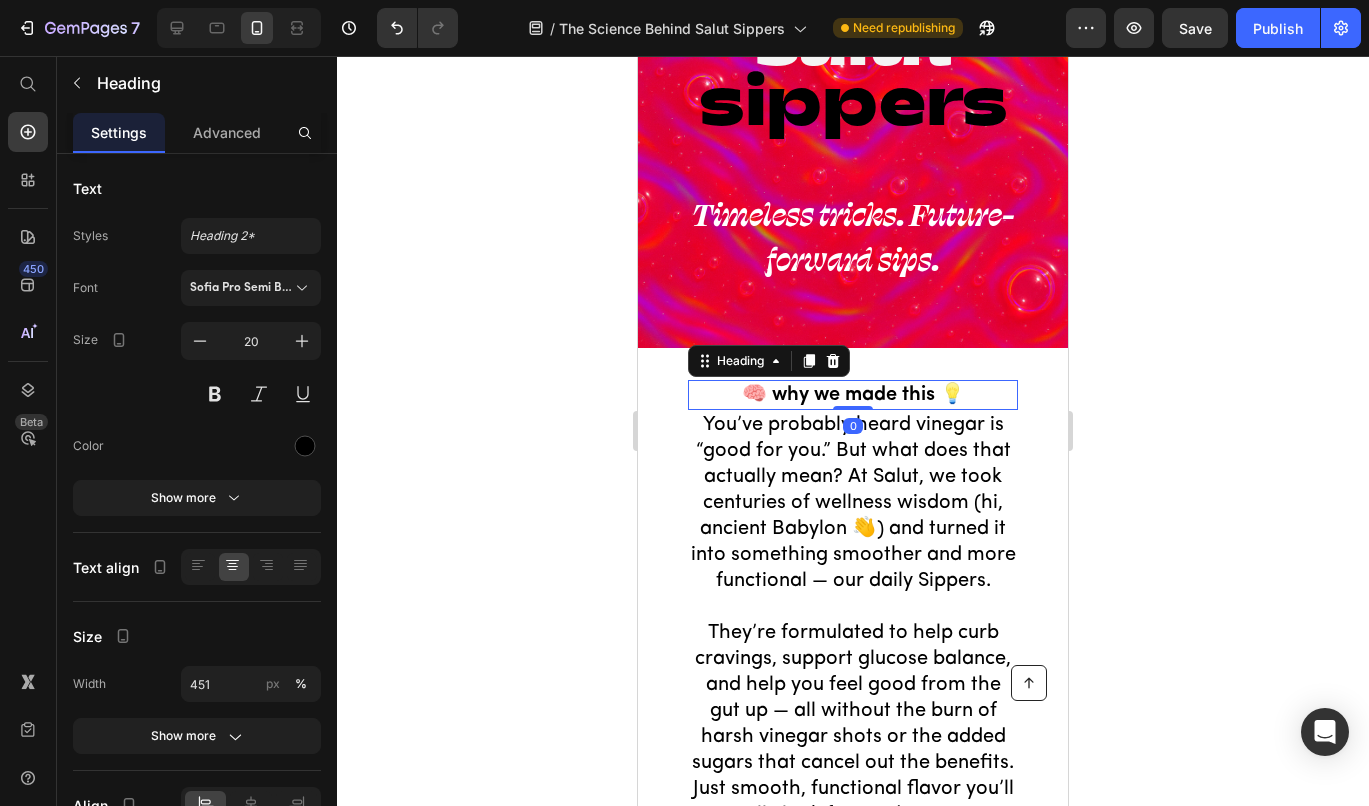 click on "🧠 why we made this 💡" at bounding box center (853, 395) 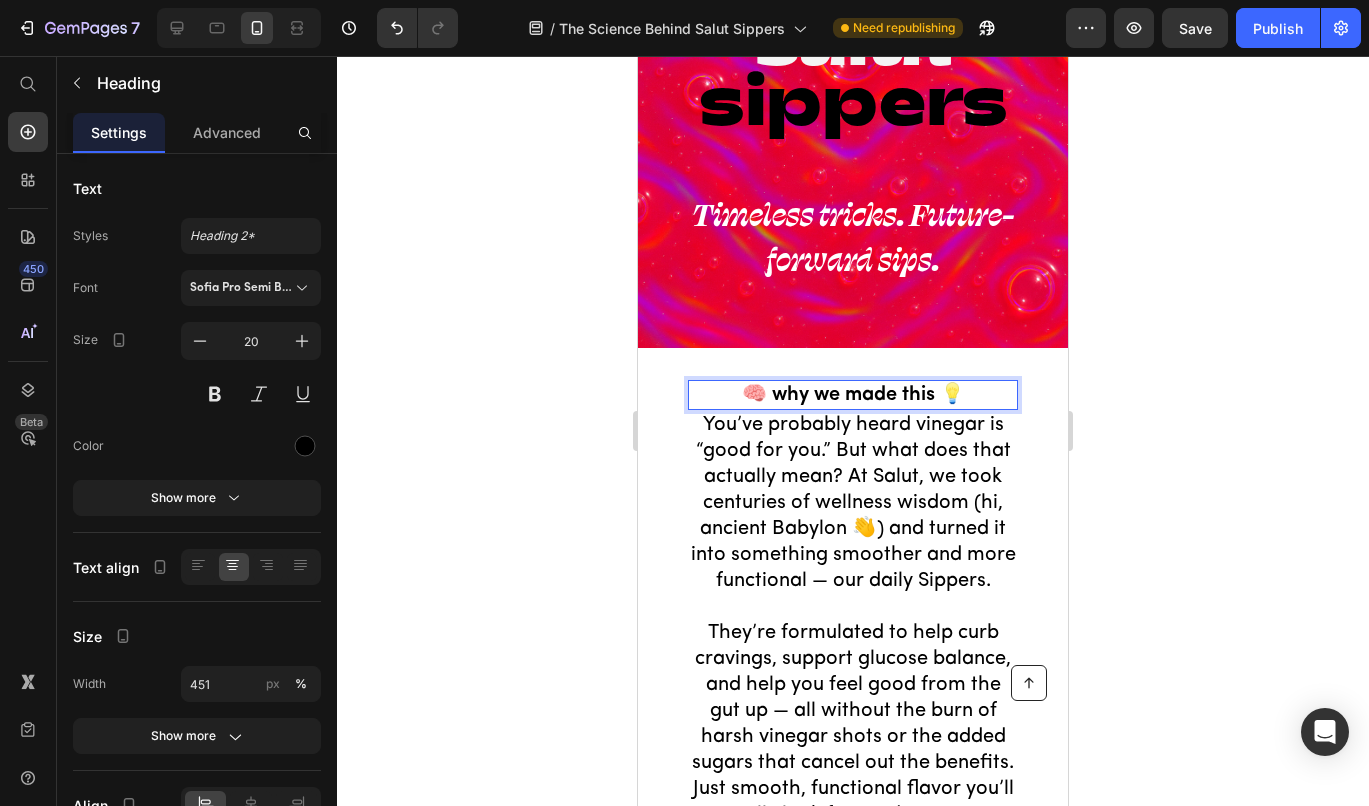 click on "🧠 why we made this 💡" at bounding box center [853, 395] 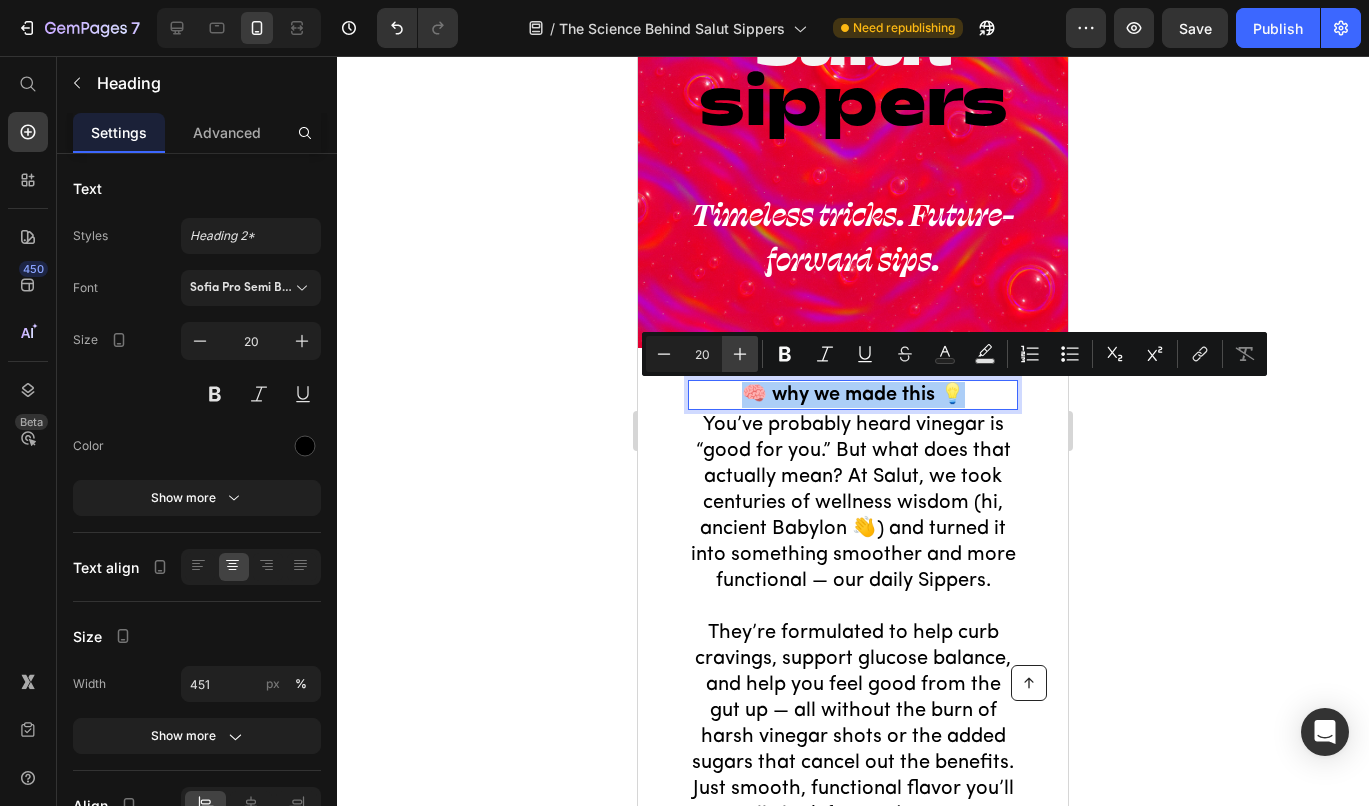 click 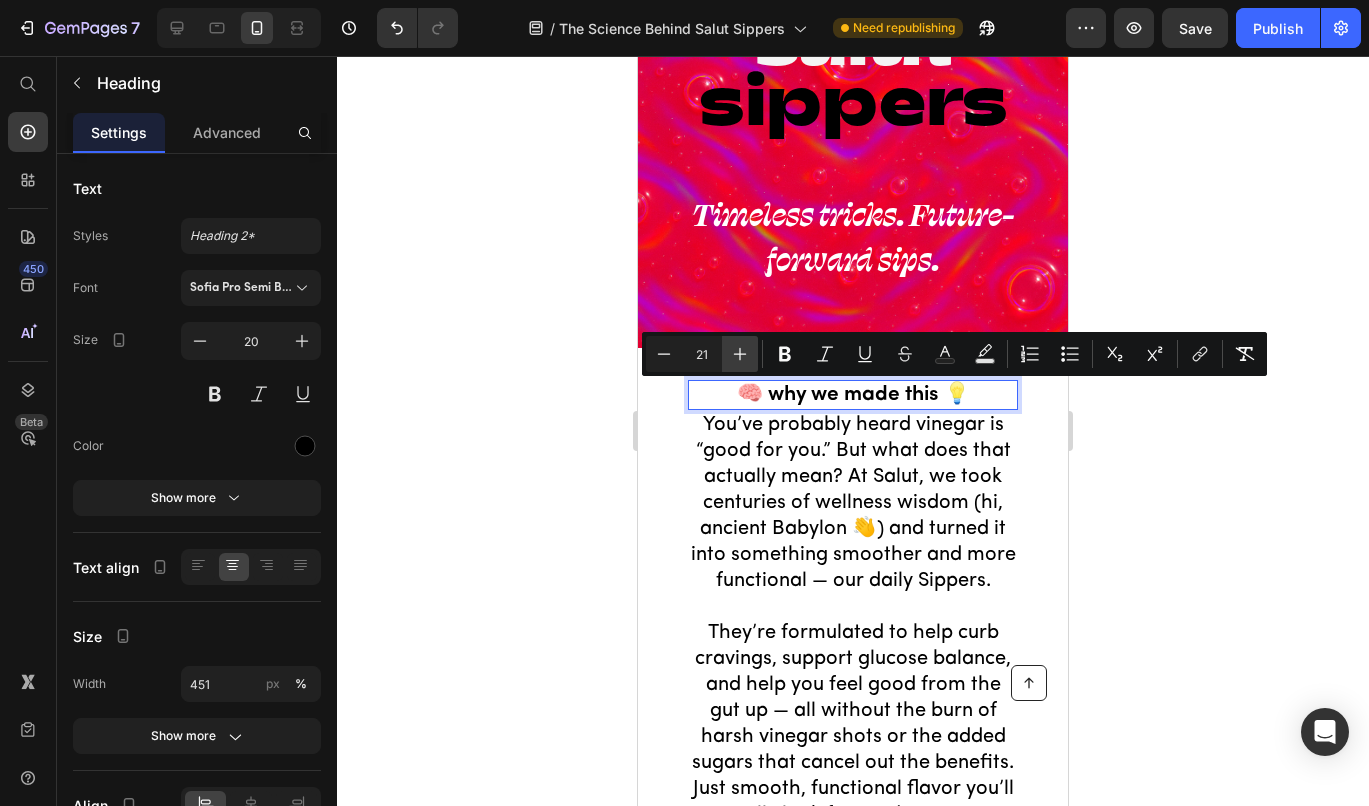 click 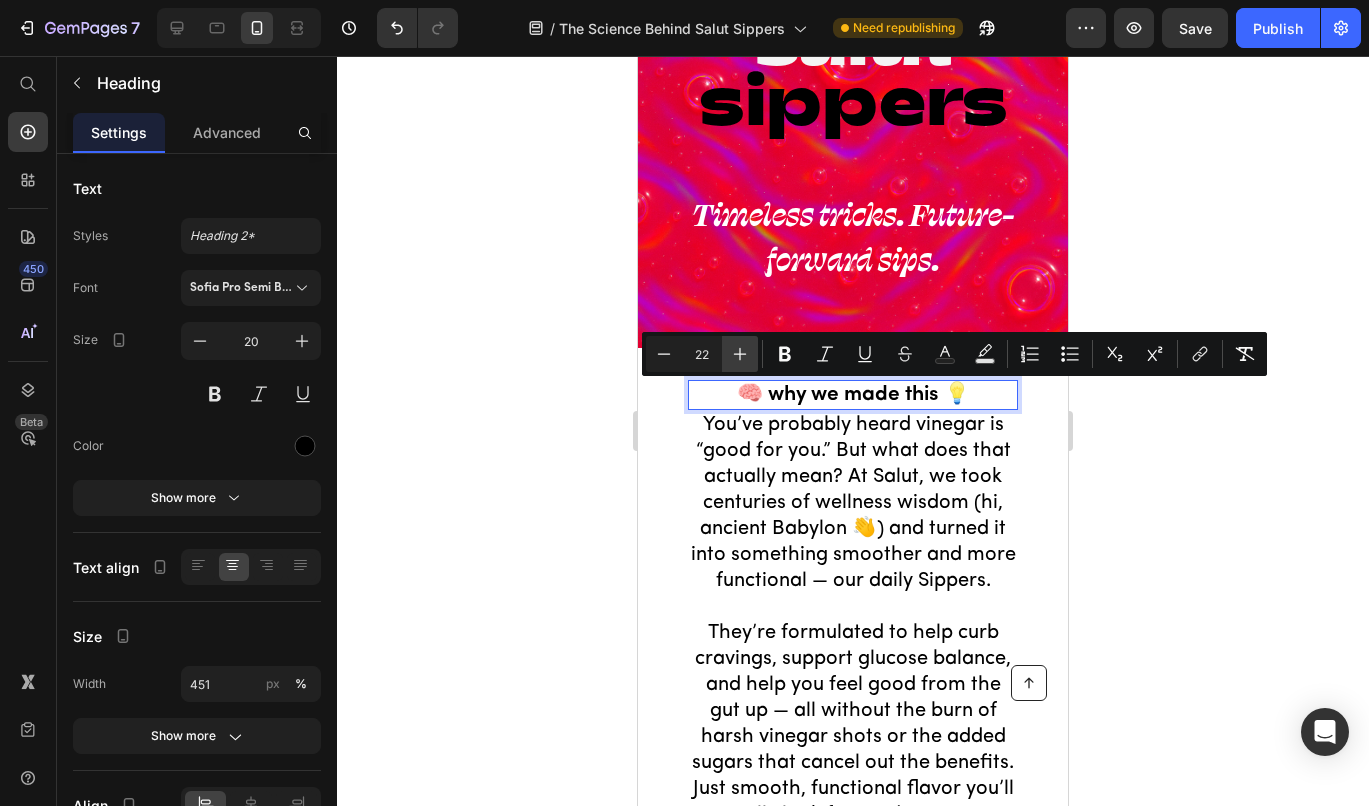 click 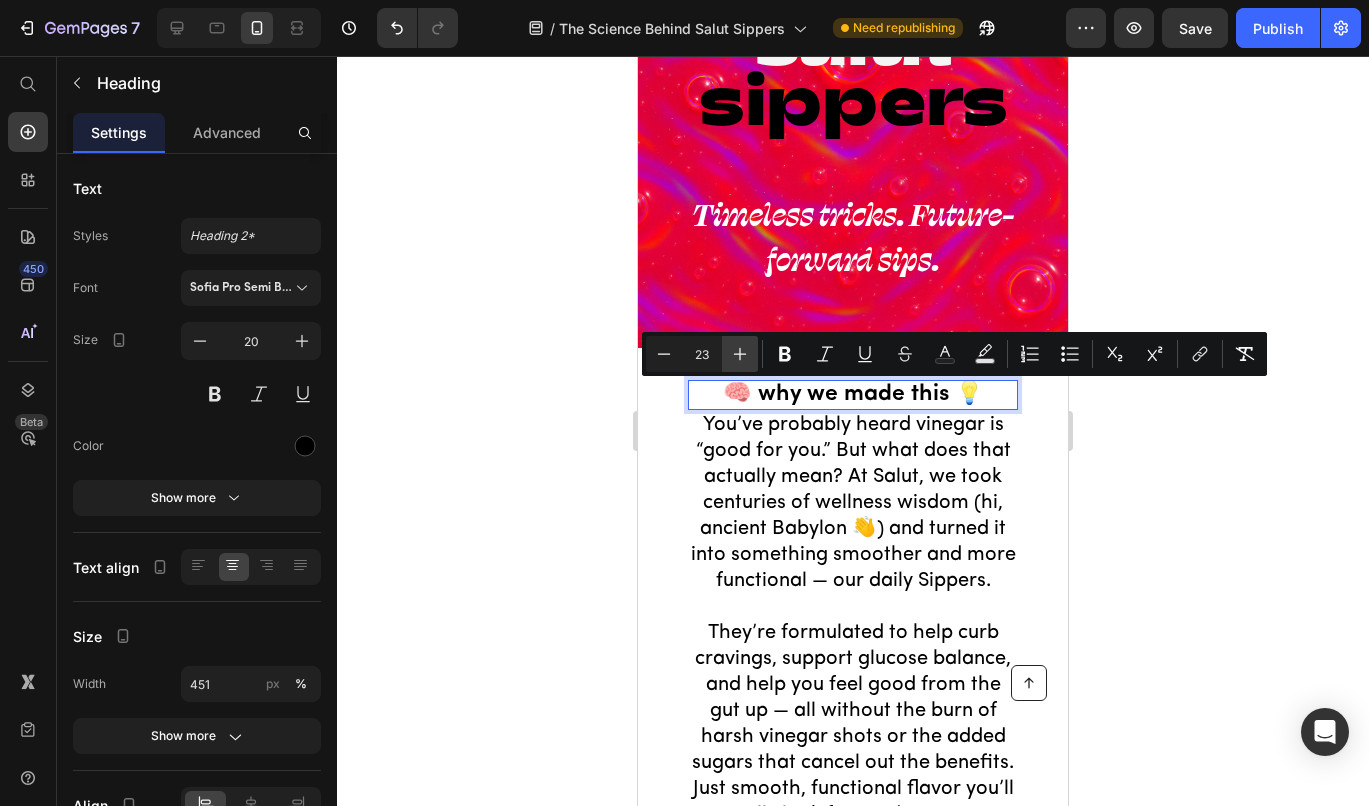 click 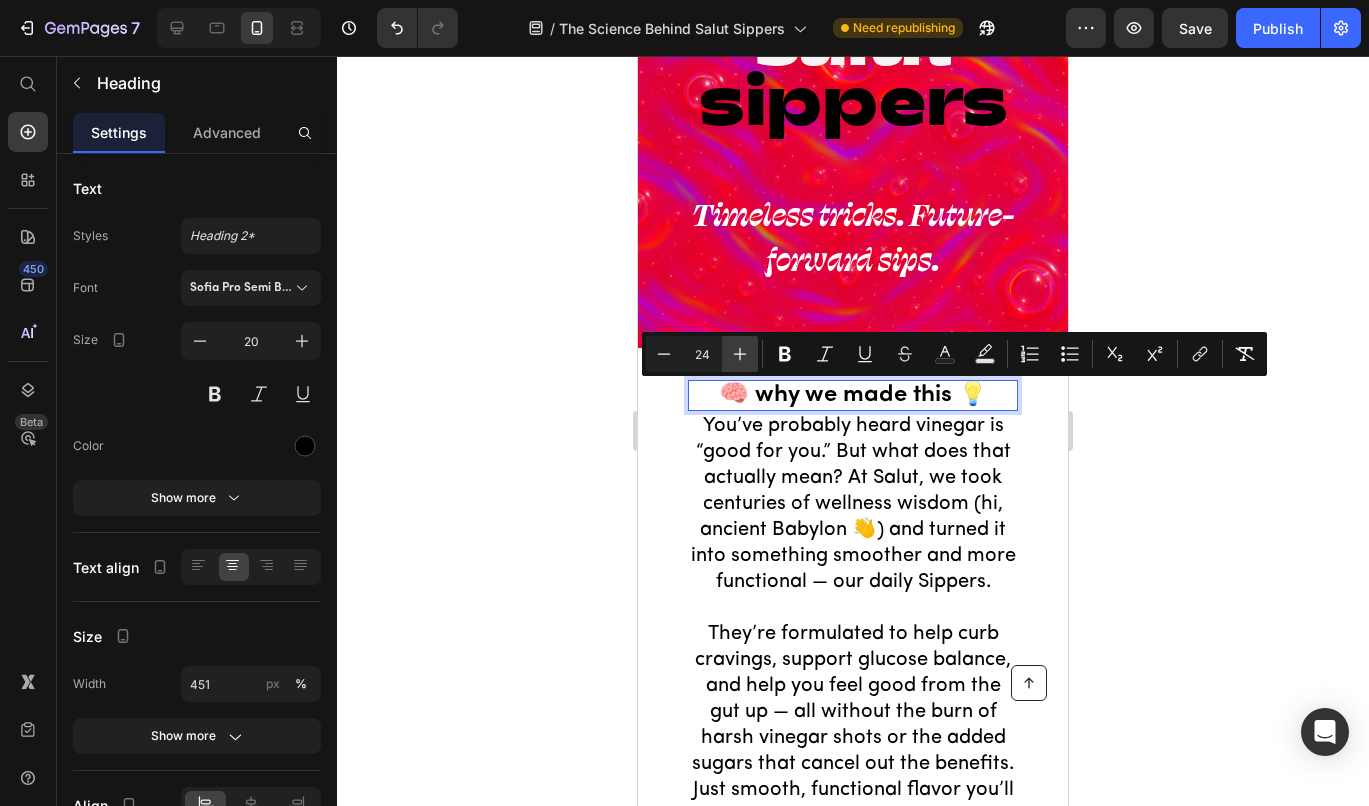 click 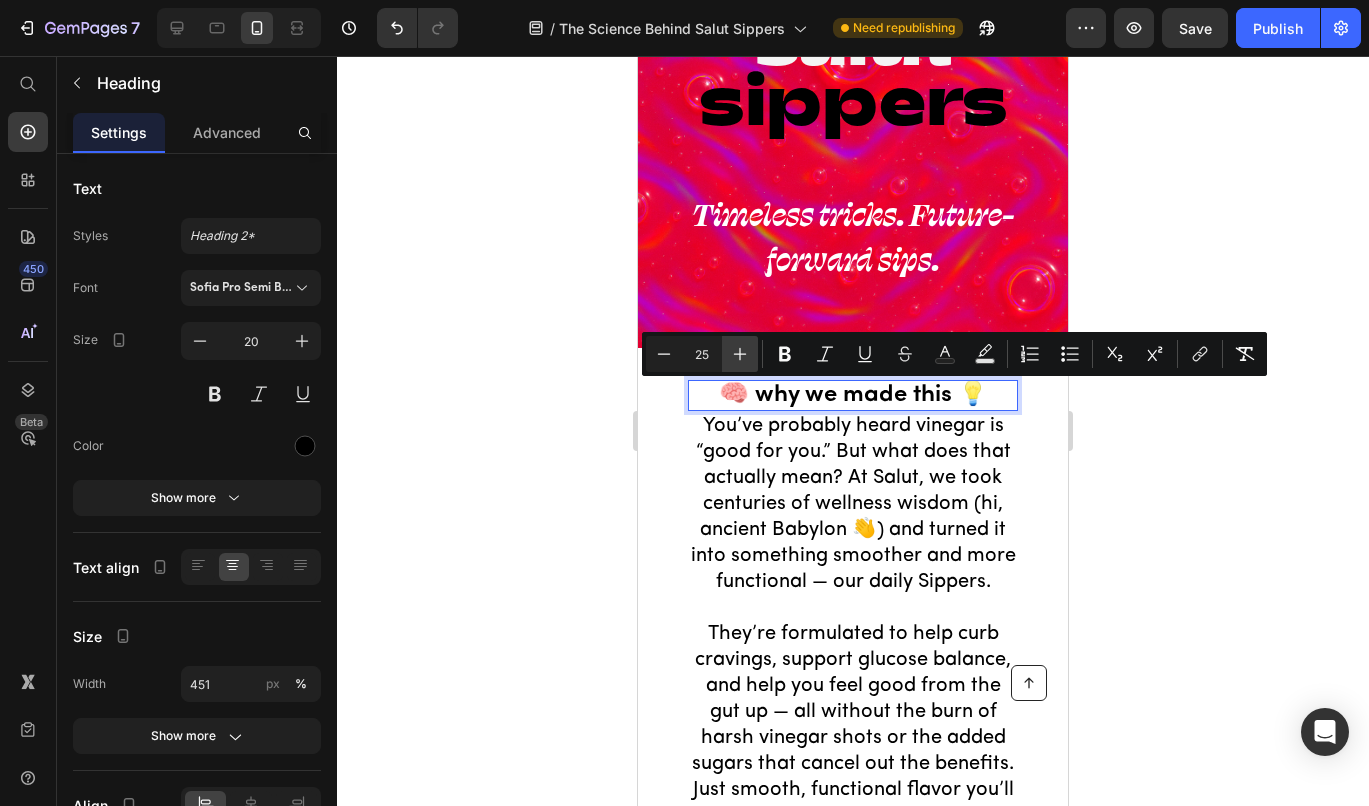 click 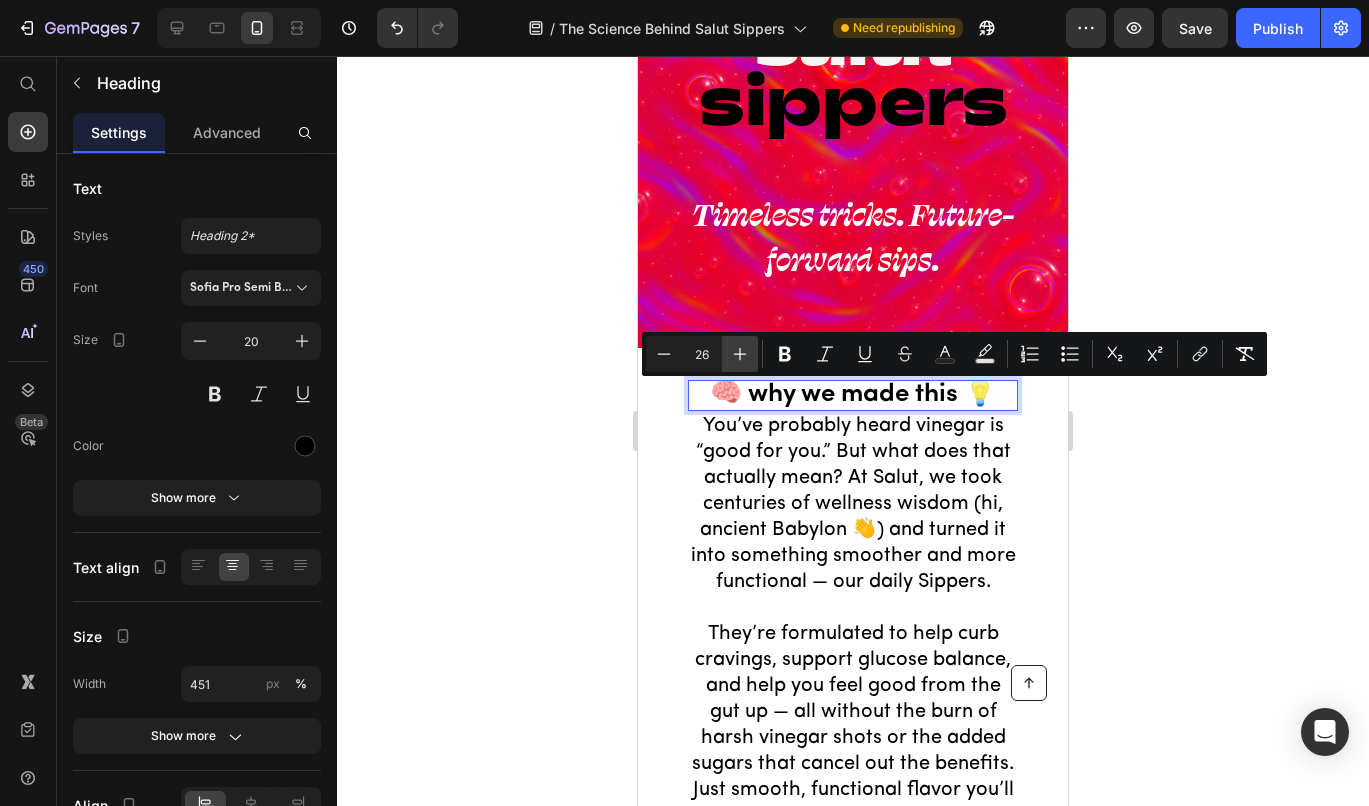 click 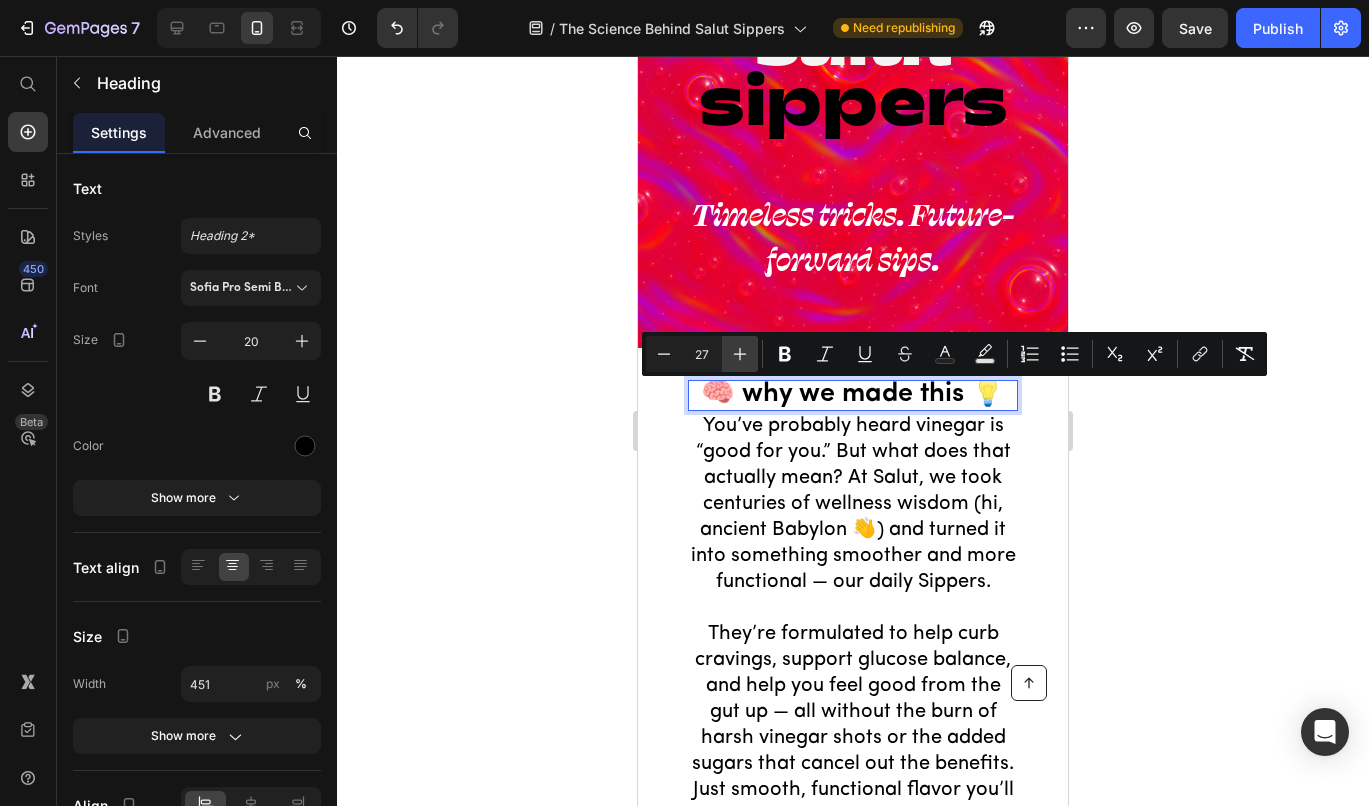 click 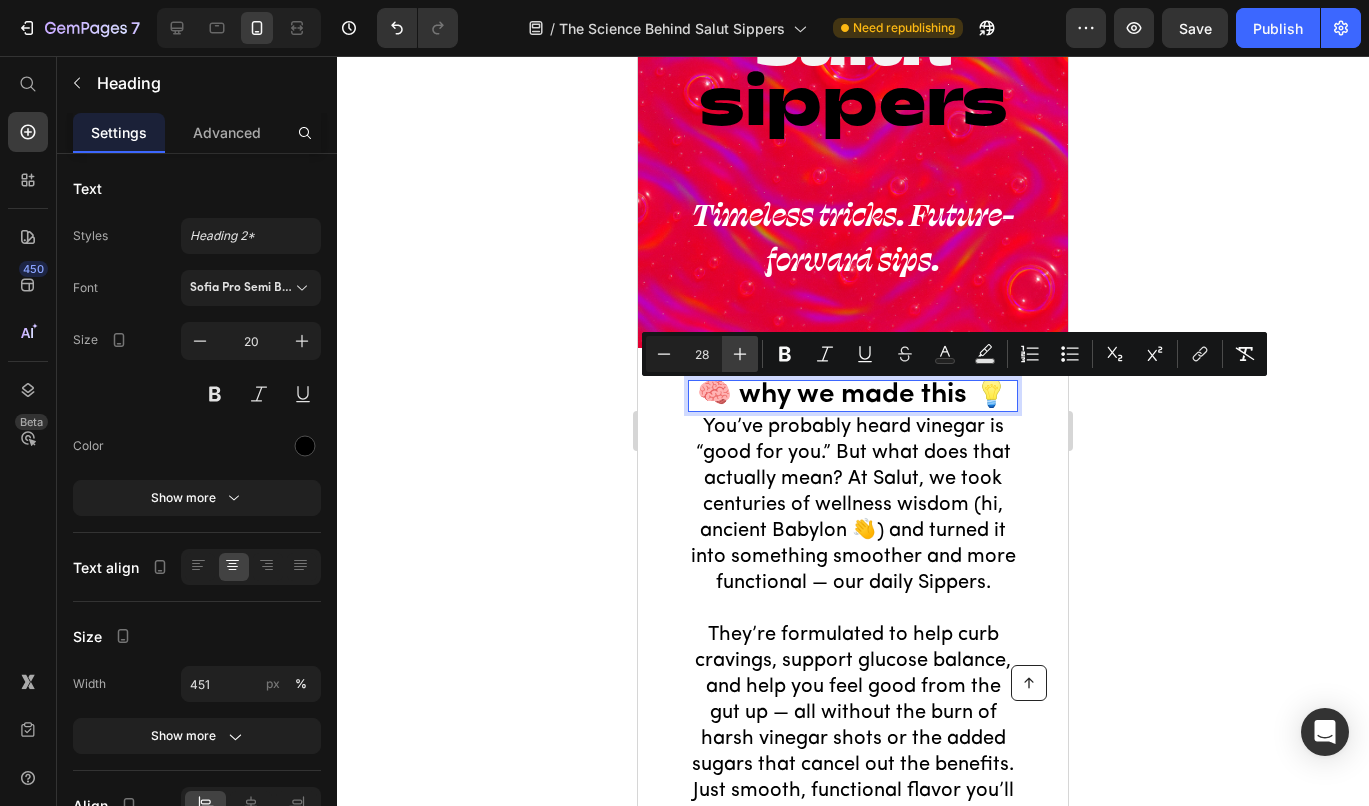 click 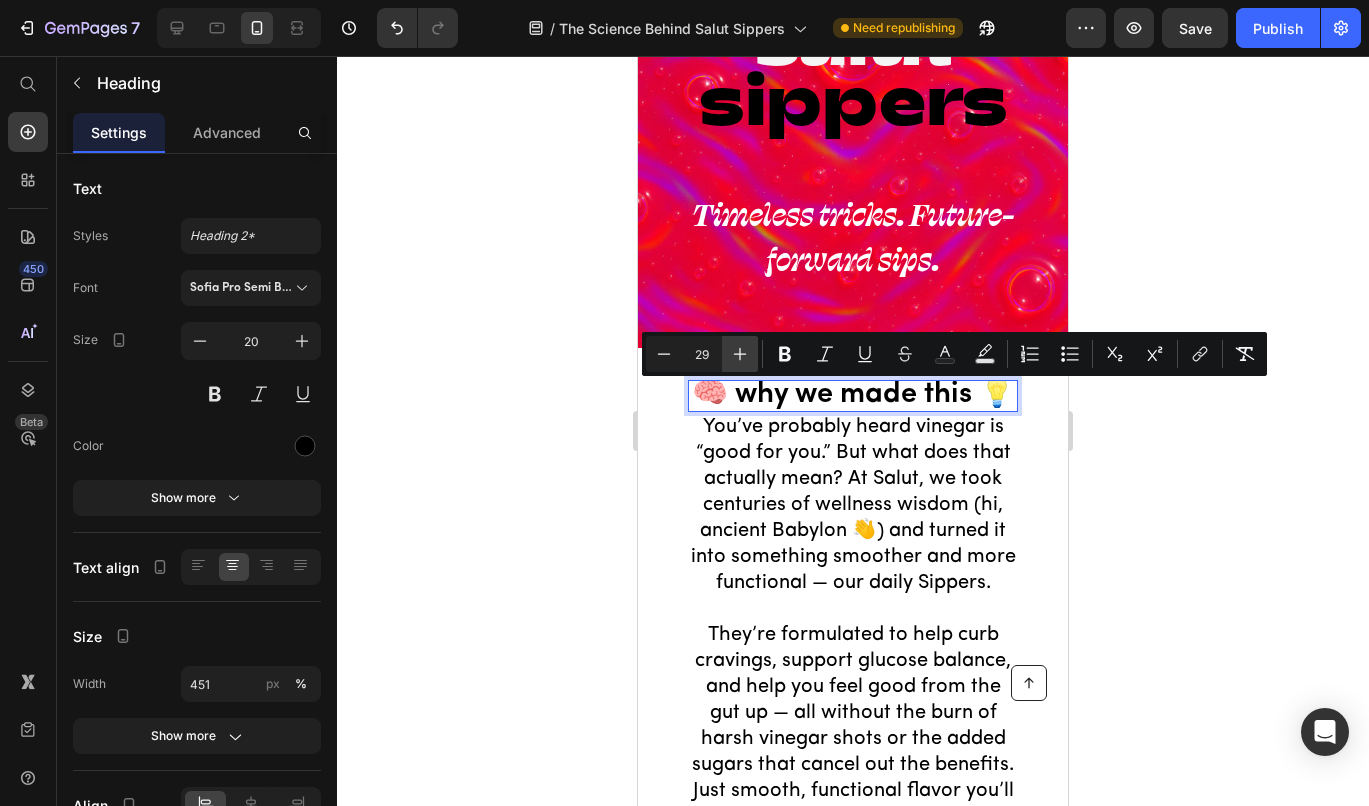 click 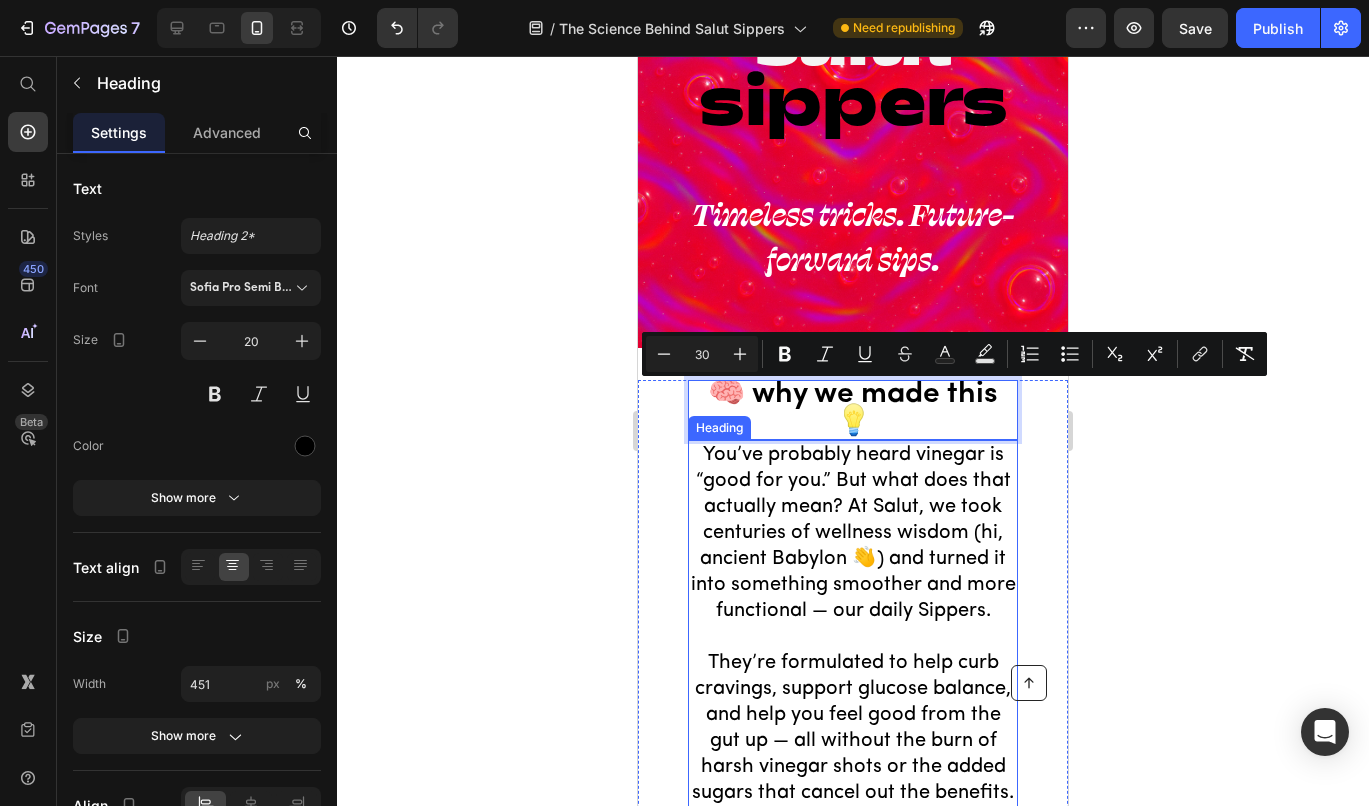 click on "You’ve probably heard vinegar is “good for you.” But what does that actually mean? At Salut, we took centuries of wellness wisdom (hi, ancient Babylon 👋) and turned it into something smoother and more functional — our daily Sippers. They’re formulated to help curb cravings, support glucose balance, and help you feel good from the gut up — all without the burn of harsh vinegar shots or the added sugars that cancel out the benefits. Just smooth, functional flavor you’ll actually look forward to sipping." at bounding box center [853, 650] 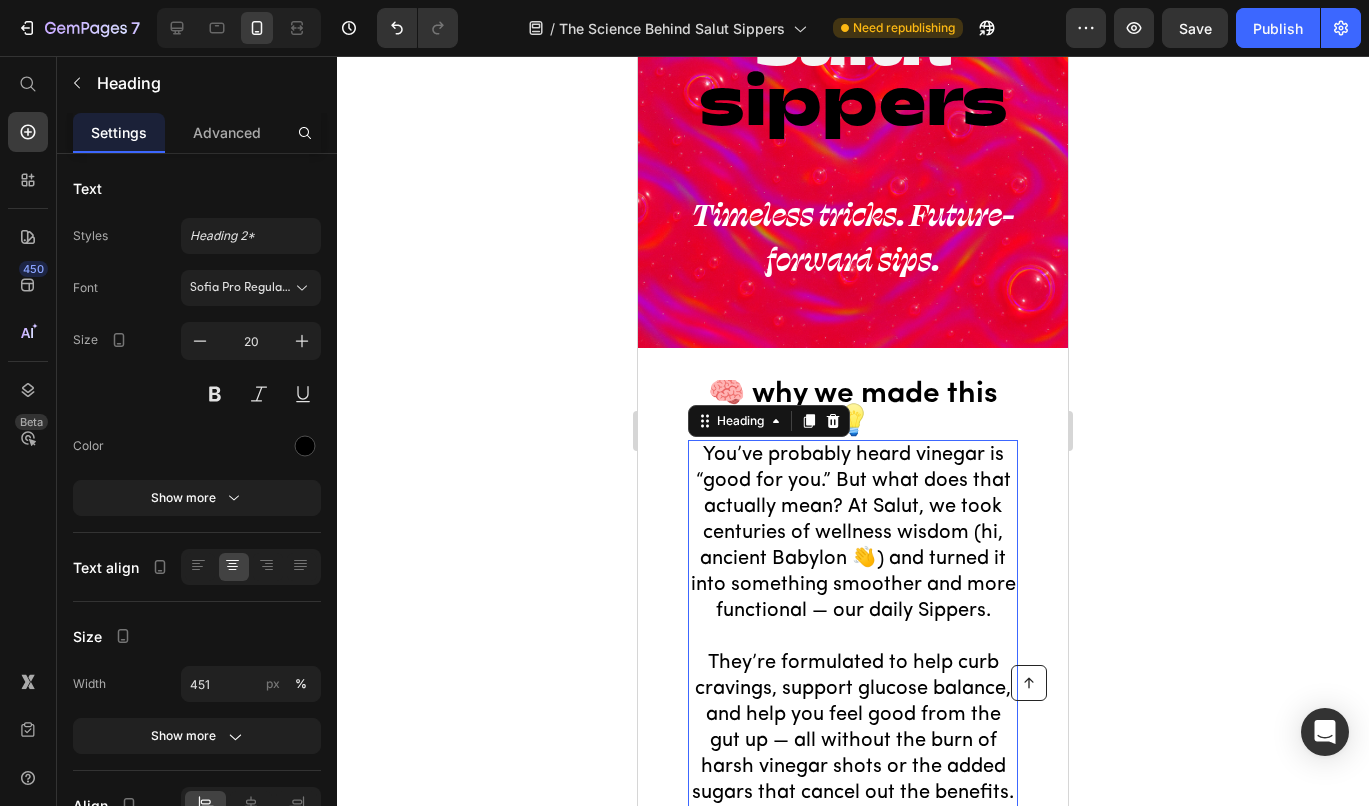 click on "🧠 why we made this 💡" at bounding box center (853, 408) 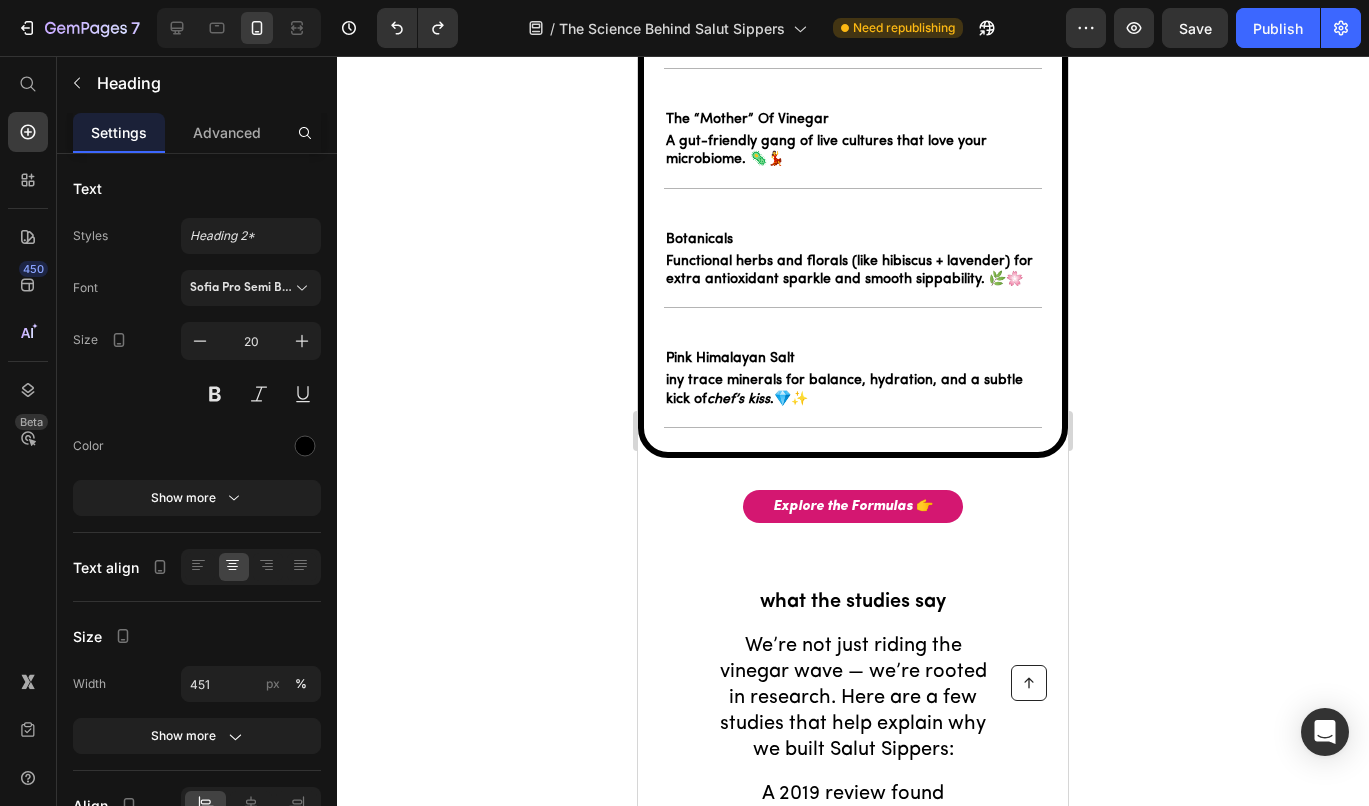 scroll, scrollTop: 3006, scrollLeft: 0, axis: vertical 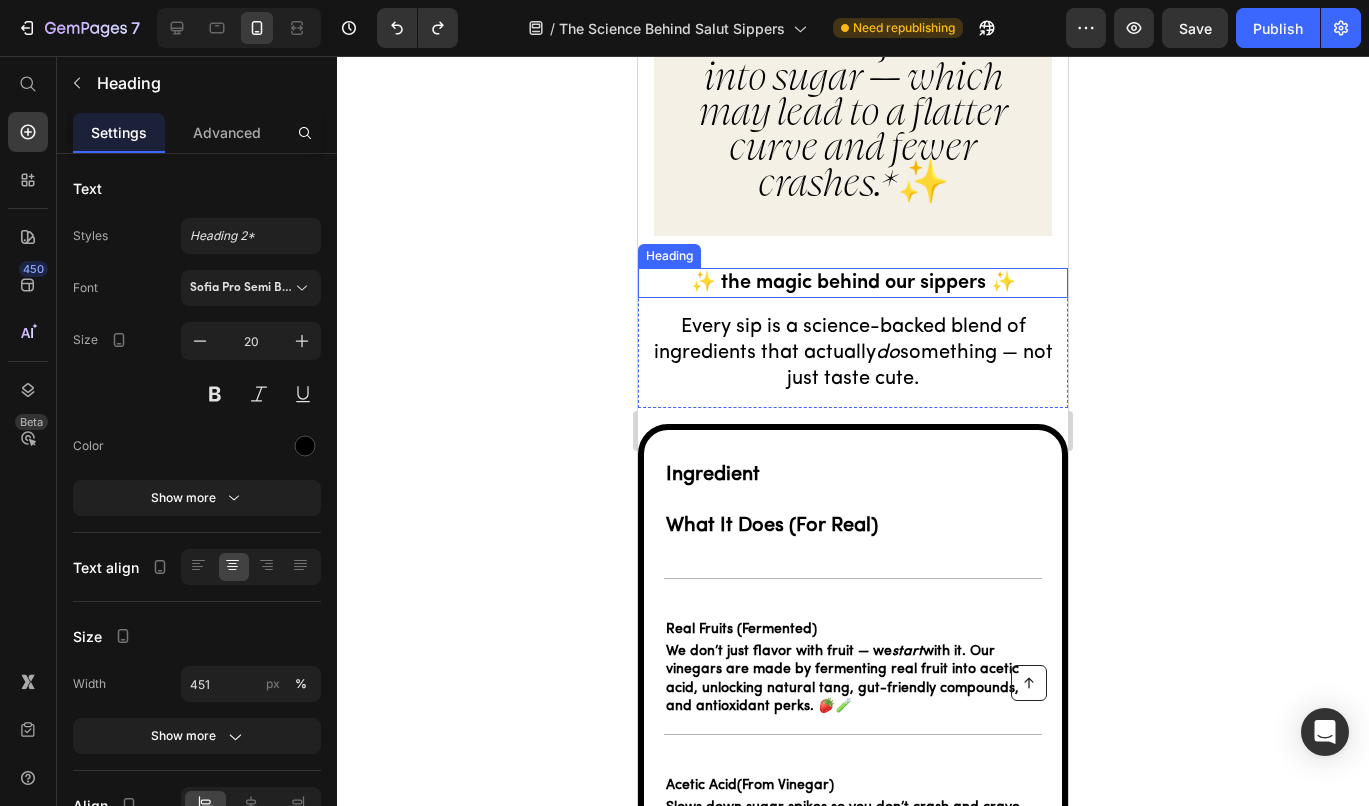 click on "✨ the magic behind our sippers ✨" at bounding box center [853, 283] 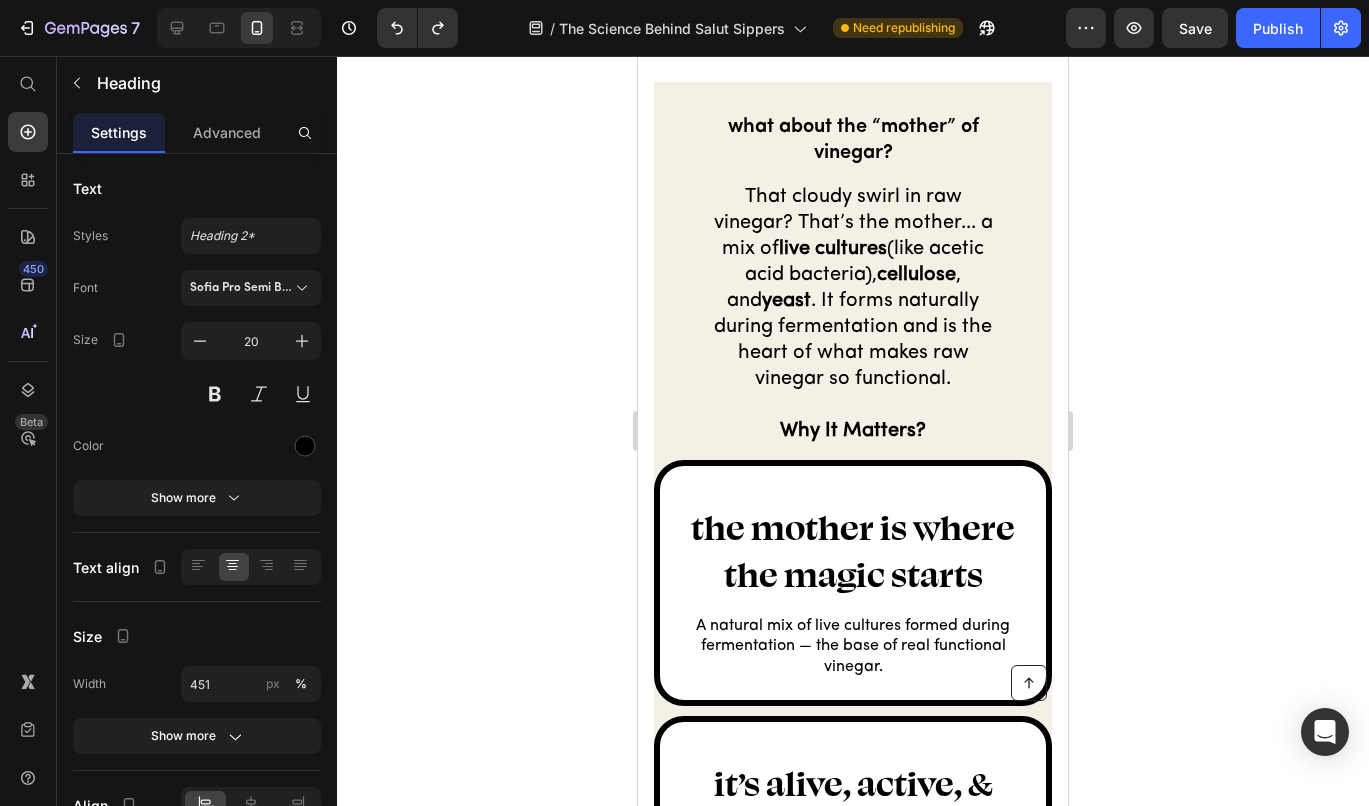 scroll, scrollTop: 5304, scrollLeft: 0, axis: vertical 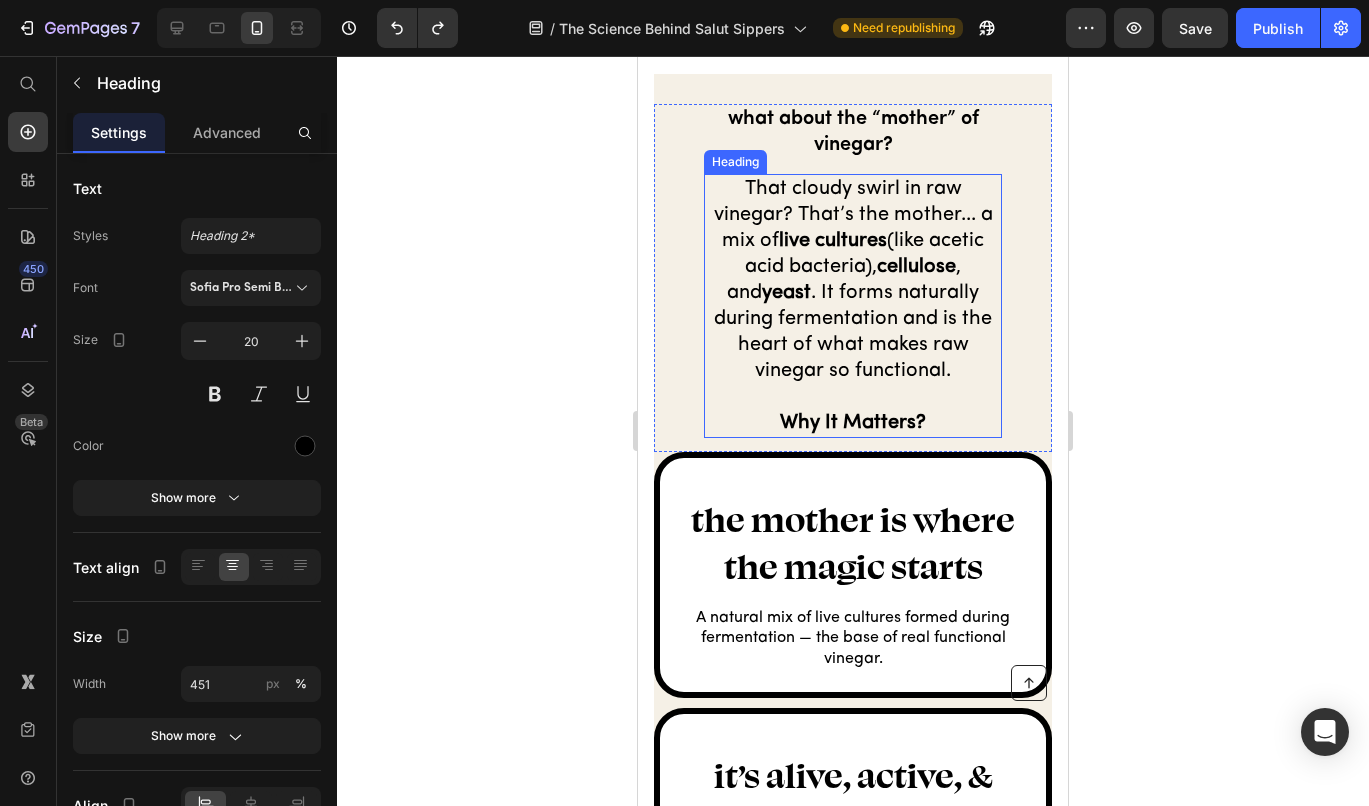 click on "Why It Matters?" at bounding box center (853, 423) 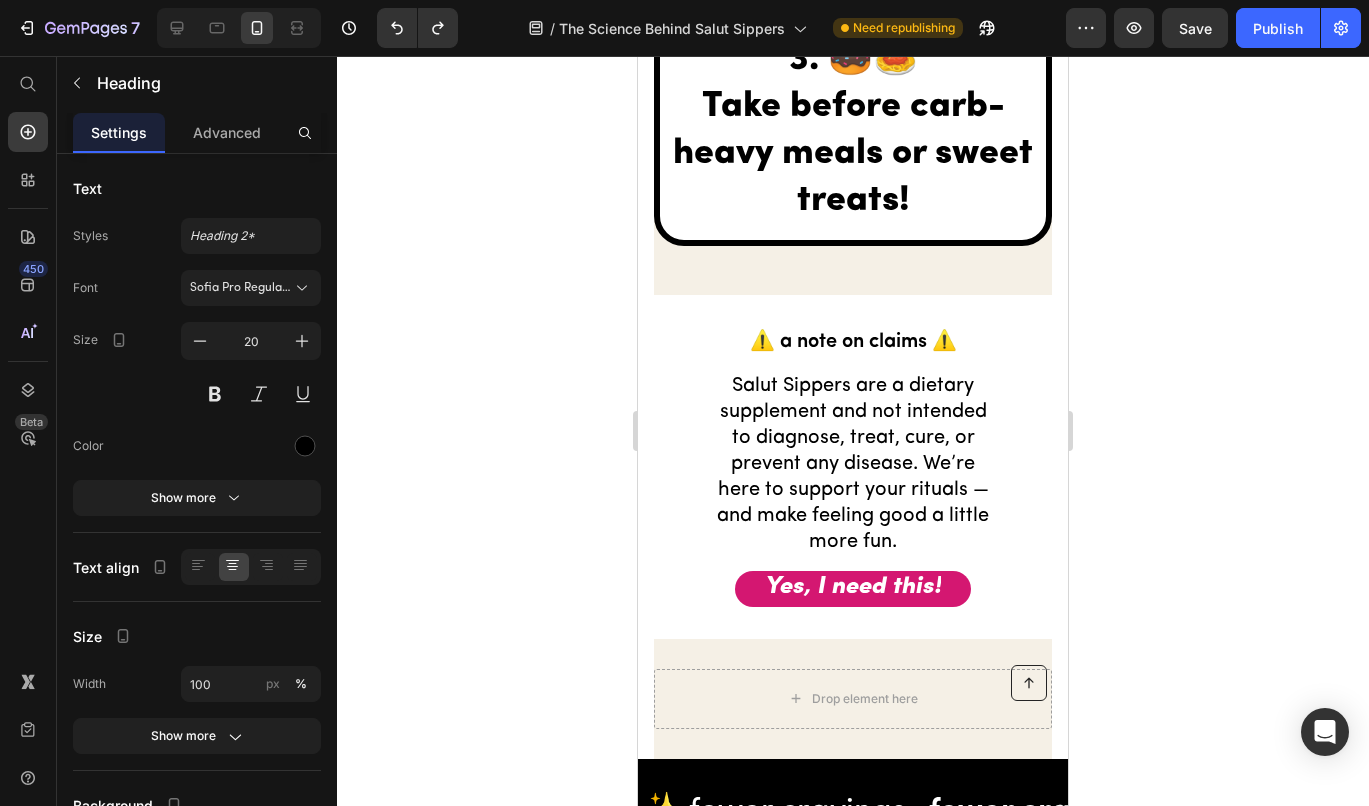 scroll, scrollTop: 8624, scrollLeft: 0, axis: vertical 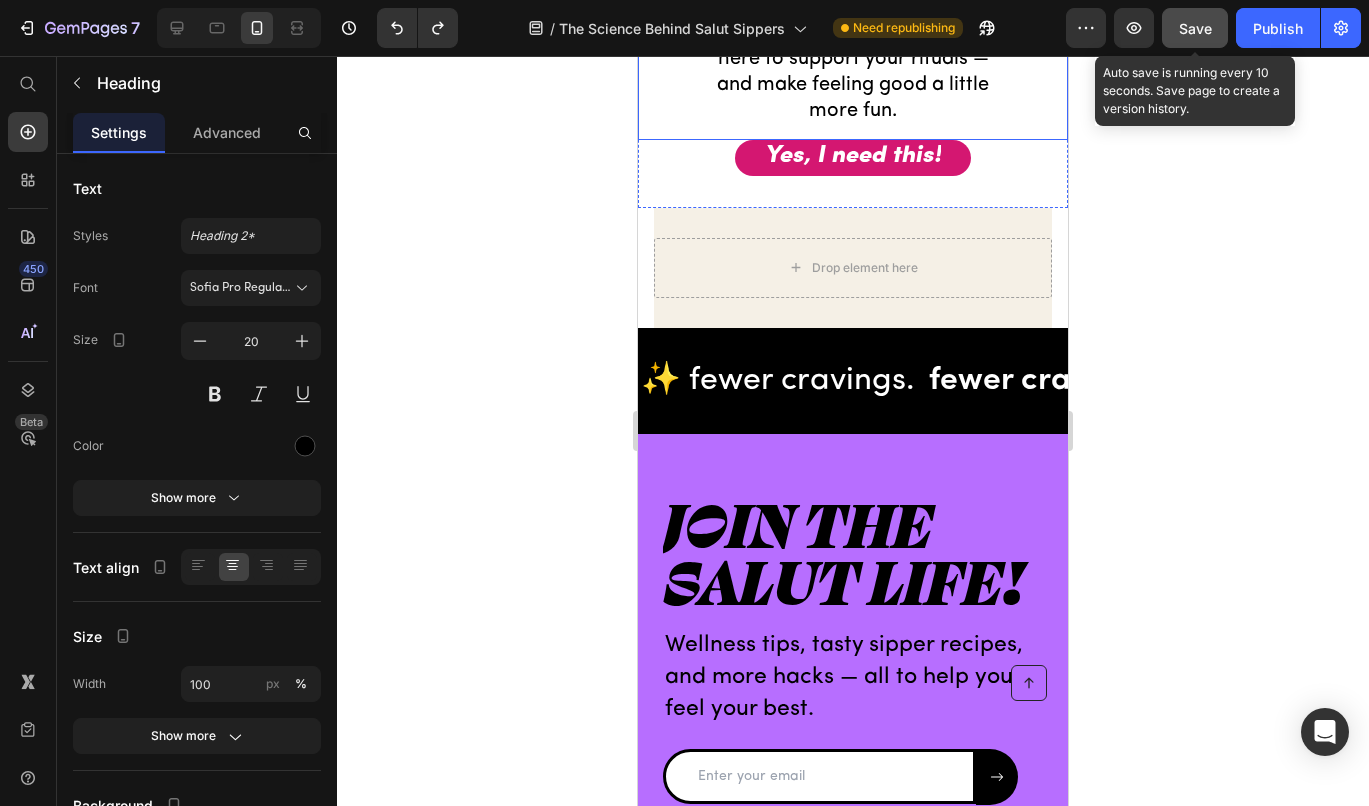 click on "Save" 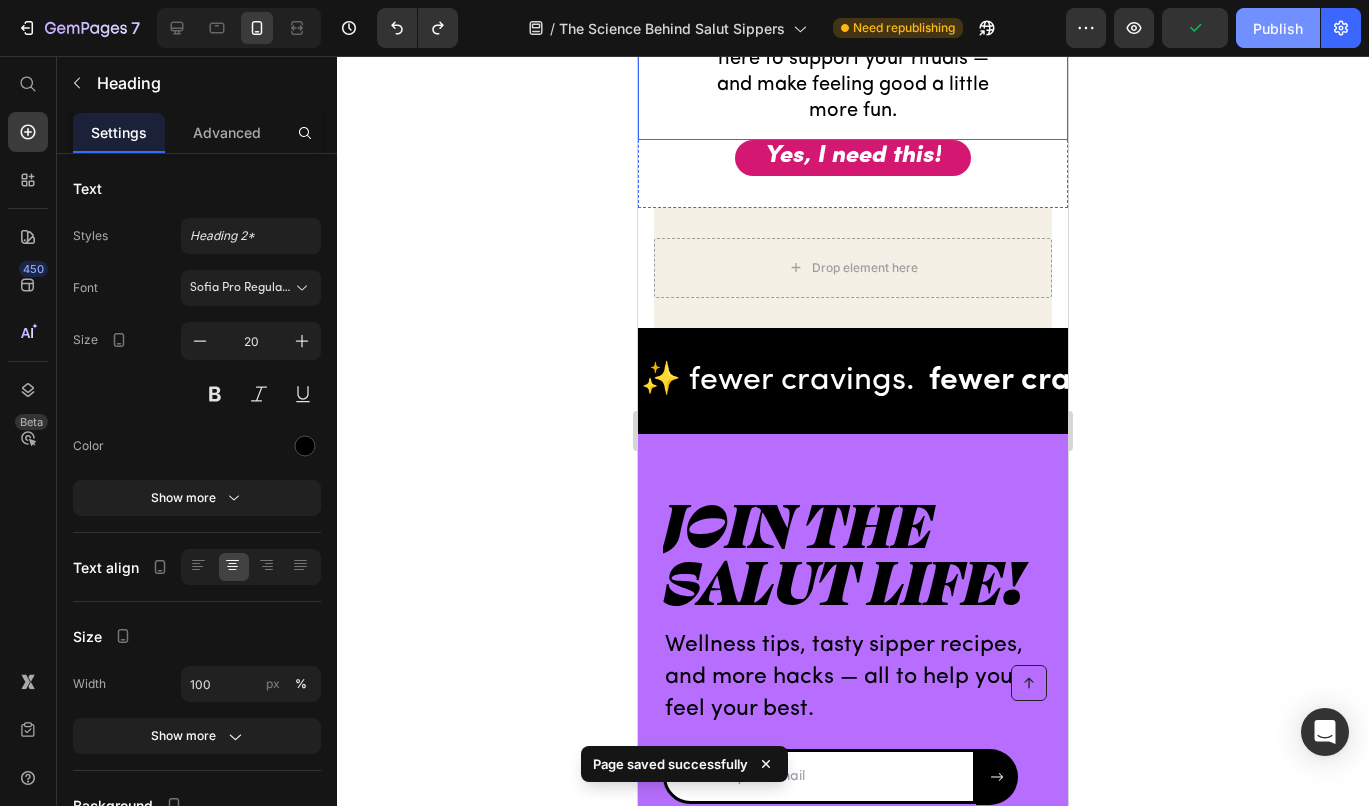 click on "Publish" at bounding box center (1278, 28) 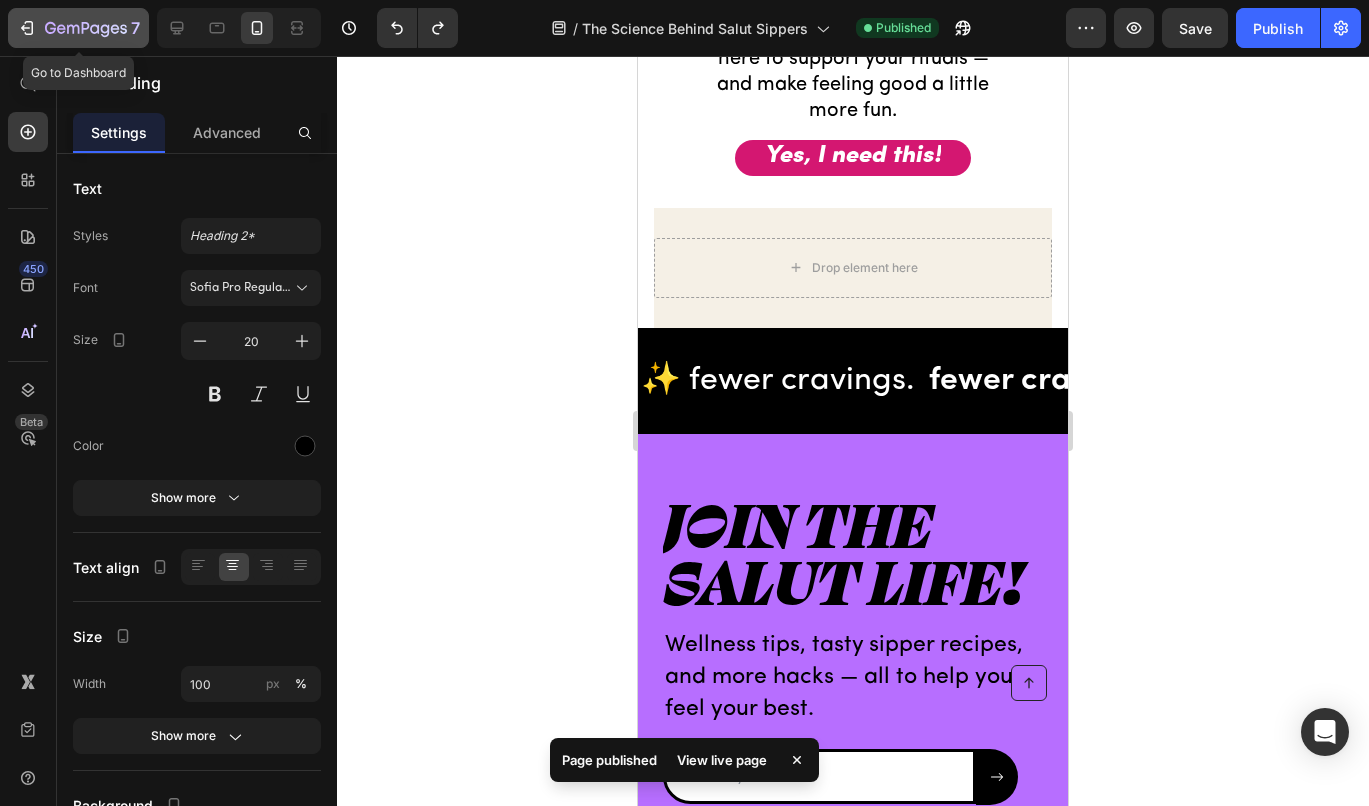 click on "7" 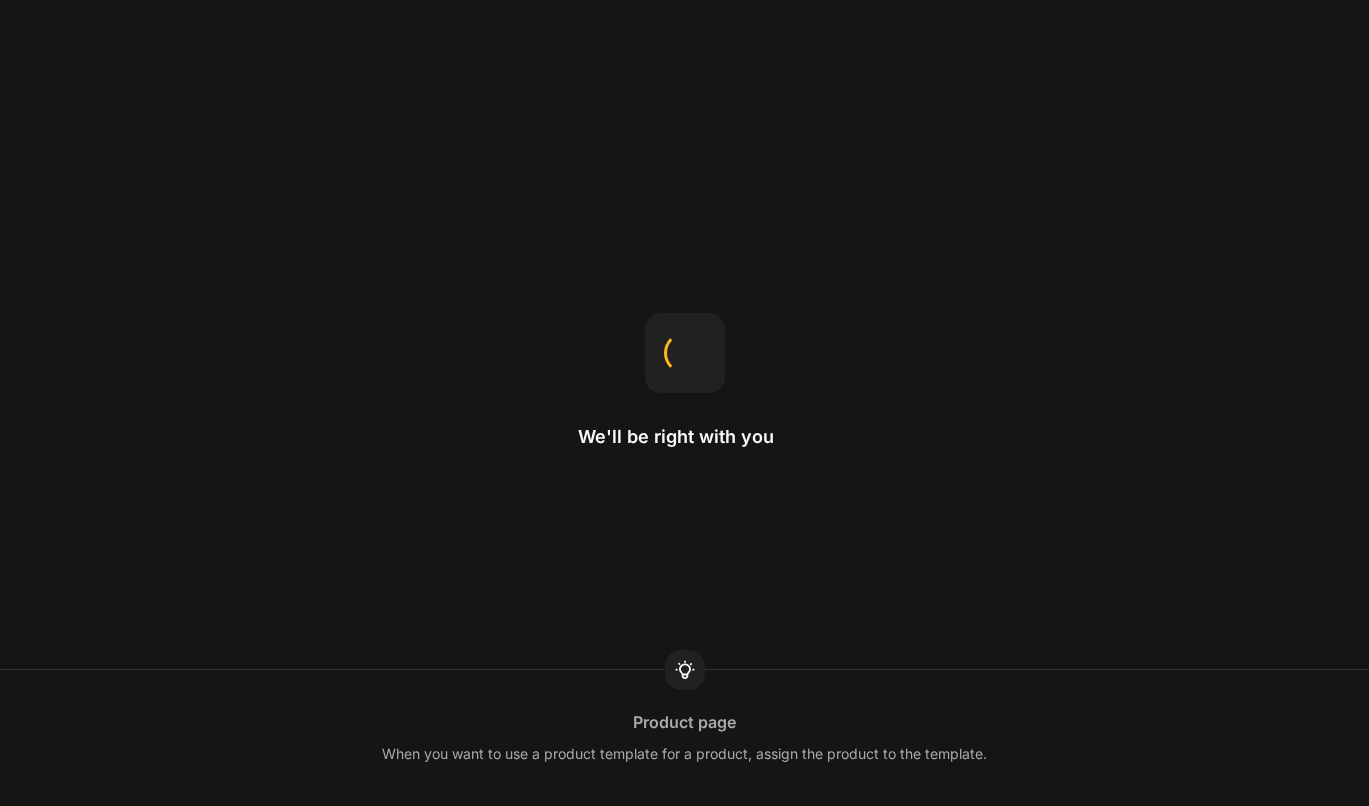 scroll, scrollTop: 0, scrollLeft: 0, axis: both 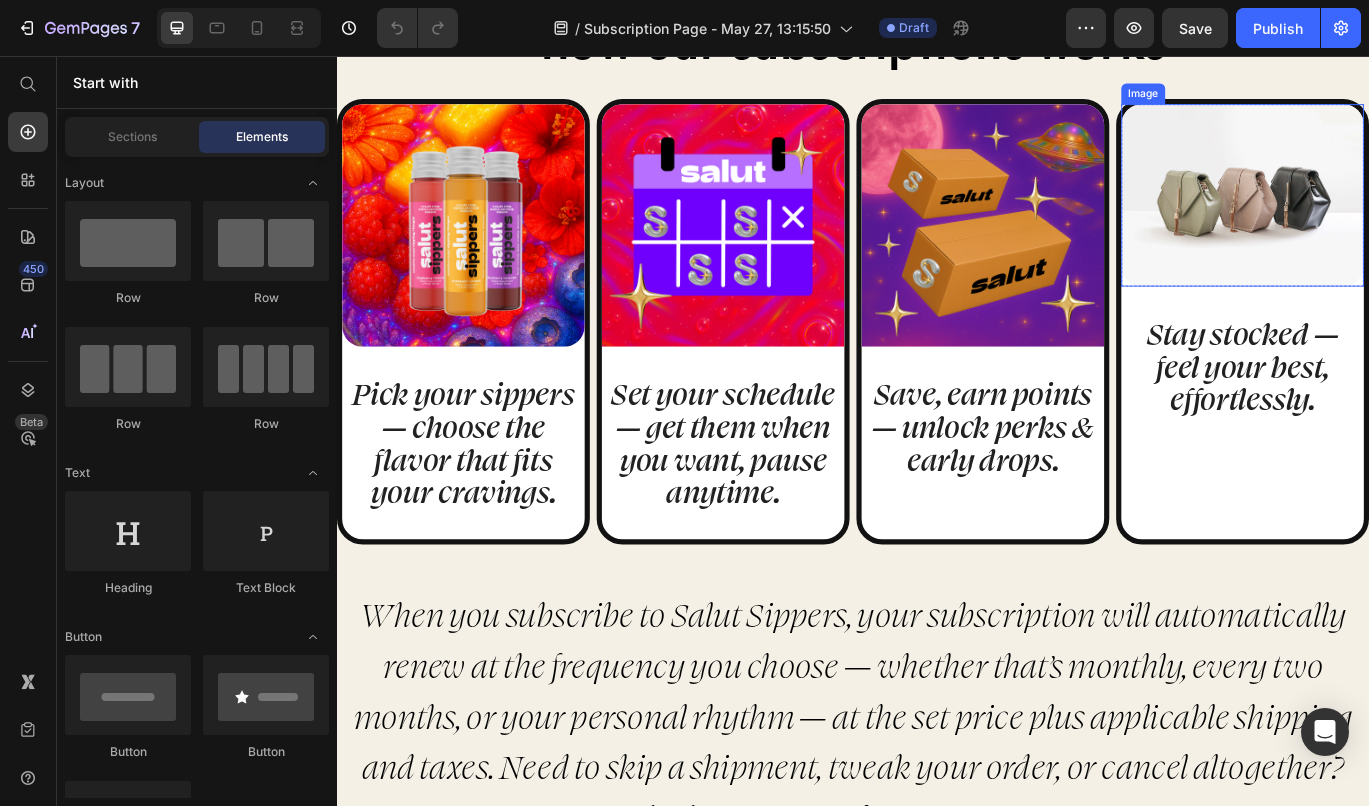 click at bounding box center (1390, 218) 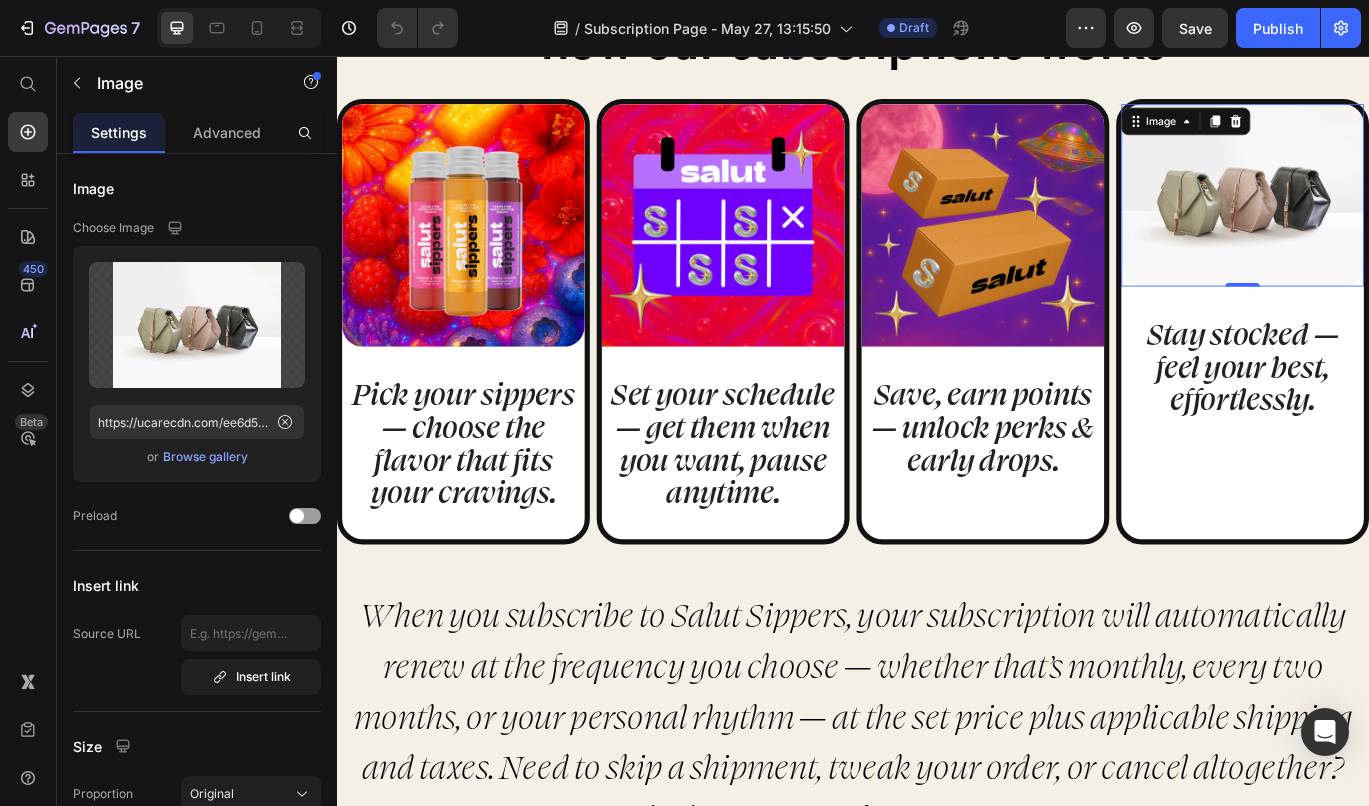 click at bounding box center (1390, 218) 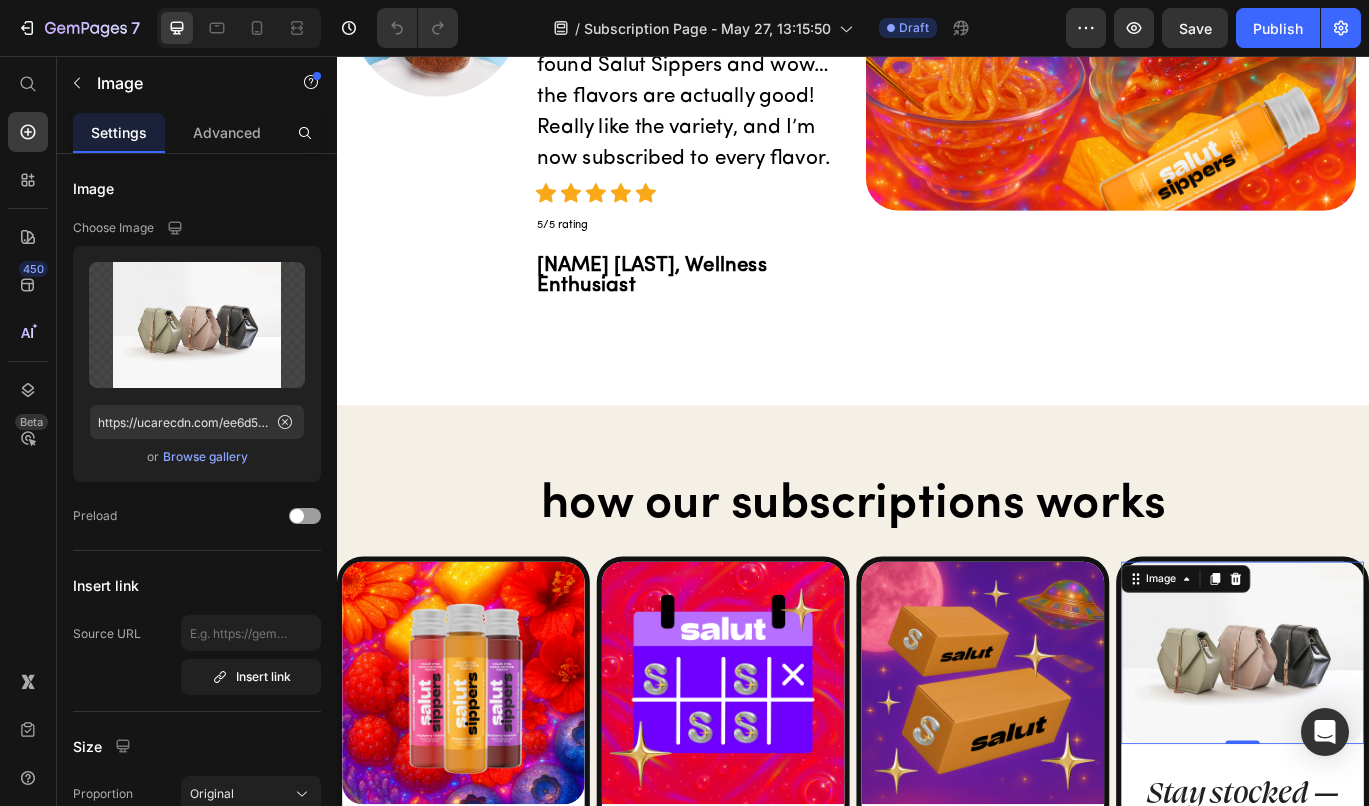 scroll, scrollTop: 1319, scrollLeft: 0, axis: vertical 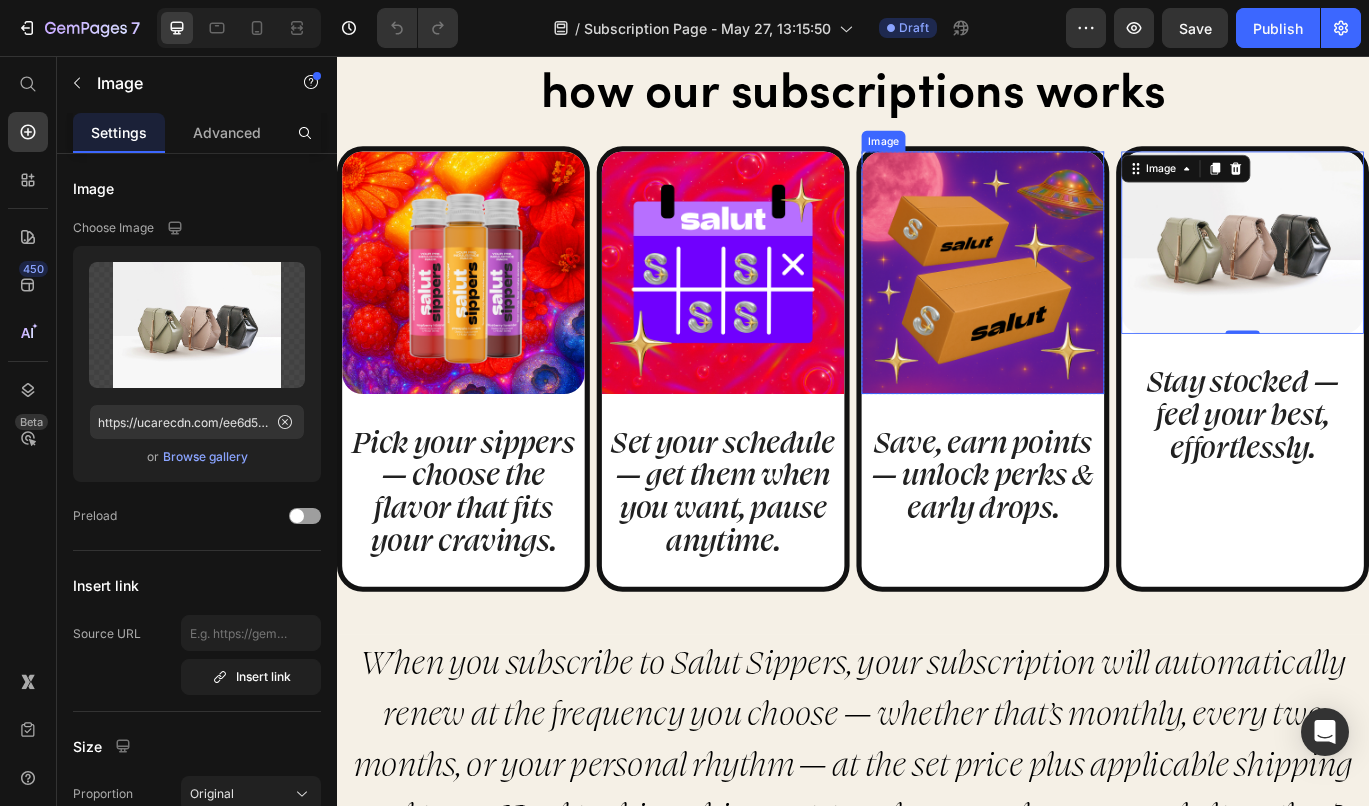 click at bounding box center (1088, 308) 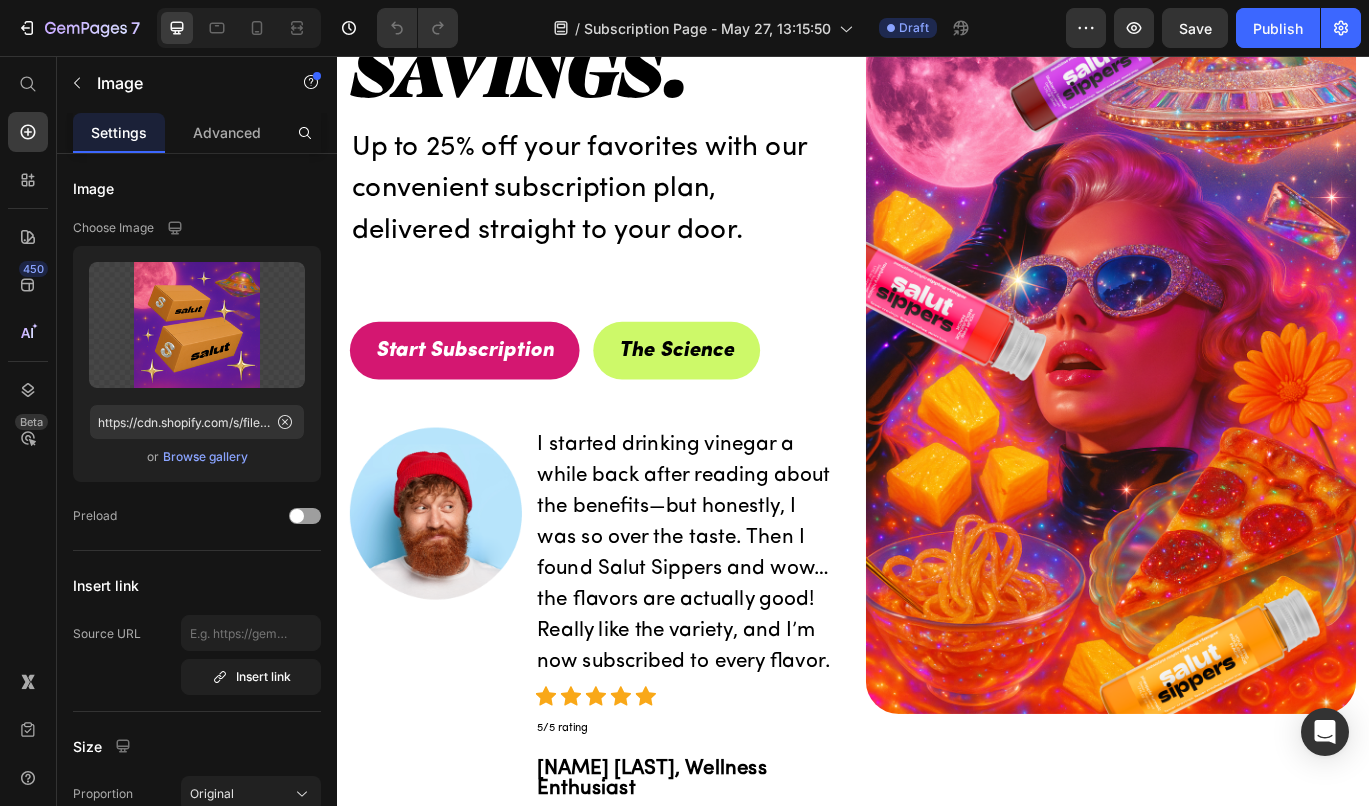 scroll, scrollTop: 359, scrollLeft: 0, axis: vertical 